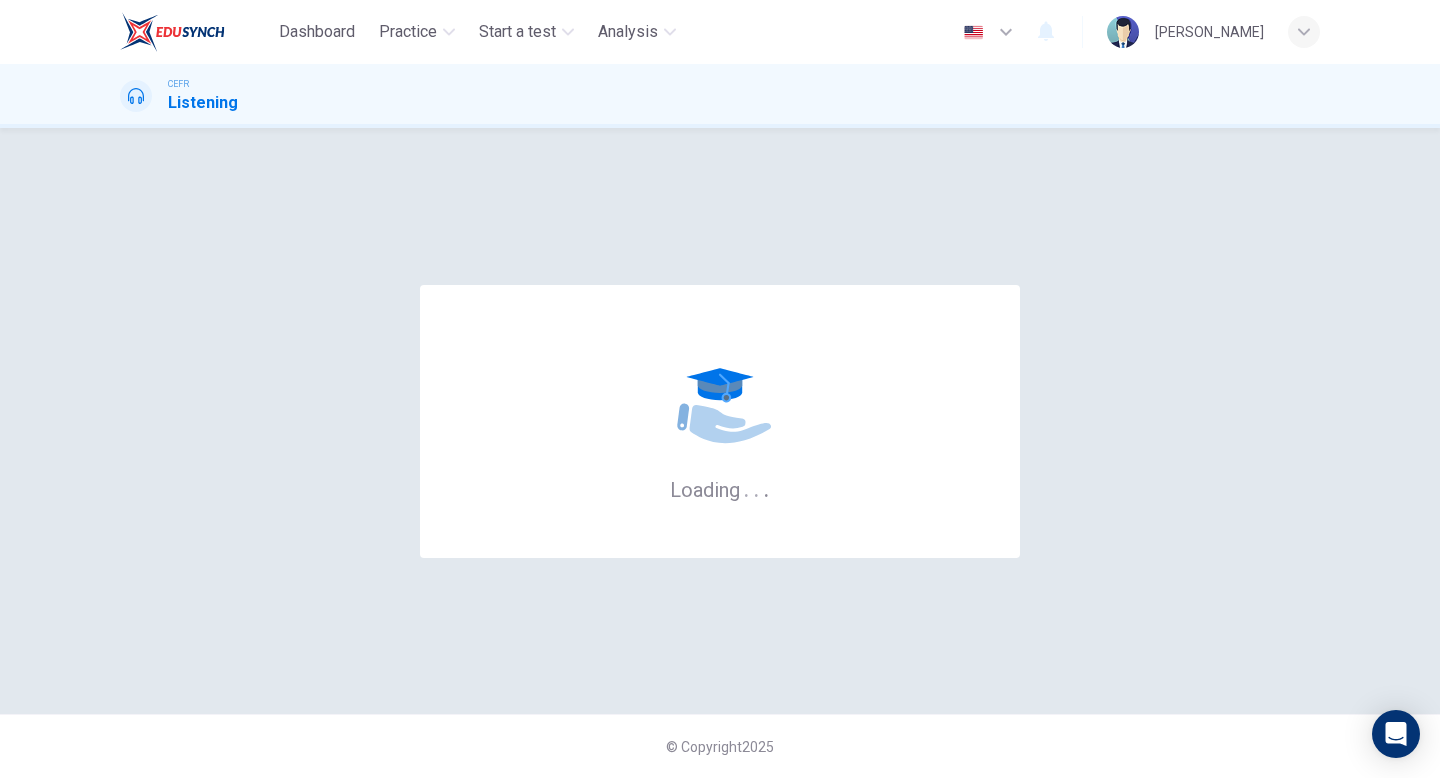 scroll, scrollTop: 0, scrollLeft: 0, axis: both 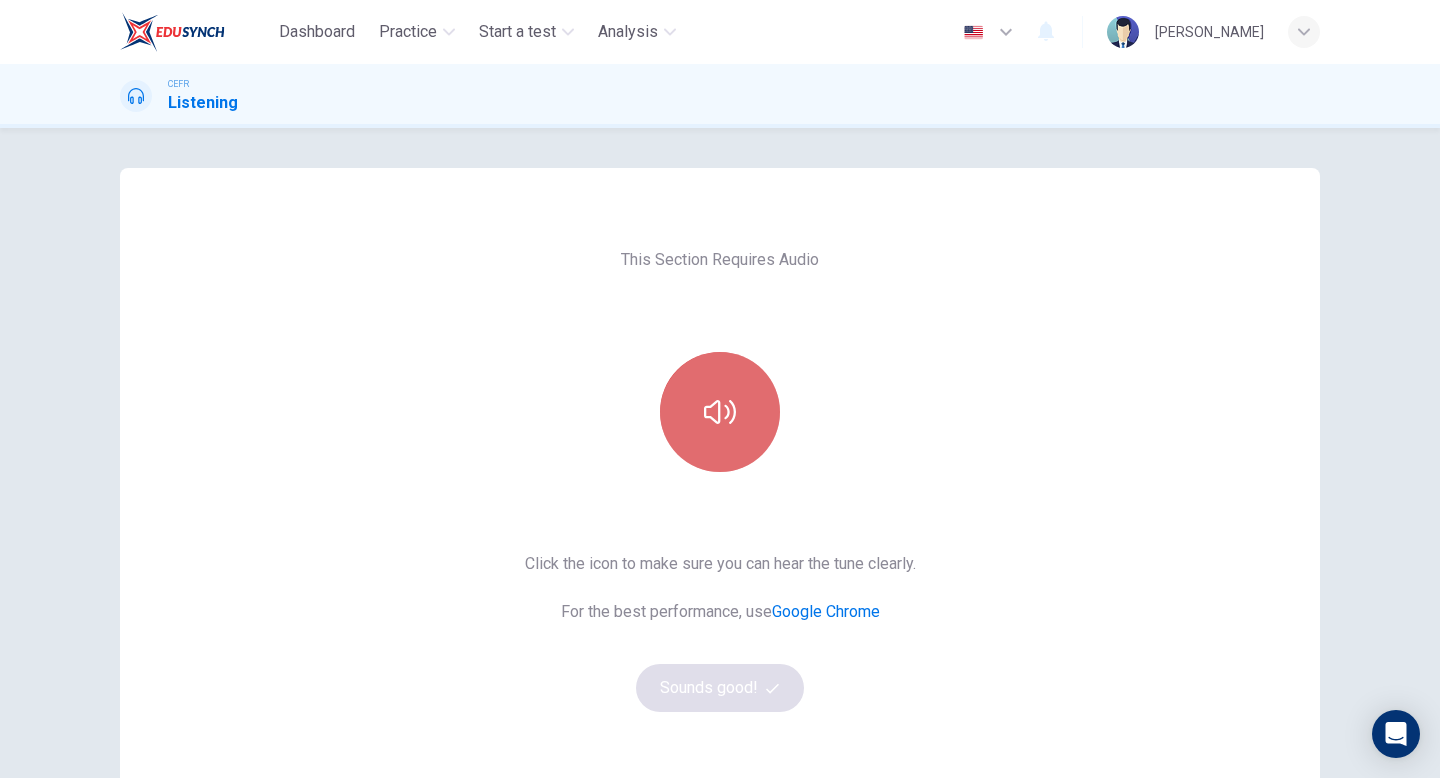 click 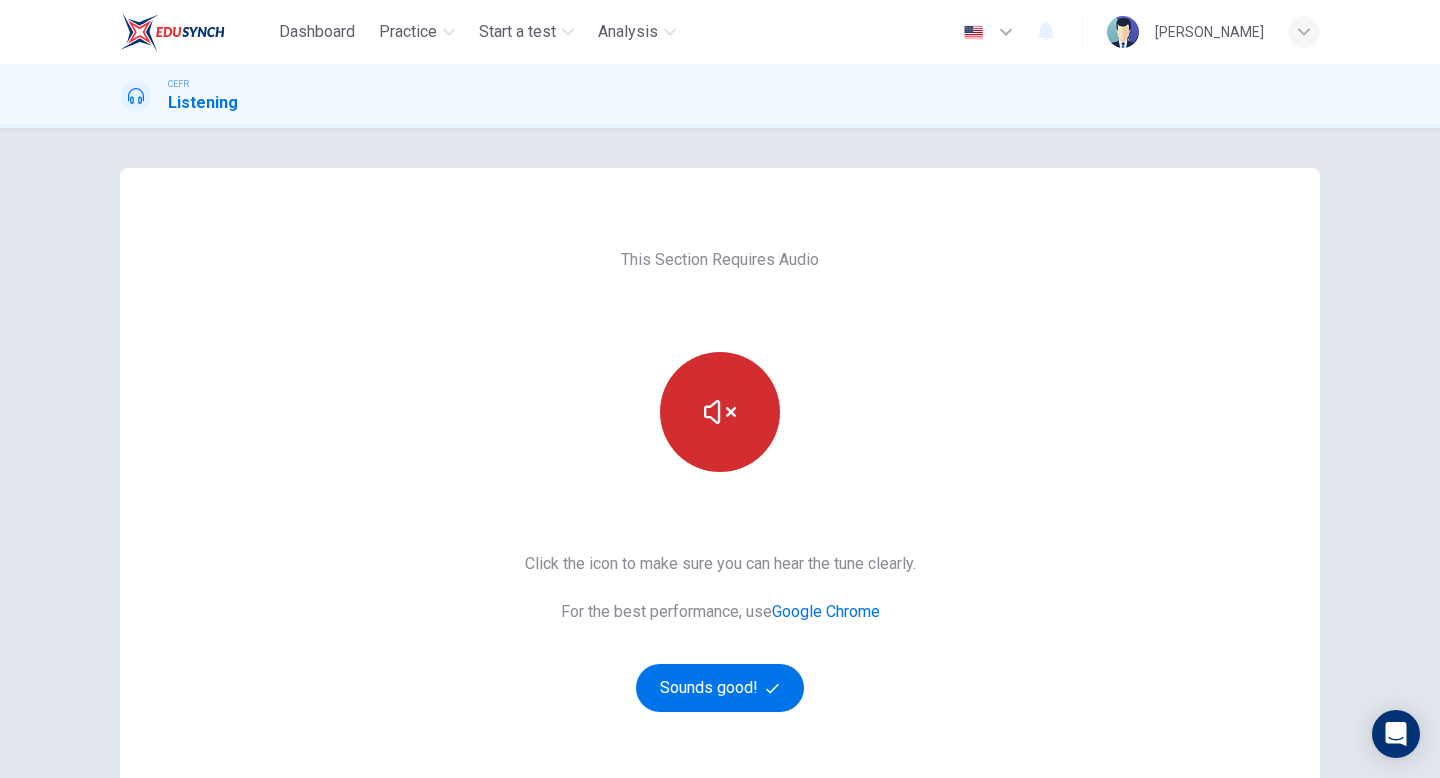 click 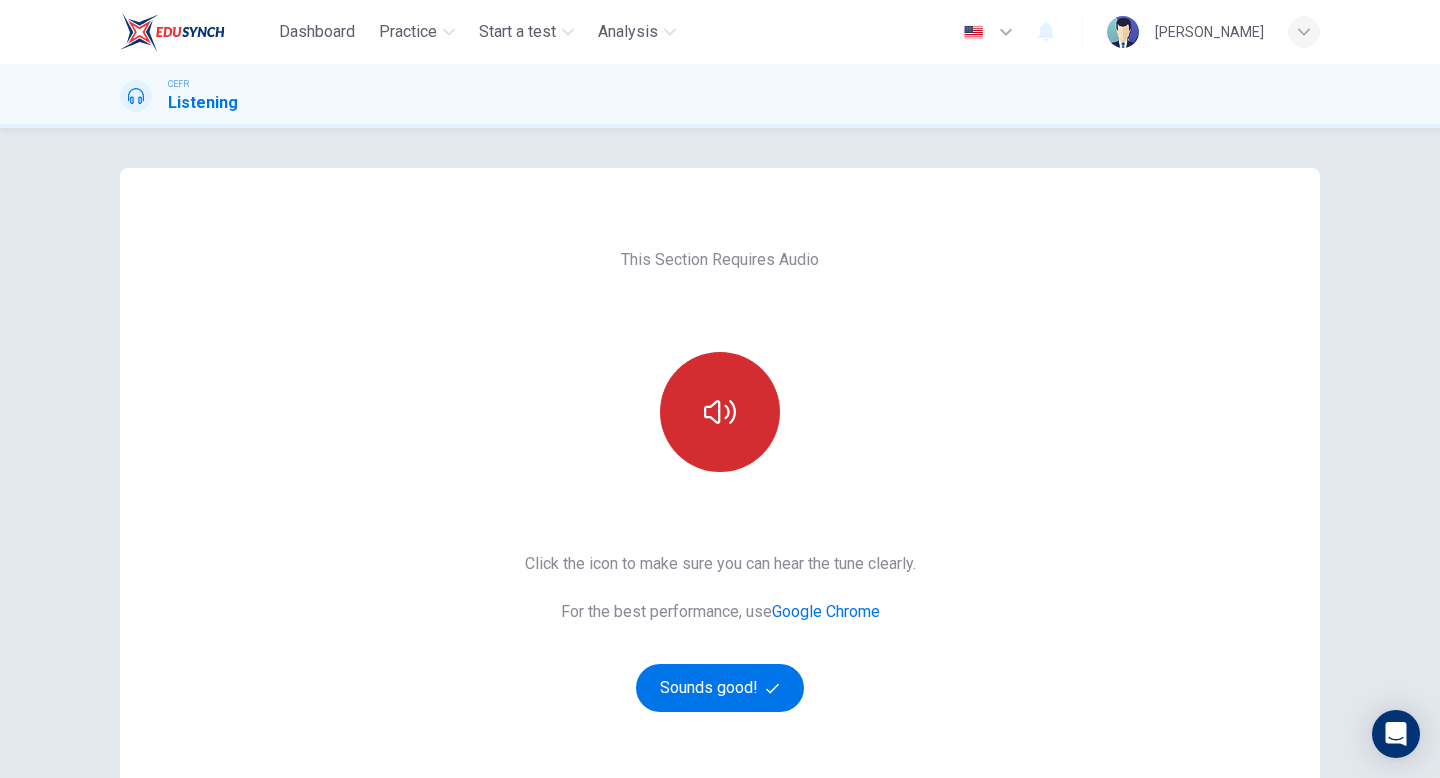 click 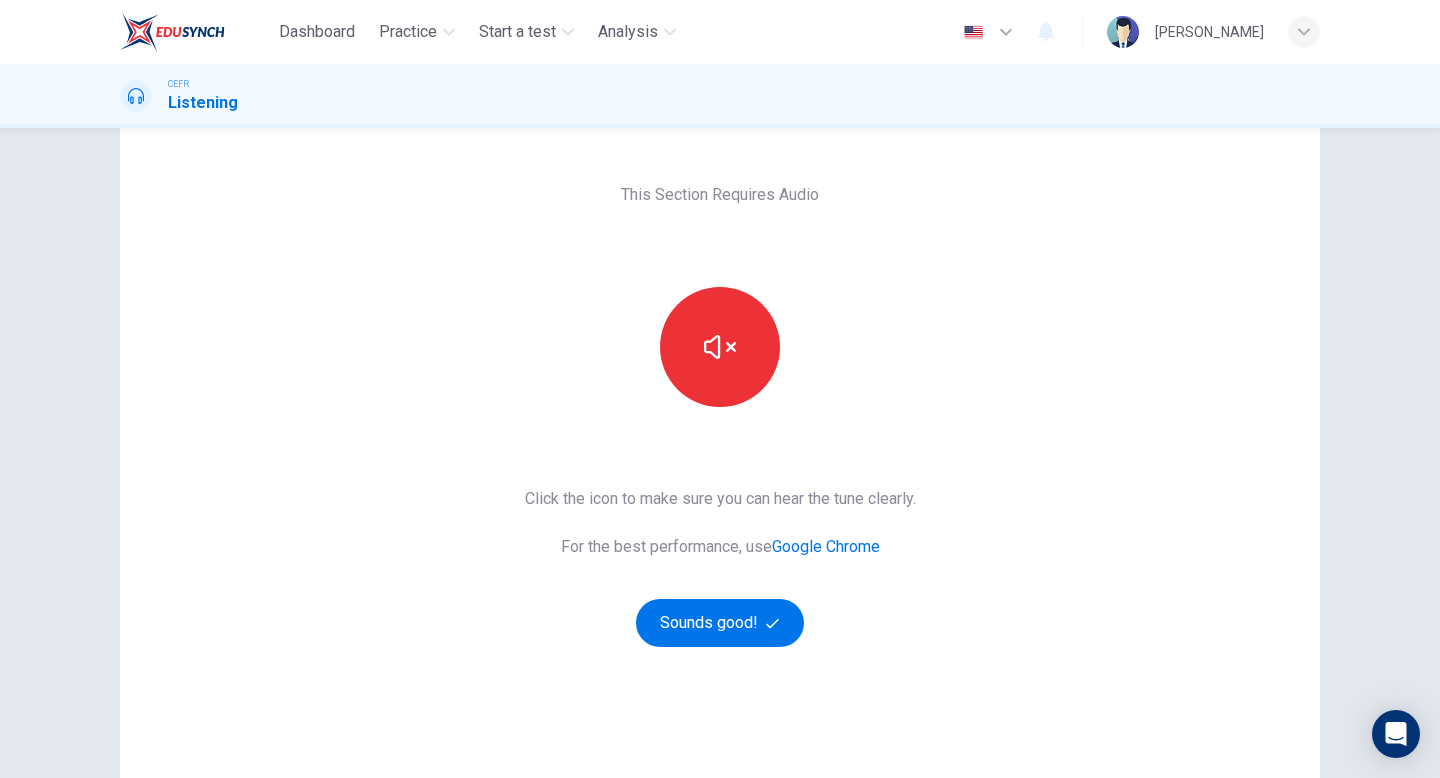 scroll, scrollTop: 79, scrollLeft: 0, axis: vertical 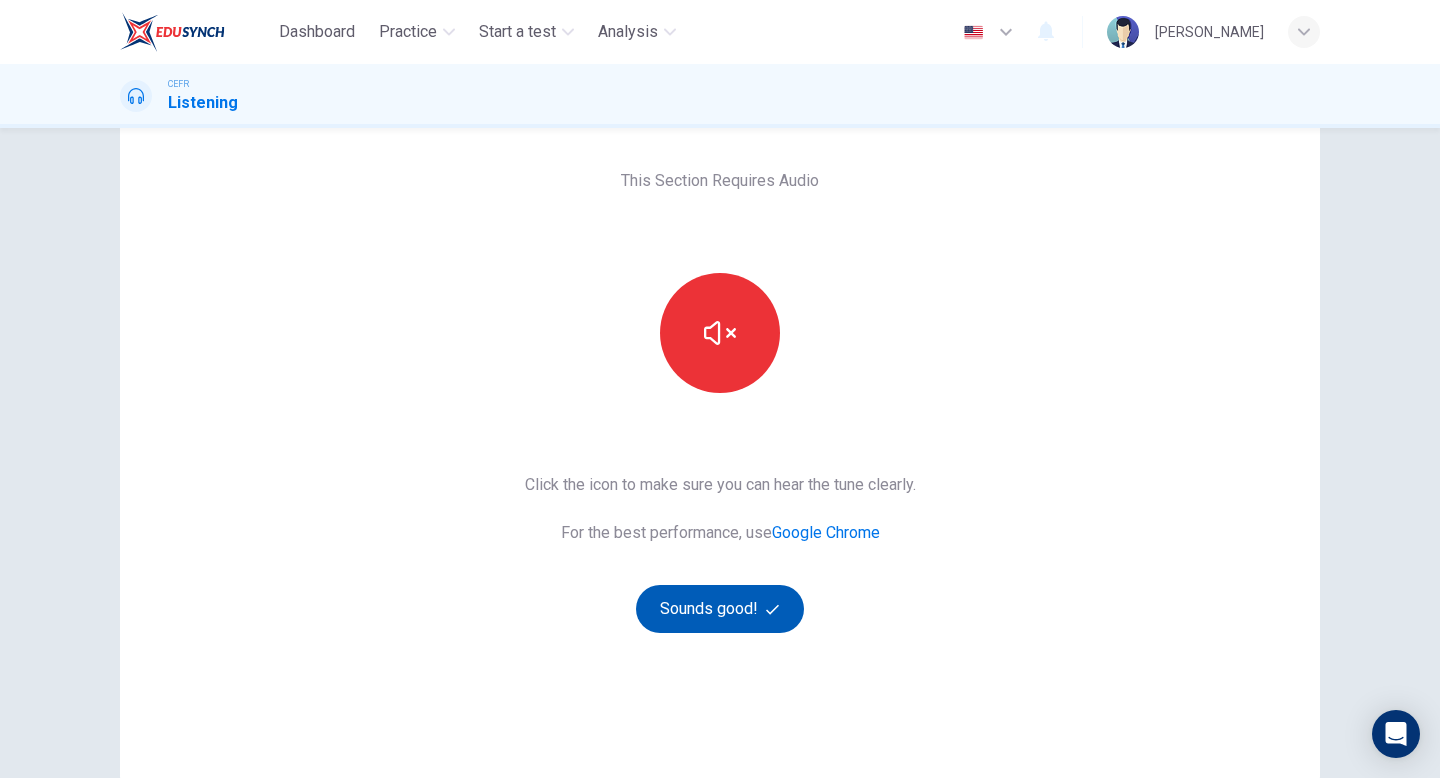 click on "Sounds good!" at bounding box center [720, 609] 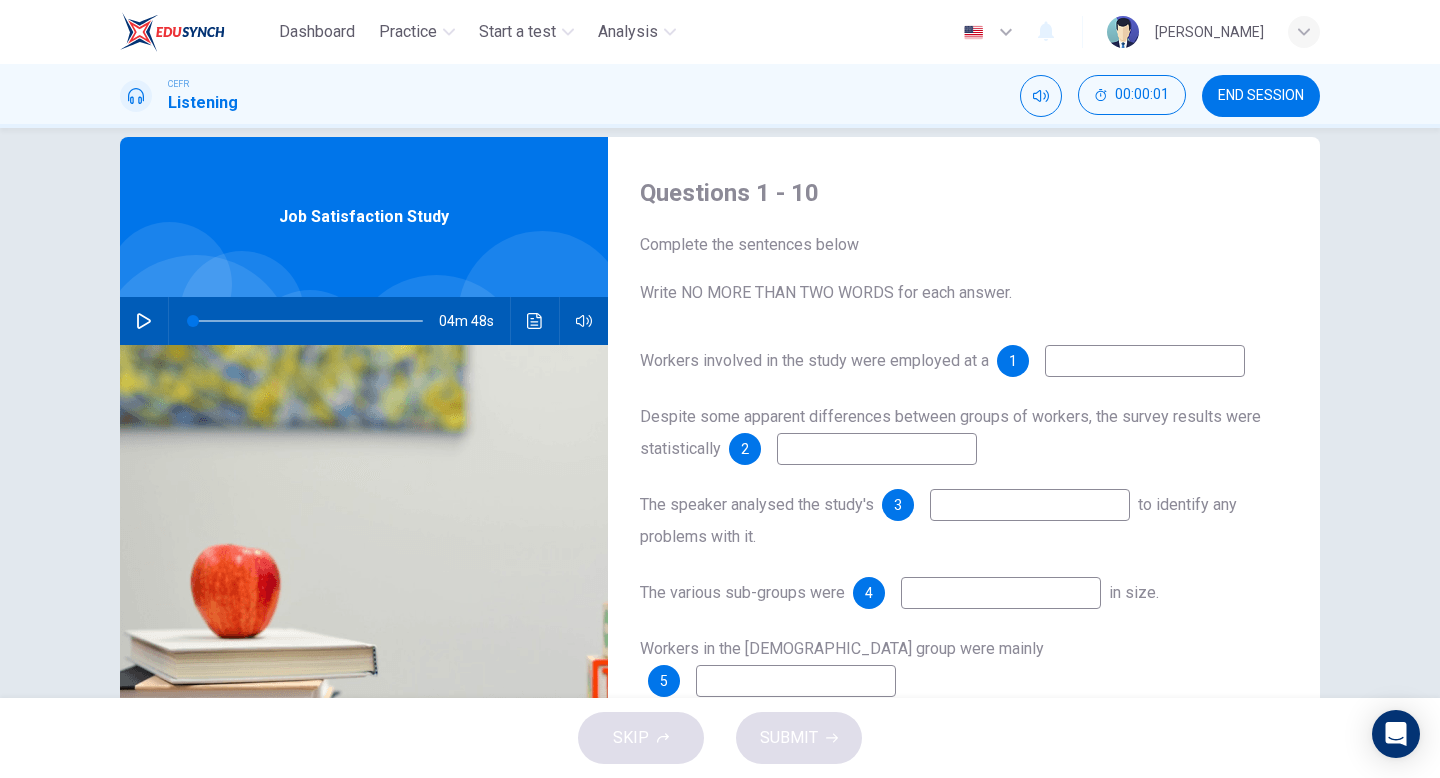 scroll, scrollTop: 0, scrollLeft: 0, axis: both 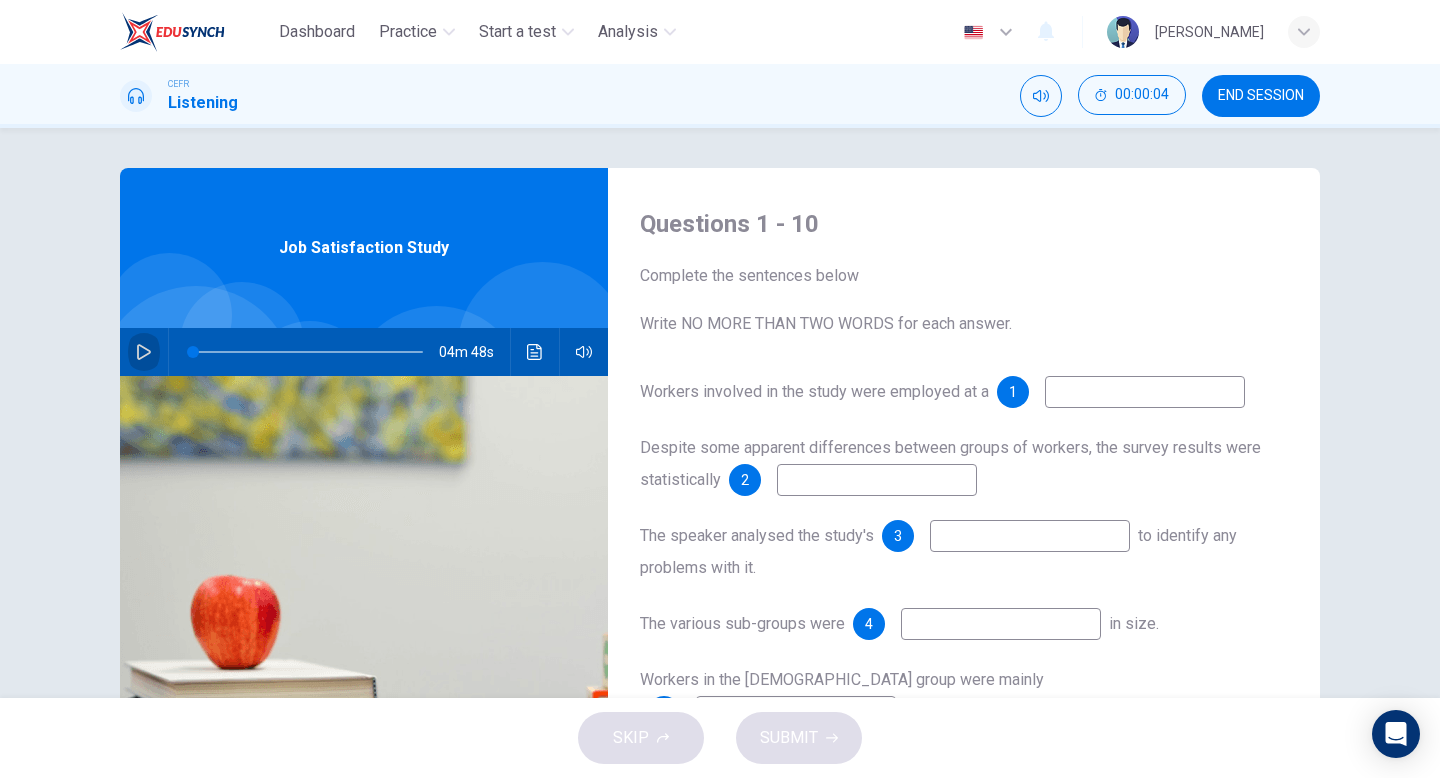 click at bounding box center (144, 352) 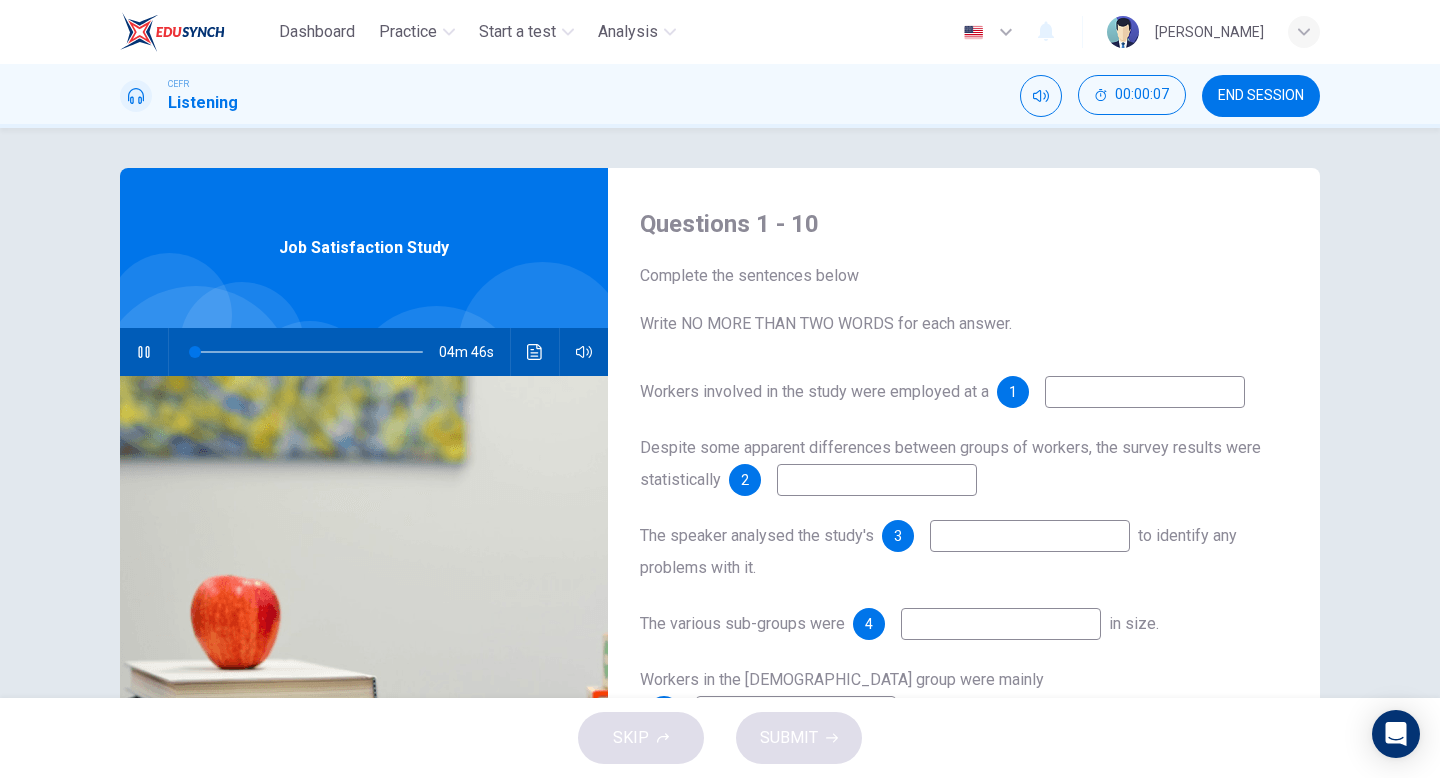 click at bounding box center [144, 352] 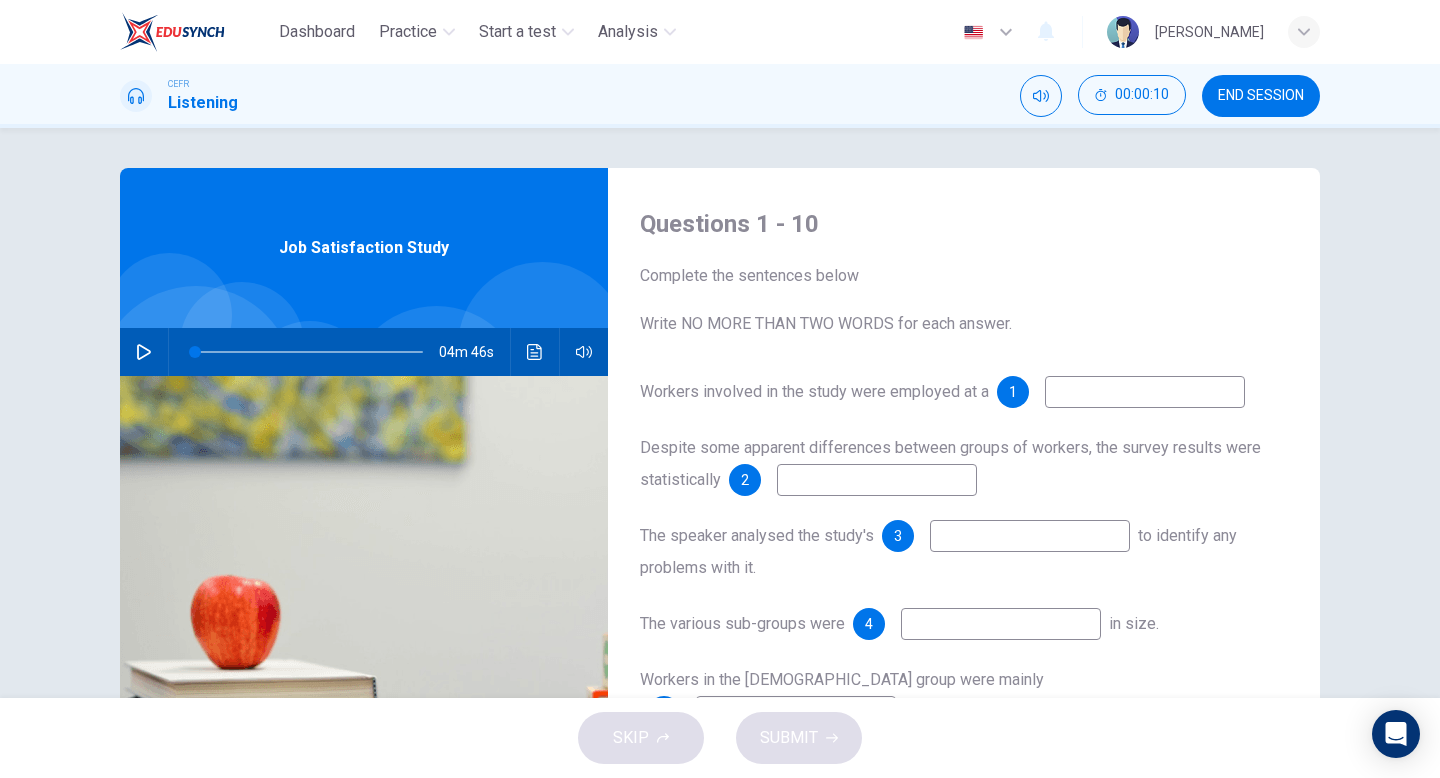 click at bounding box center (144, 352) 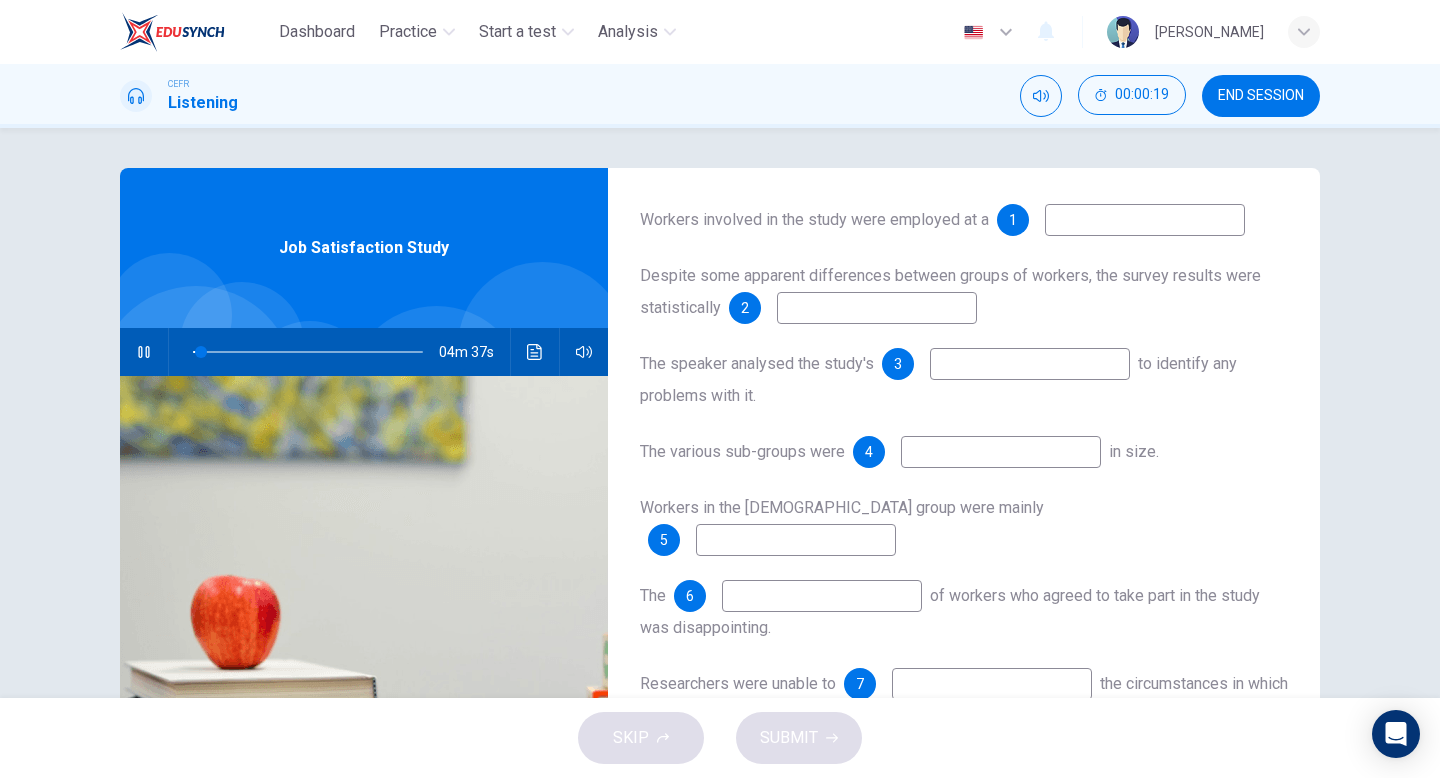 scroll, scrollTop: 185, scrollLeft: 0, axis: vertical 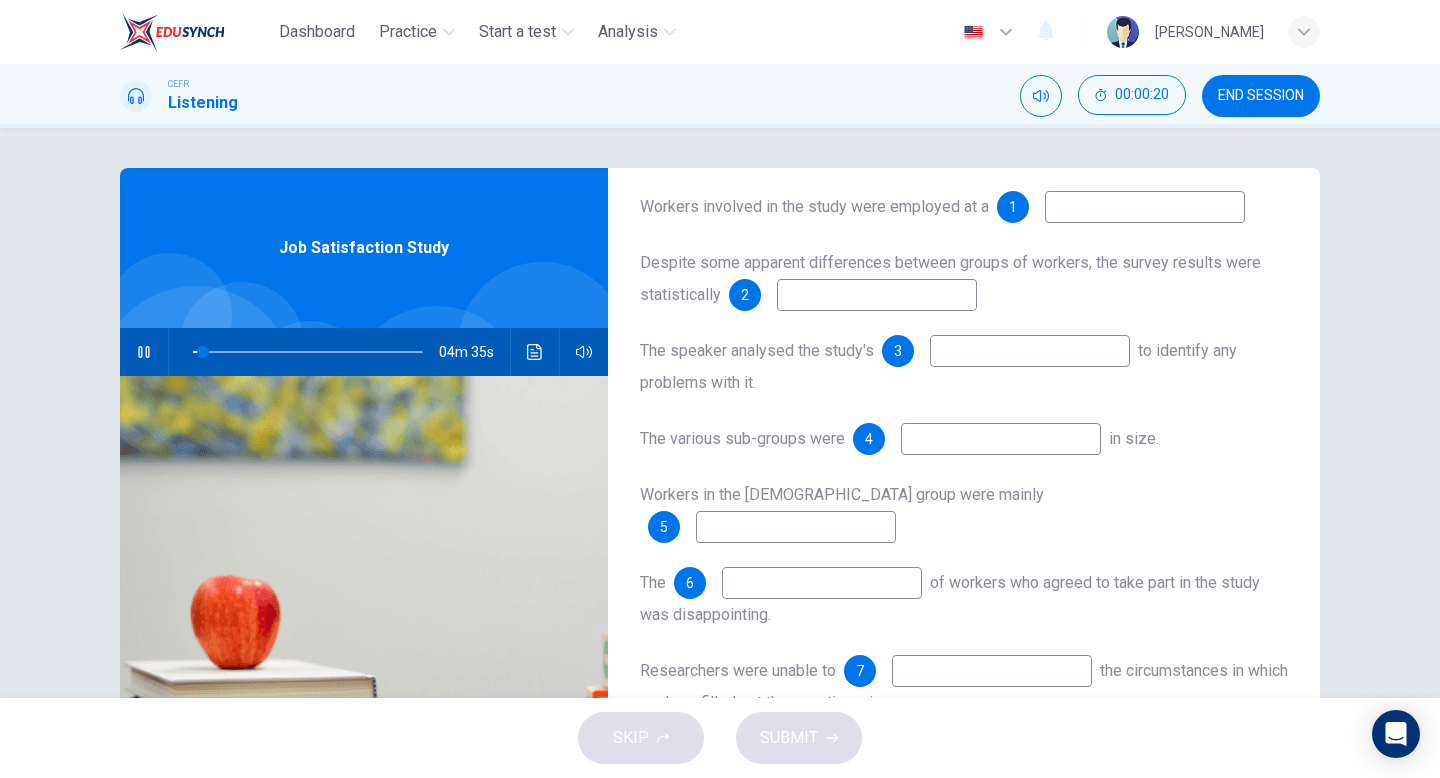 click at bounding box center (1145, 207) 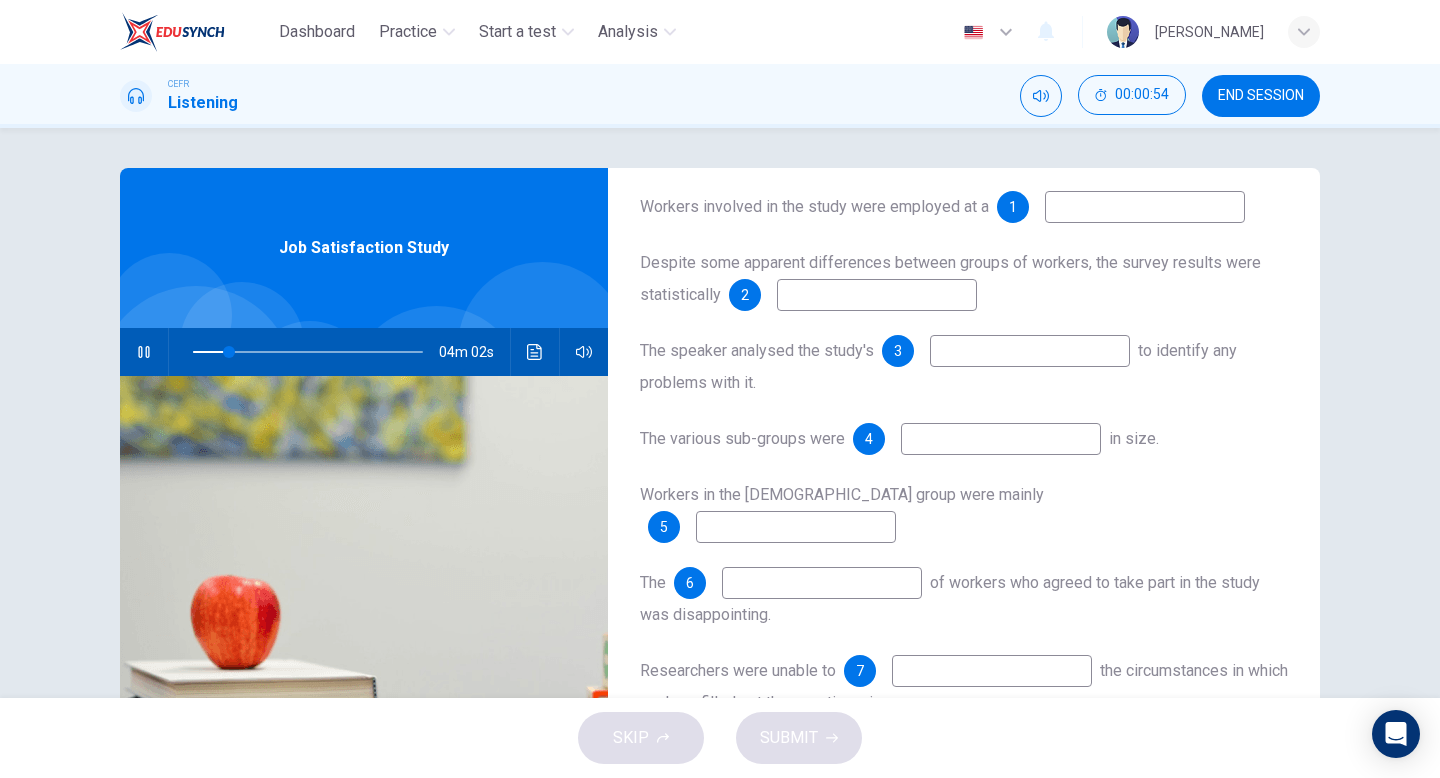 type on "16" 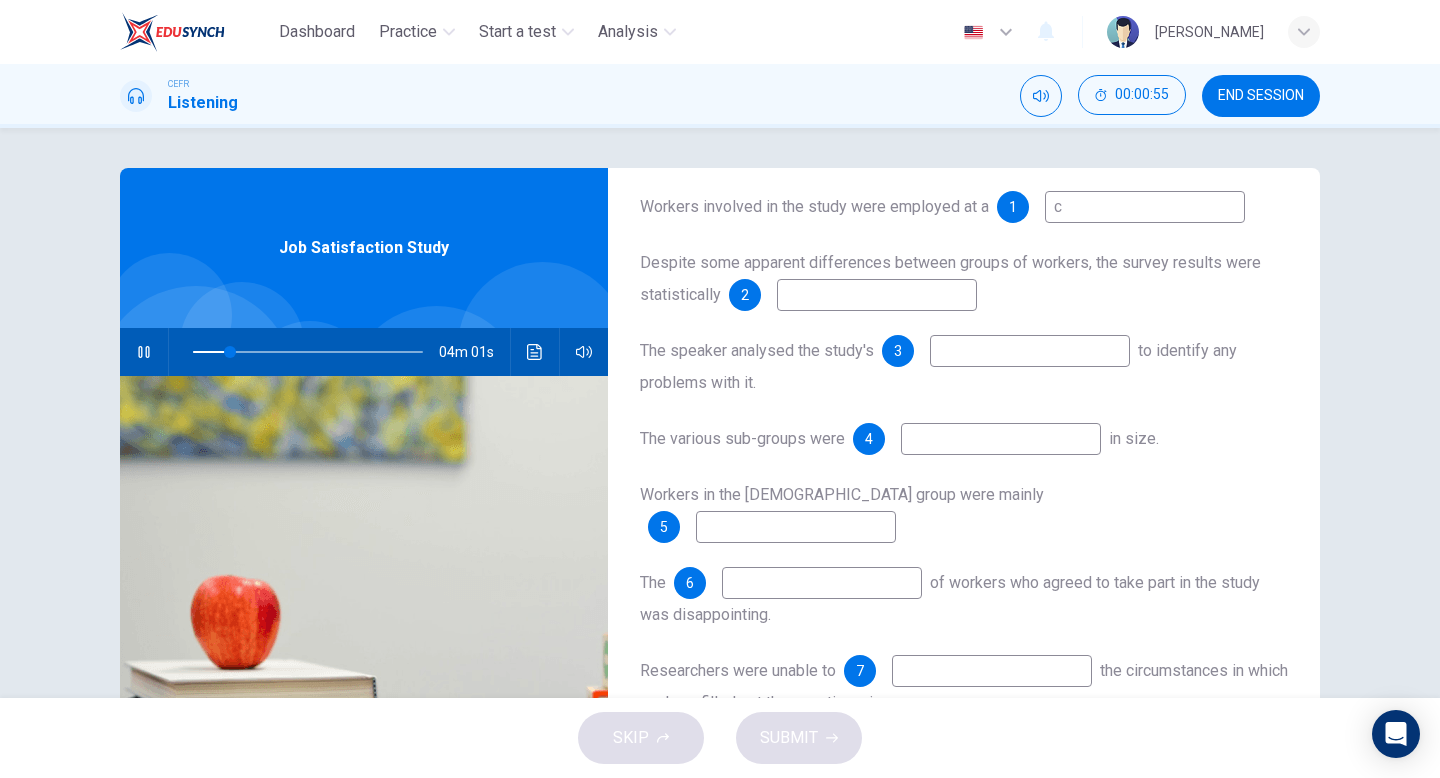 type on "ca" 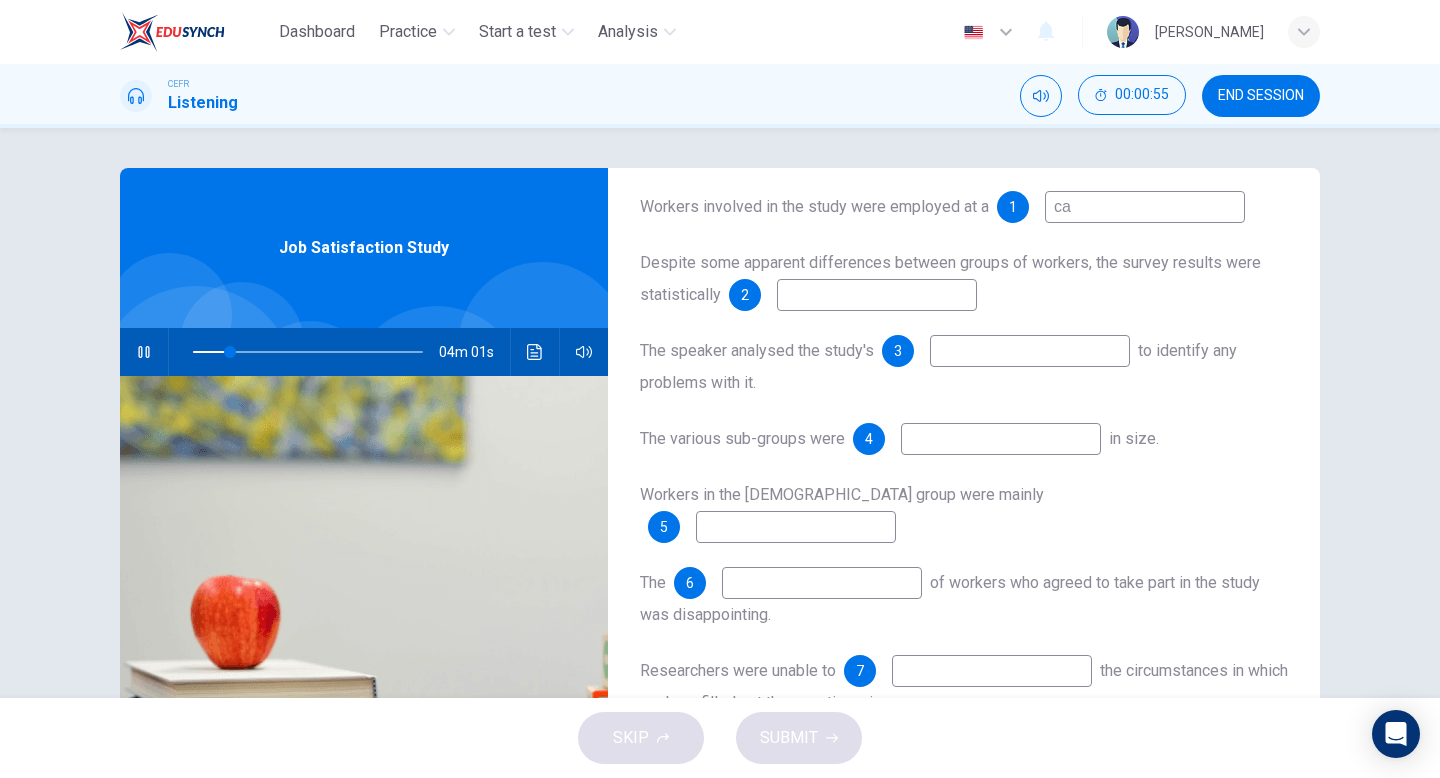 type on "17" 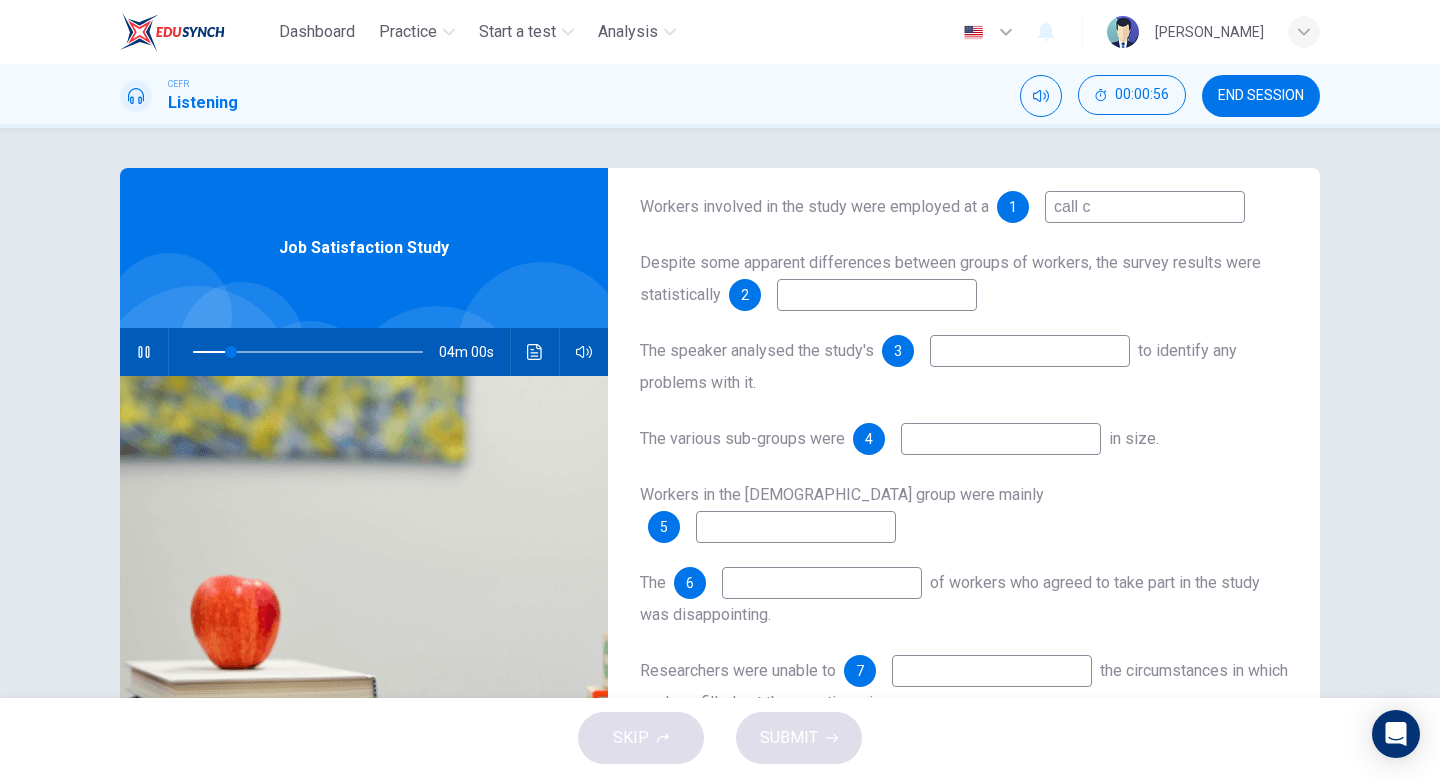 type on "call ce" 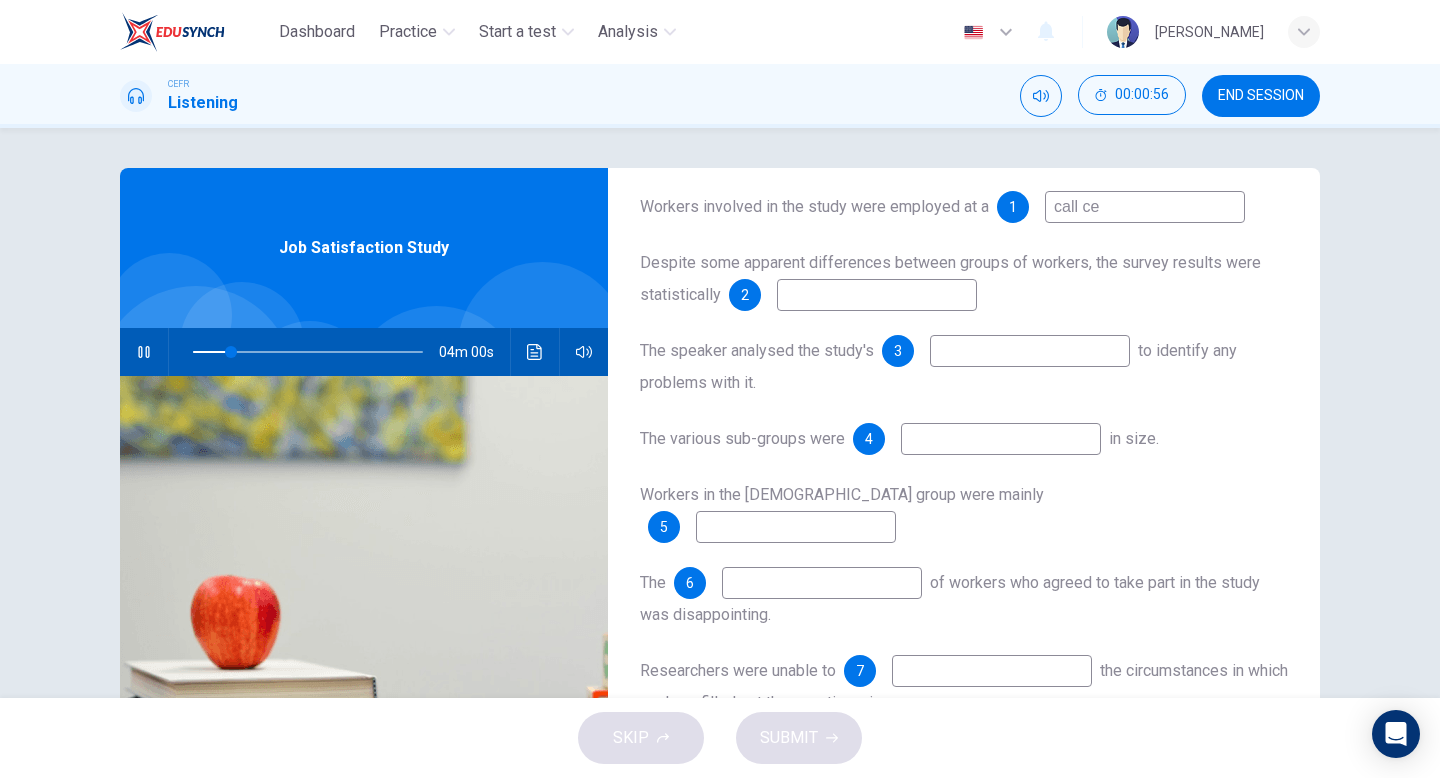 type on "17" 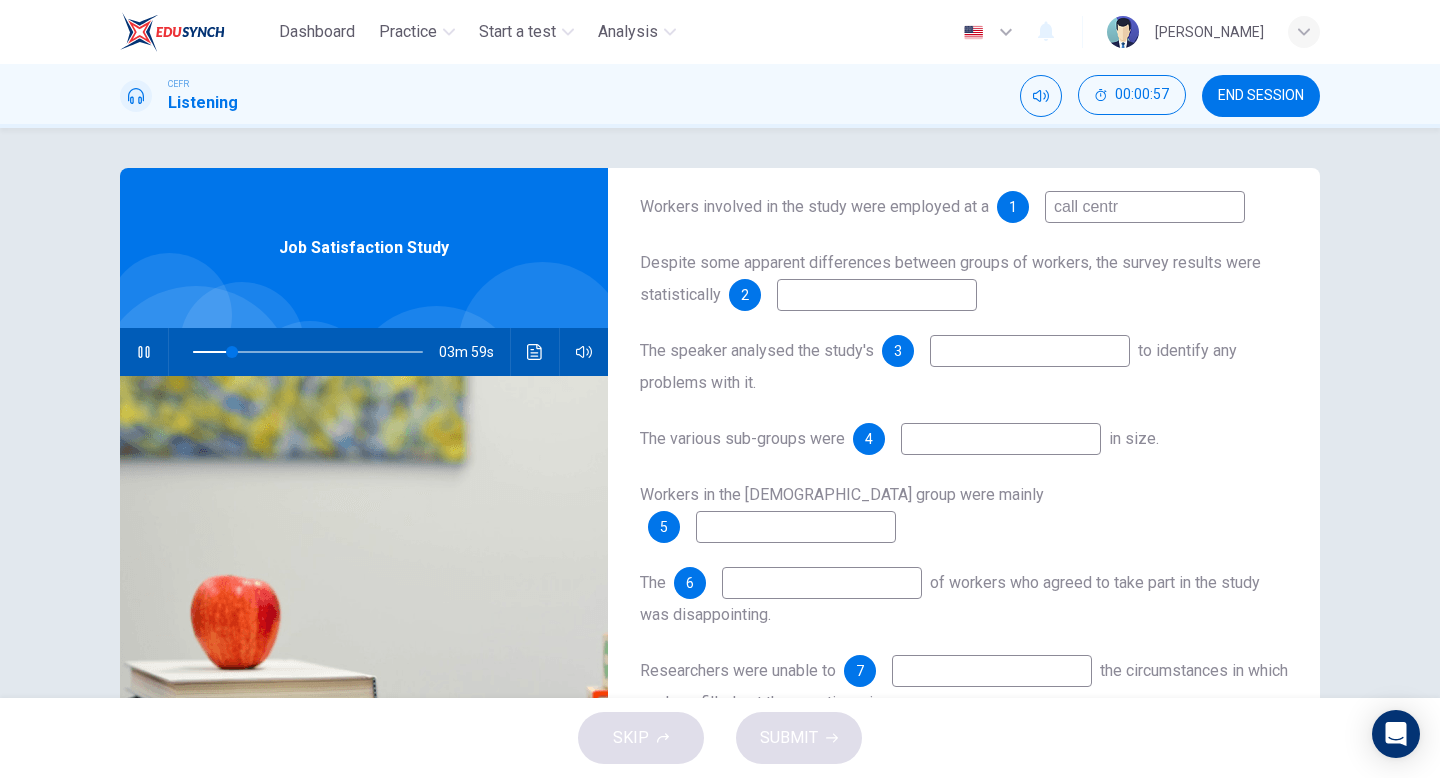 type on "call centre" 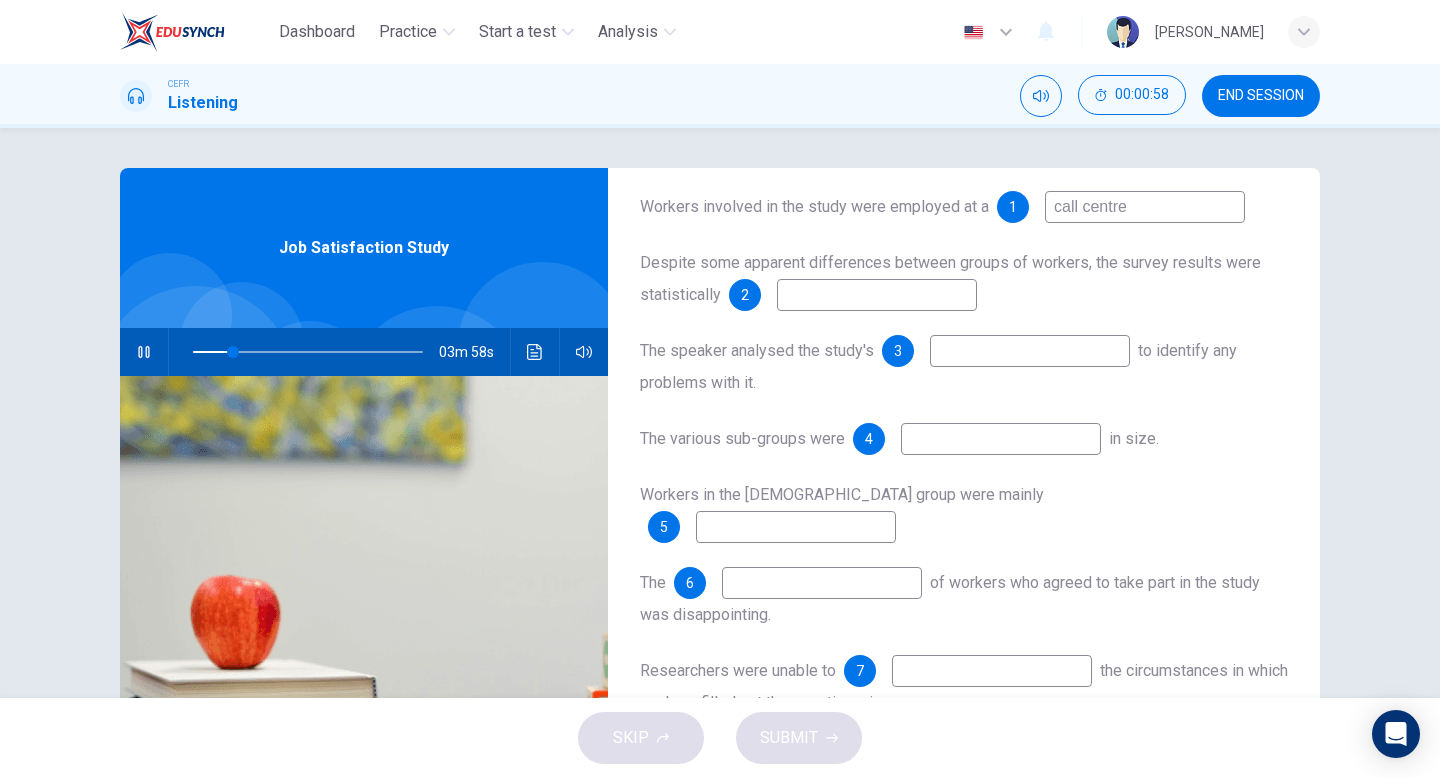 type on "18" 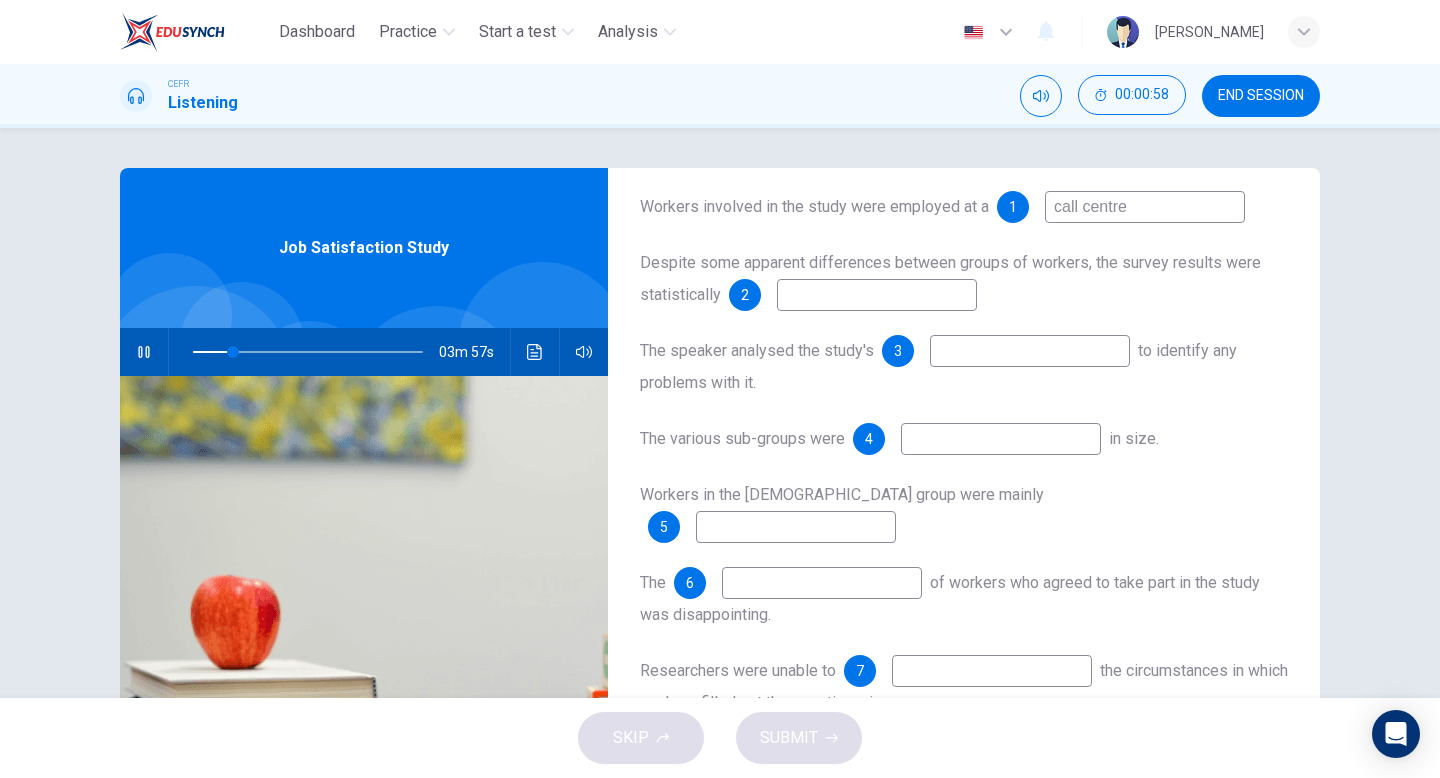 type on "call centre" 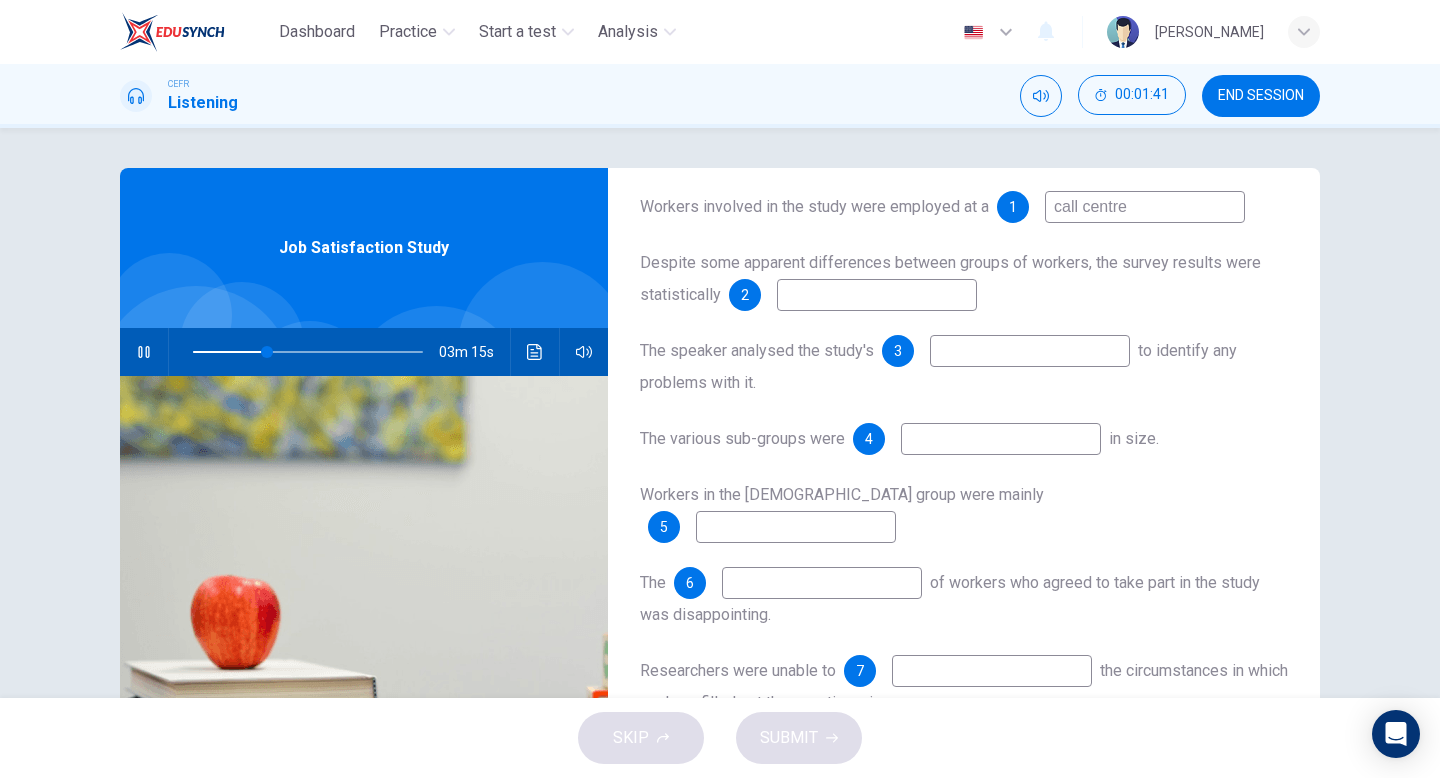 type on "32" 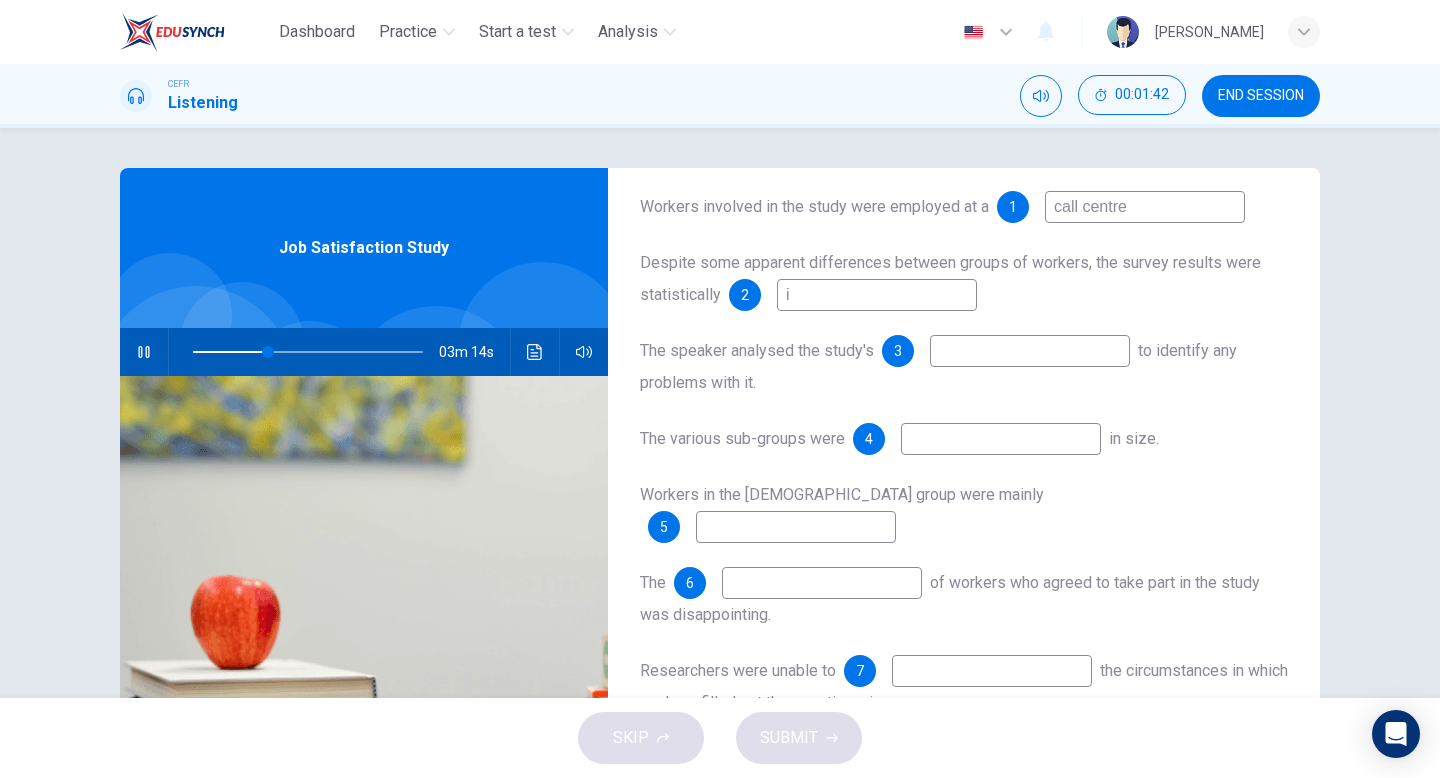 type on "in" 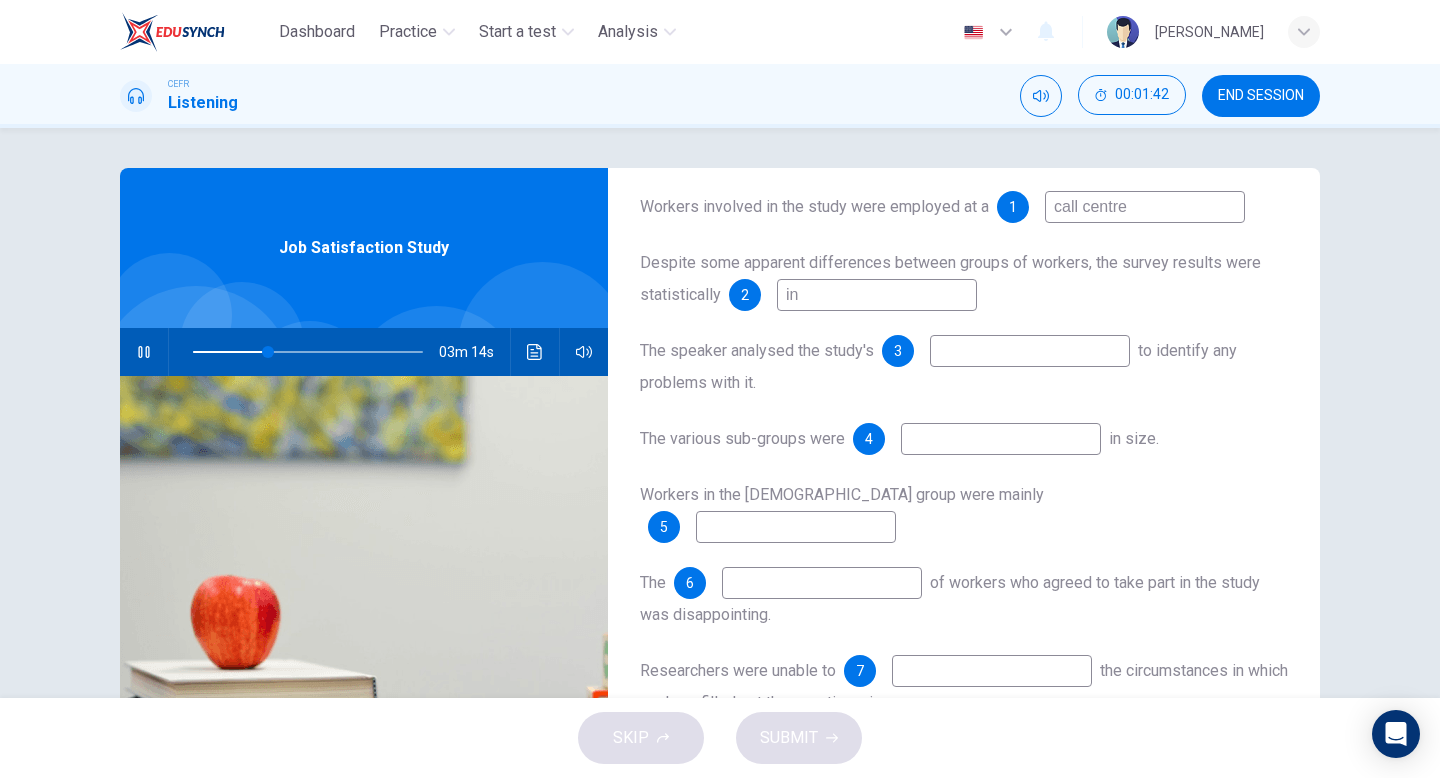 type on "33" 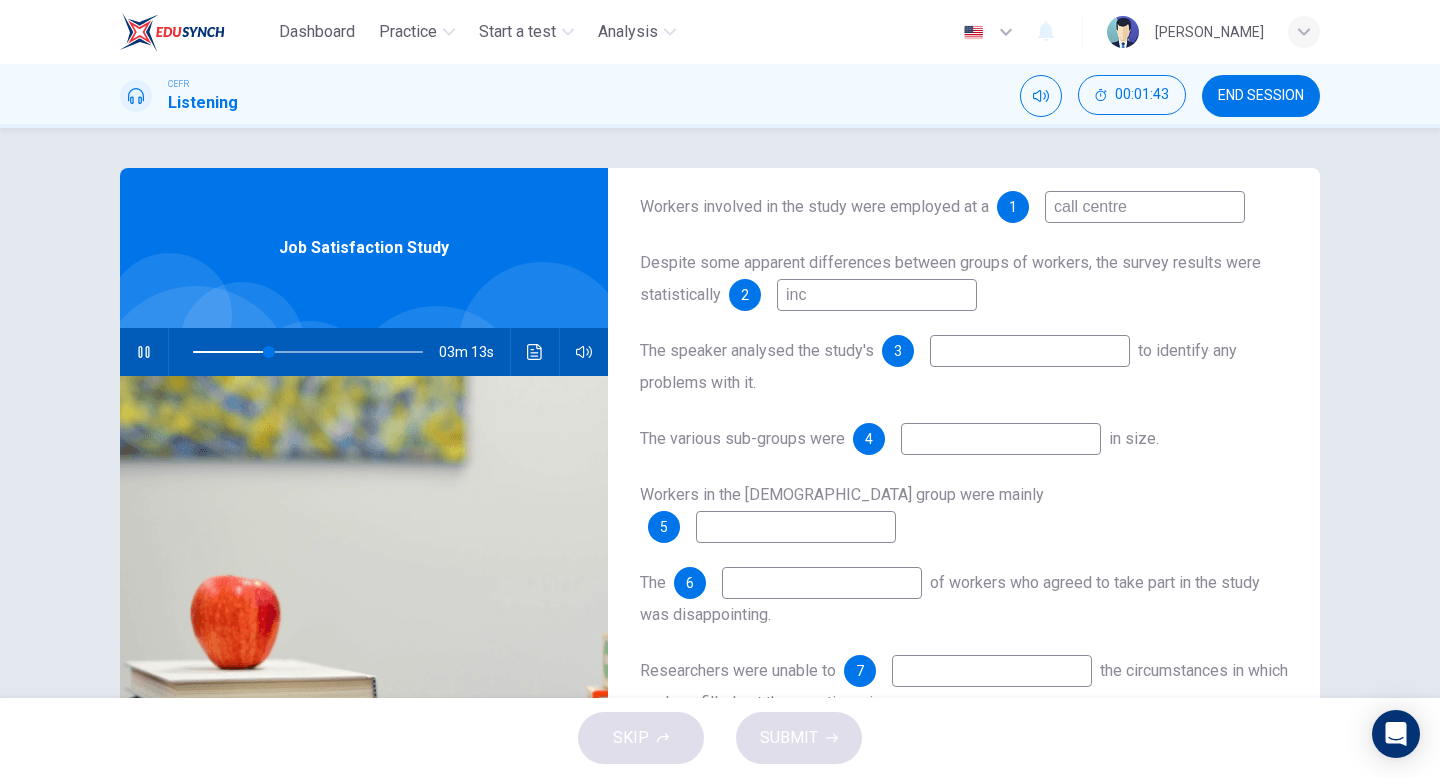 type on "inco" 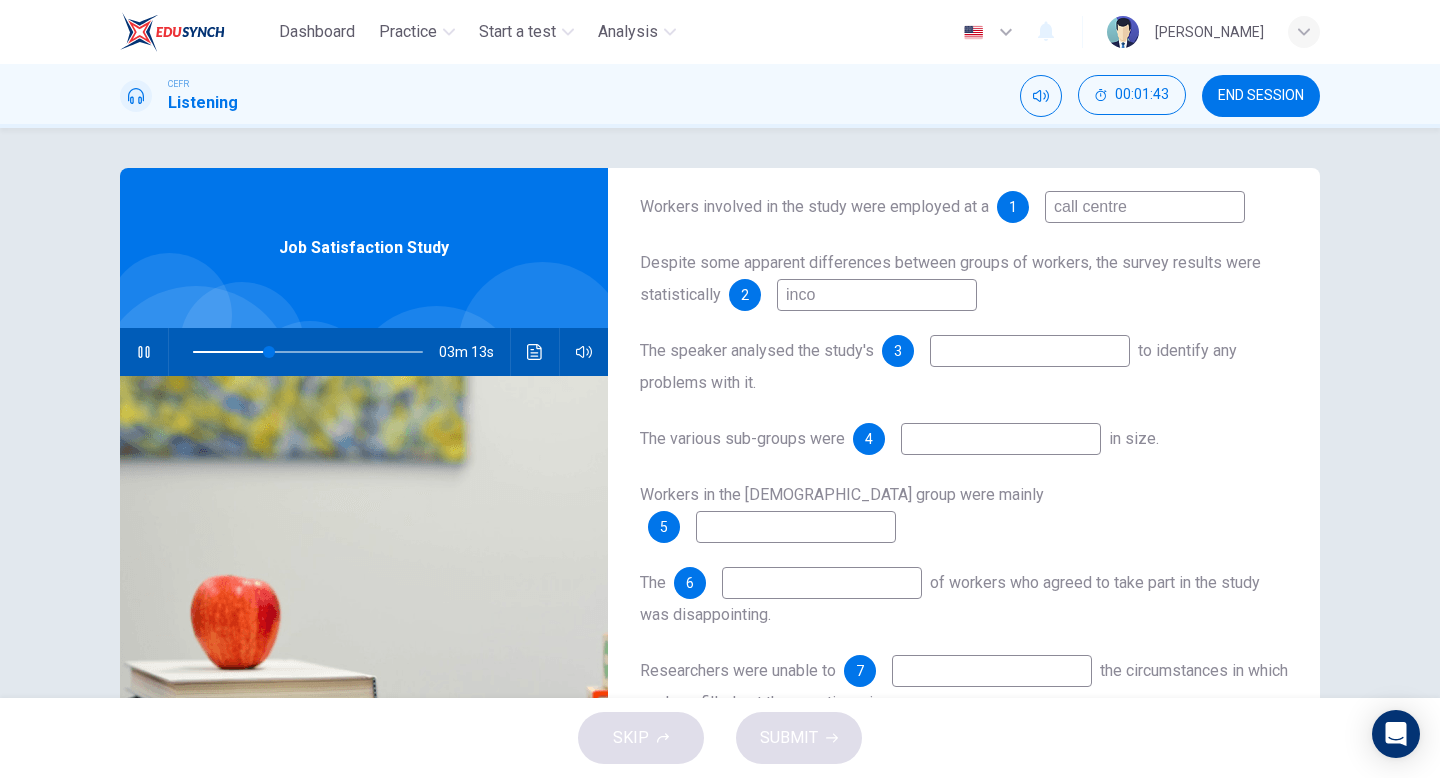 type on "33" 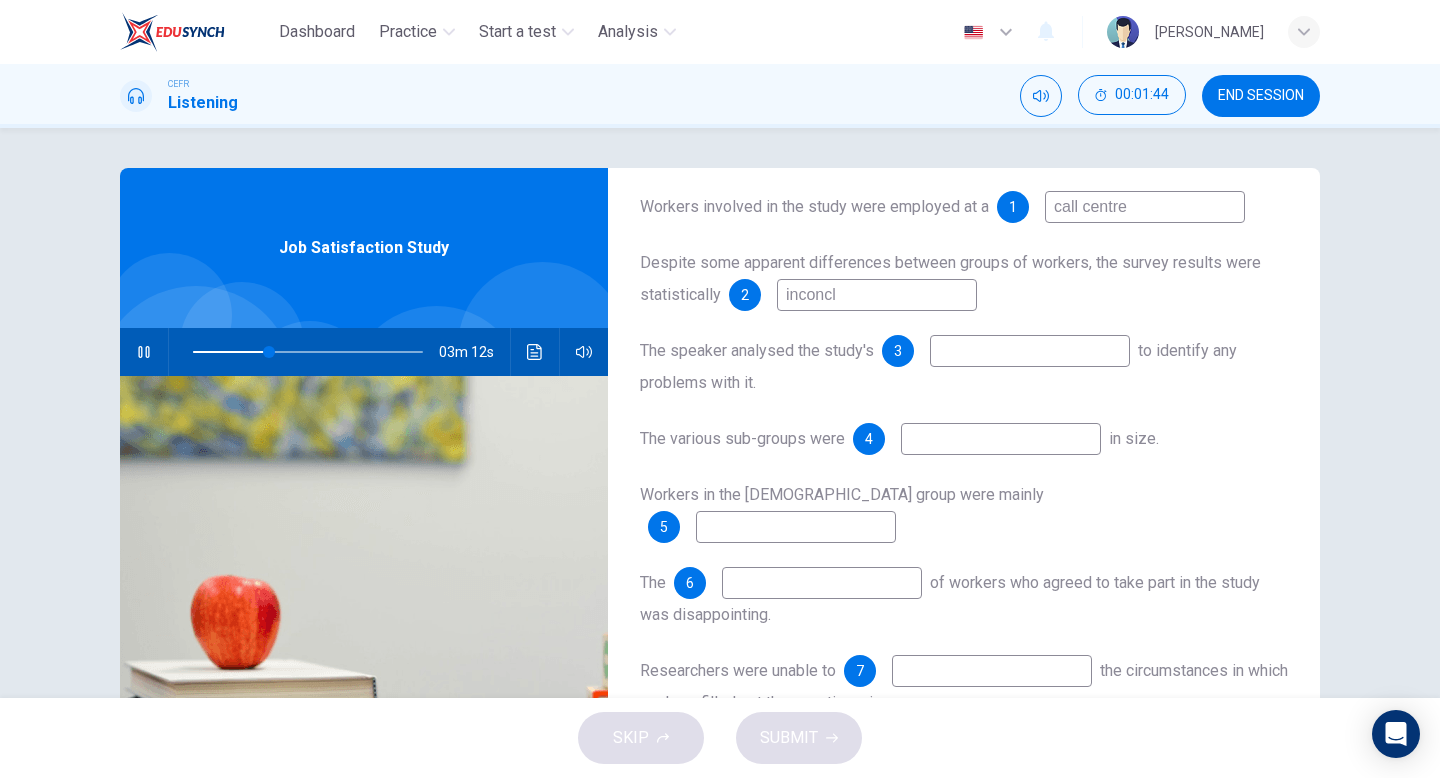 type on "inconclu" 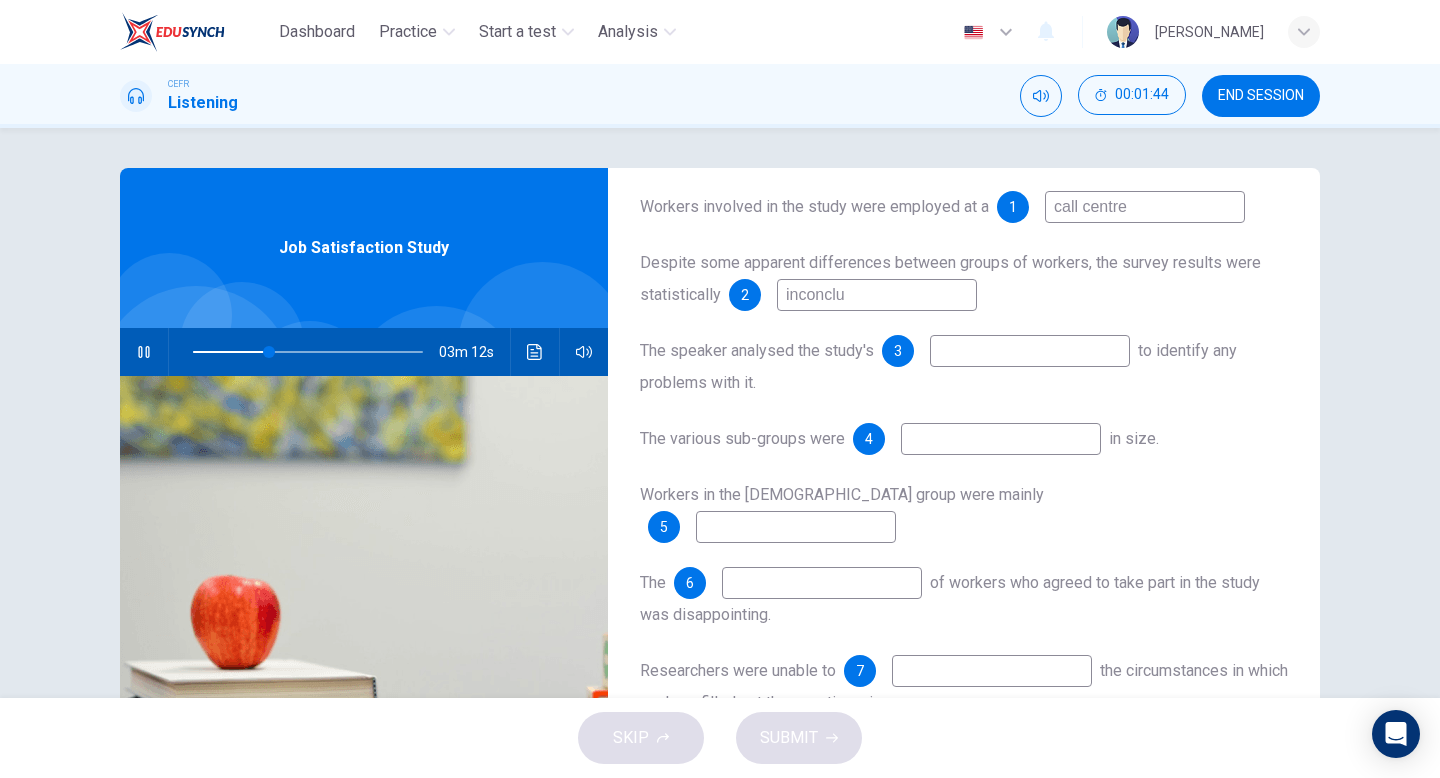 type on "34" 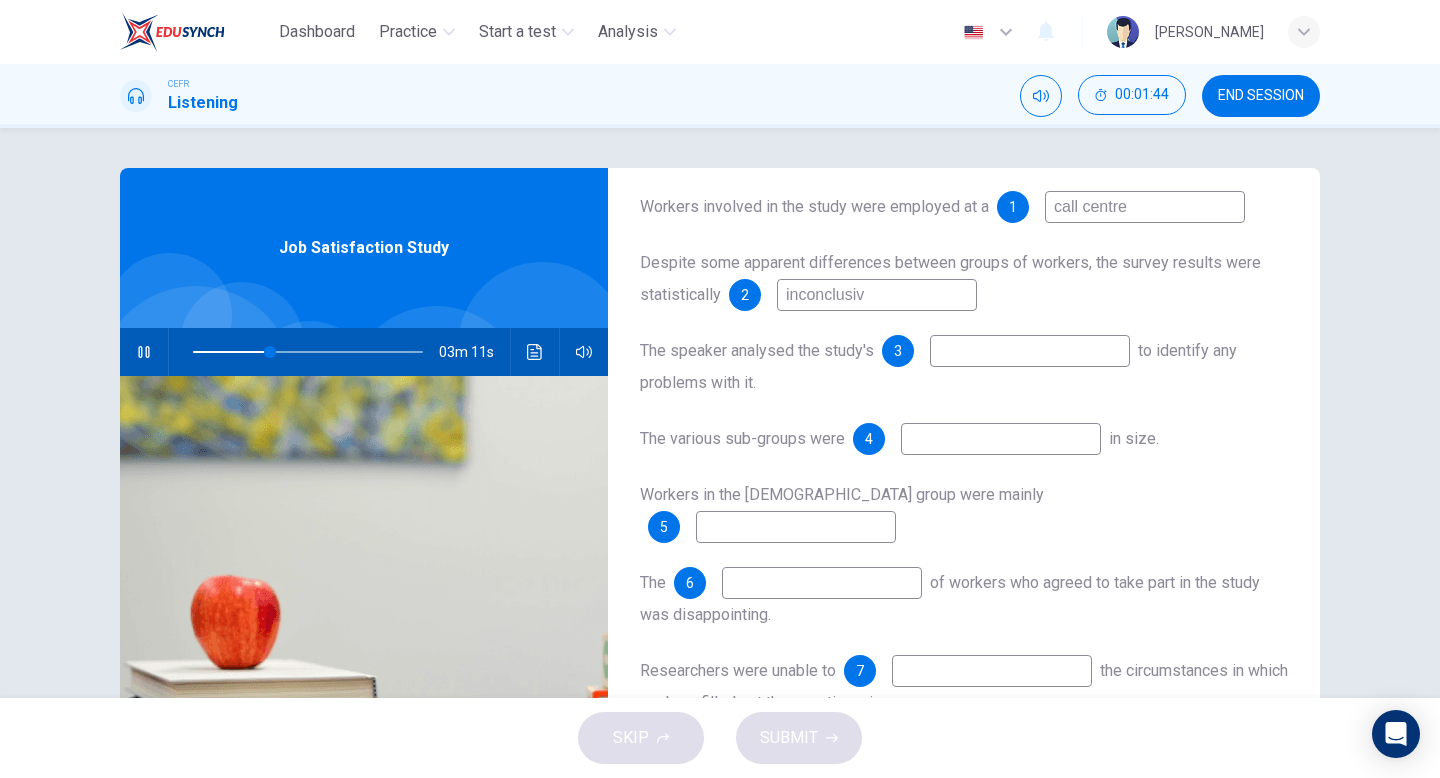 type on "inconclusive" 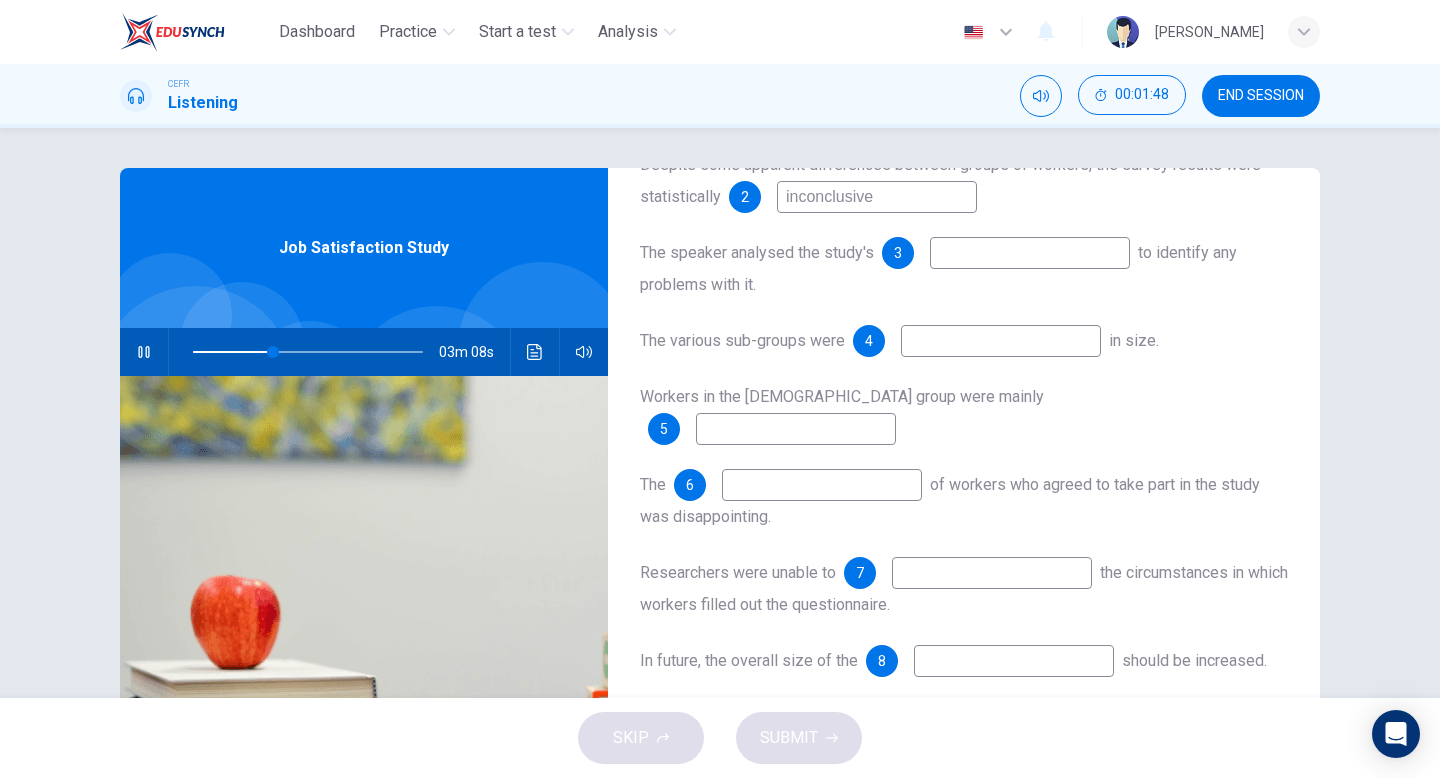scroll, scrollTop: 291, scrollLeft: 0, axis: vertical 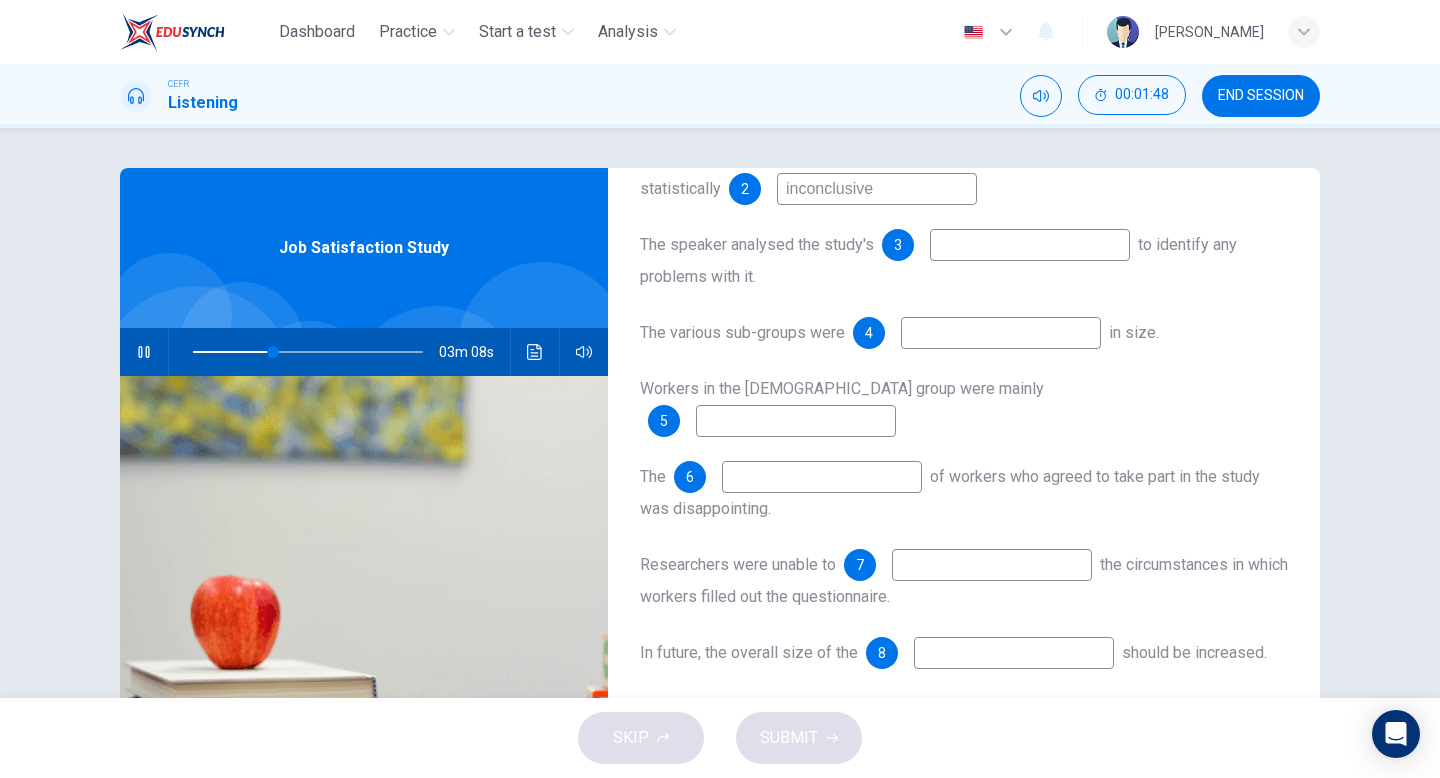 type on "35" 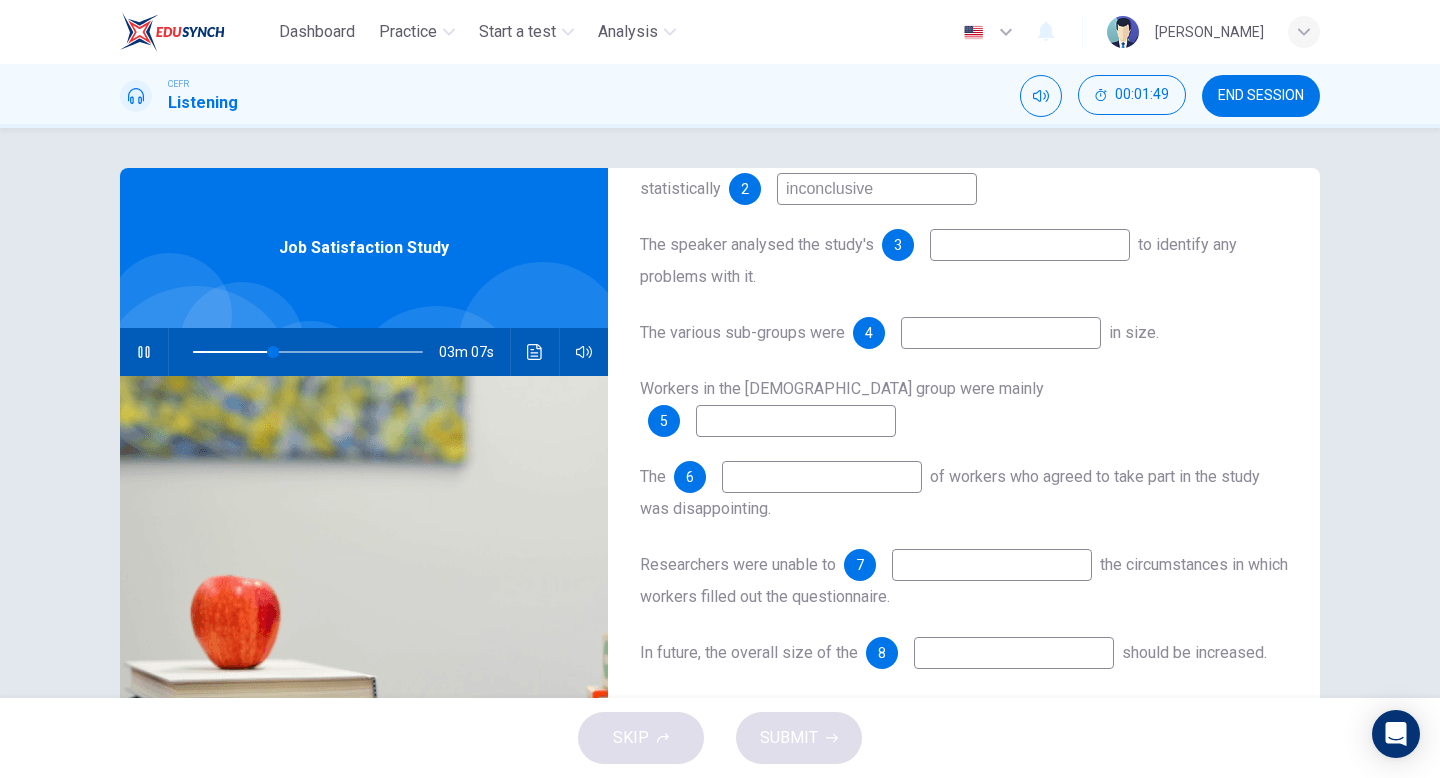 type on "inconclusive" 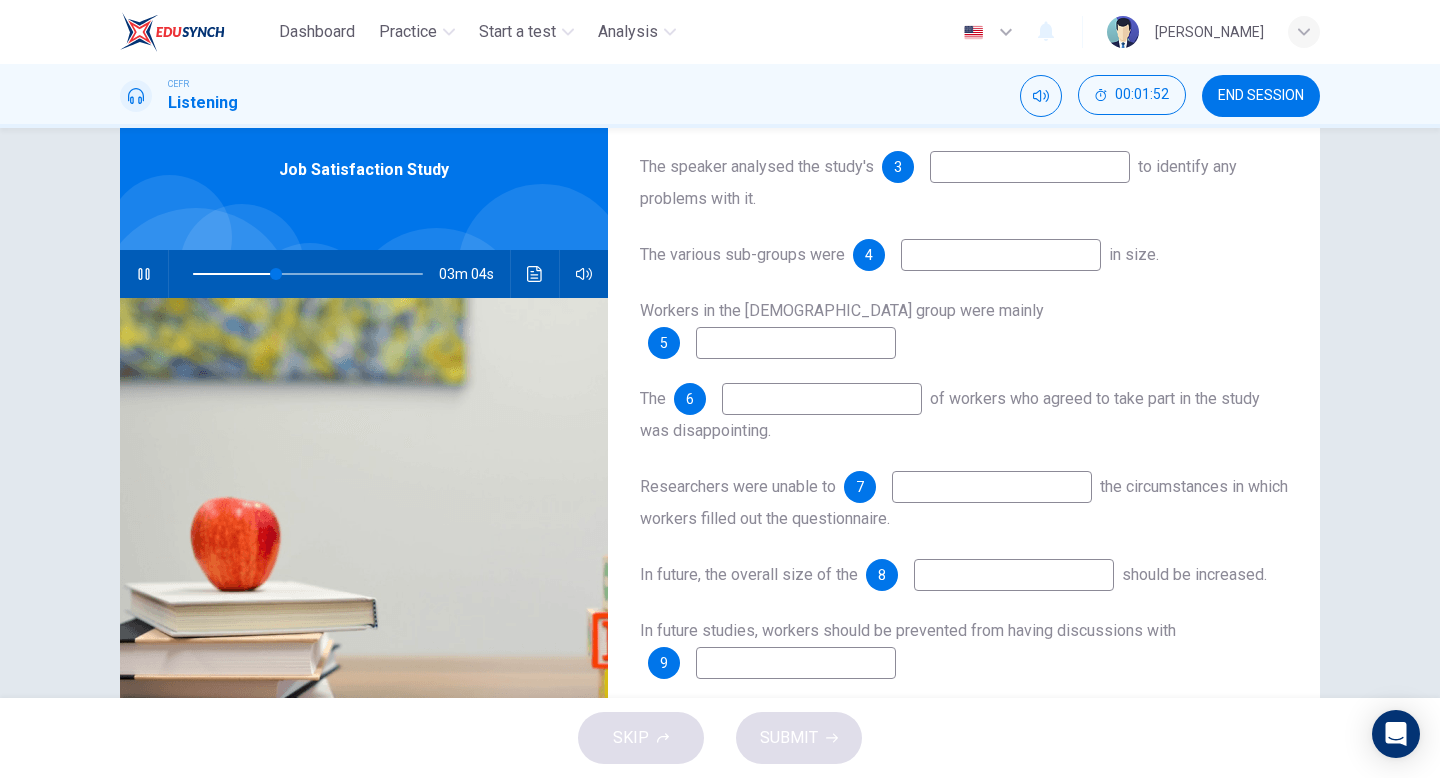 scroll, scrollTop: 84, scrollLeft: 0, axis: vertical 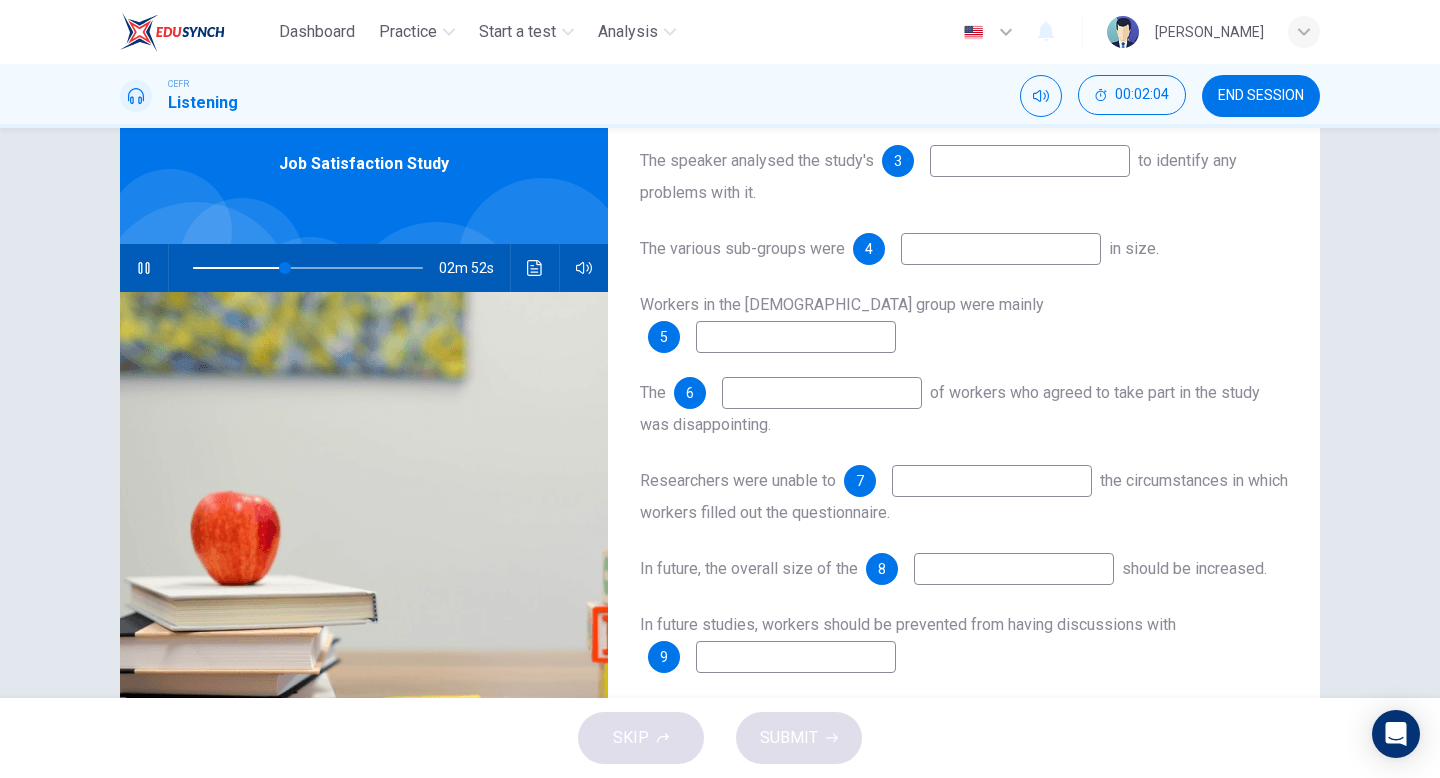 type on "40" 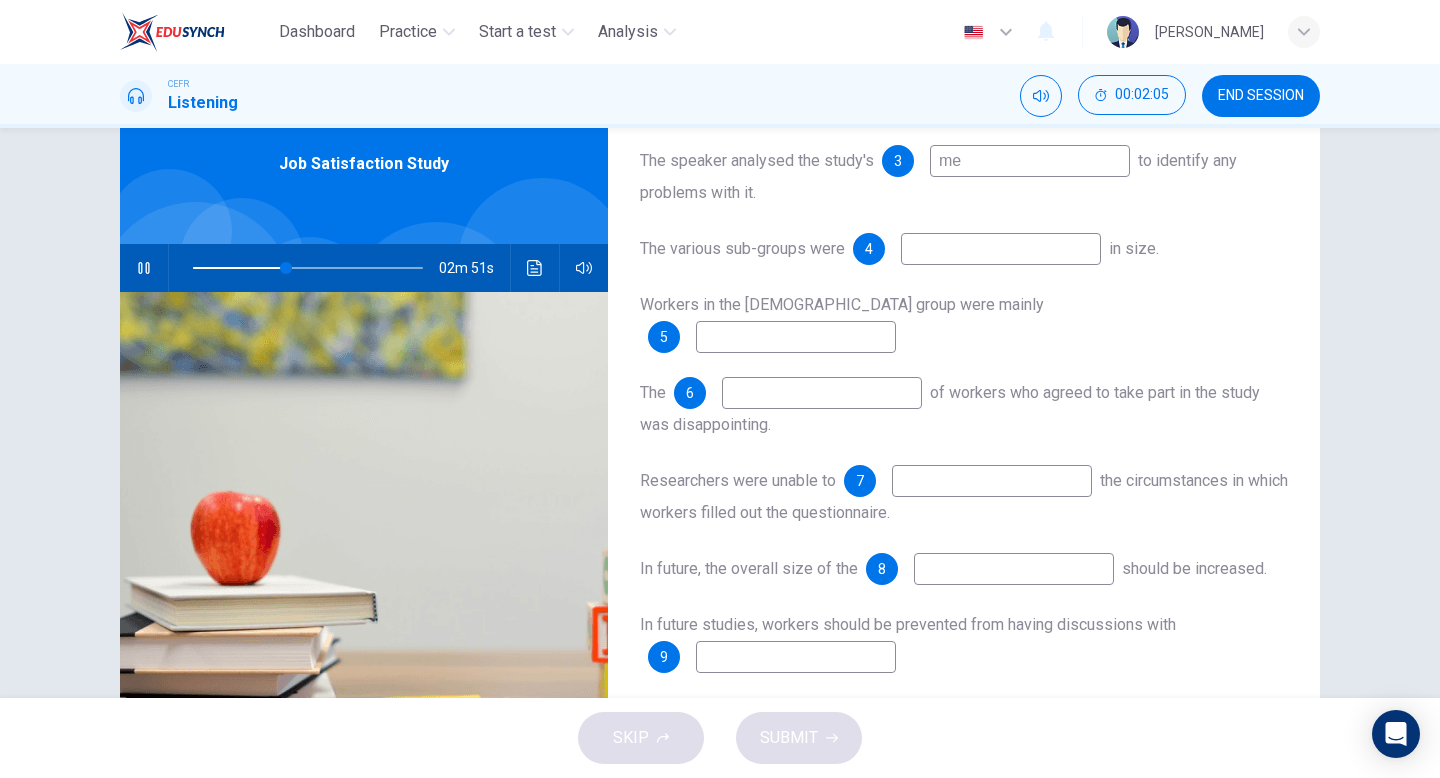 type on "met" 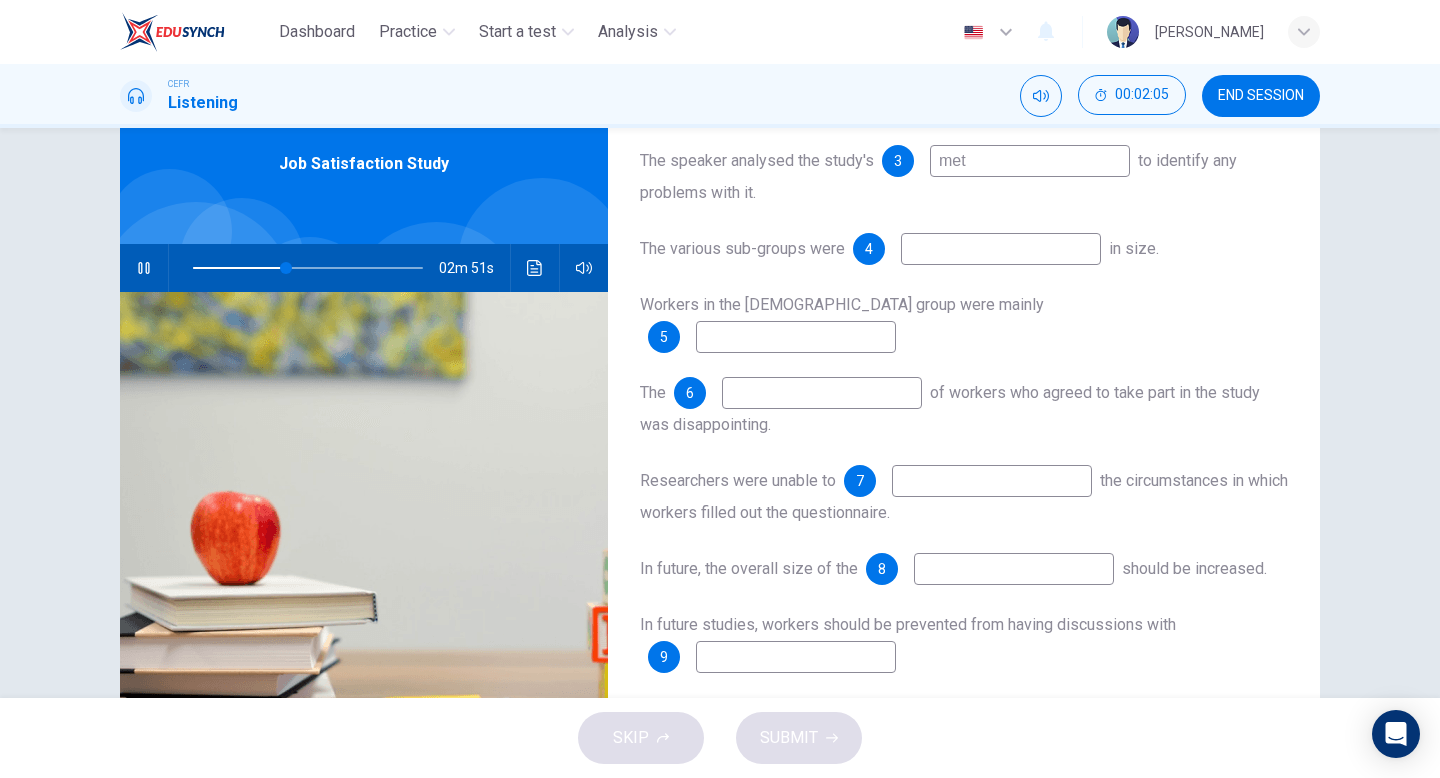 type on "41" 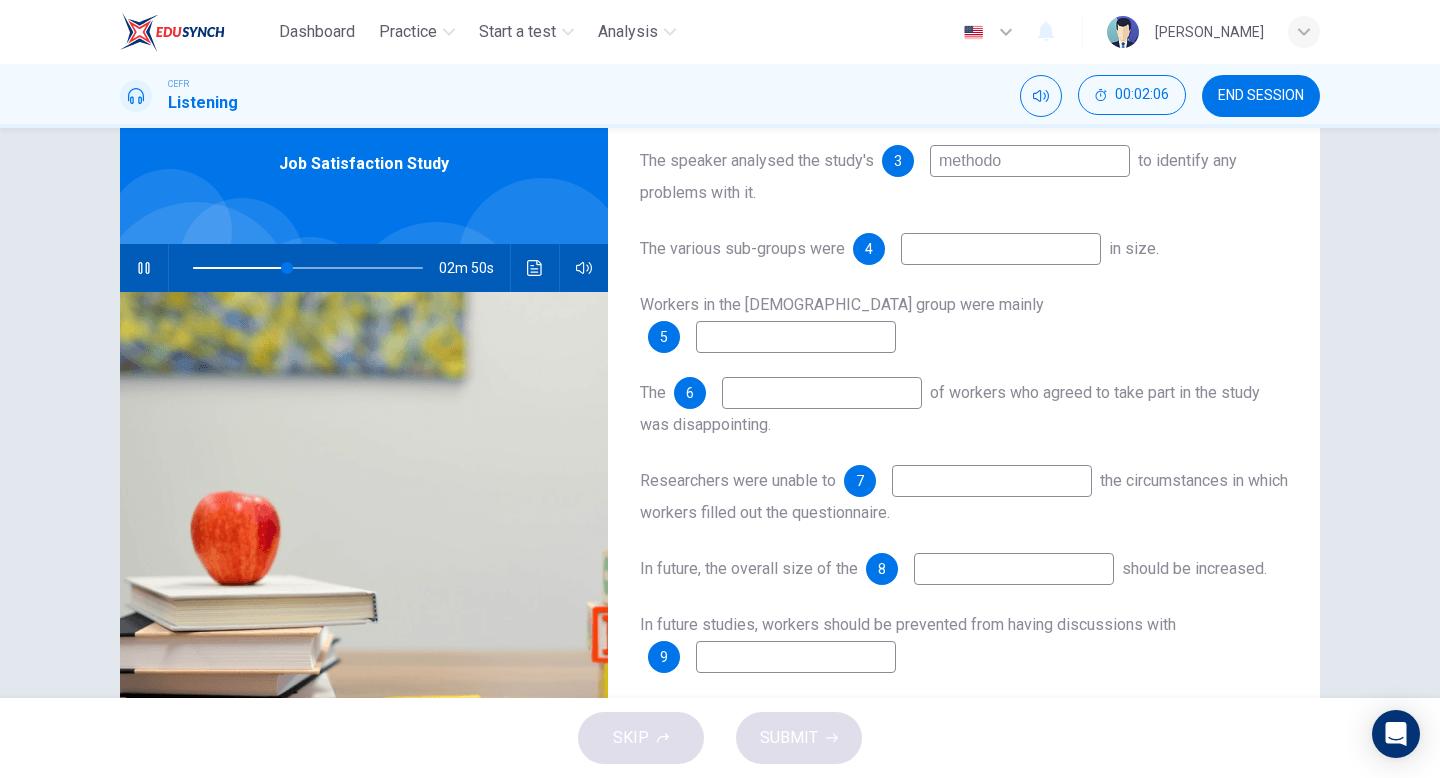 type on "methodol" 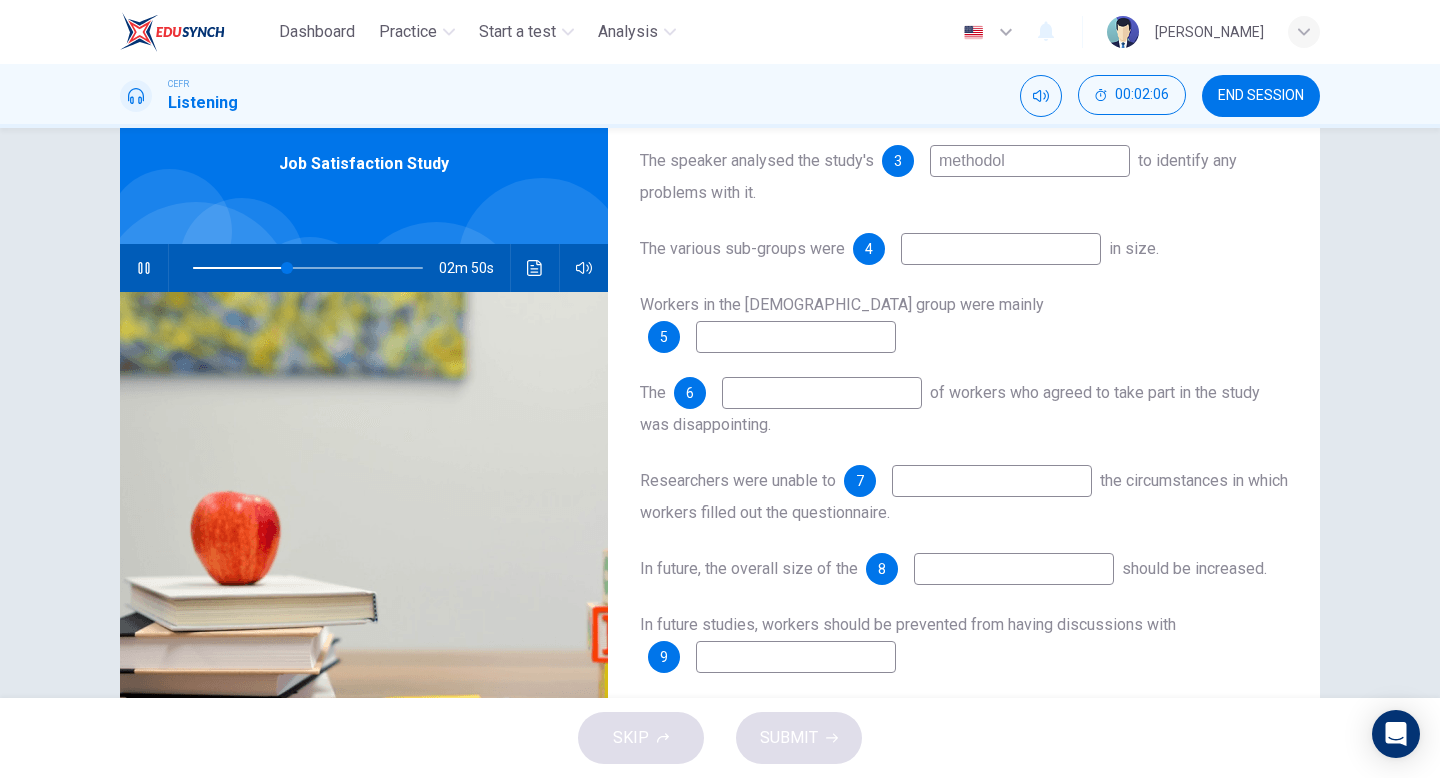 type on "41" 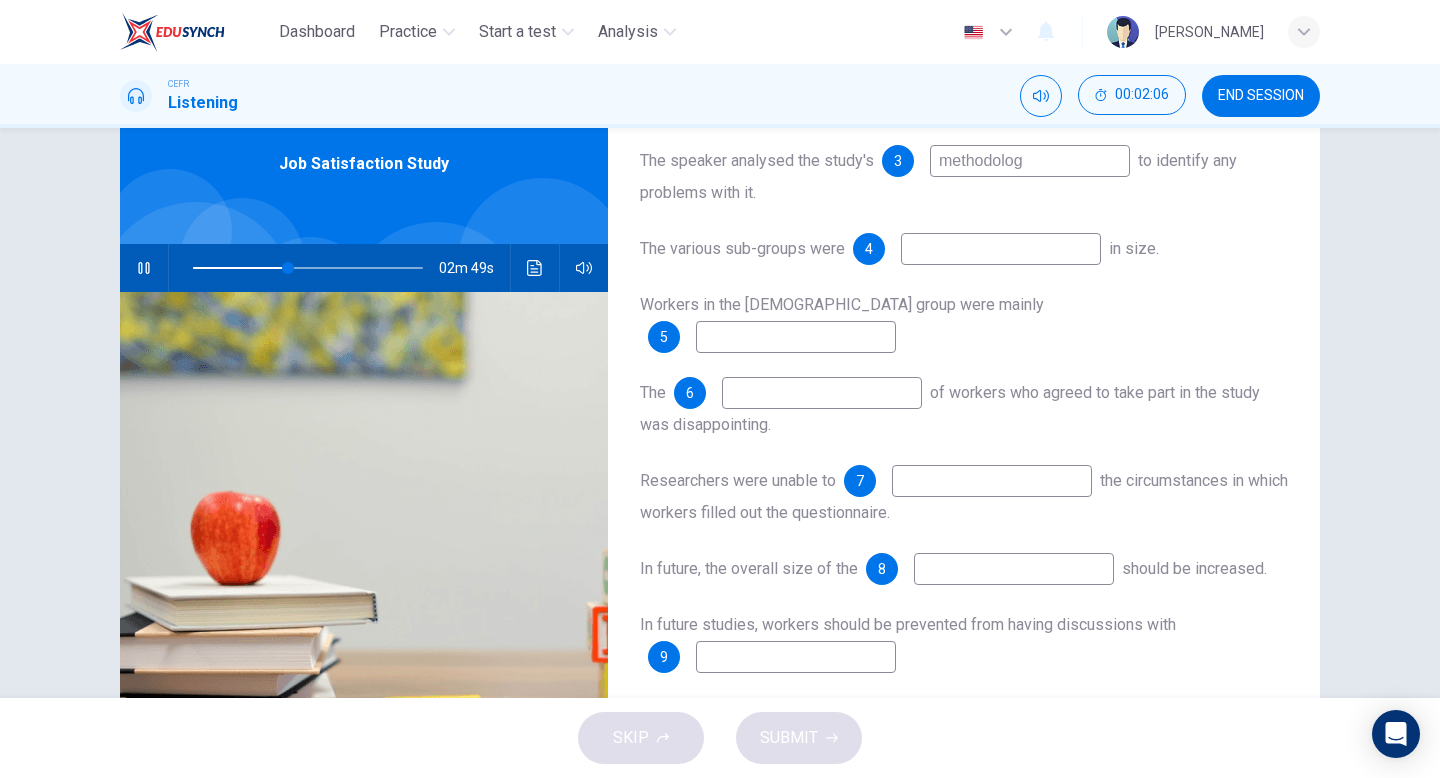 type on "methodology" 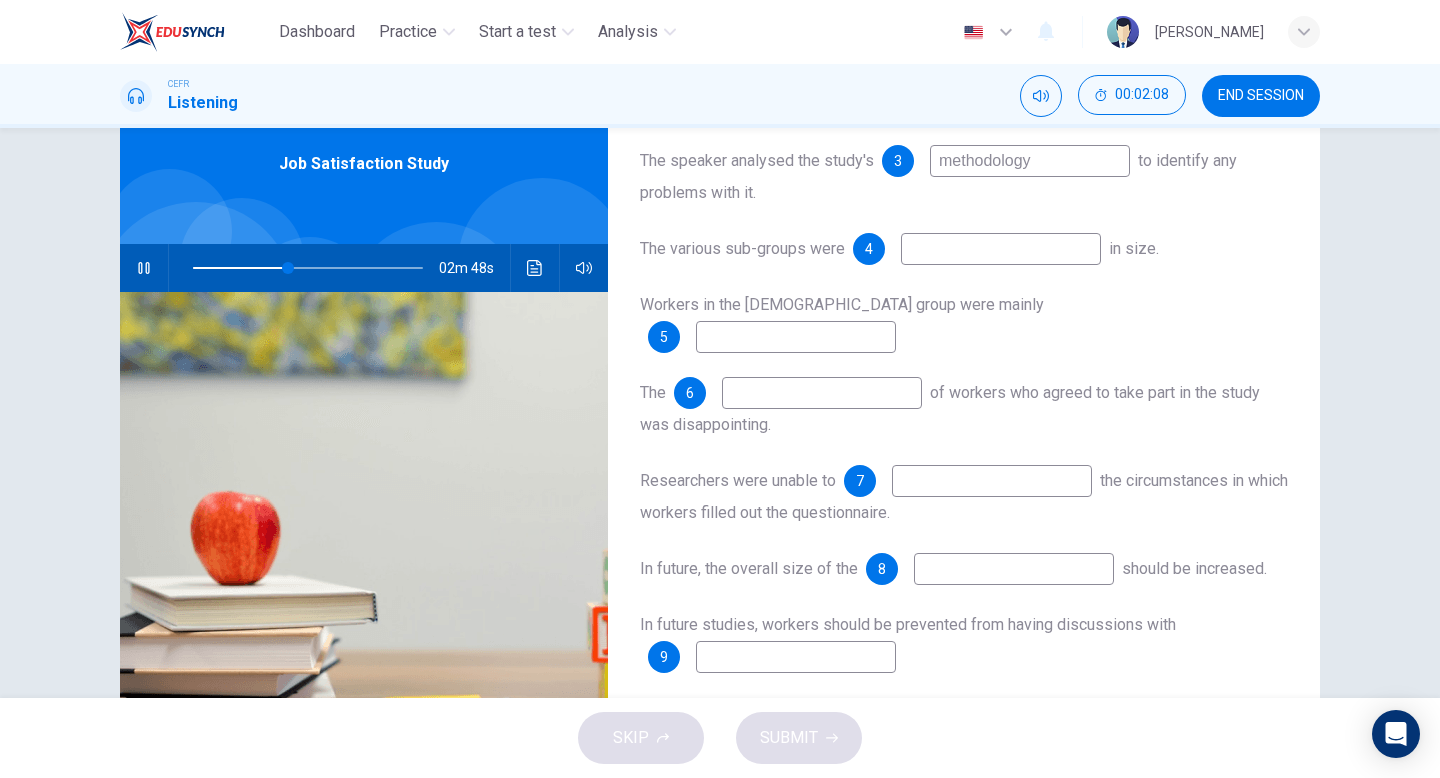 type on "42" 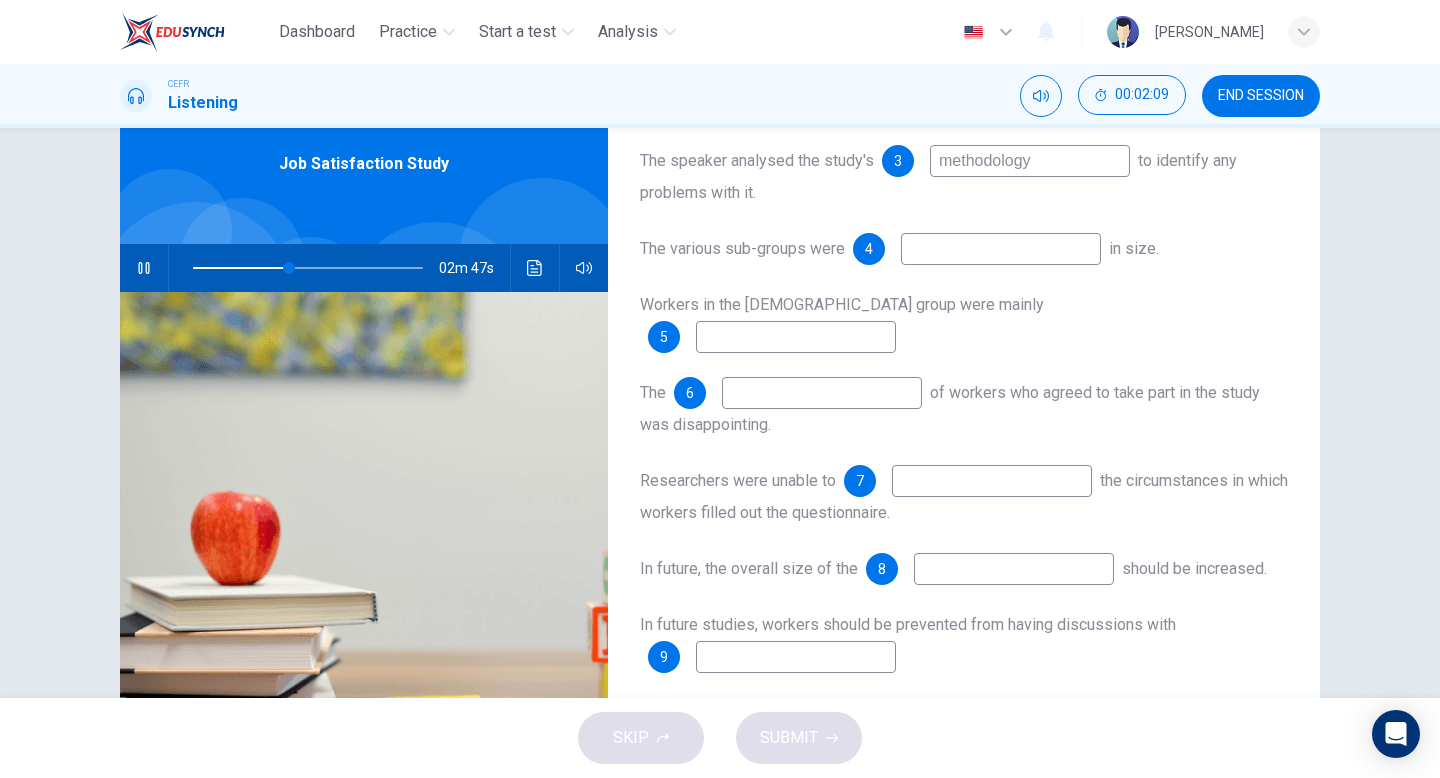 type on "methodology" 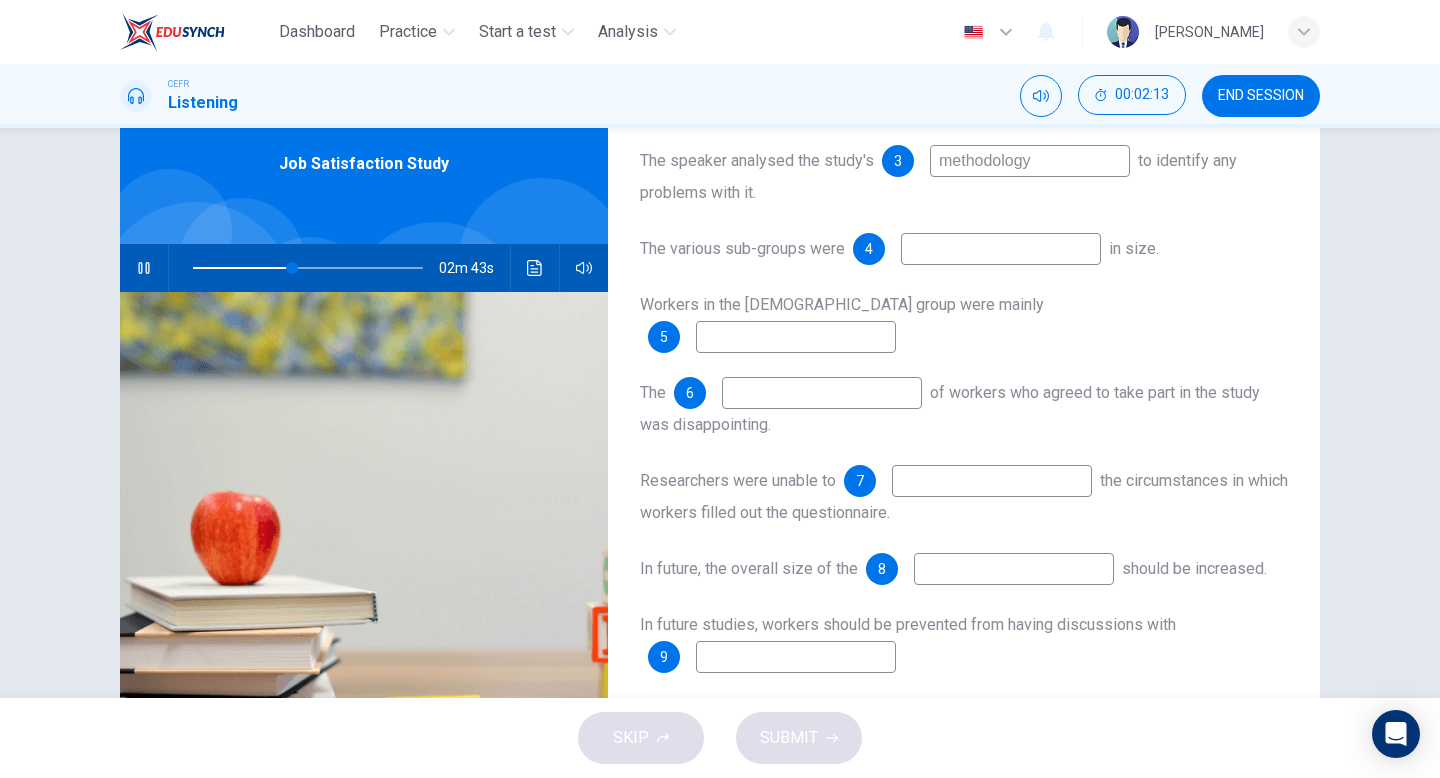 type on "44" 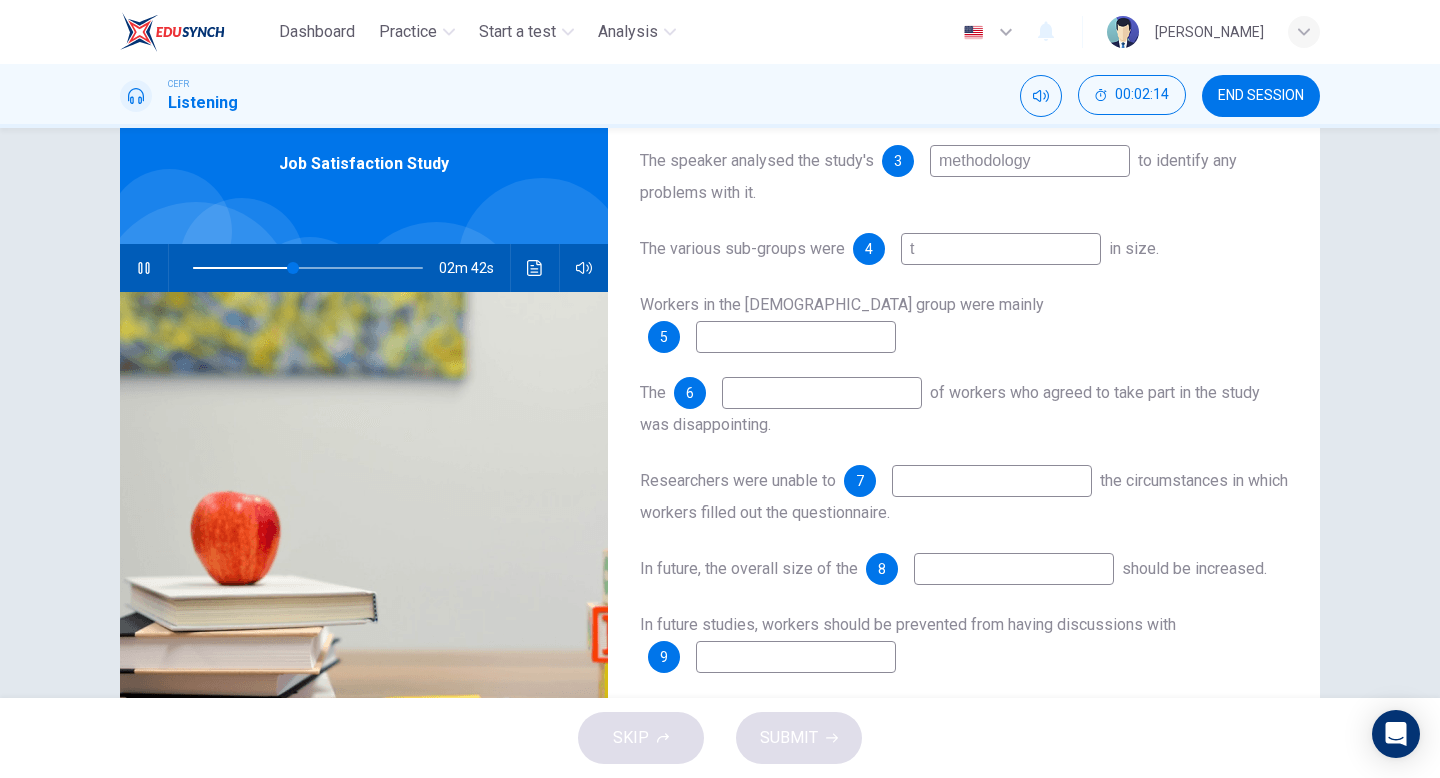 type on "to" 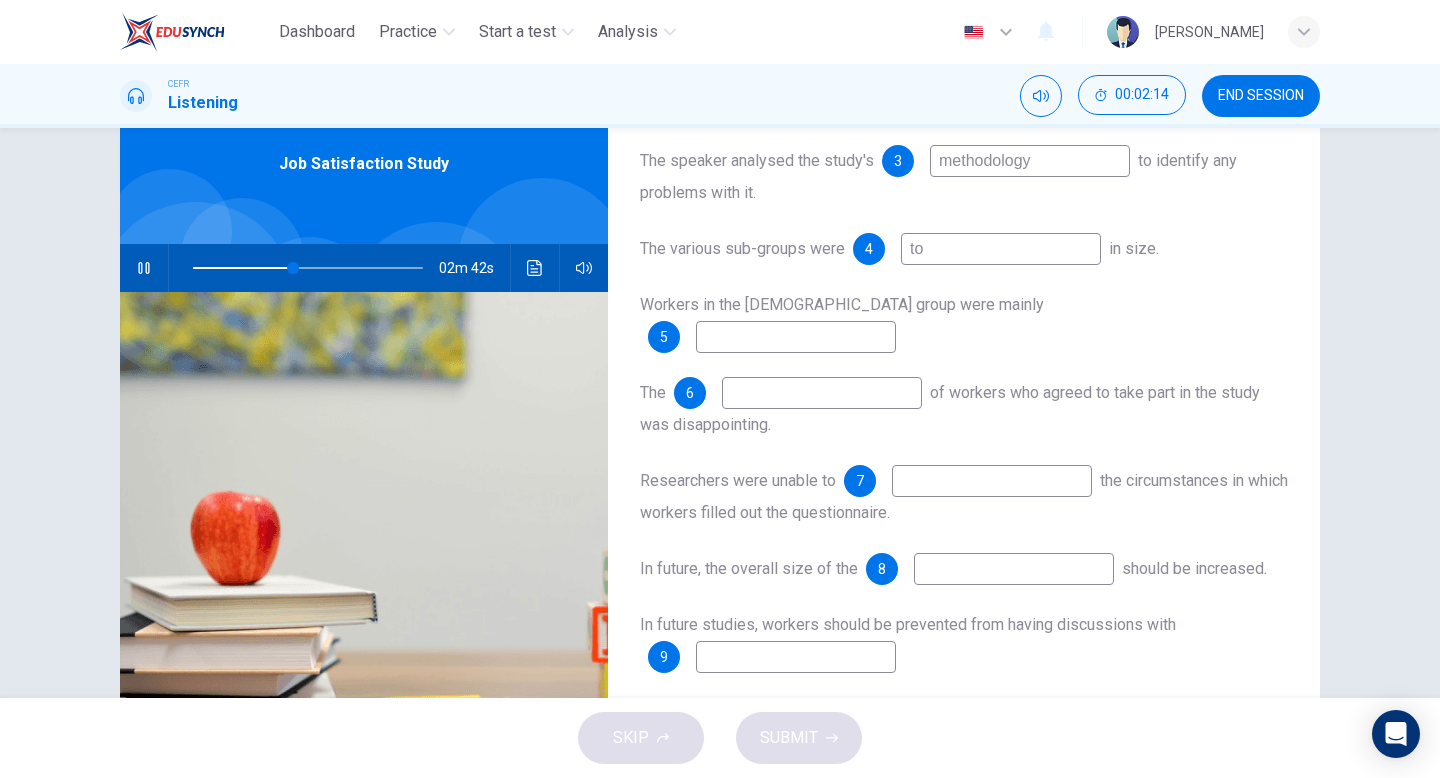 type on "44" 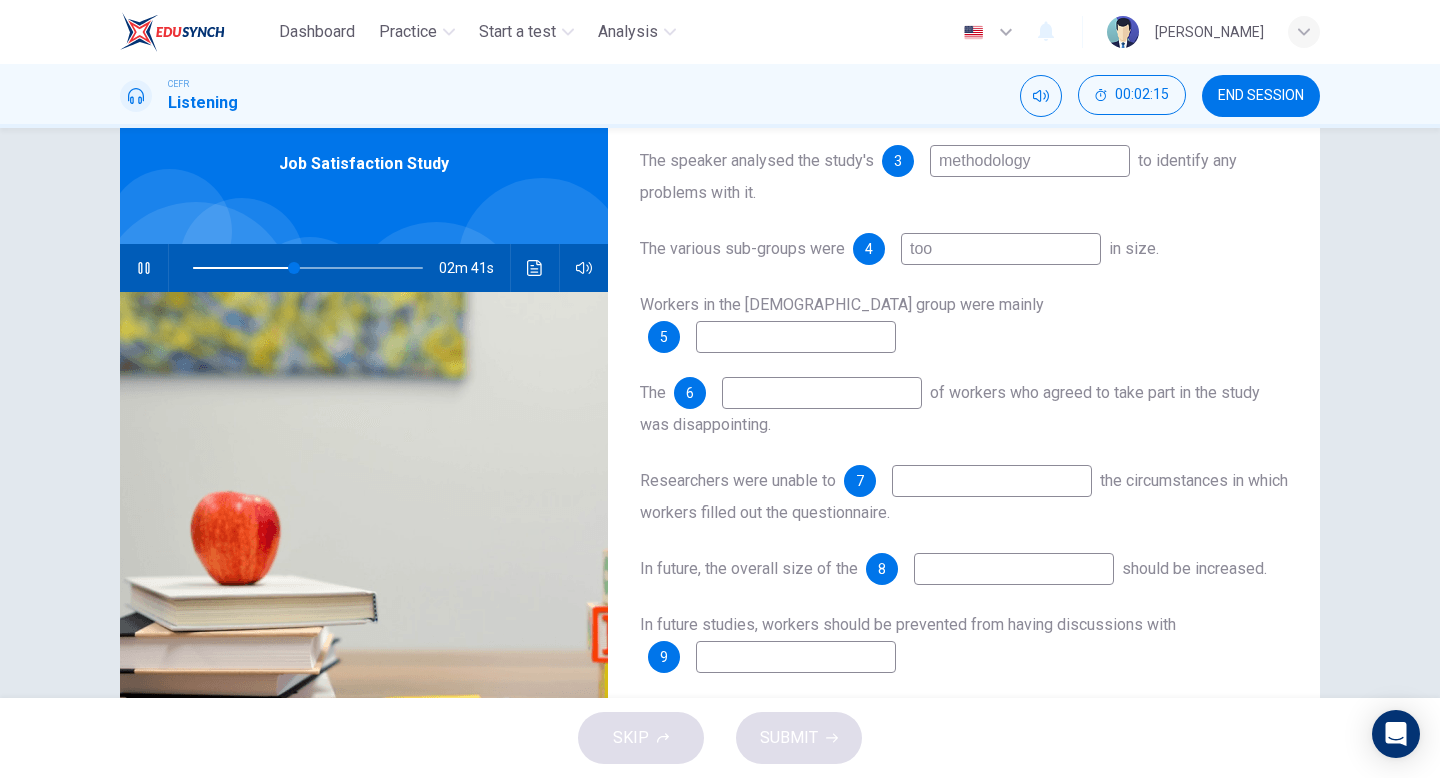 type on "too m" 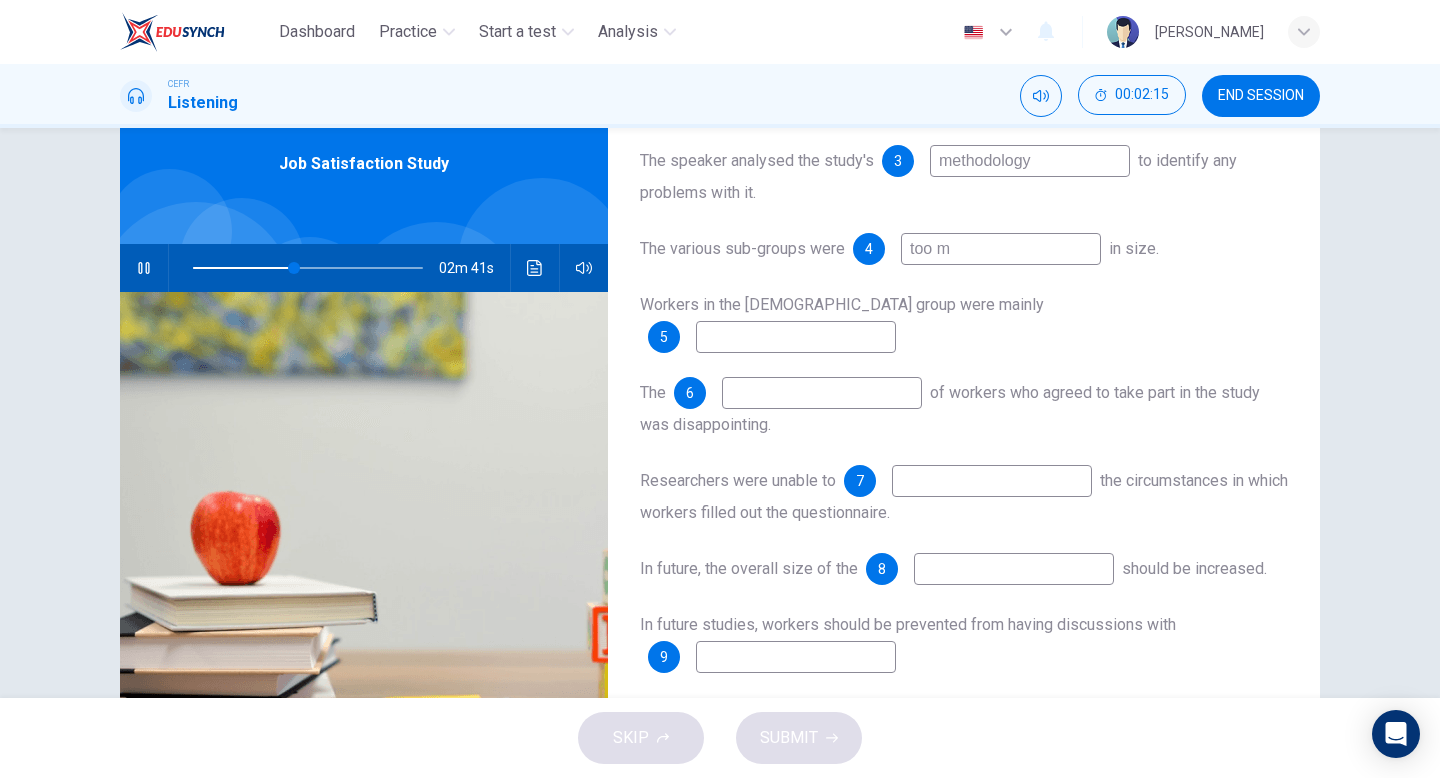 type on "44" 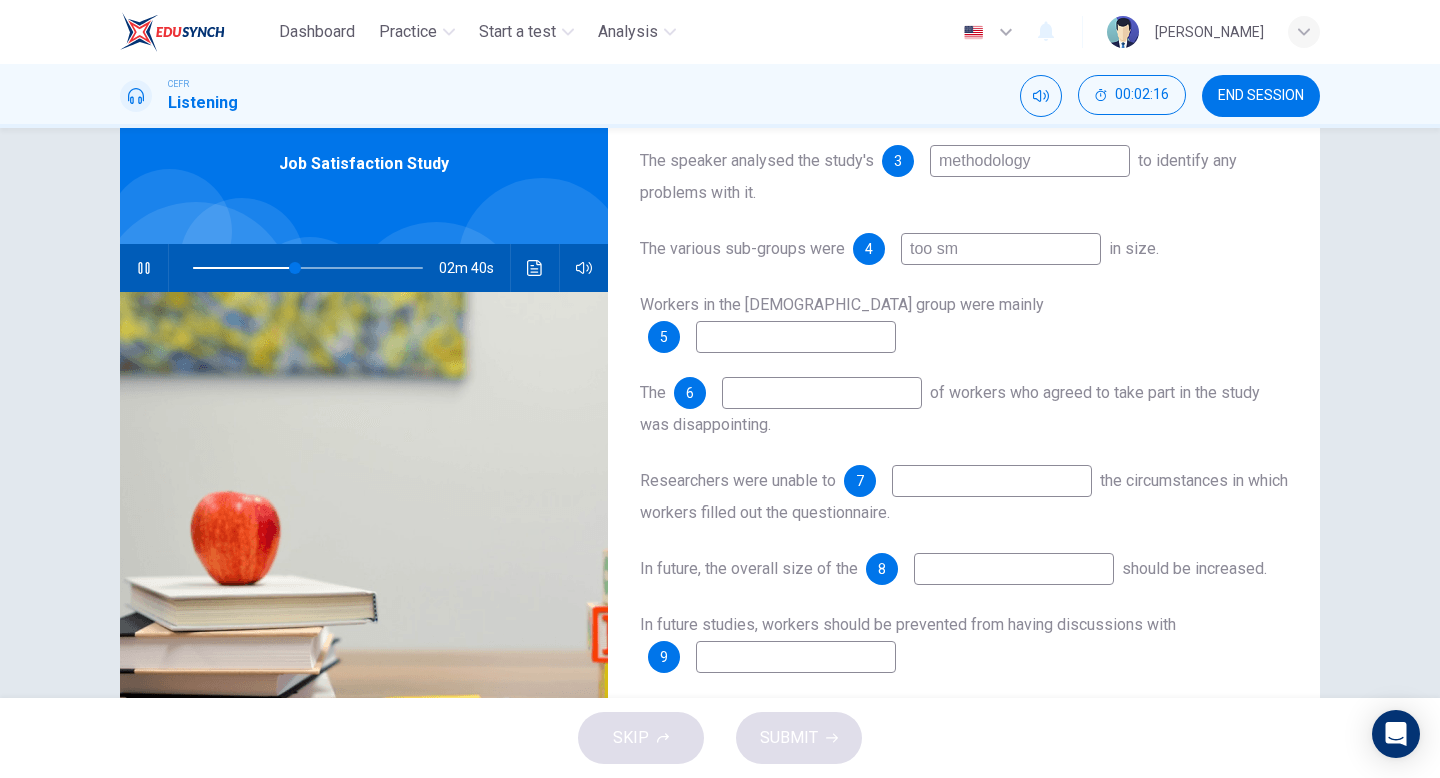 type on "too sma" 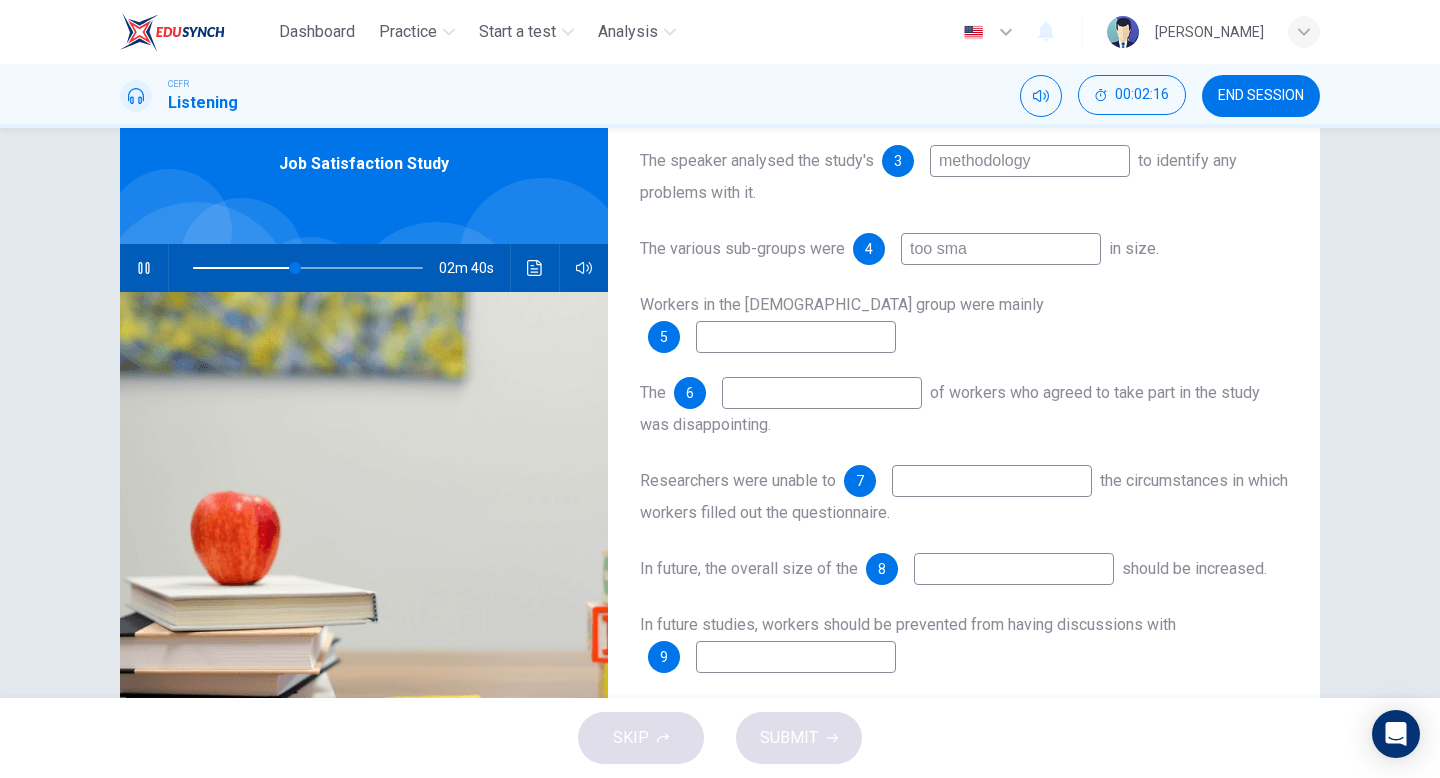 type on "45" 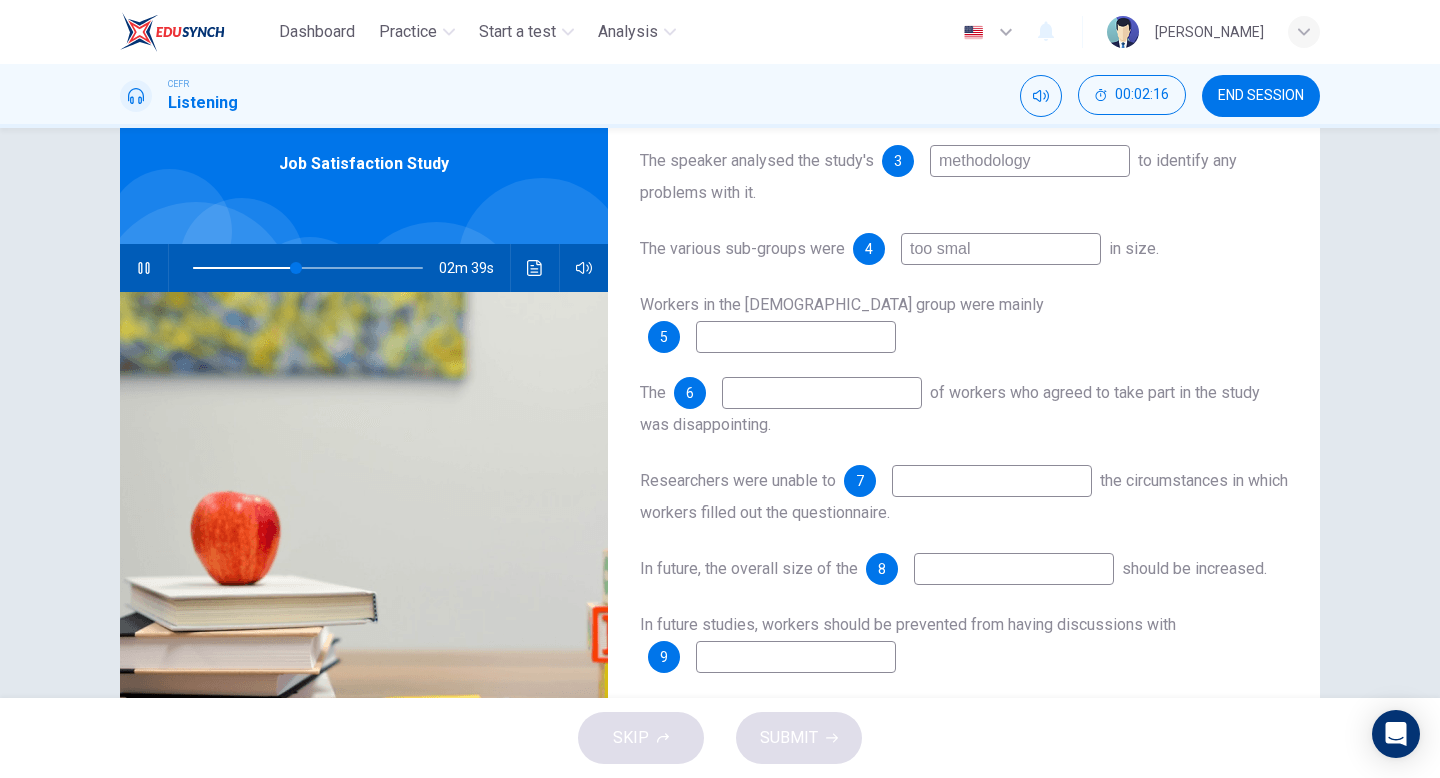type on "too small" 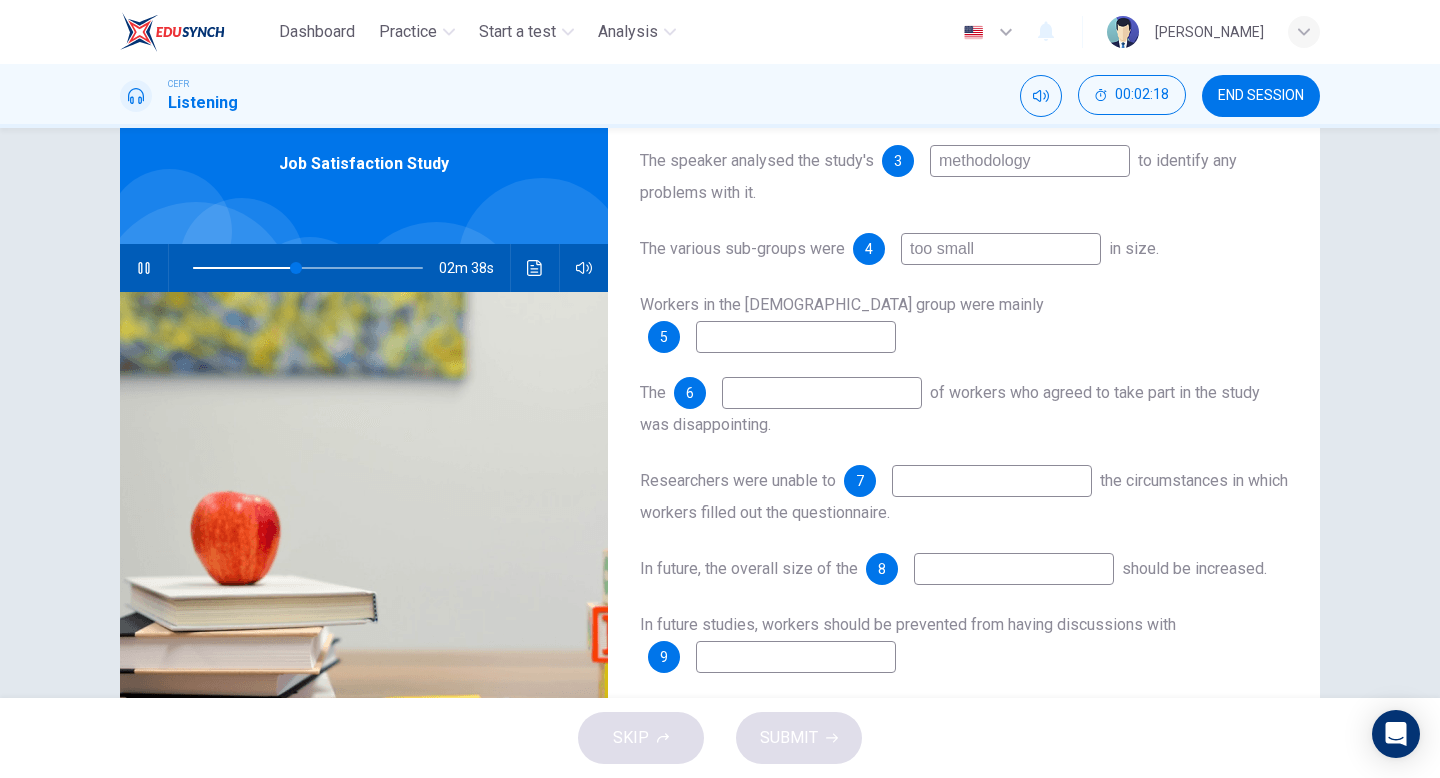type on "45" 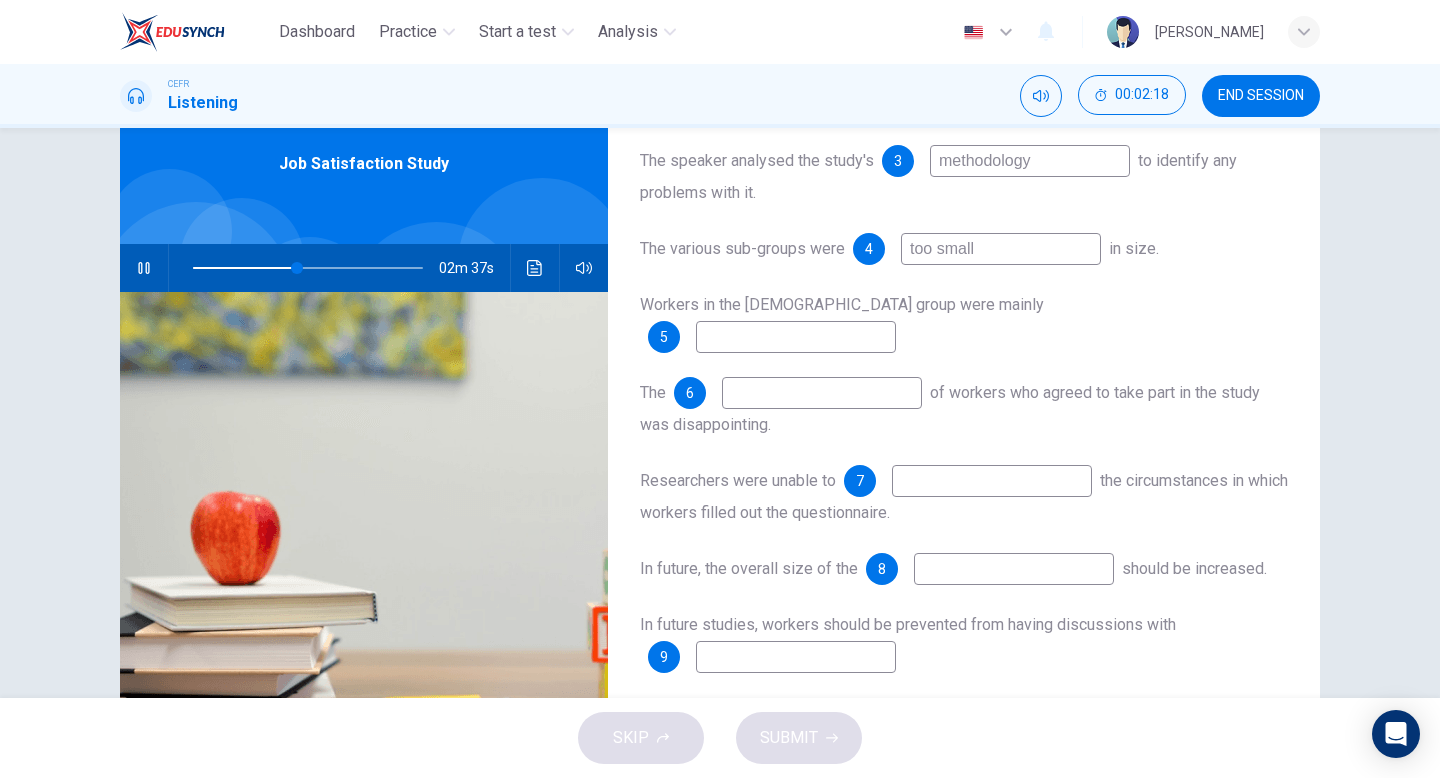 type on "too small" 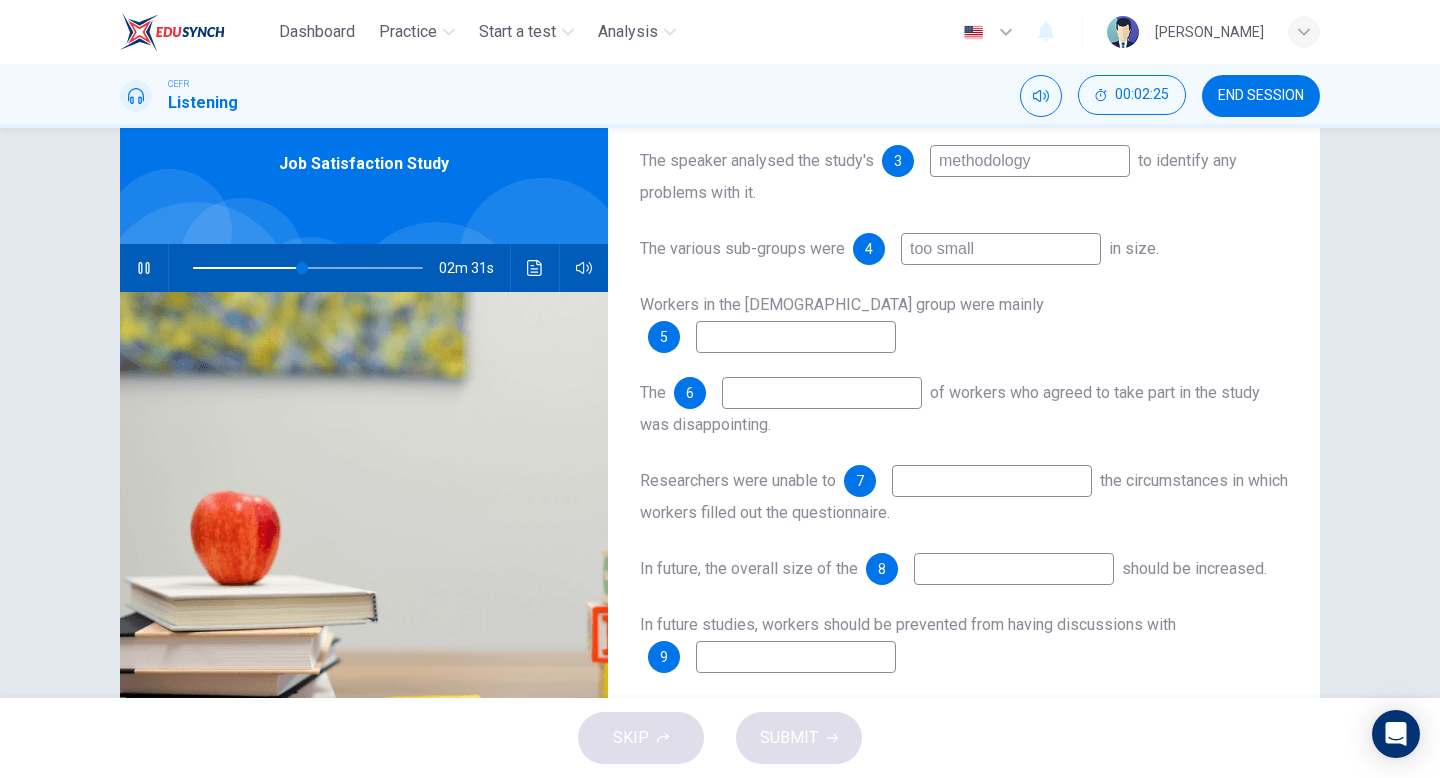 click on "too small" at bounding box center [1001, 249] 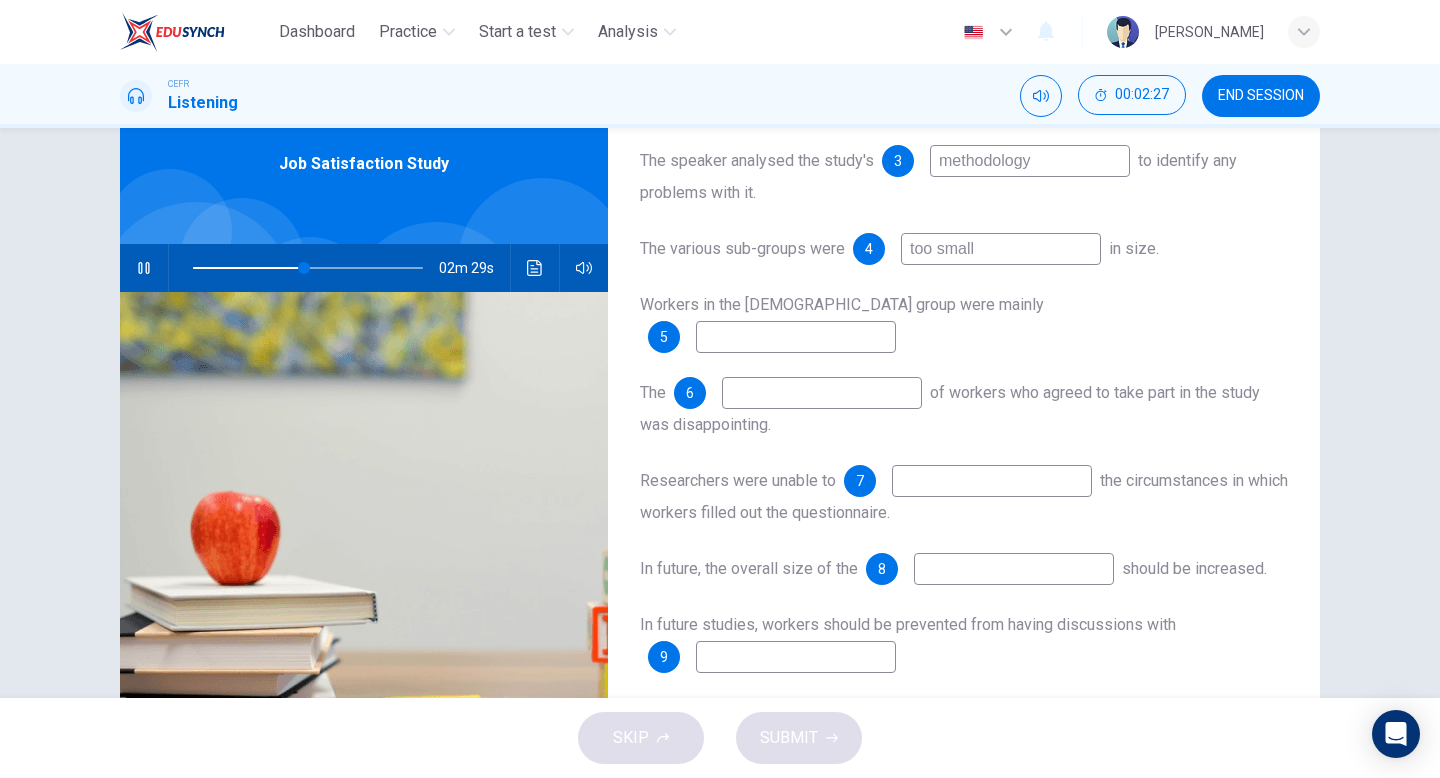 type on "48" 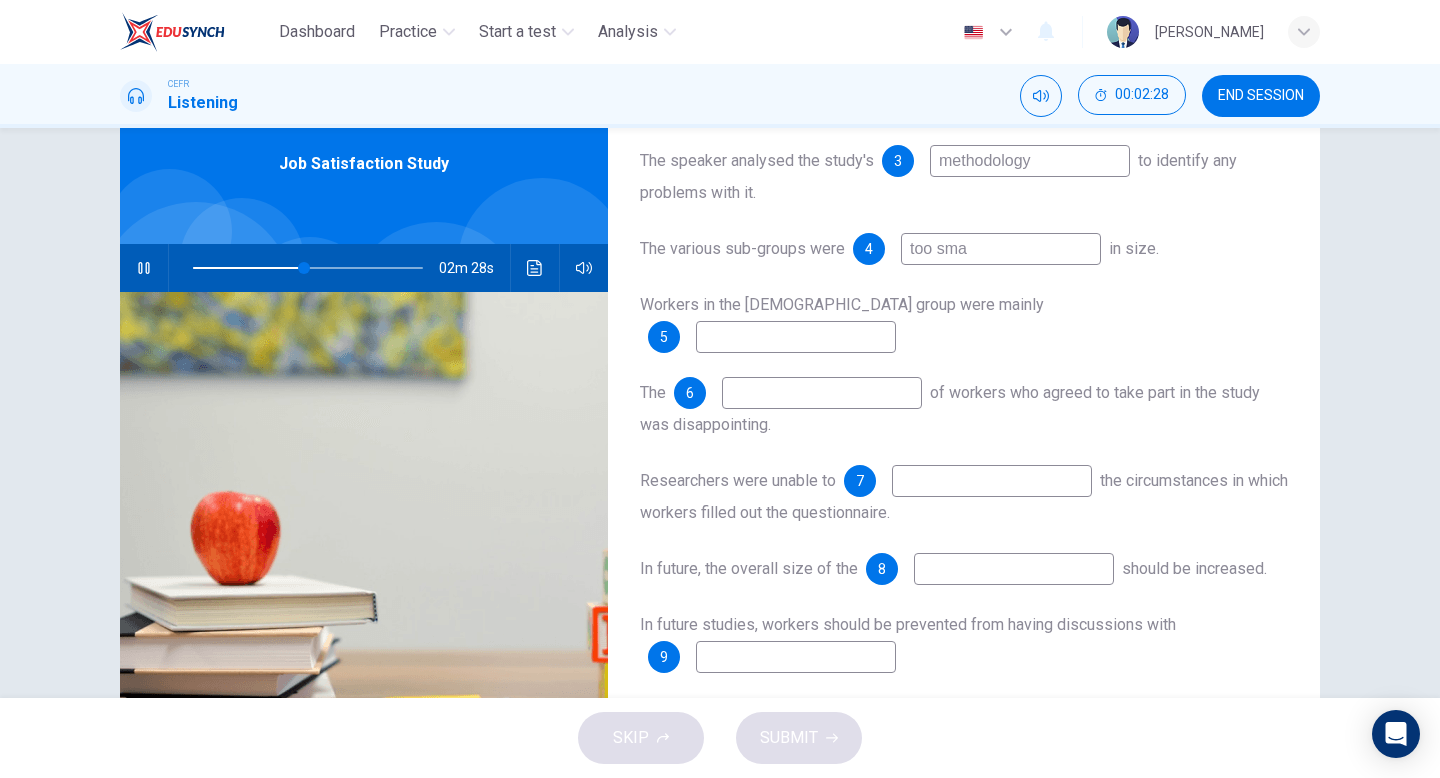 type on "too sm" 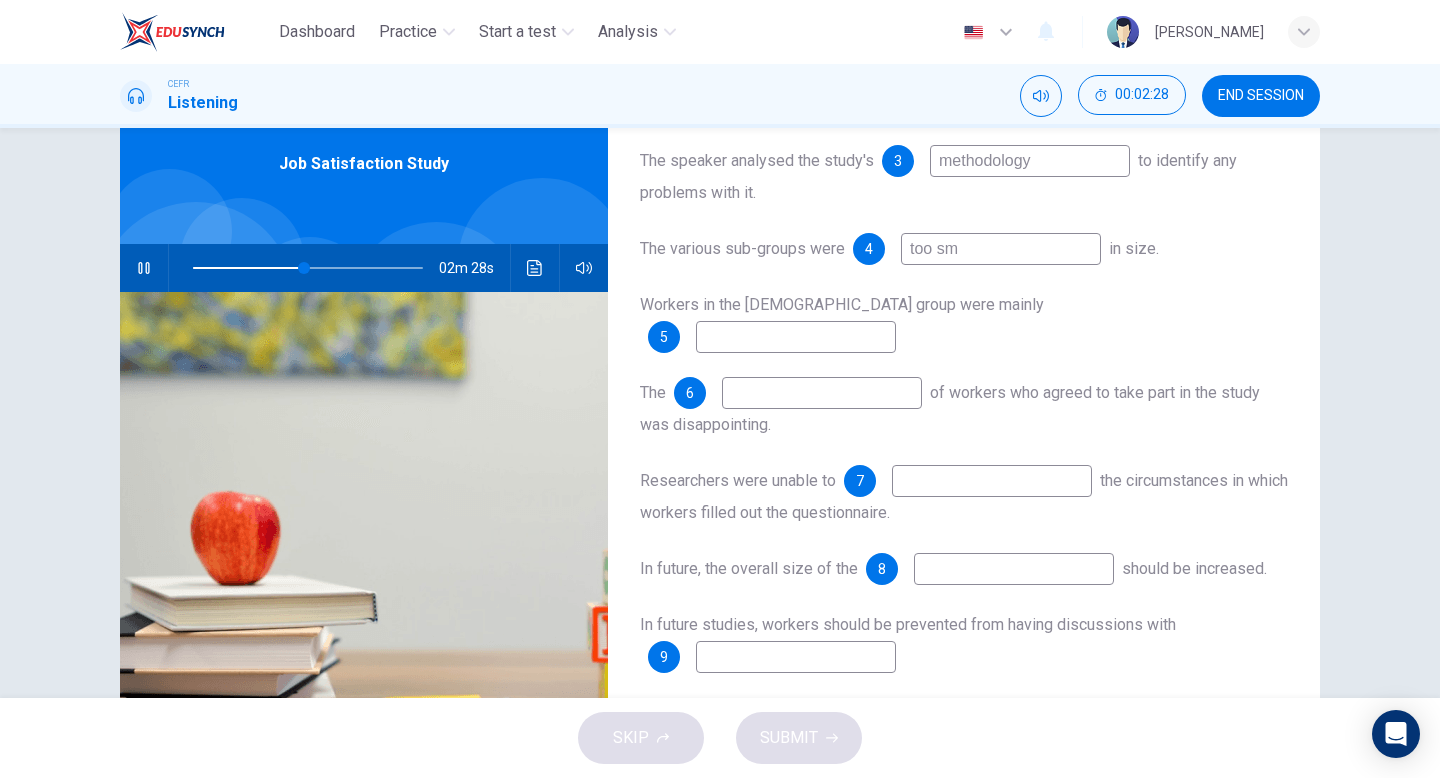 type on "49" 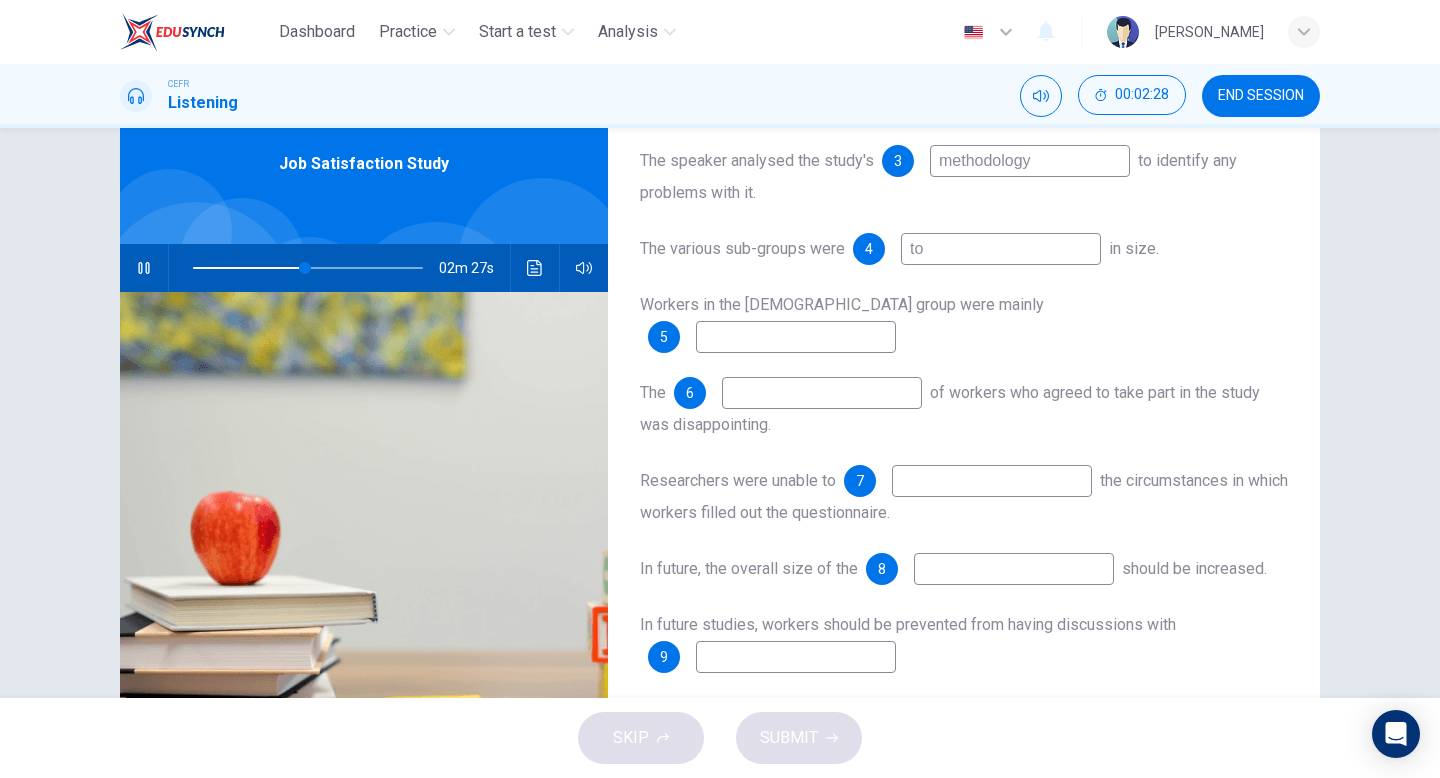 type on "t" 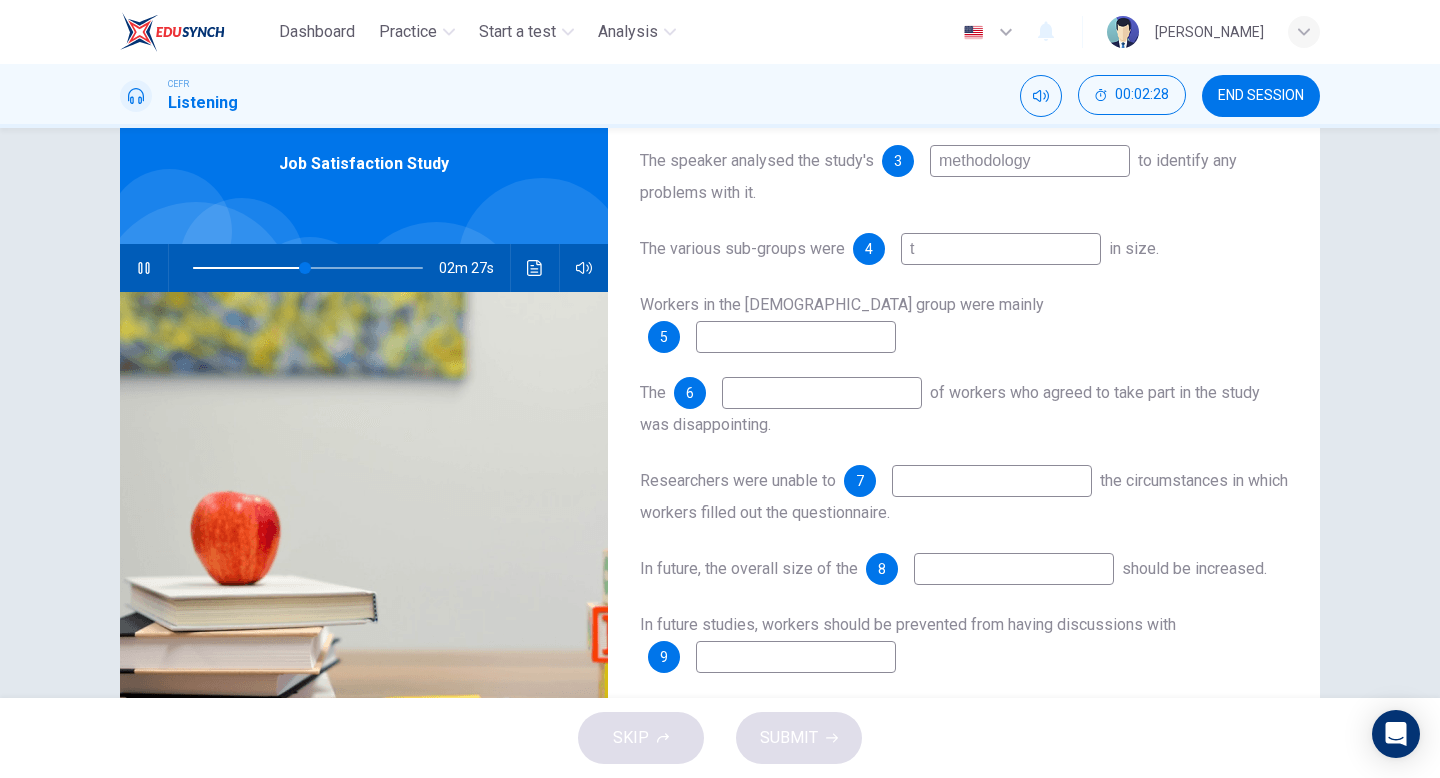 type 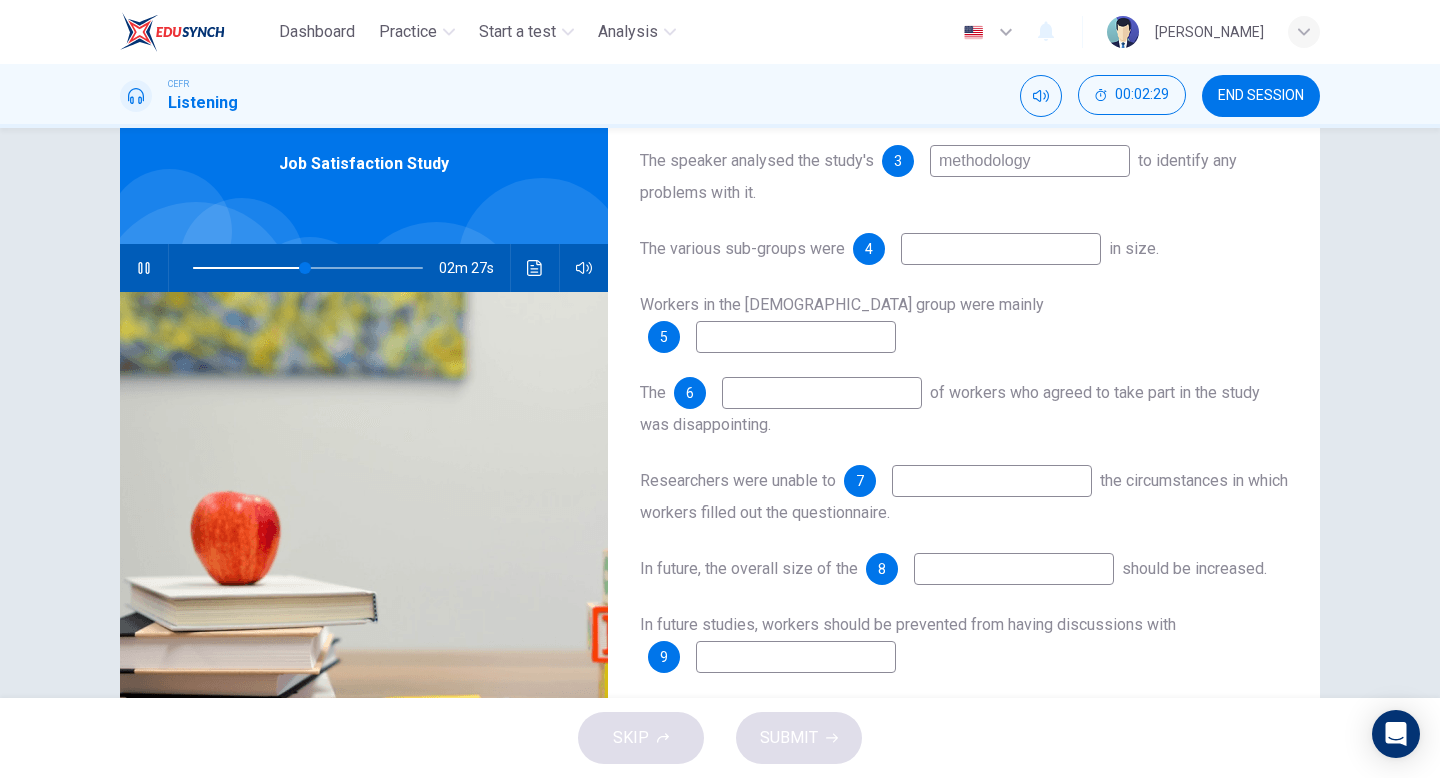 type on "49" 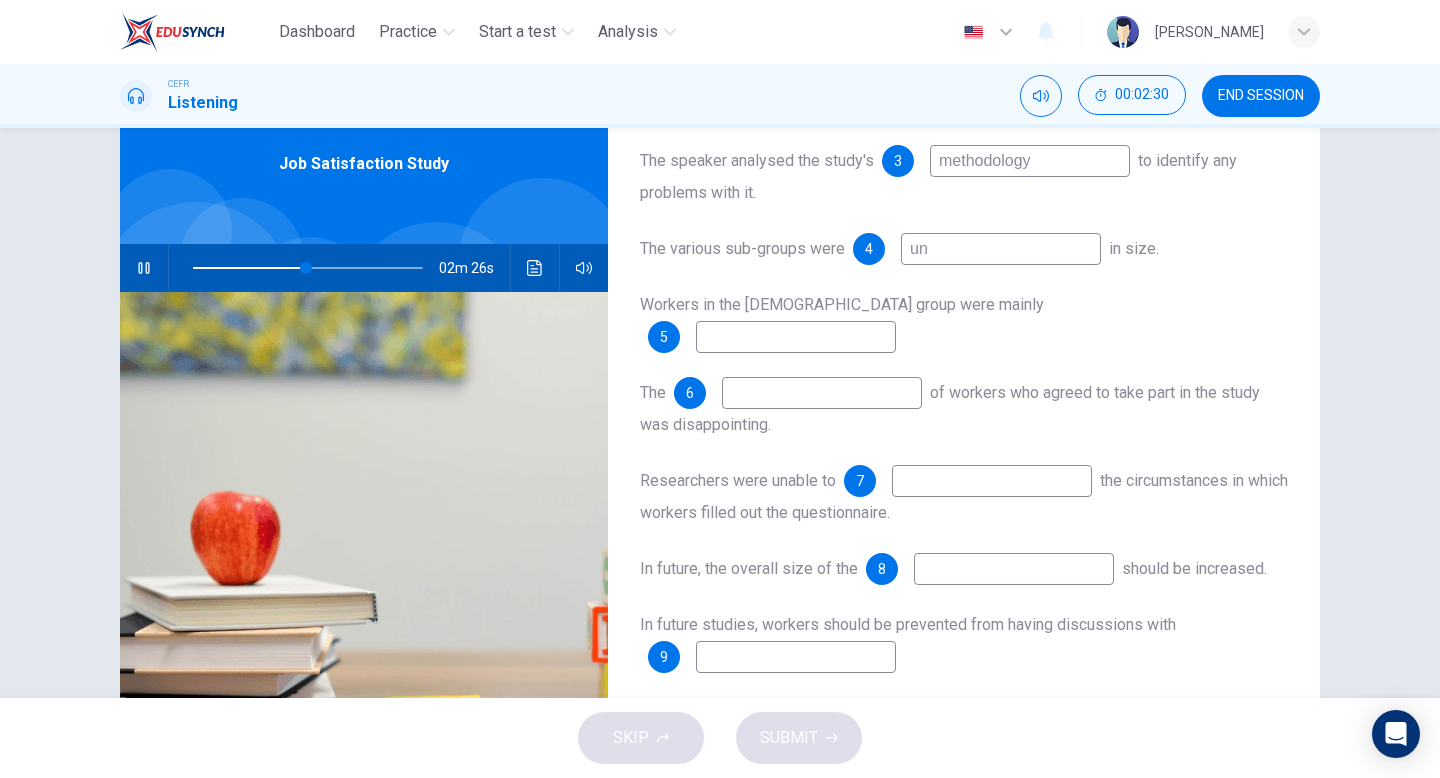 type on "une" 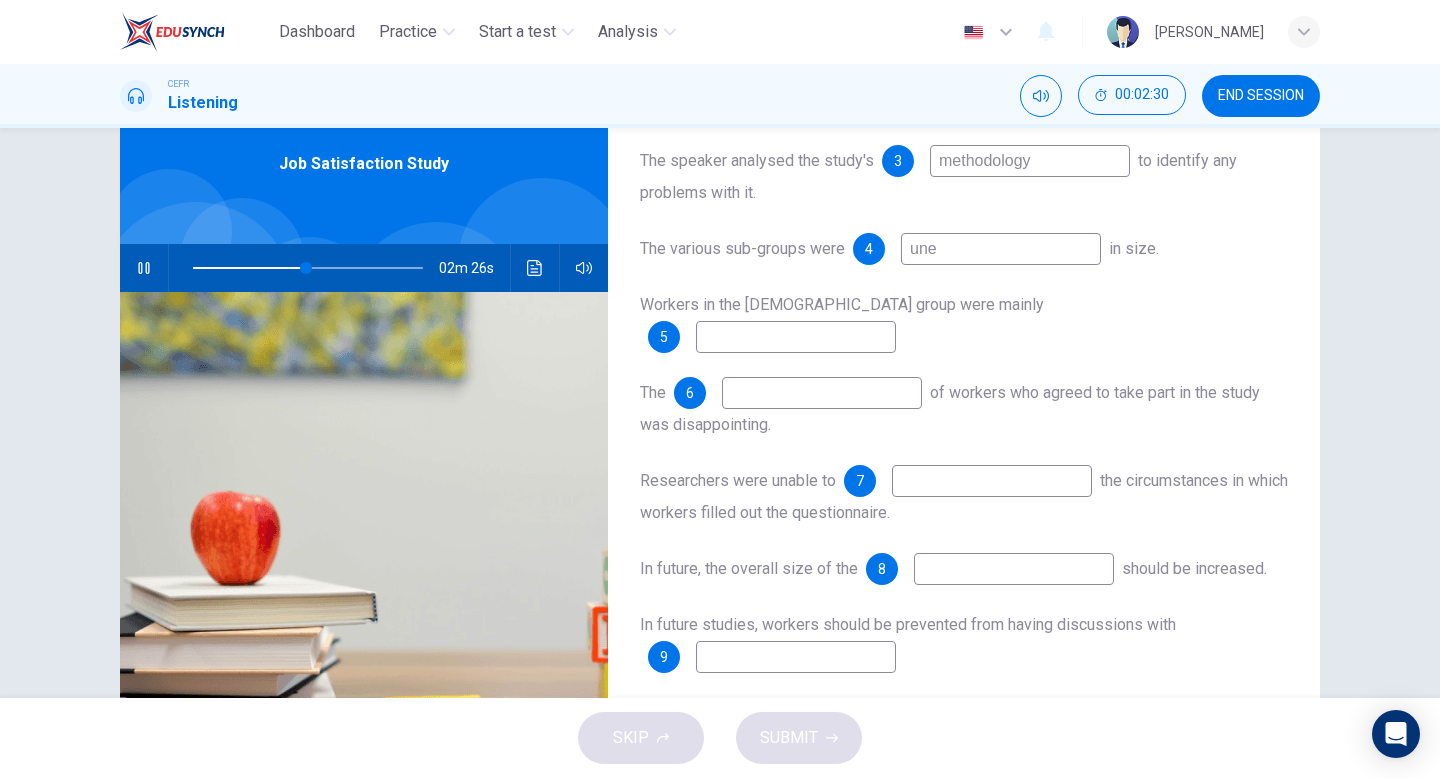 type on "50" 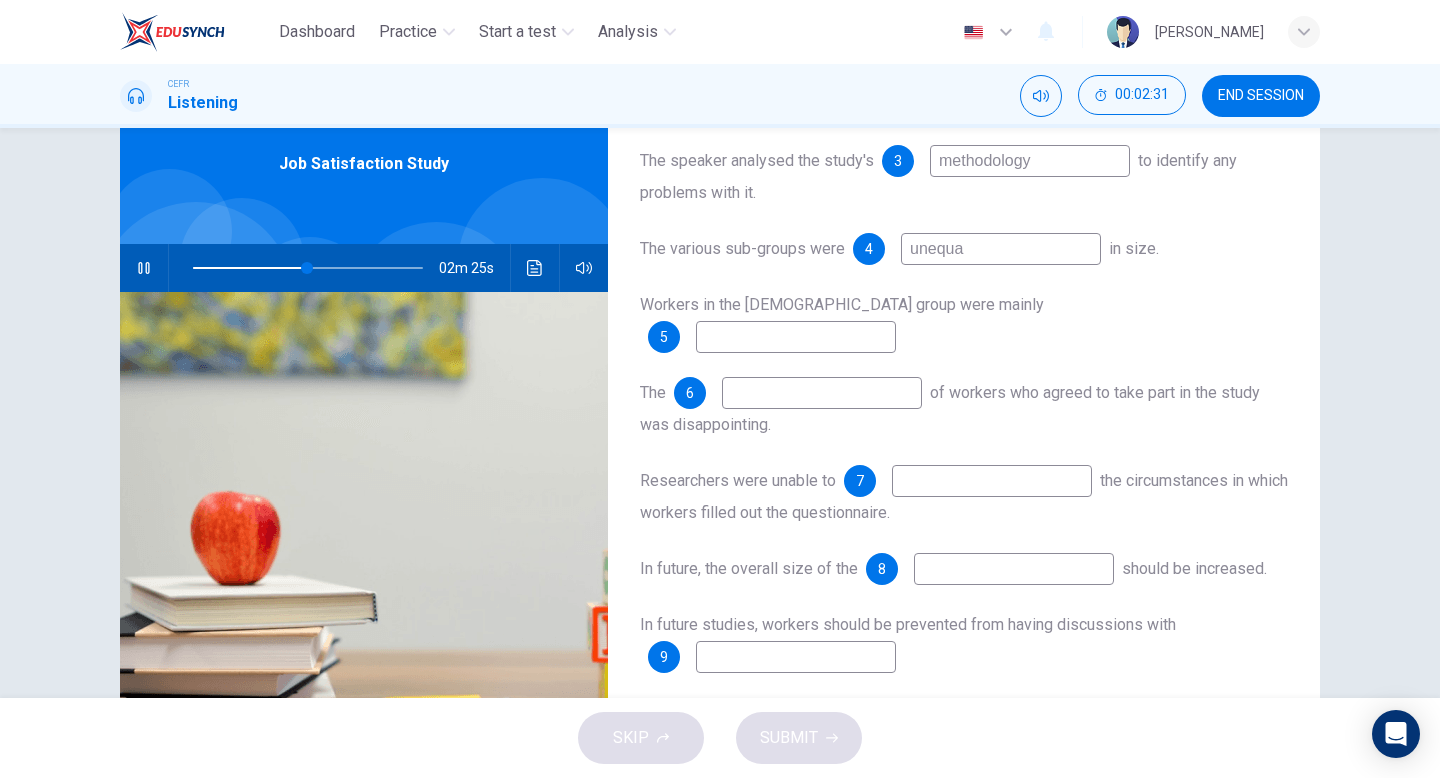 type on "unequal" 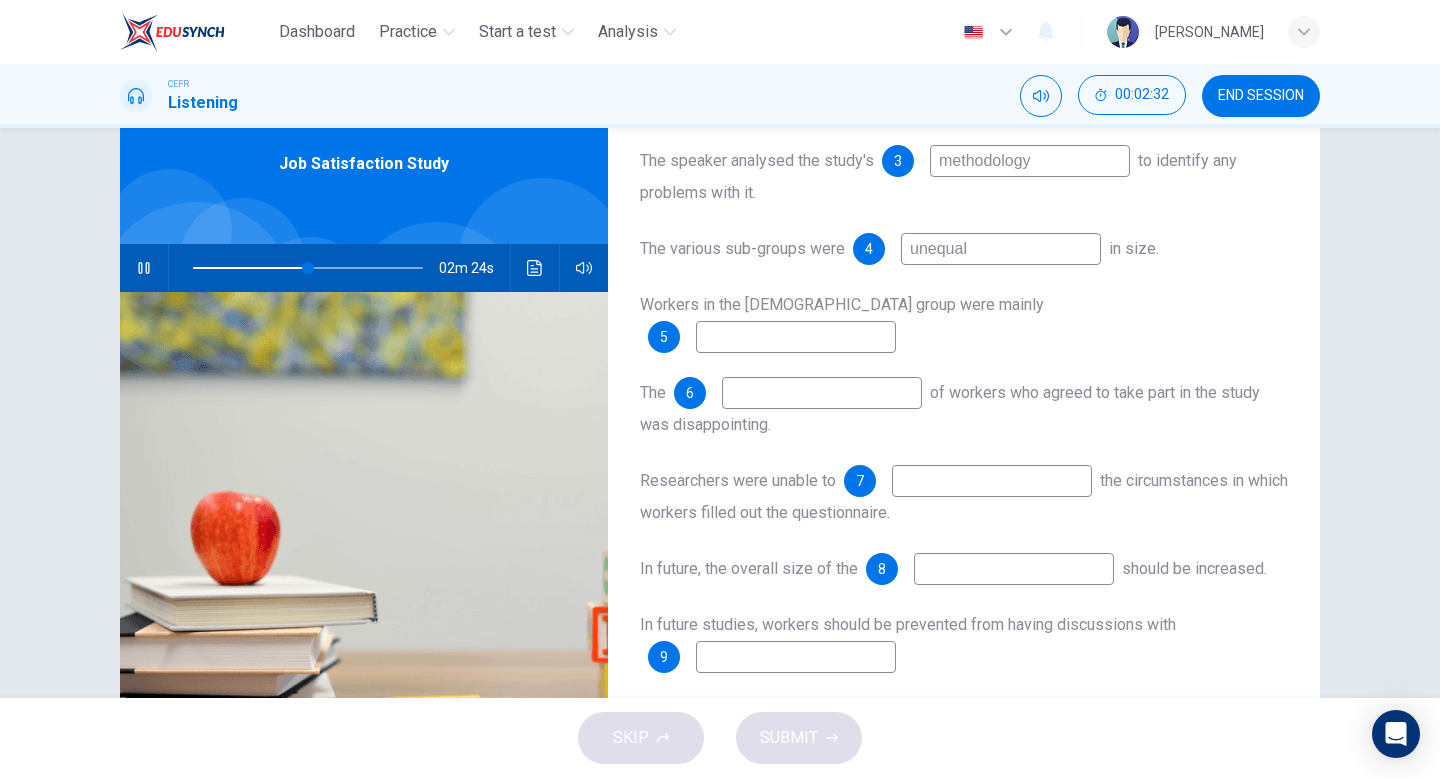 type on "50" 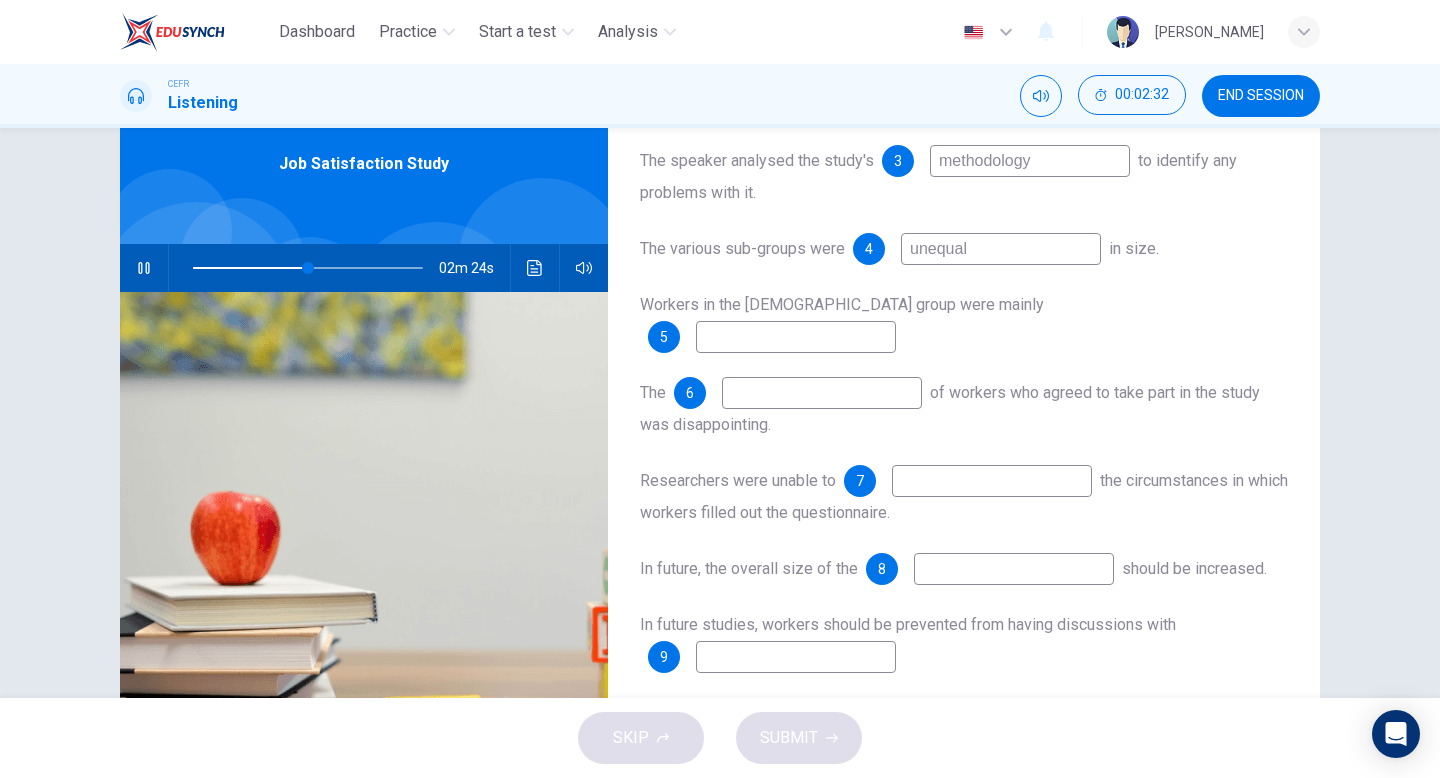 type on "unequal" 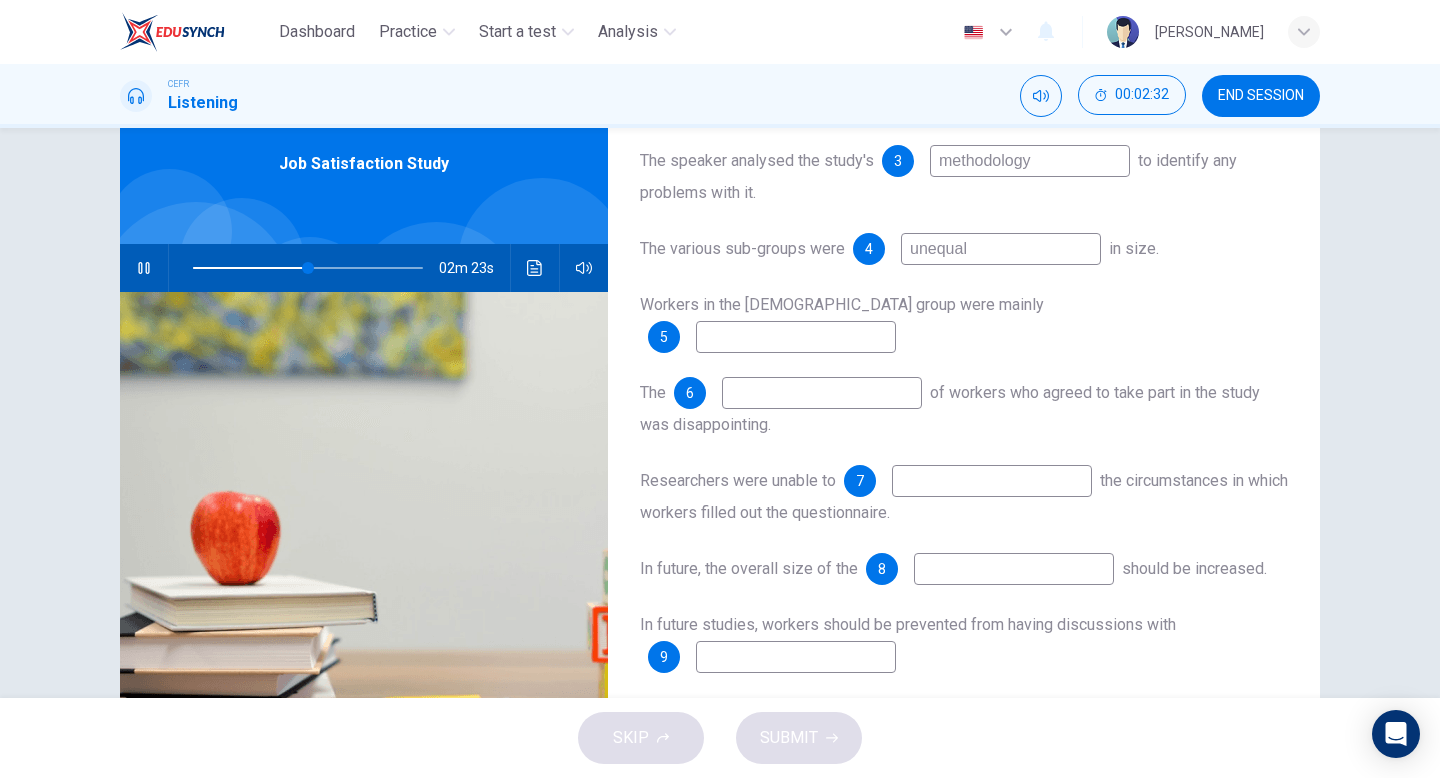 click at bounding box center [796, 337] 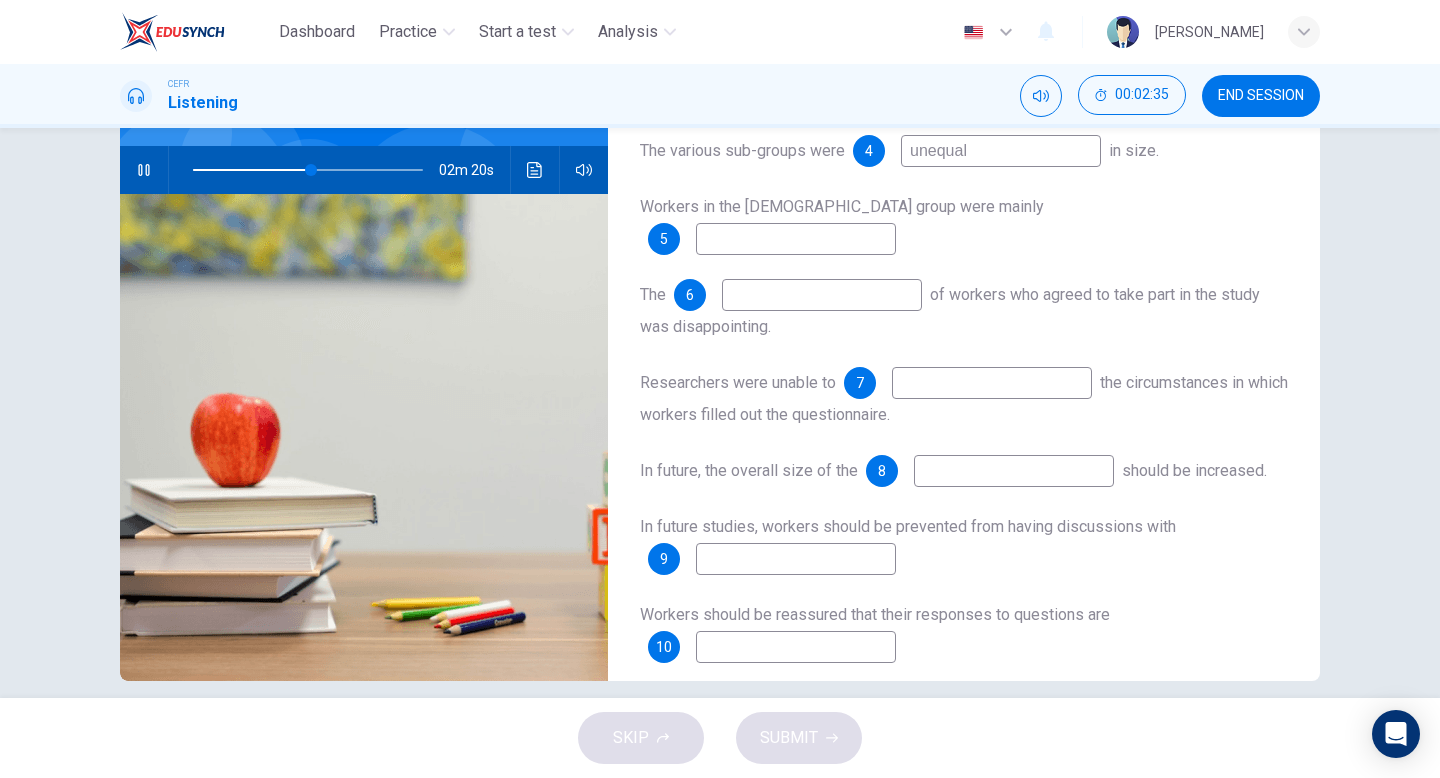 scroll, scrollTop: 193, scrollLeft: 0, axis: vertical 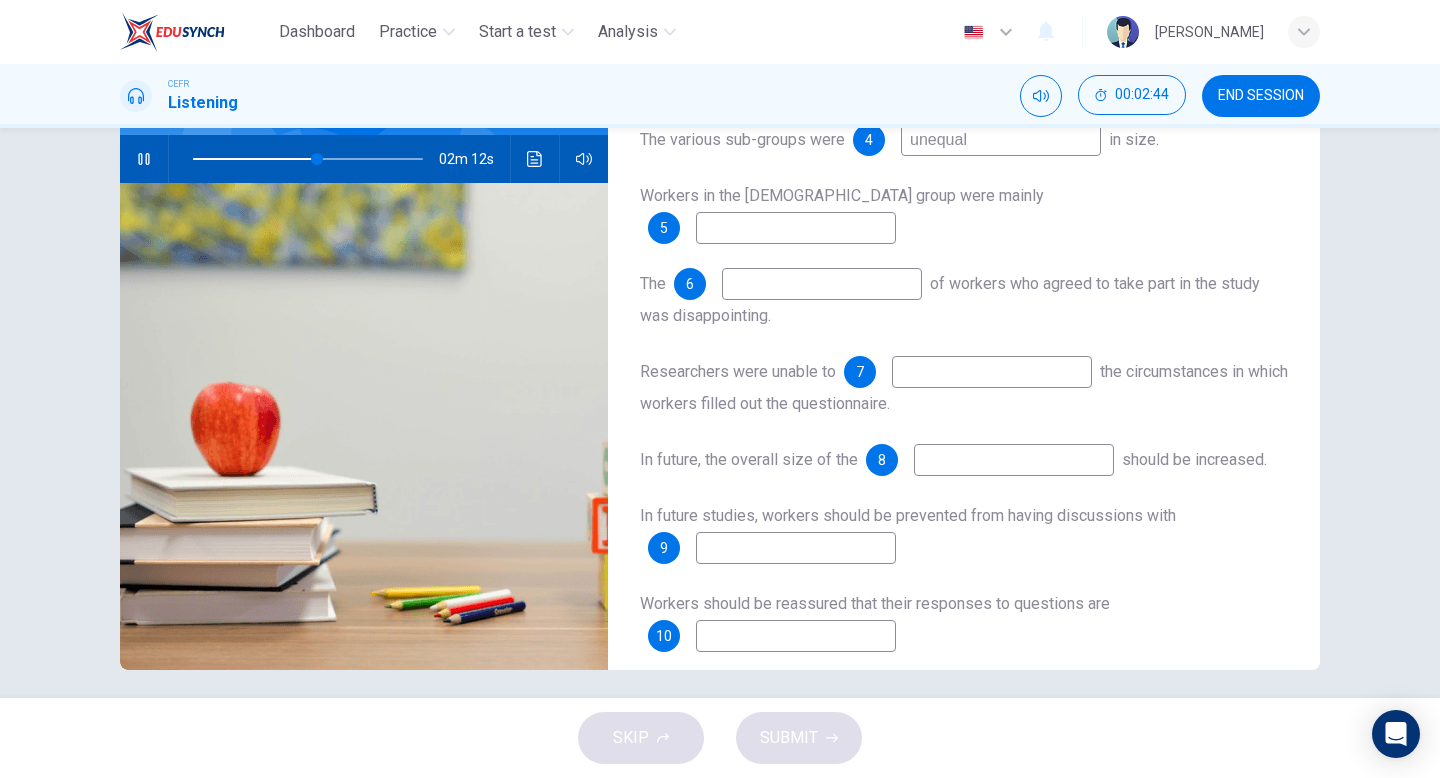 type on "54" 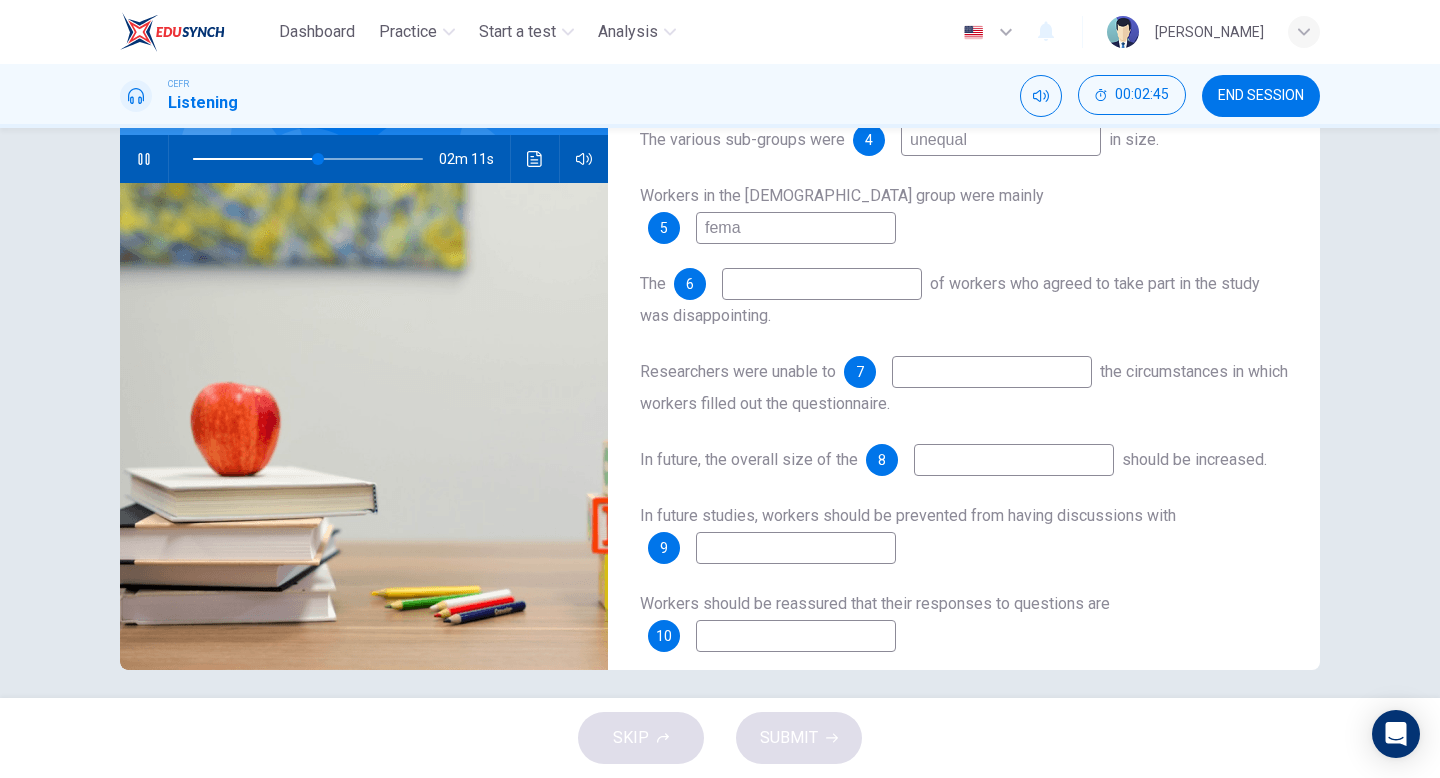 type on "femal" 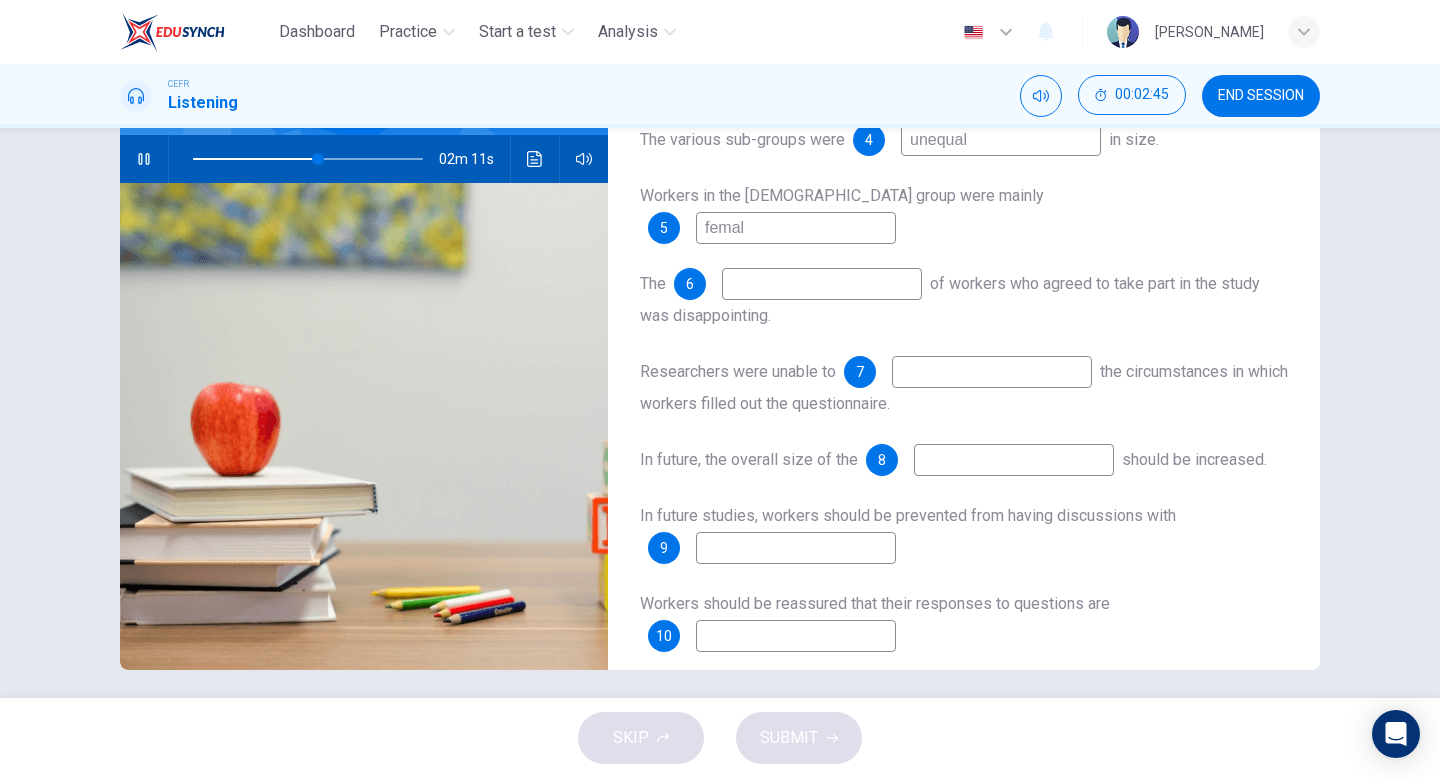 type on "55" 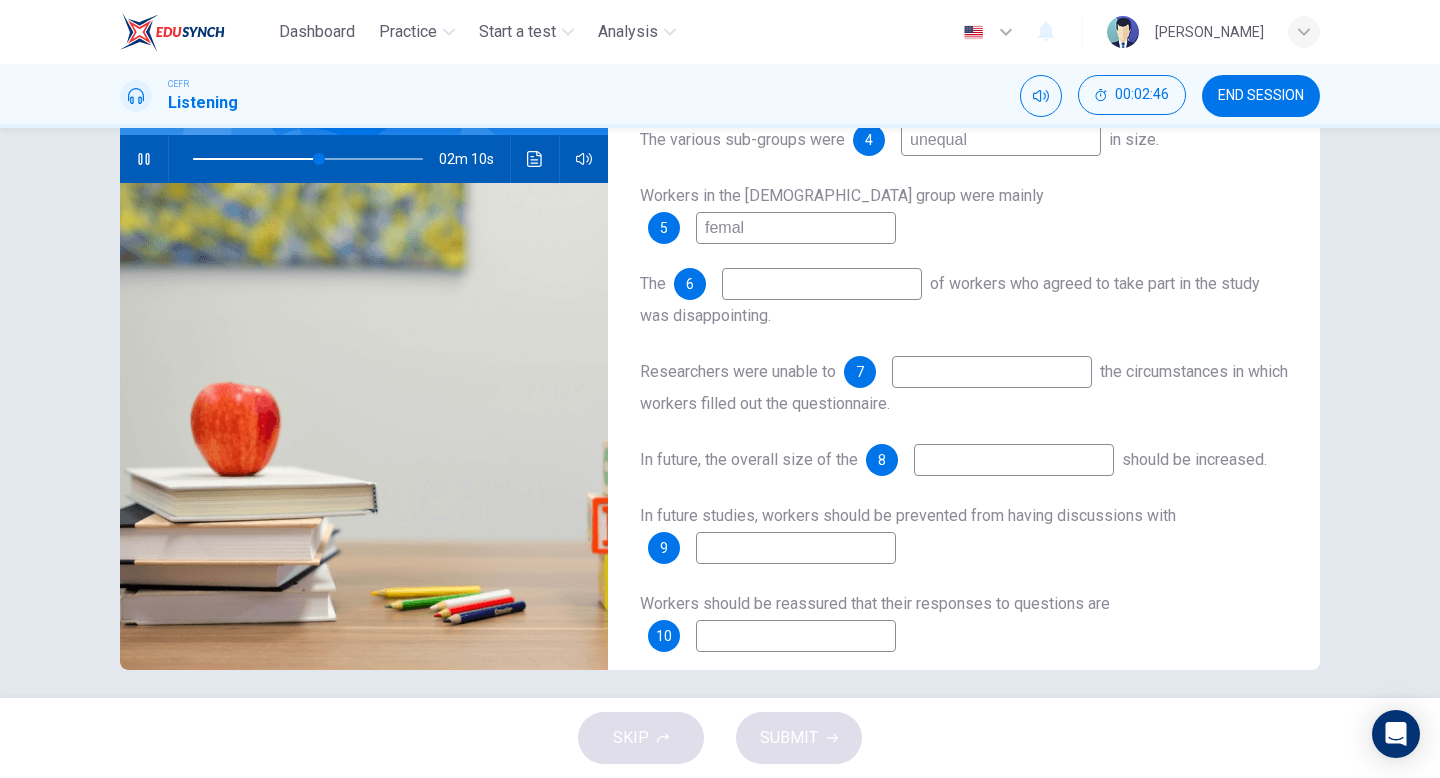 type on "female" 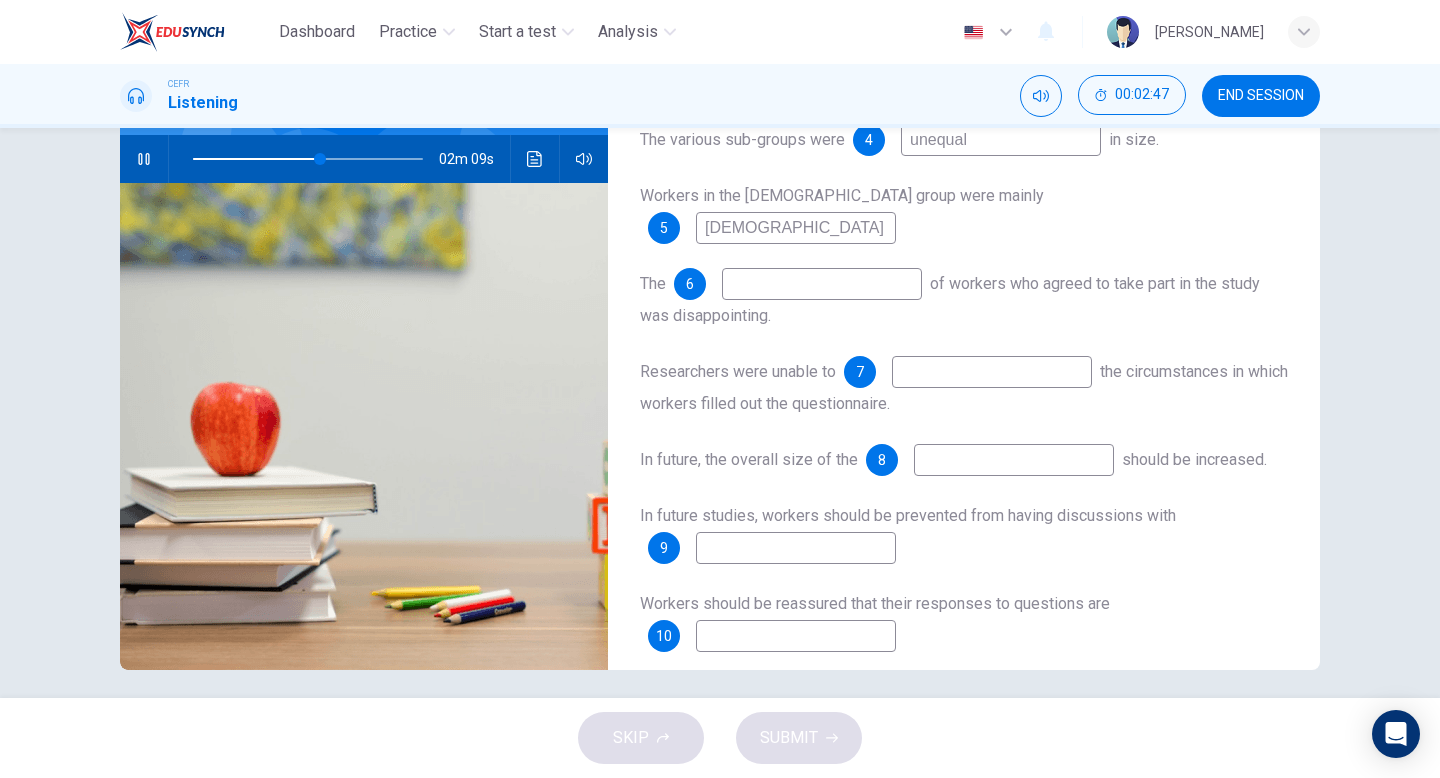 type on "55" 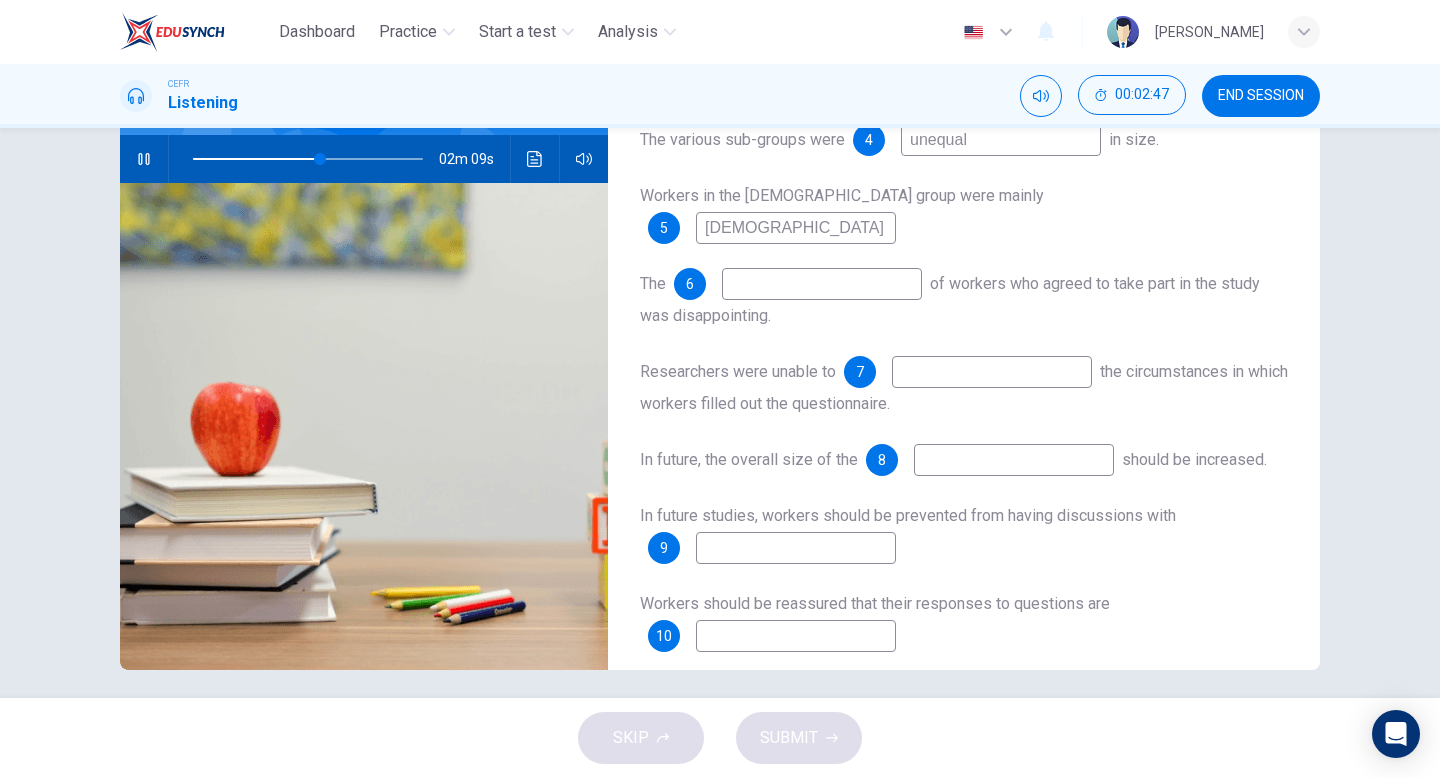 type on "females" 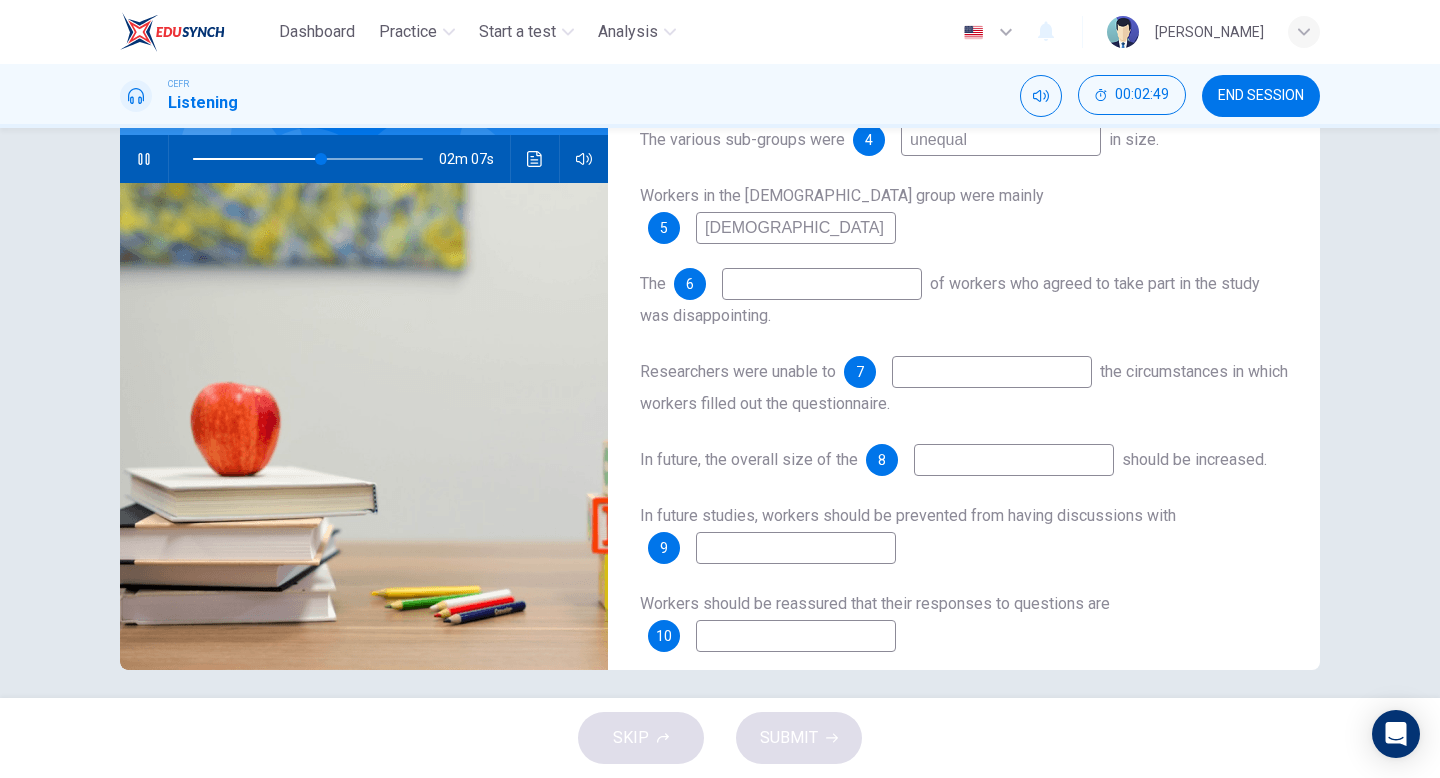 type on "56" 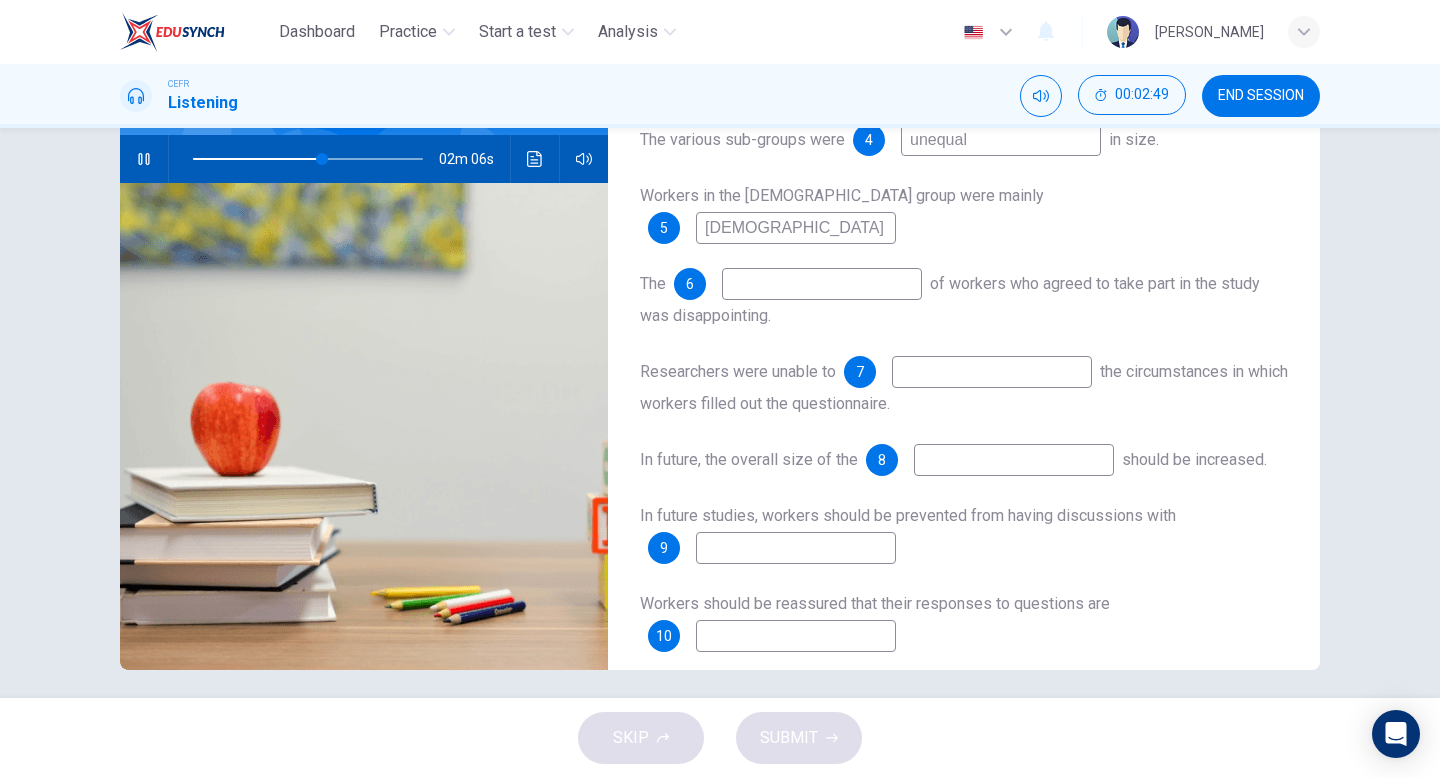 type on "females" 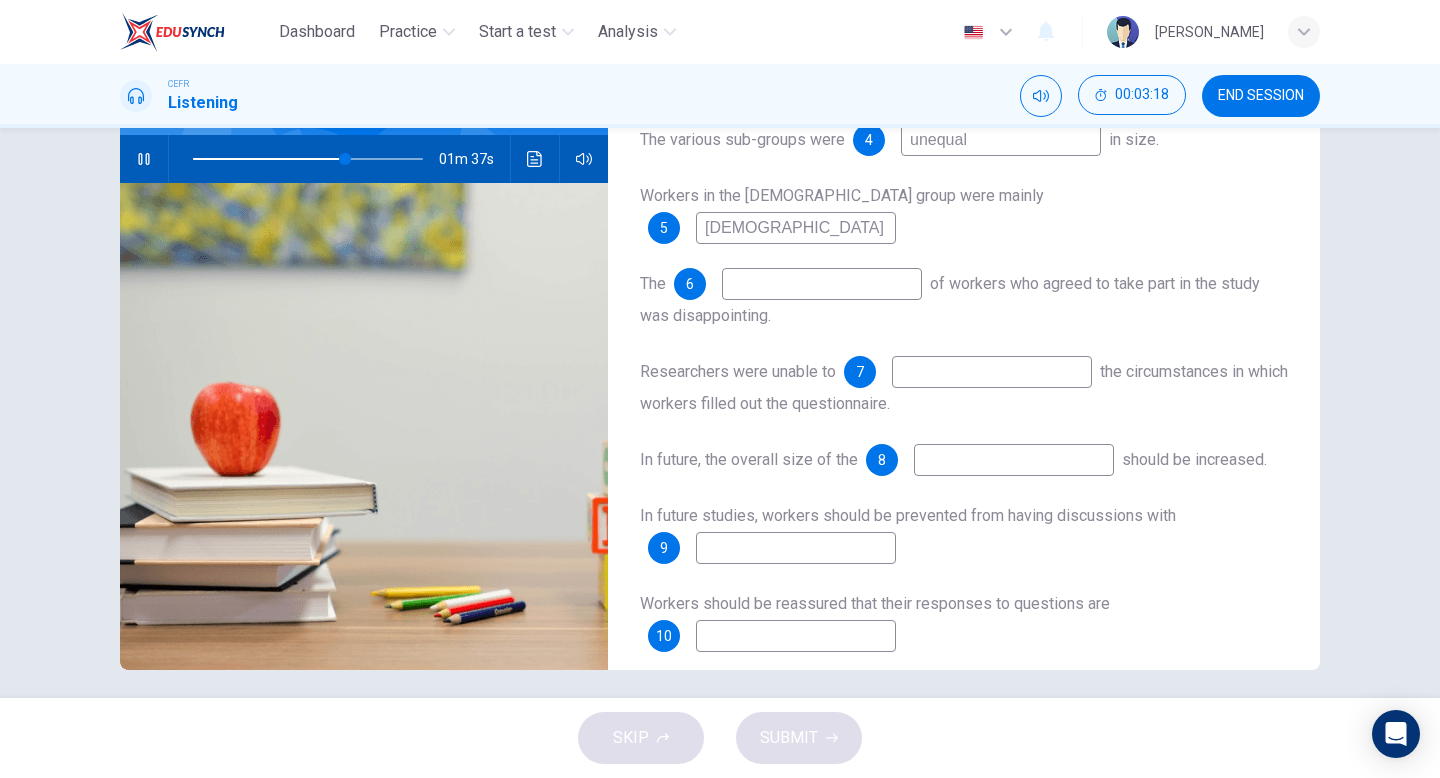 click at bounding box center (992, 372) 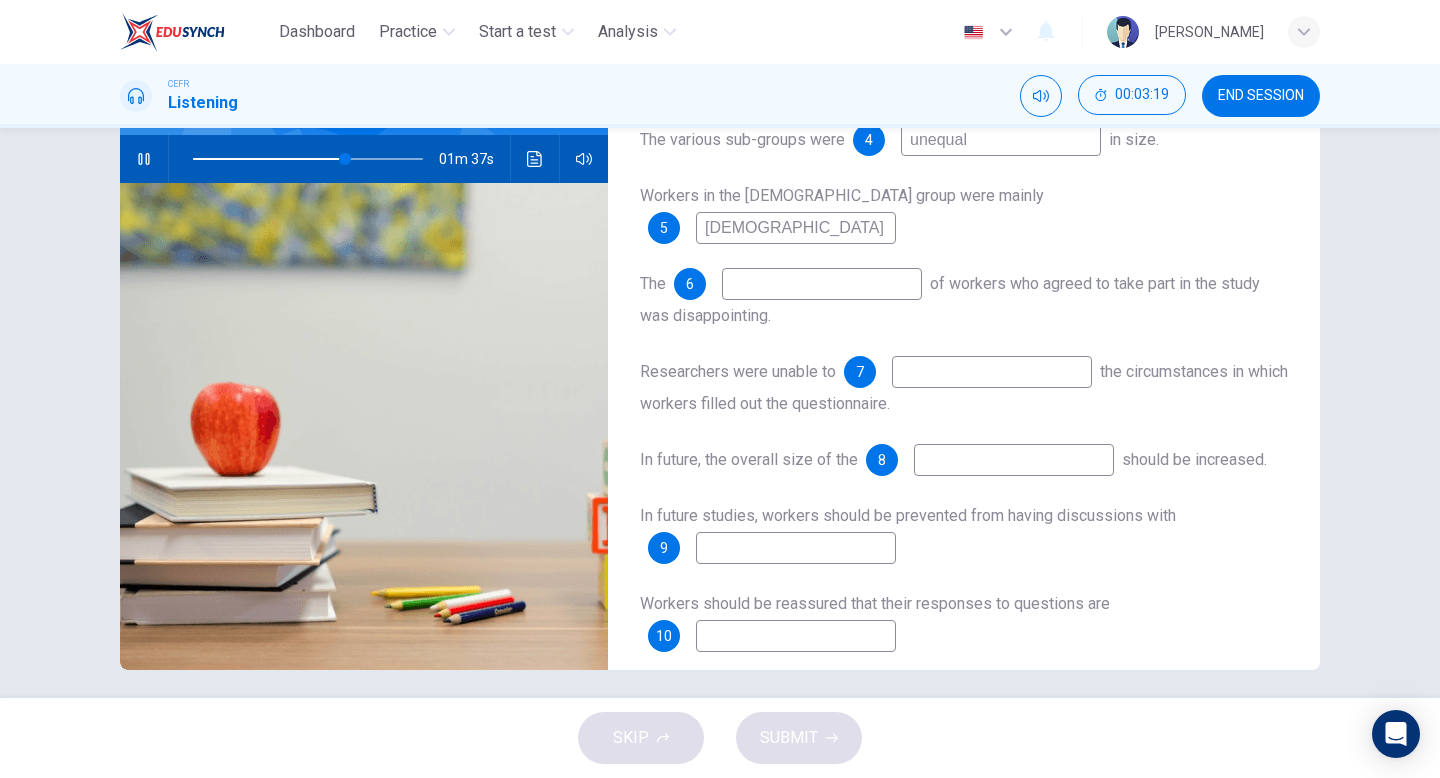 type on "67" 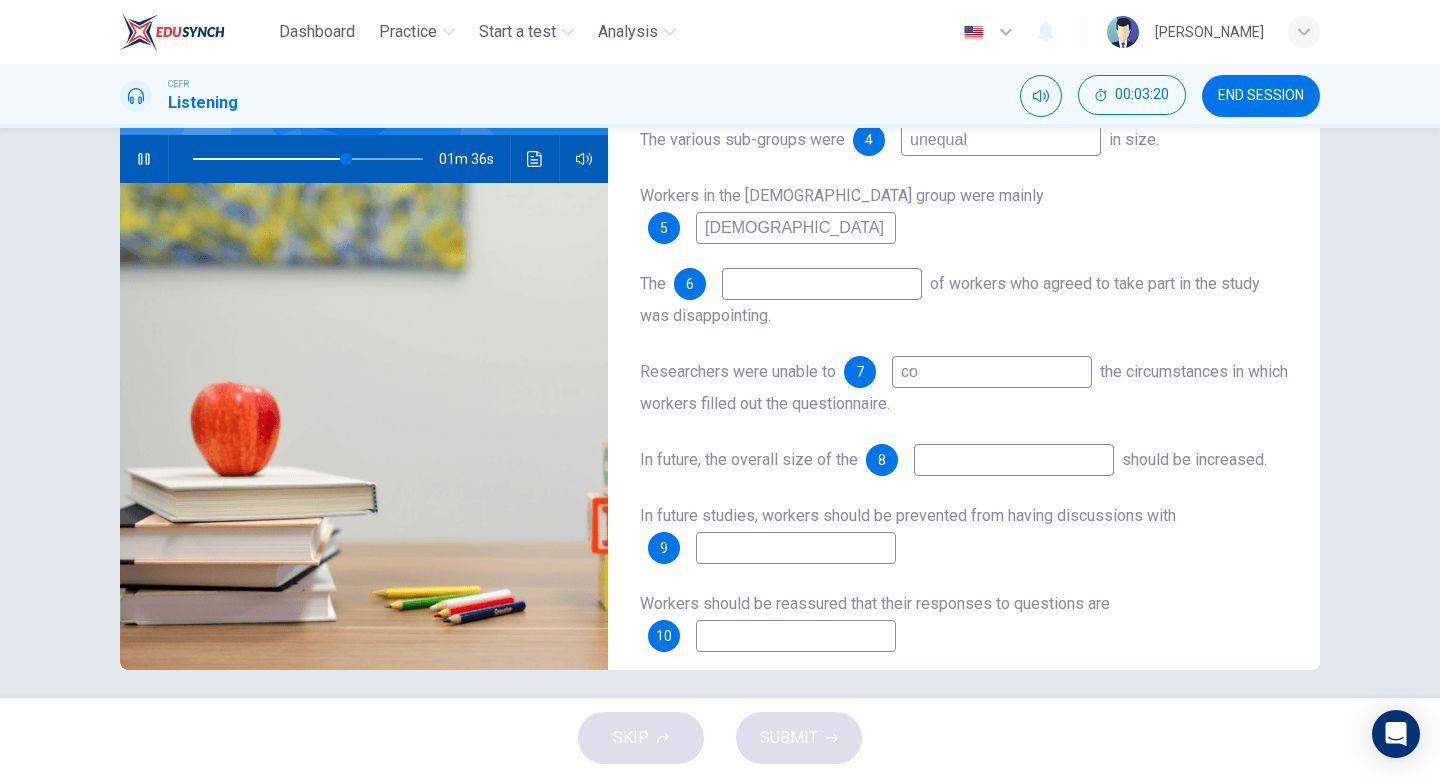 type on "con" 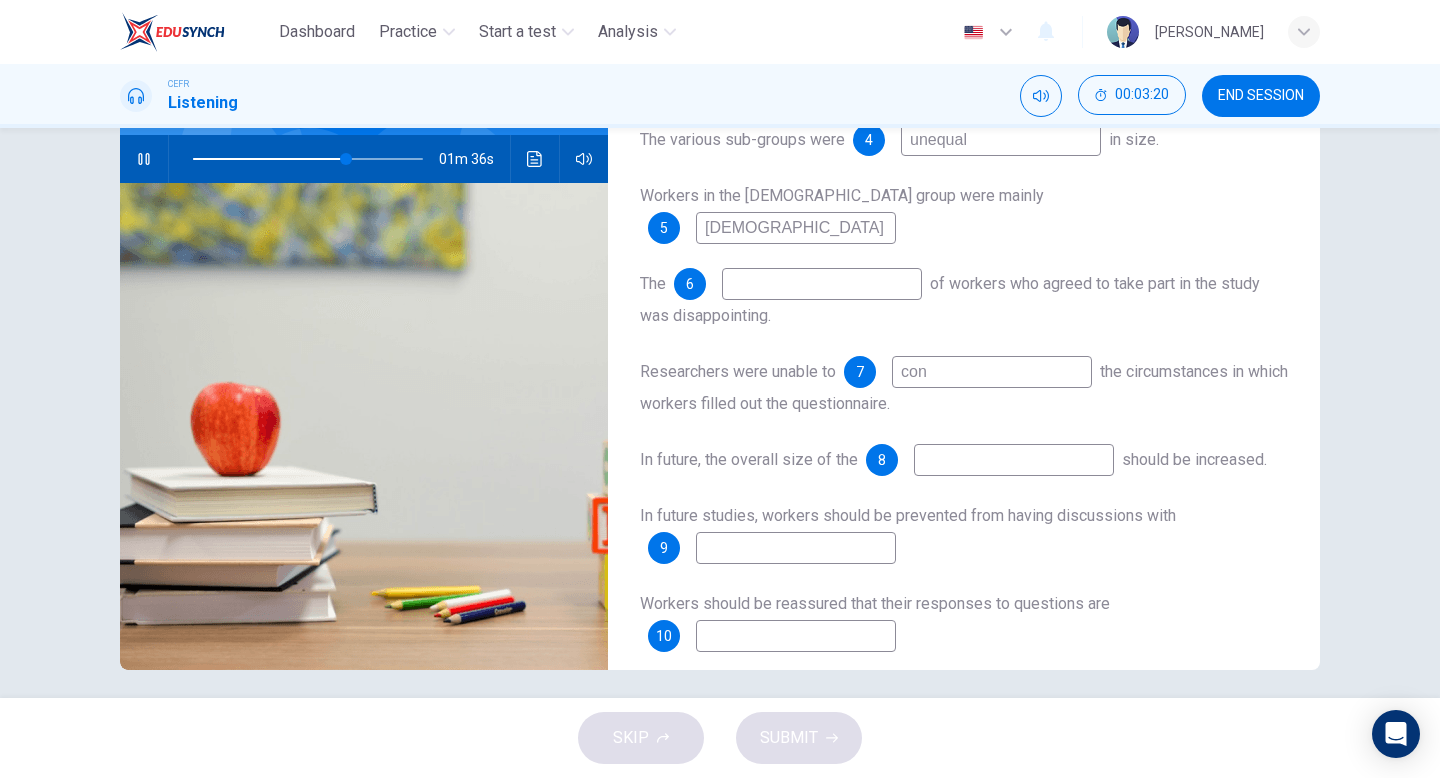 type on "67" 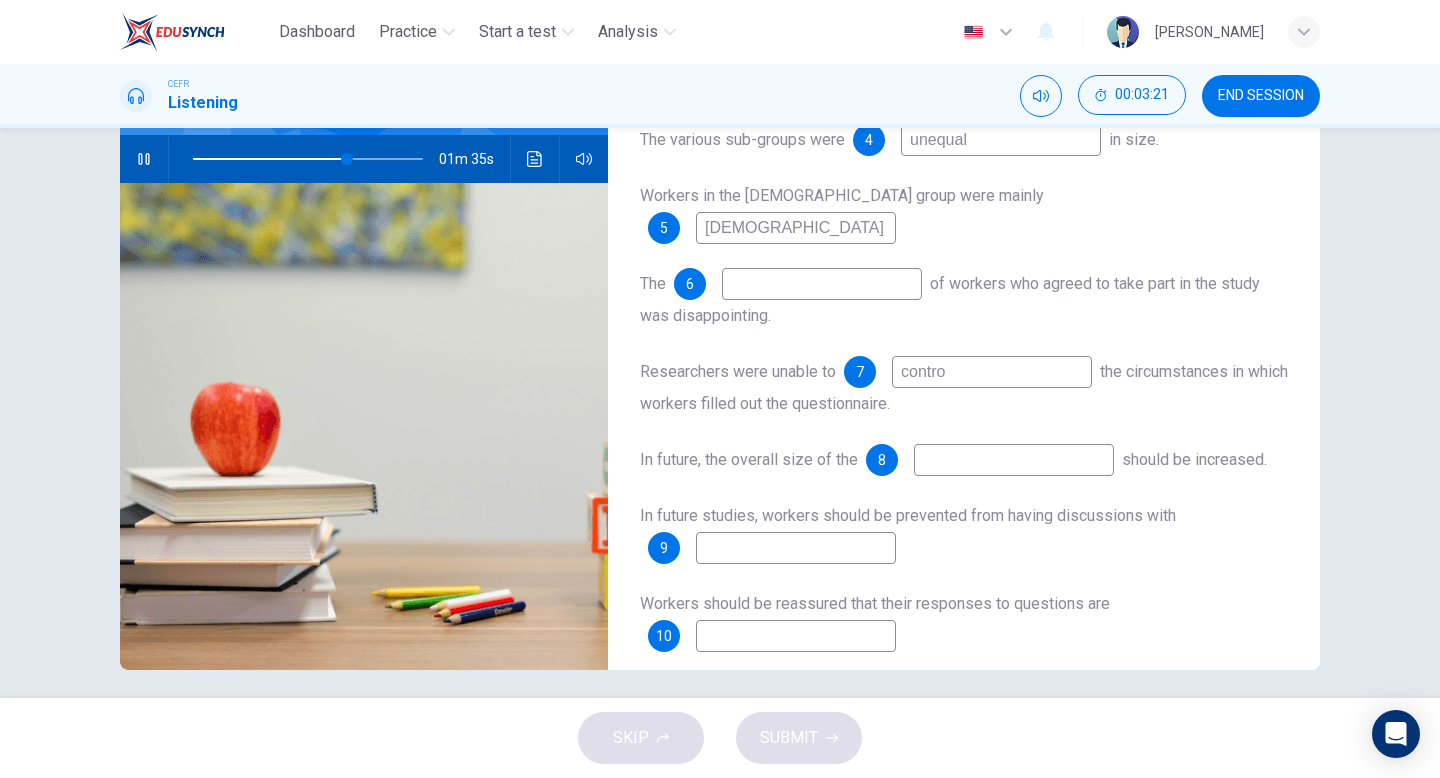 type on "control" 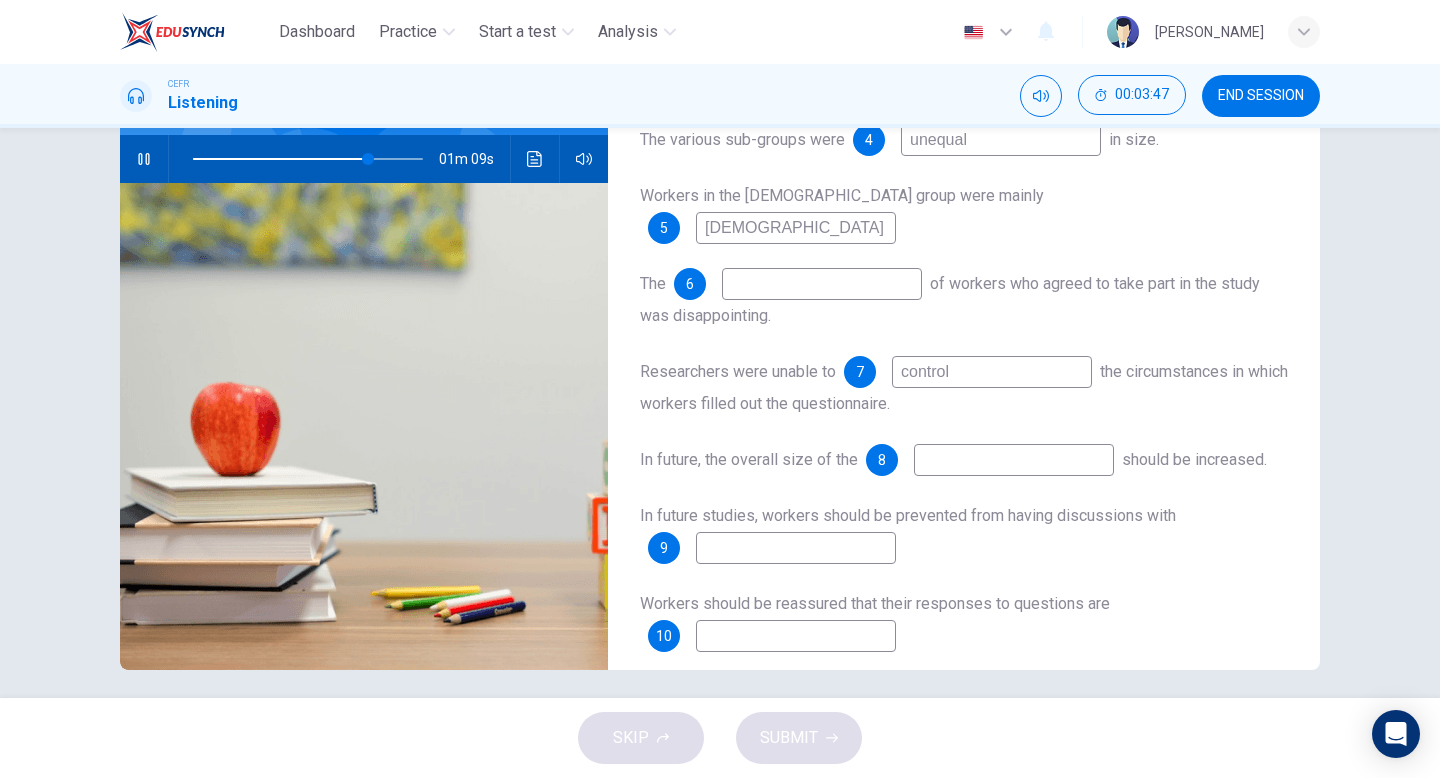 type on "76" 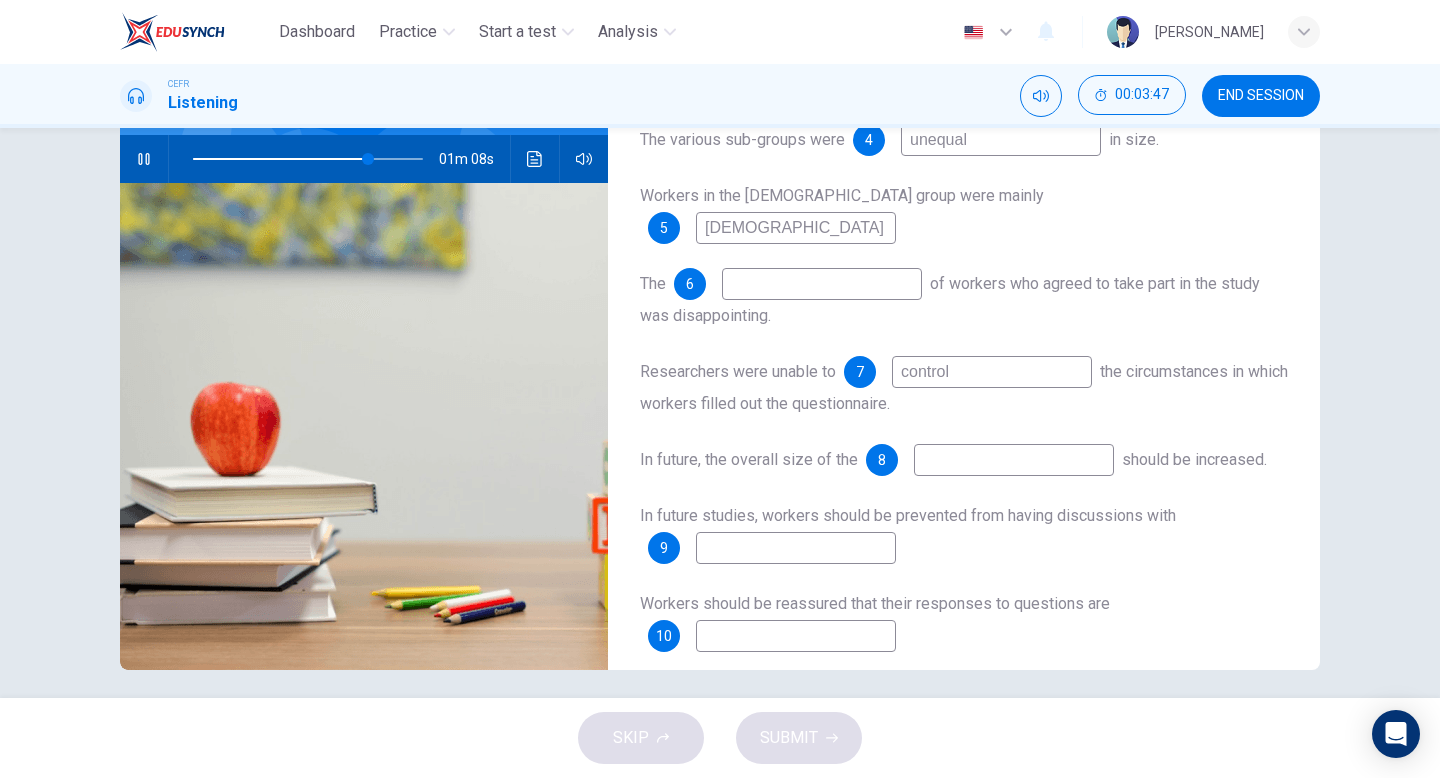 type on "control" 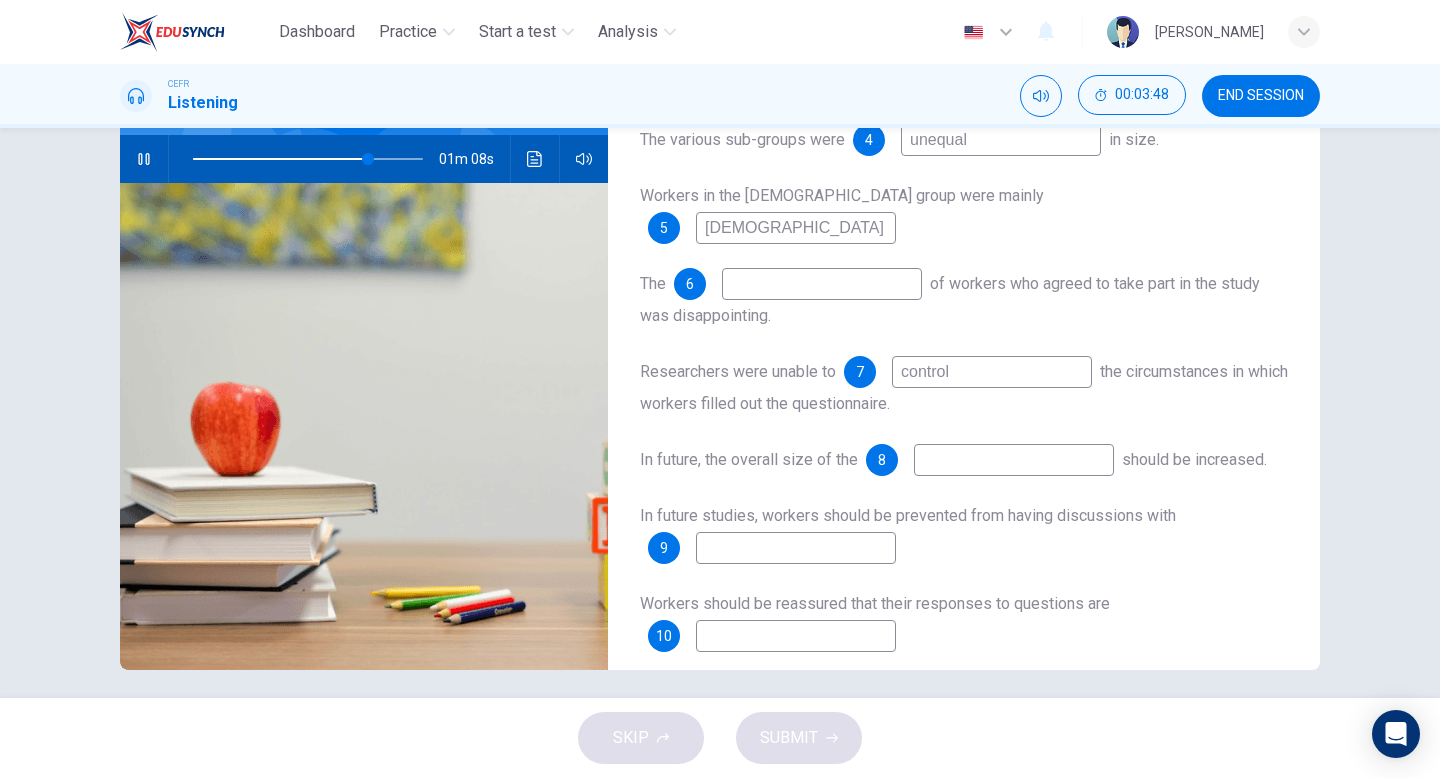type on "77" 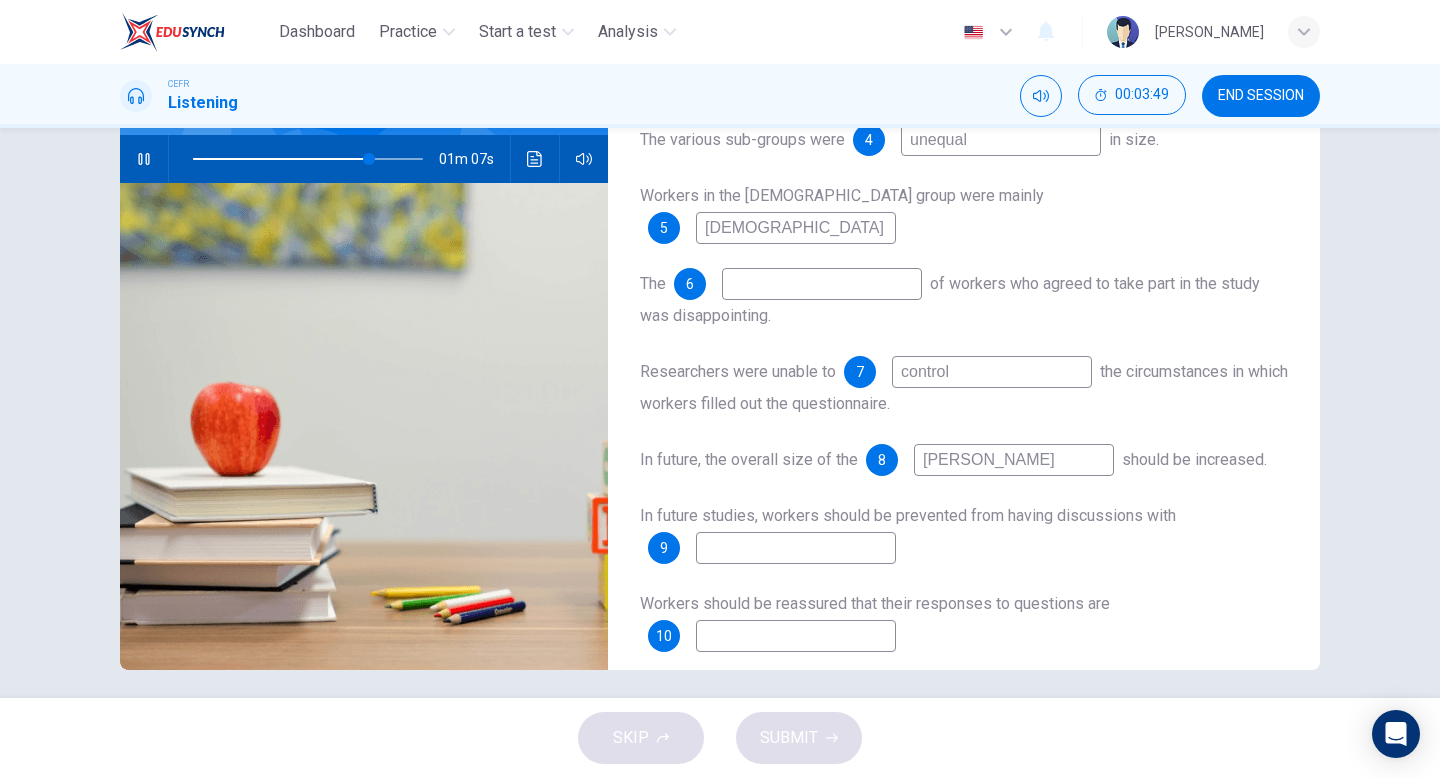 type on "samp" 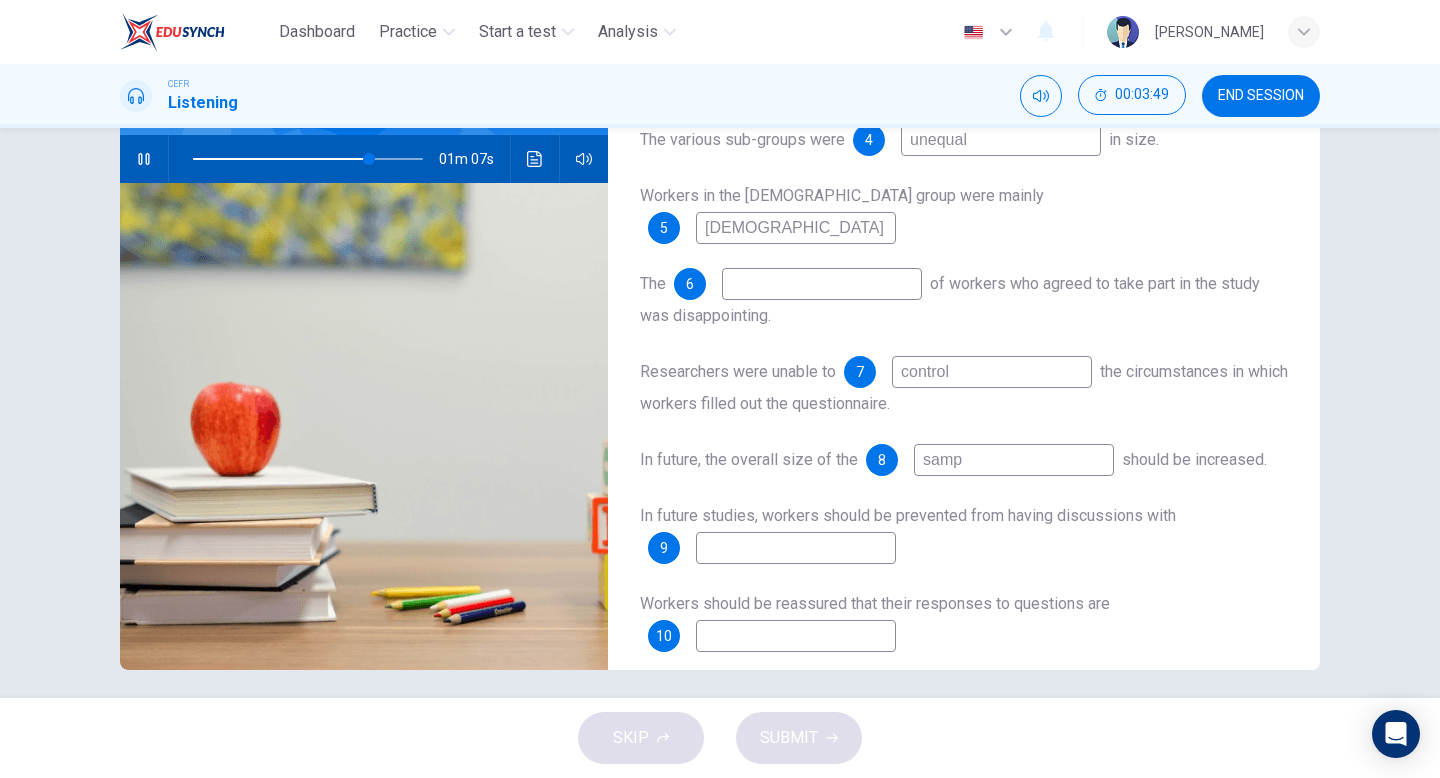 type on "77" 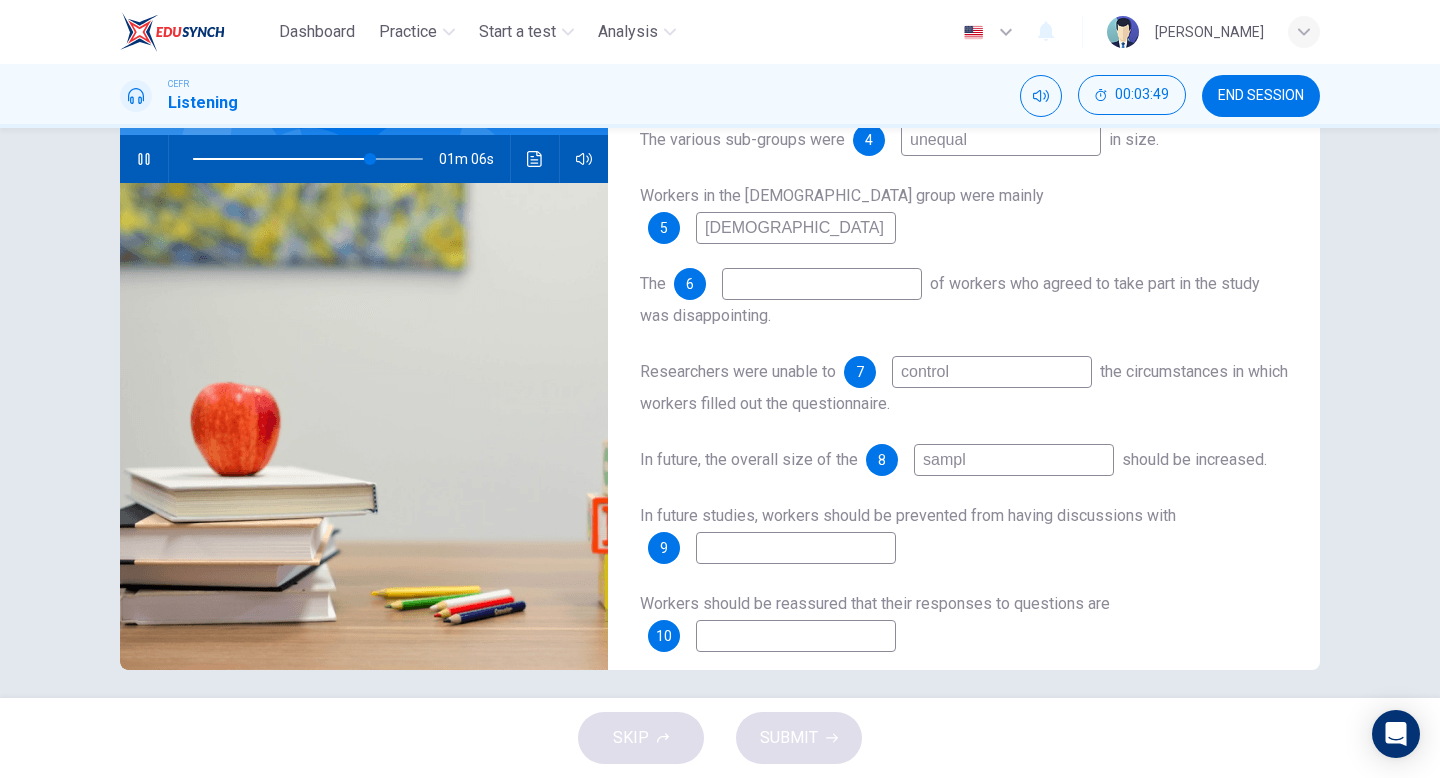 type on "sample" 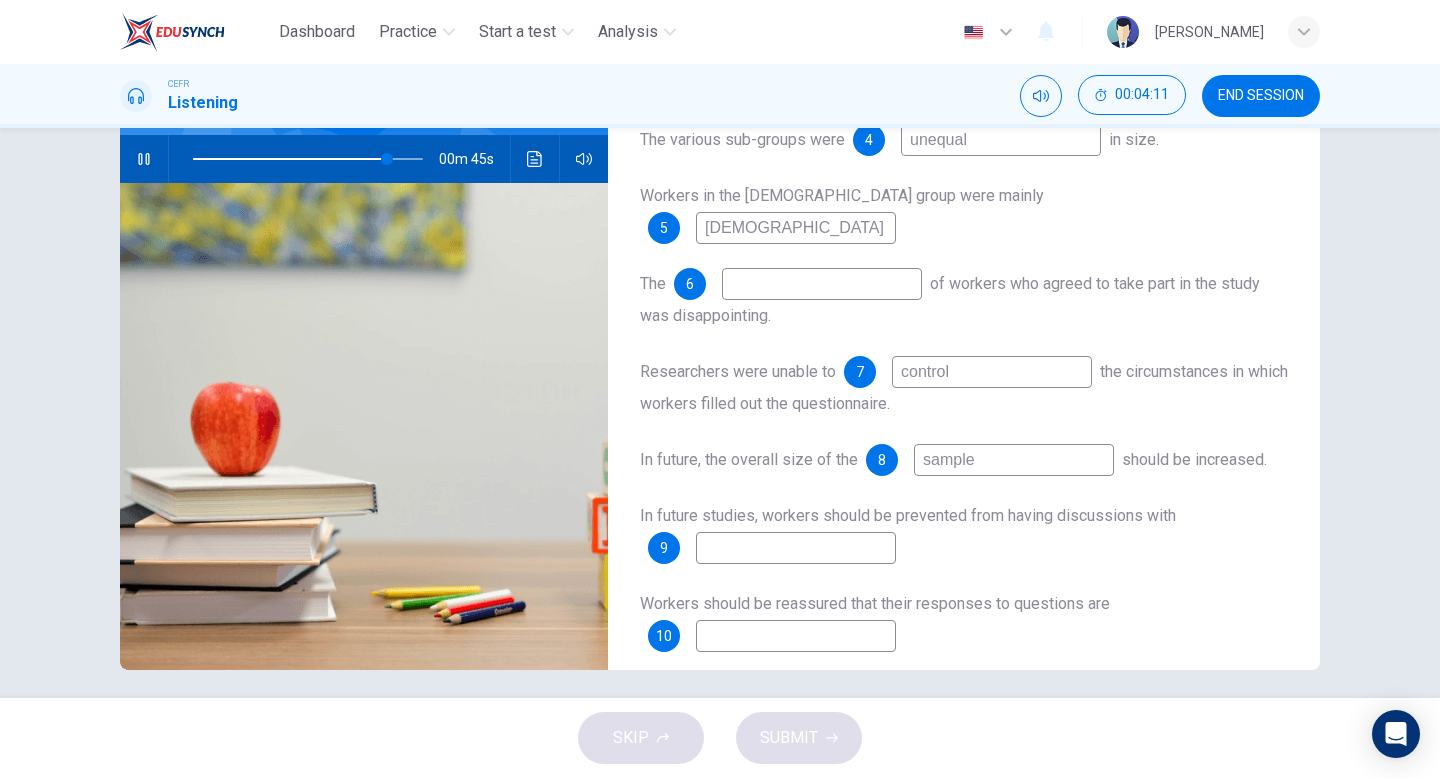 type on "85" 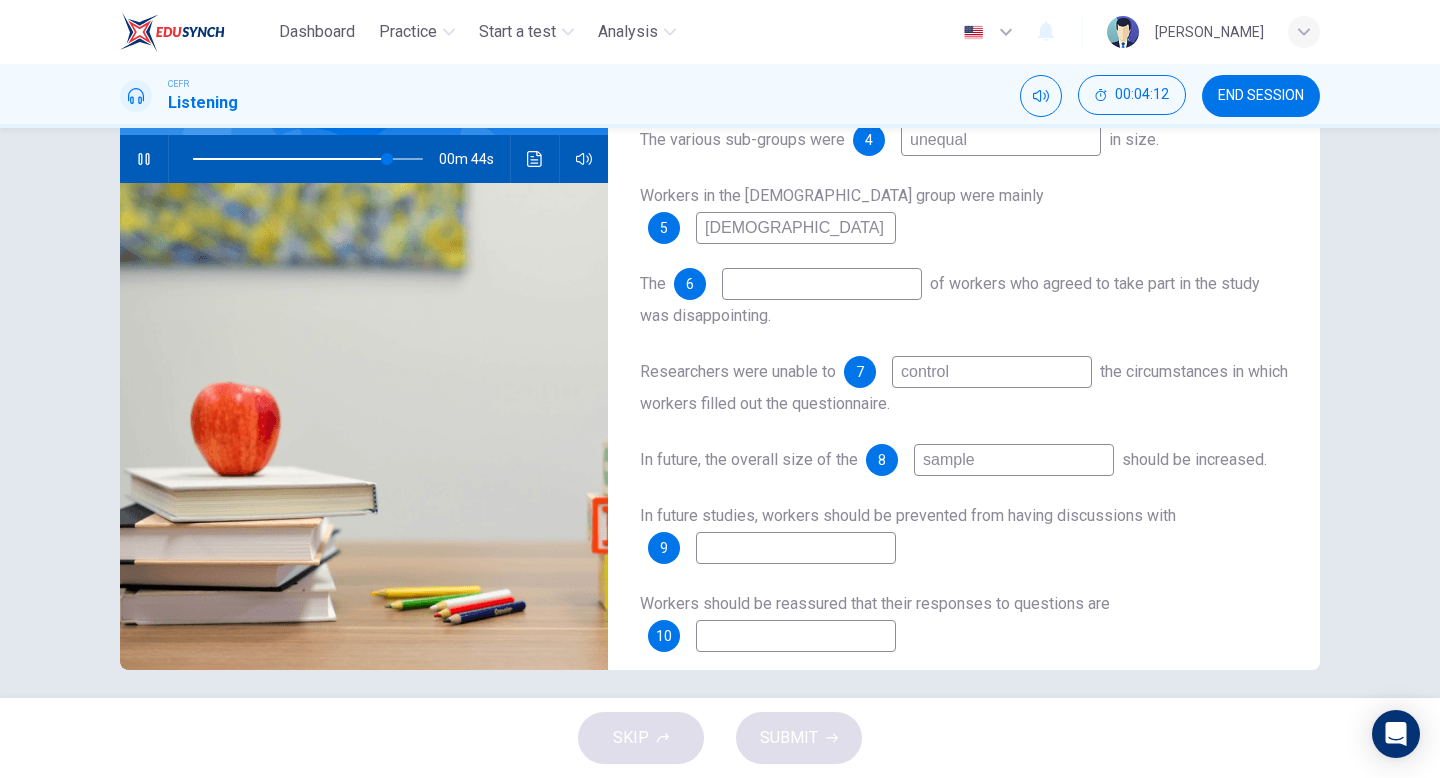 type on "sample" 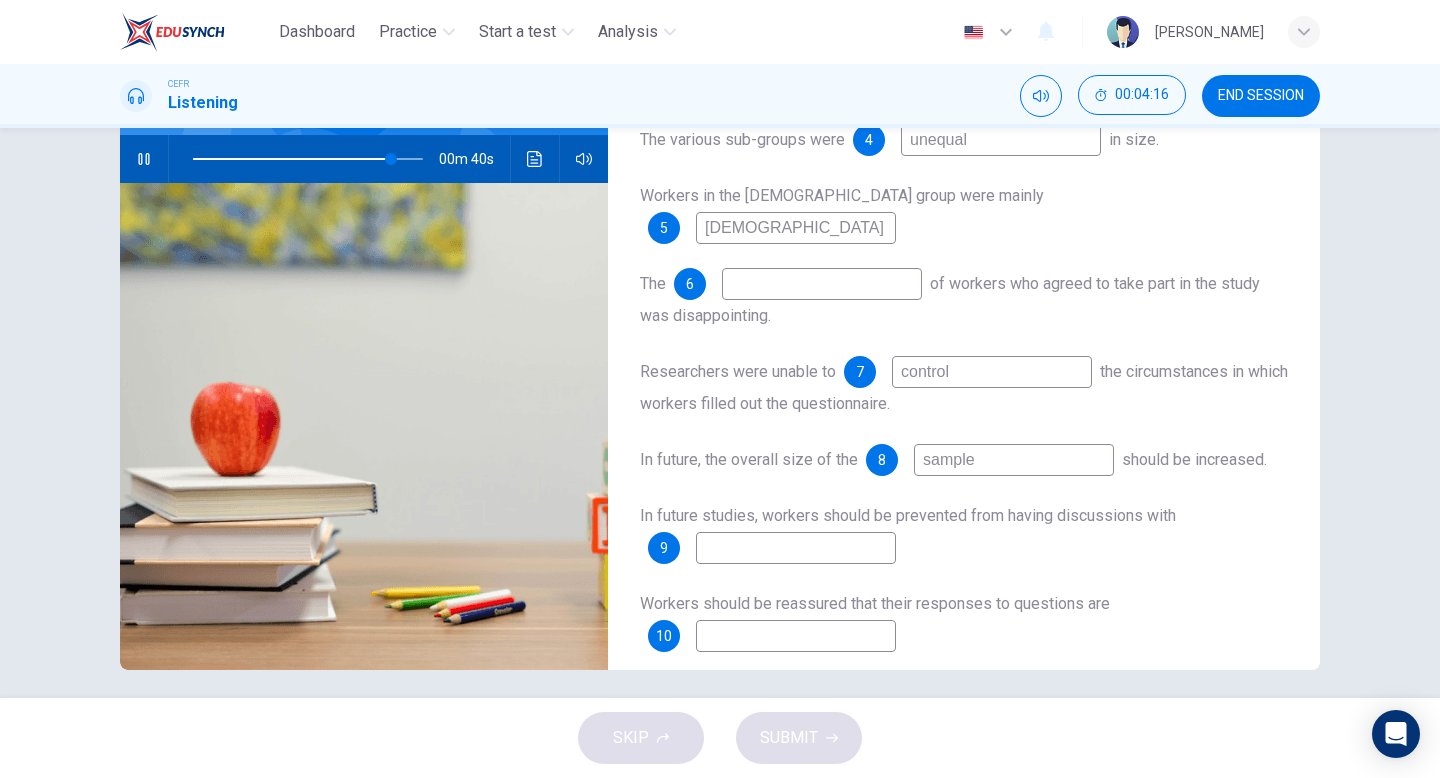 type on "86" 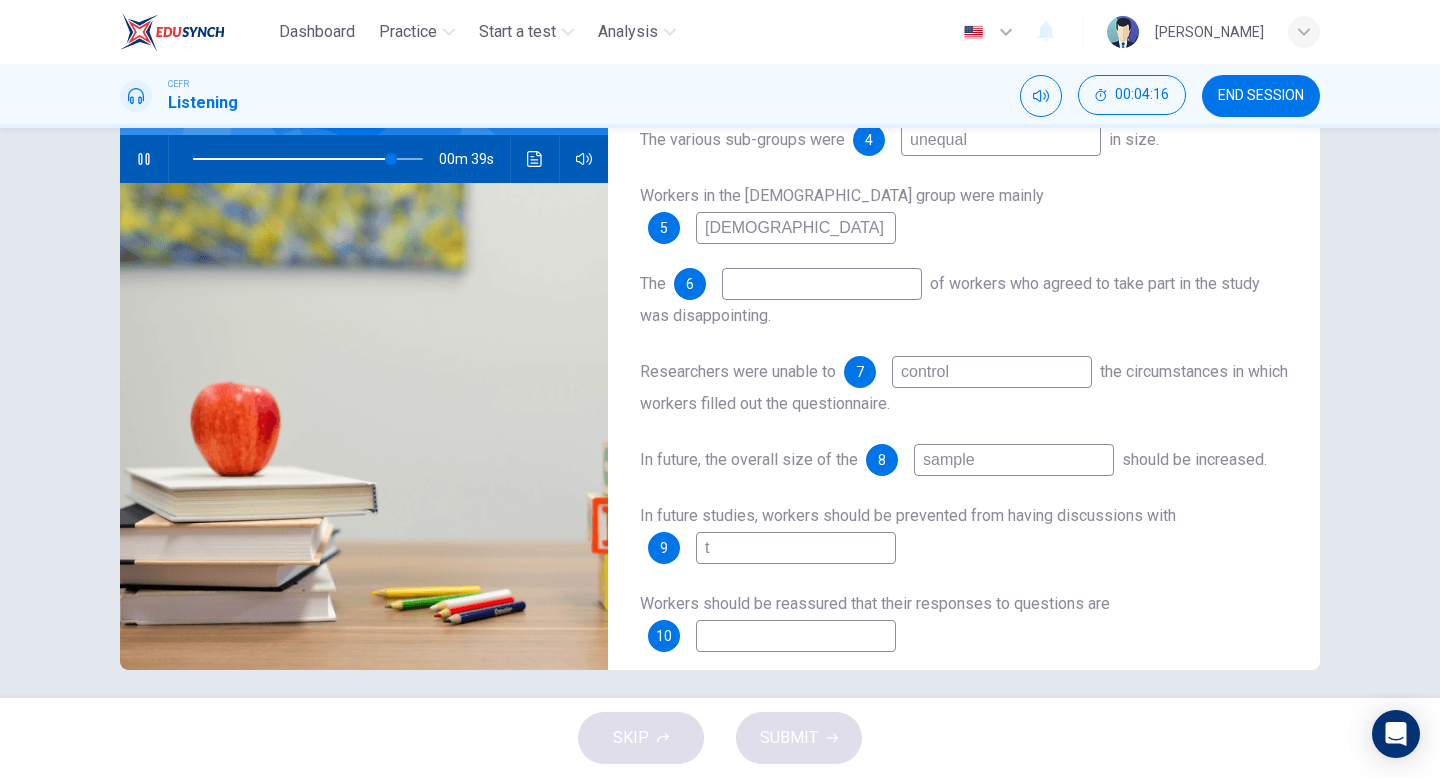 type on "th" 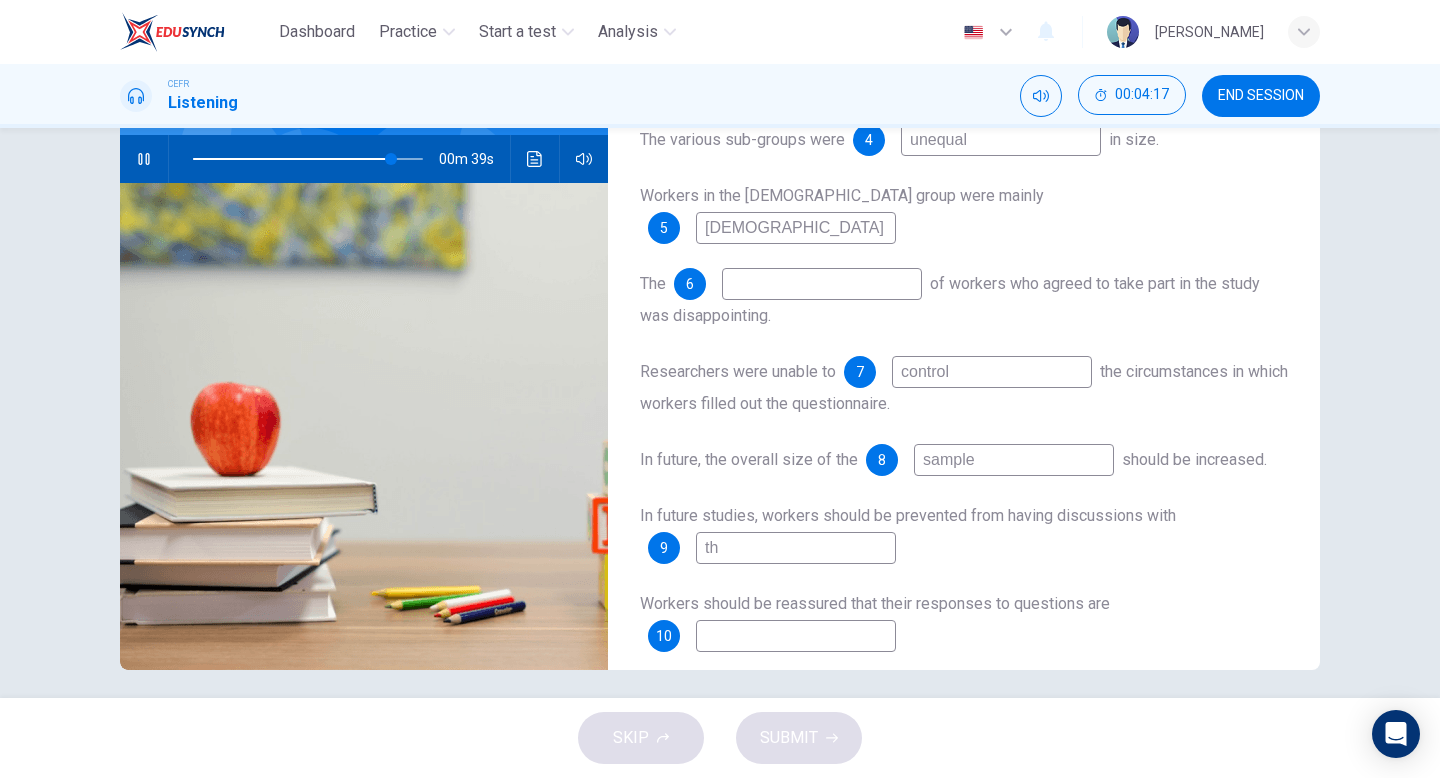 type on "87" 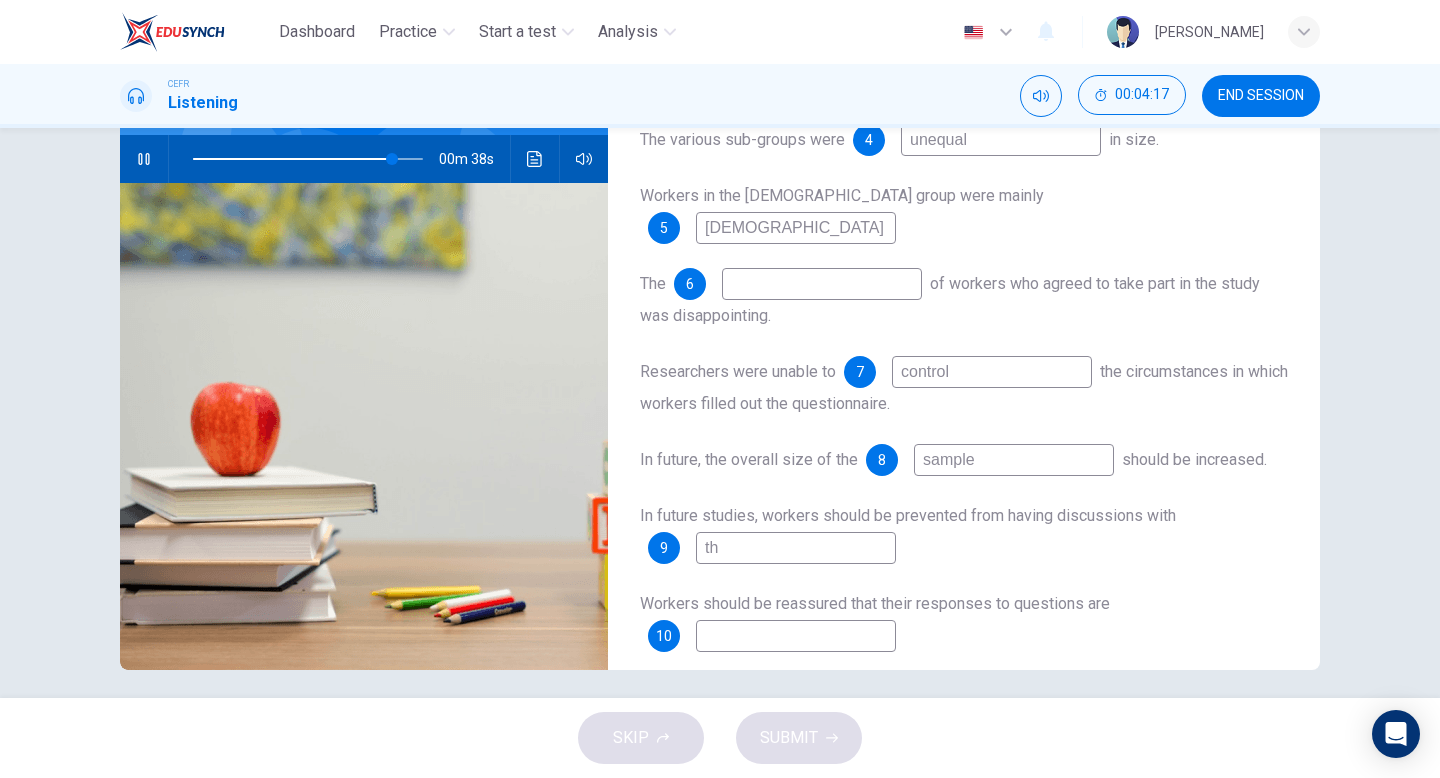 type on "t" 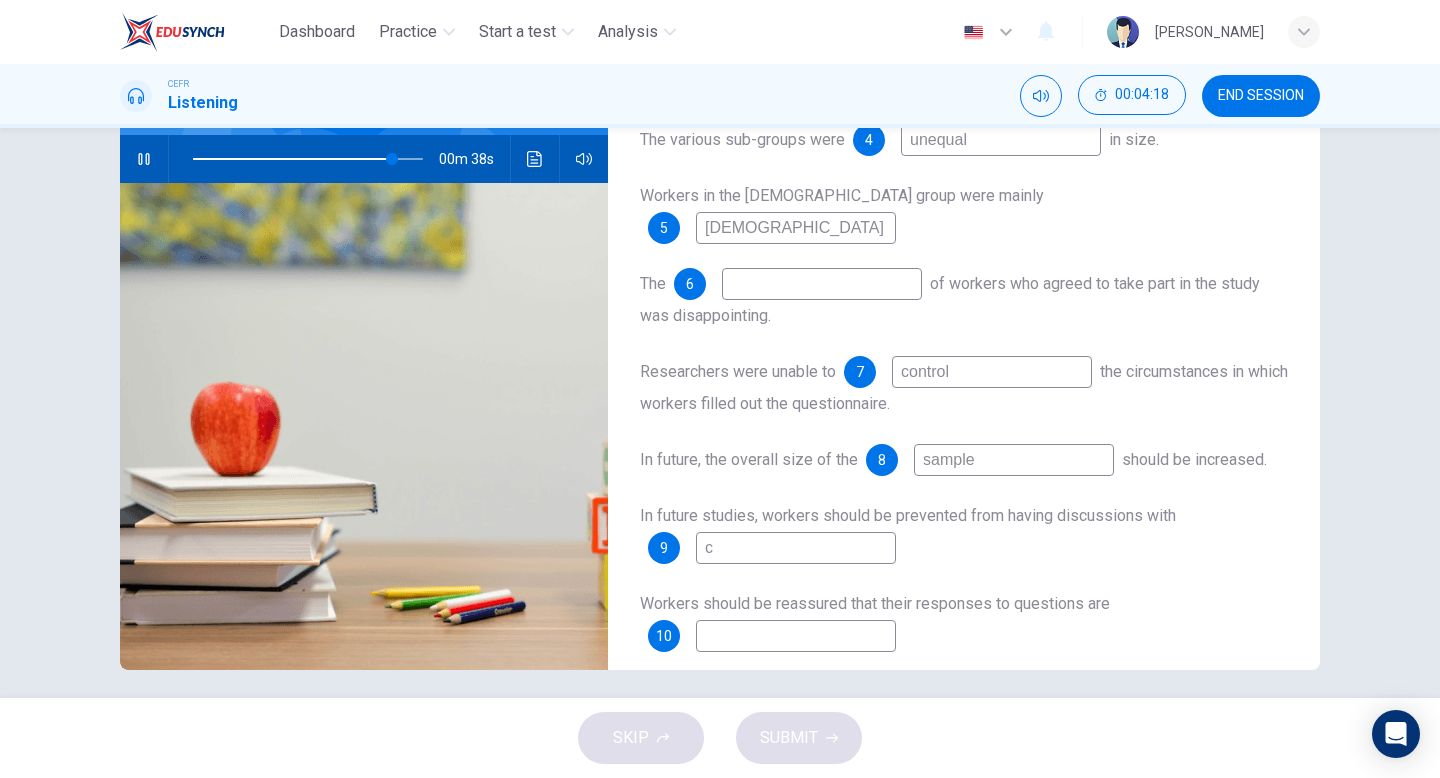 type on "co" 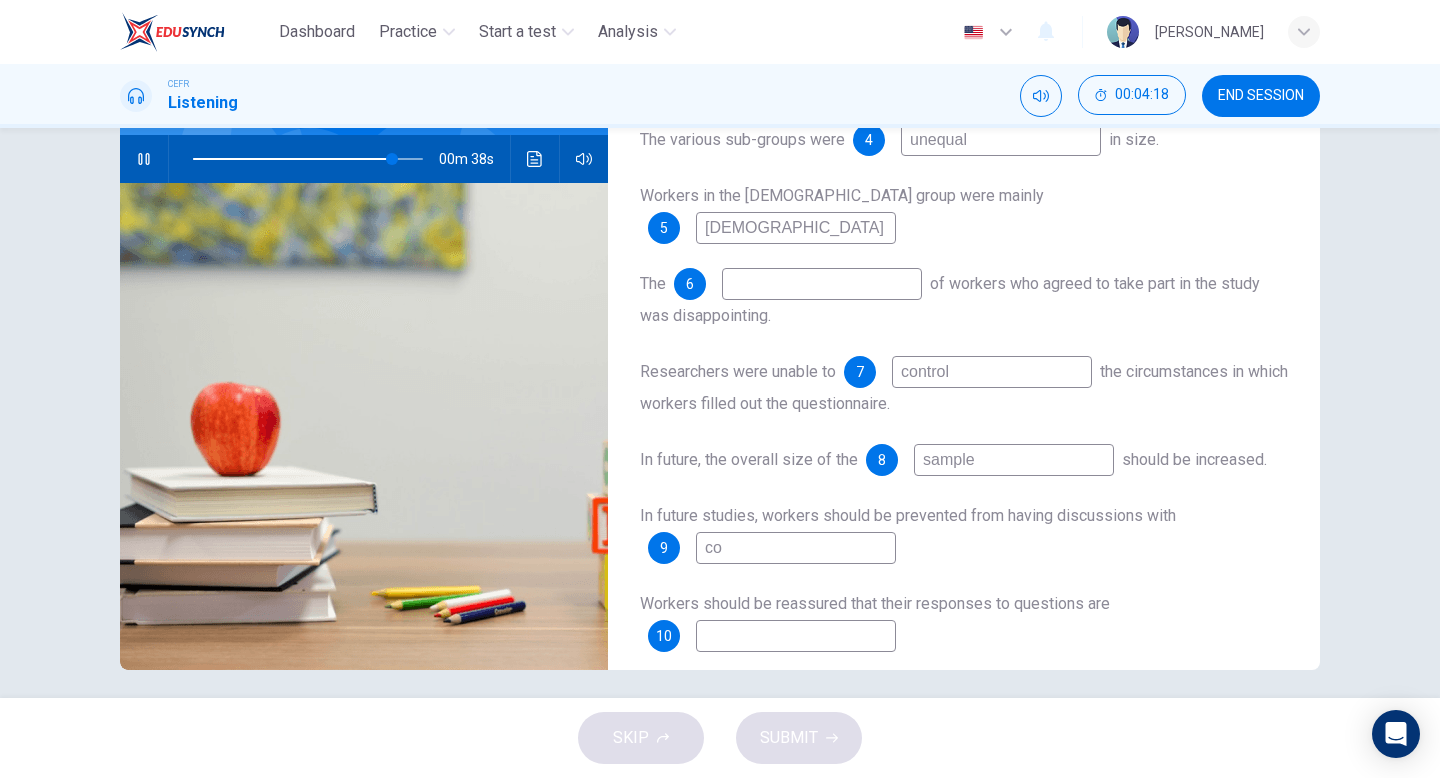 type on "87" 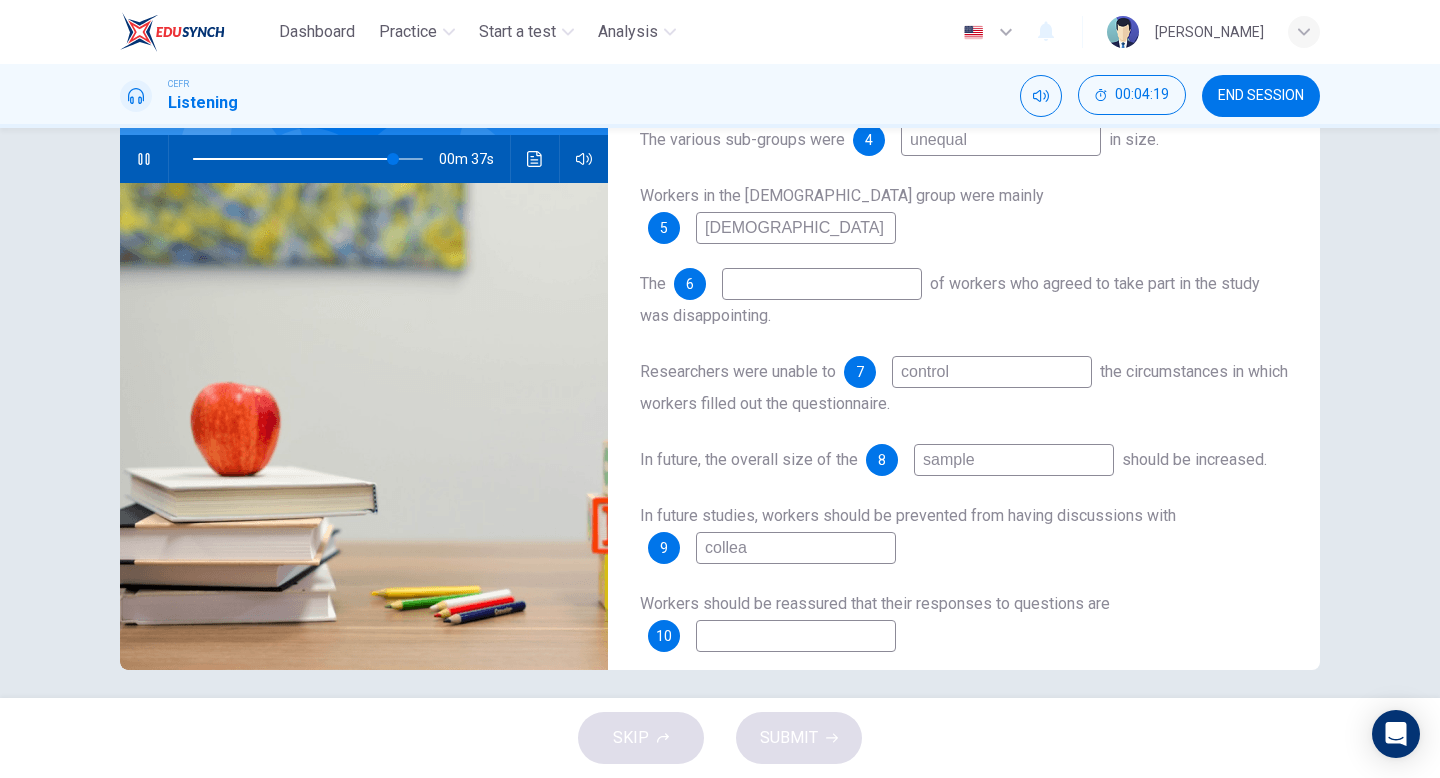type on "colleag" 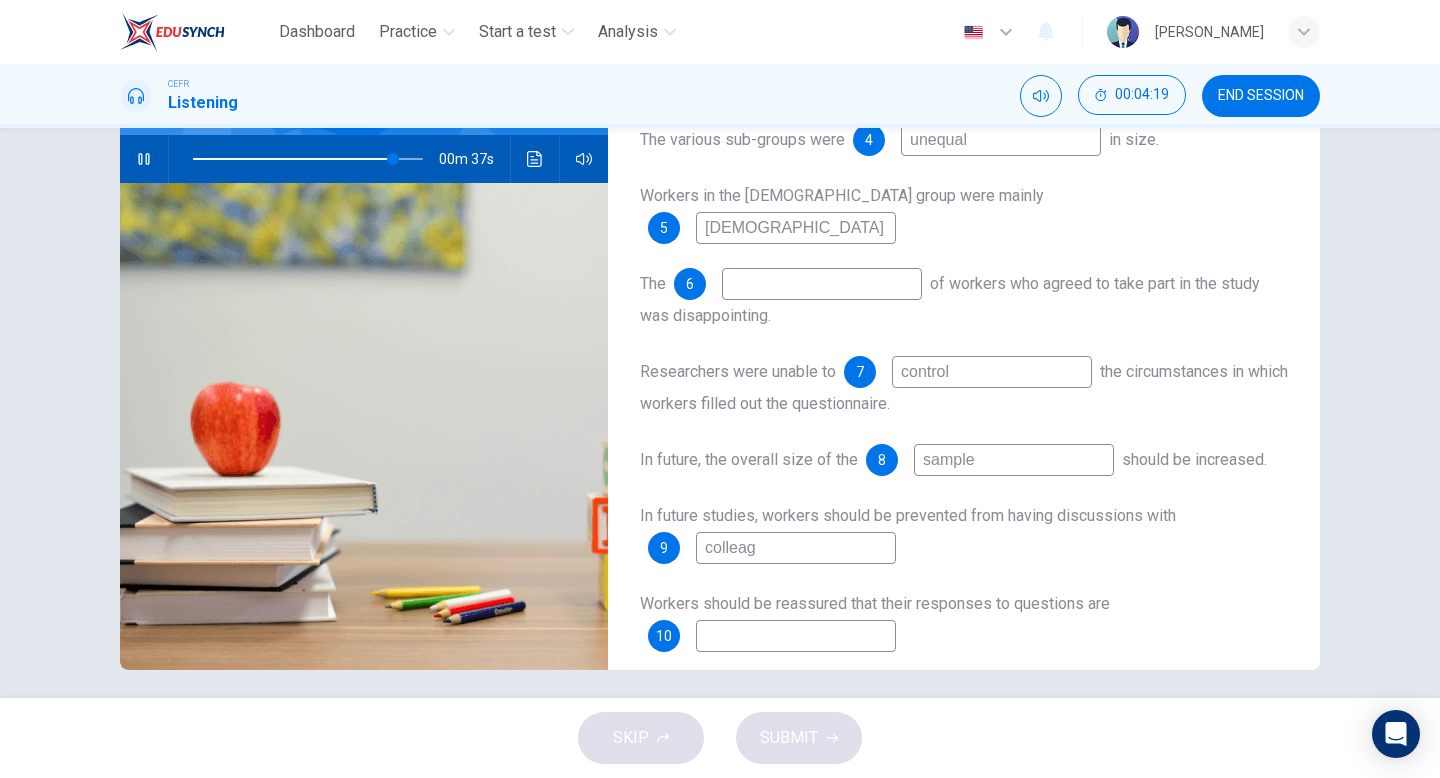 type on "87" 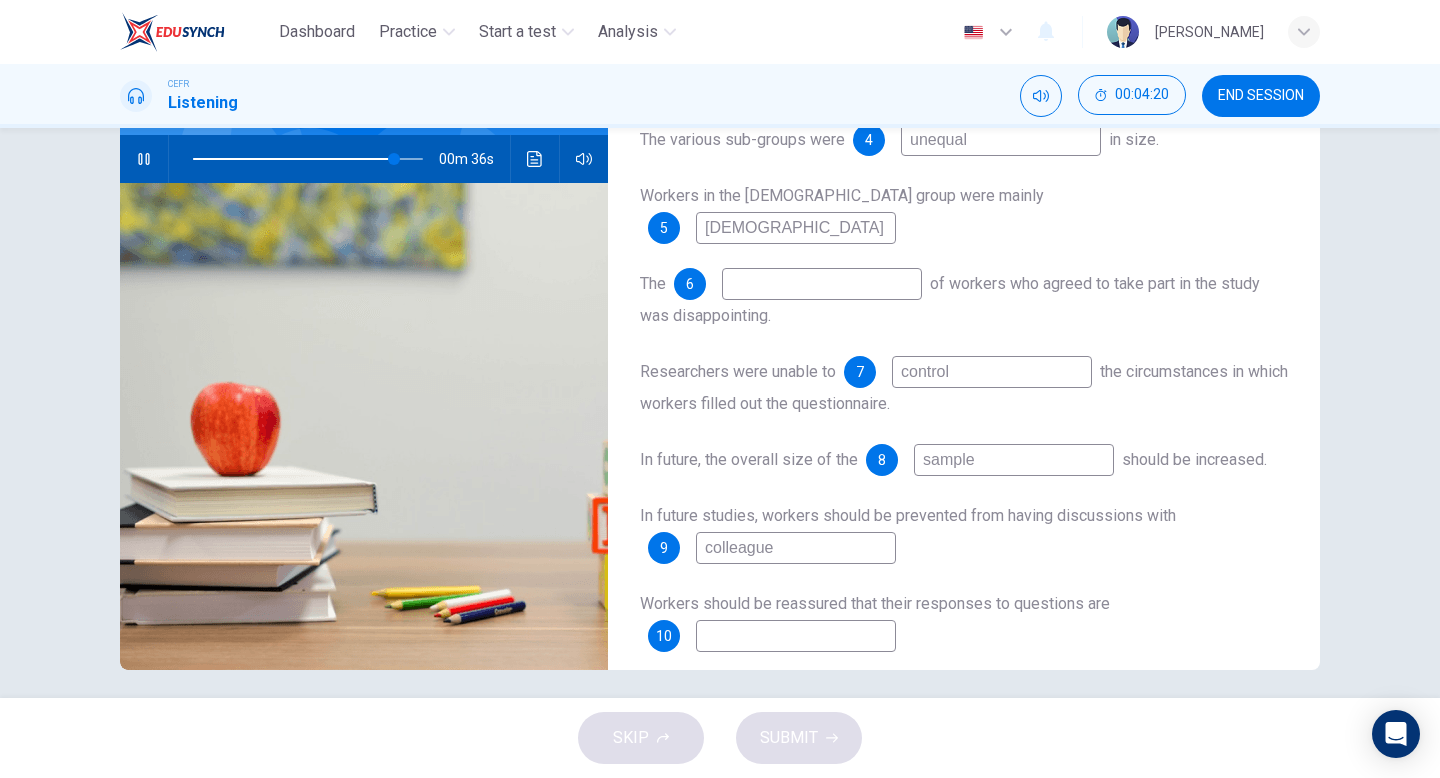 type on "colleagues" 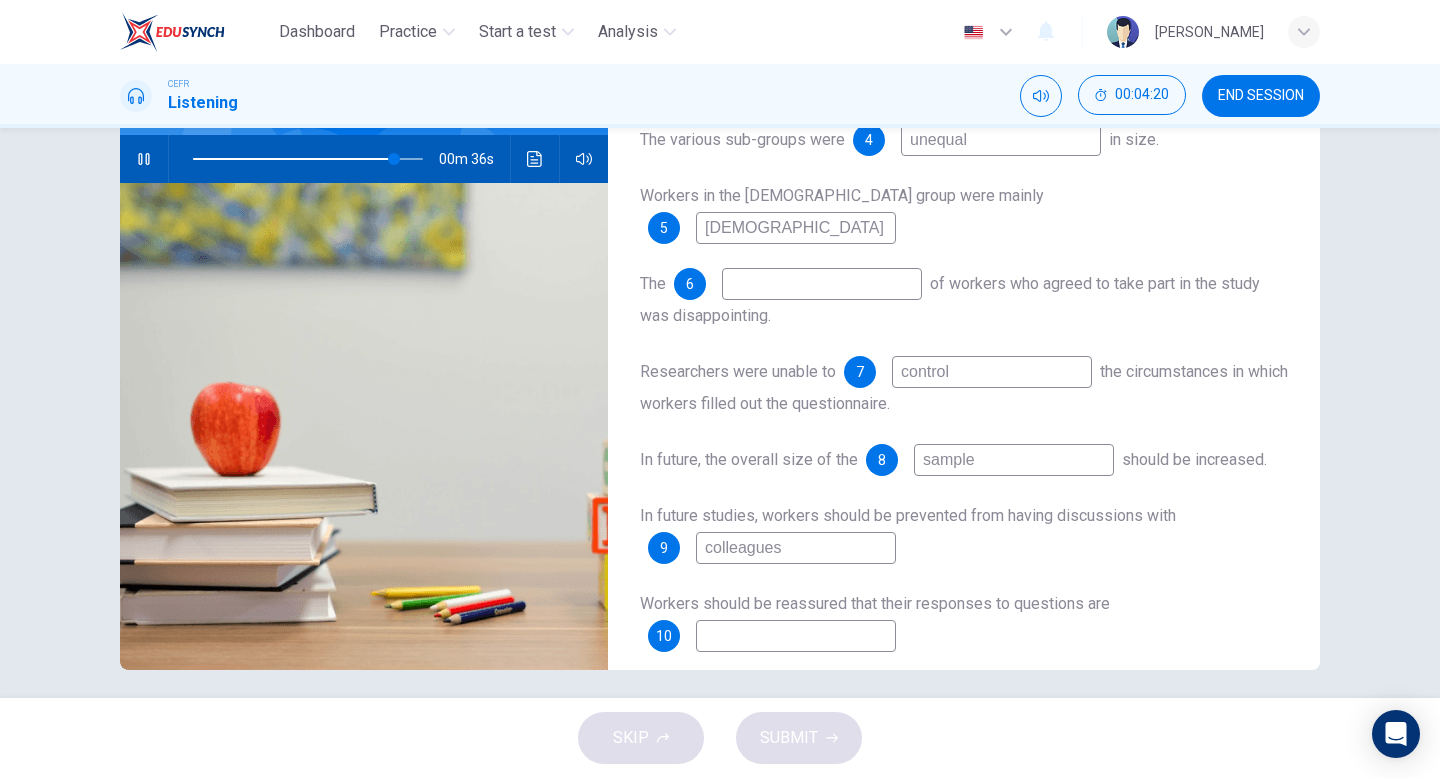 type on "88" 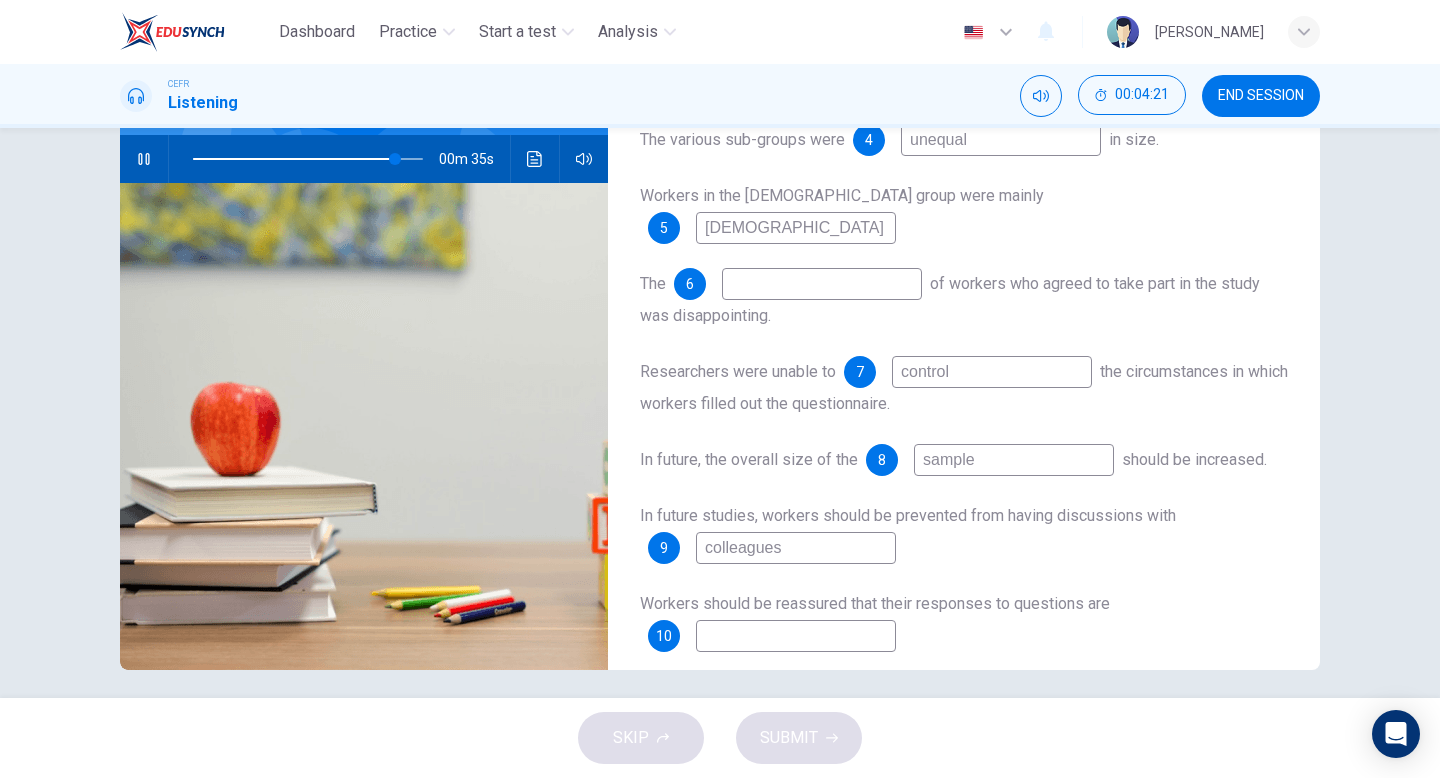 type on "colleagues" 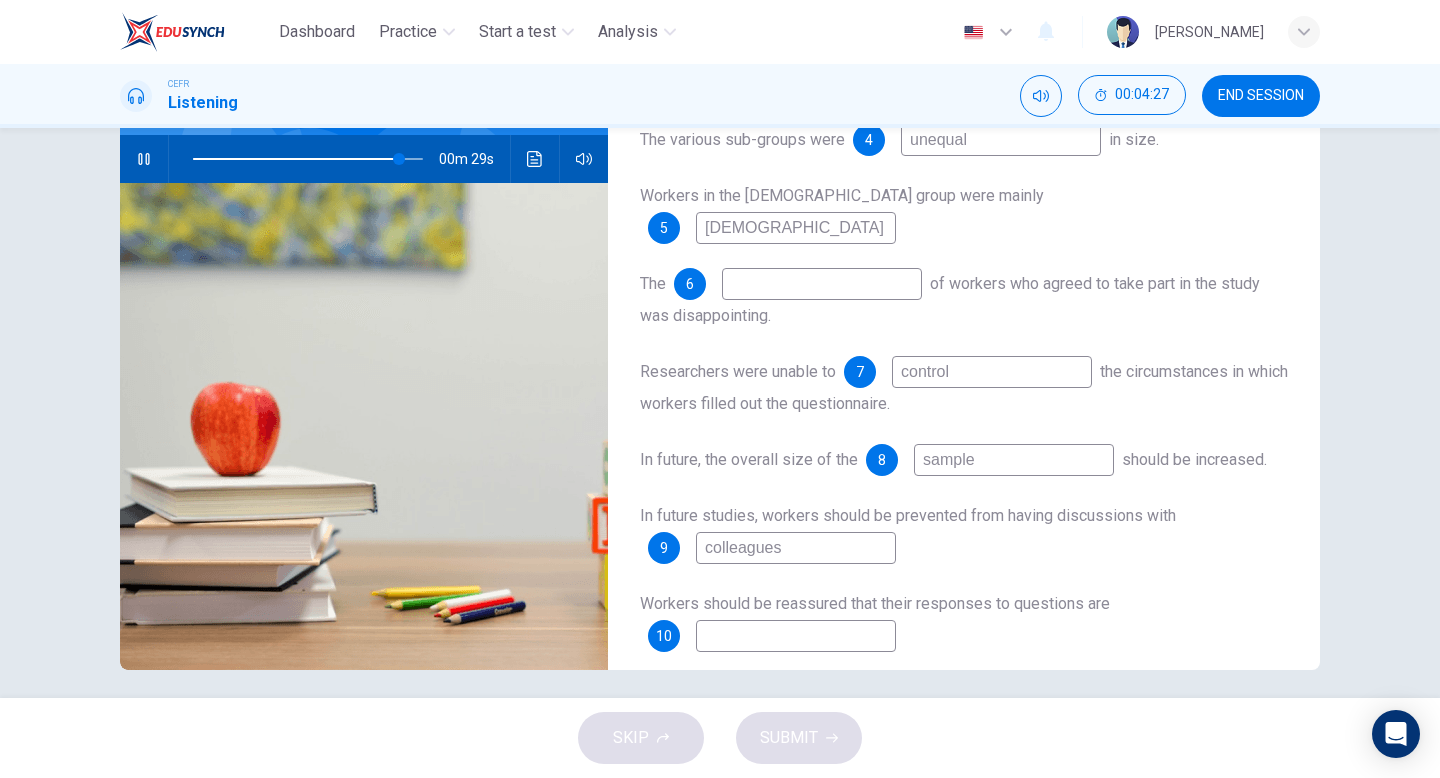 type on "90" 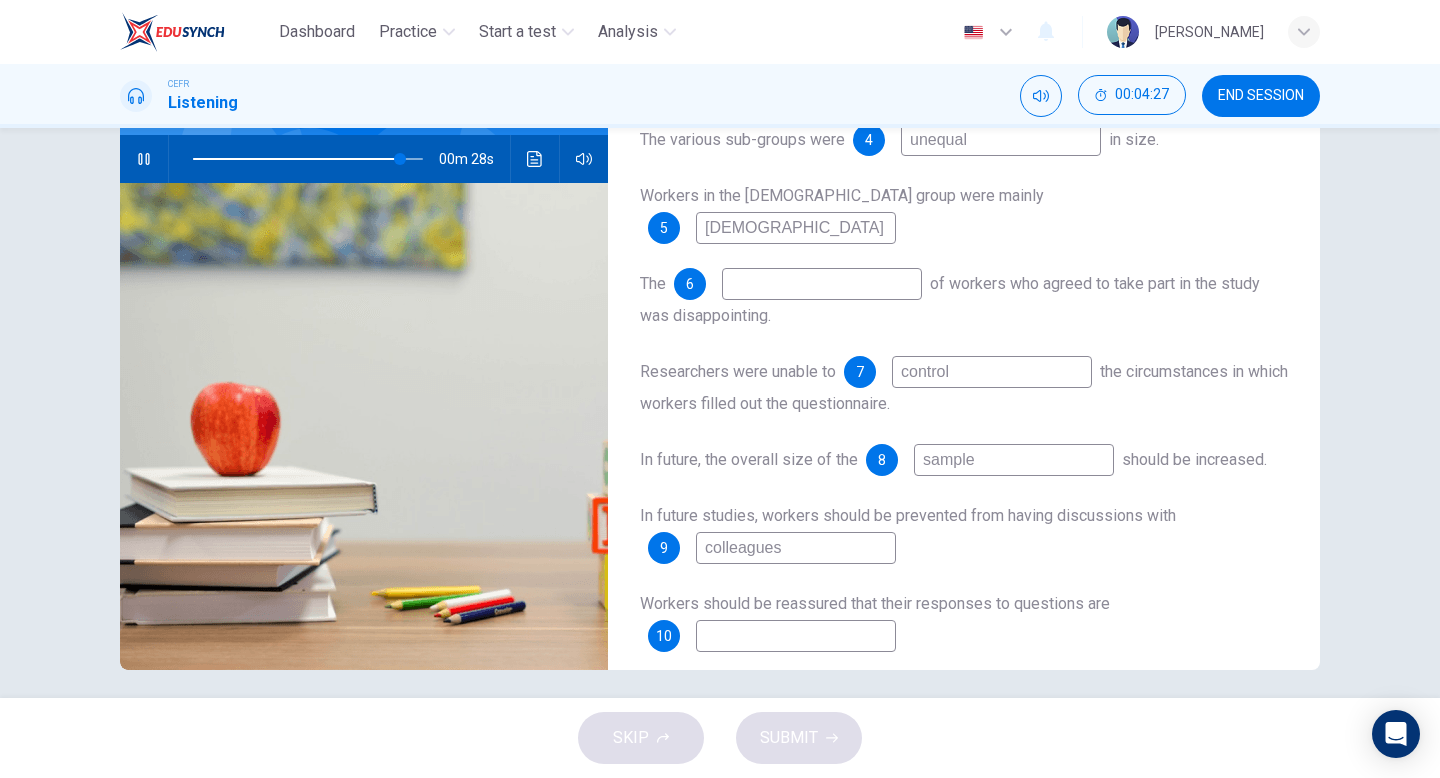type on "c" 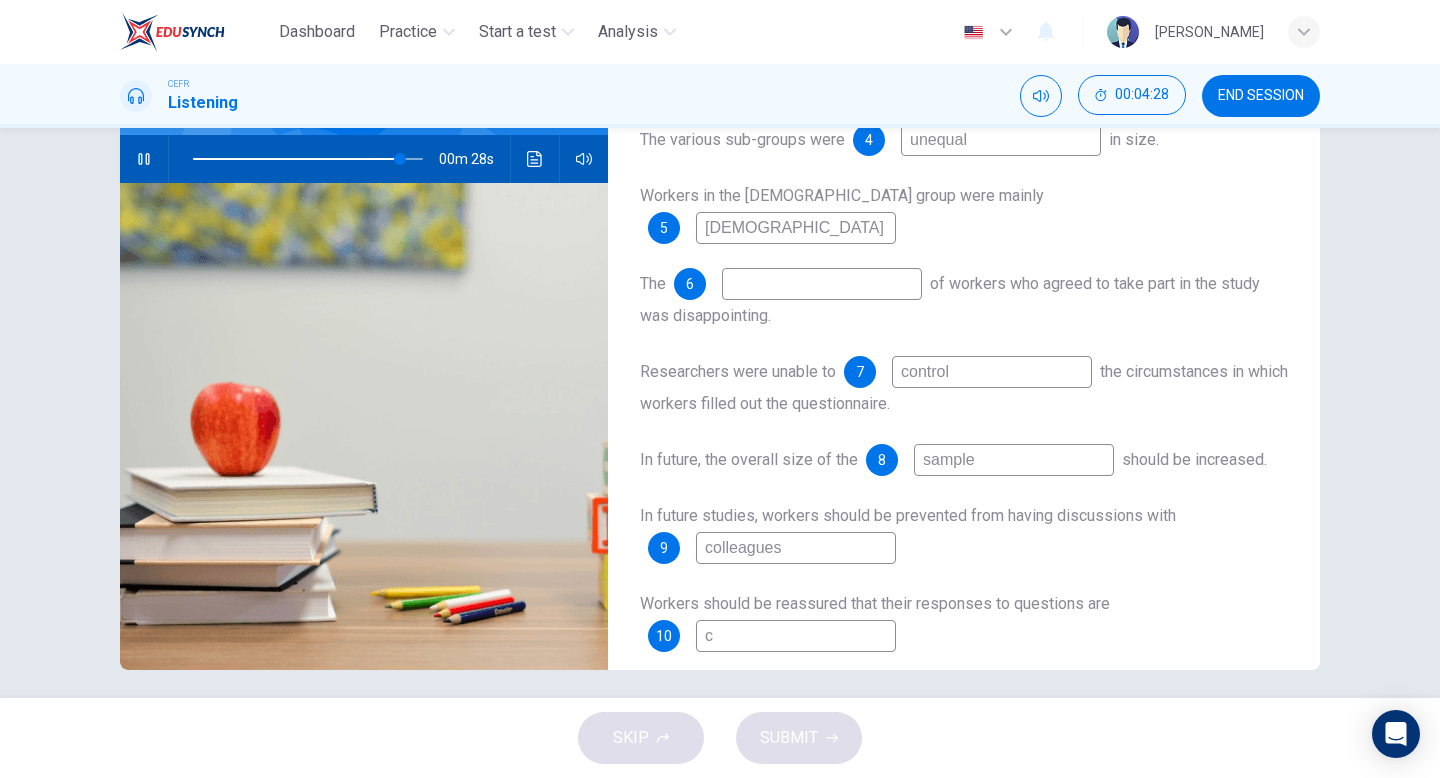type on "90" 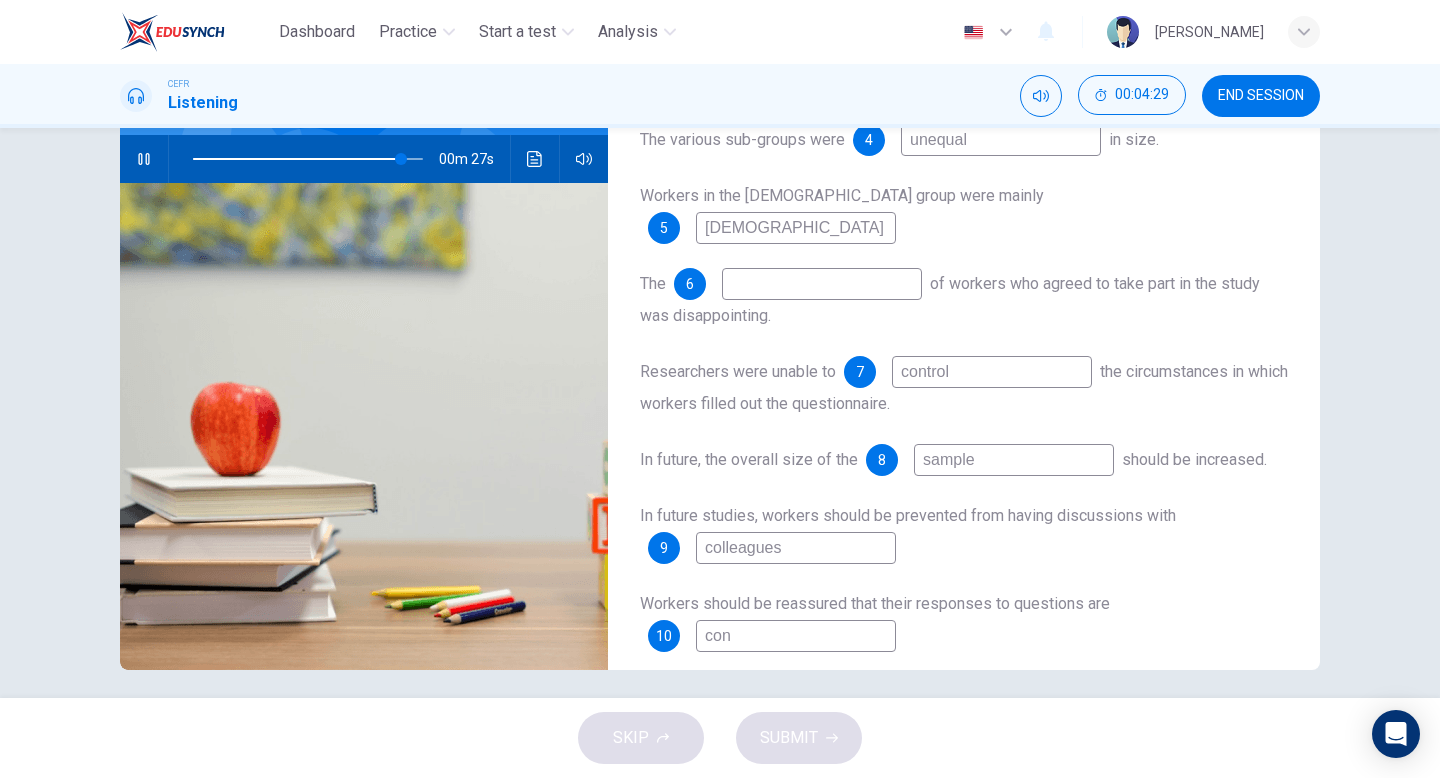 type on "conf" 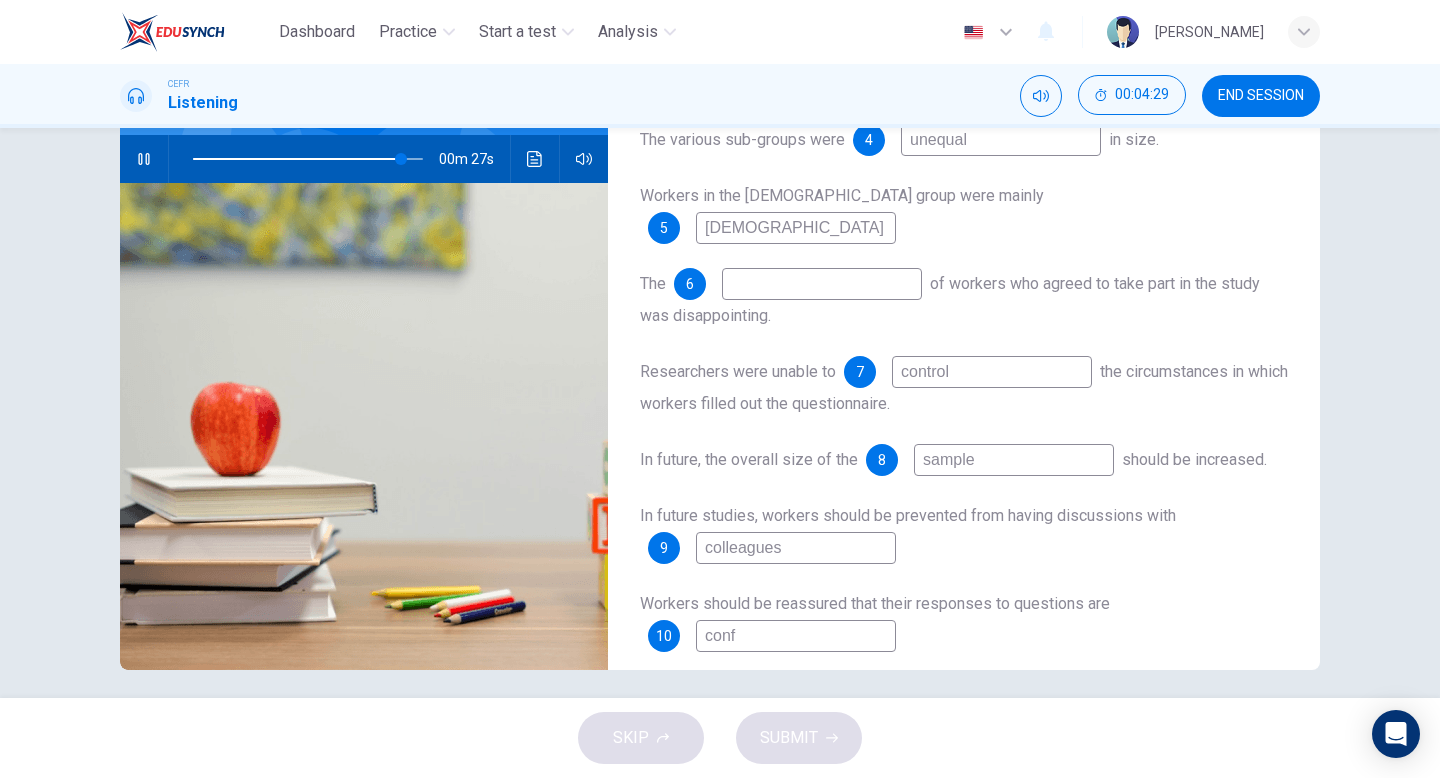 type on "91" 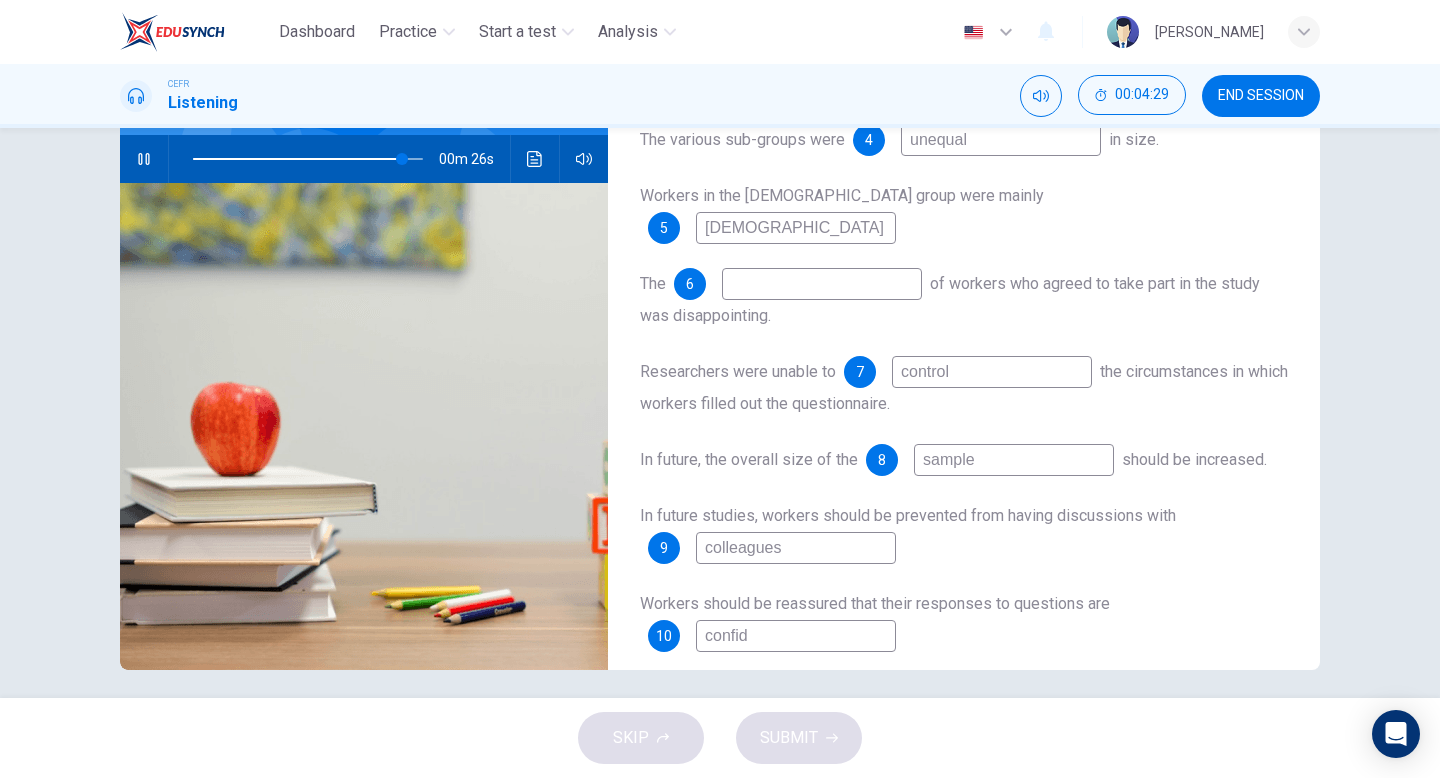 type on "confidi" 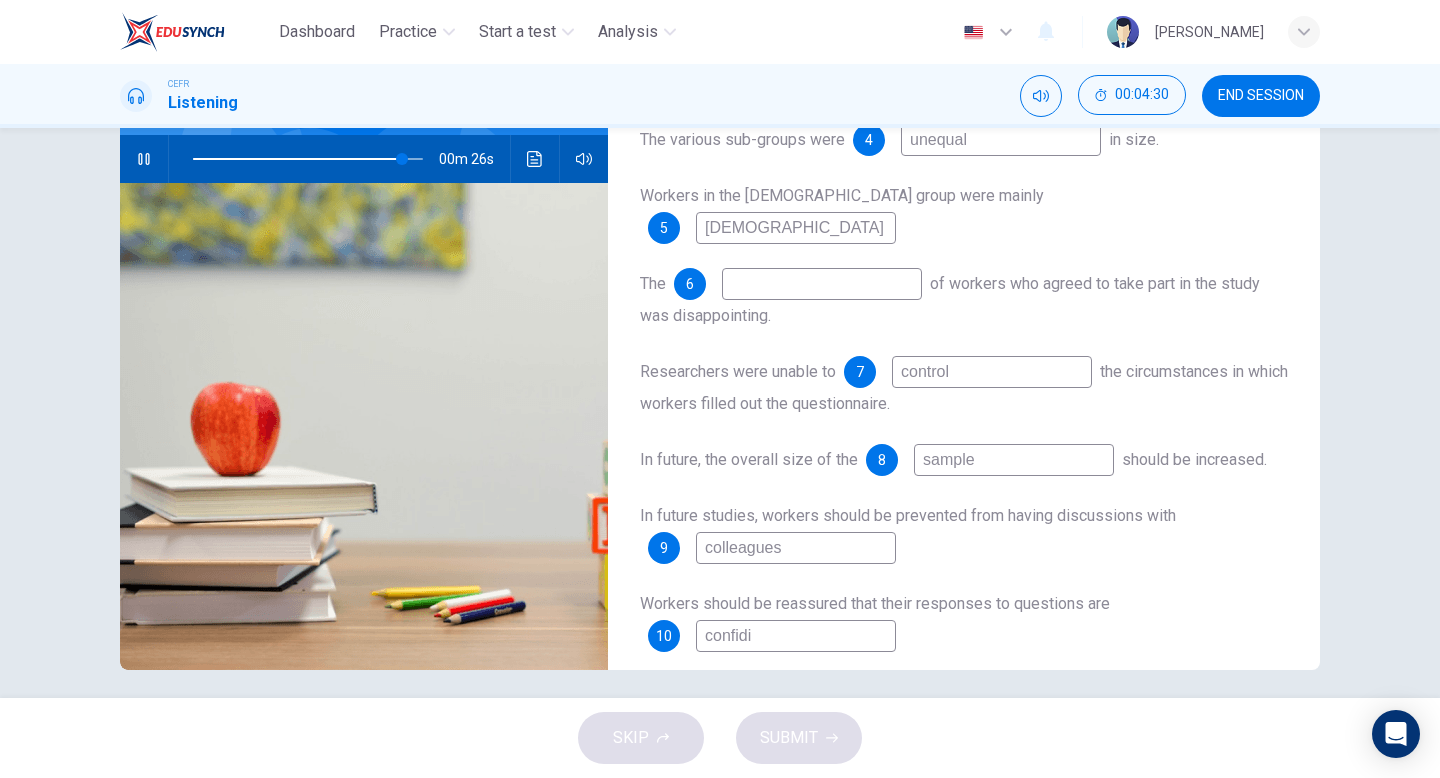 type on "91" 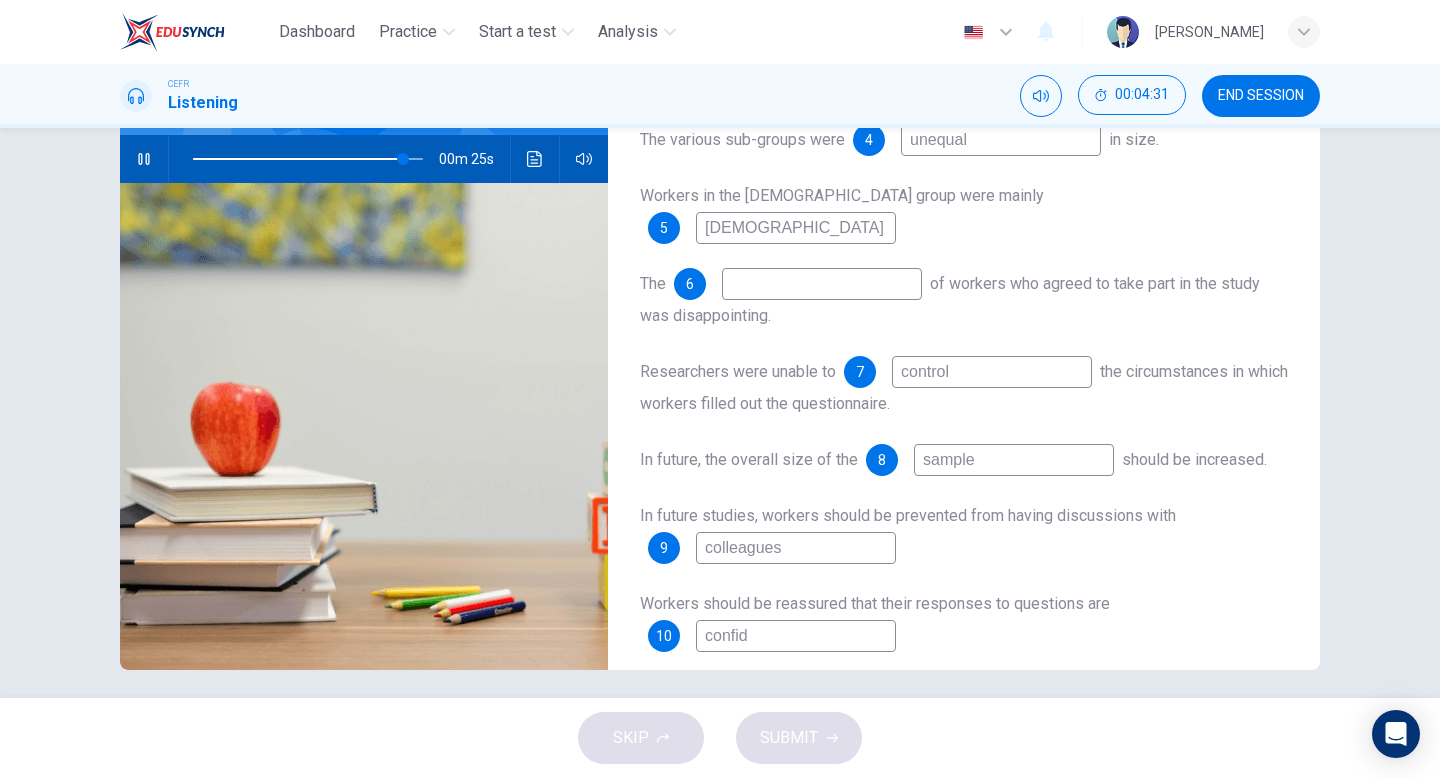 type on "confide" 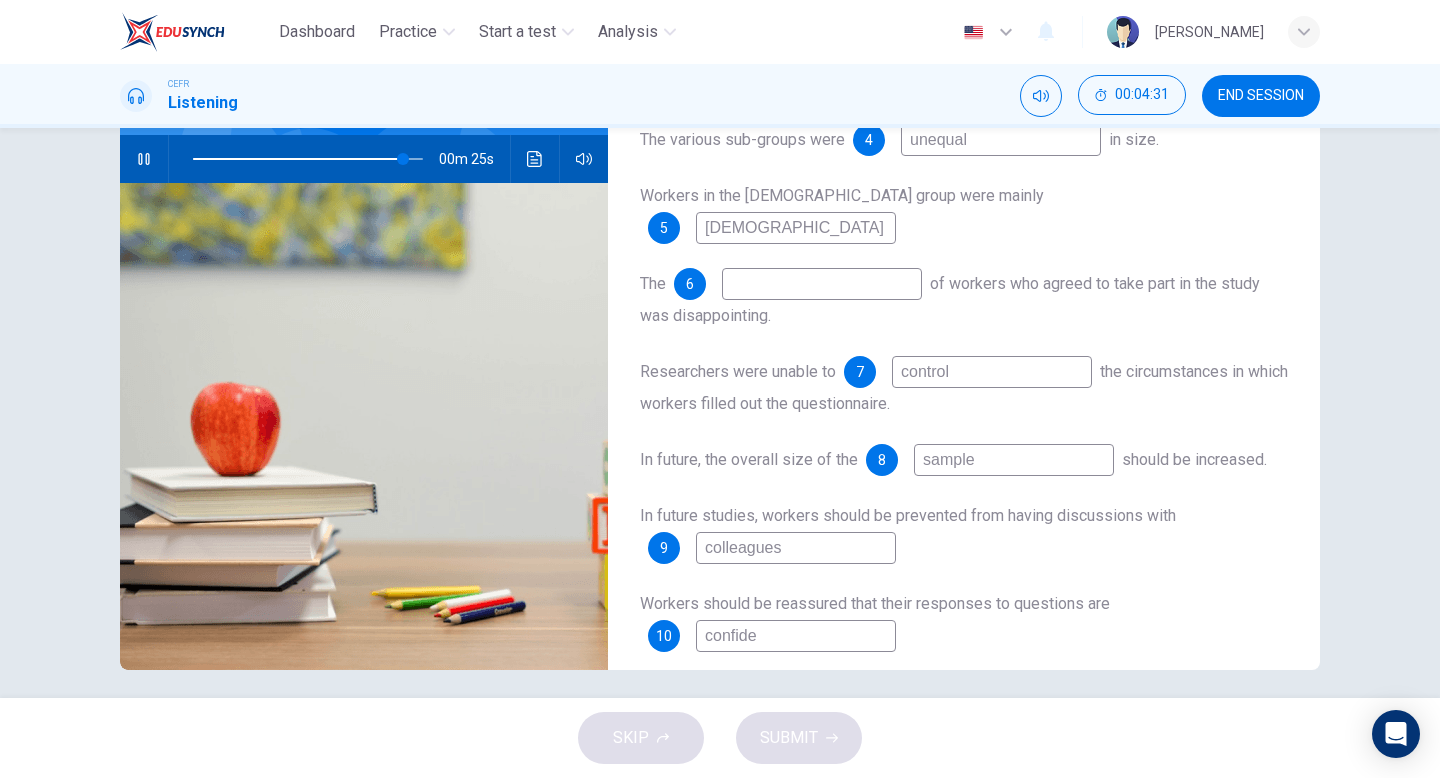 type on "92" 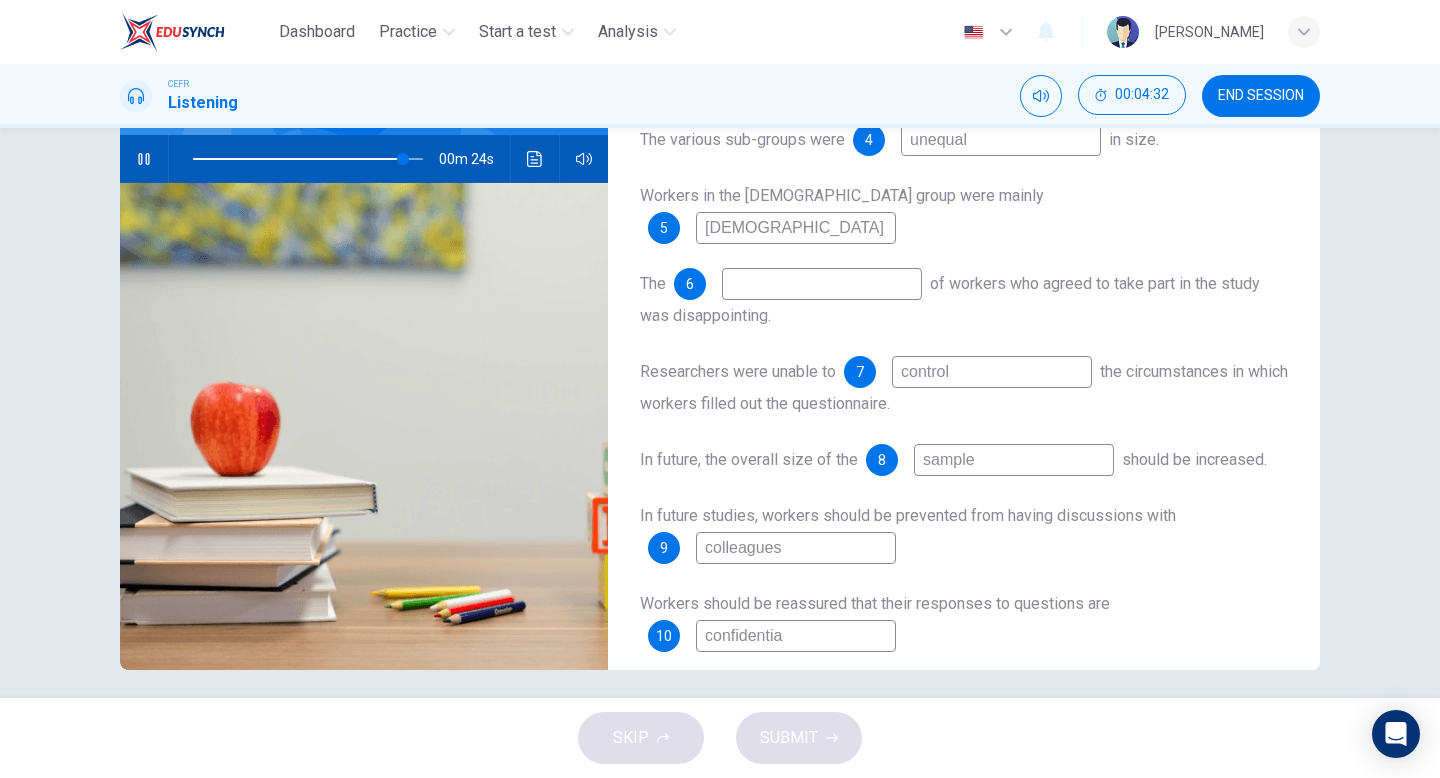 type on "confidential" 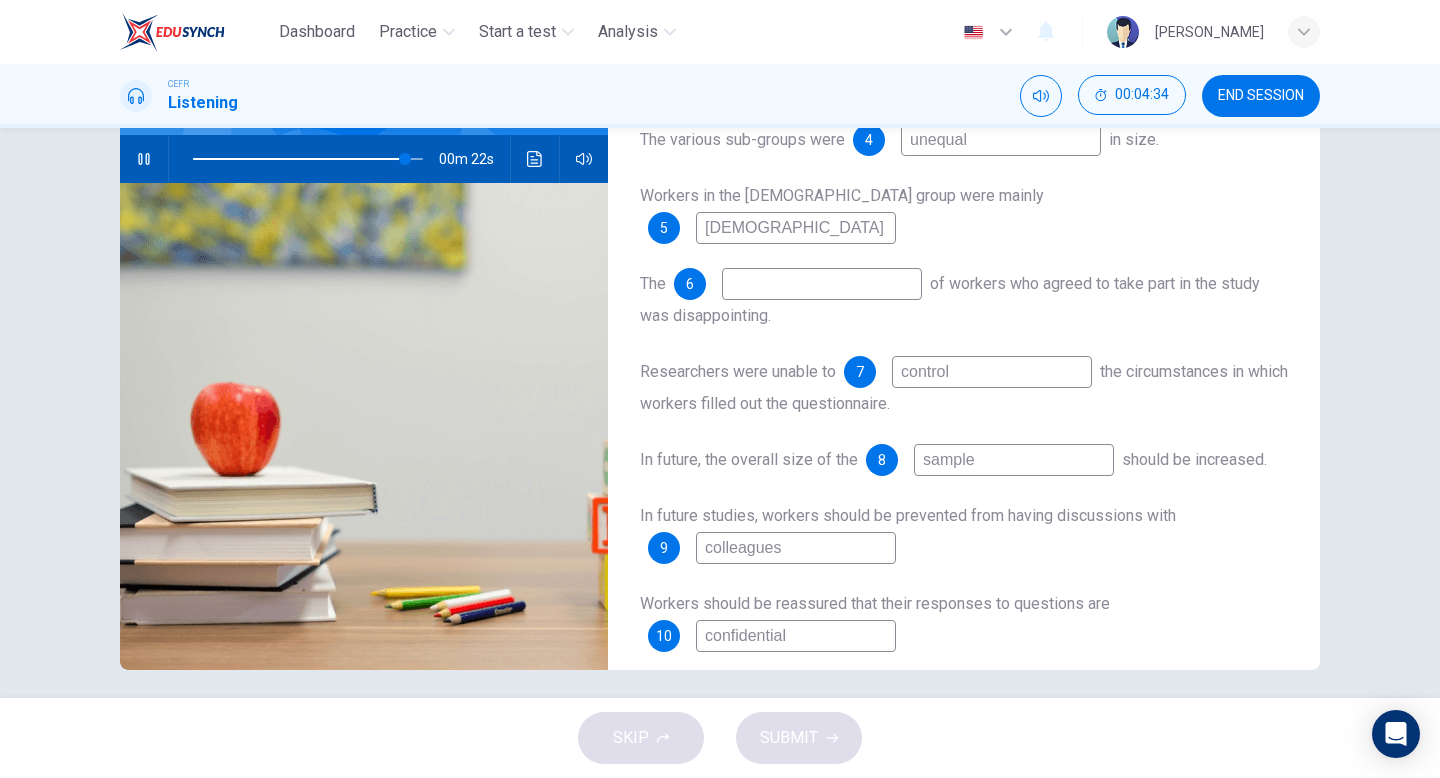 type on "93" 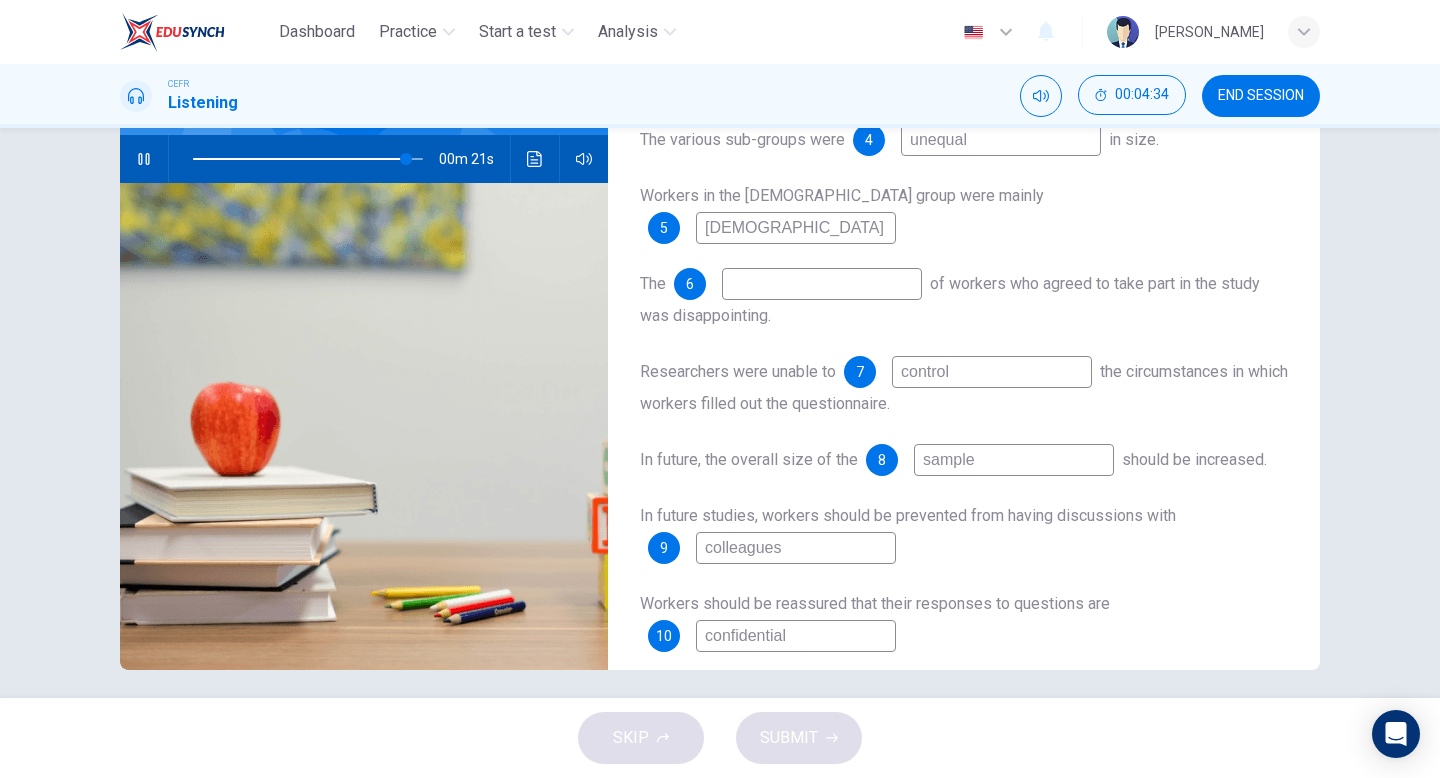 type on "confidential" 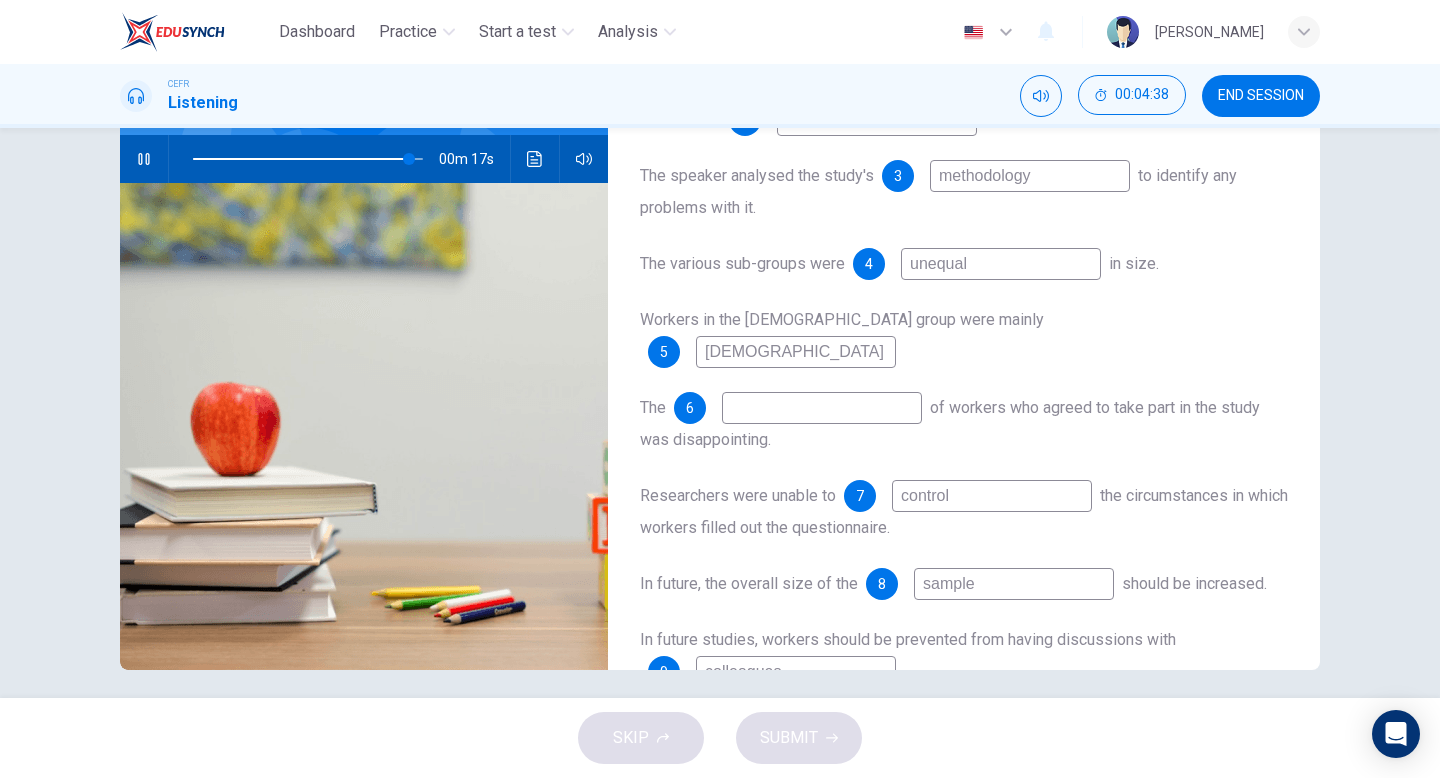 scroll, scrollTop: 165, scrollLeft: 0, axis: vertical 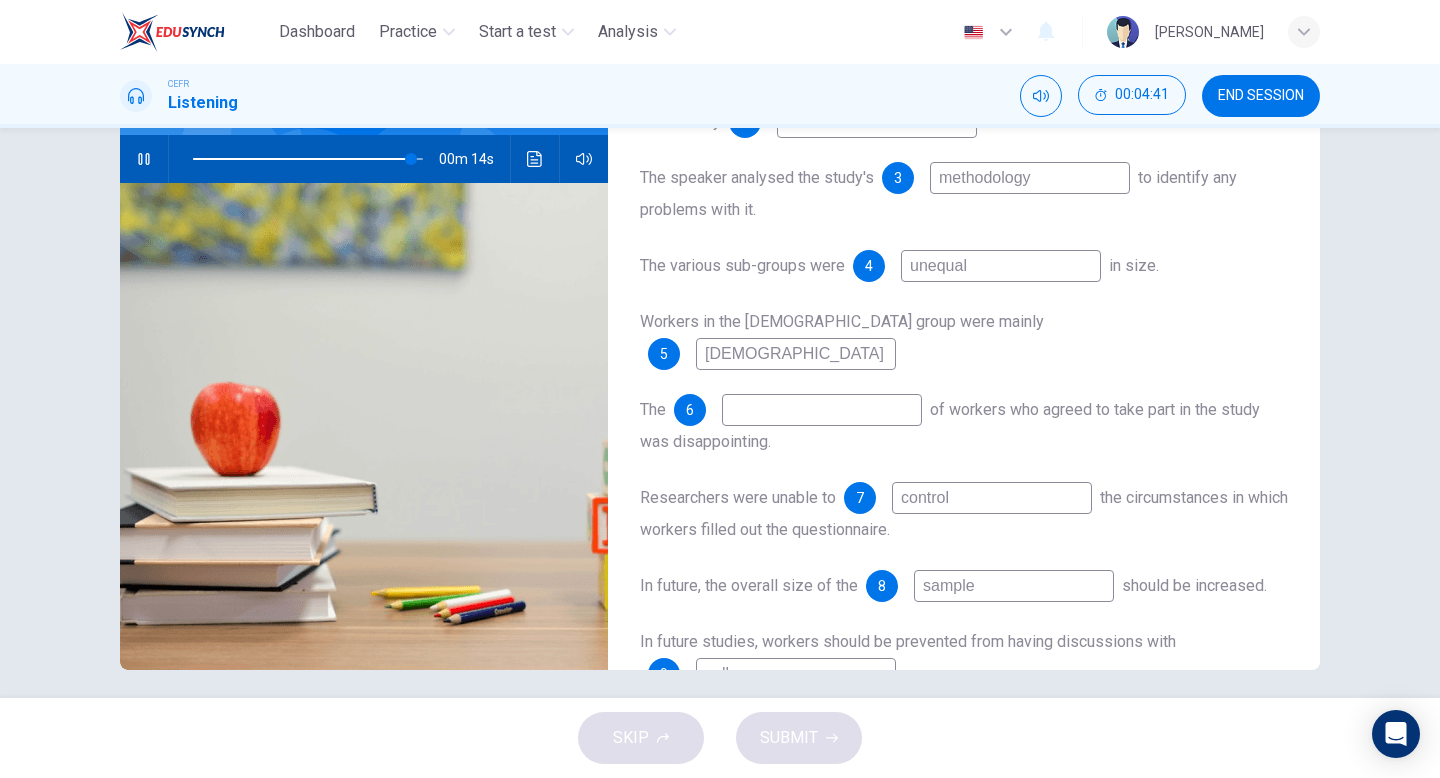 click at bounding box center (308, 159) 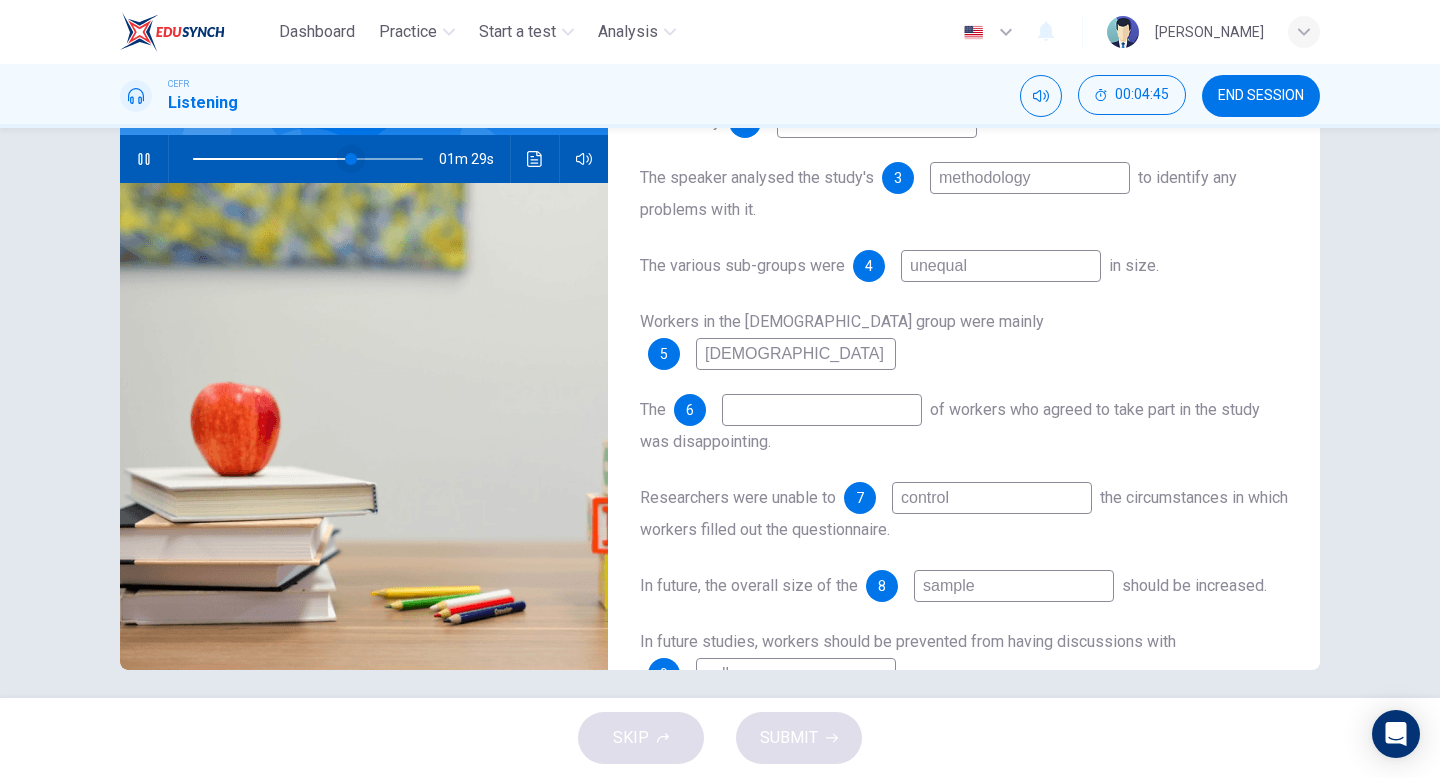 click at bounding box center [351, 159] 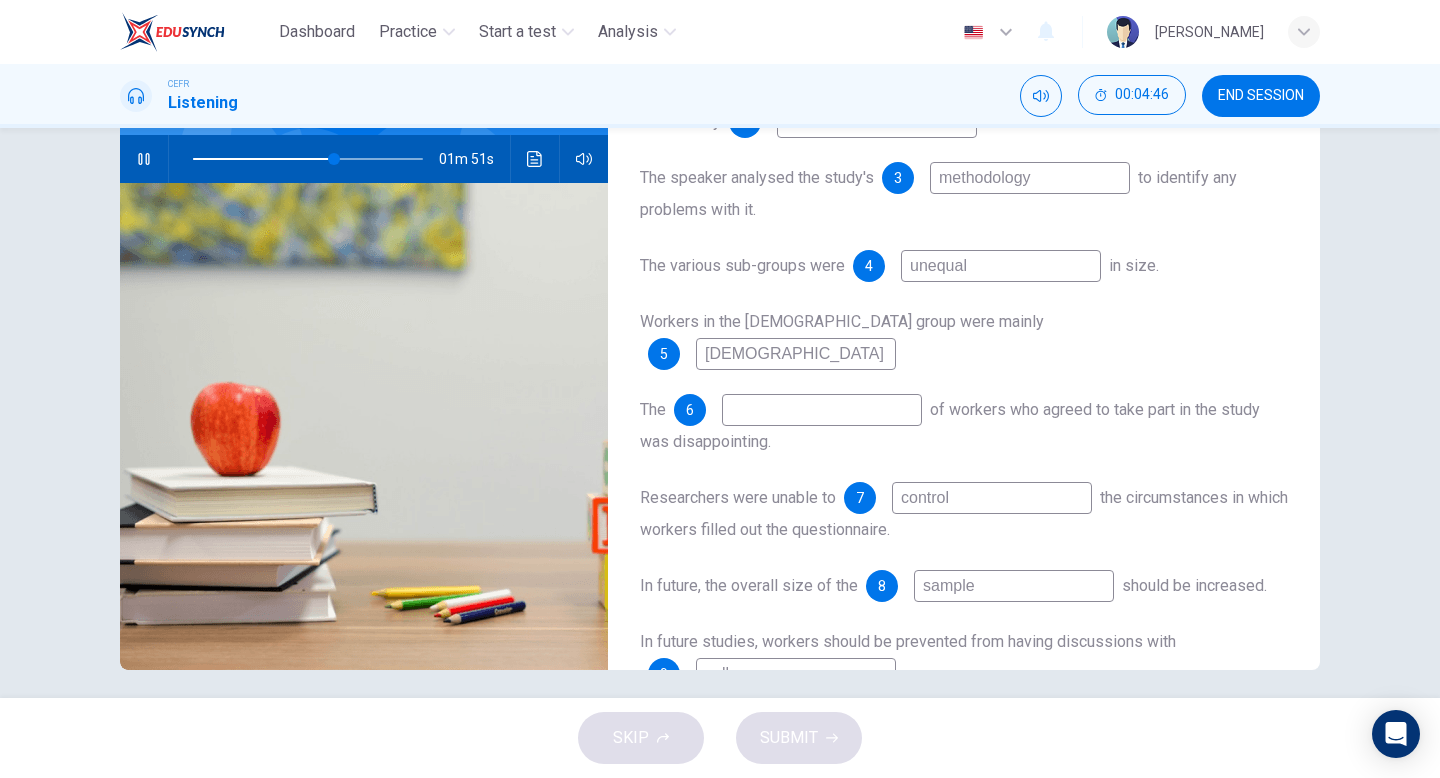 click at bounding box center (308, 159) 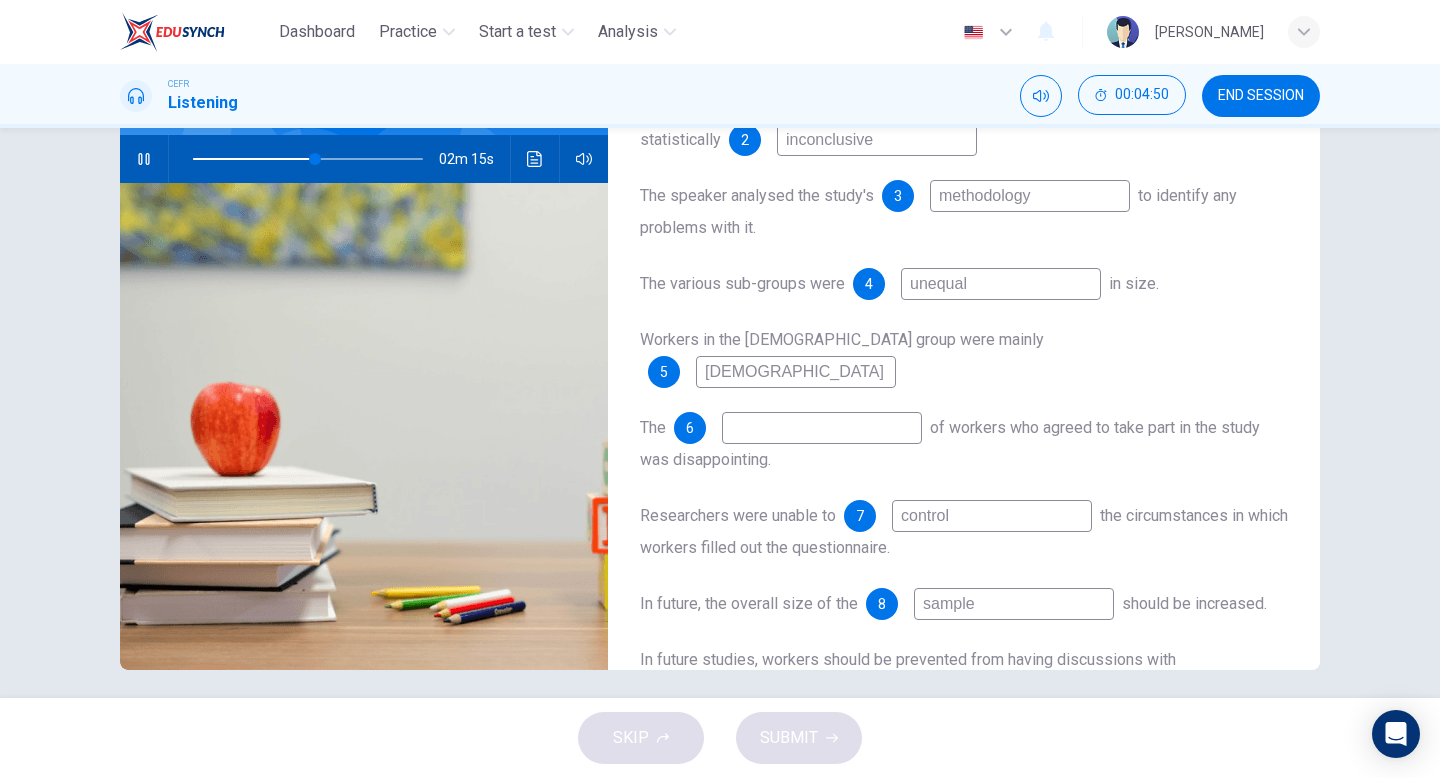scroll, scrollTop: 143, scrollLeft: 0, axis: vertical 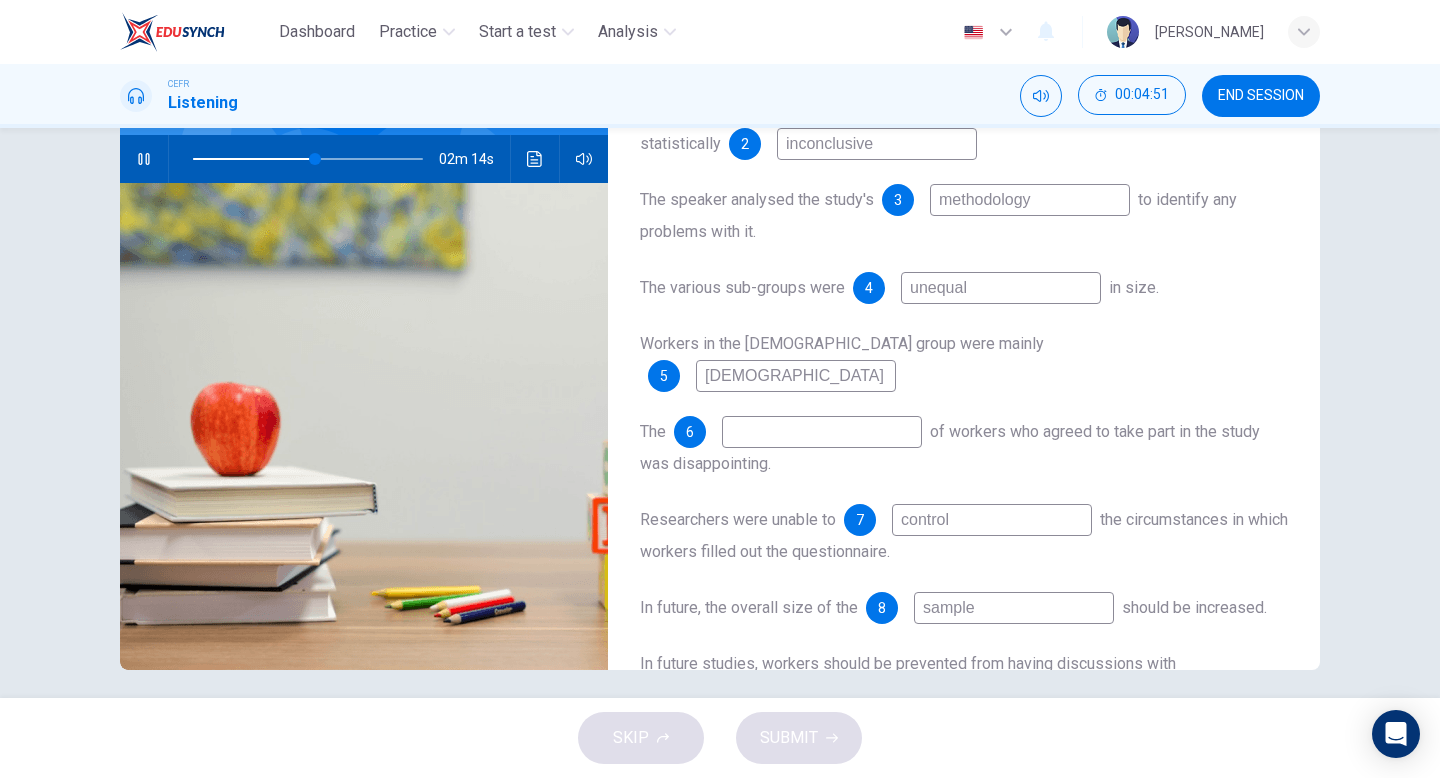 click at bounding box center [822, 432] 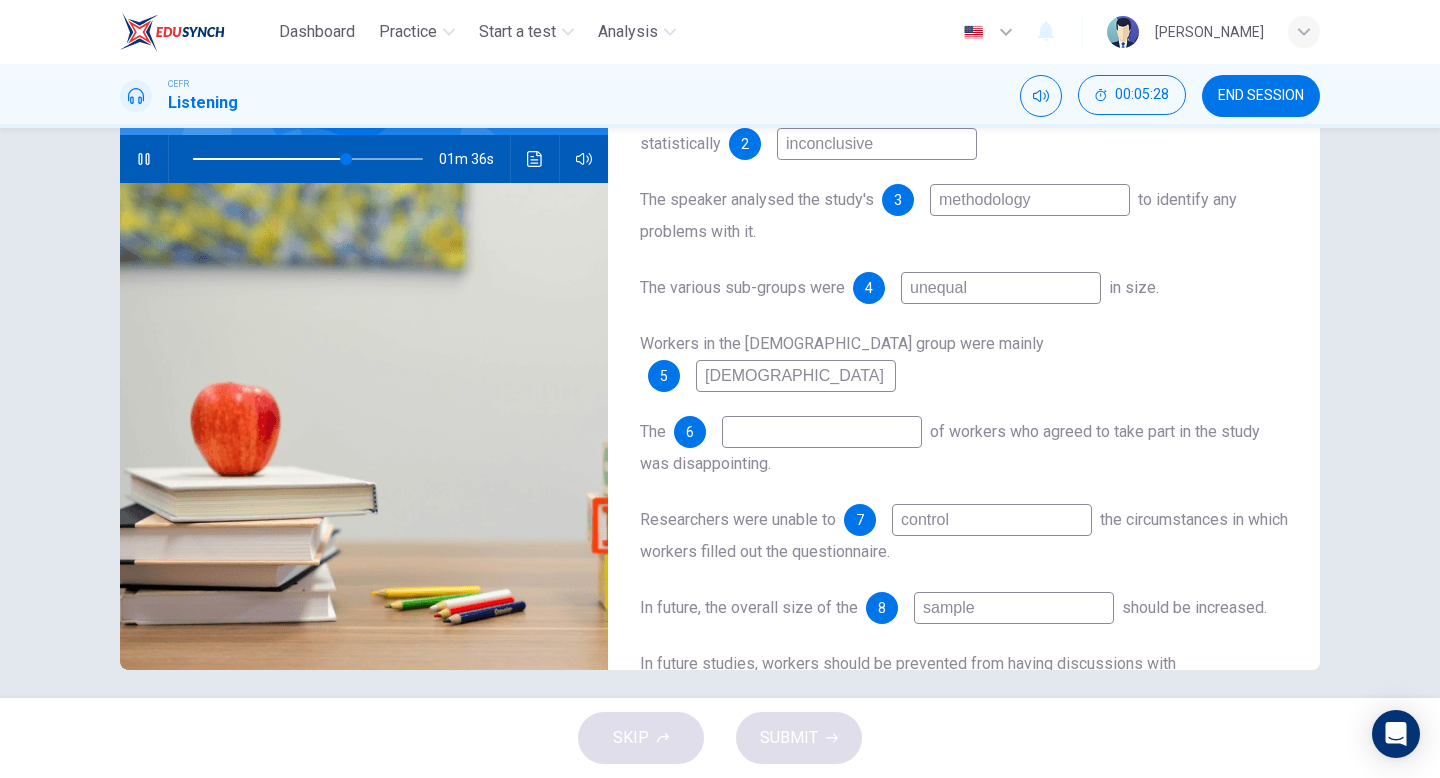 click 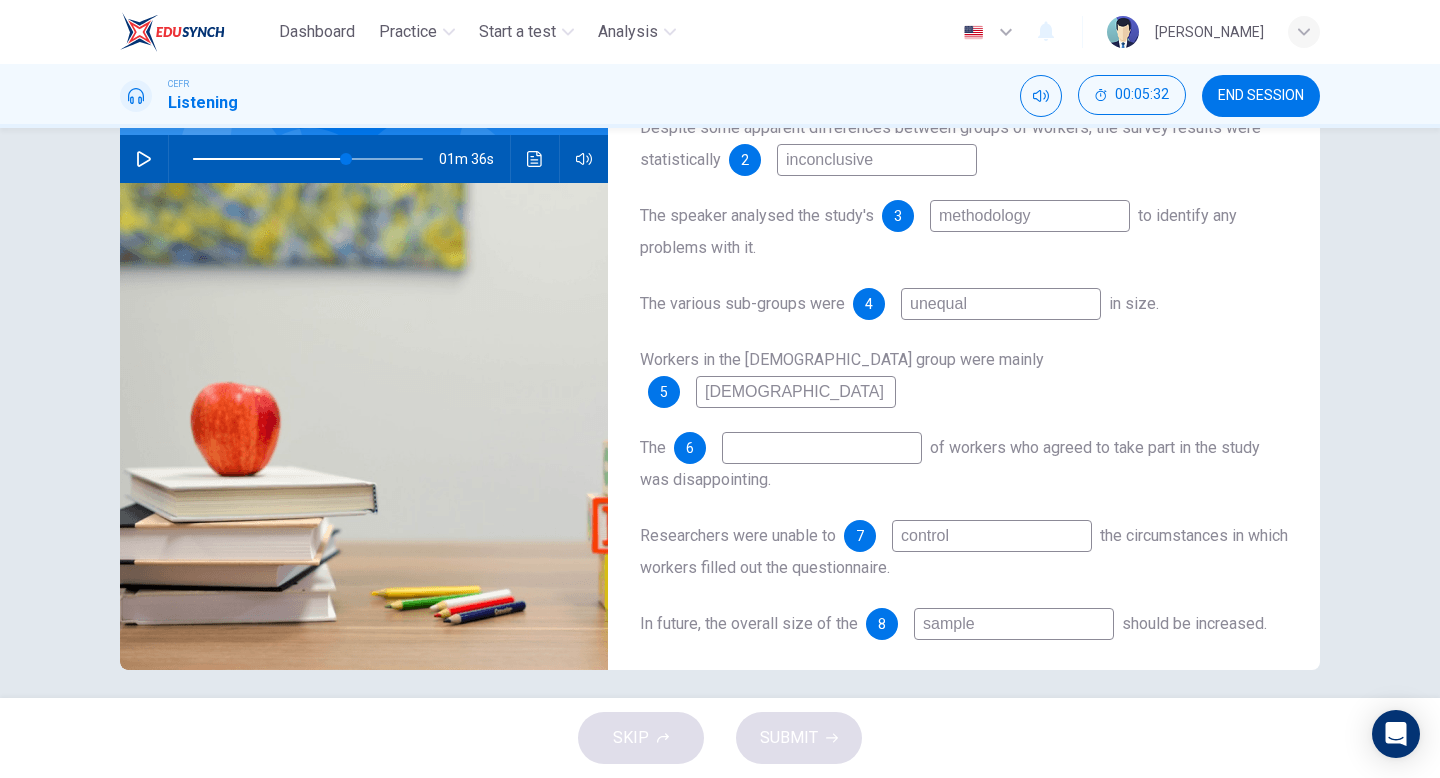 scroll, scrollTop: 129, scrollLeft: 0, axis: vertical 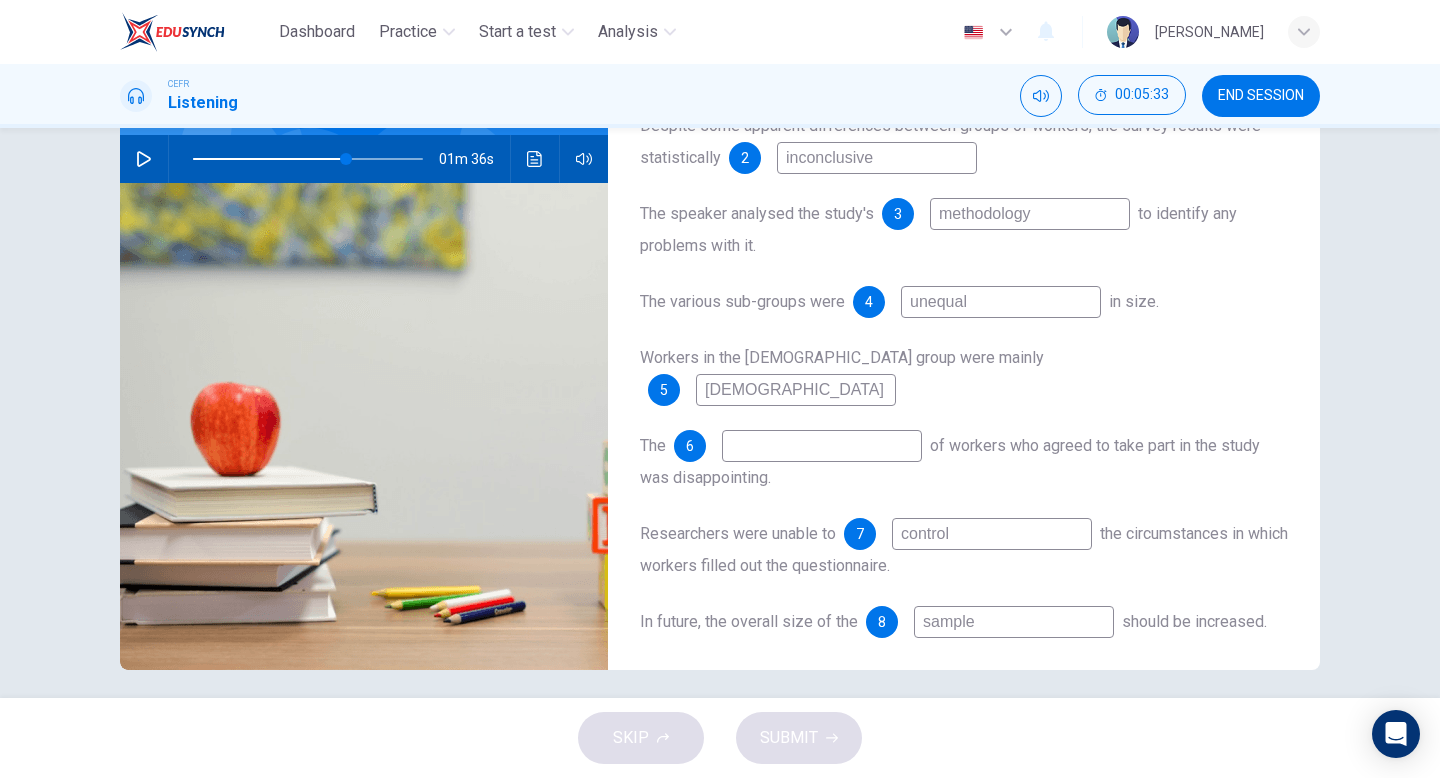 click at bounding box center (822, 446) 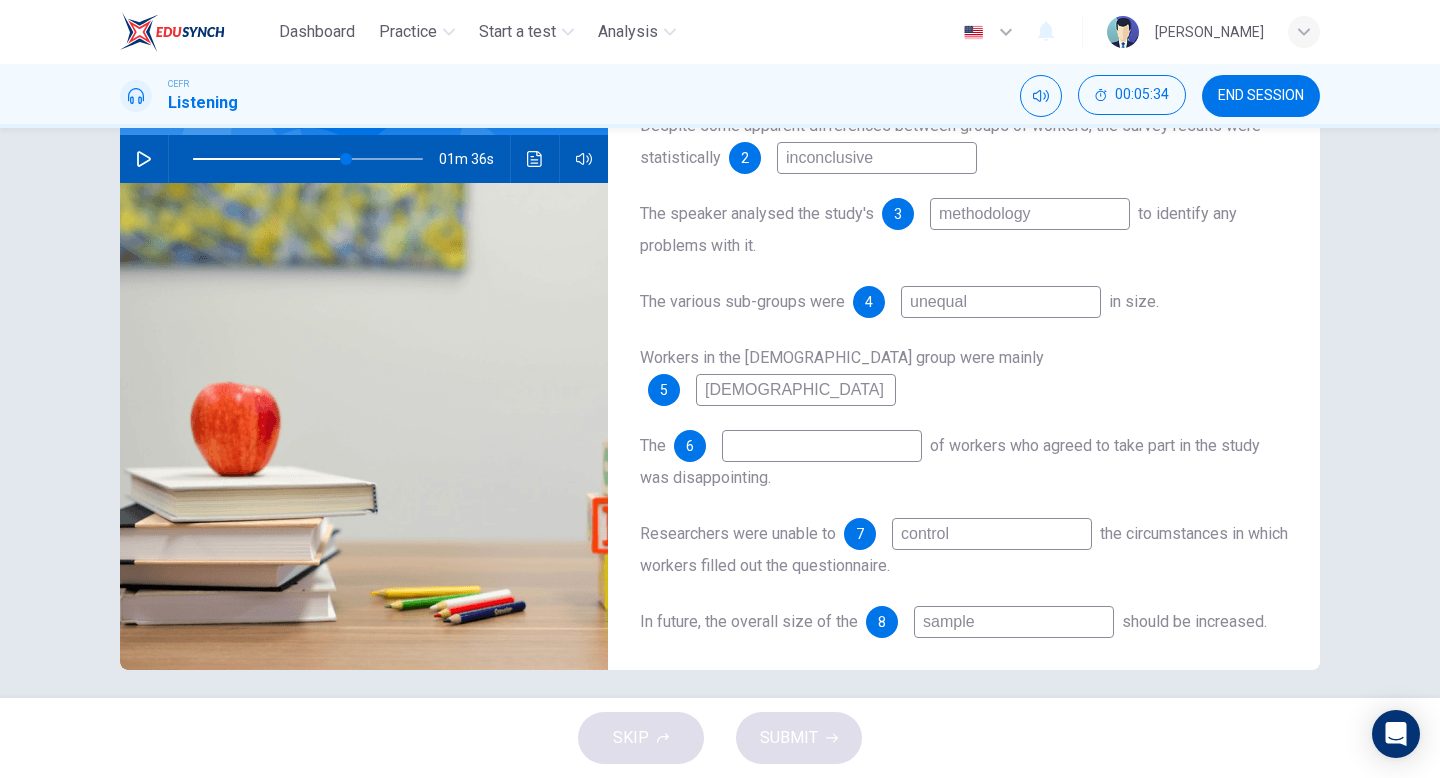 type on "n" 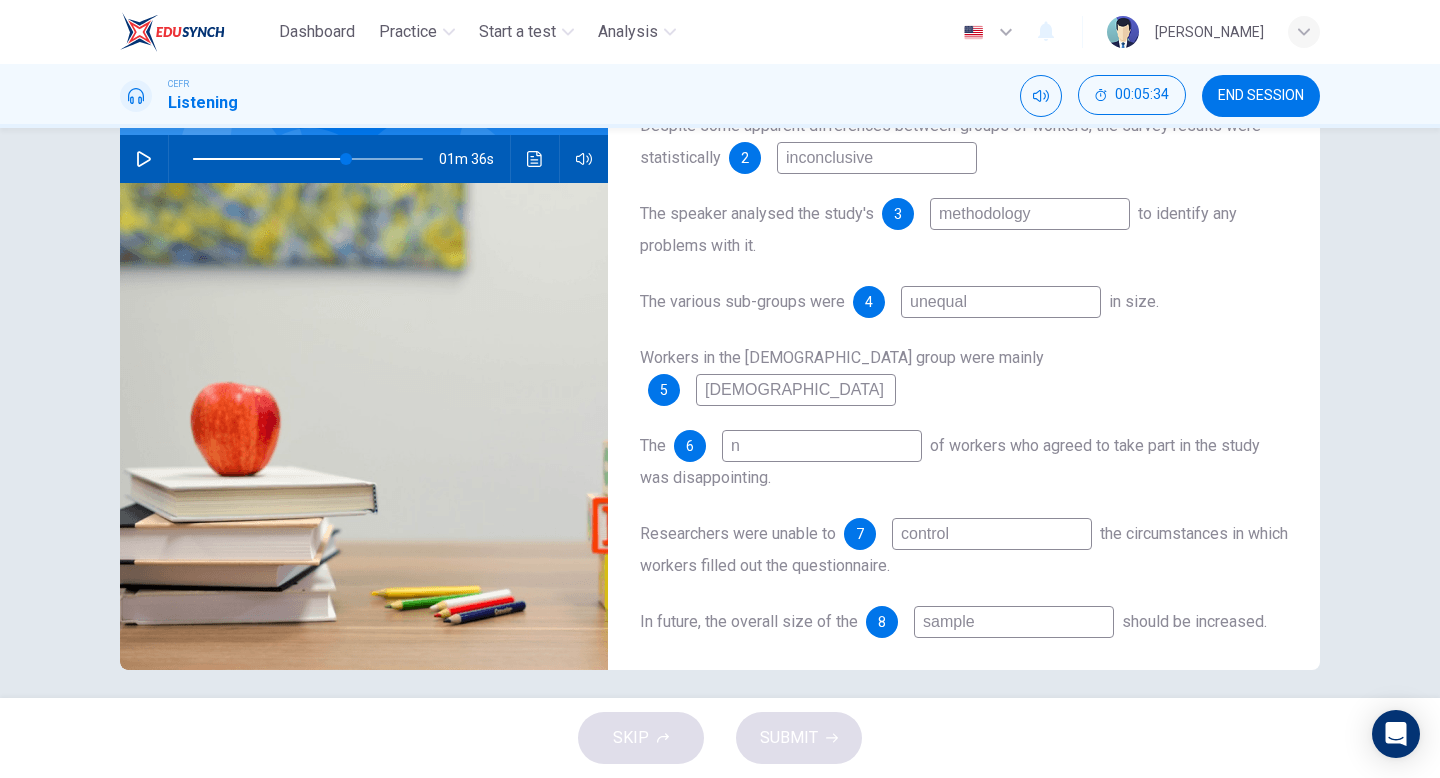 type on "66" 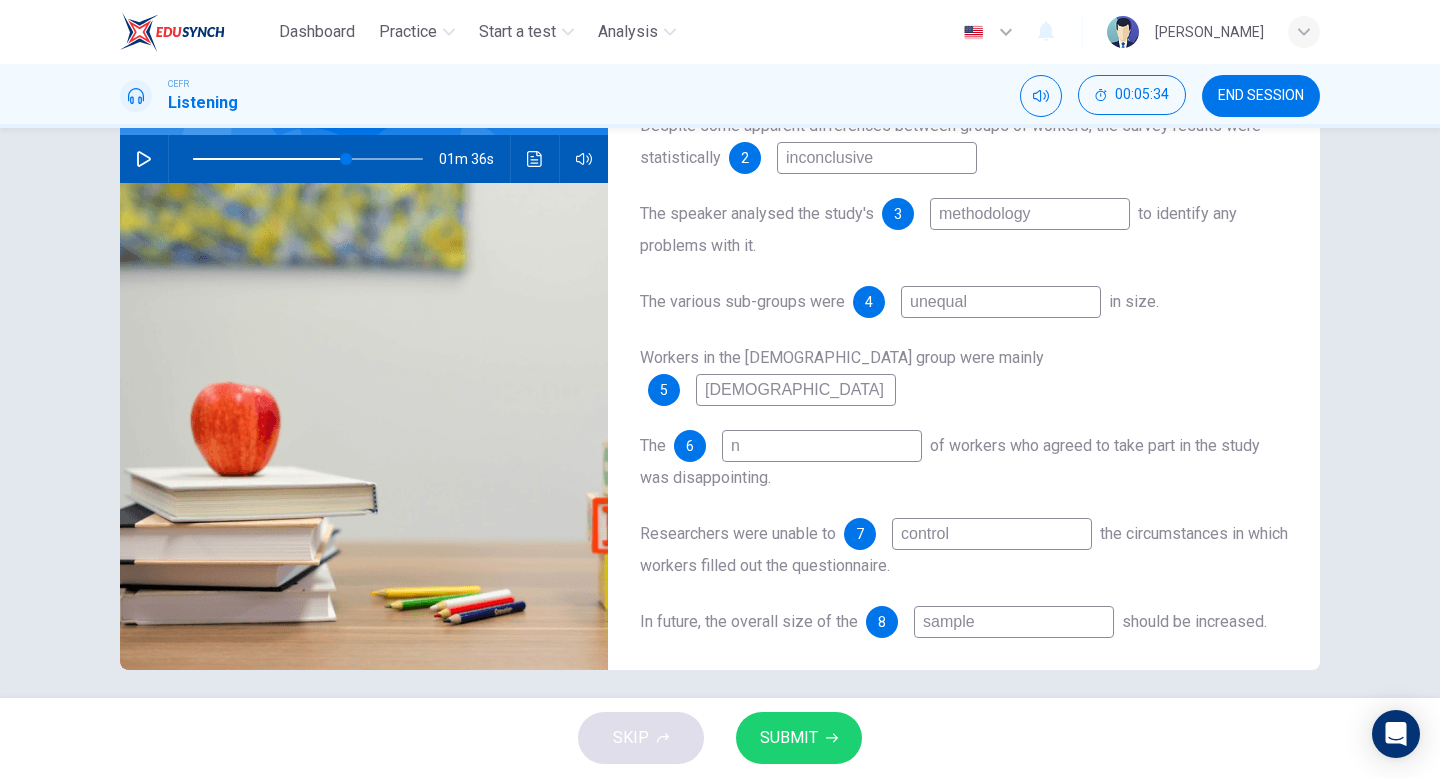 type on "nu" 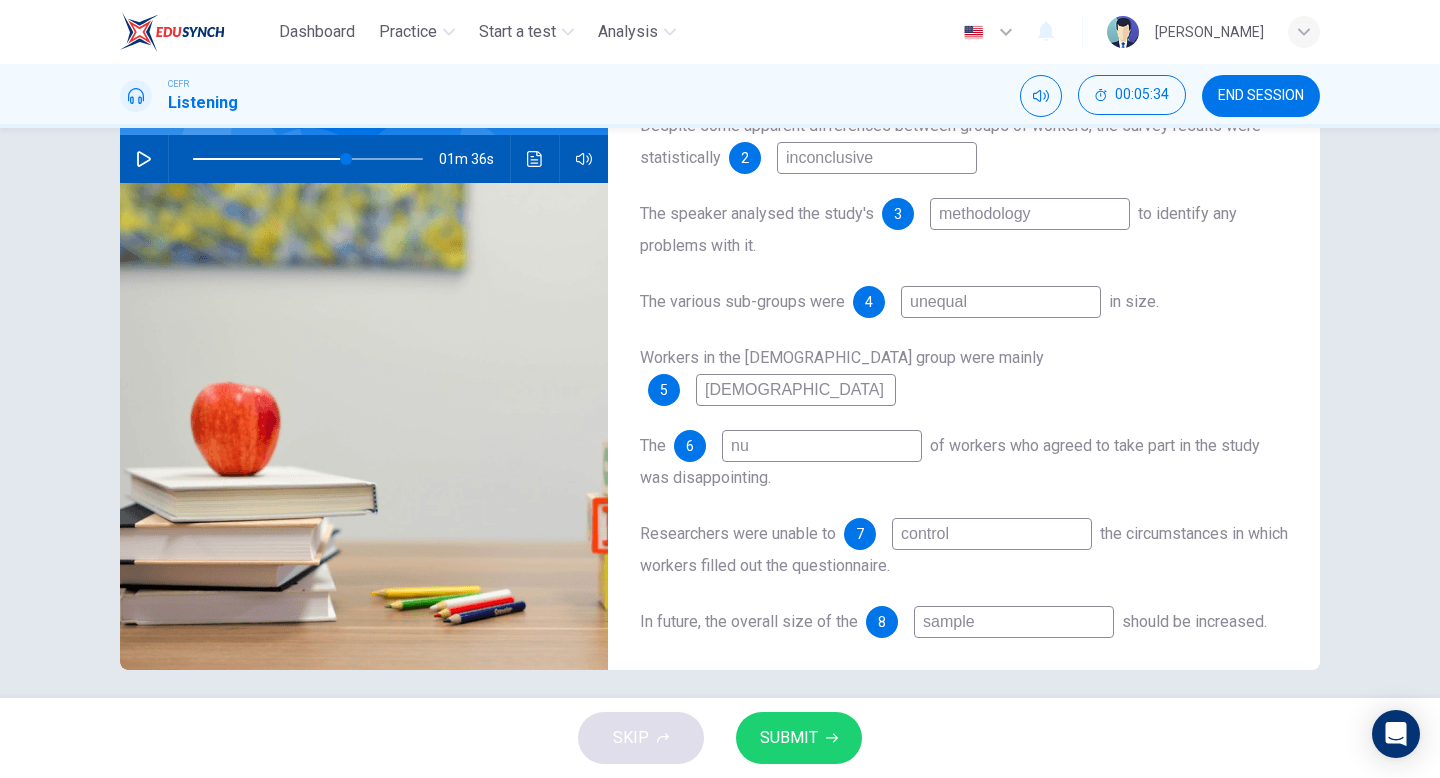 type on "66" 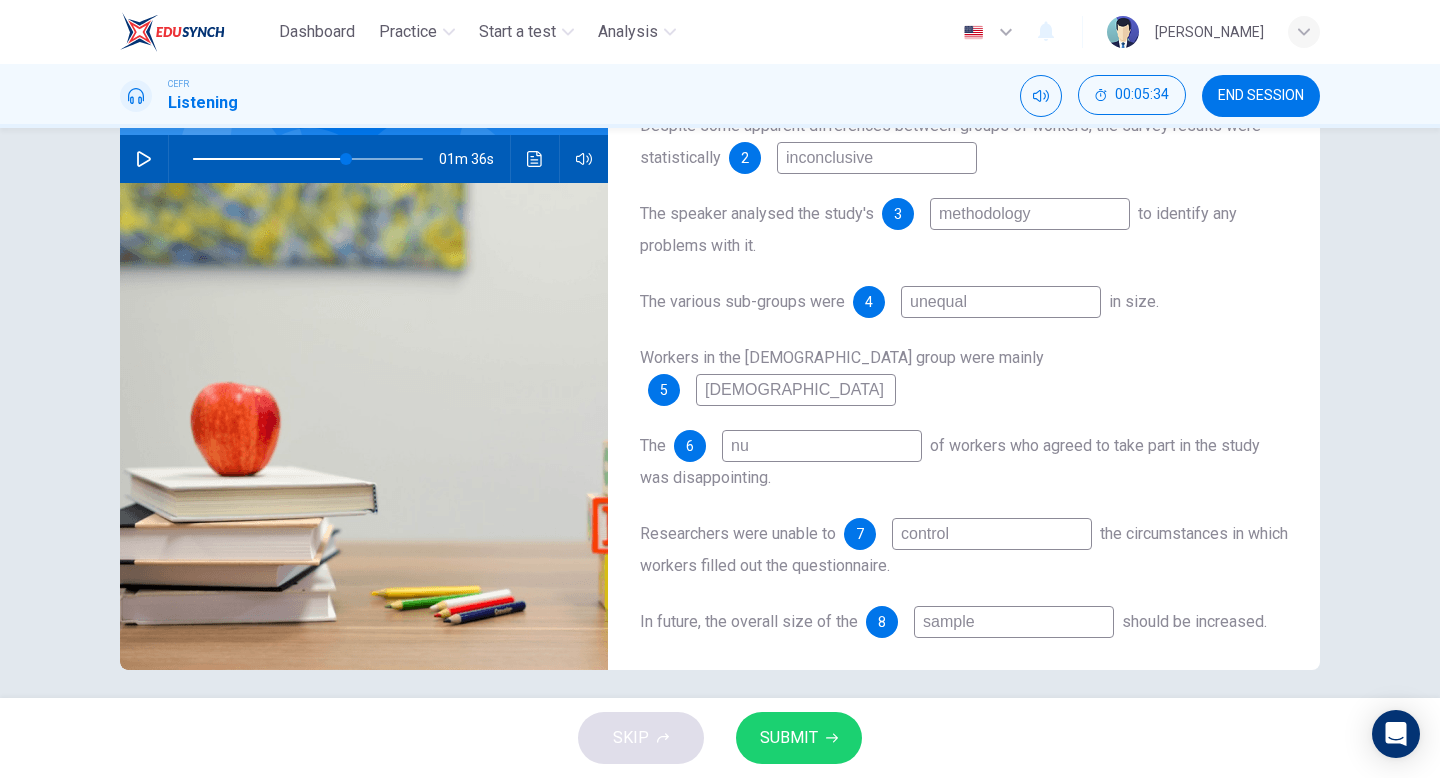 type on "num" 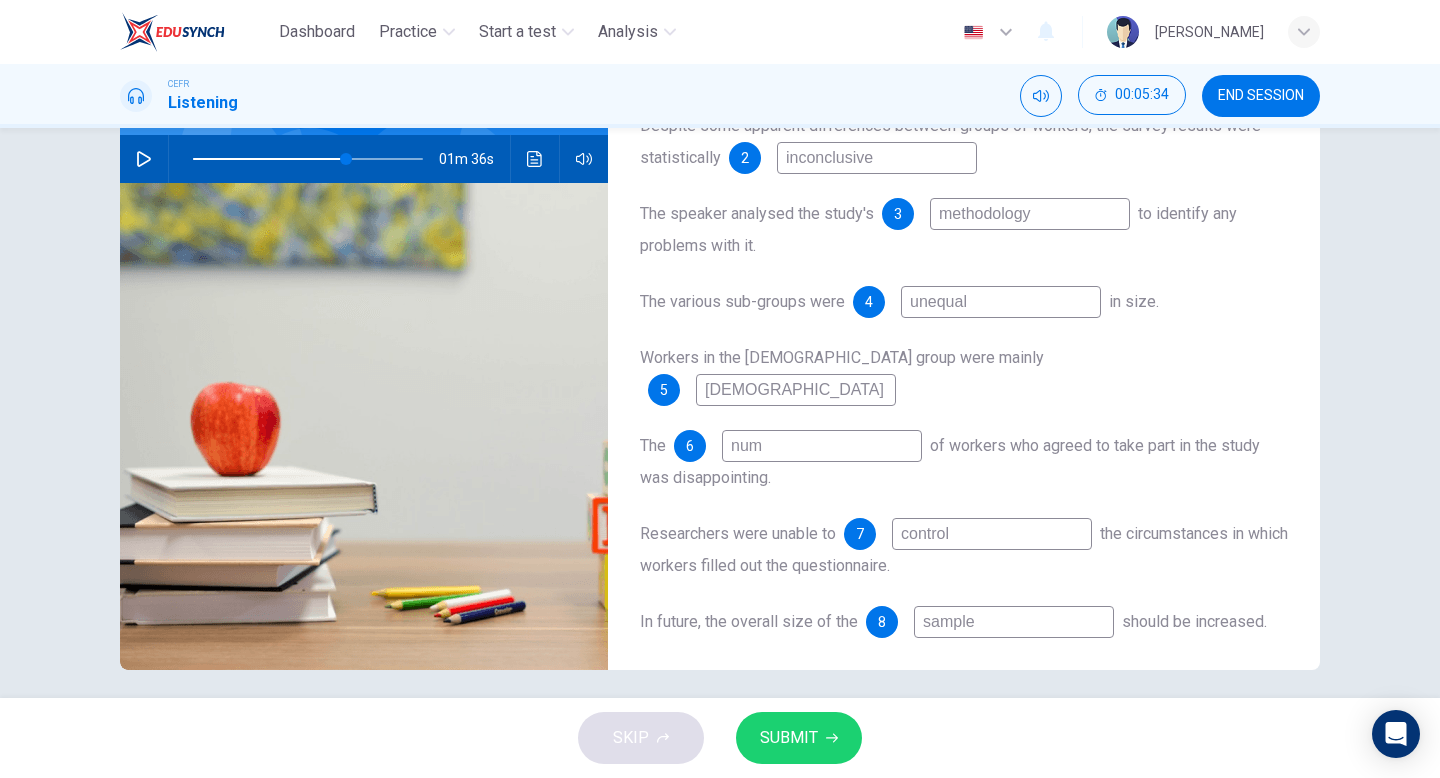 type on "numb" 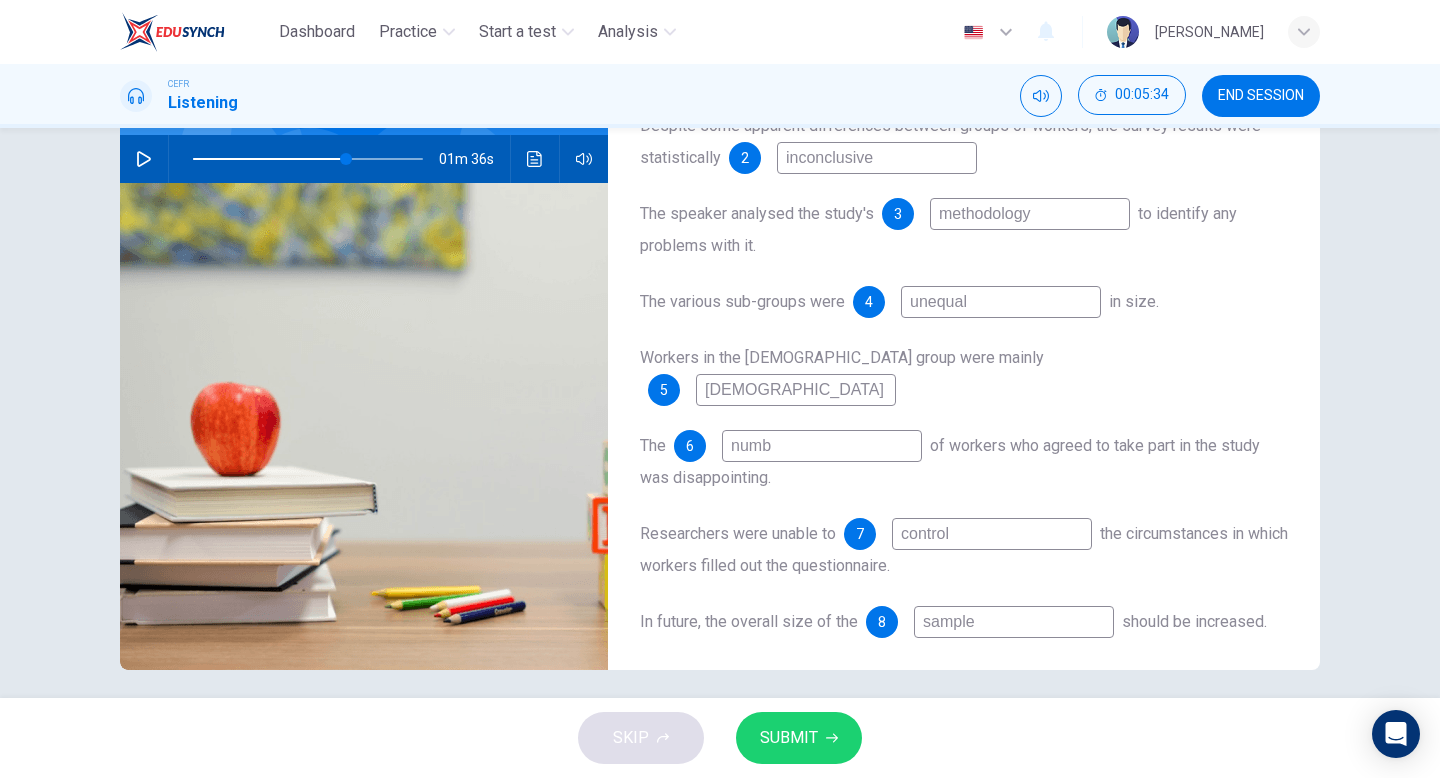 type on "66" 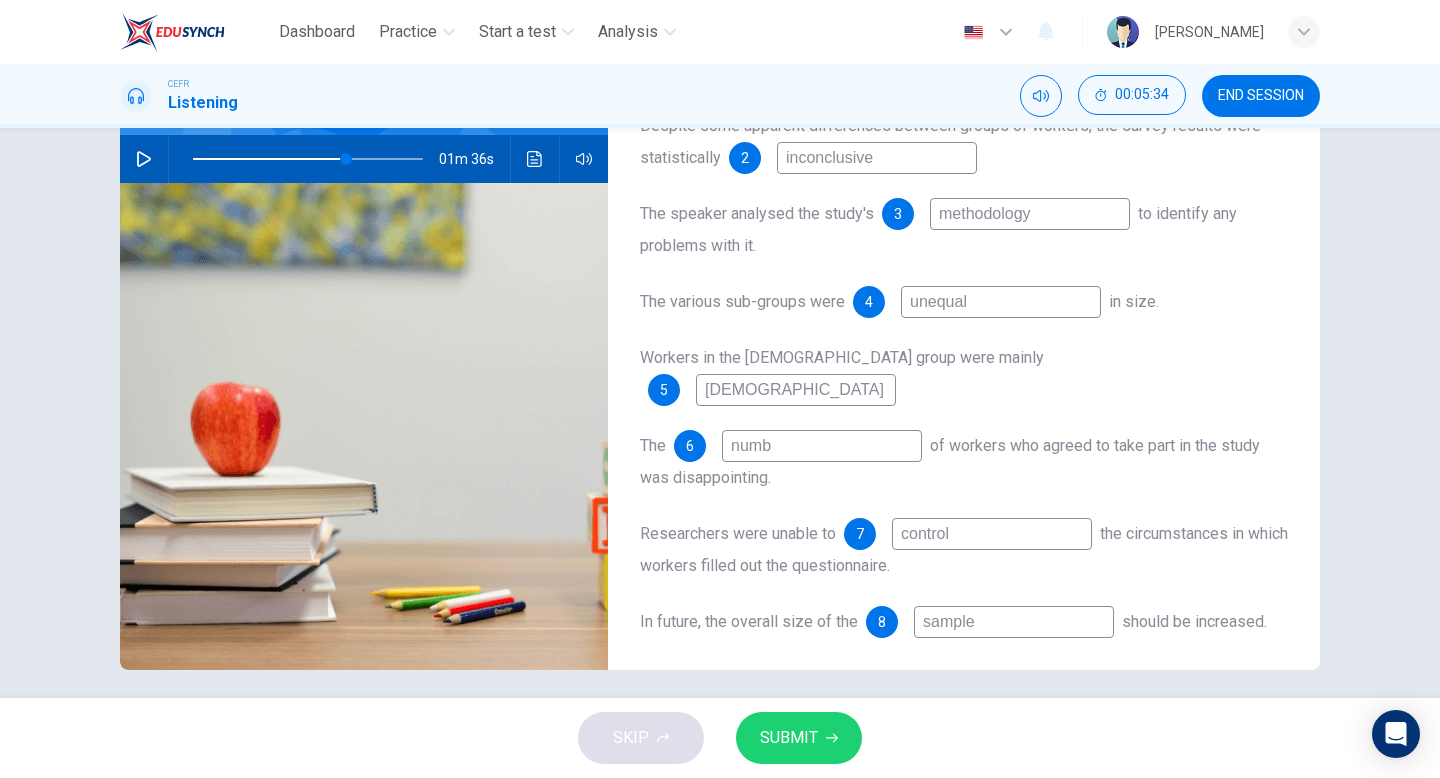 type on "numbe" 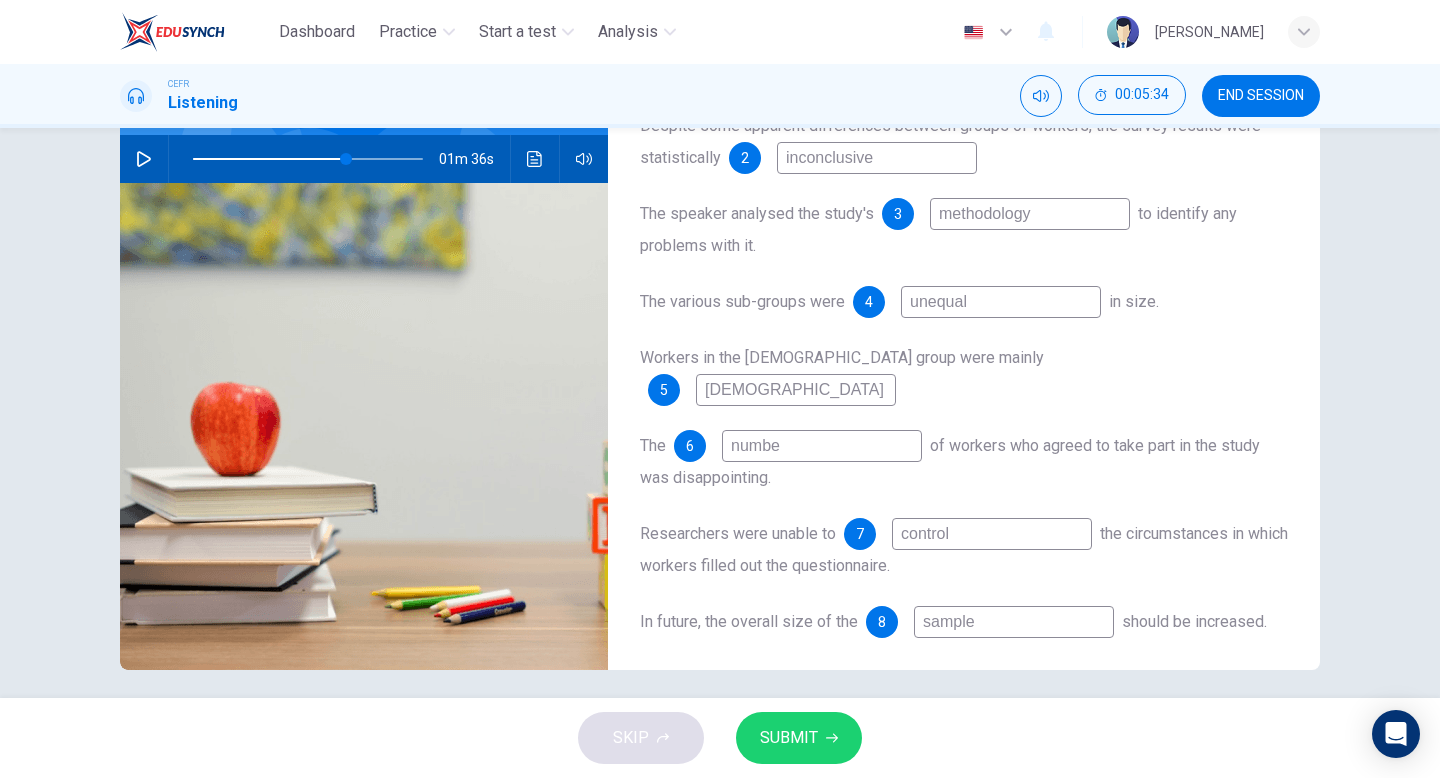 type on "66" 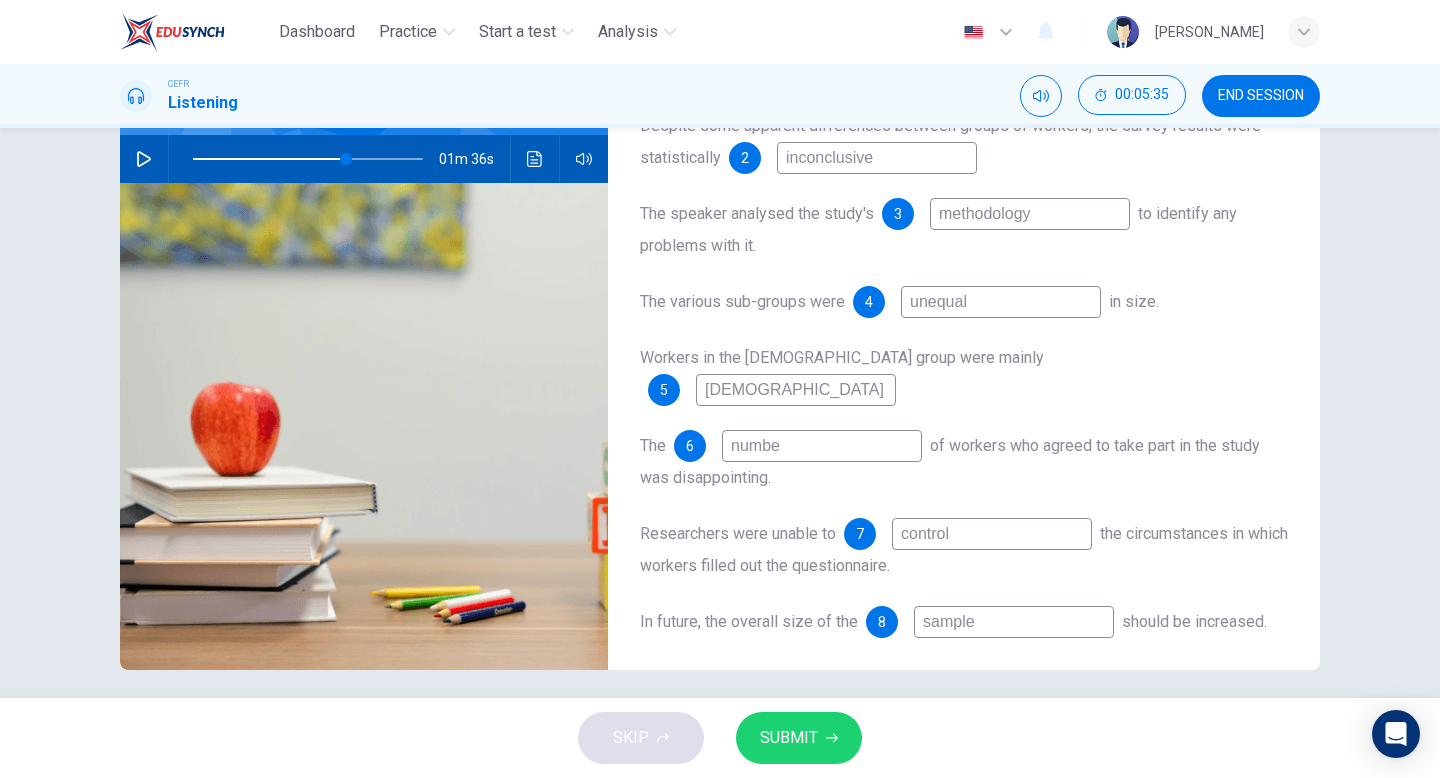 type on "number" 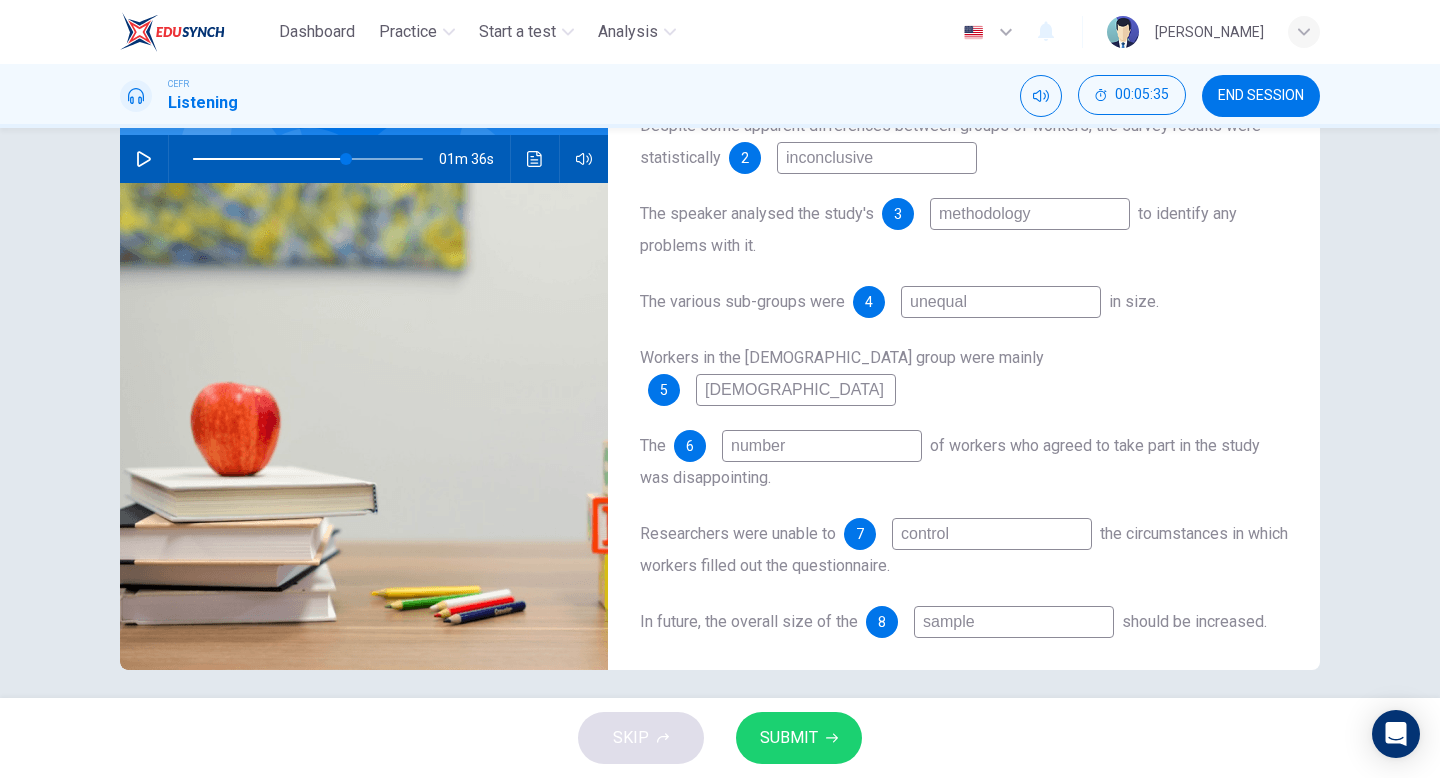 type on "66" 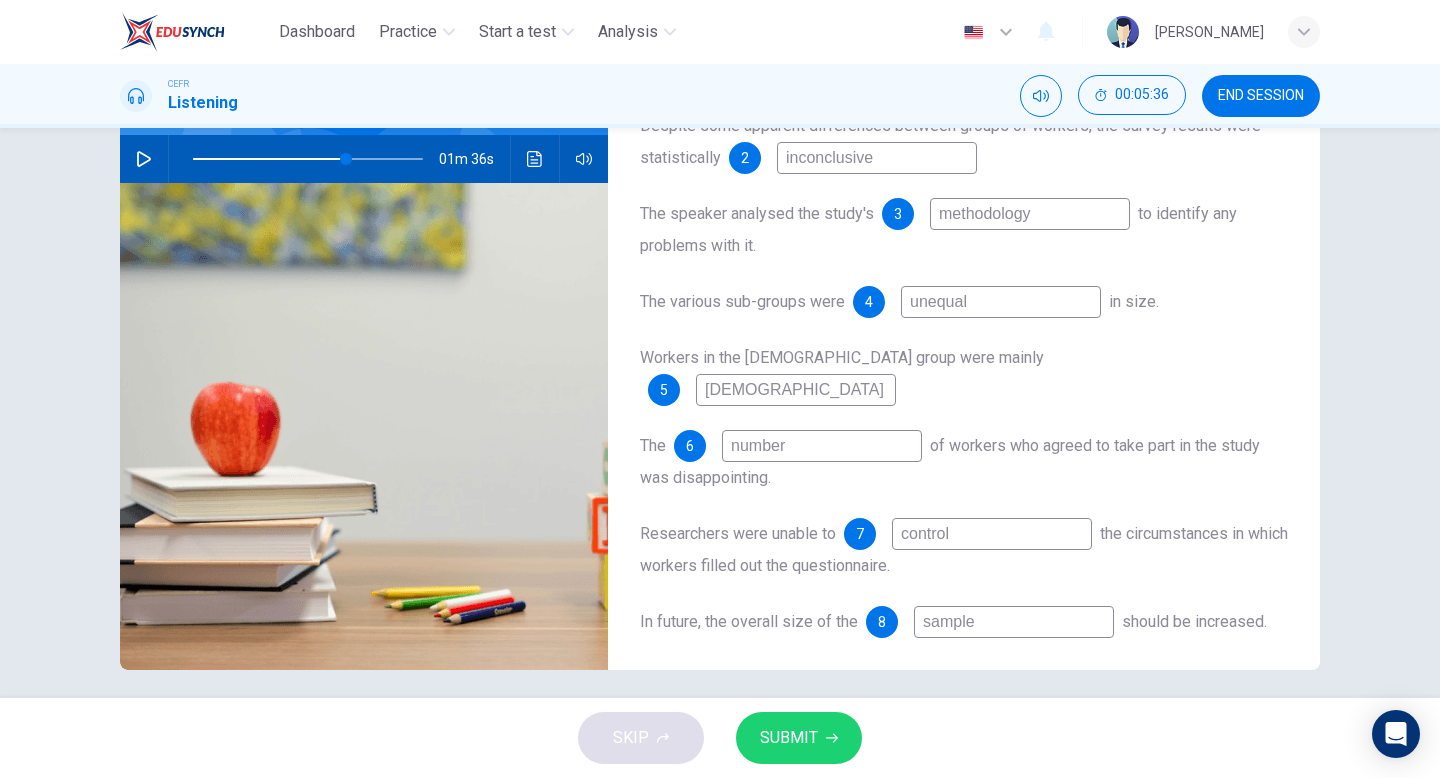 type on "number" 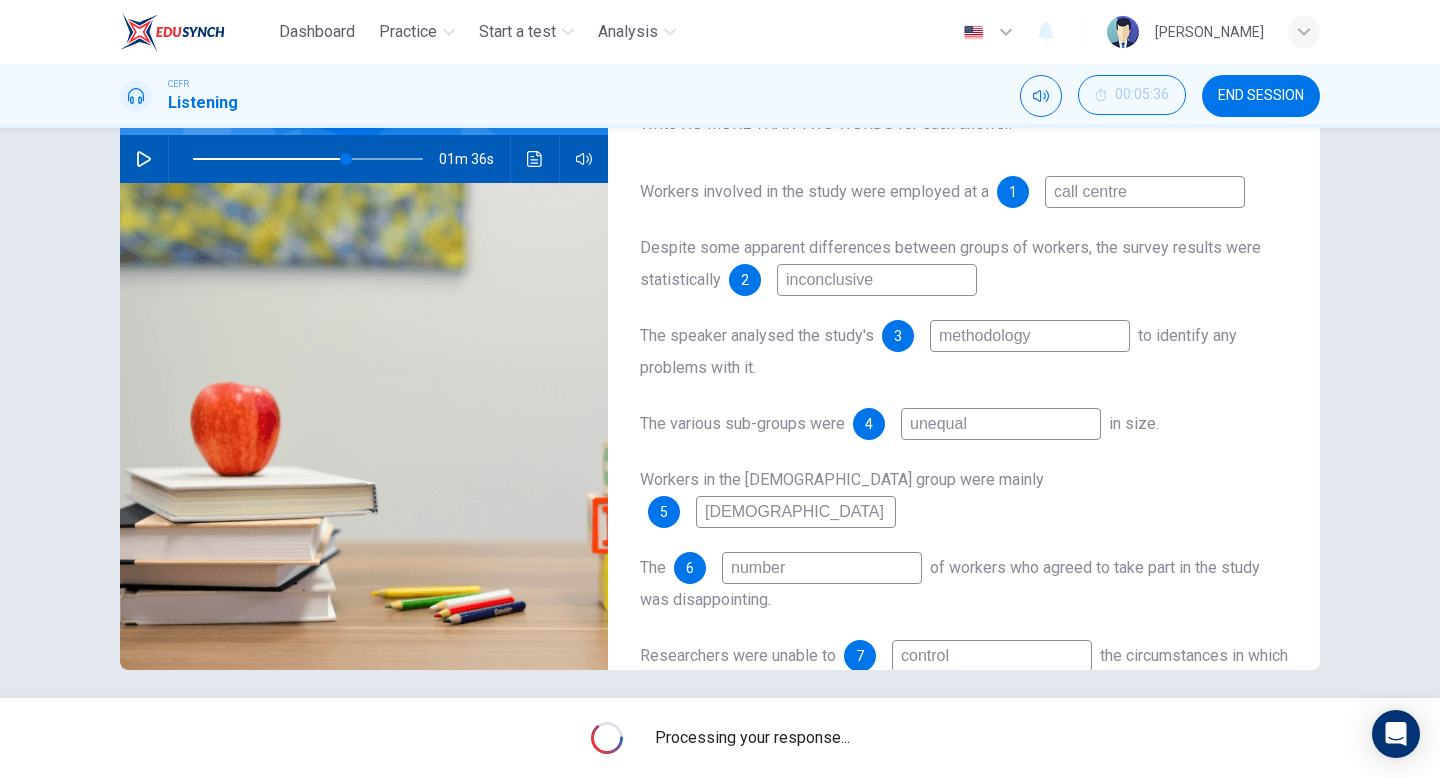 scroll, scrollTop: 0, scrollLeft: 0, axis: both 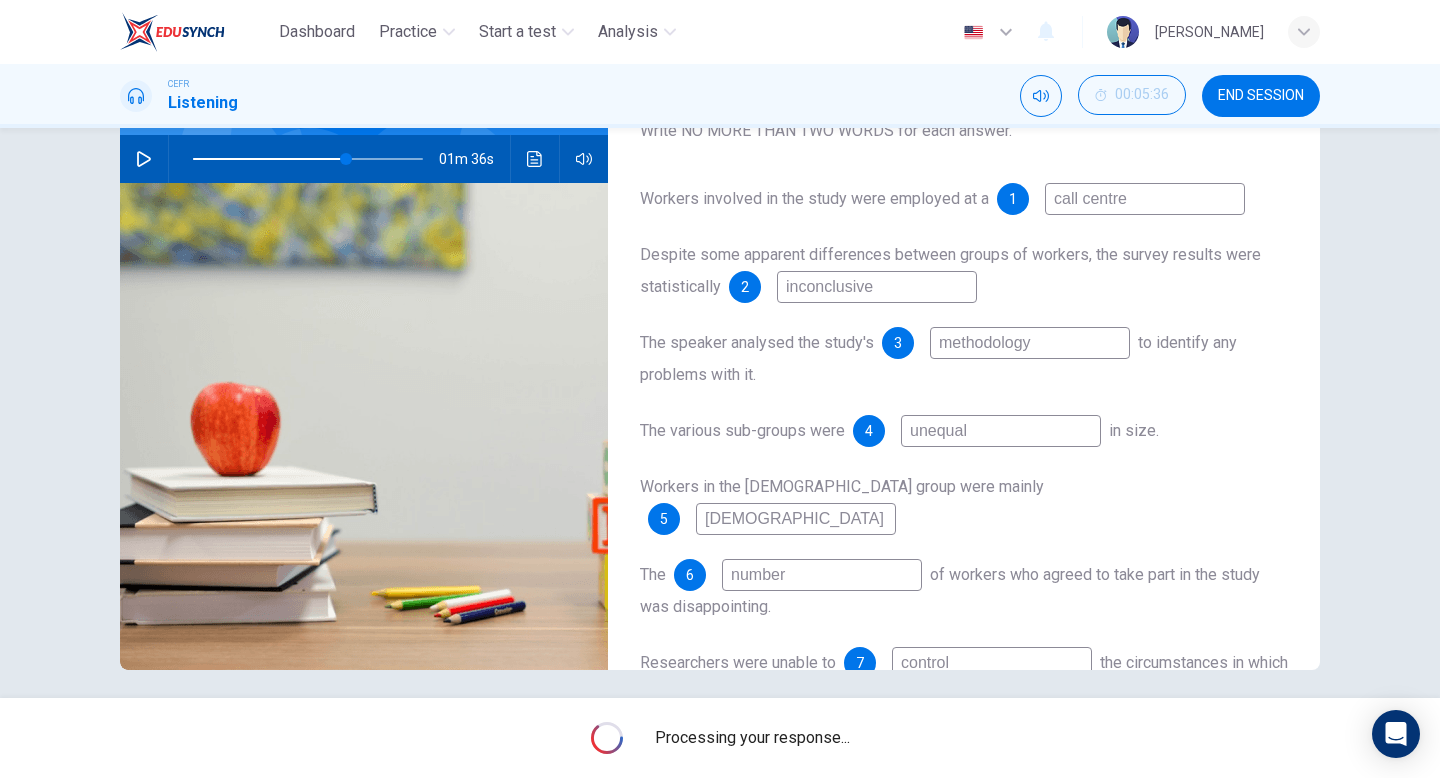 type on "66" 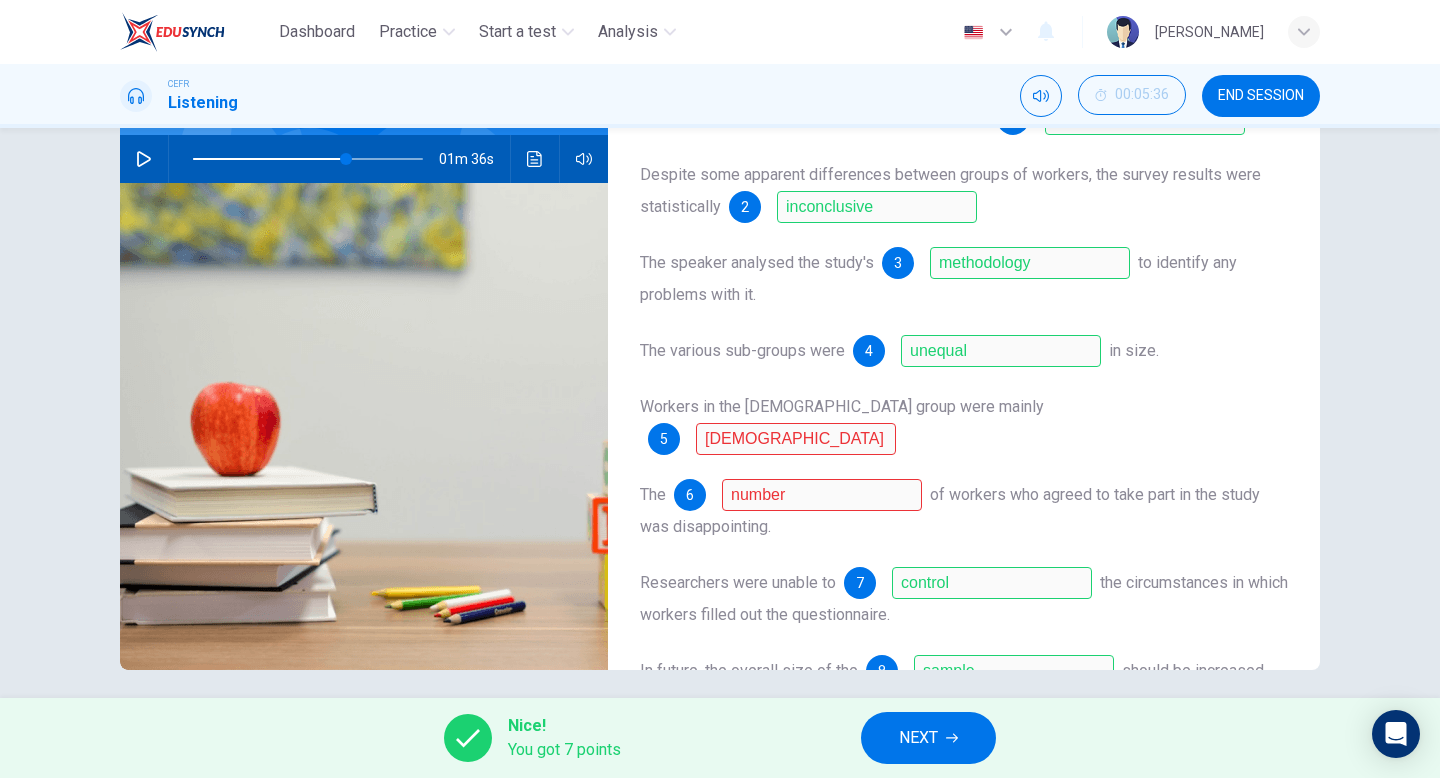 scroll, scrollTop: 0, scrollLeft: 0, axis: both 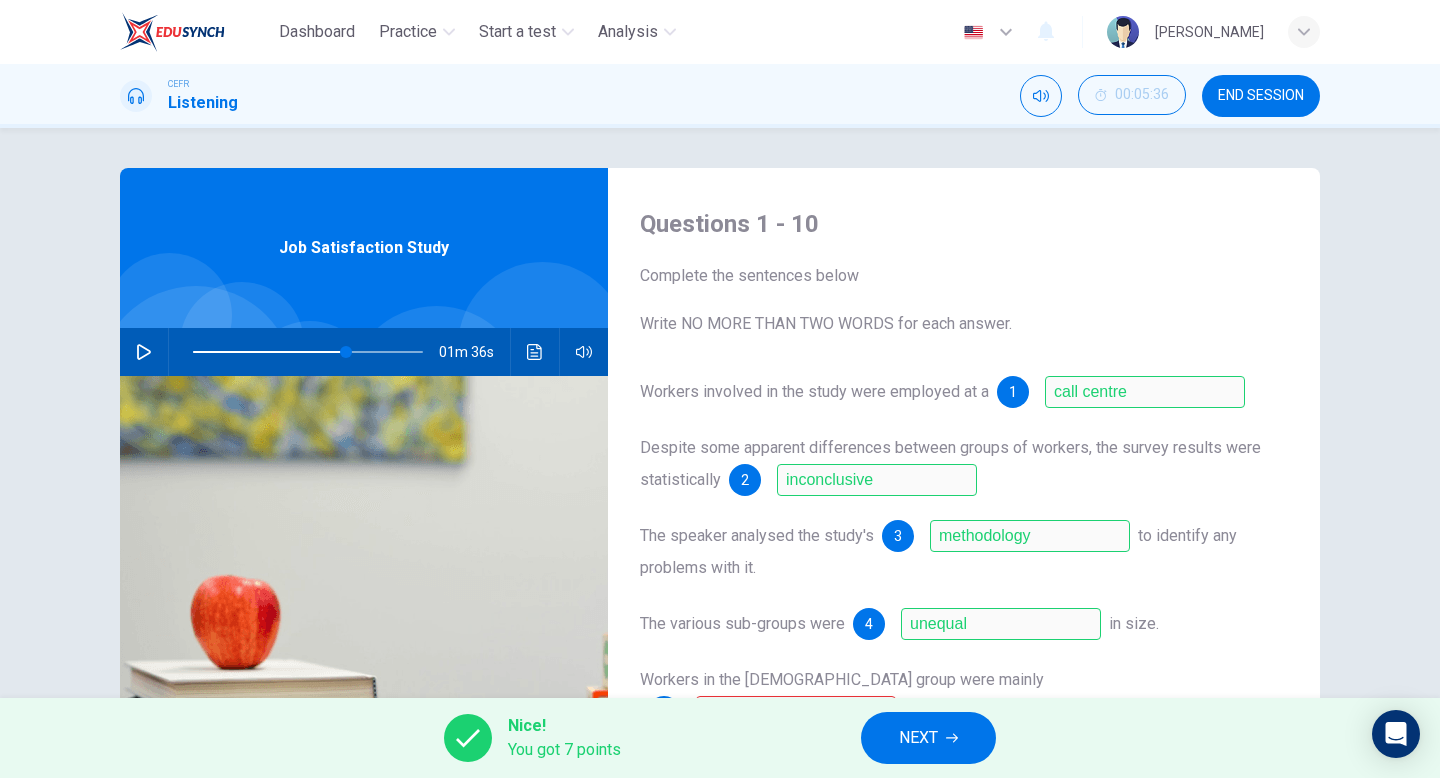 click on "END SESSION" at bounding box center [1261, 96] 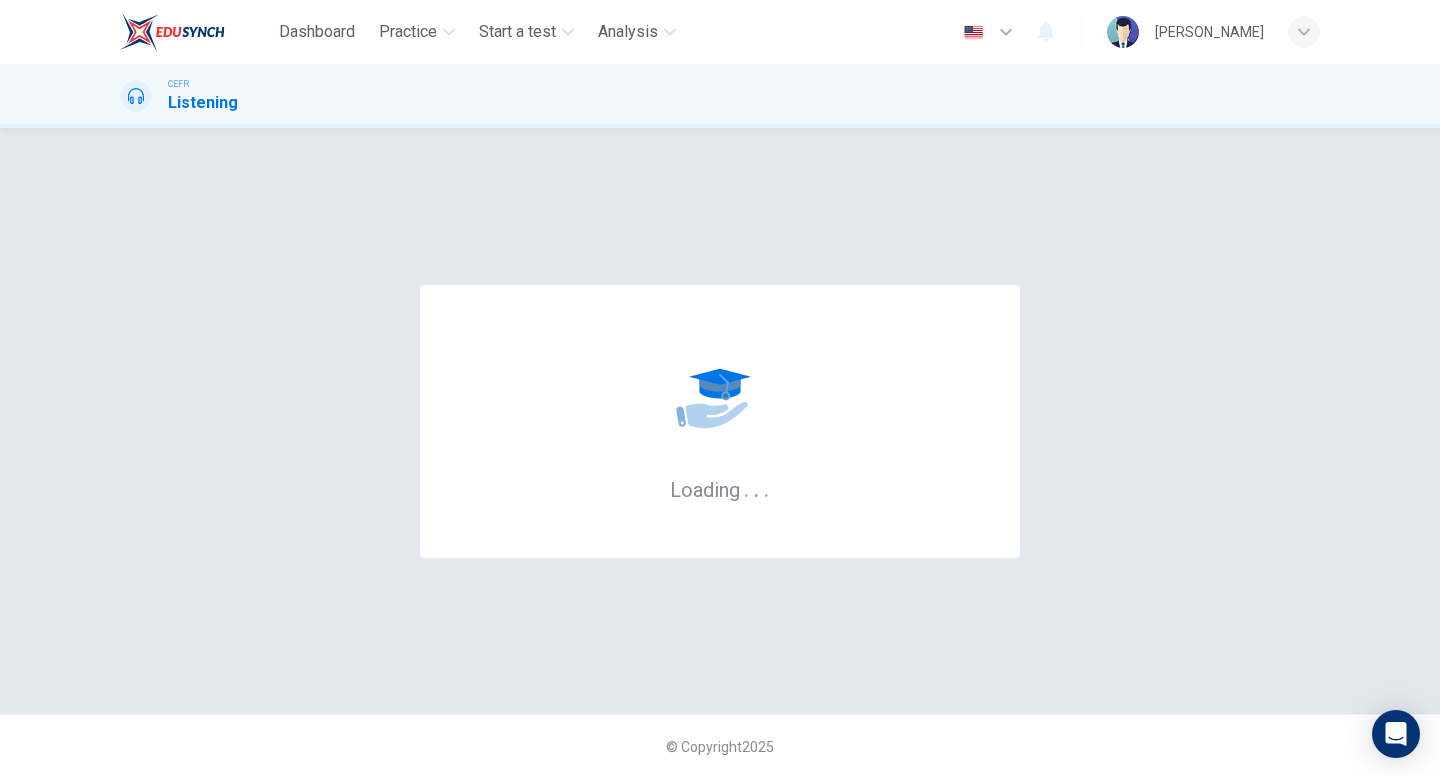 scroll, scrollTop: 0, scrollLeft: 0, axis: both 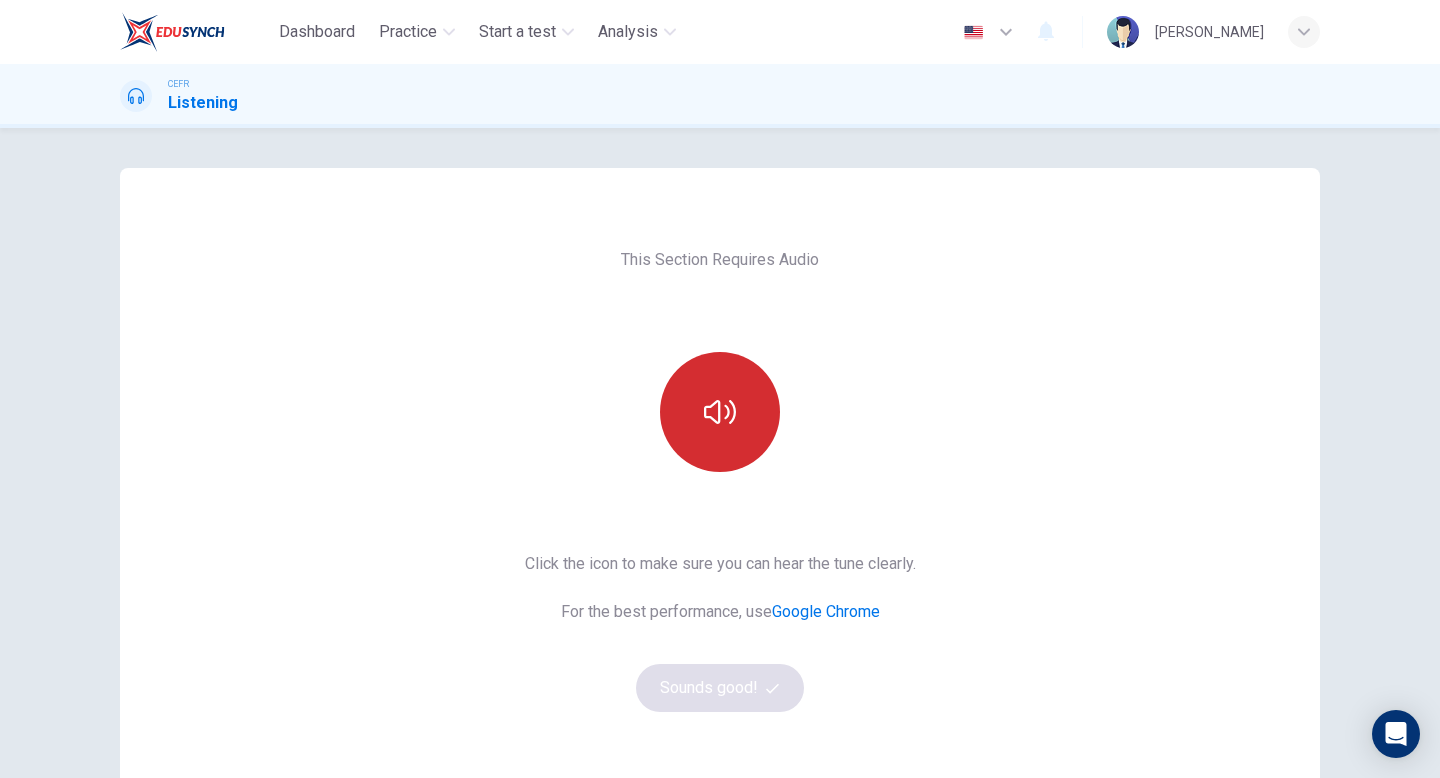 click at bounding box center [720, 412] 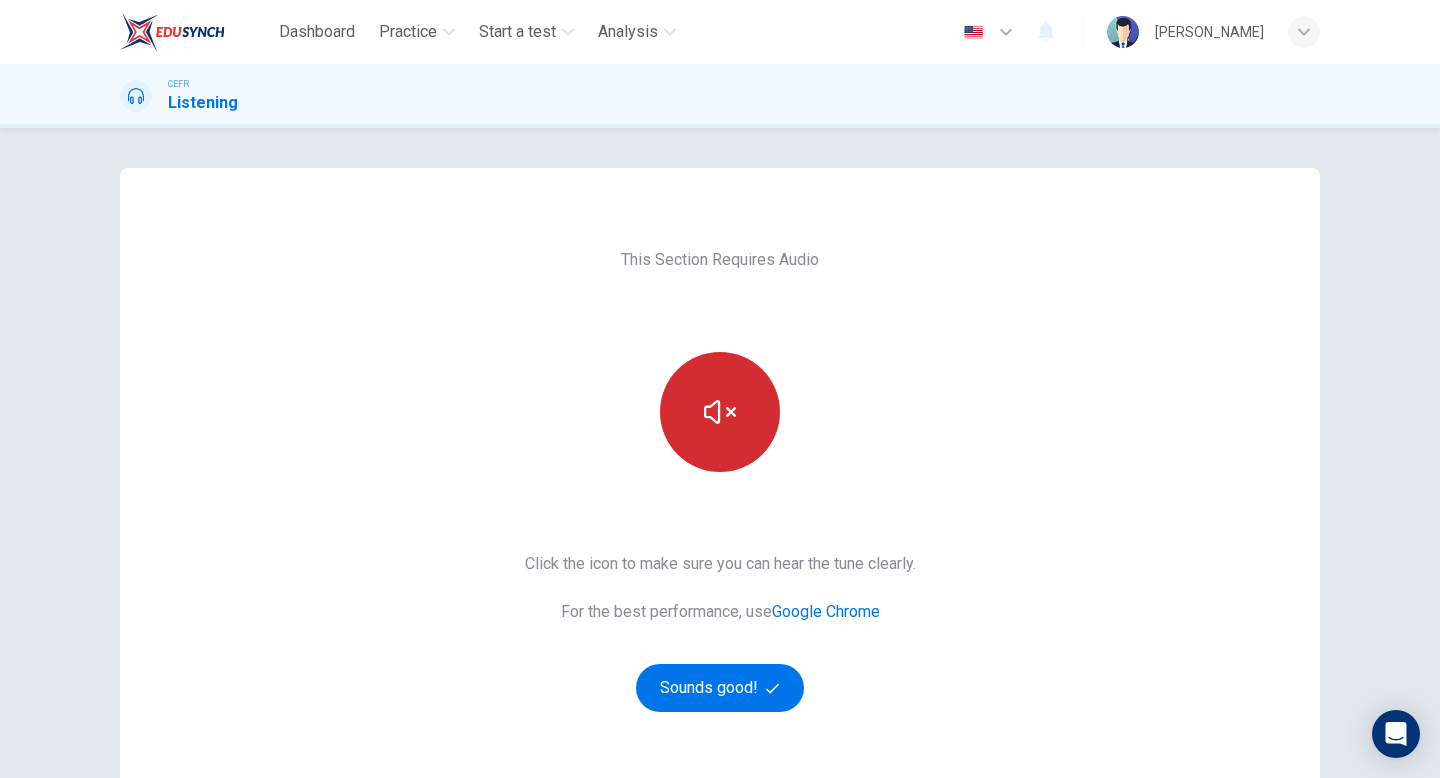 click at bounding box center [720, 412] 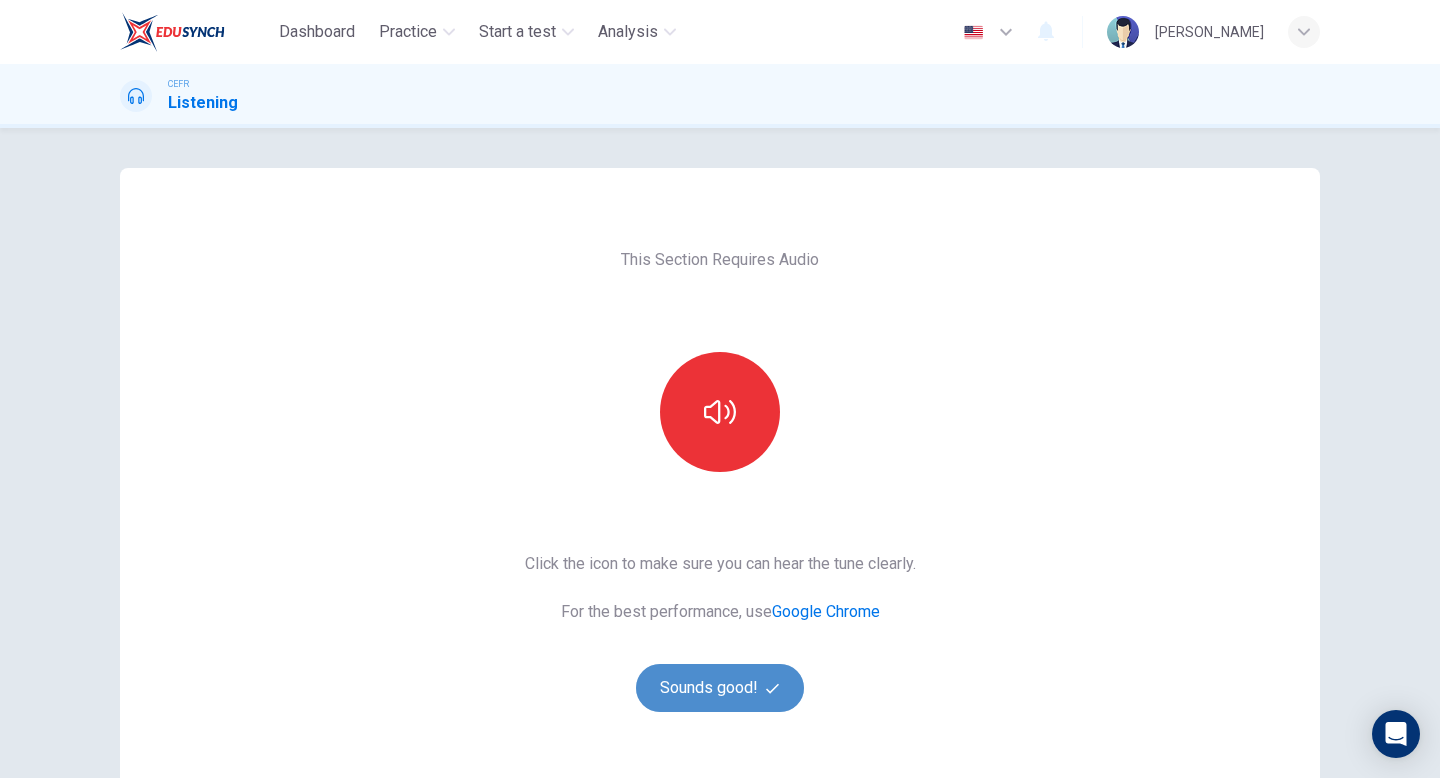 click on "Sounds good!" at bounding box center (720, 688) 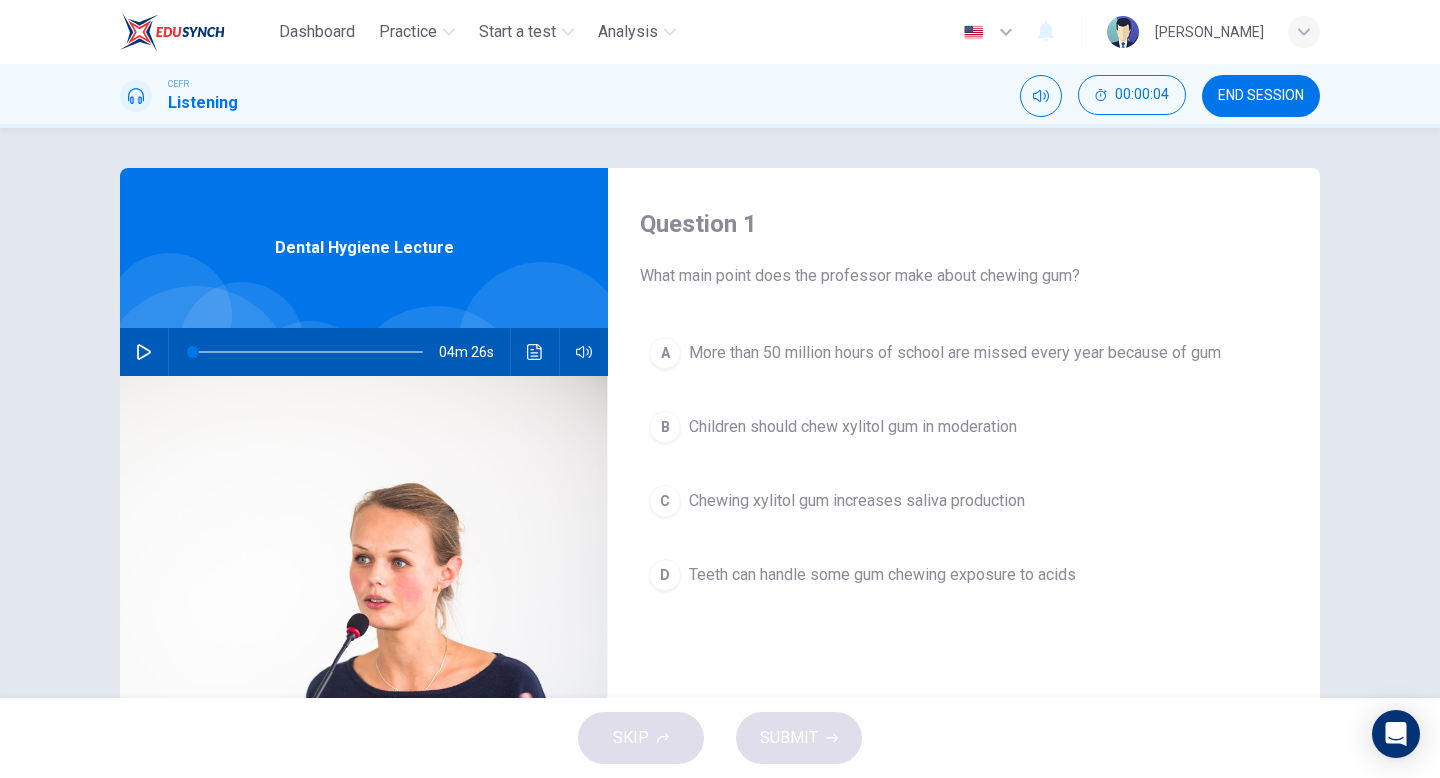 click 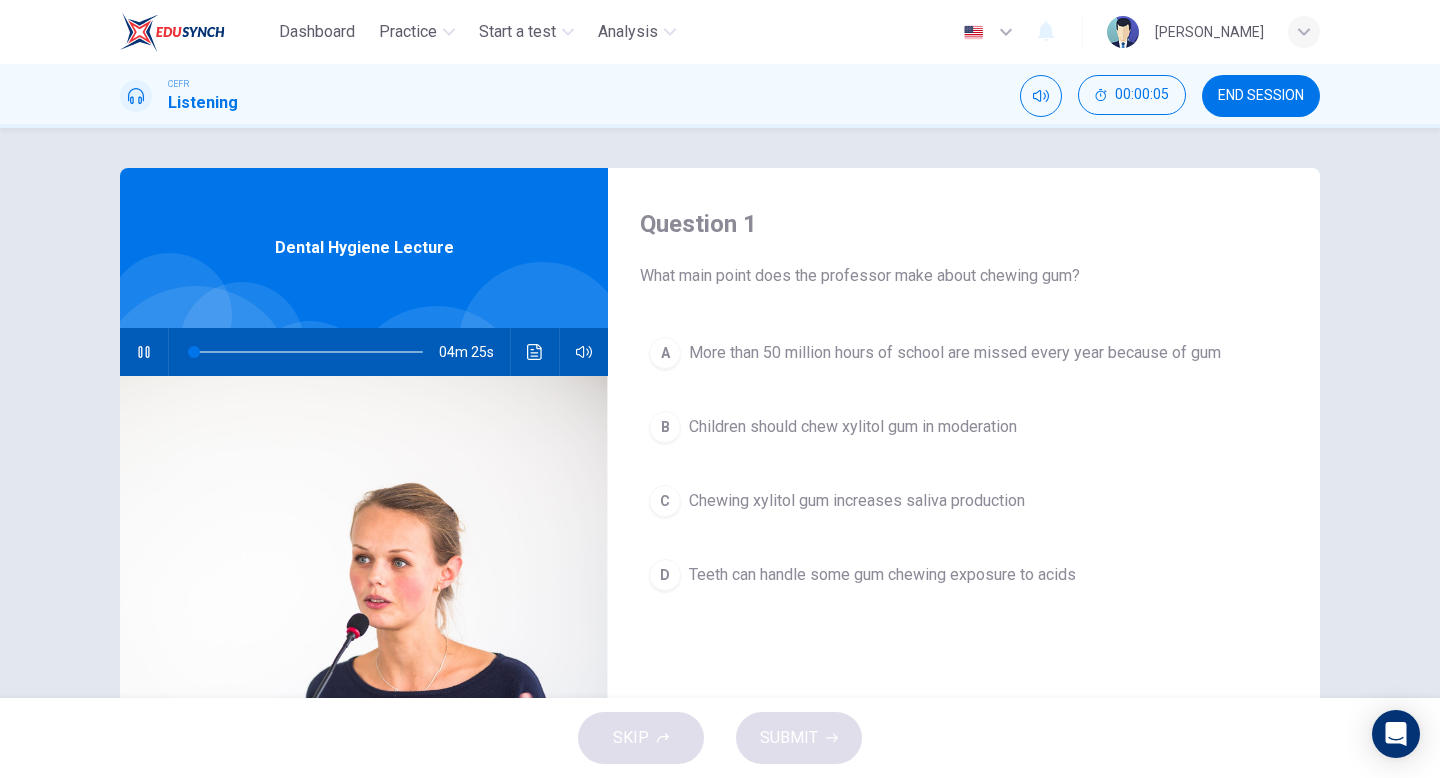 scroll, scrollTop: 37, scrollLeft: 0, axis: vertical 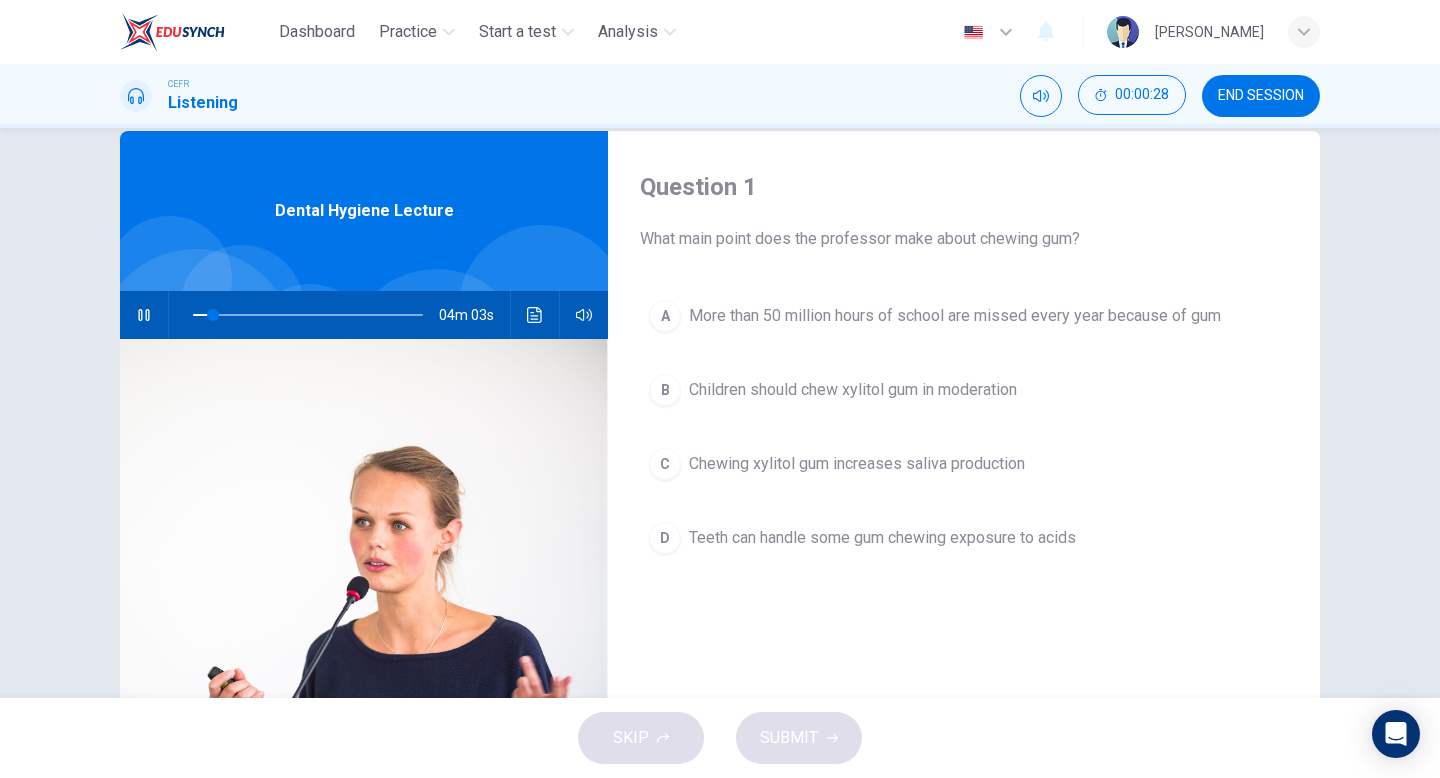 click 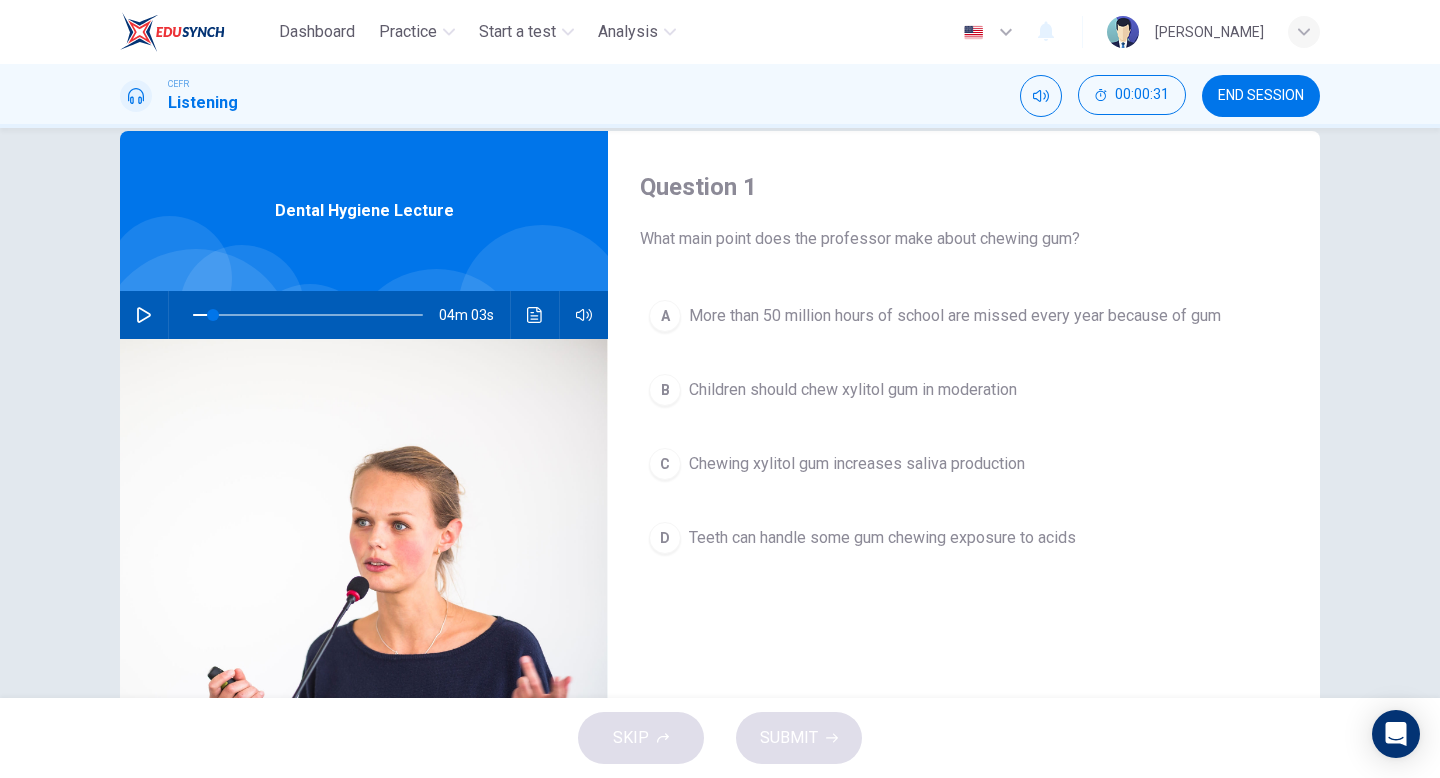 click 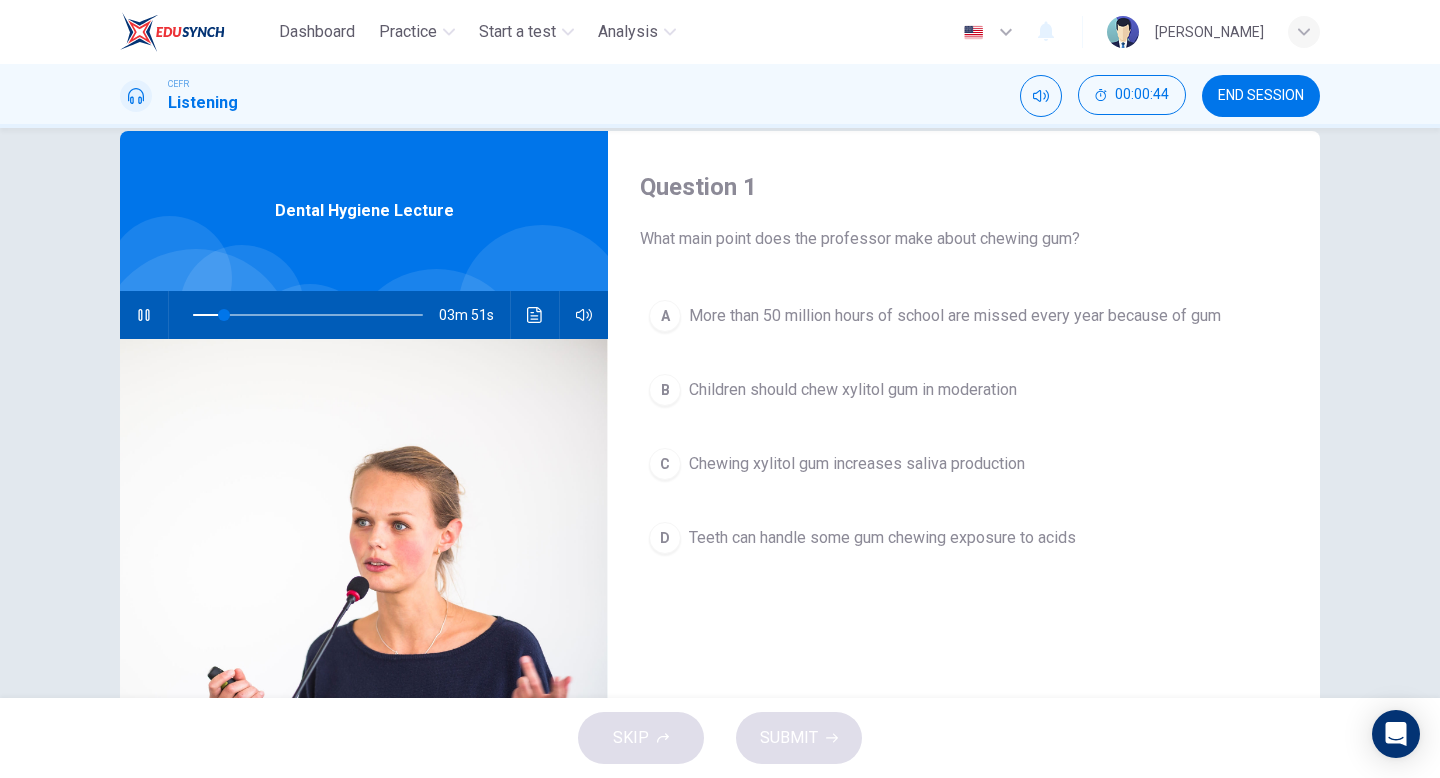 click at bounding box center (144, 315) 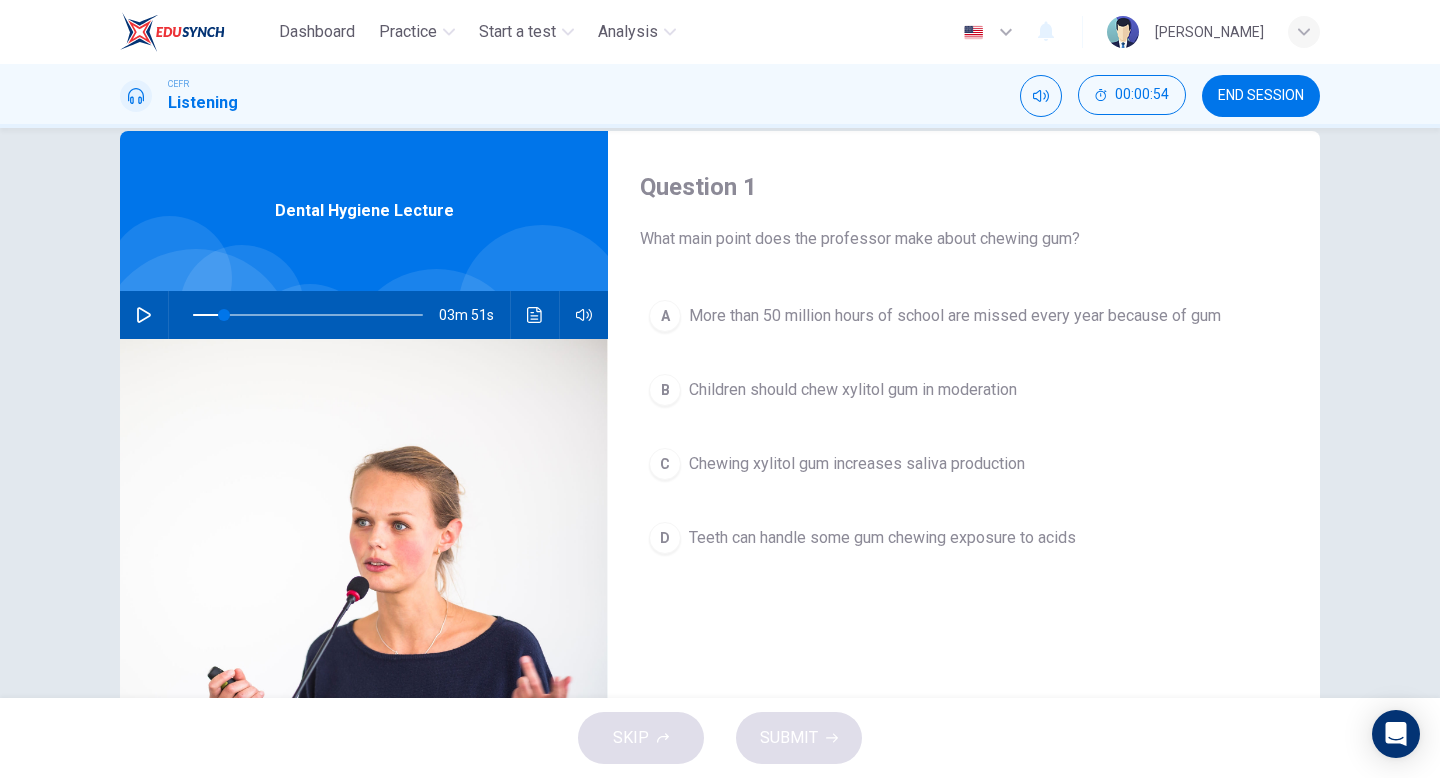 click at bounding box center [144, 315] 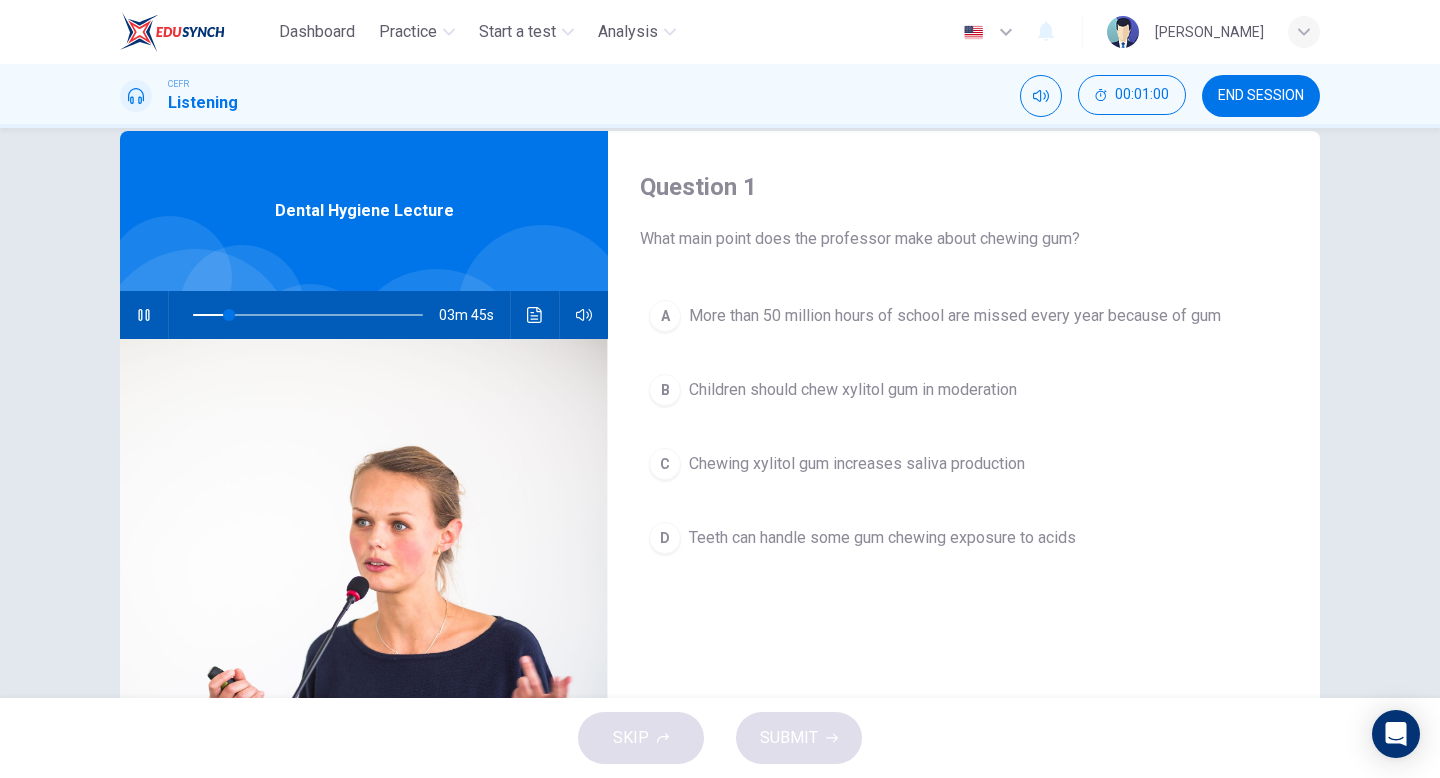 click at bounding box center [144, 315] 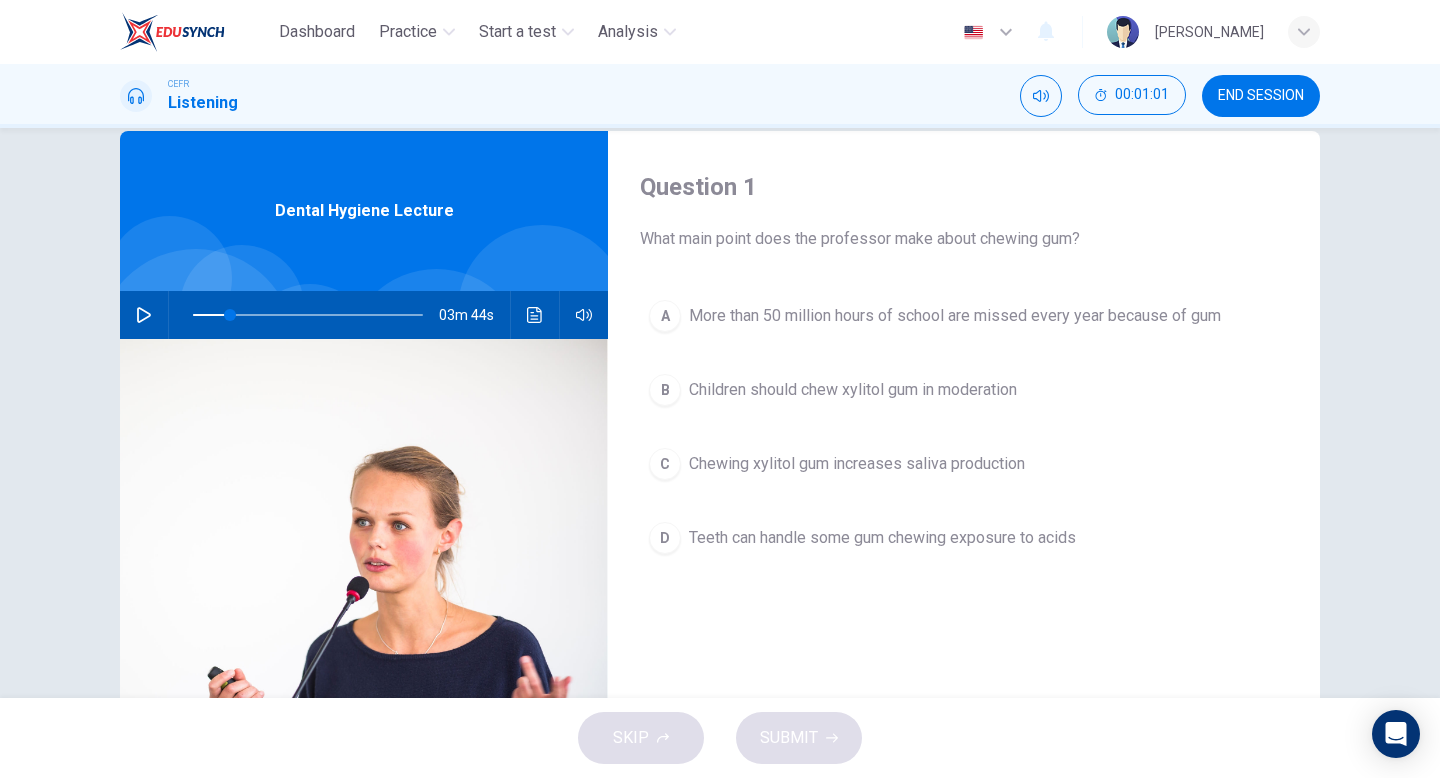 click at bounding box center [144, 315] 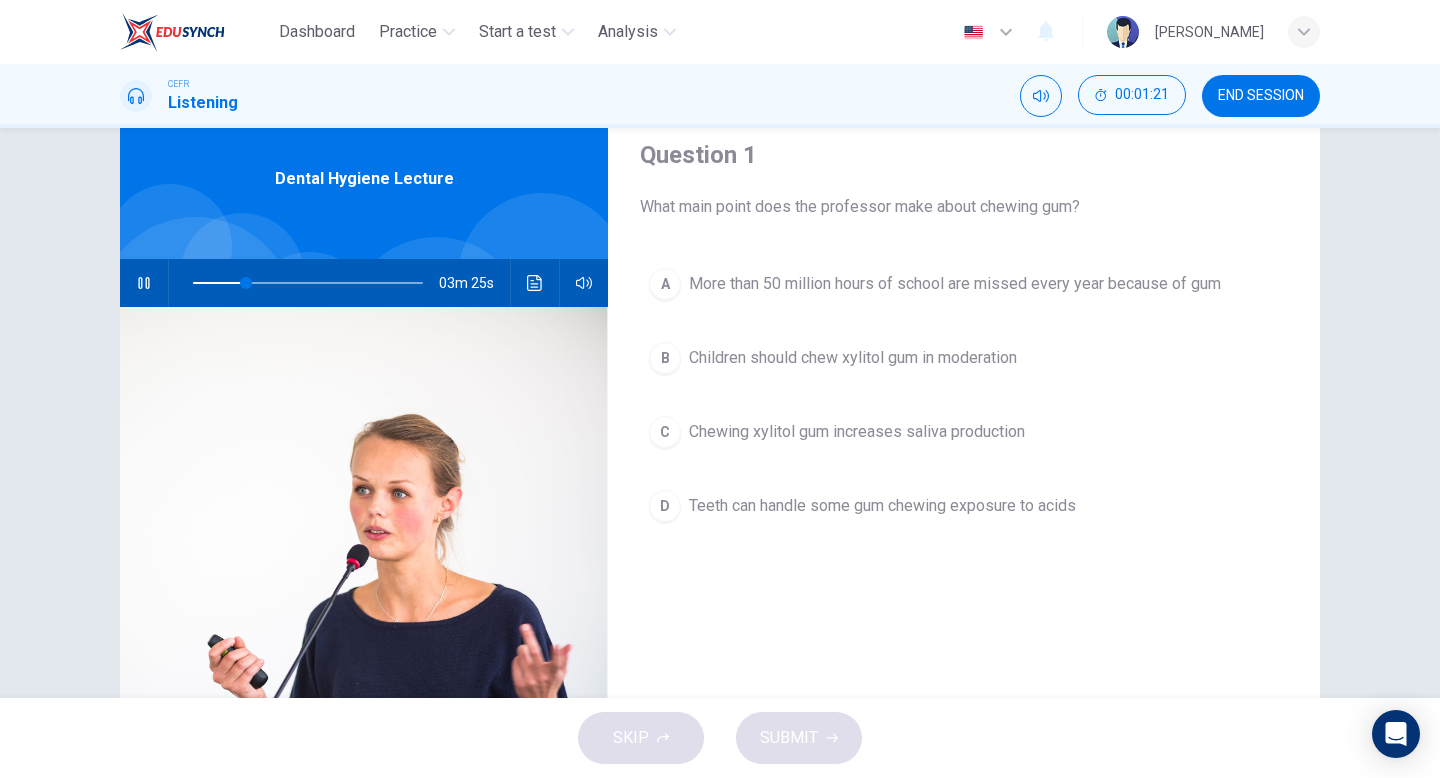 scroll, scrollTop: 73, scrollLeft: 0, axis: vertical 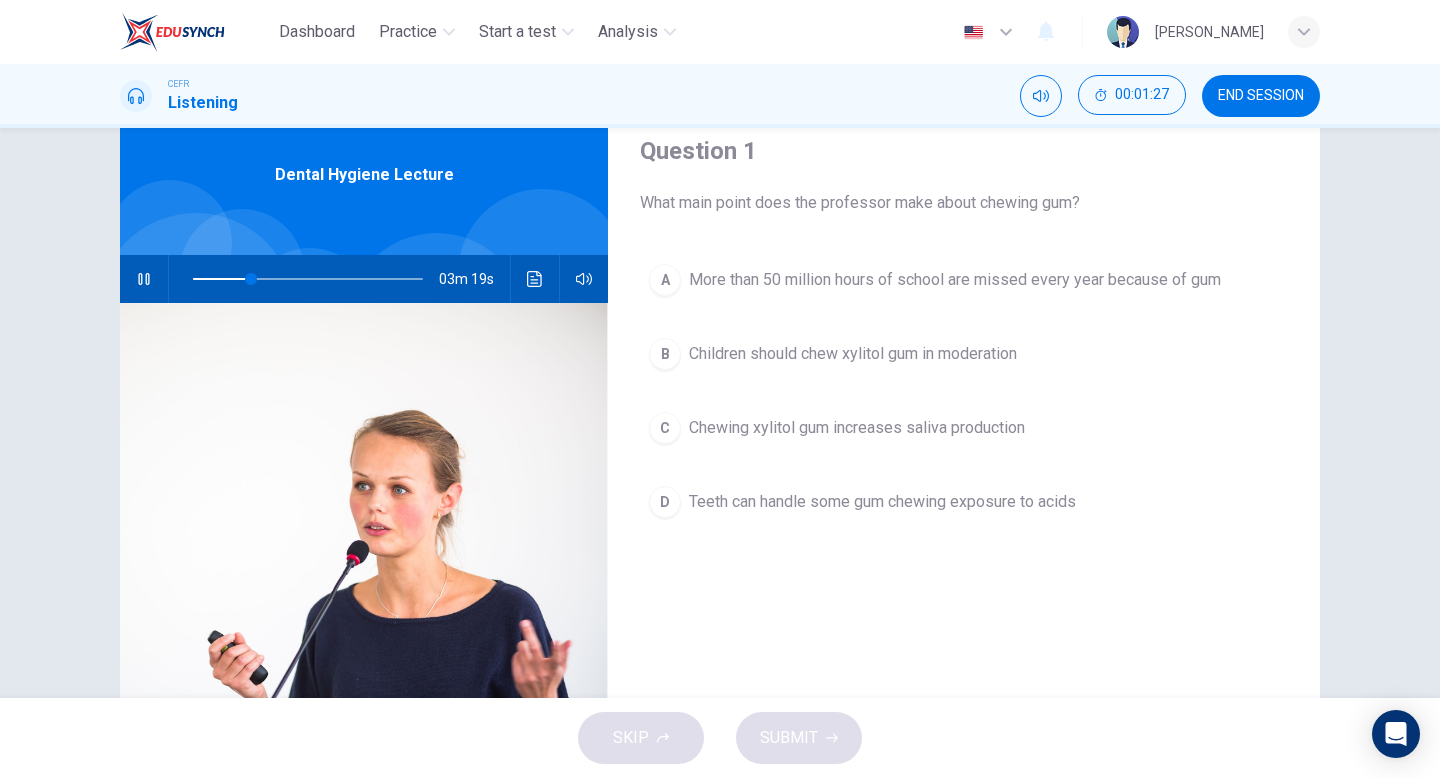 click on "B" at bounding box center (665, 354) 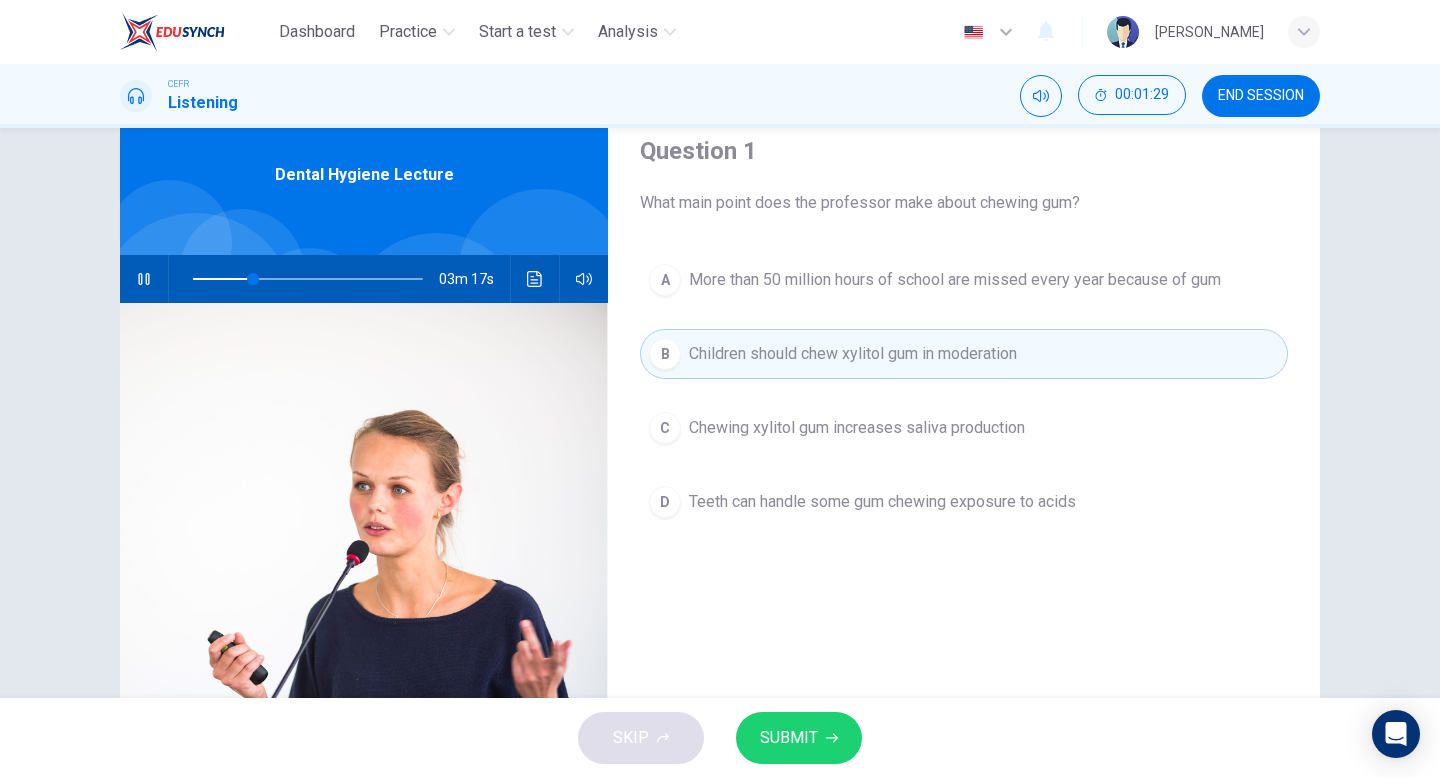 click on "SUBMIT" at bounding box center (789, 738) 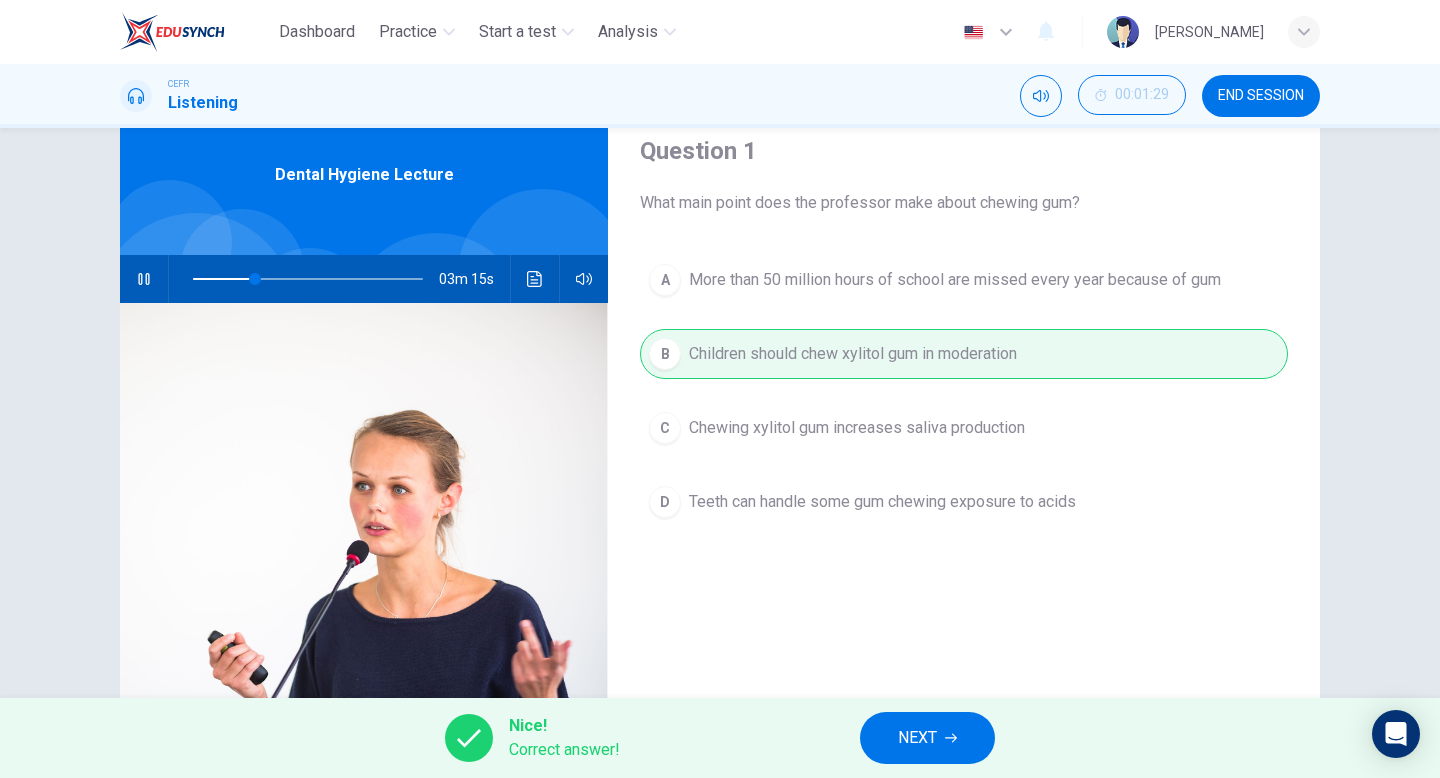 click on "NEXT" at bounding box center [917, 738] 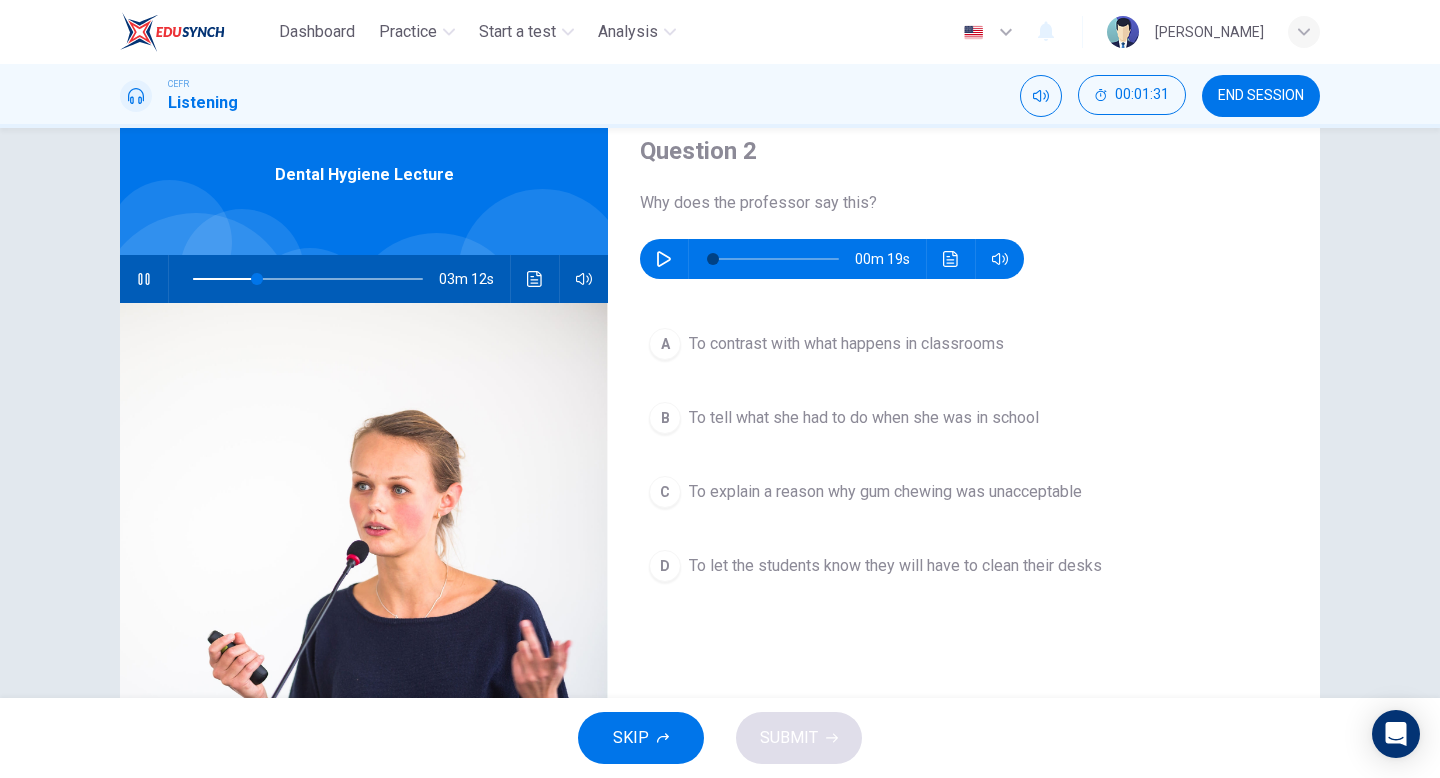 click 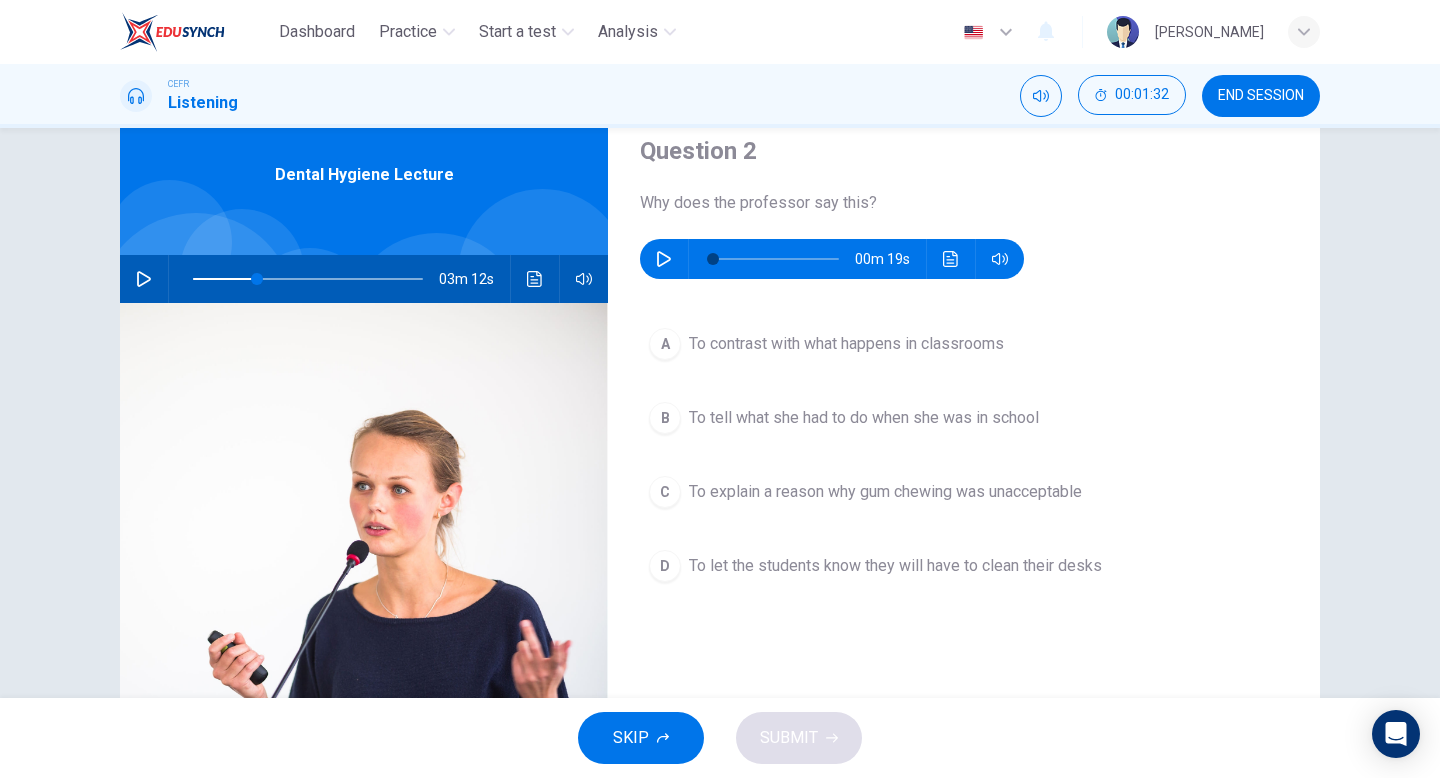 click 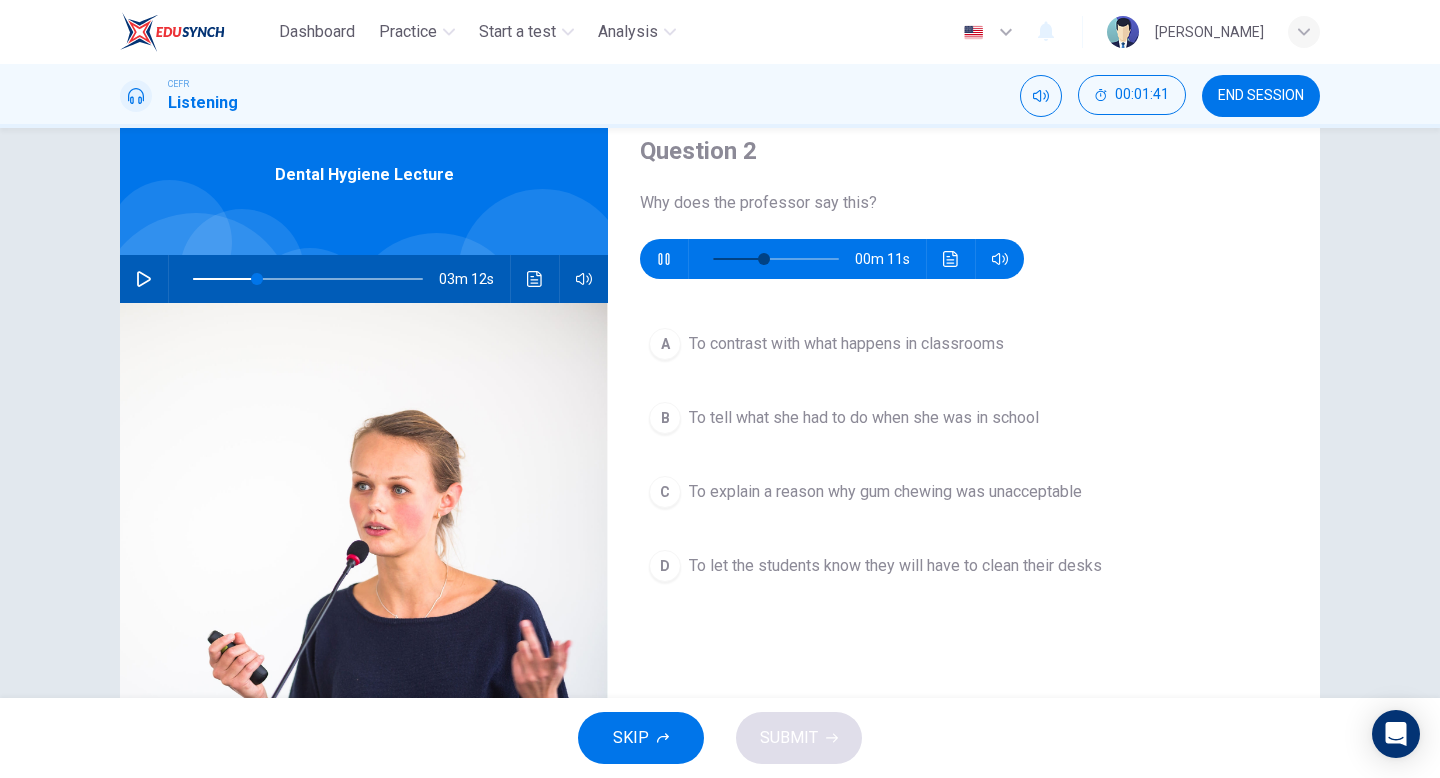 type on "46" 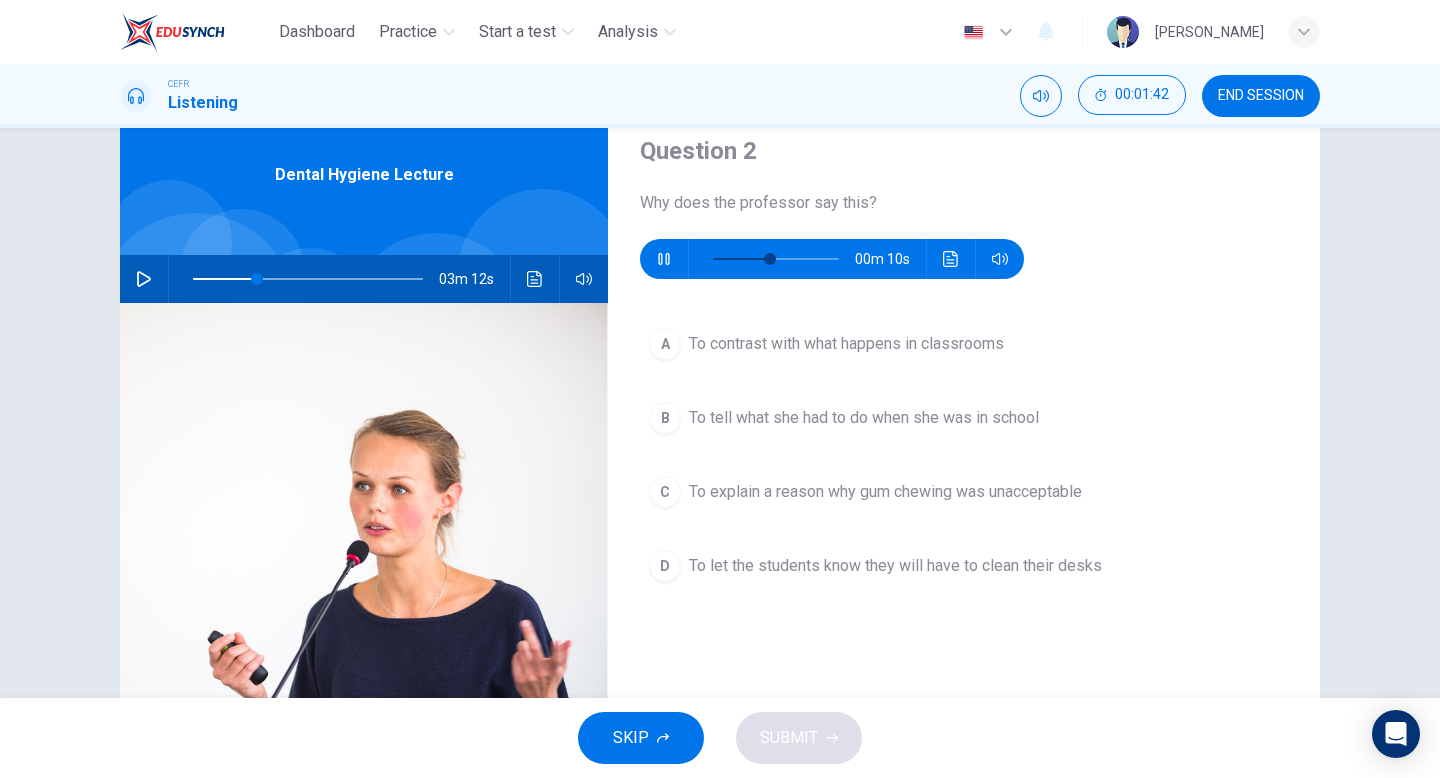 click on "C" at bounding box center (665, 492) 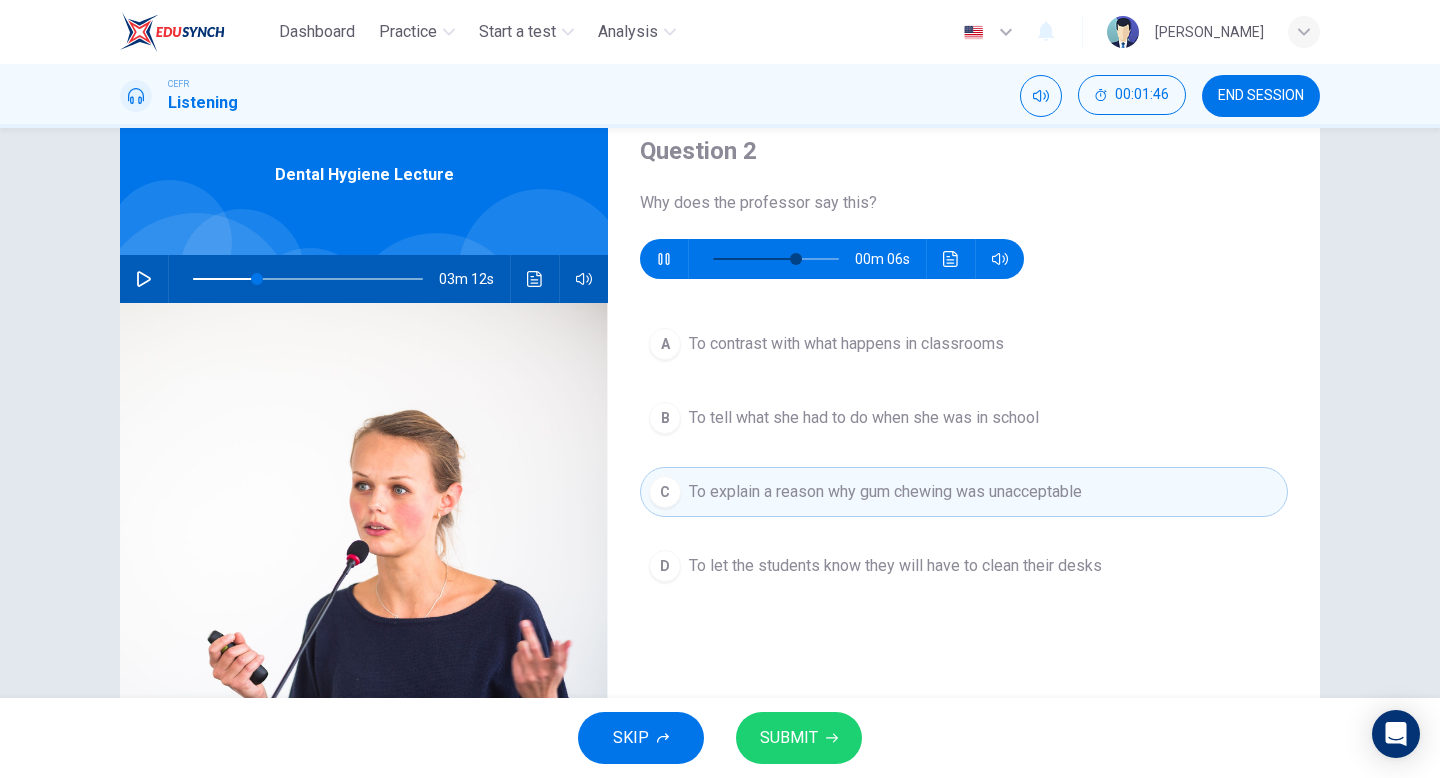 type on "71" 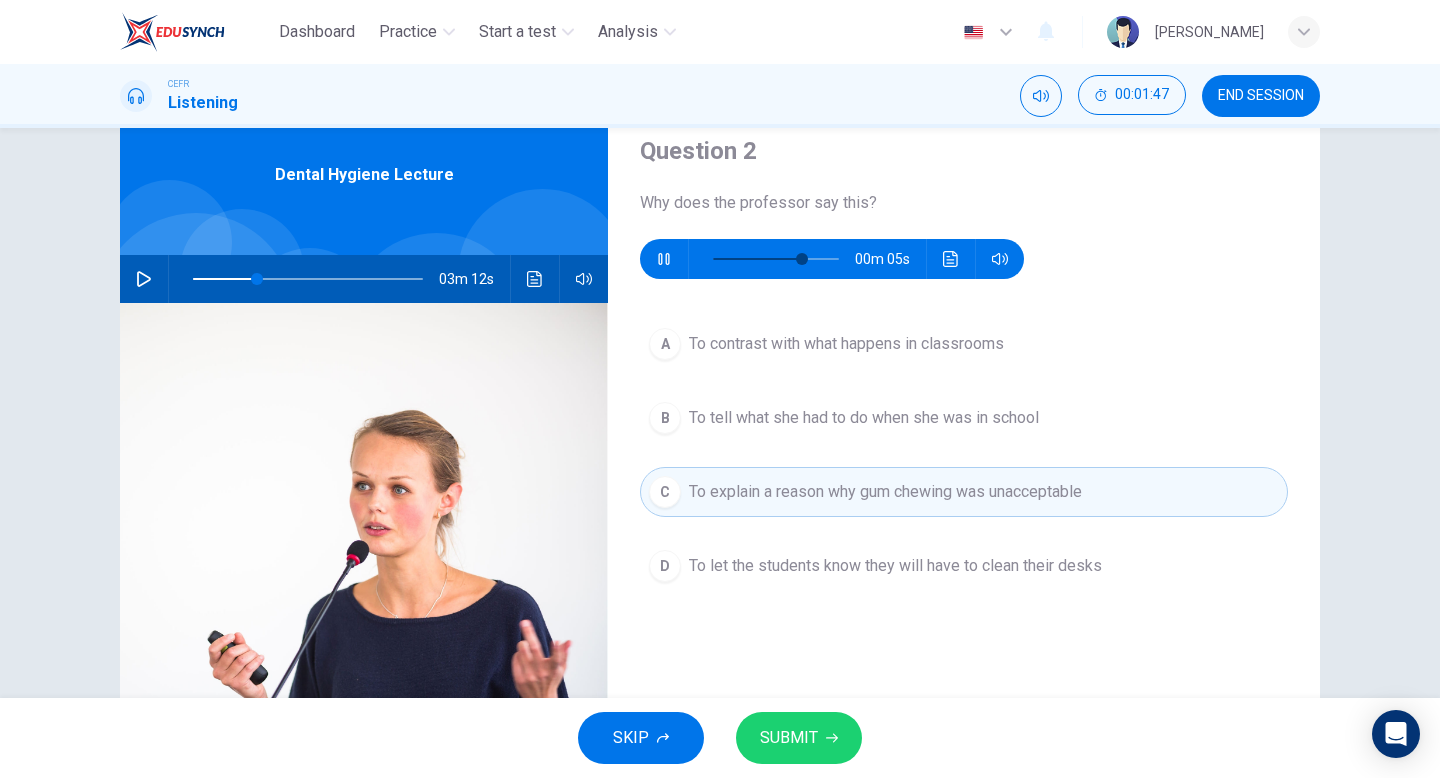 click on "SUBMIT" at bounding box center (789, 738) 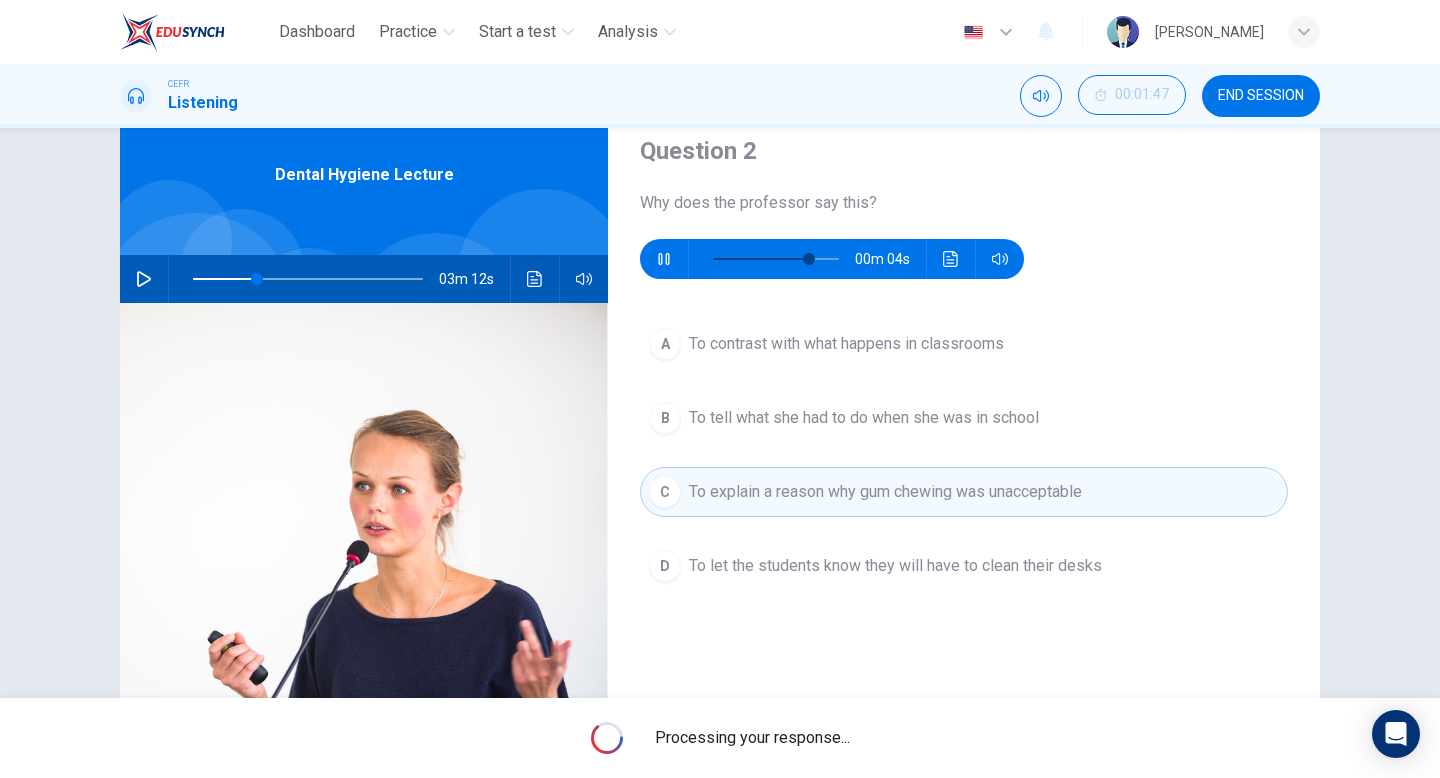 type on "28" 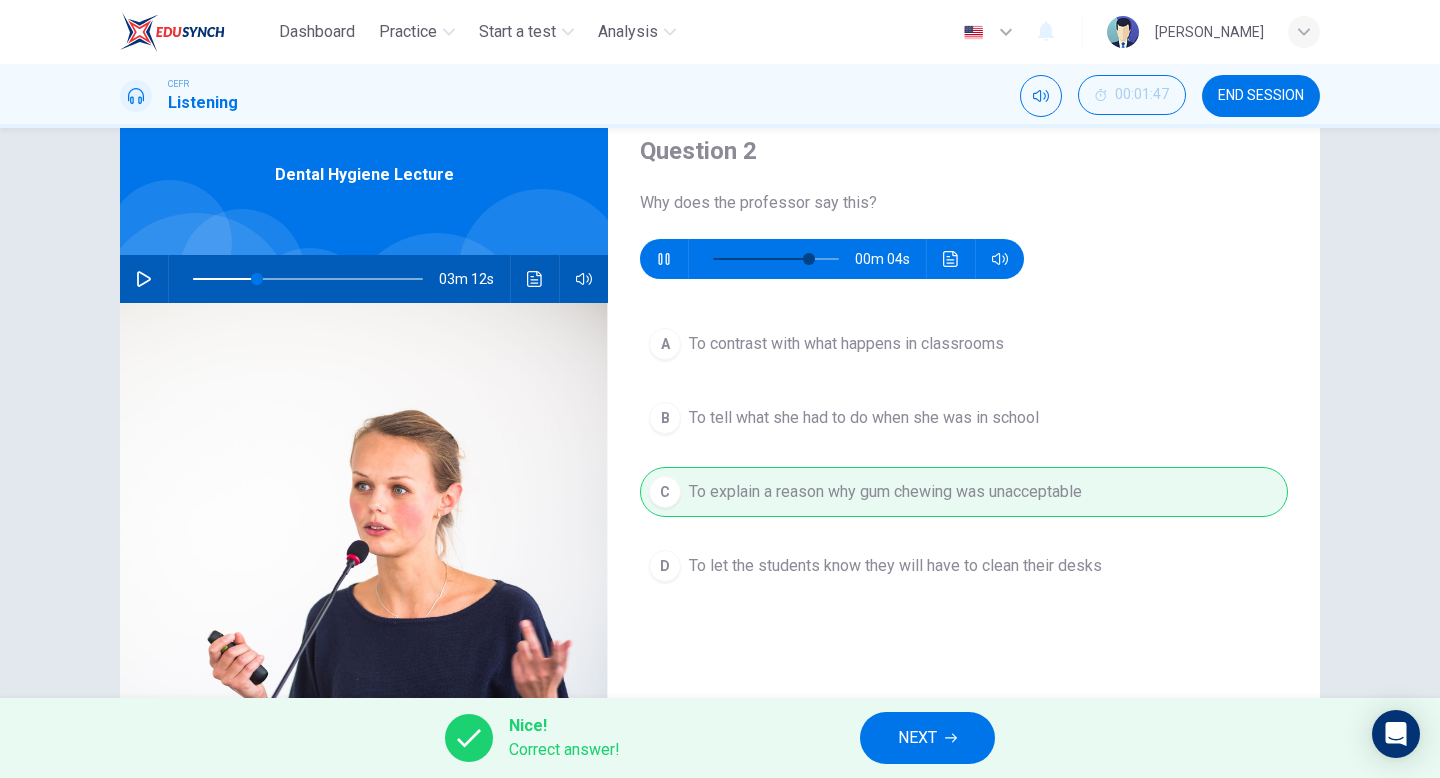 type on "81" 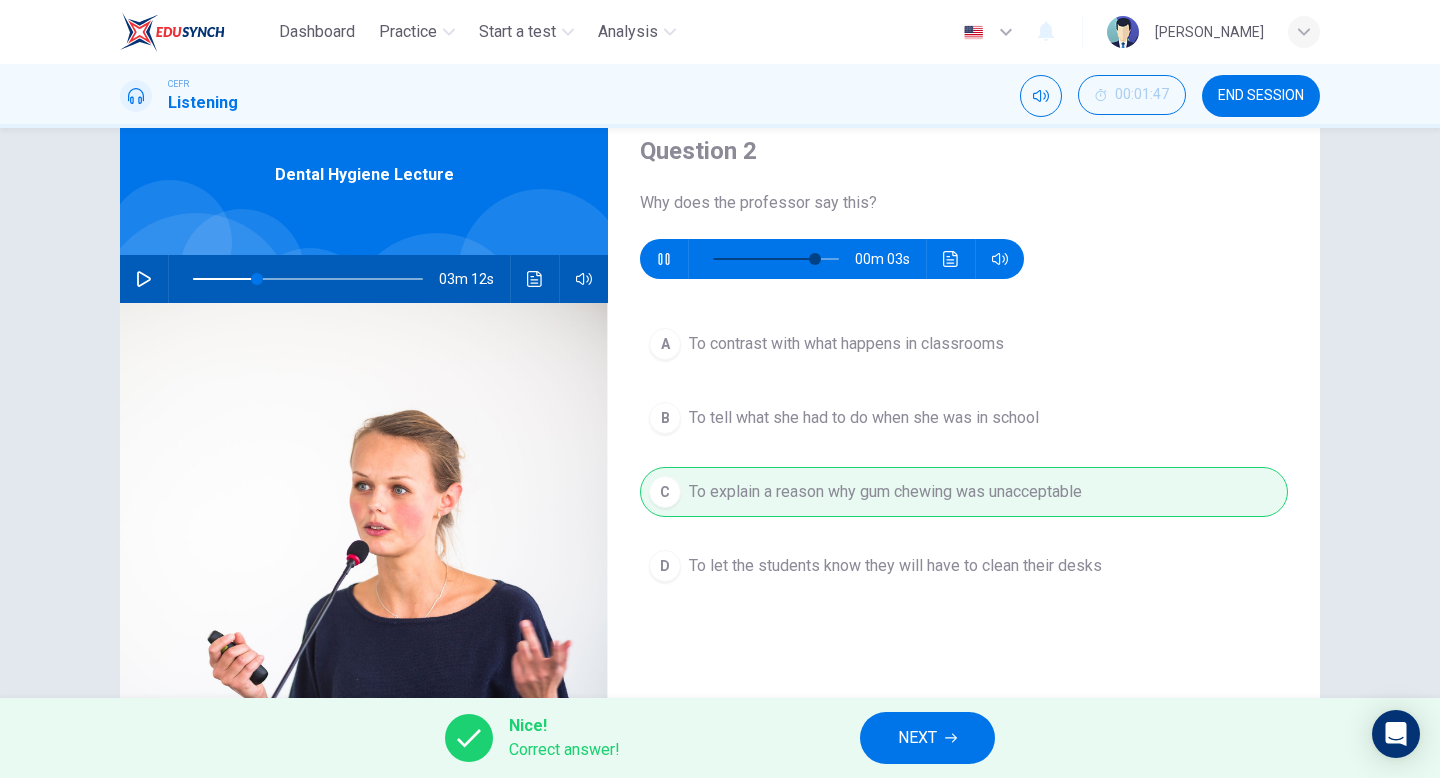 click on "NEXT" at bounding box center [917, 738] 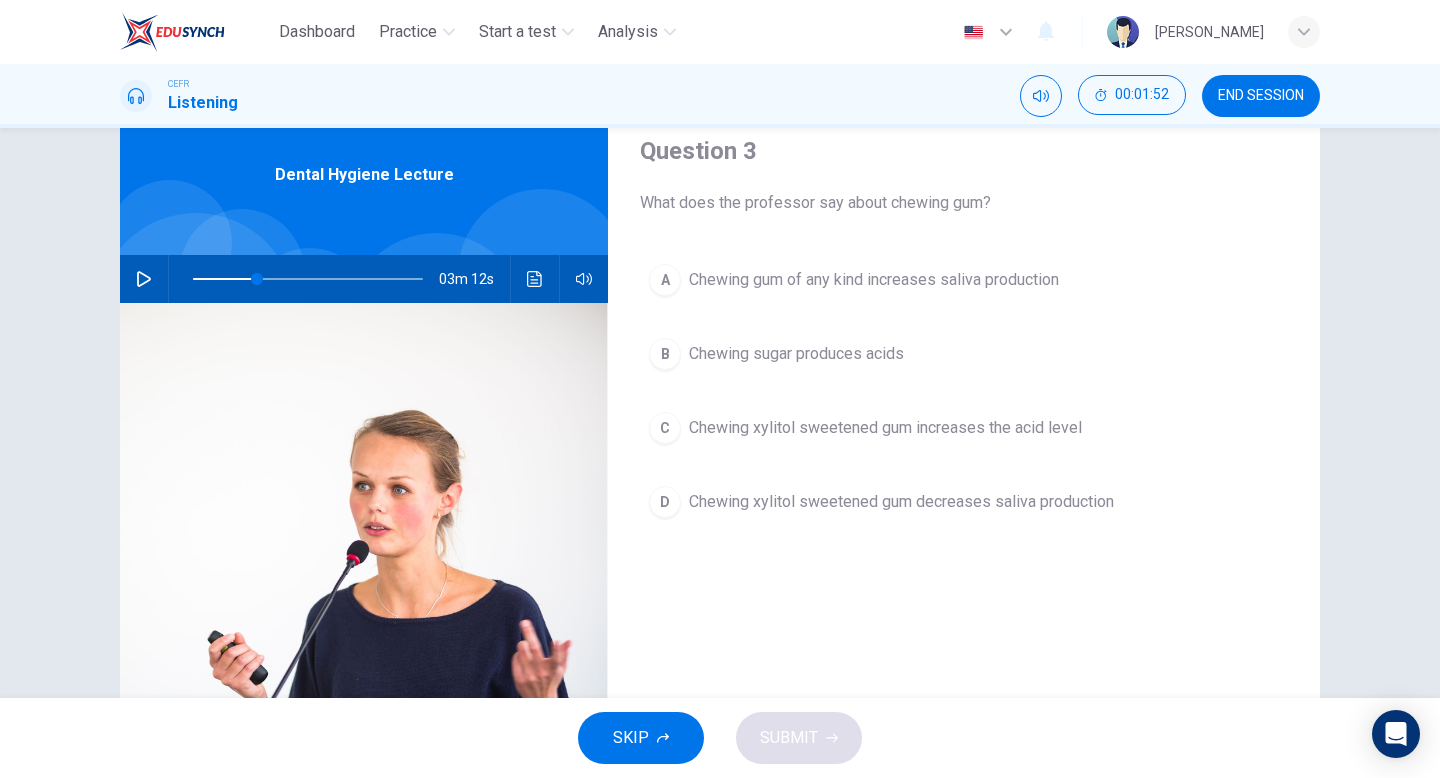 click 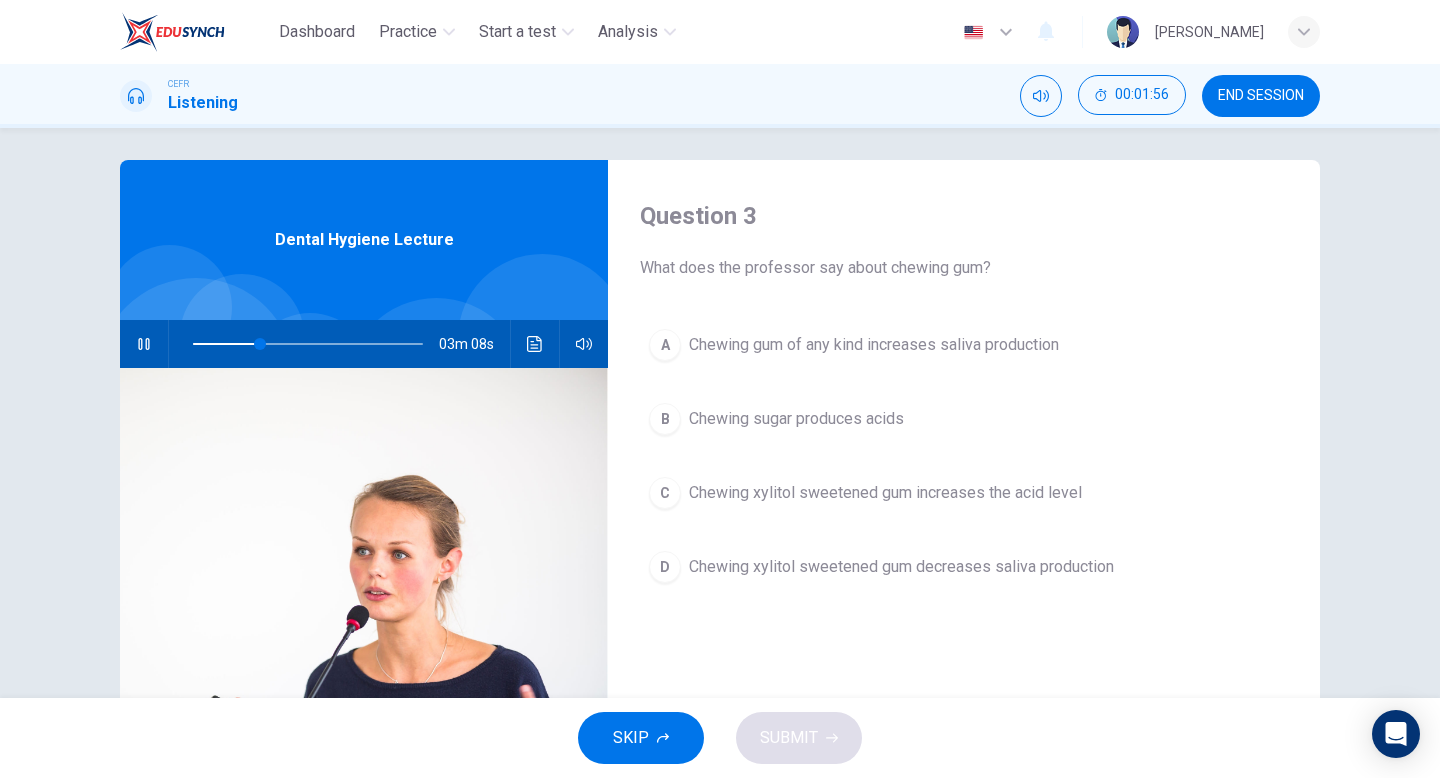 scroll, scrollTop: 5, scrollLeft: 0, axis: vertical 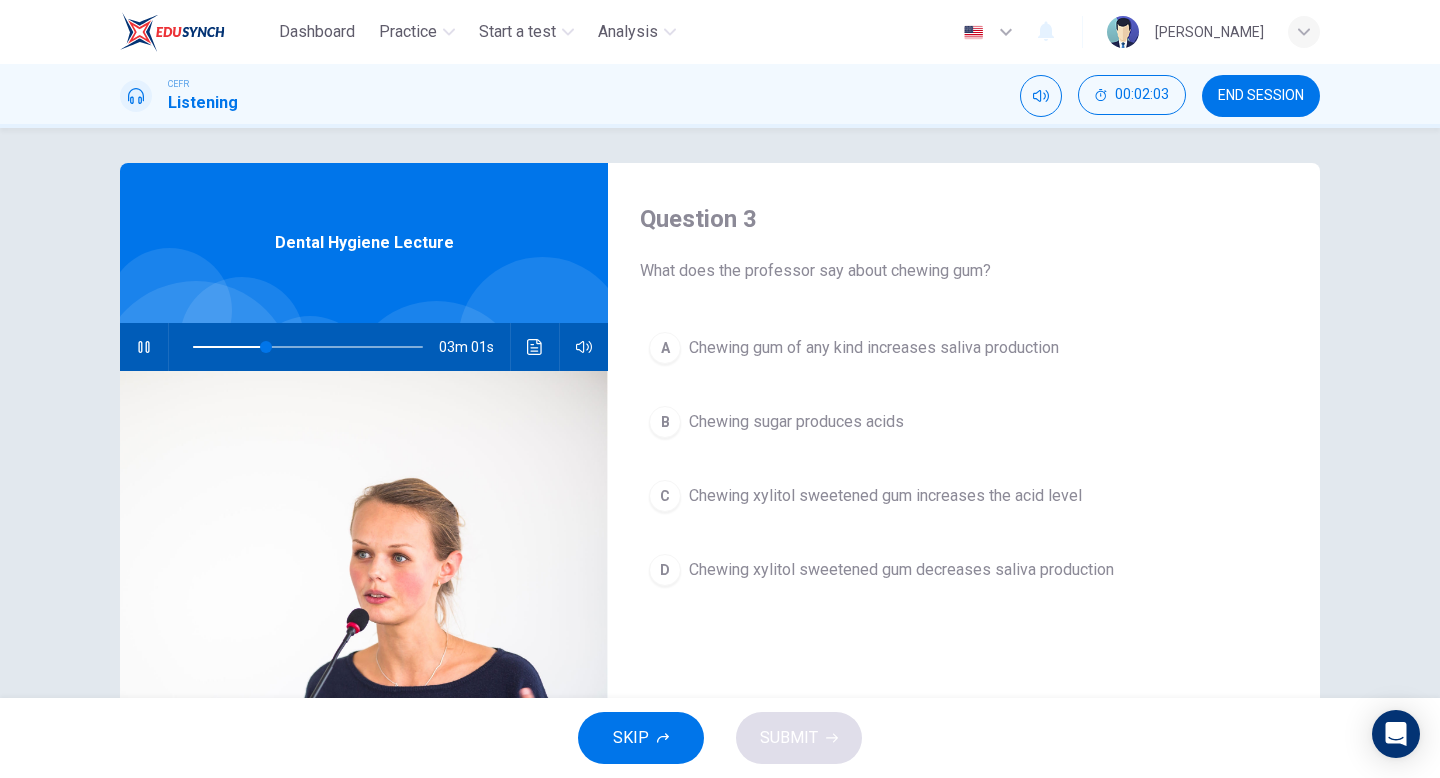click on "A" at bounding box center [665, 348] 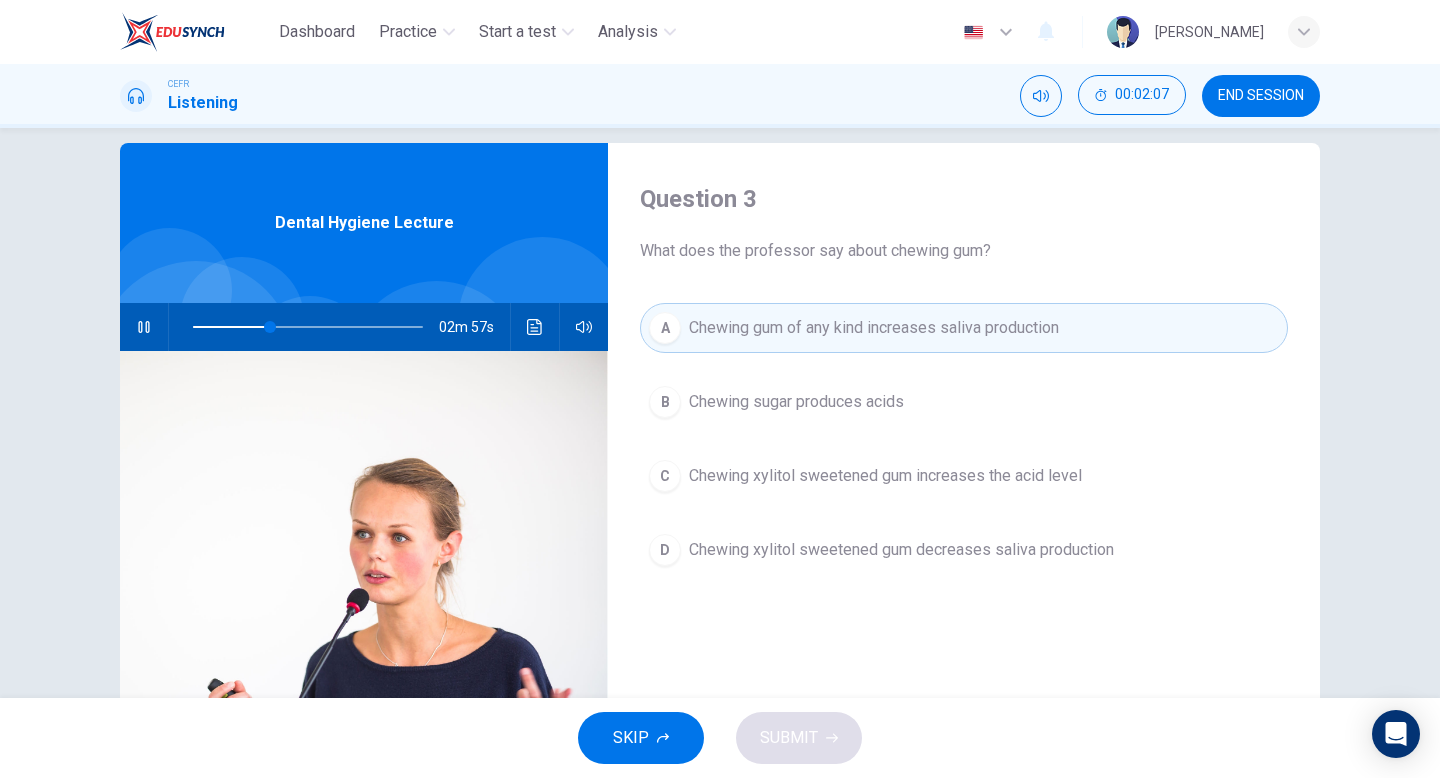 scroll, scrollTop: 12, scrollLeft: 0, axis: vertical 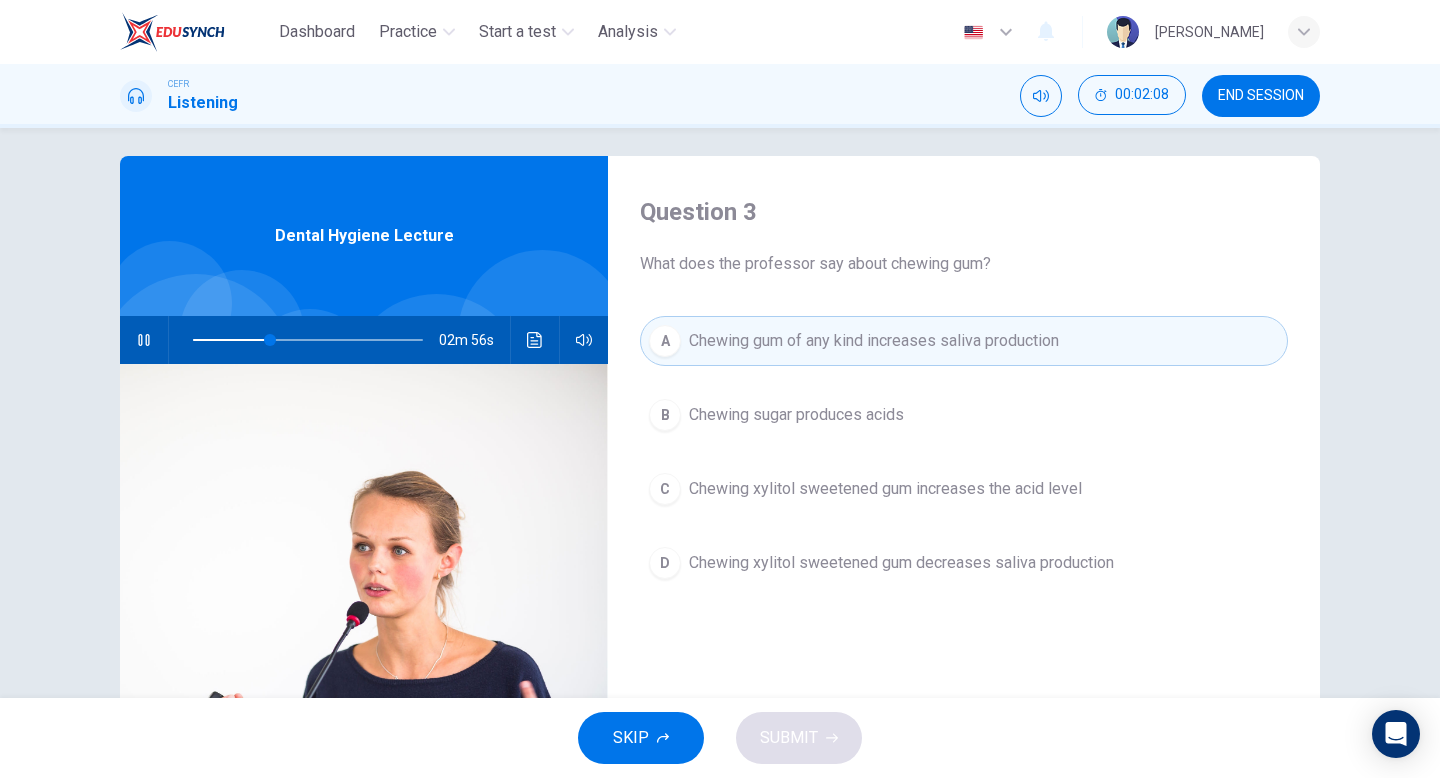 click on "A" at bounding box center [665, 341] 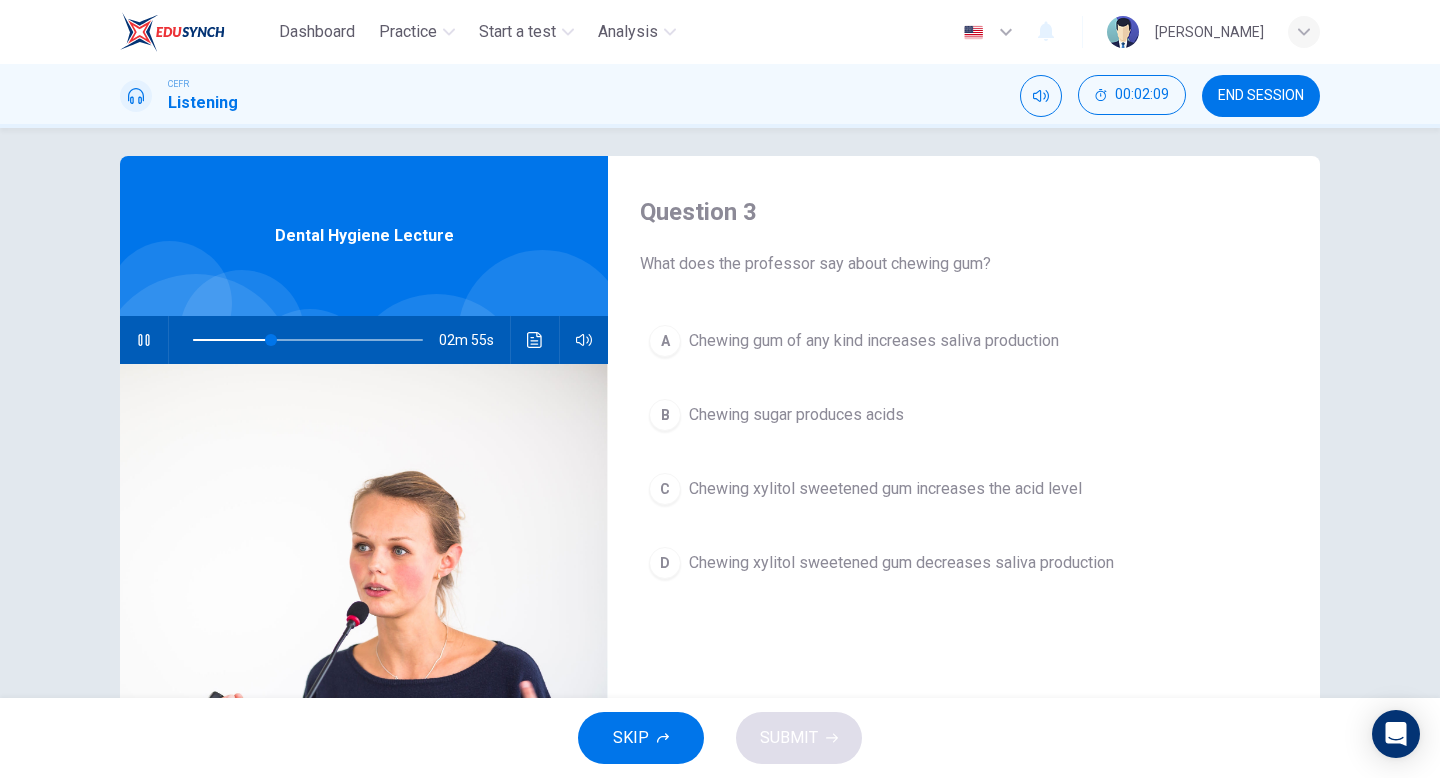 click on "A" at bounding box center [665, 341] 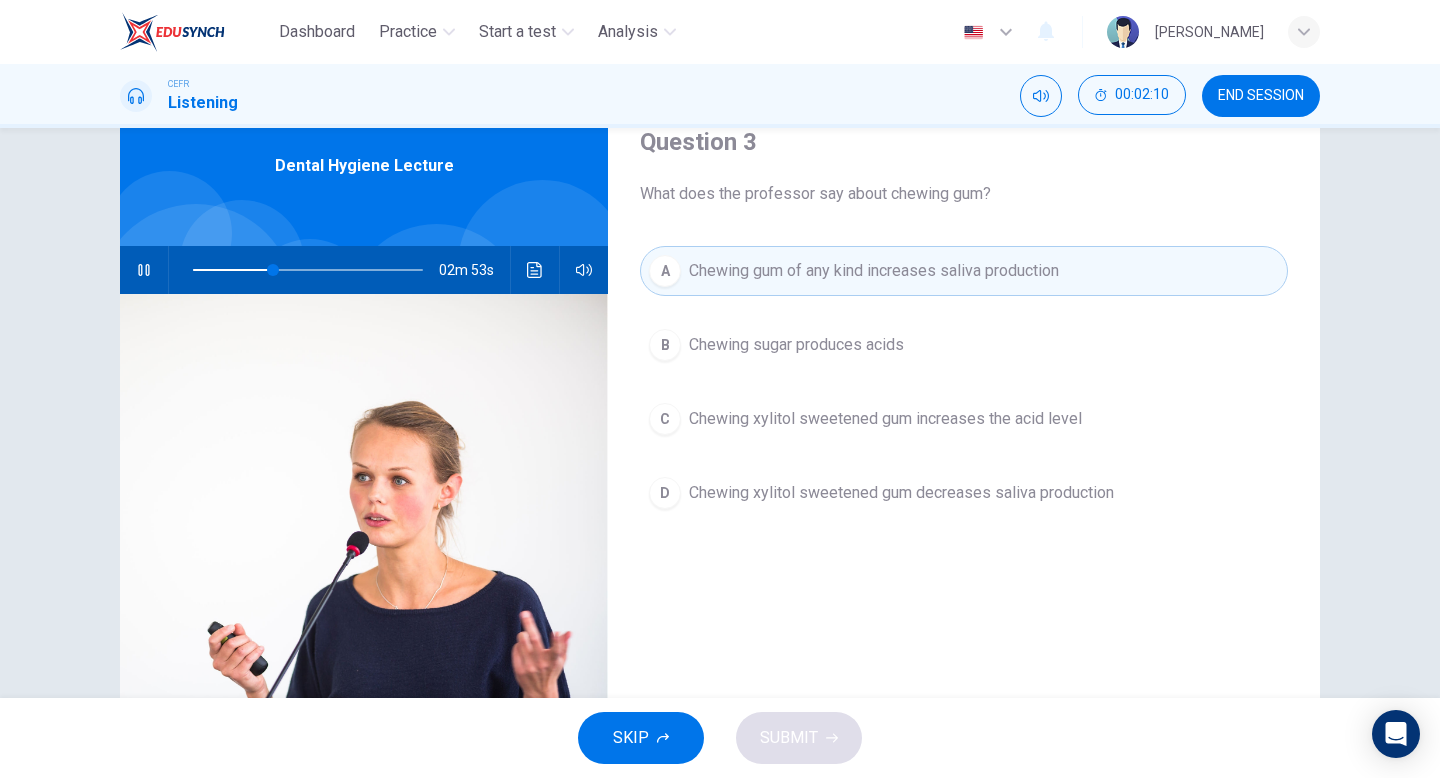 scroll, scrollTop: 96, scrollLeft: 0, axis: vertical 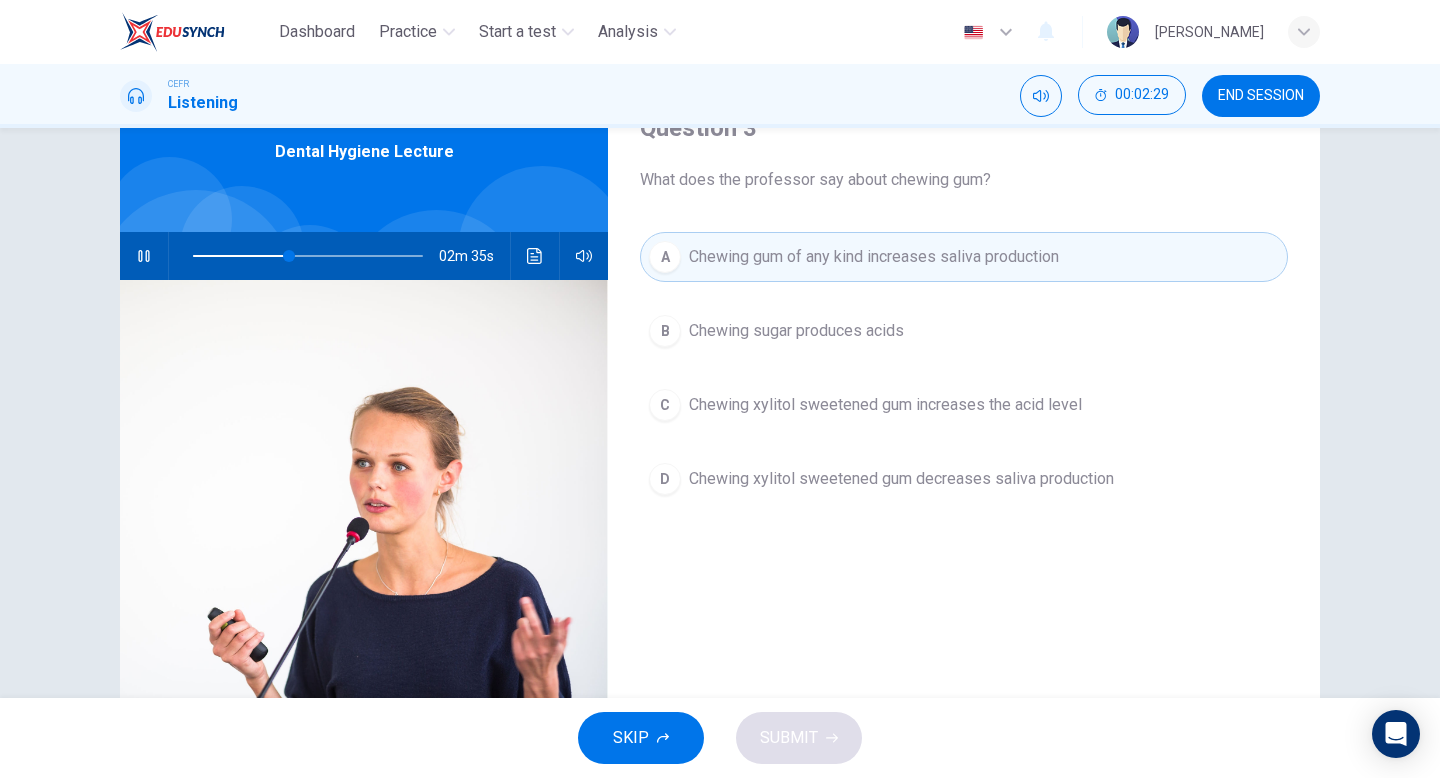 click on "D" at bounding box center (665, 479) 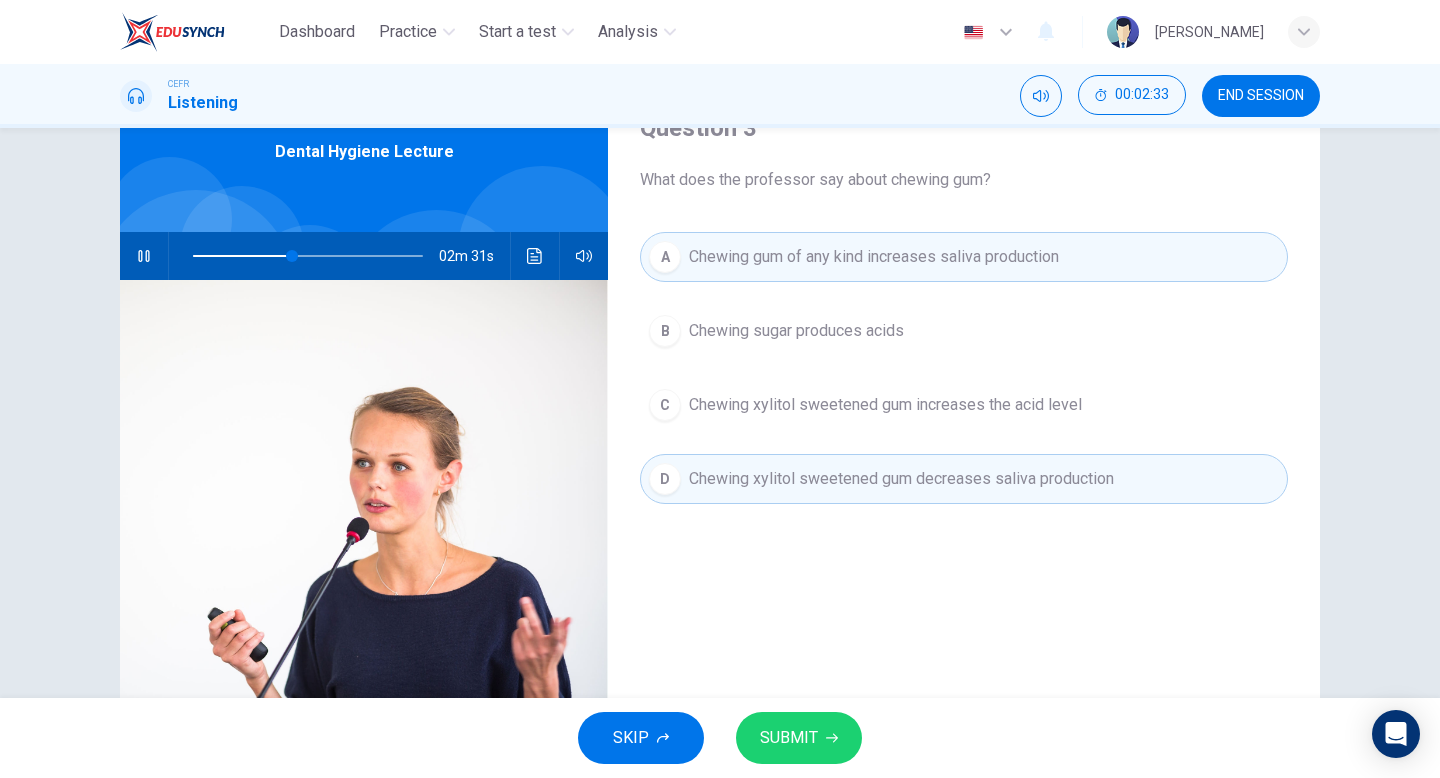 click on "B" at bounding box center (665, 331) 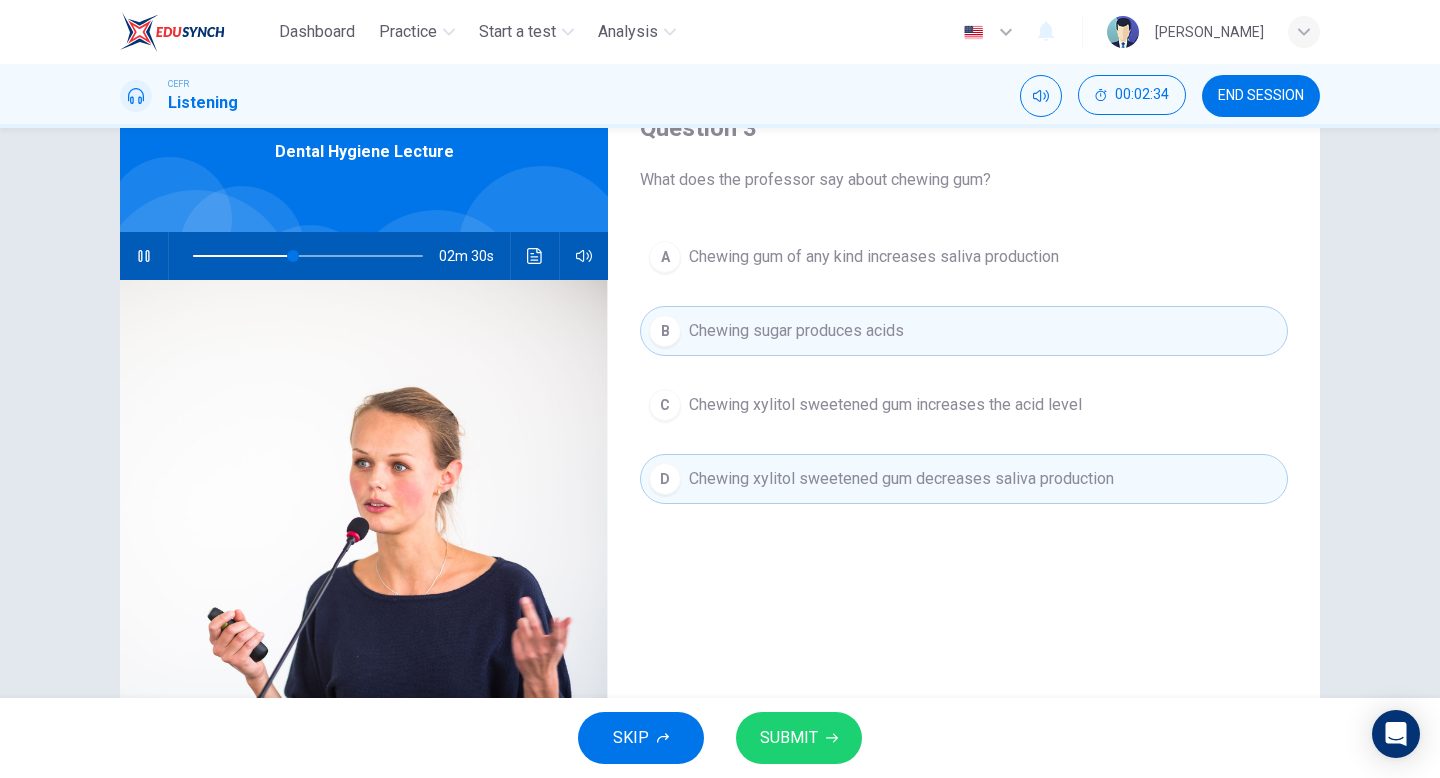 click on "A" at bounding box center [665, 257] 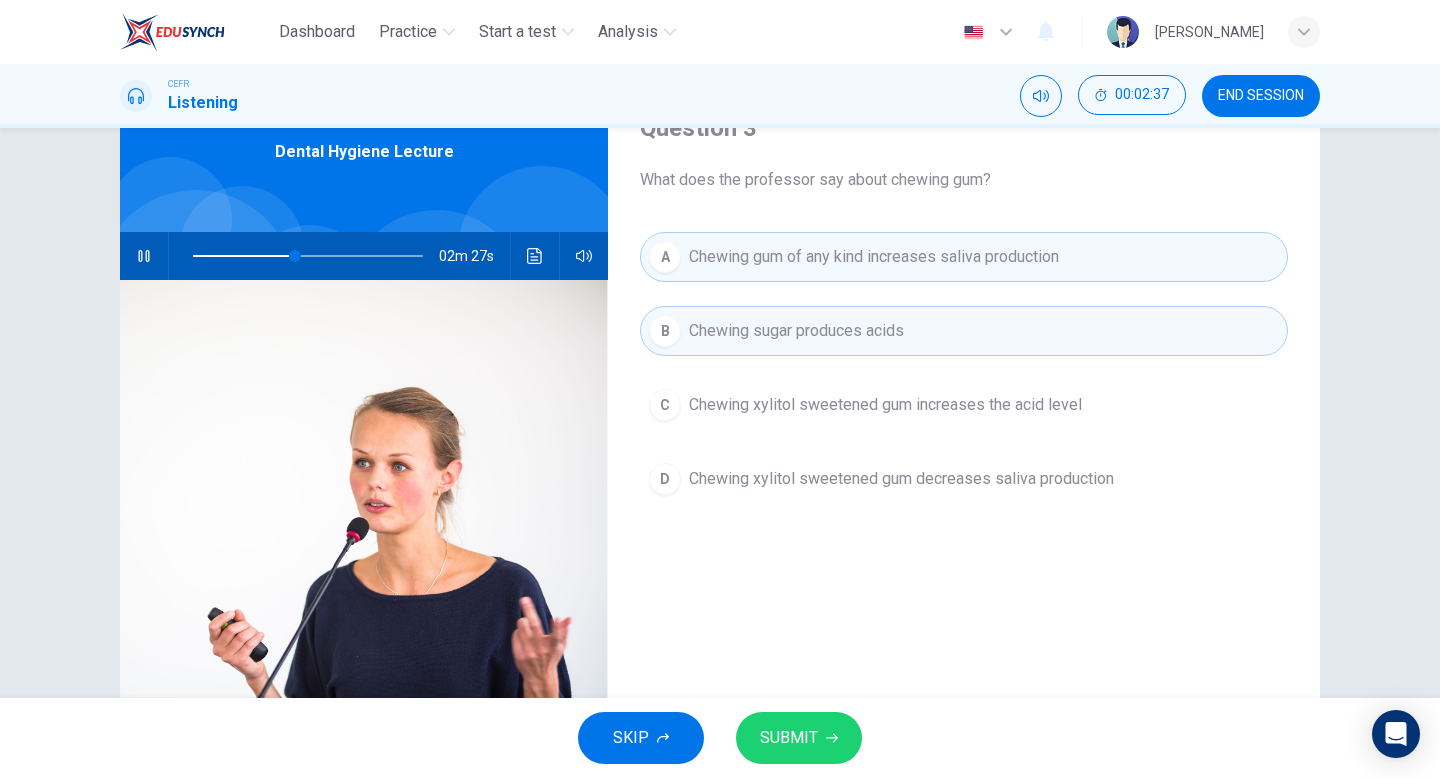 click 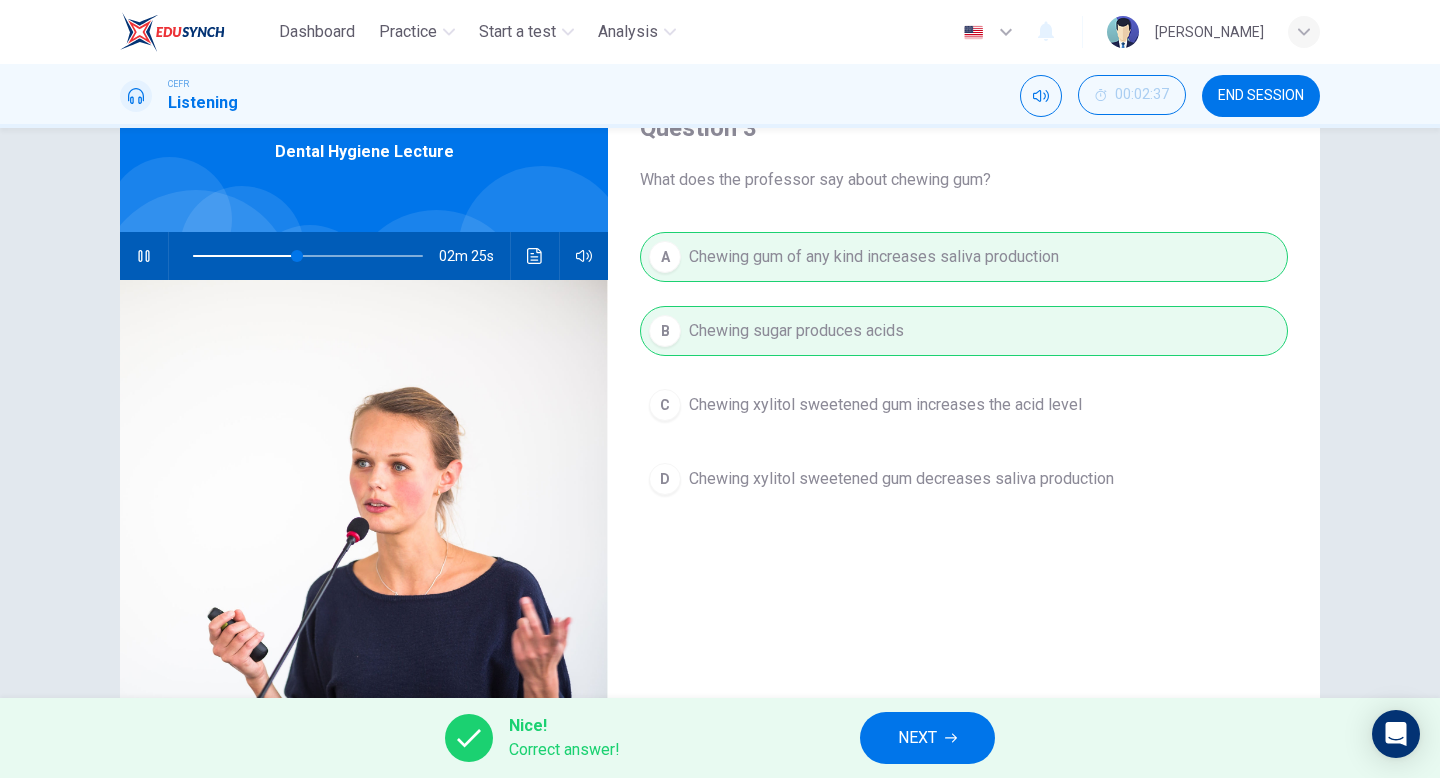click on "NEXT" at bounding box center (927, 738) 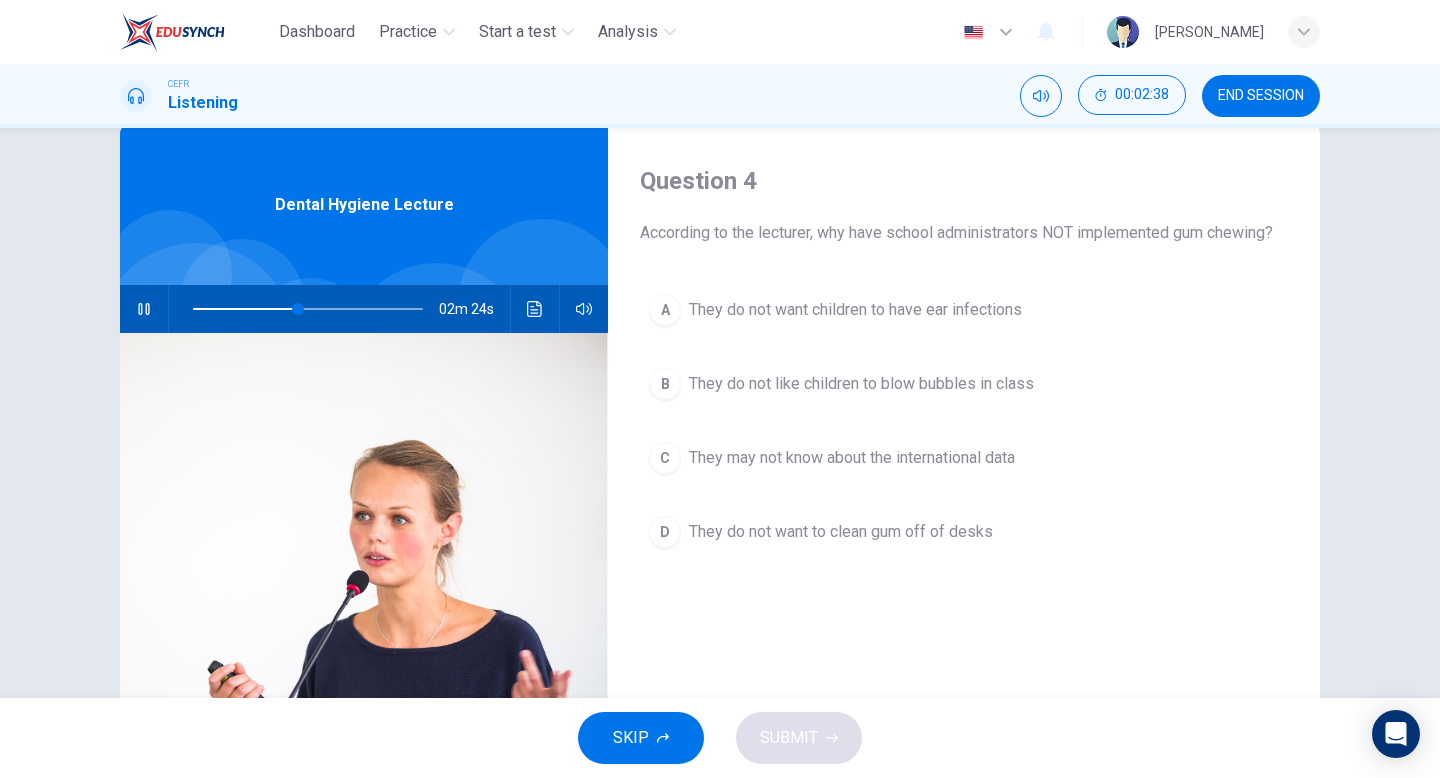 scroll, scrollTop: 41, scrollLeft: 0, axis: vertical 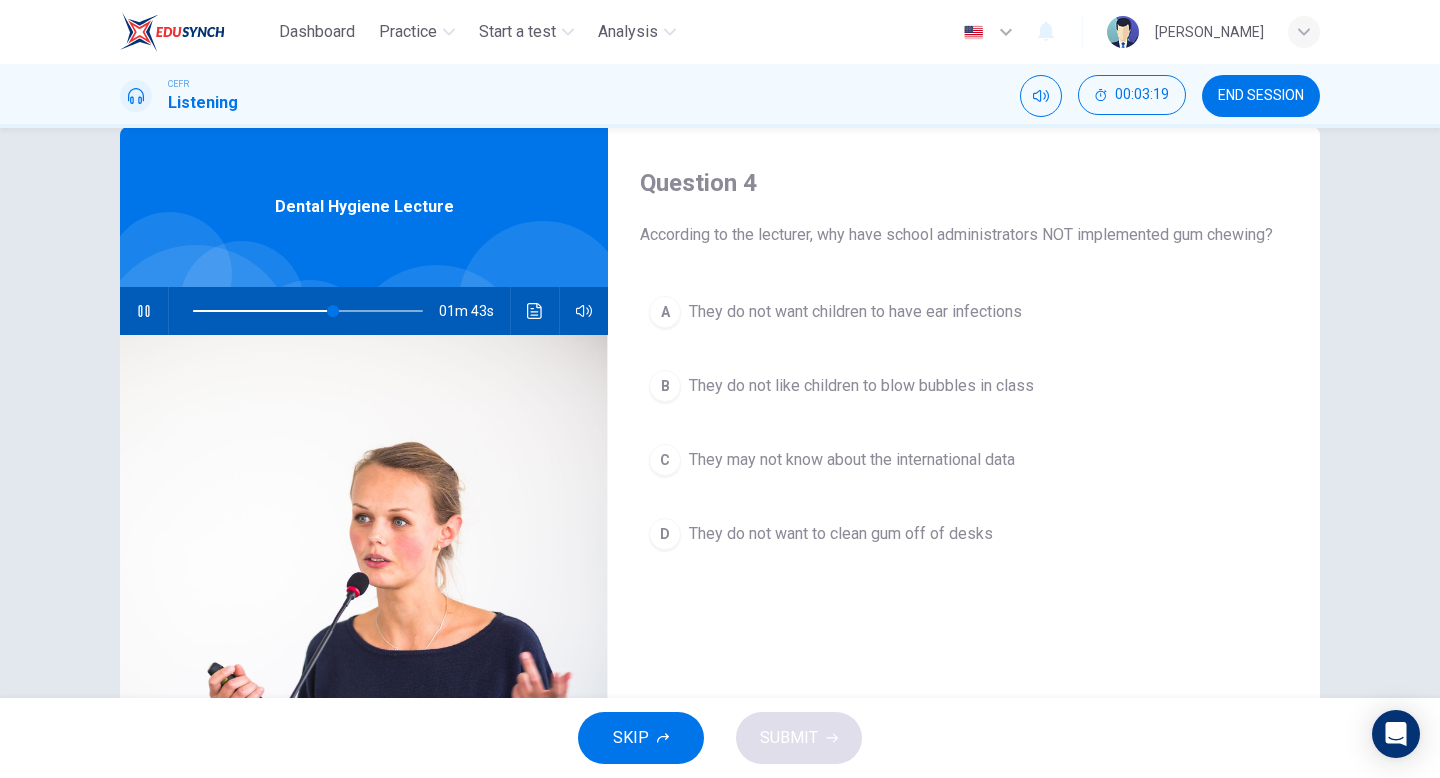 click on "D" at bounding box center [665, 534] 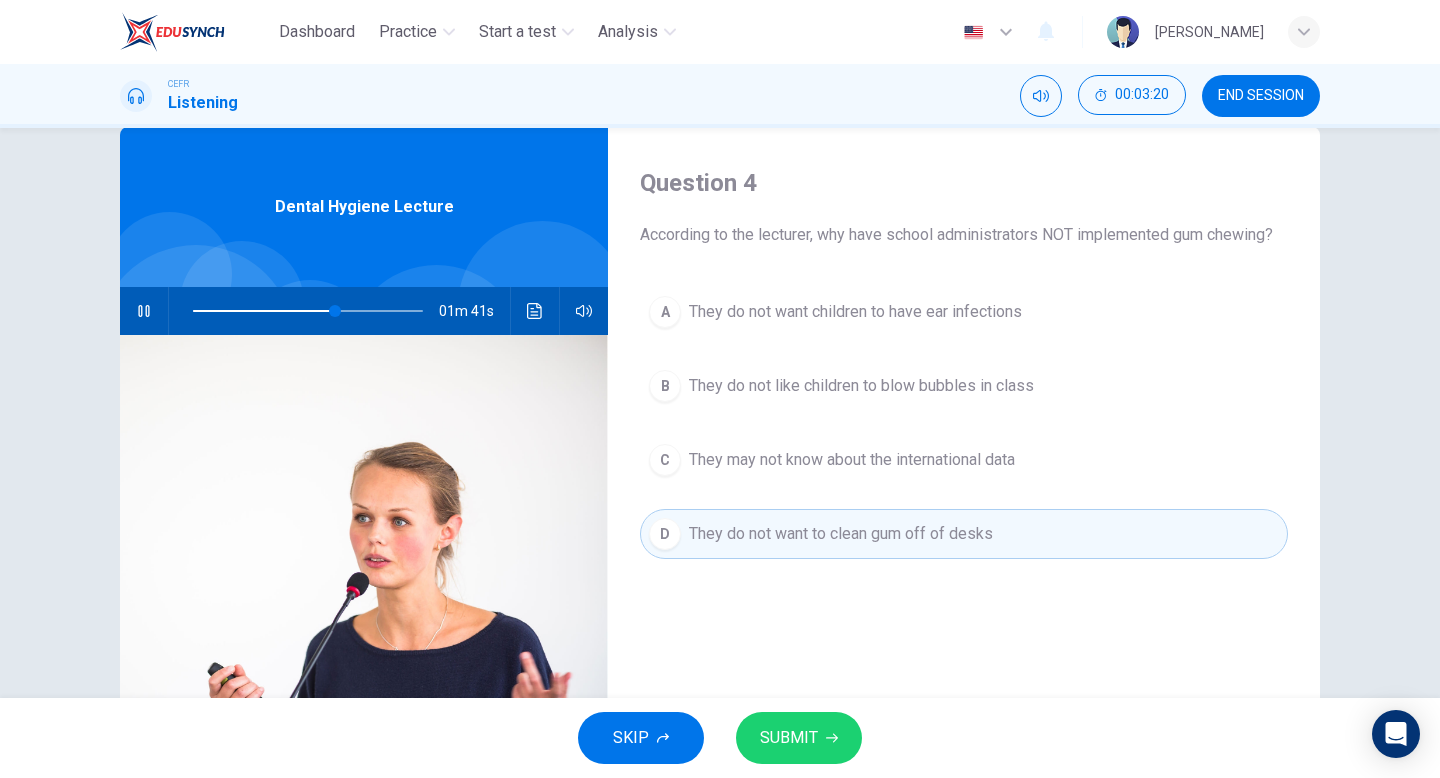 click on "SUBMIT" at bounding box center (789, 738) 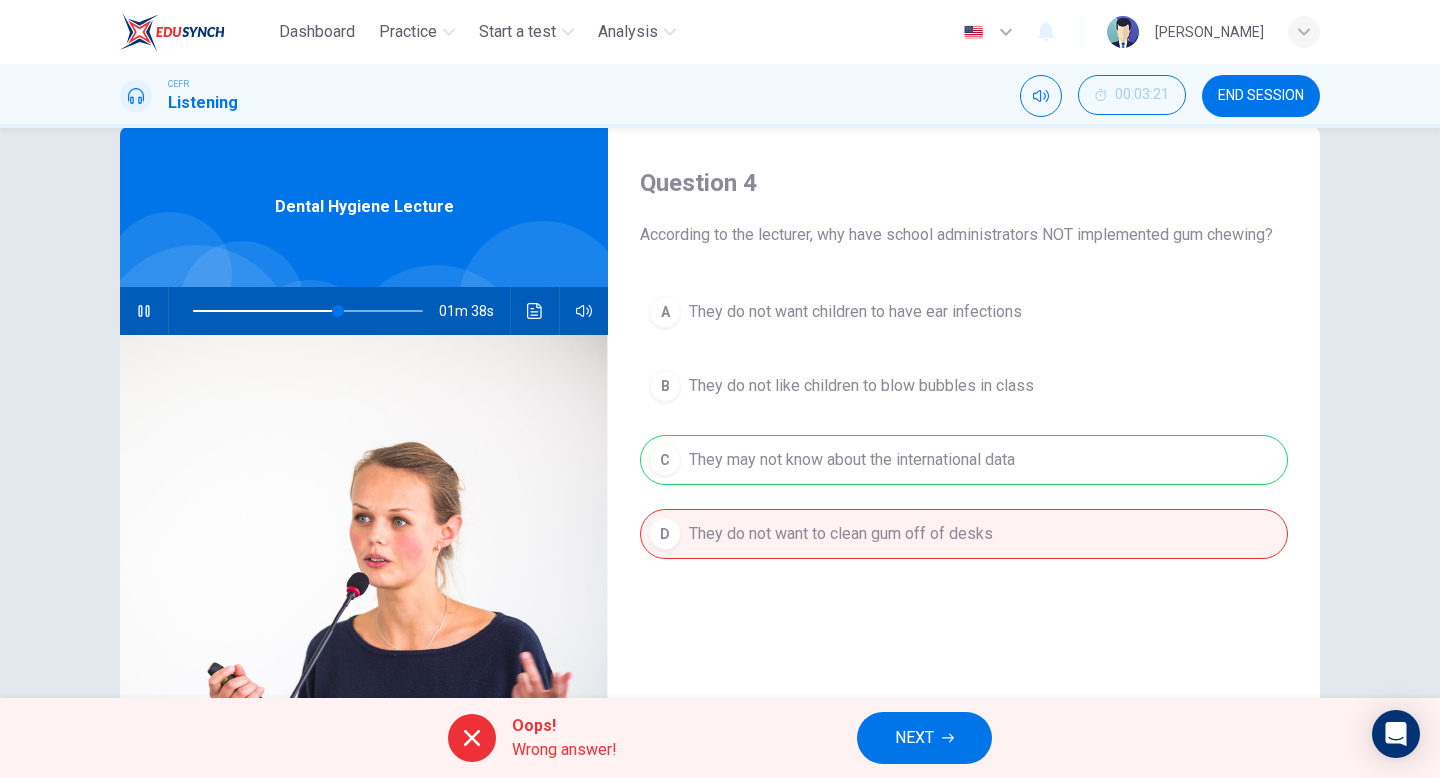 click on "NEXT" at bounding box center [914, 738] 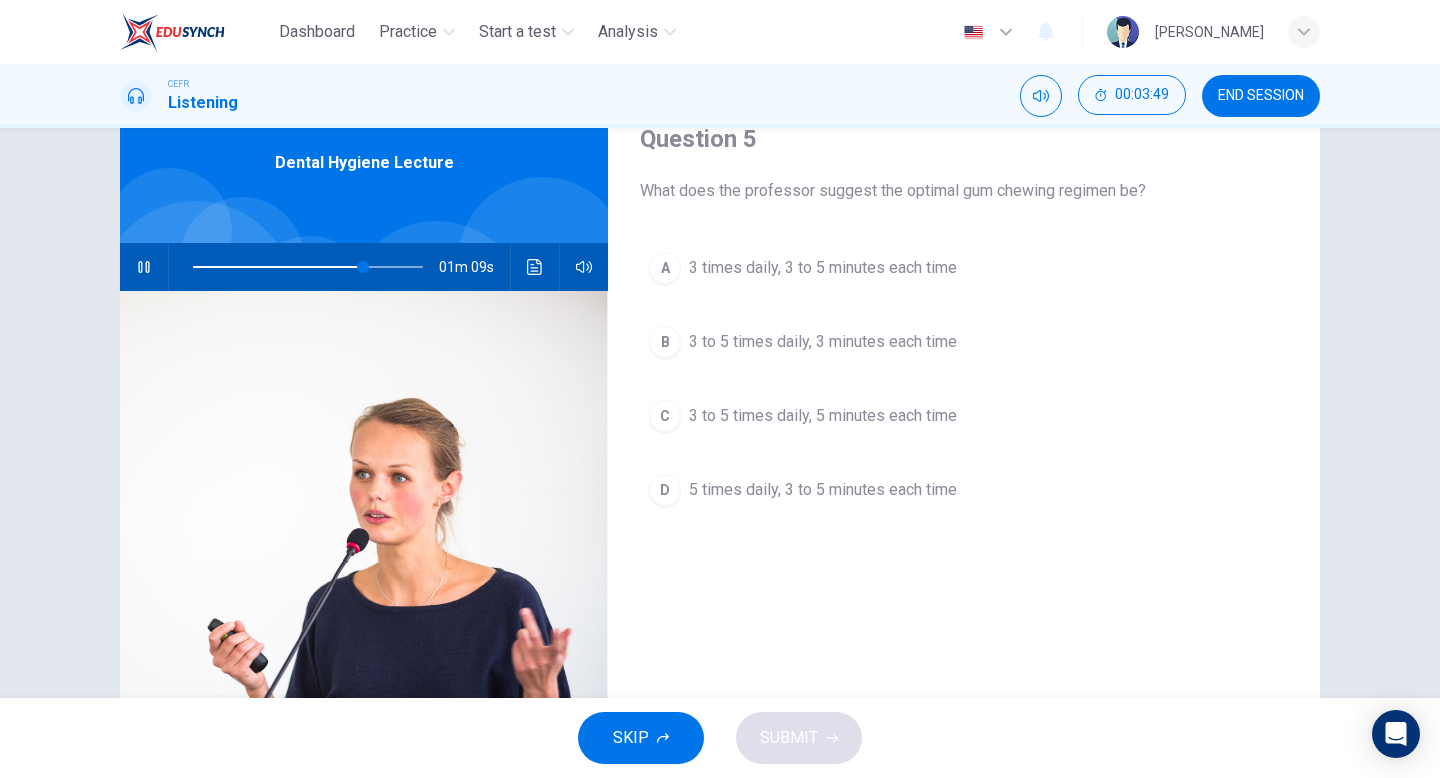 scroll, scrollTop: 81, scrollLeft: 0, axis: vertical 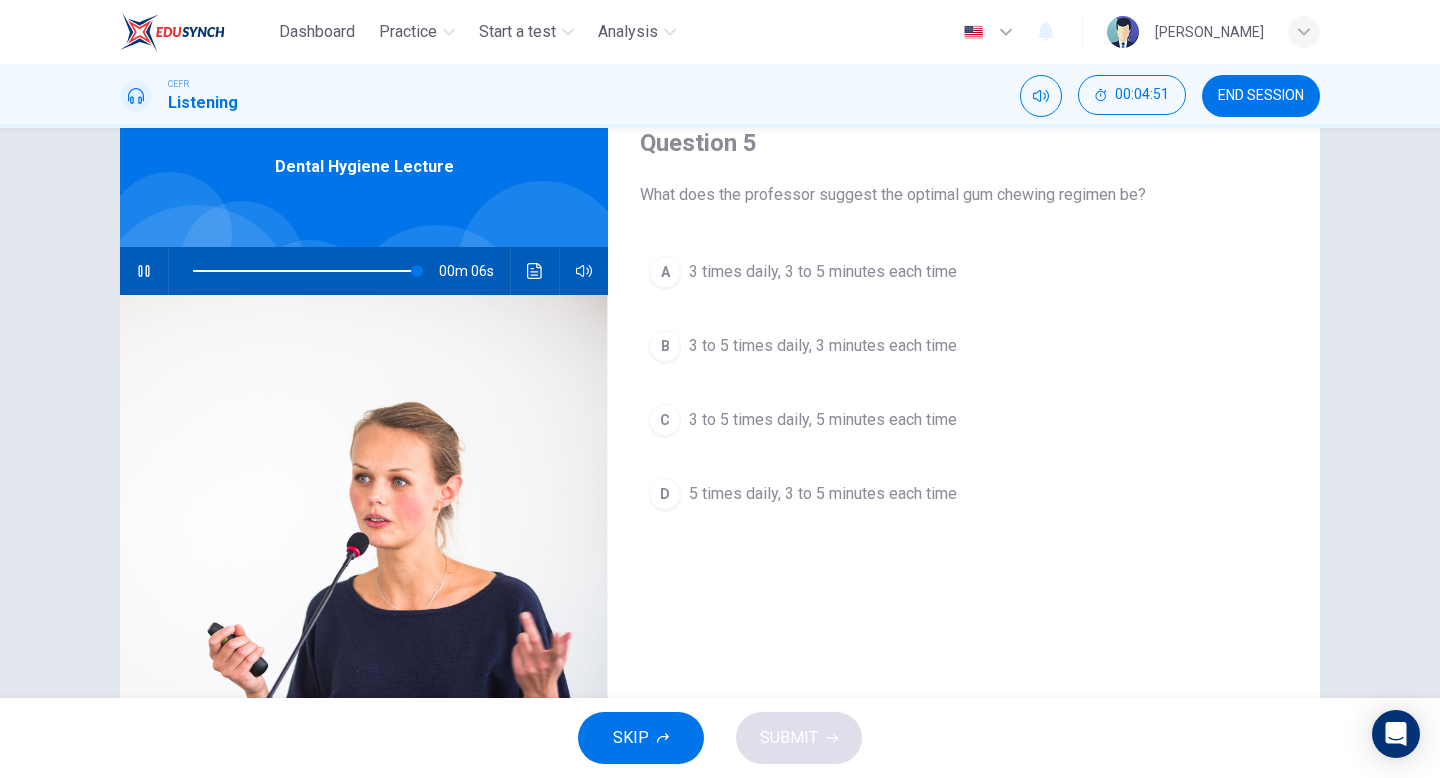 click on "C" at bounding box center (665, 420) 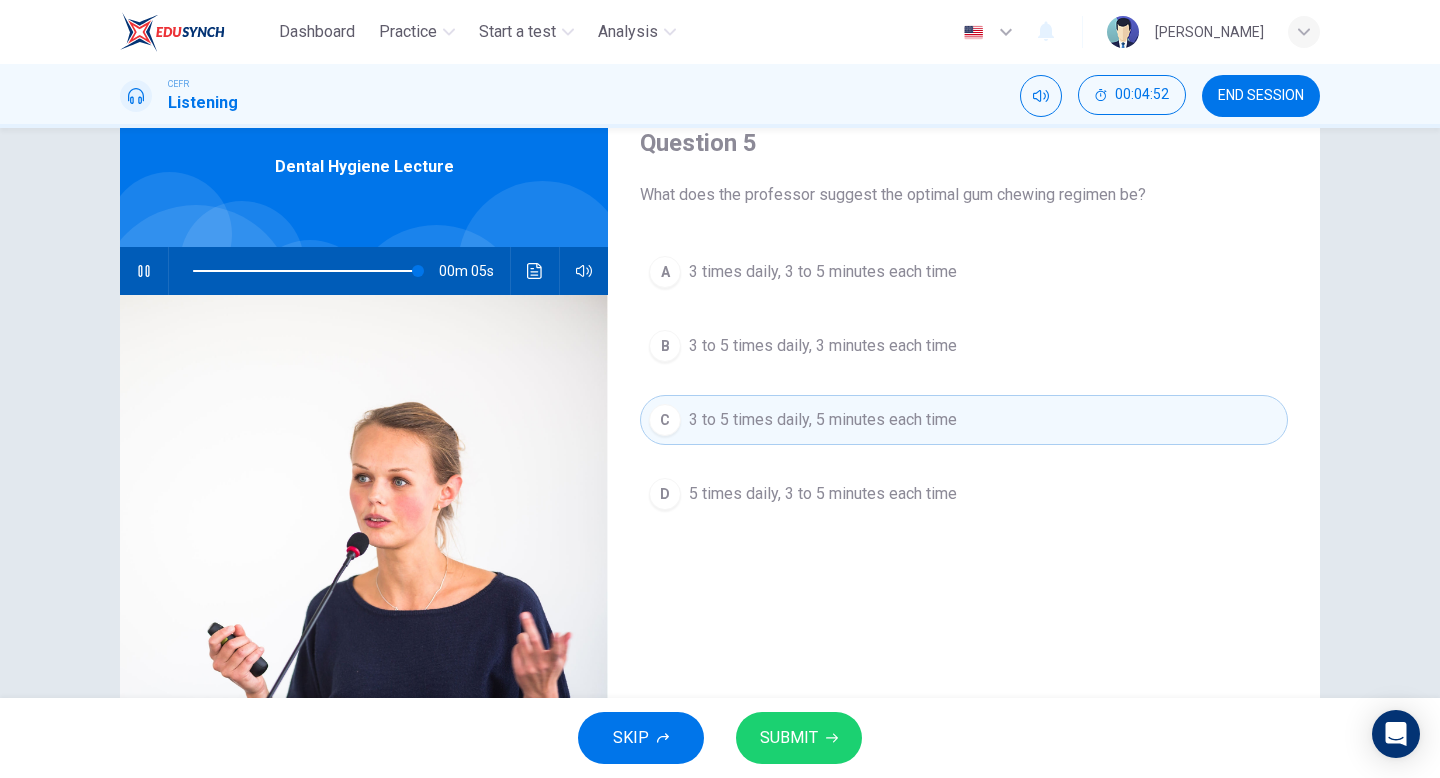 click 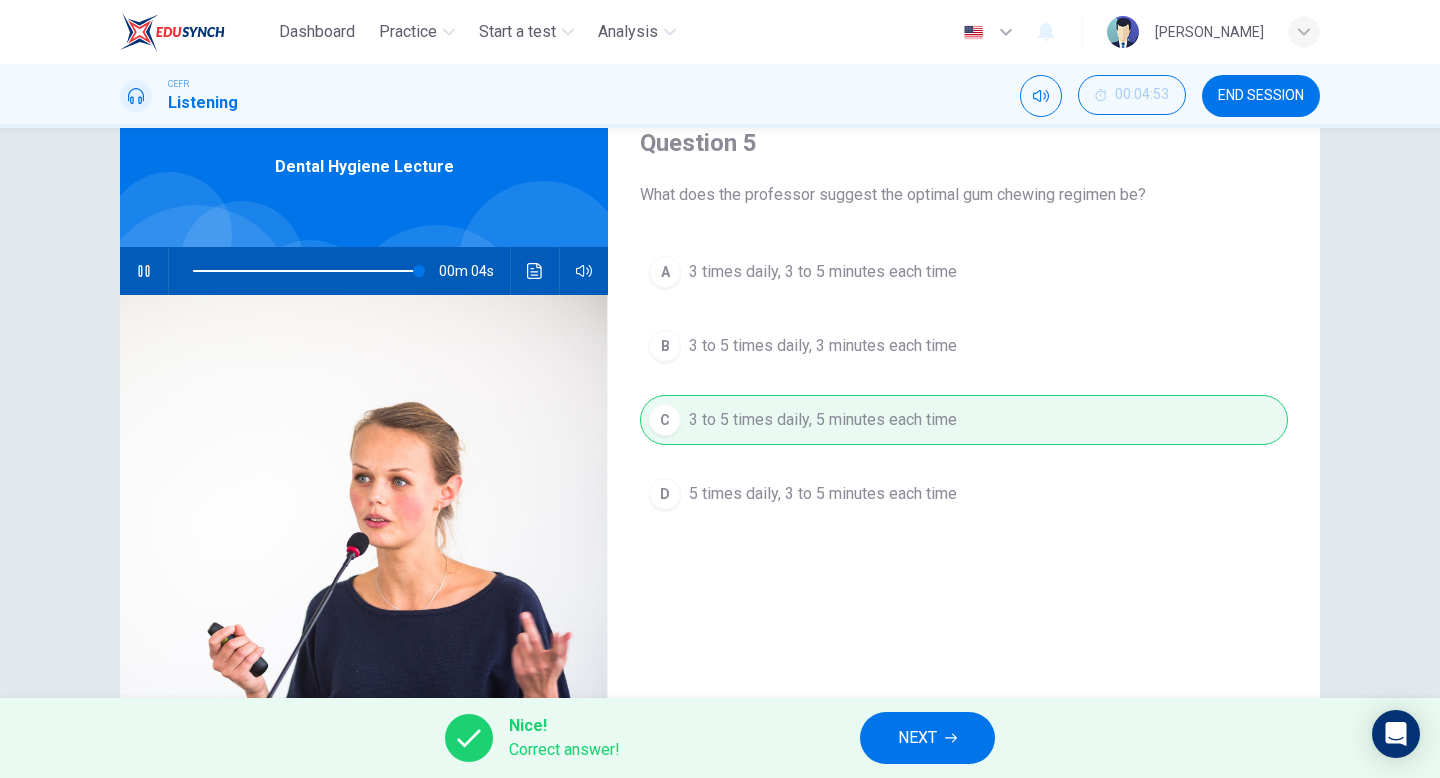 type on "99" 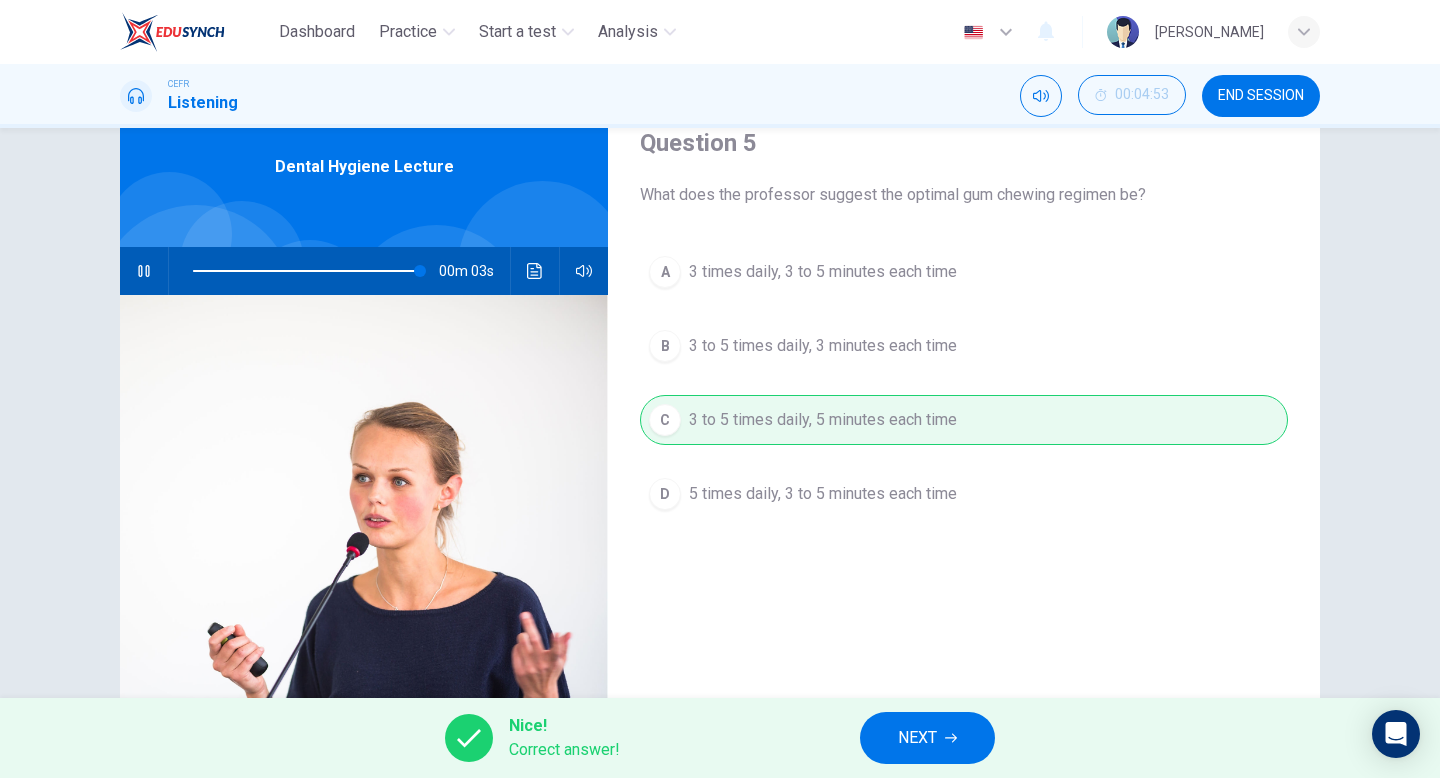 click 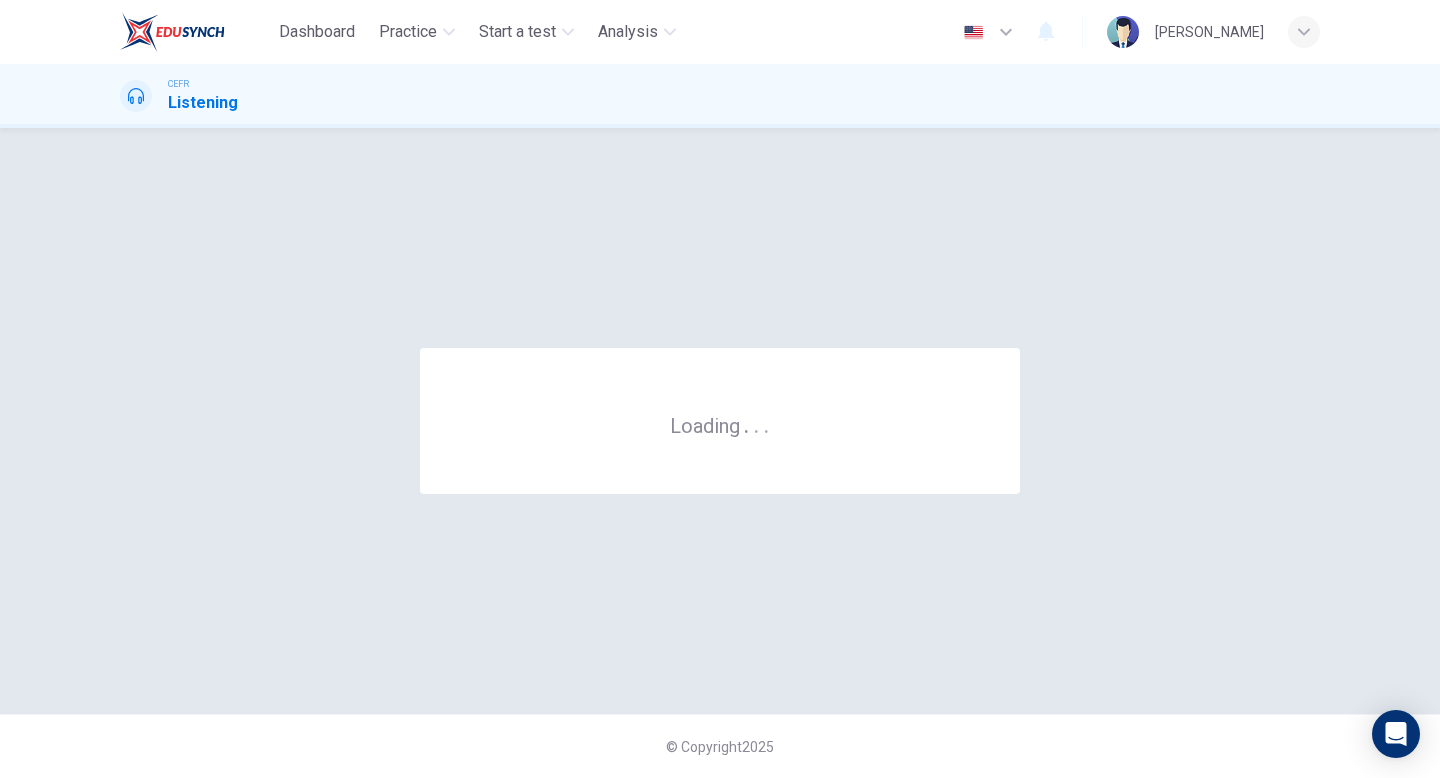 scroll, scrollTop: 0, scrollLeft: 0, axis: both 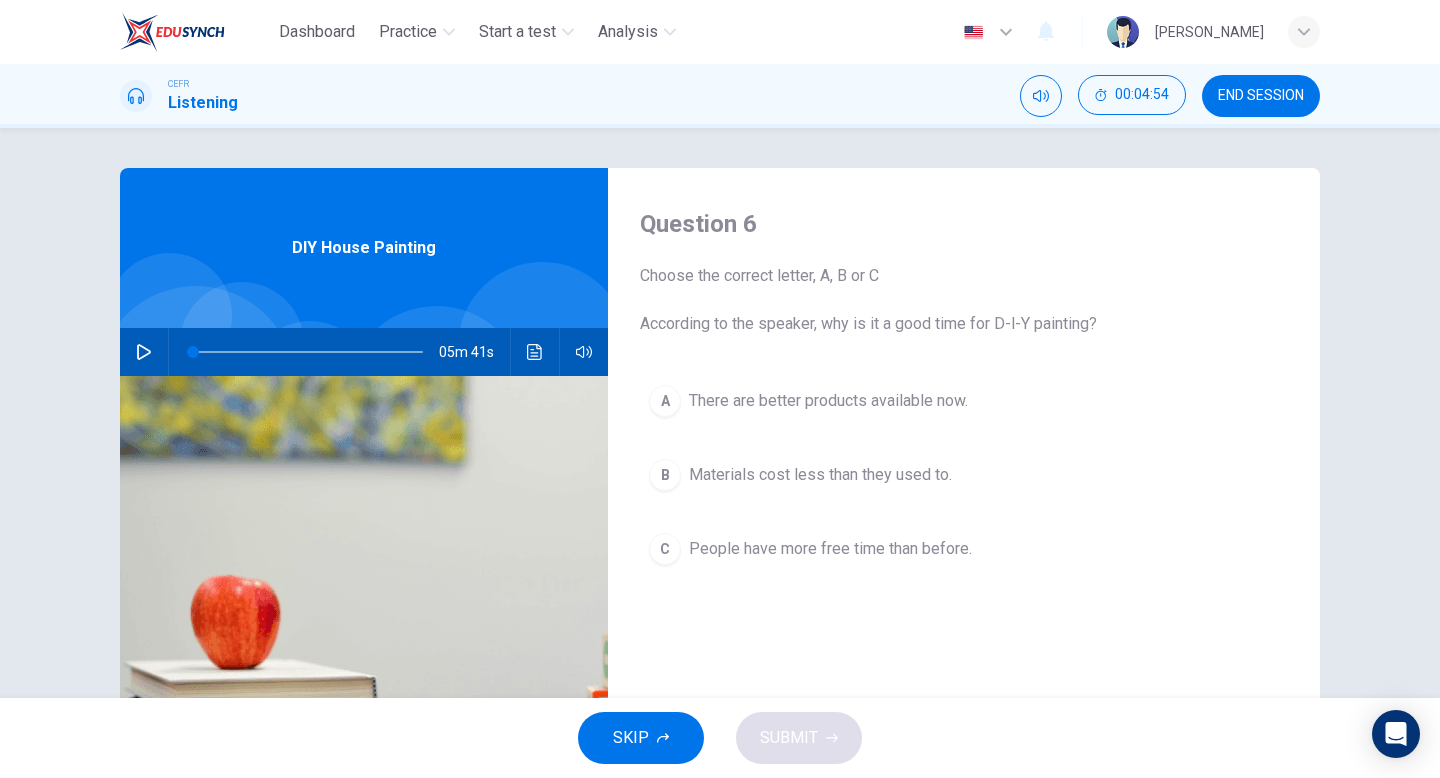 click on "END SESSION" at bounding box center (1261, 96) 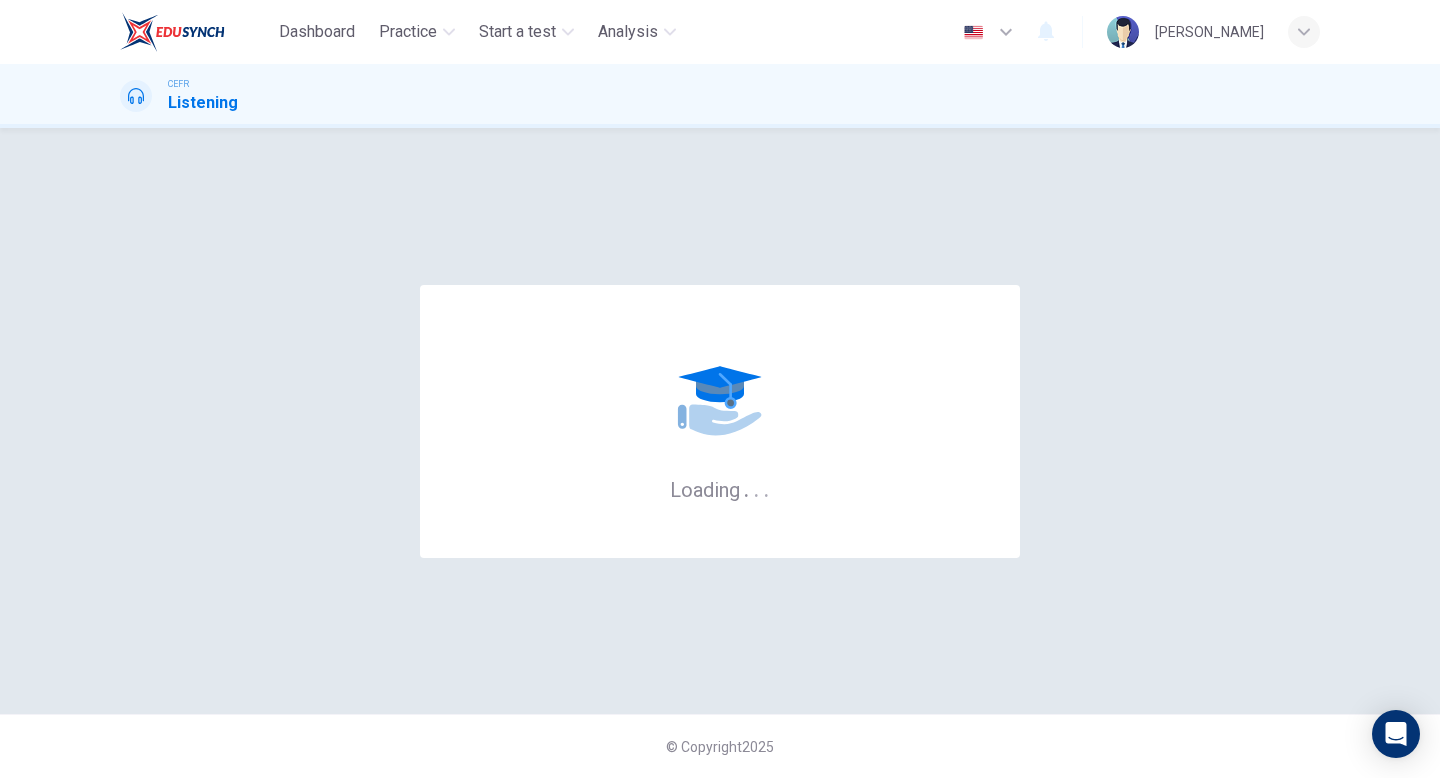 scroll, scrollTop: 0, scrollLeft: 0, axis: both 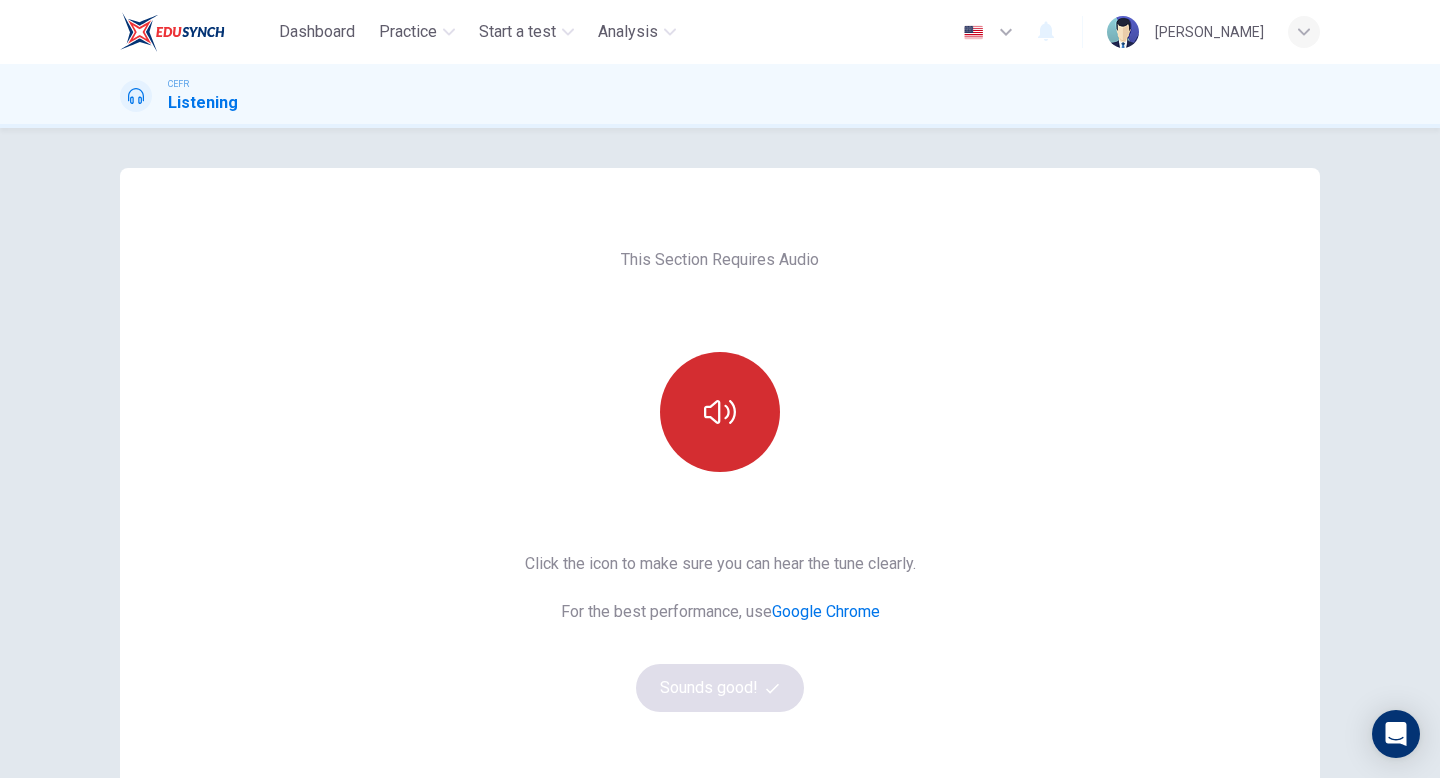 click at bounding box center [720, 412] 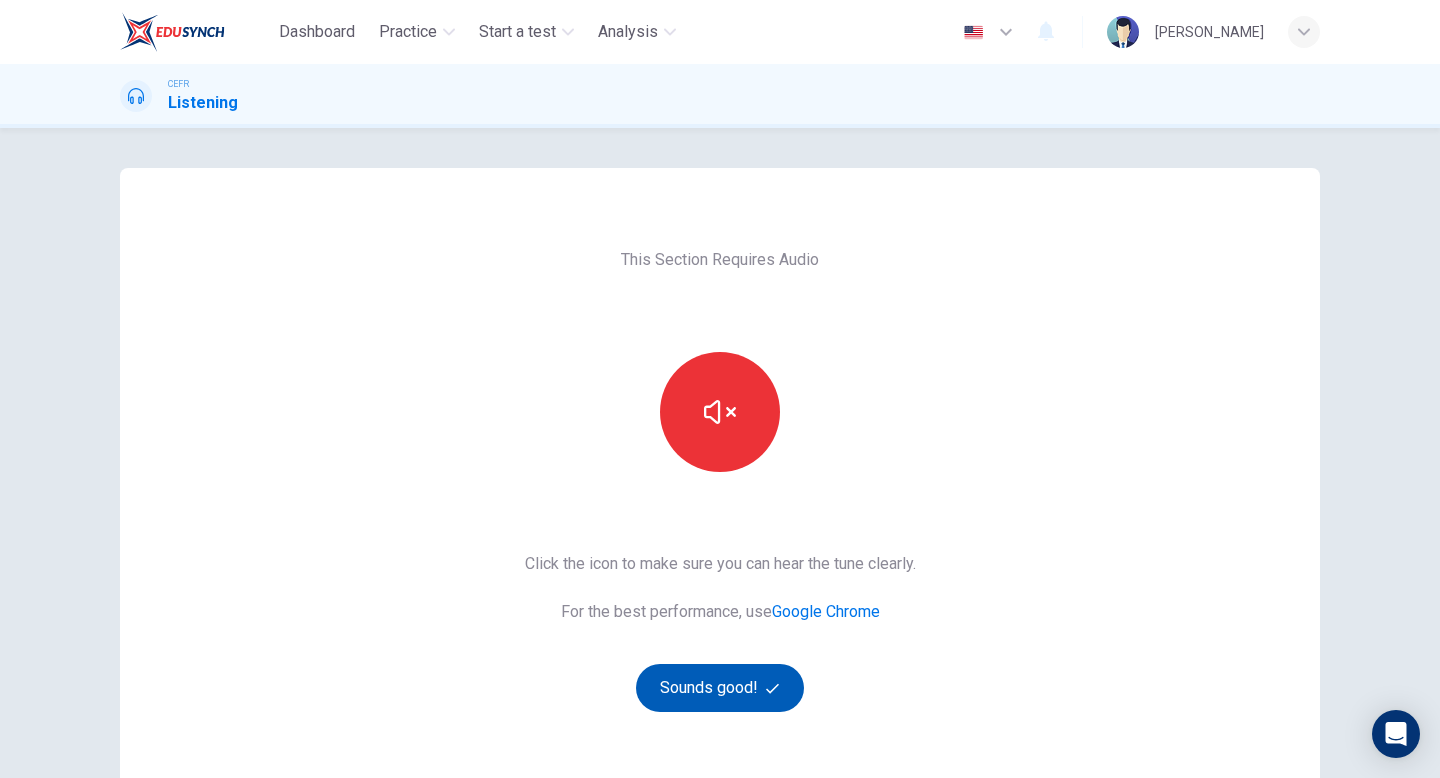click on "Sounds good!" at bounding box center (720, 688) 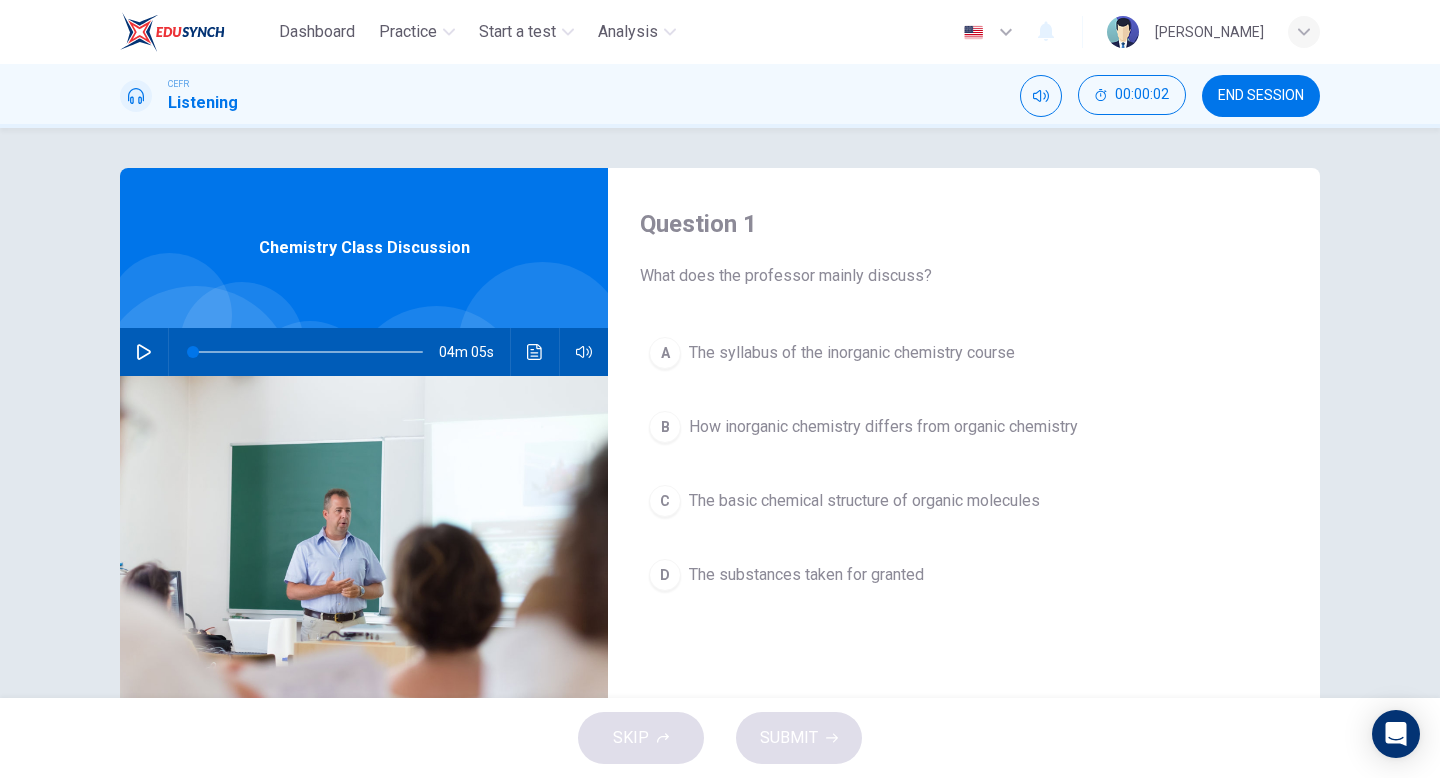 click 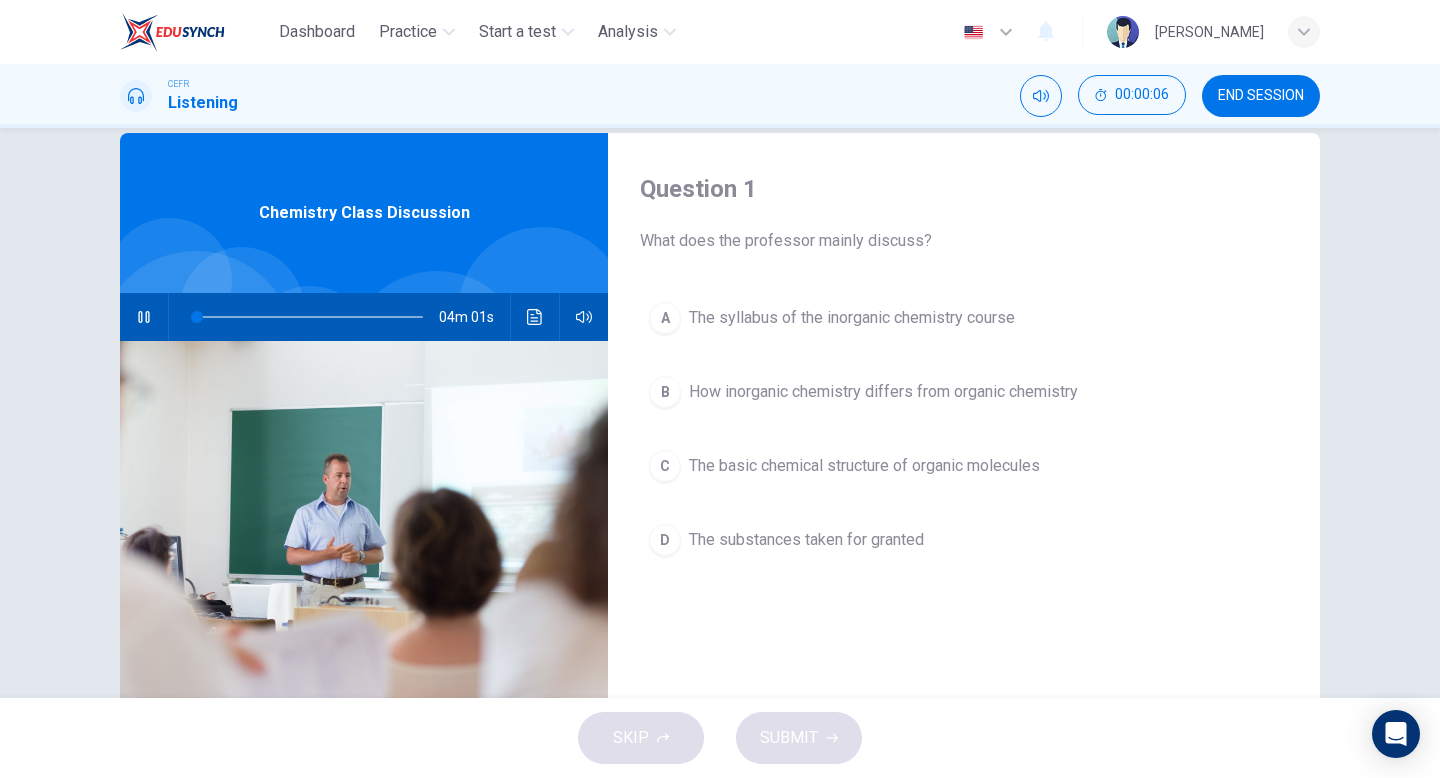 scroll, scrollTop: 37, scrollLeft: 0, axis: vertical 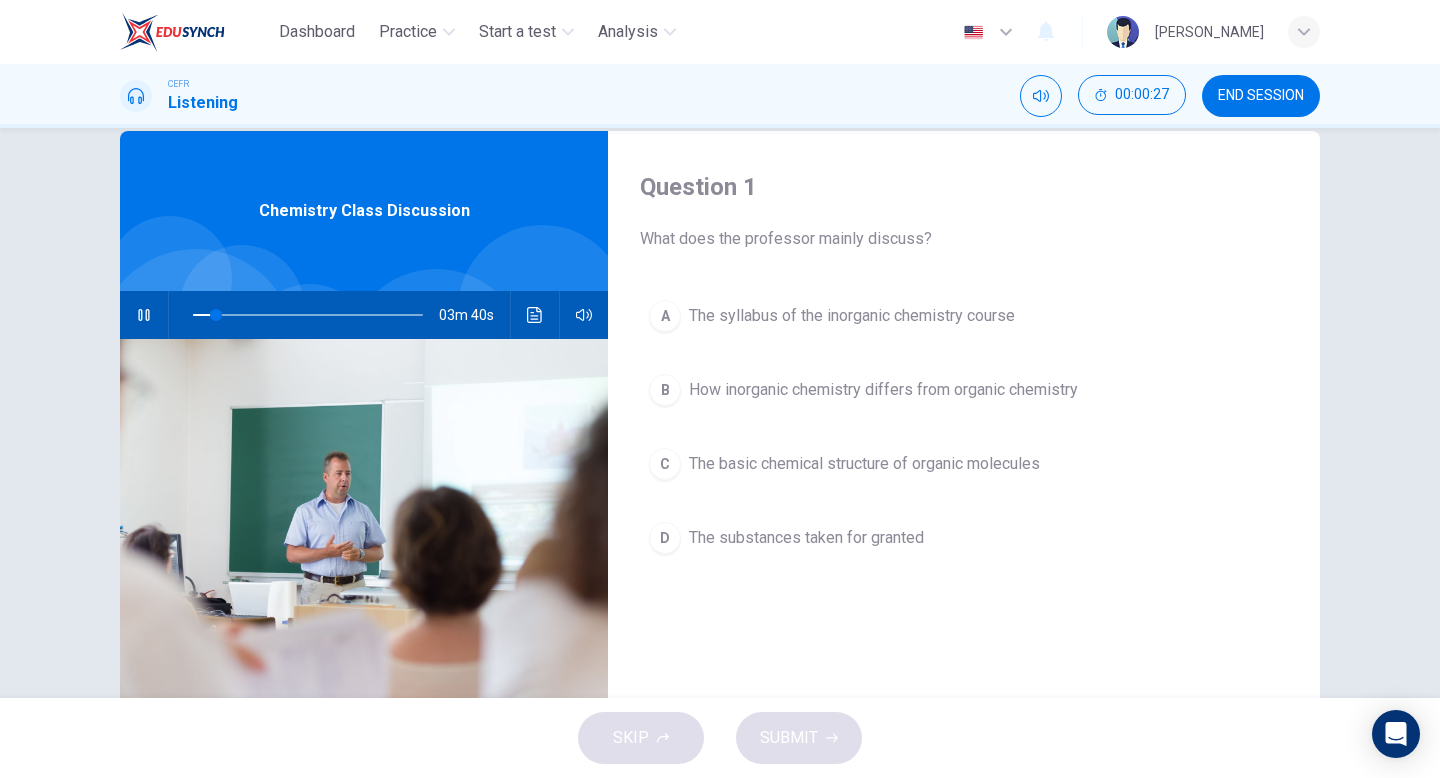 click on "C" at bounding box center [665, 464] 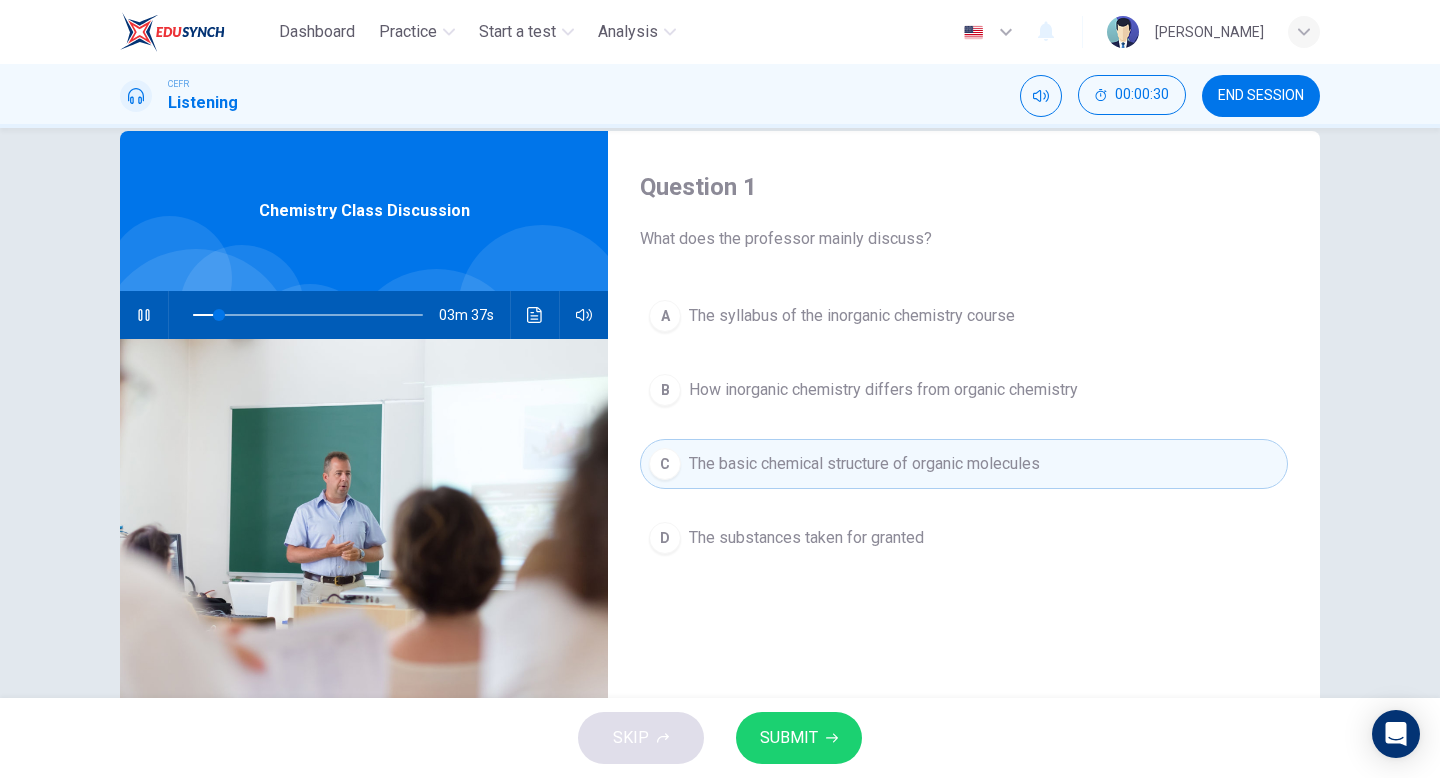 click on "SUBMIT" at bounding box center [789, 738] 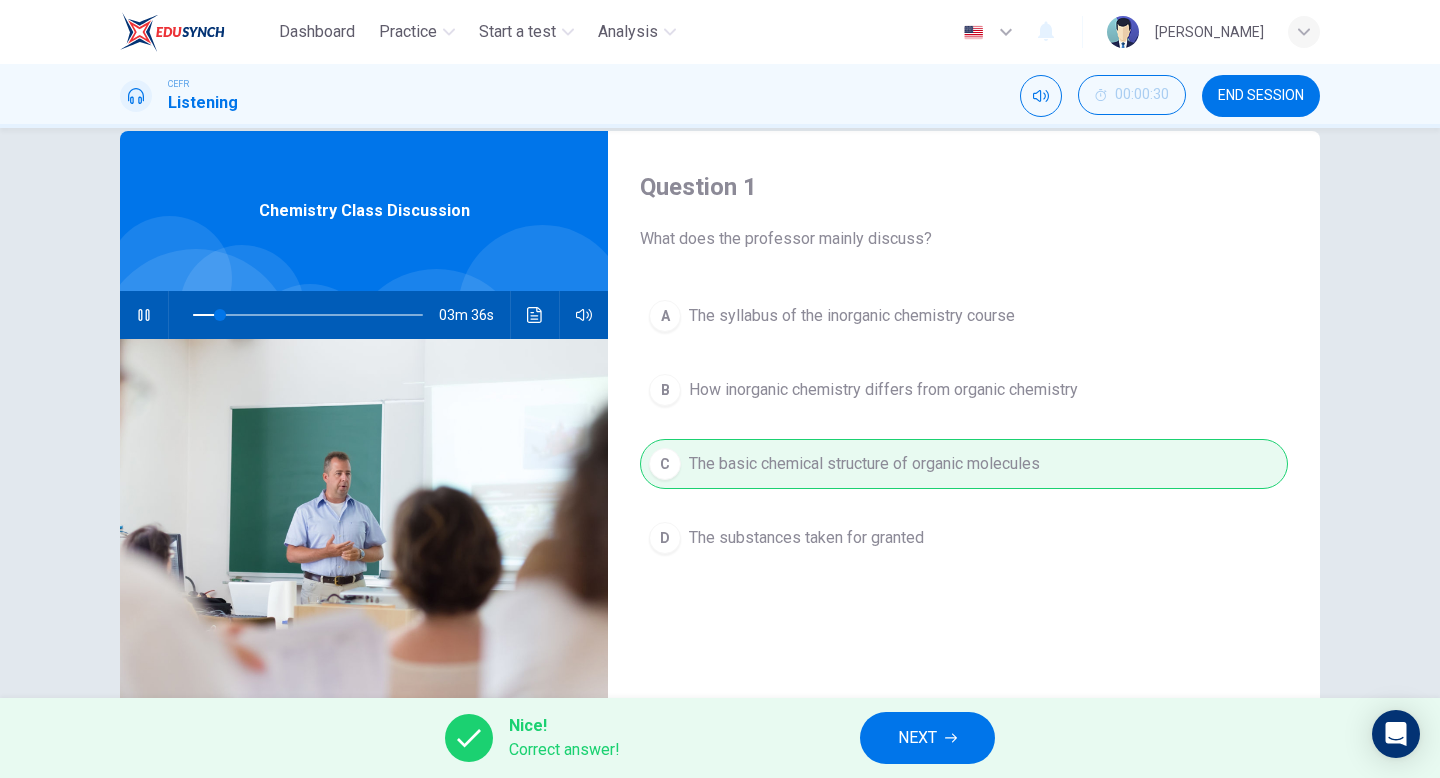 click on "NEXT" at bounding box center [917, 738] 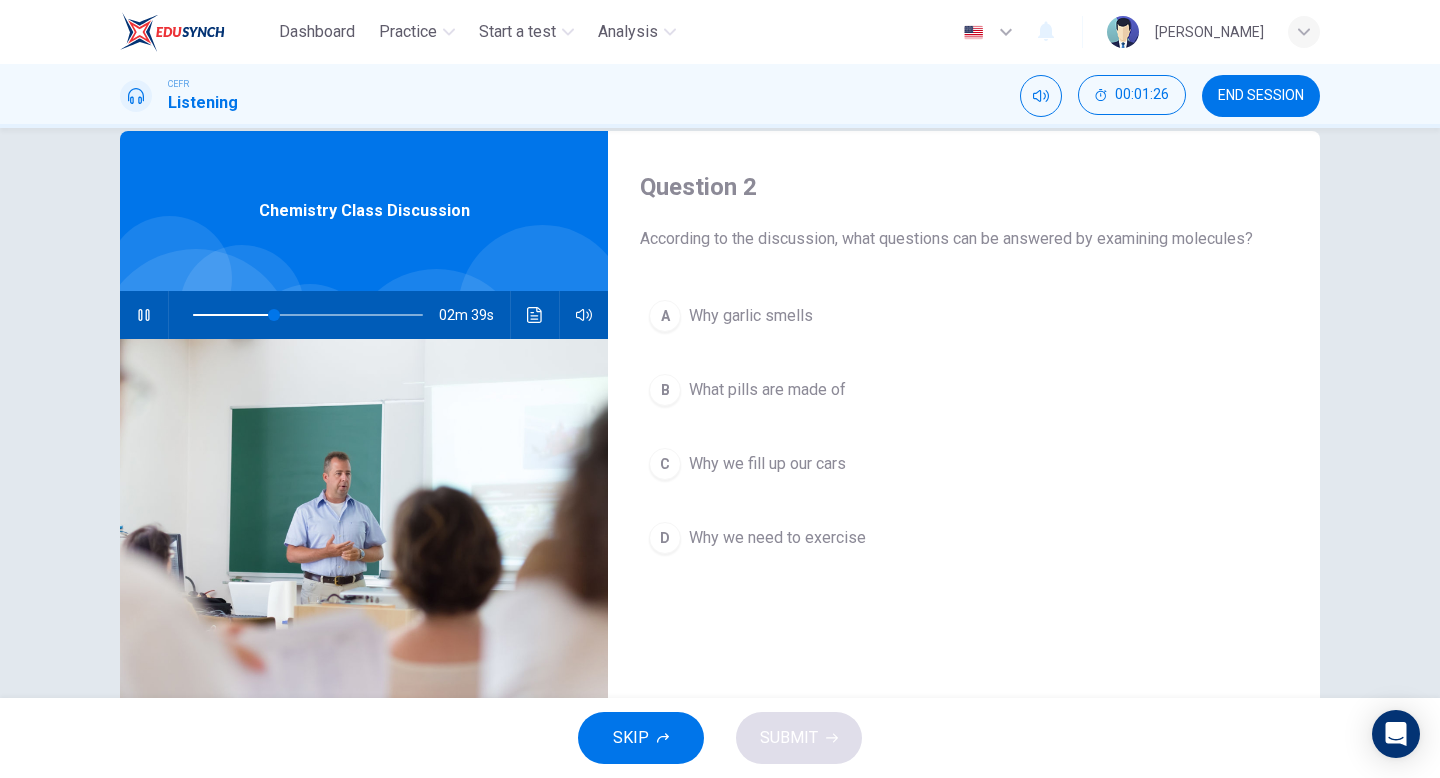 click on "A" at bounding box center [665, 316] 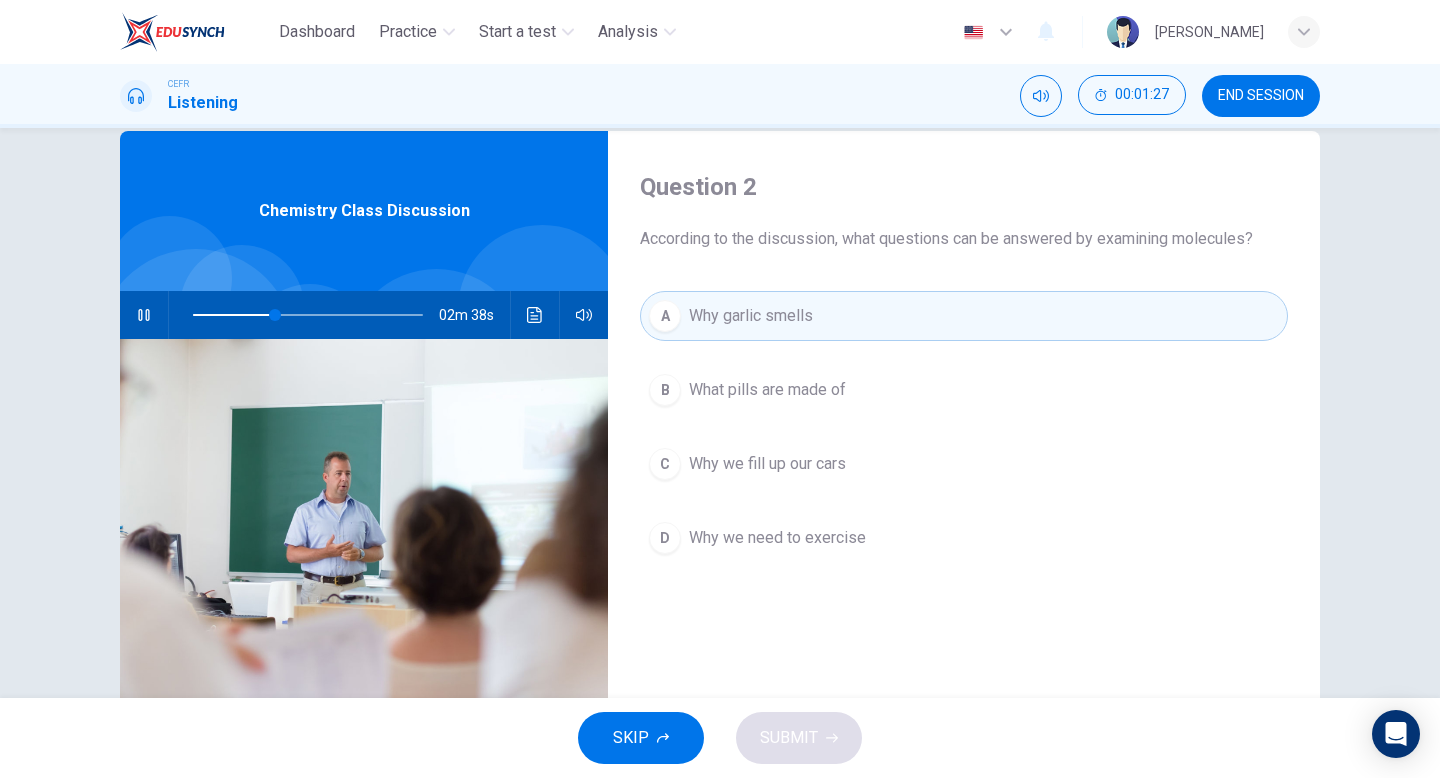 click on "C" at bounding box center (665, 464) 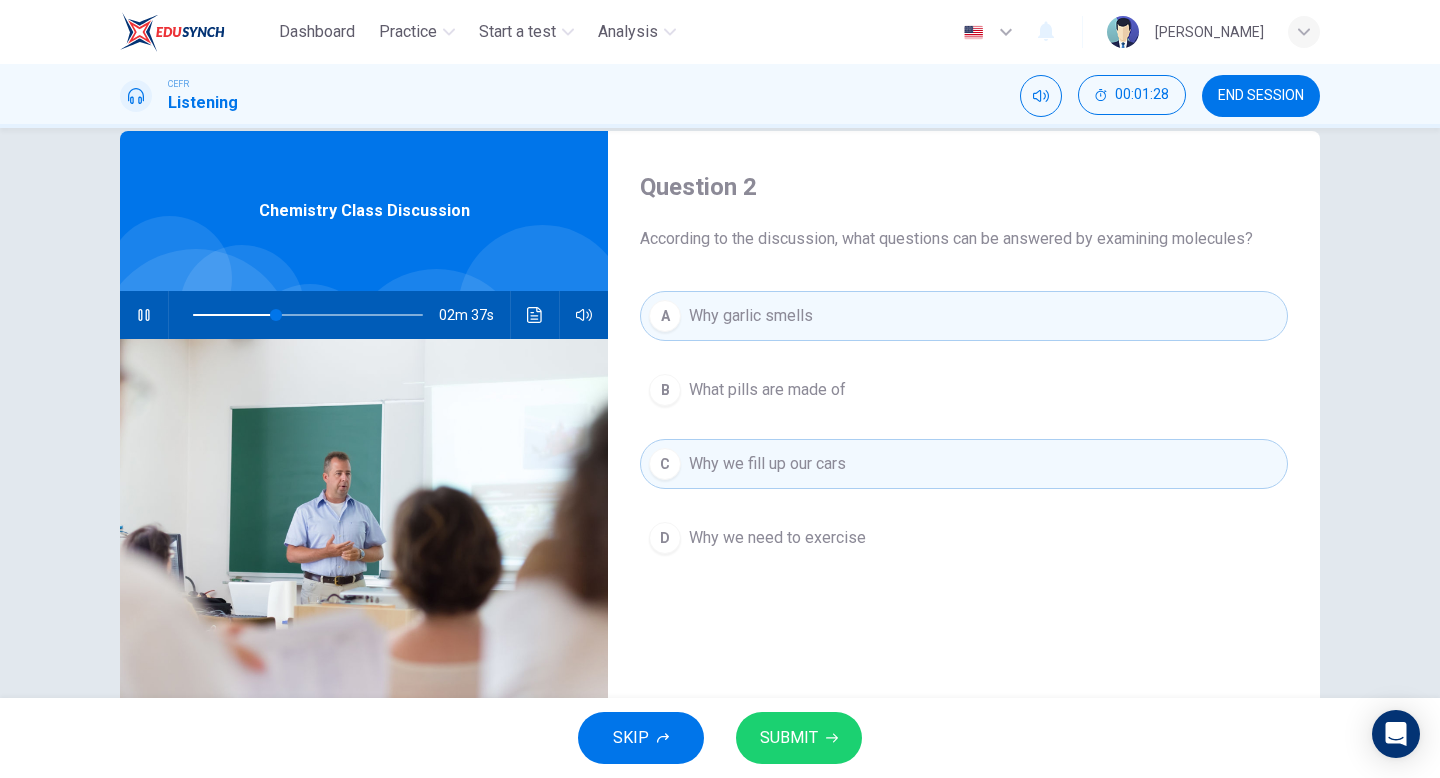 click on "SUBMIT" at bounding box center (789, 738) 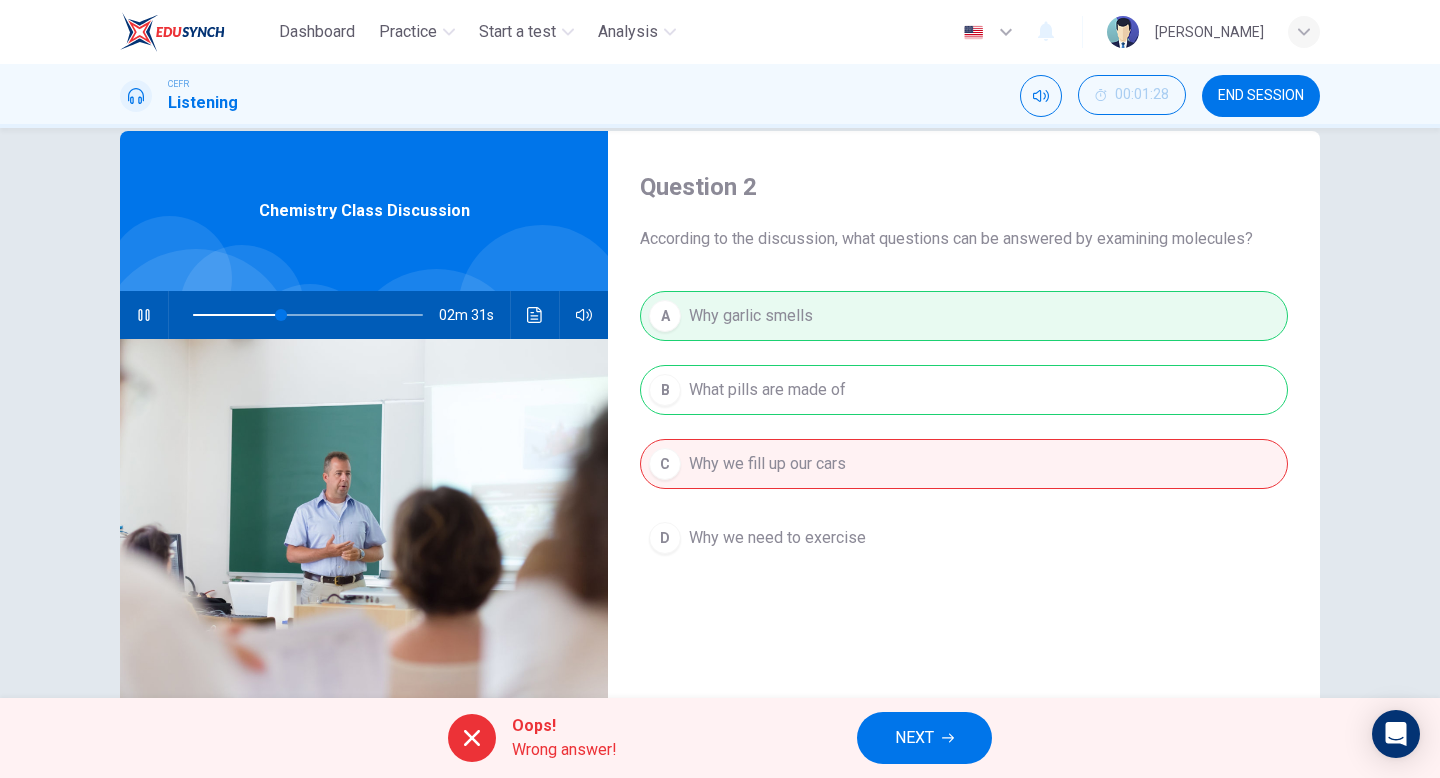 click on "NEXT" at bounding box center (914, 738) 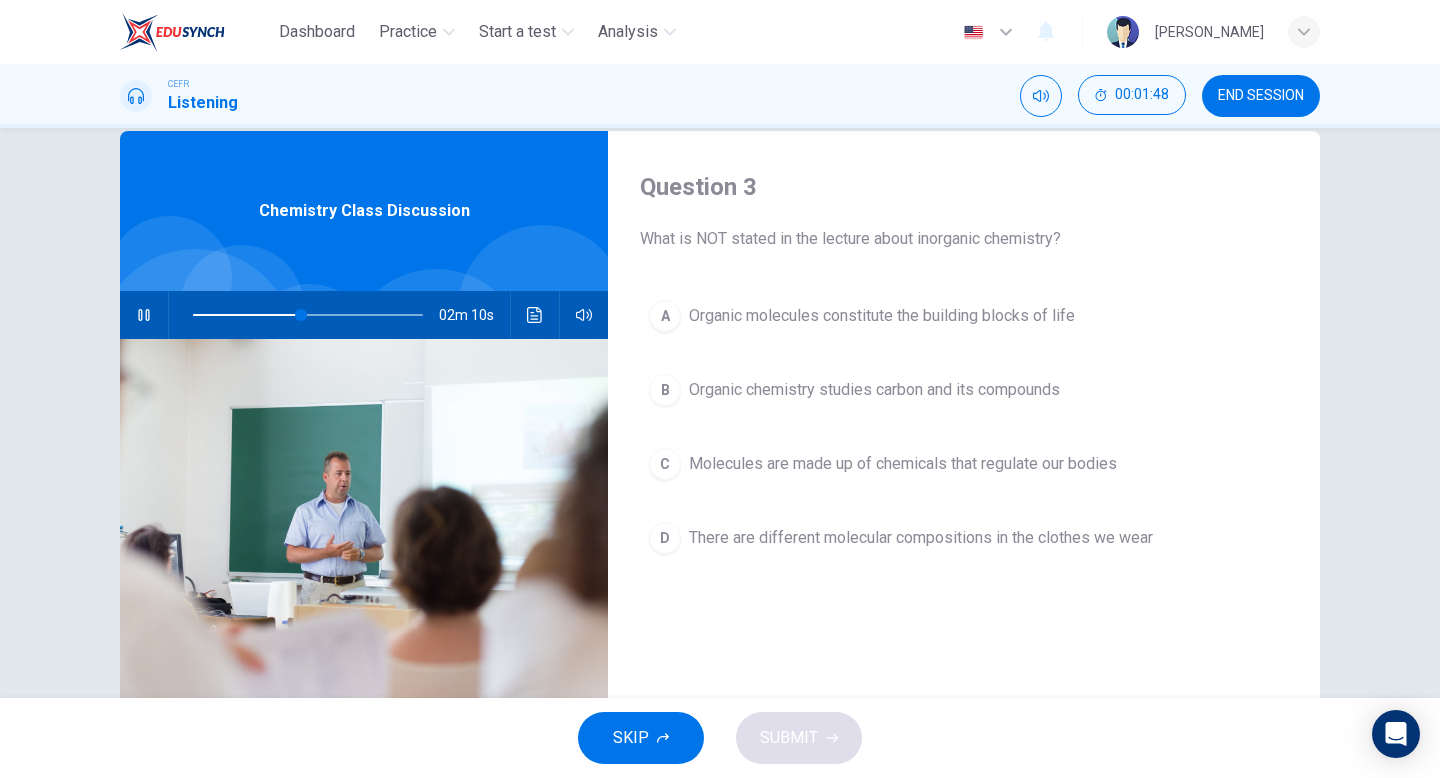 click on "A" at bounding box center (665, 316) 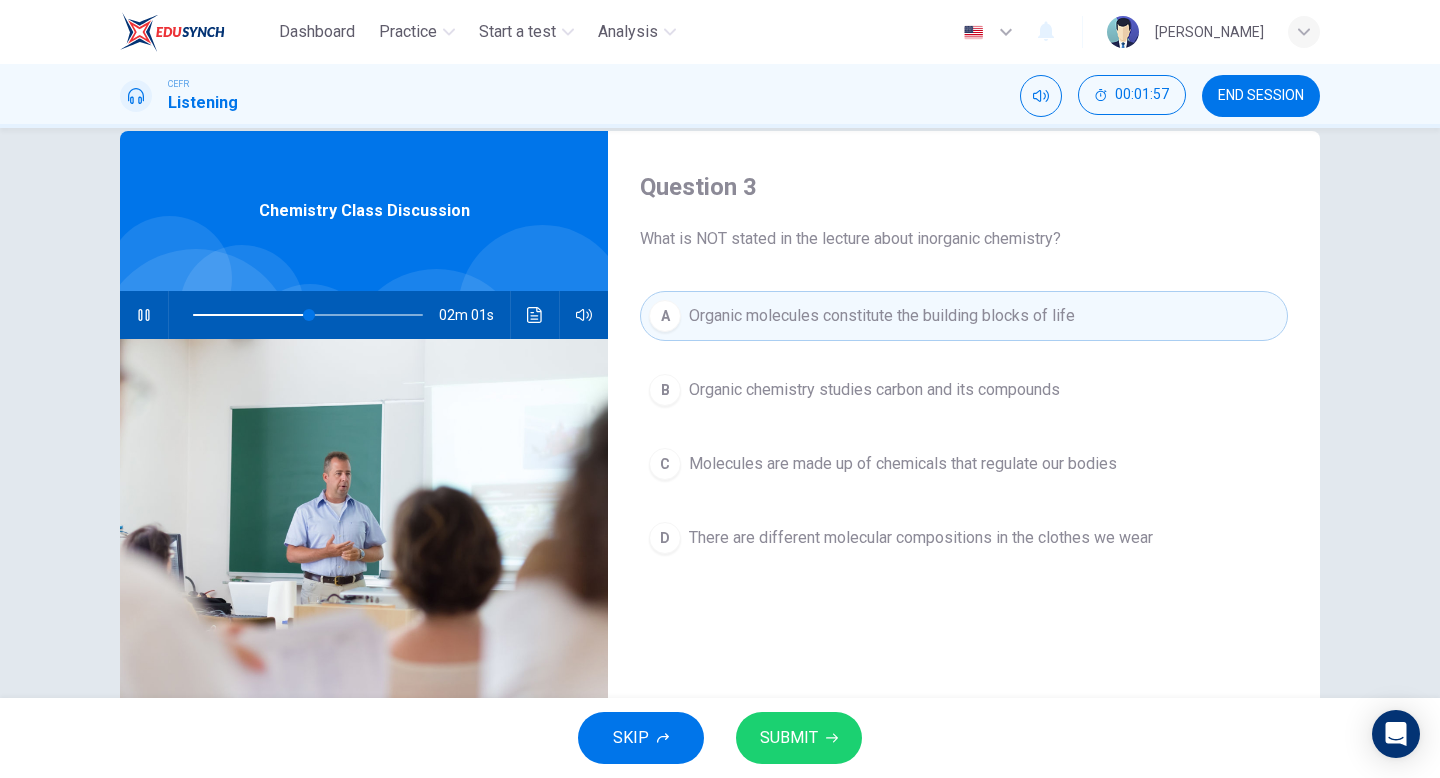 click on "C" at bounding box center [665, 464] 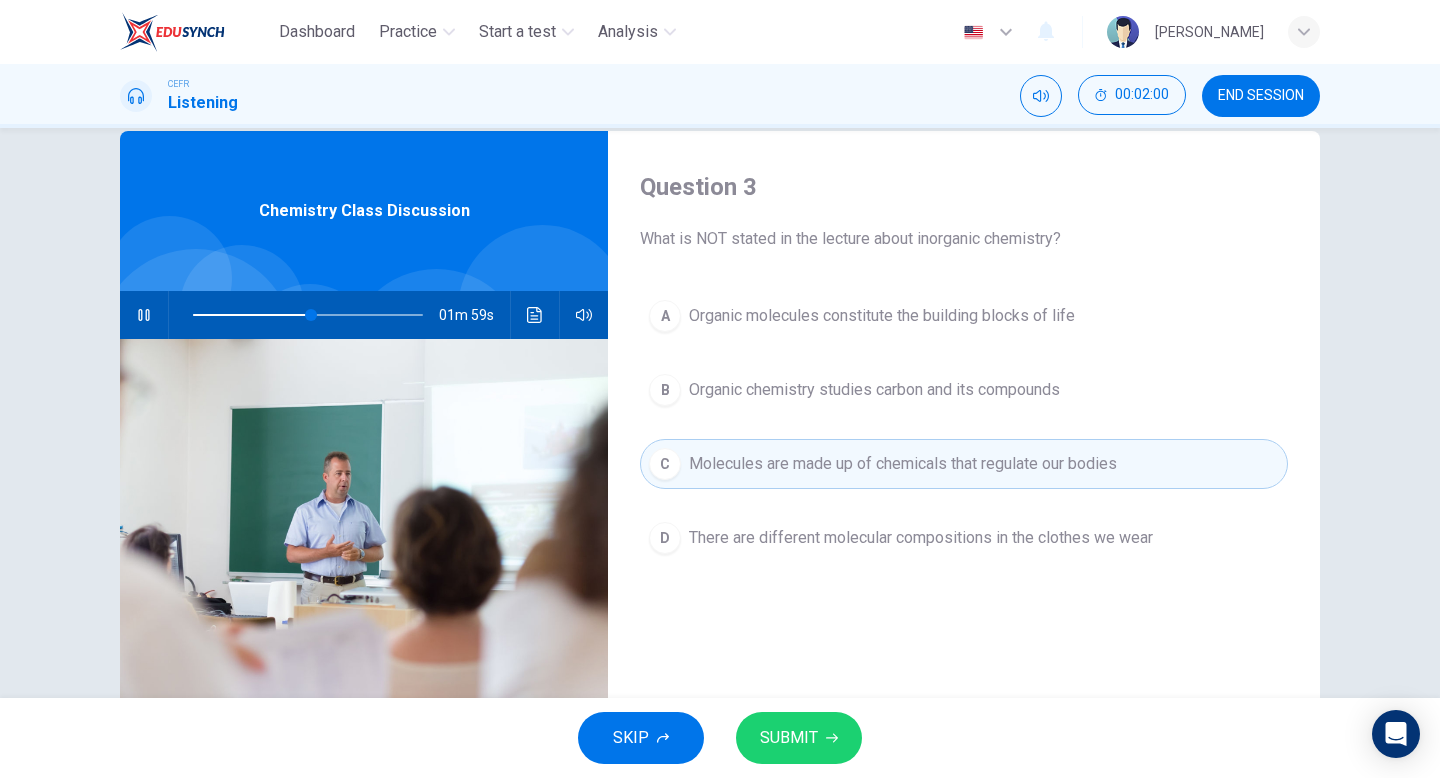 click on "SUBMIT" at bounding box center [799, 738] 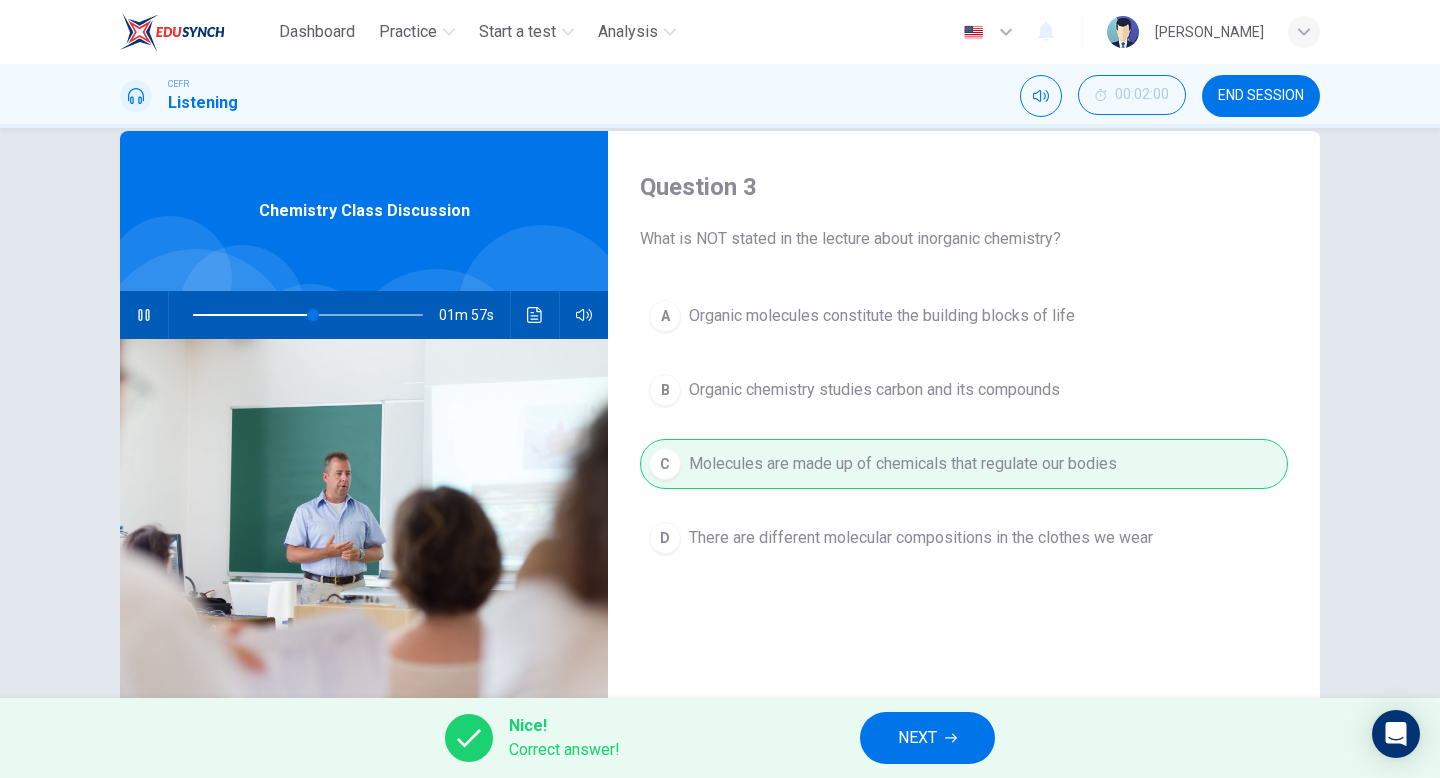 click on "NEXT" at bounding box center [917, 738] 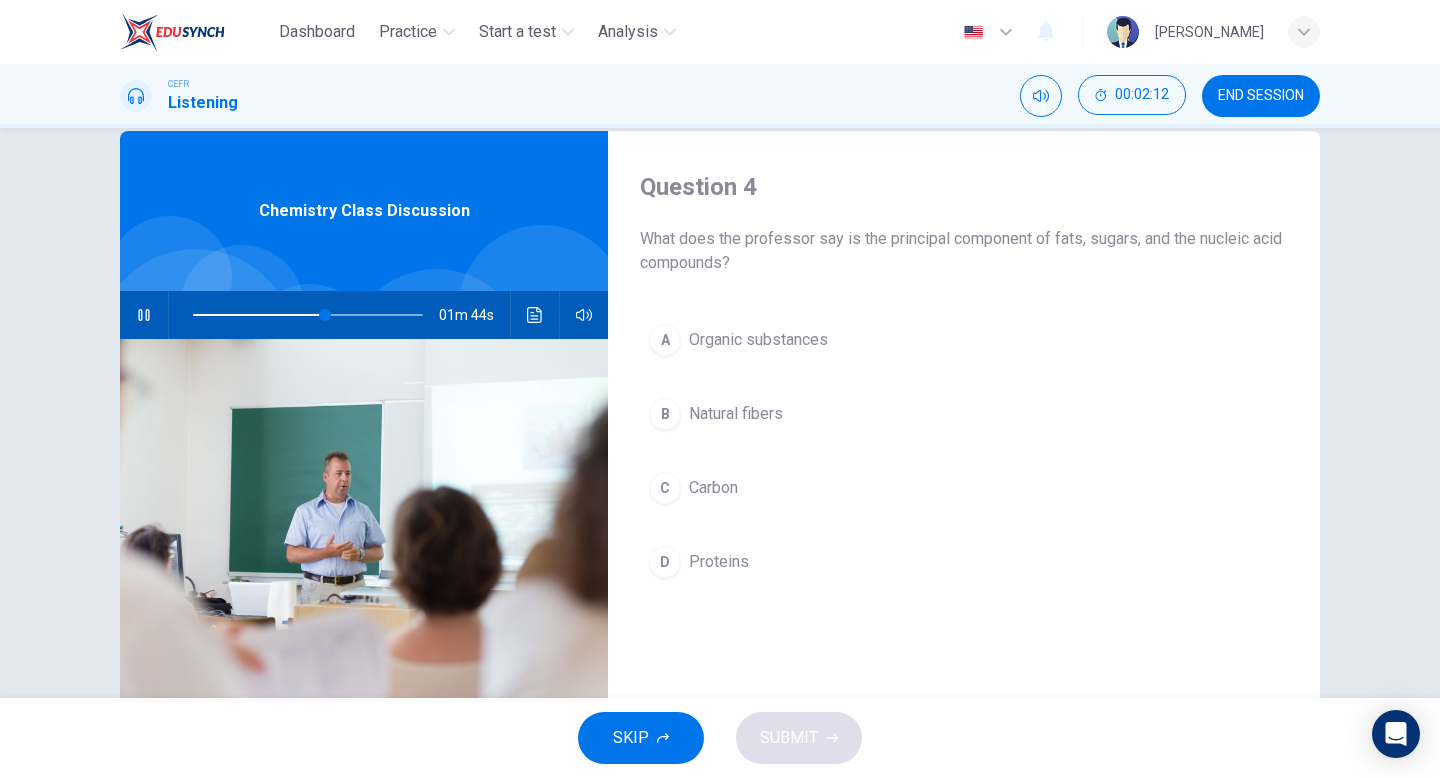 click on "C" at bounding box center (665, 488) 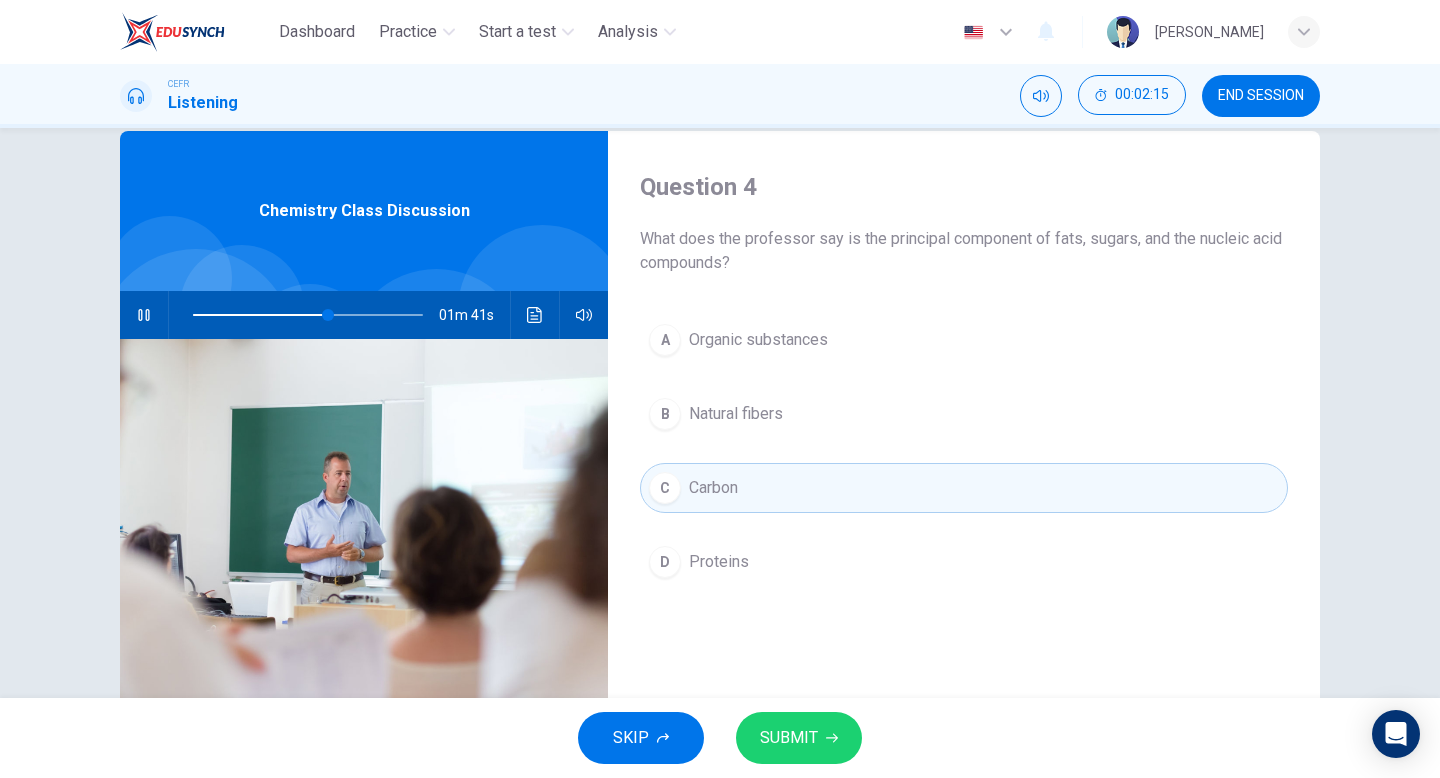 click on "SUBMIT" at bounding box center (789, 738) 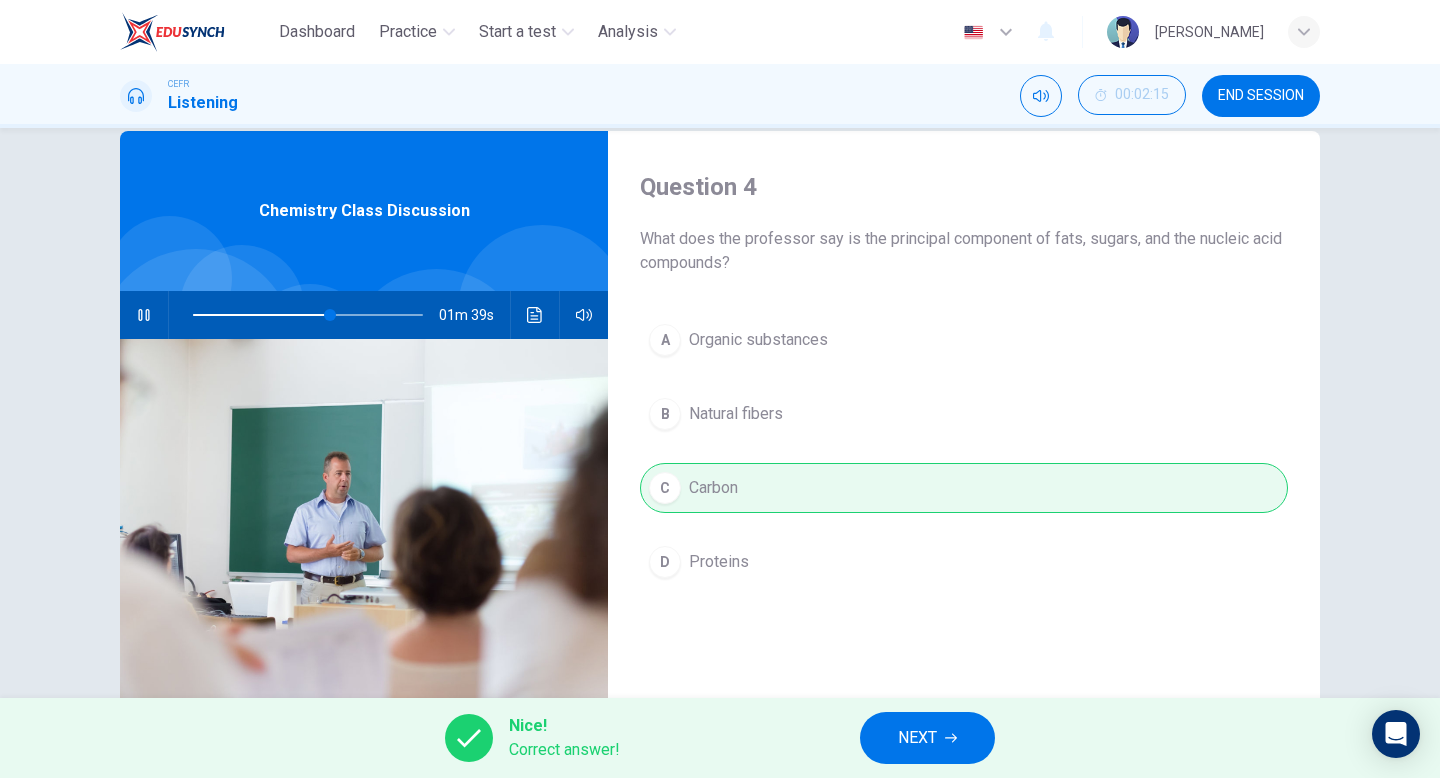 click on "NEXT" at bounding box center [927, 738] 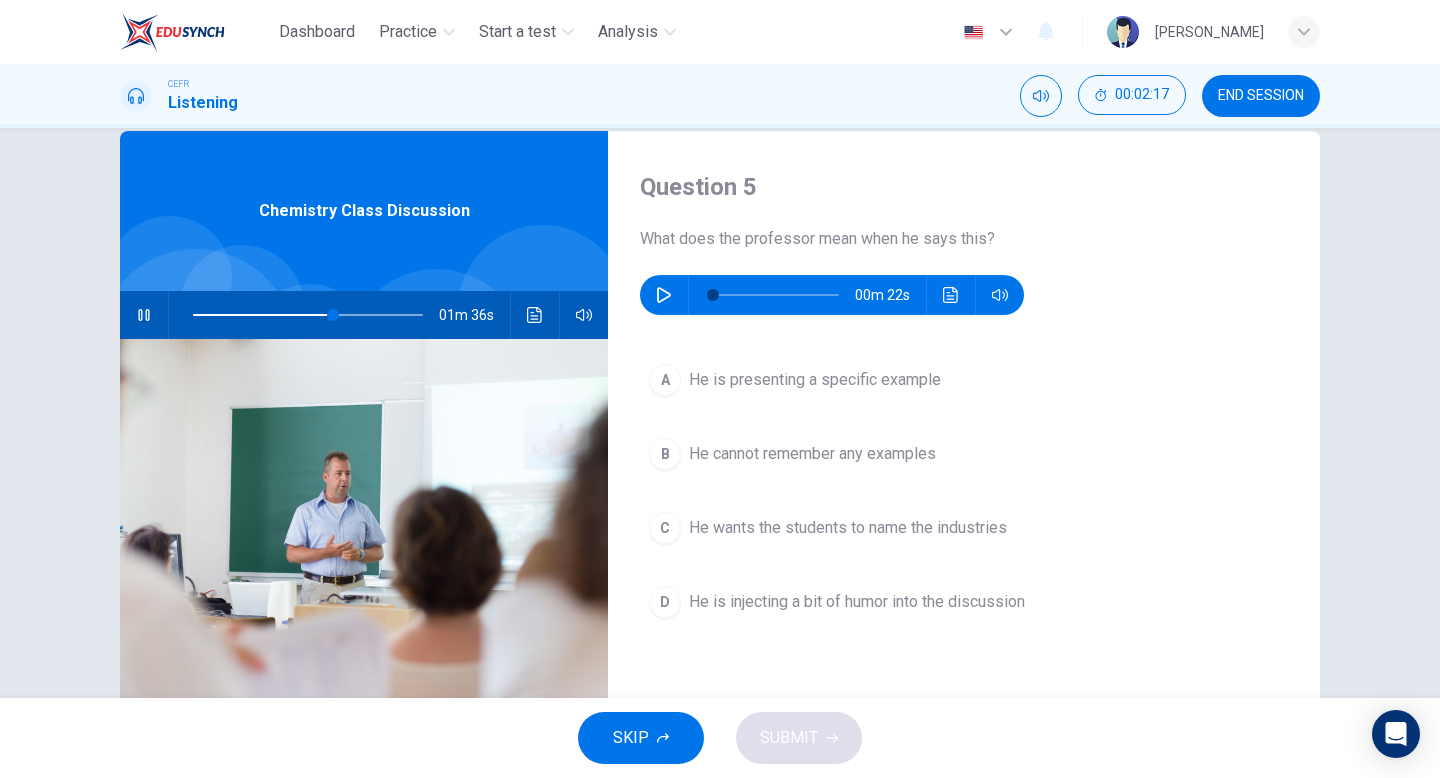 click at bounding box center (144, 315) 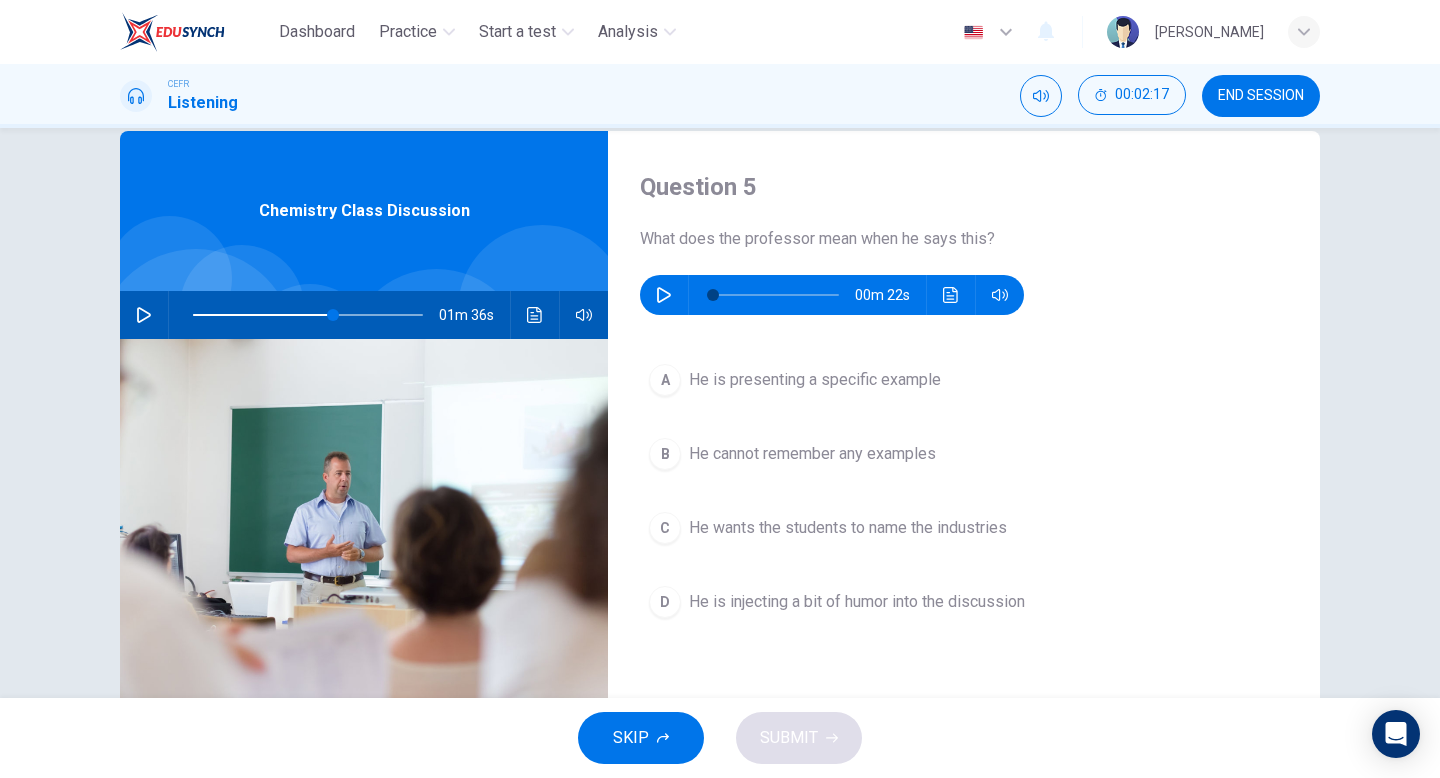type on "61" 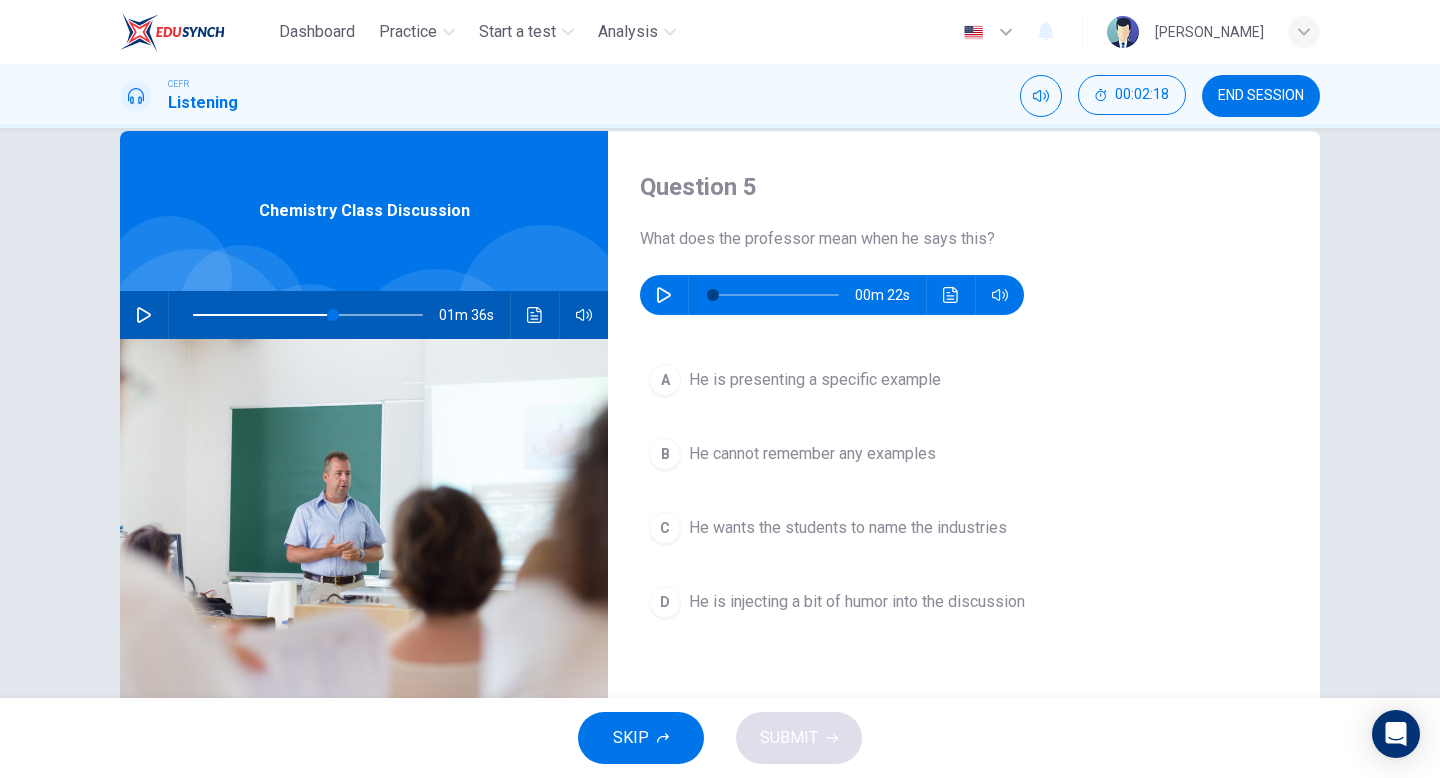 click at bounding box center [664, 295] 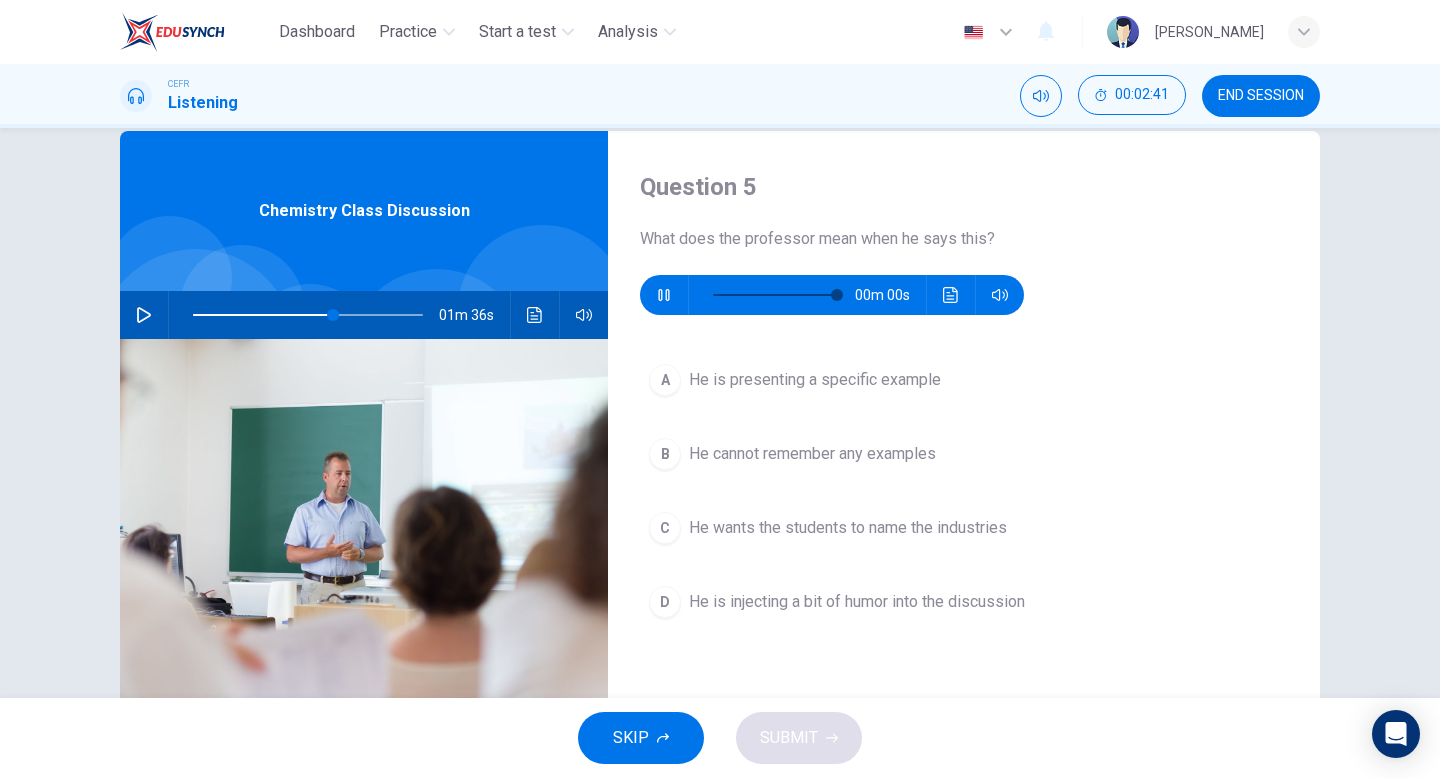 type on "0" 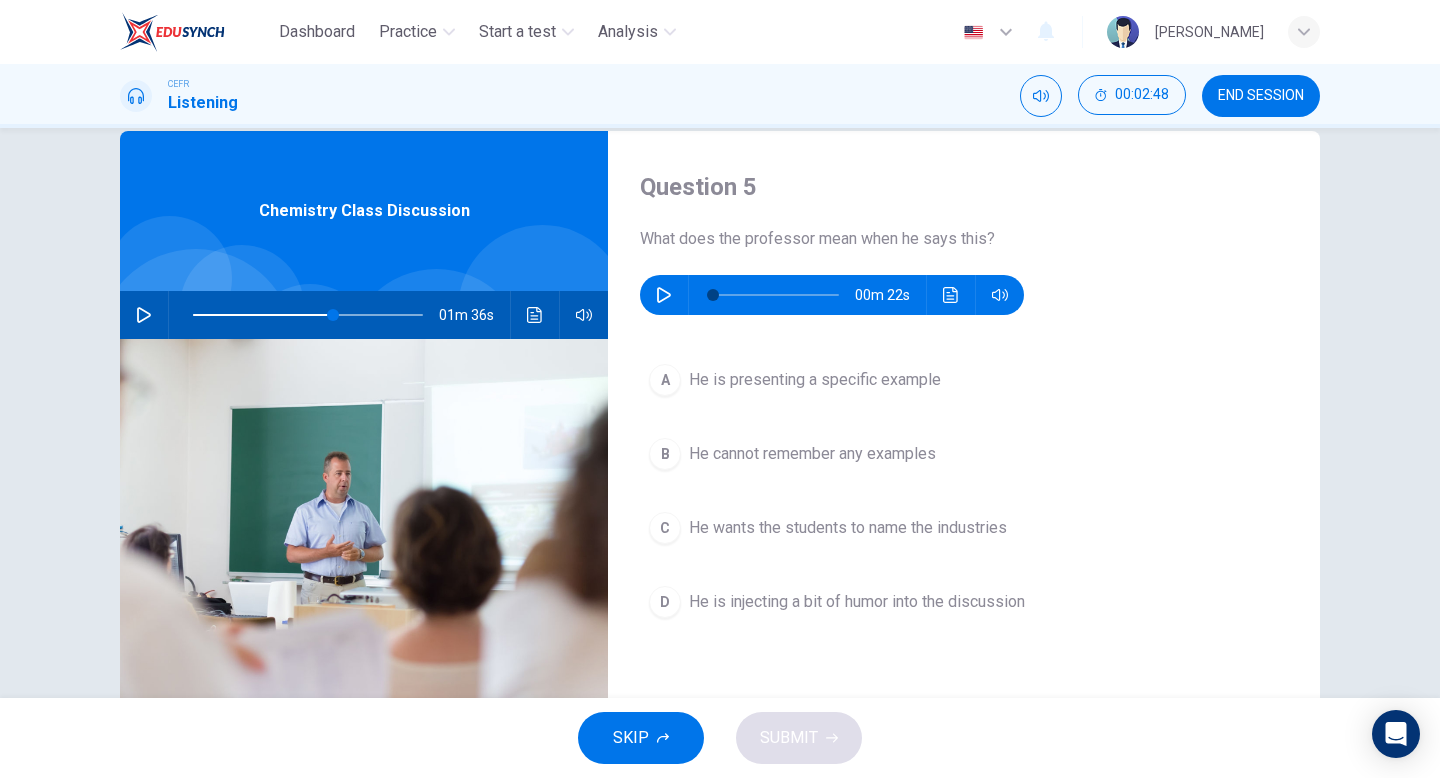 click on "C" at bounding box center (665, 528) 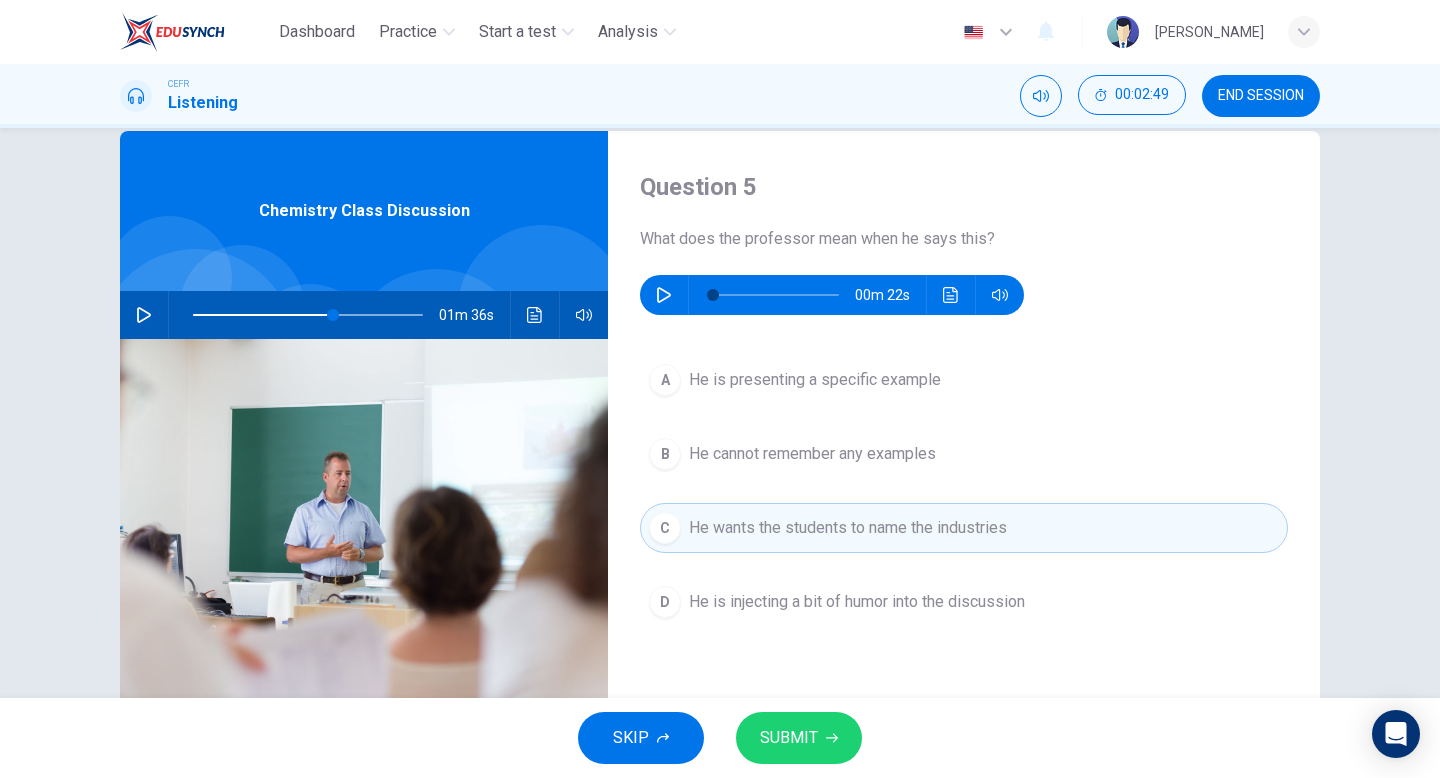 click on "SUBMIT" at bounding box center (789, 738) 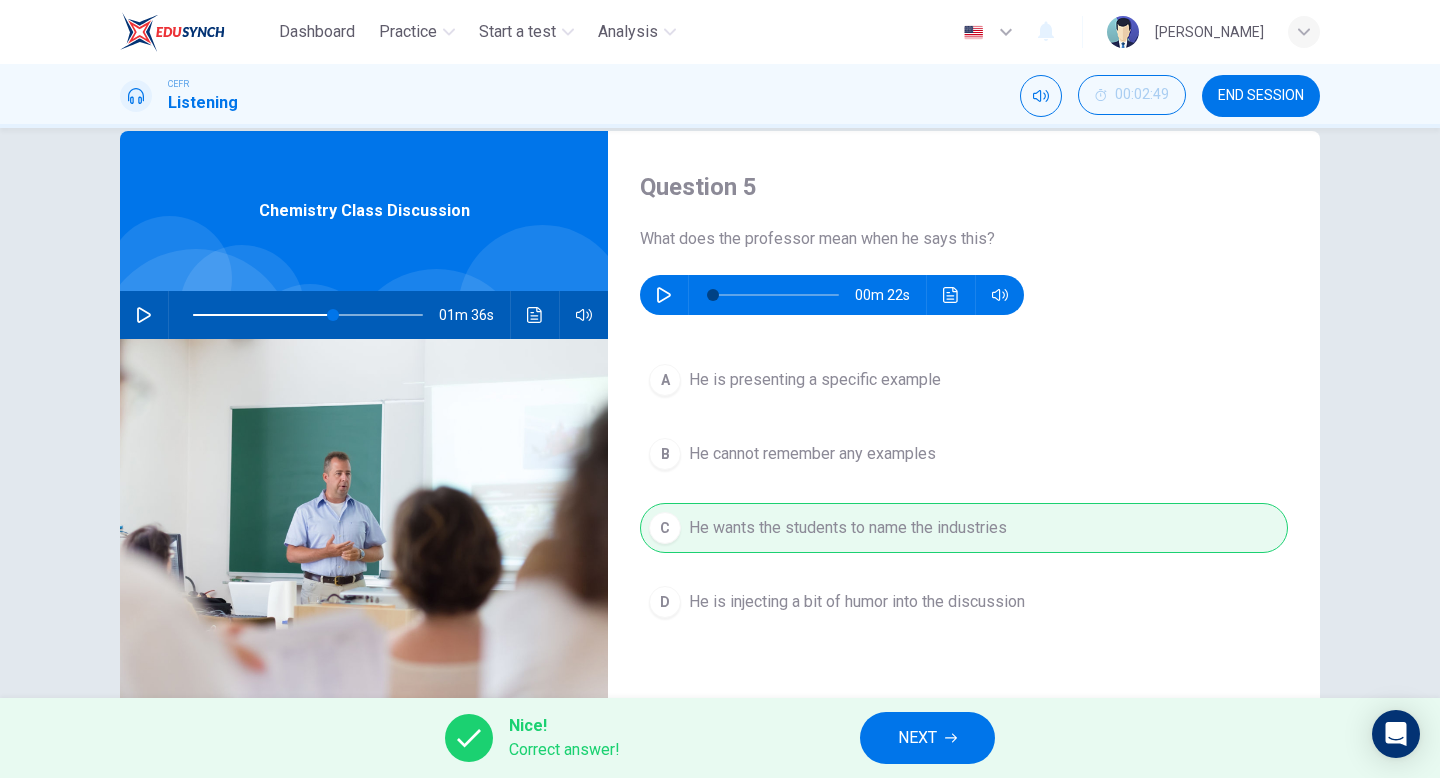 click on "NEXT" at bounding box center [917, 738] 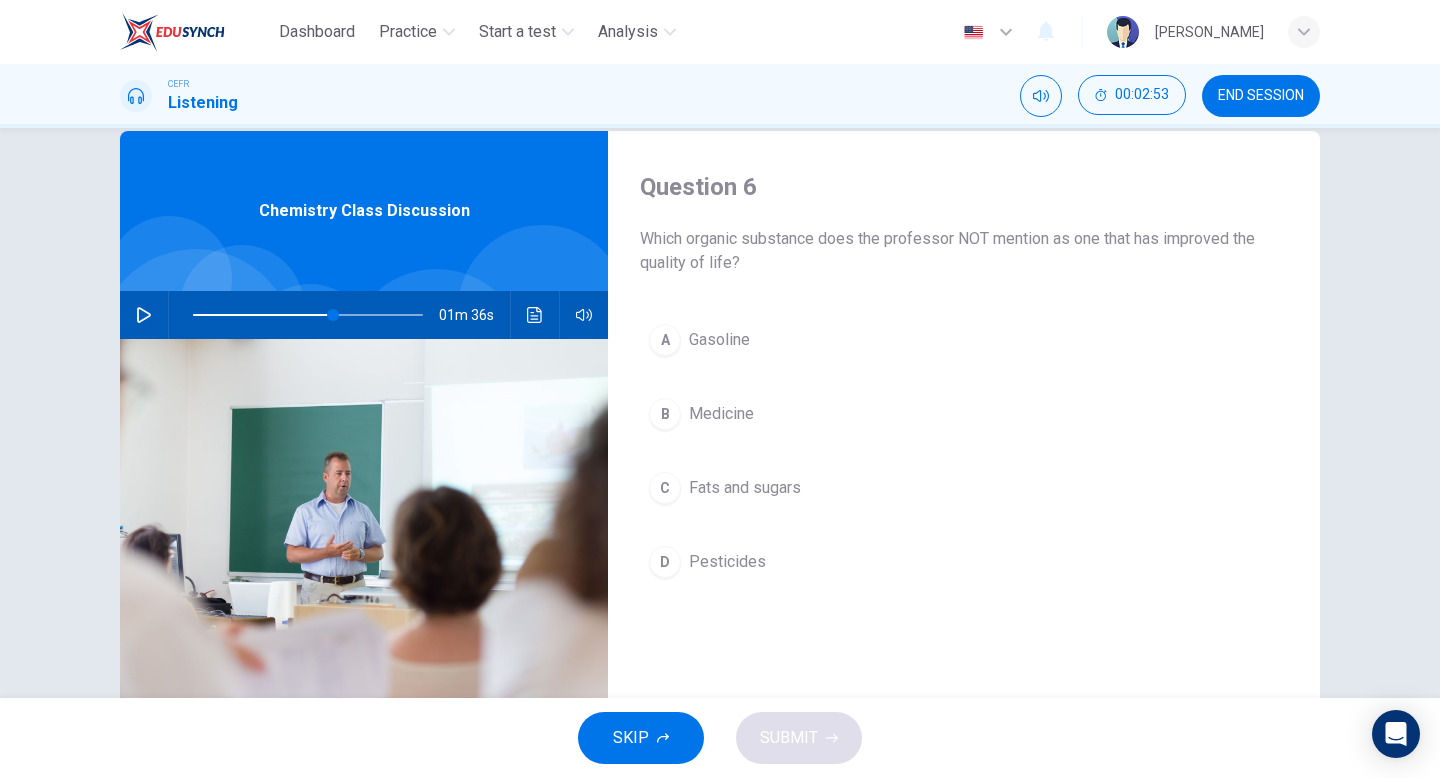 click 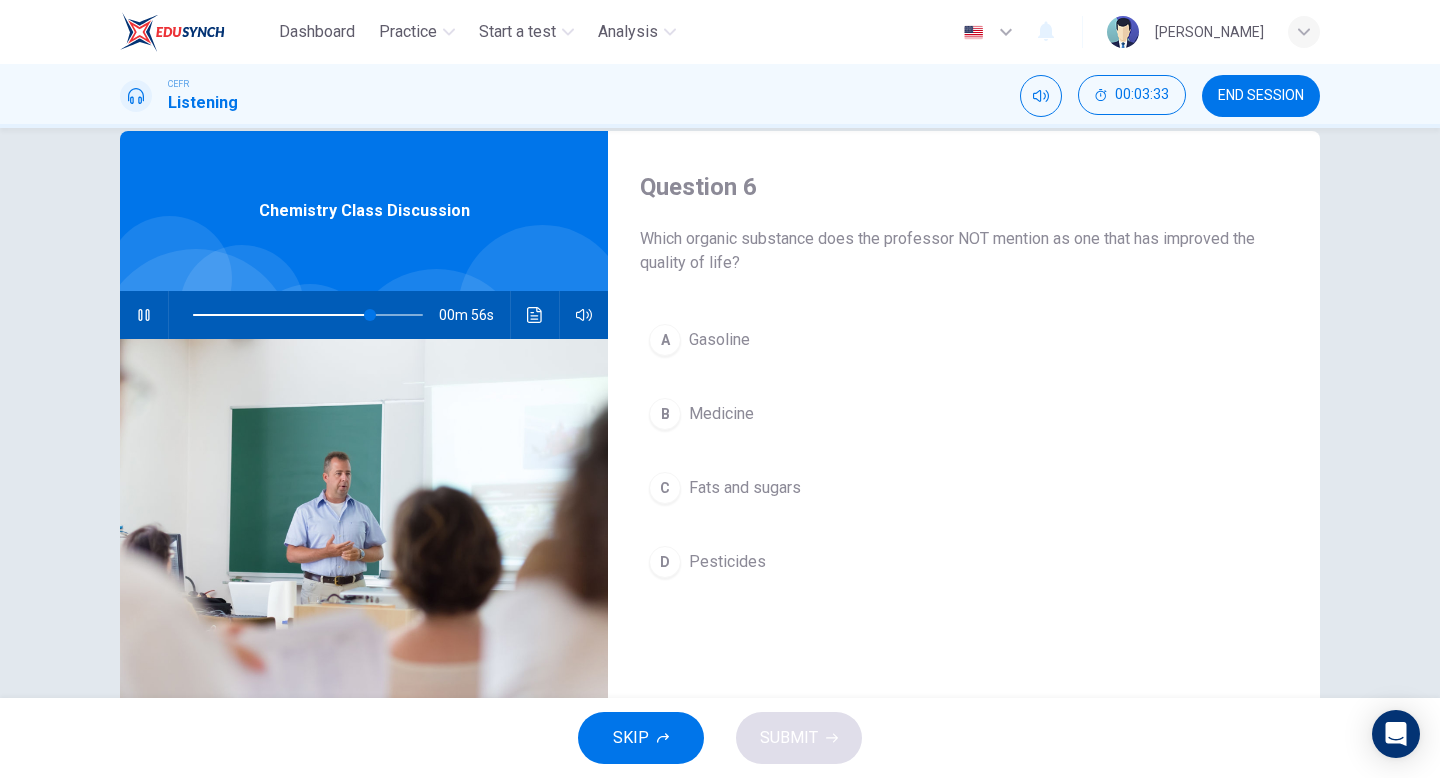 click on "D" at bounding box center (665, 562) 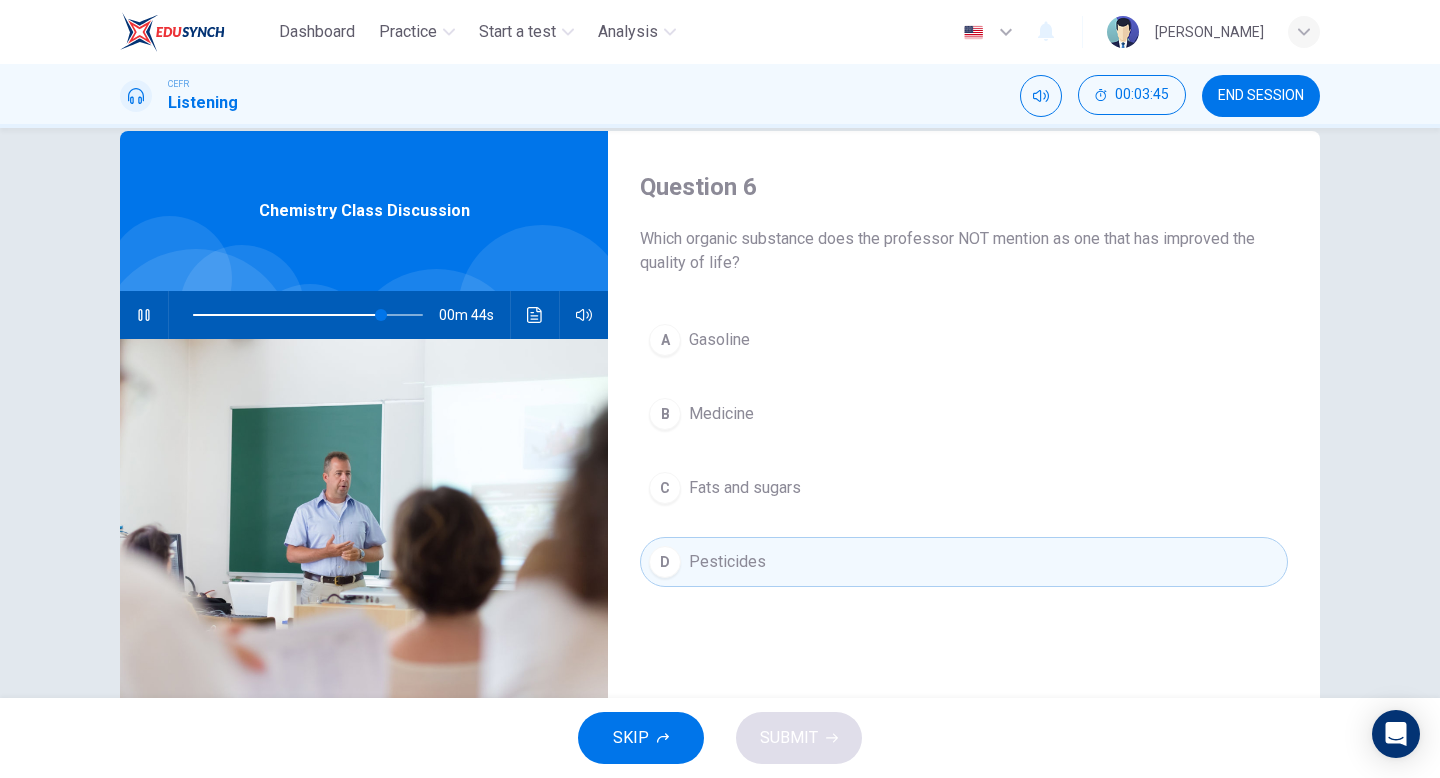click on "C" at bounding box center [665, 488] 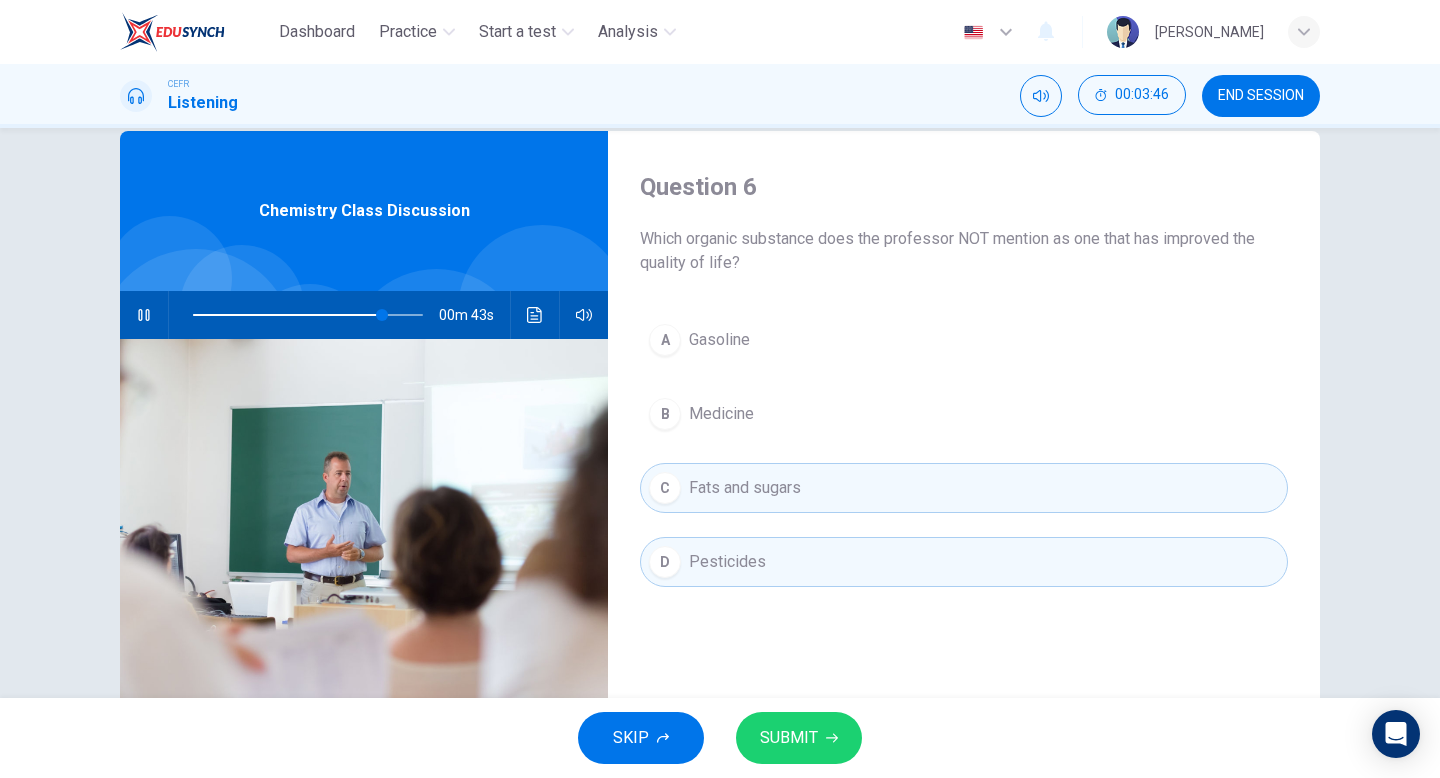 click on "D" at bounding box center (665, 562) 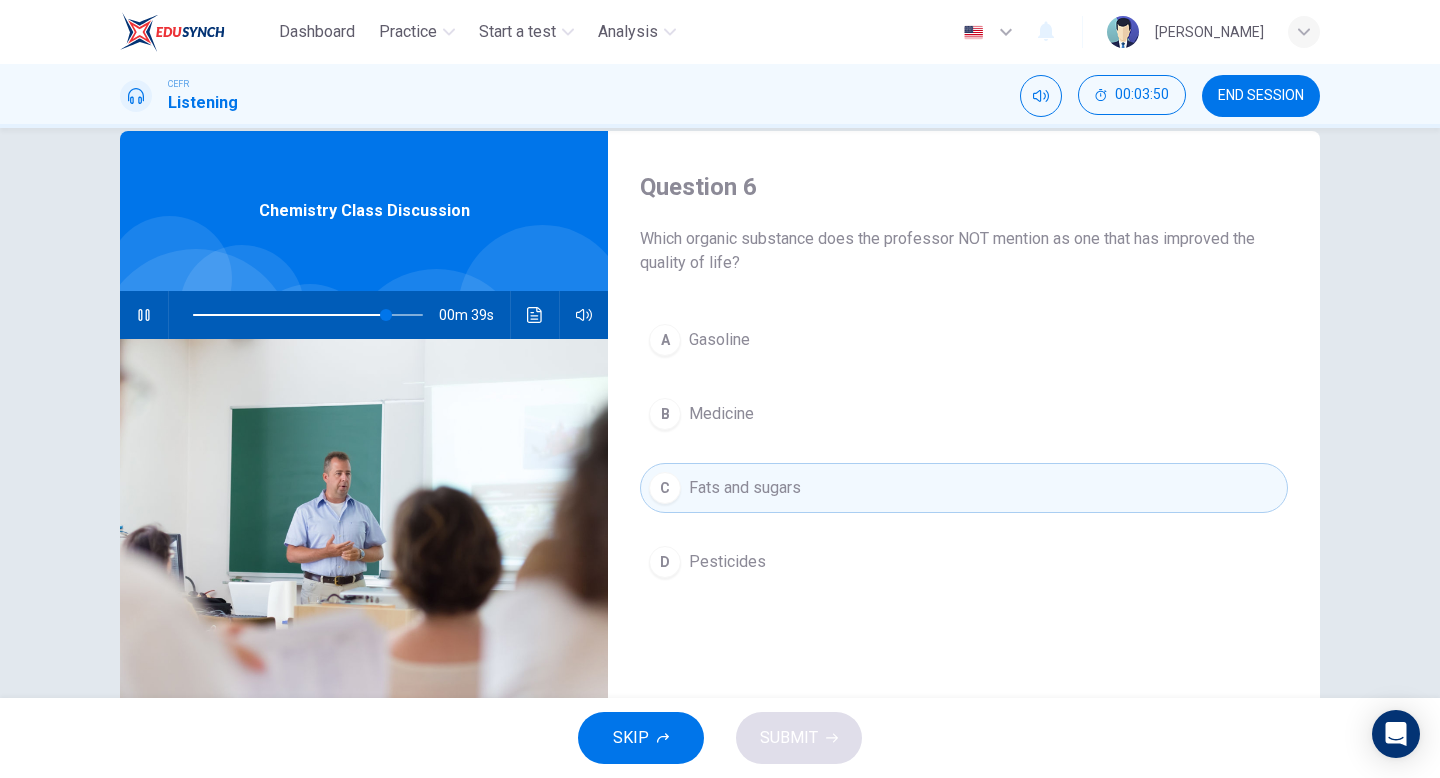 click 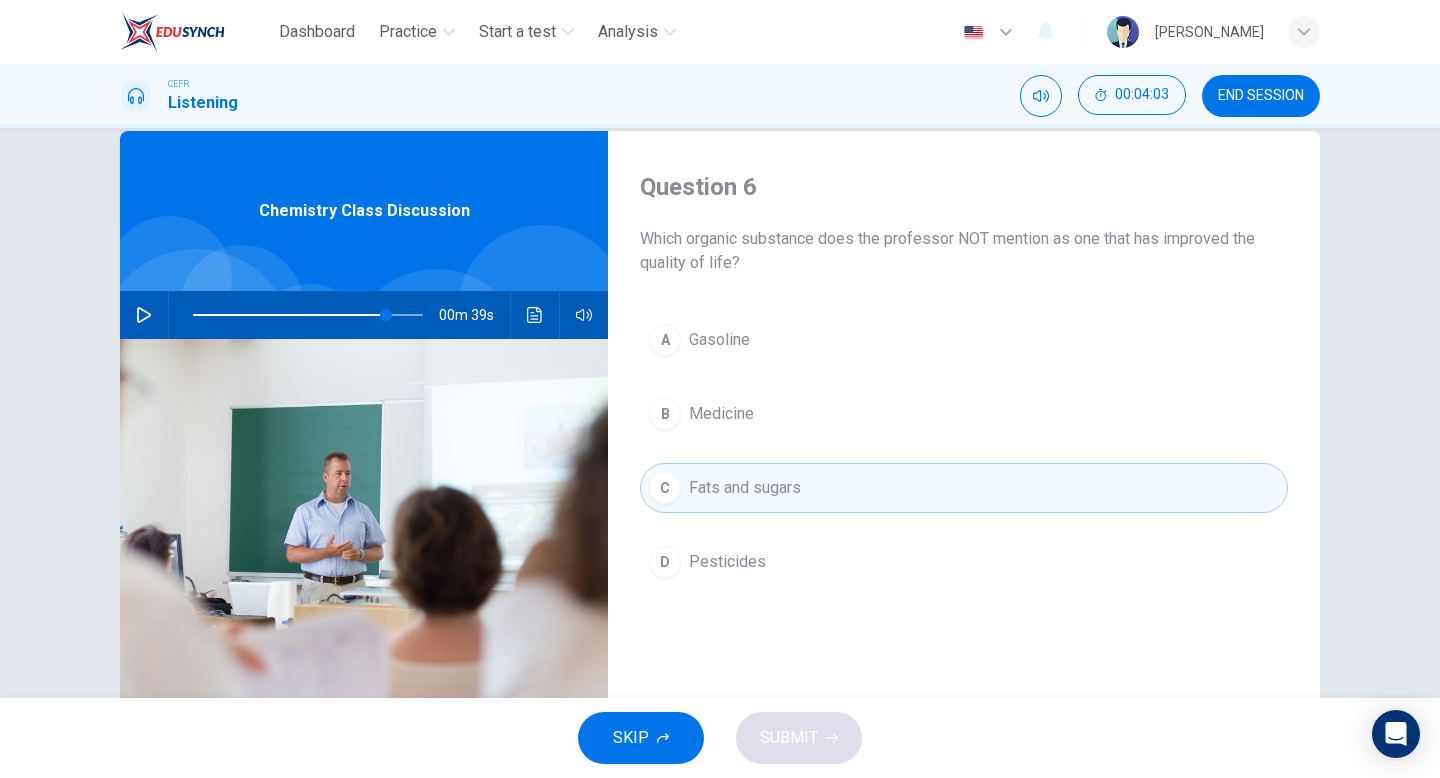 click 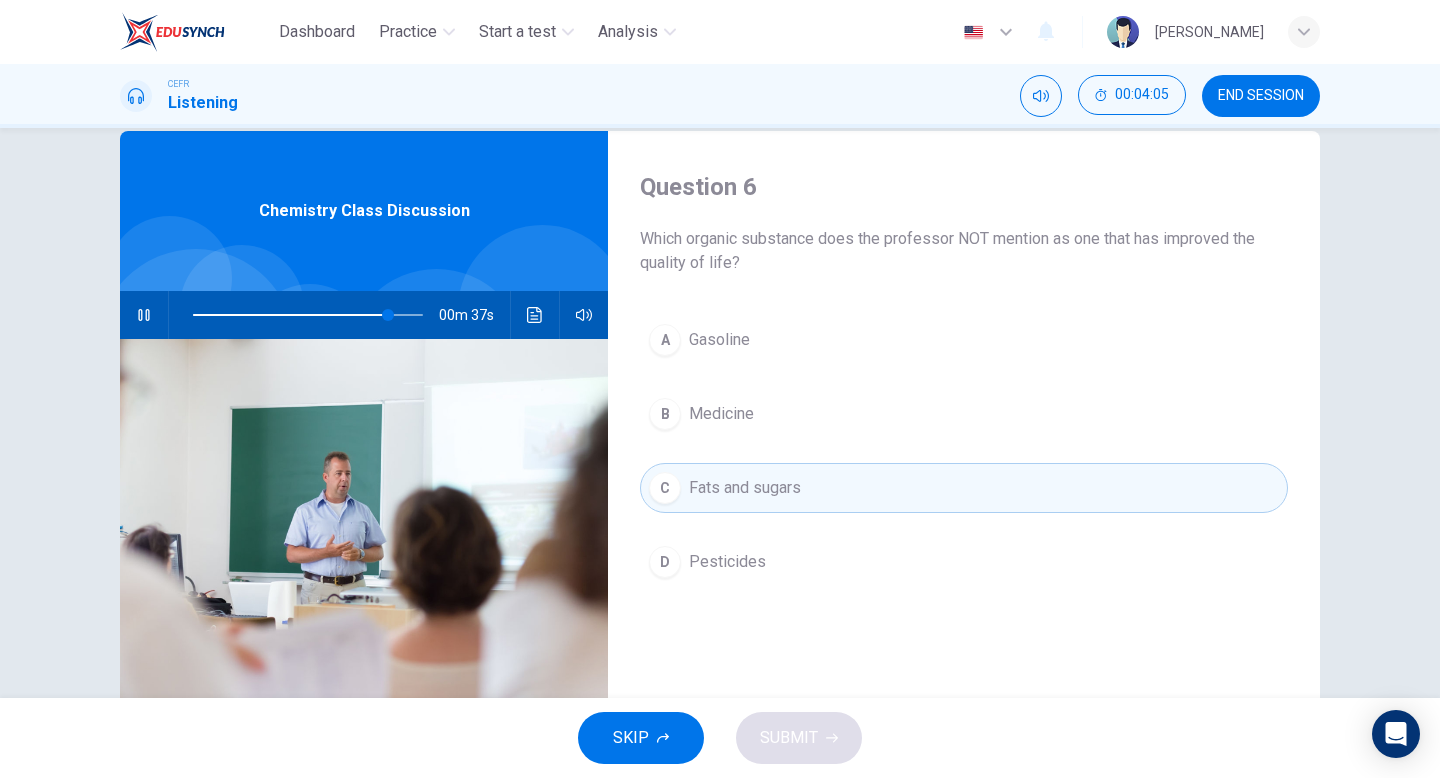 click 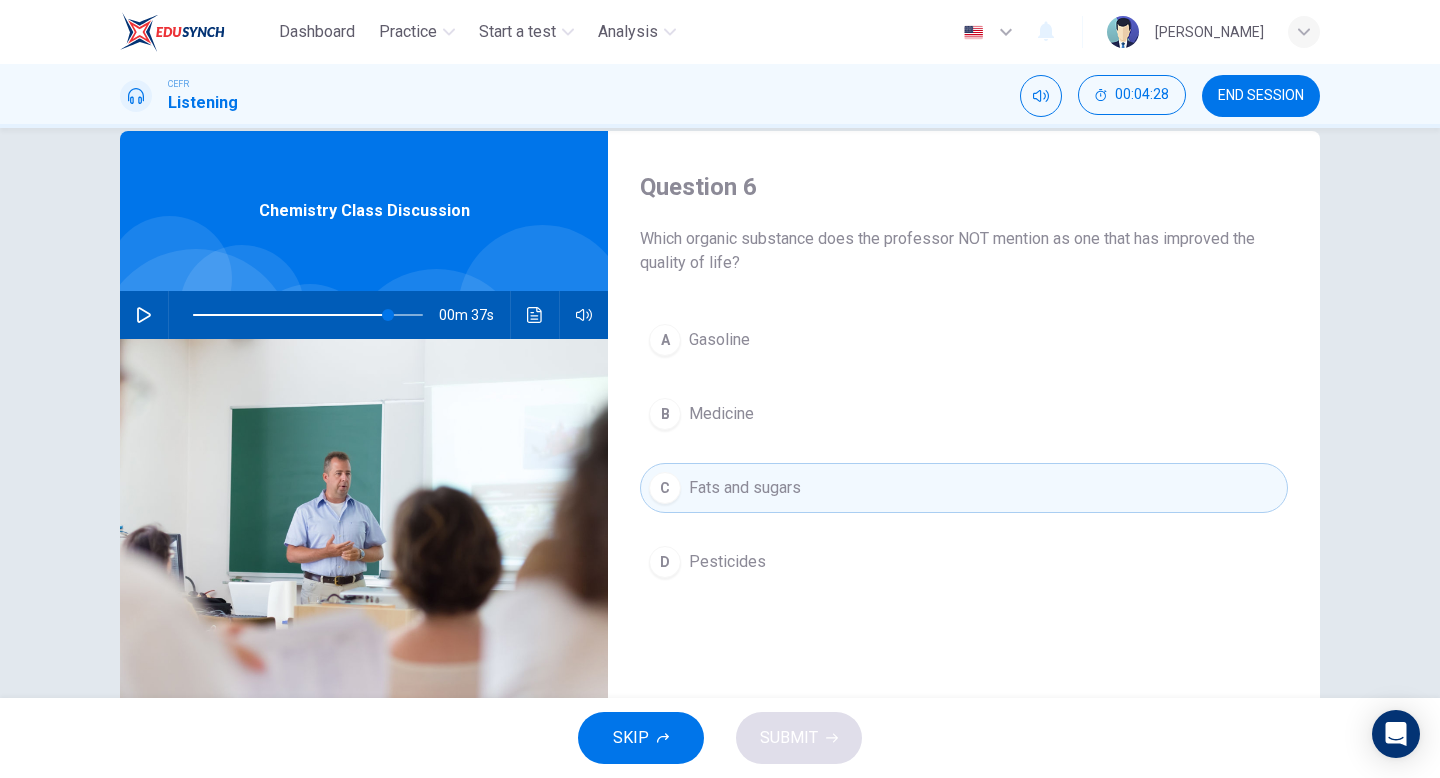 click 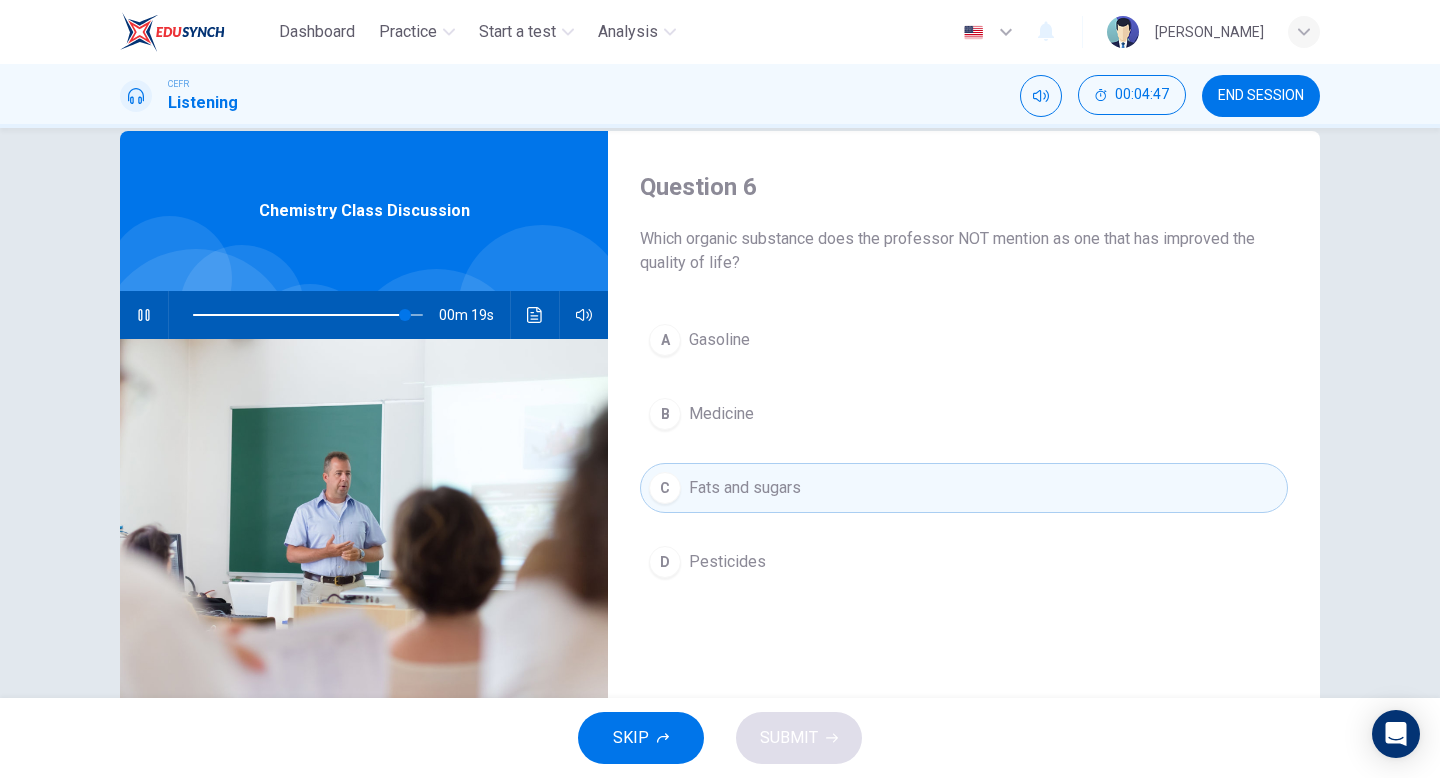 click on "D" at bounding box center [665, 562] 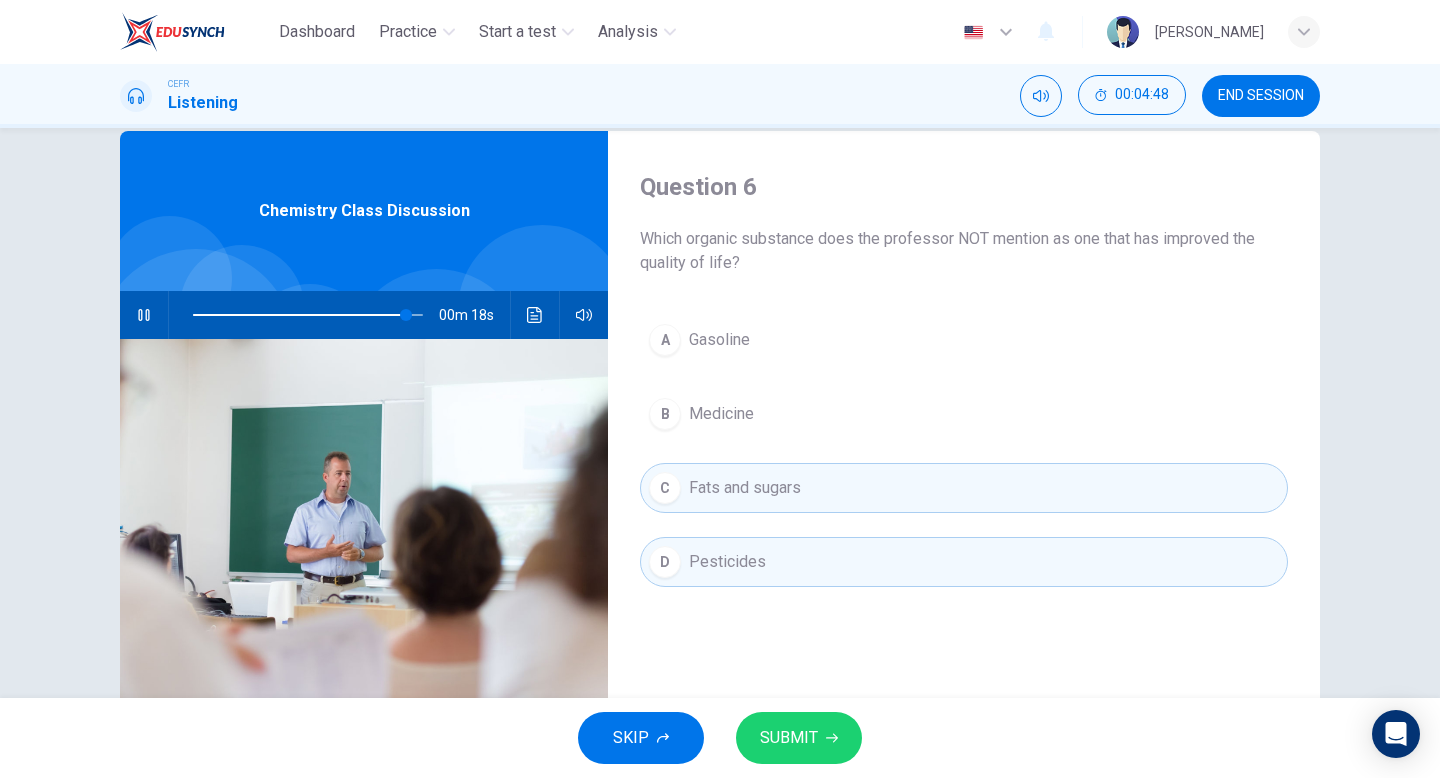 click on "SUBMIT" at bounding box center (789, 738) 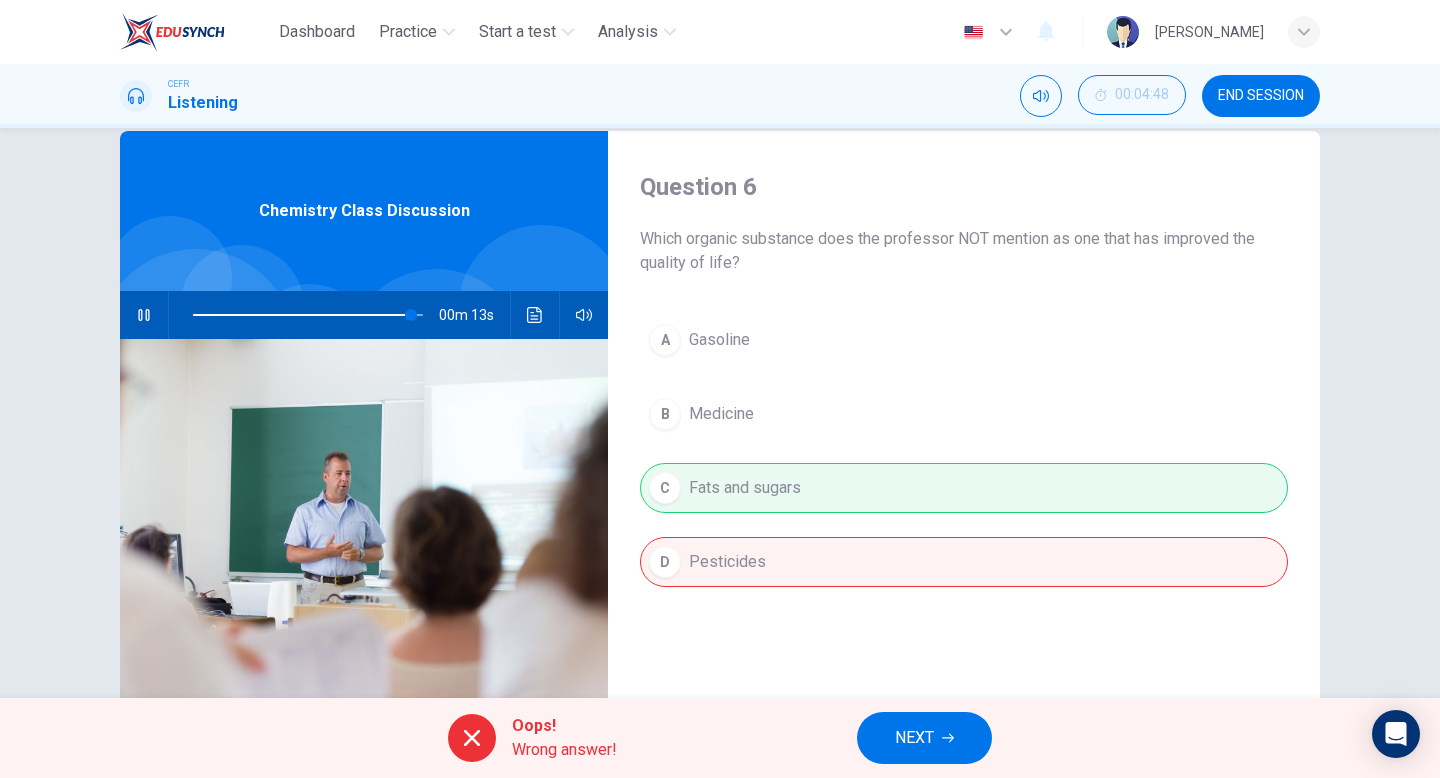 click on "A Gasoline B Medicine C Fats and sugars D Pesticides" at bounding box center (964, 471) 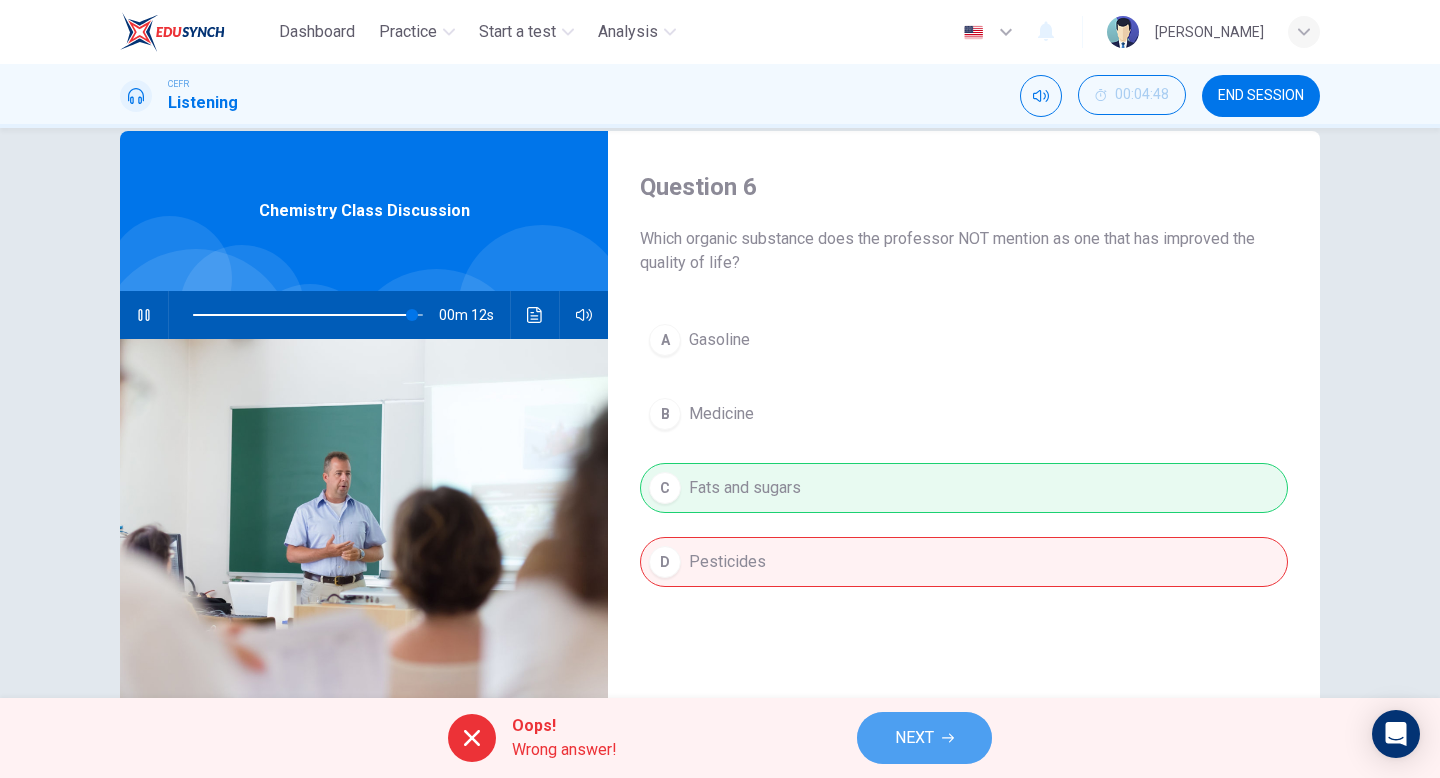 click on "NEXT" at bounding box center (914, 738) 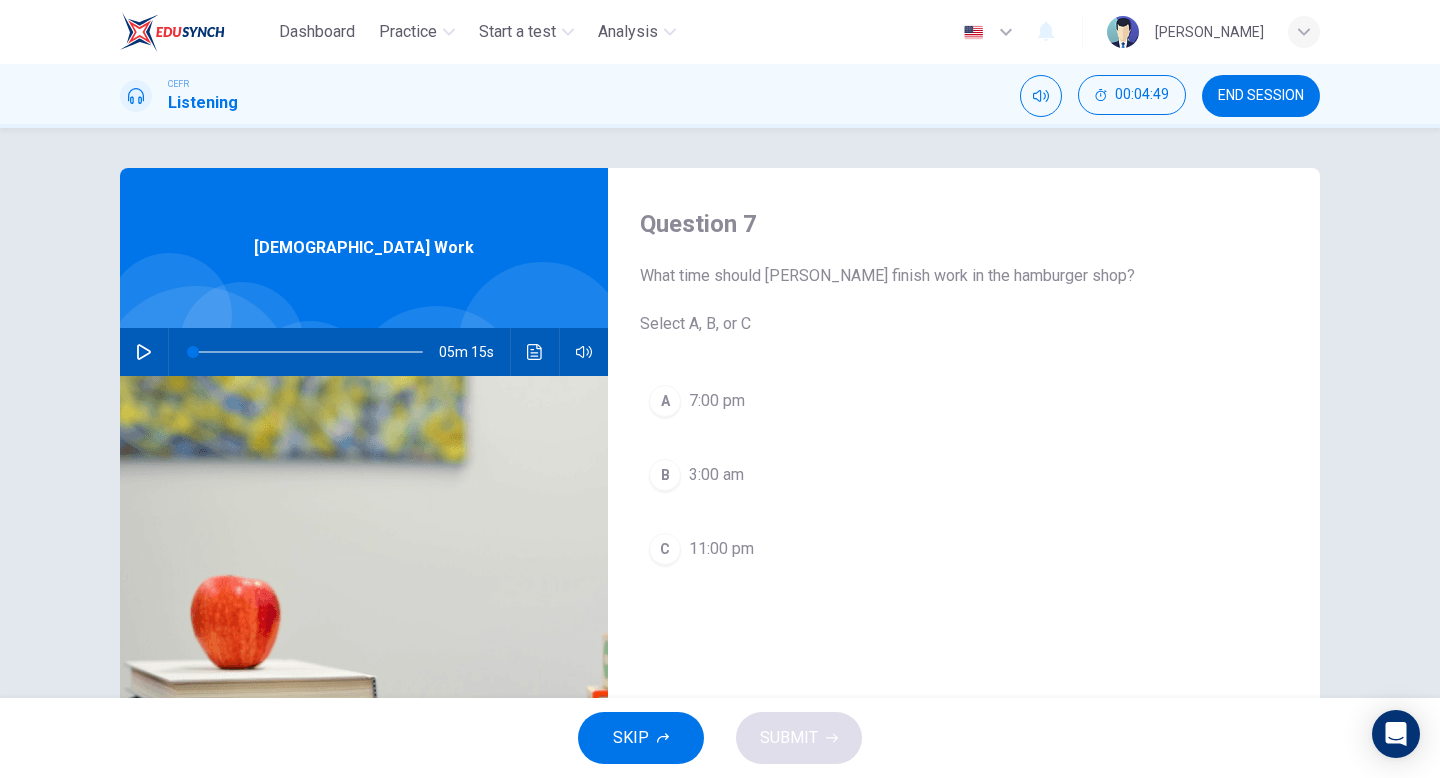 click on "END SESSION" at bounding box center (1261, 96) 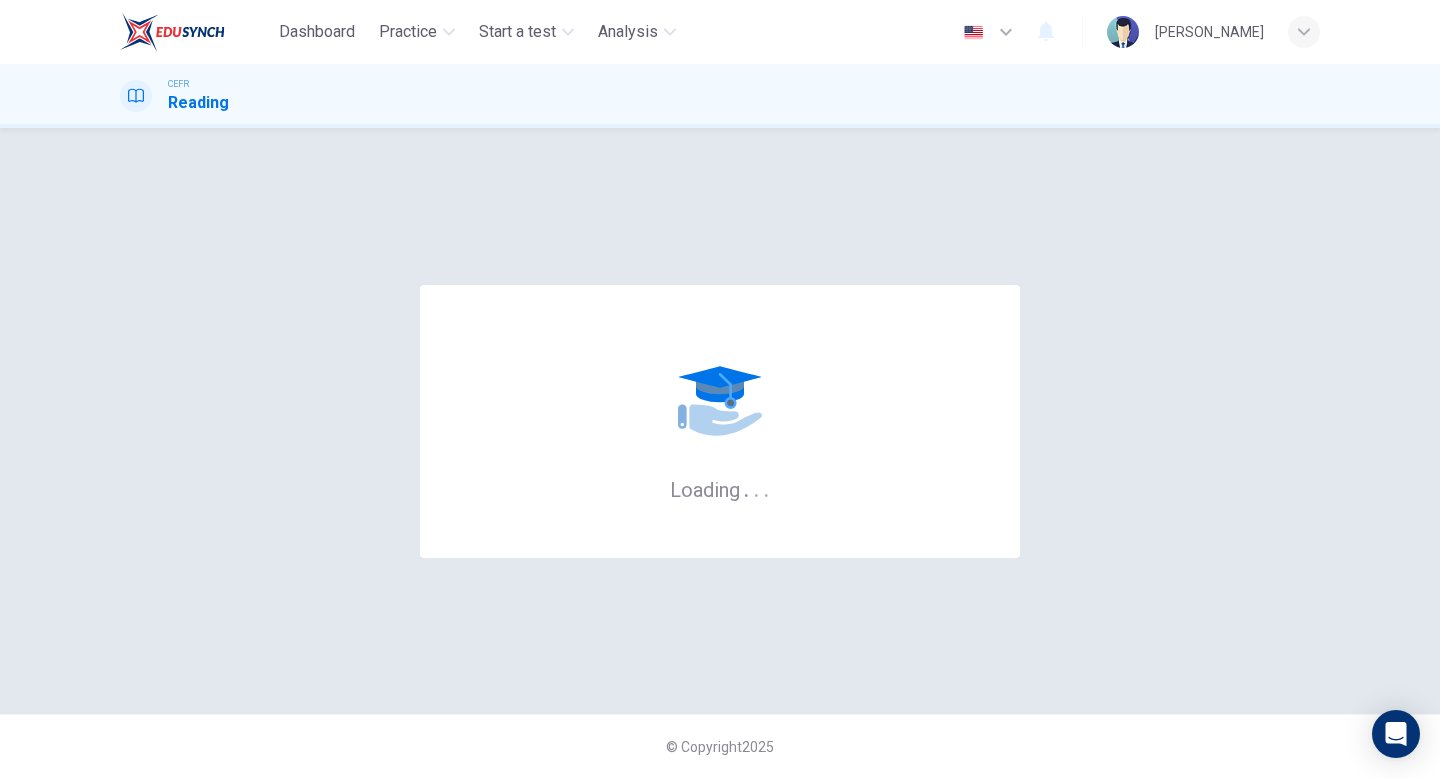 scroll, scrollTop: 0, scrollLeft: 0, axis: both 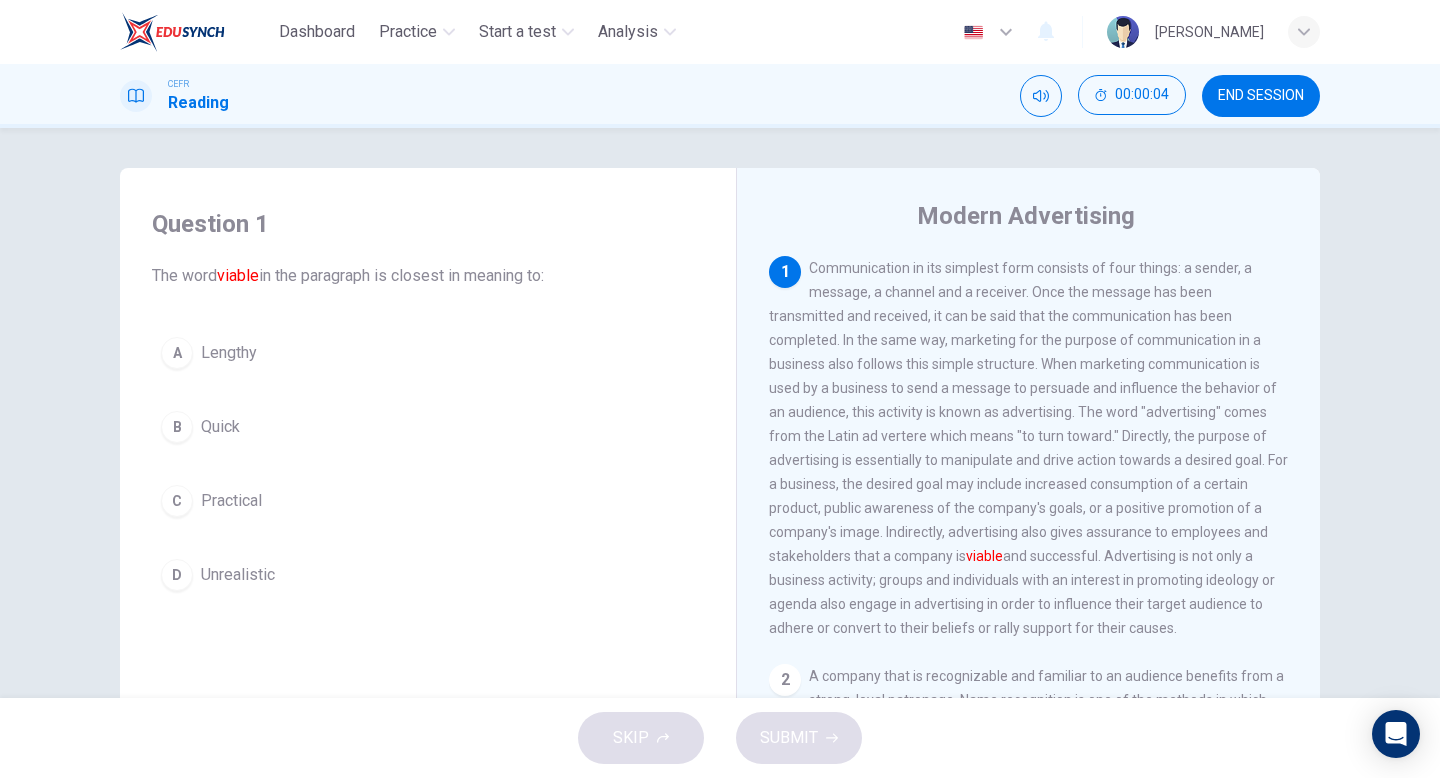 click on "END SESSION" at bounding box center [1261, 96] 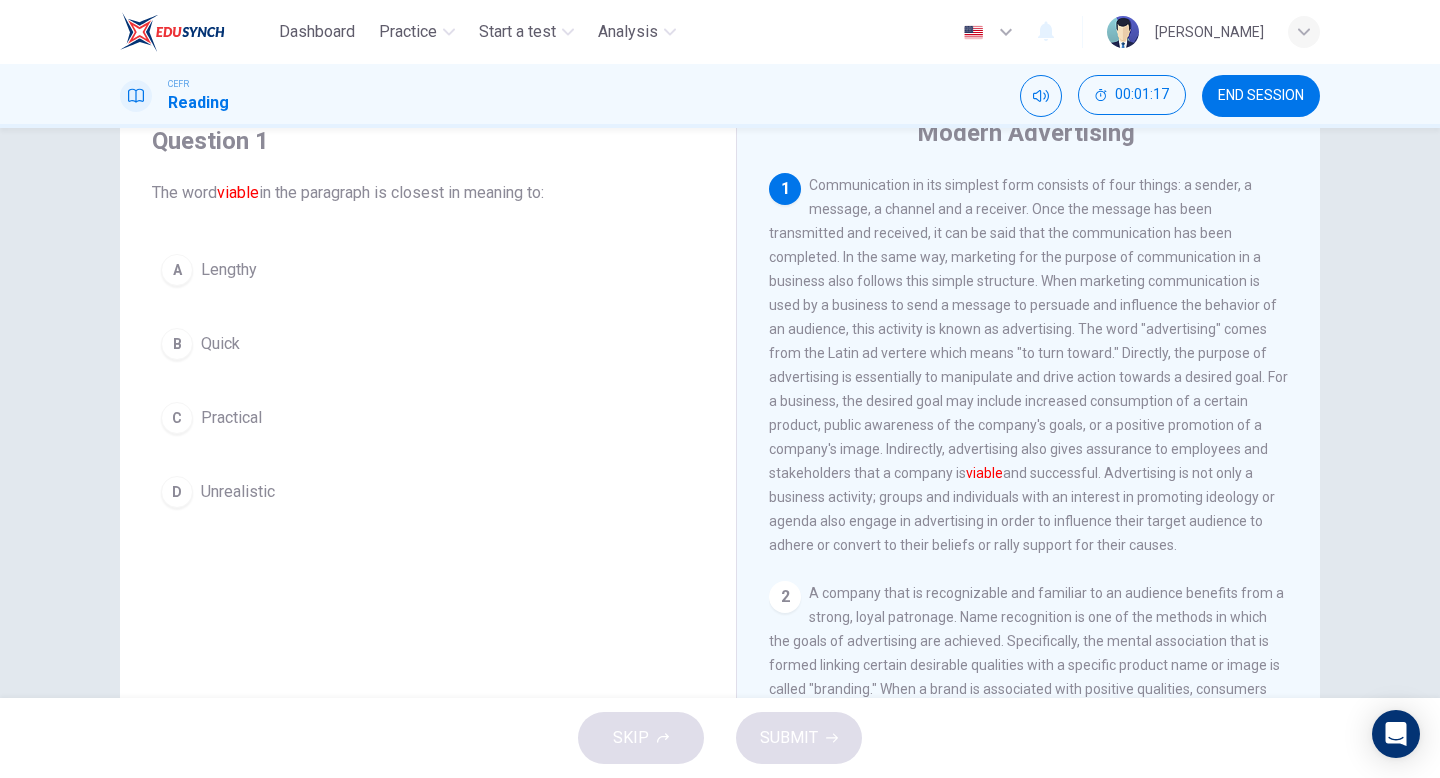 scroll, scrollTop: 90, scrollLeft: 0, axis: vertical 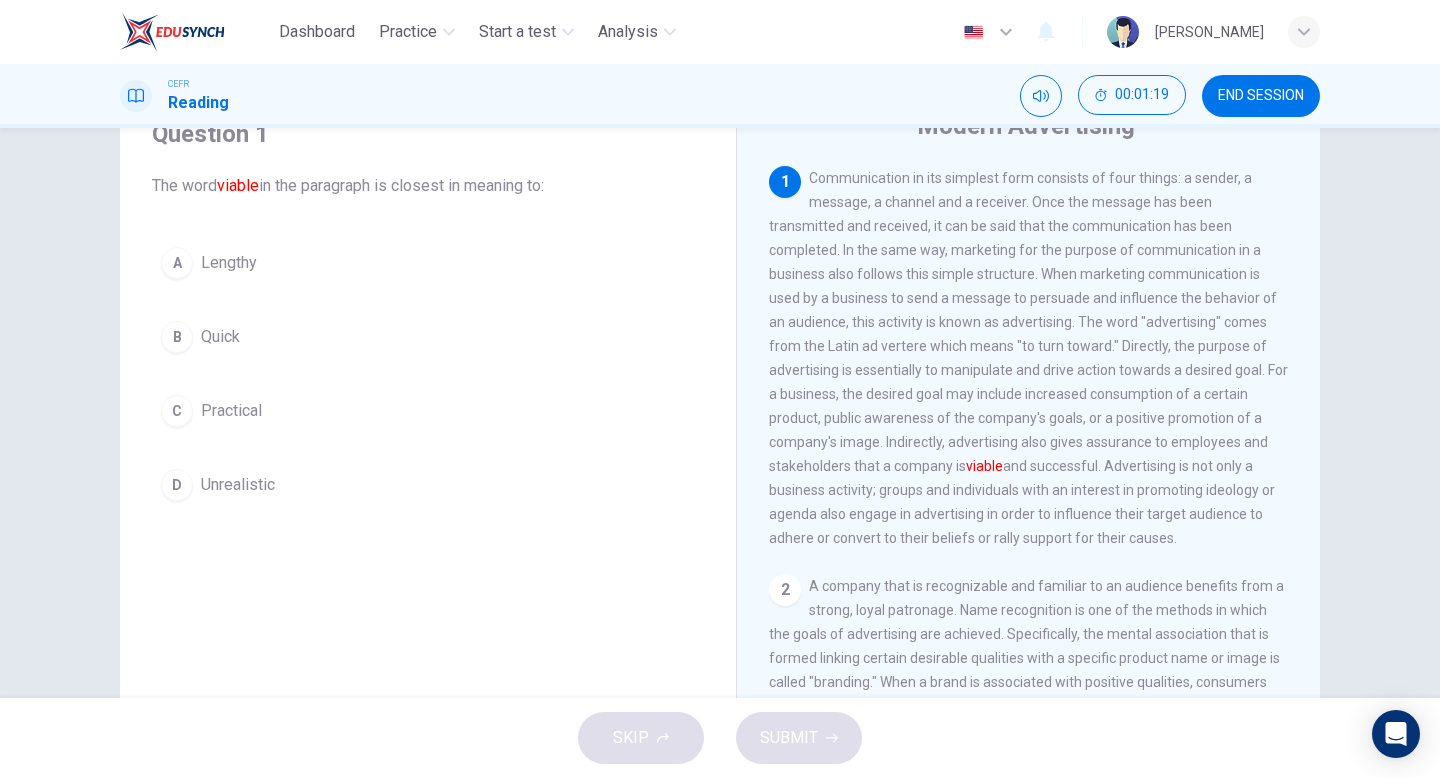 click on "C" at bounding box center (177, 411) 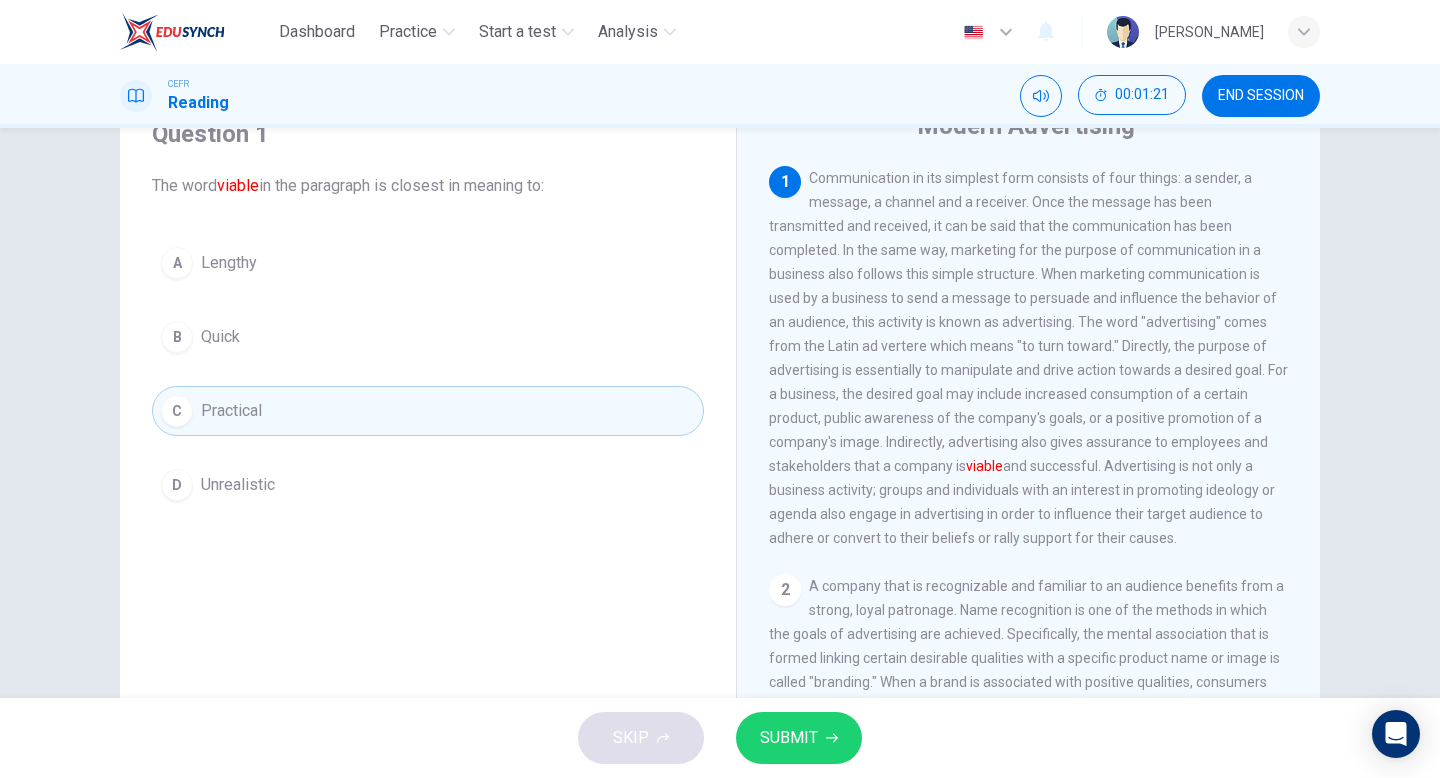 click on "SUBMIT" at bounding box center (789, 738) 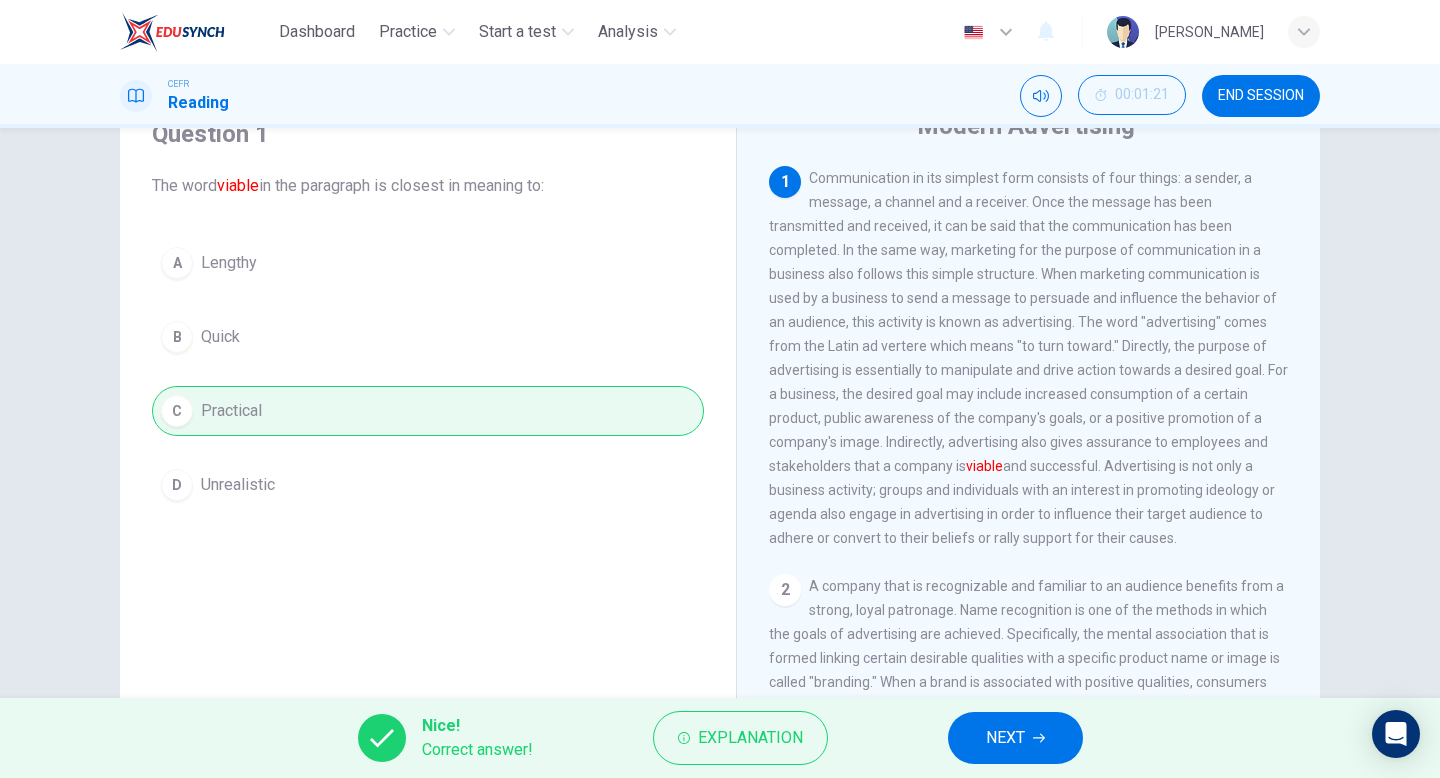 click on "NEXT" at bounding box center (1005, 738) 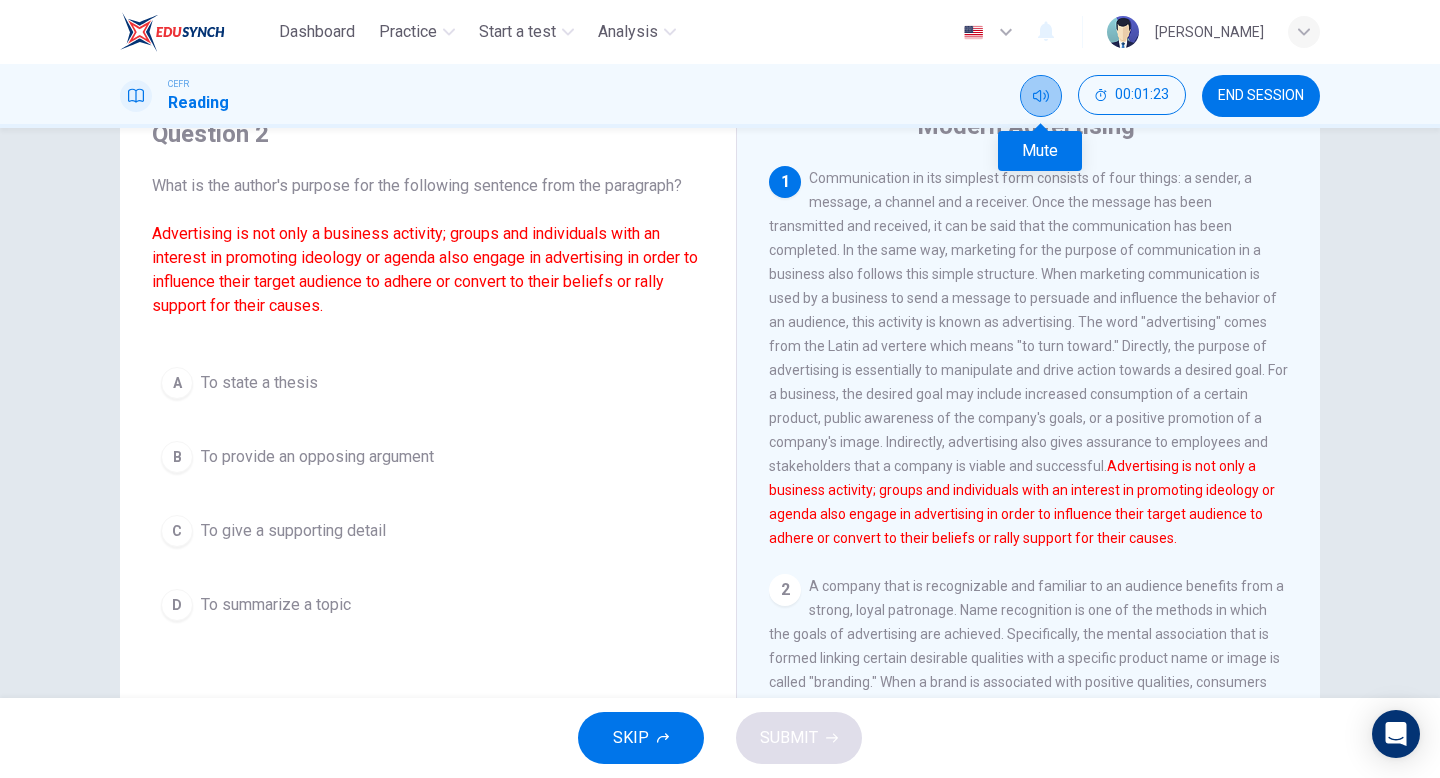 click 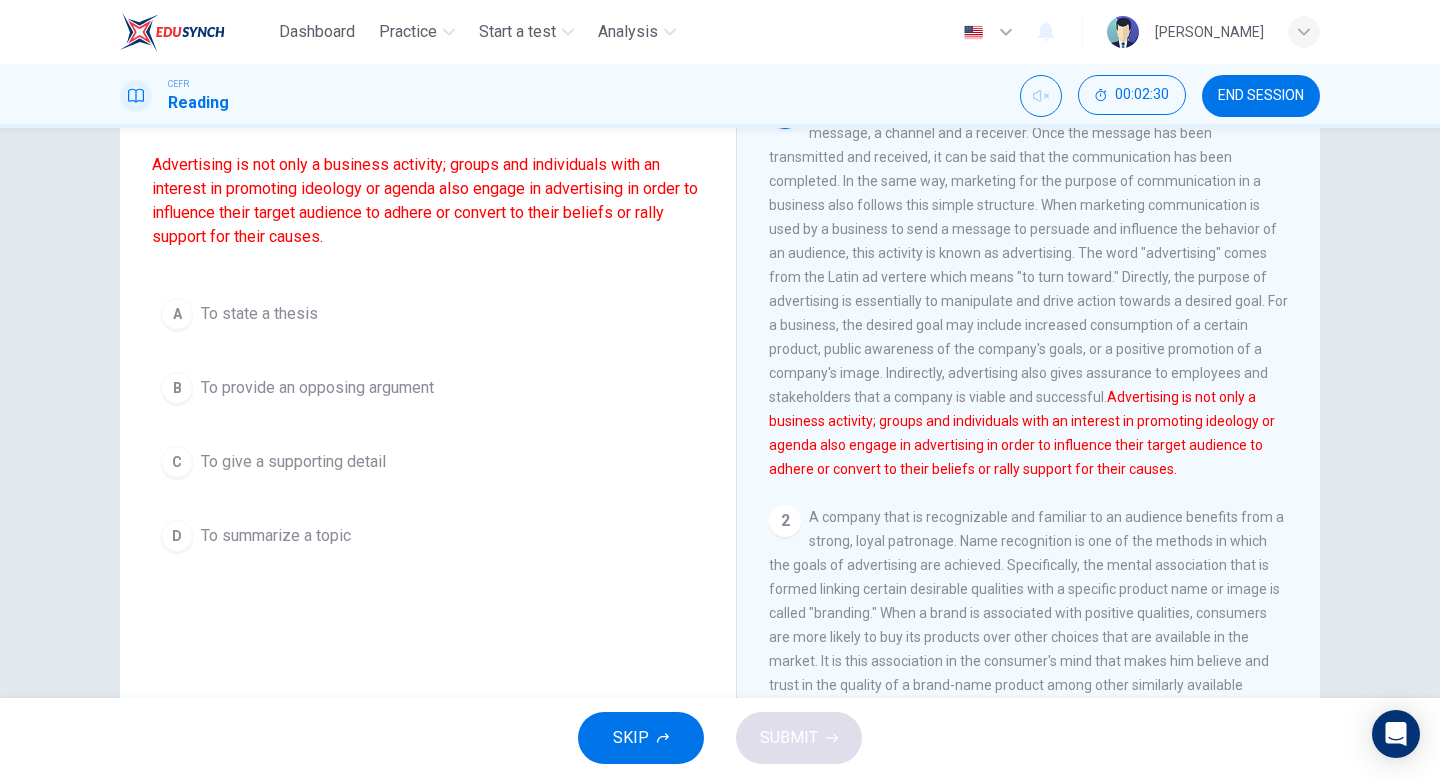 scroll, scrollTop: 166, scrollLeft: 0, axis: vertical 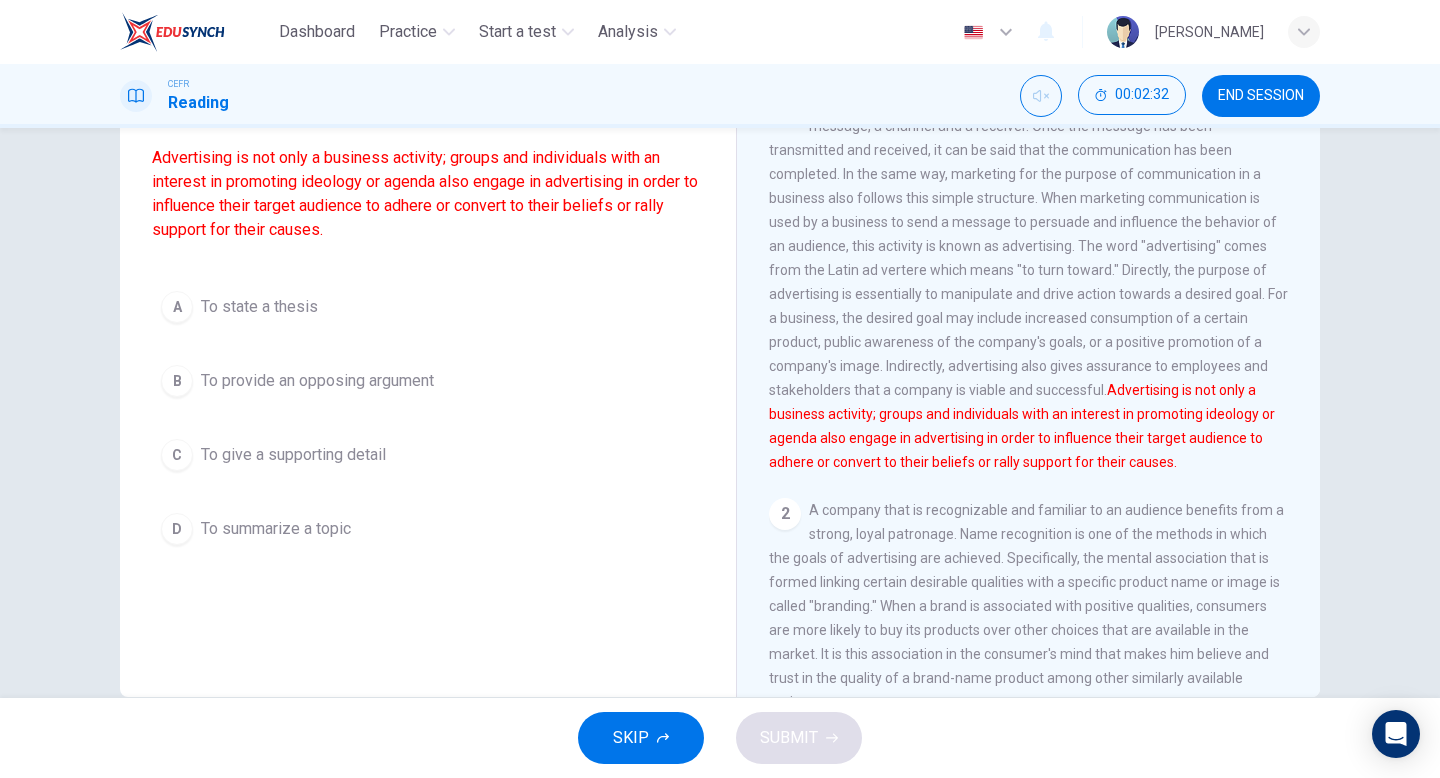 click on "C" at bounding box center [177, 455] 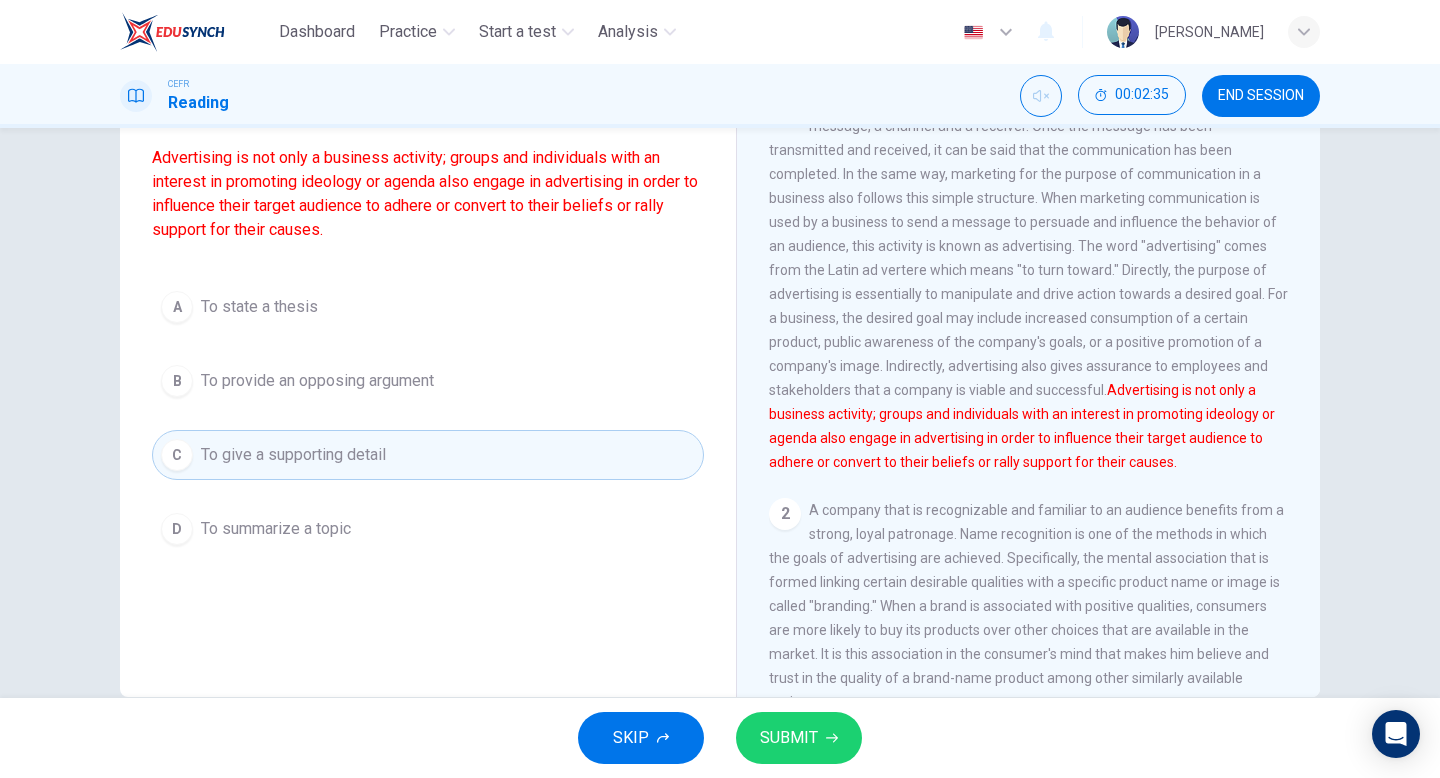 scroll, scrollTop: 0, scrollLeft: 0, axis: both 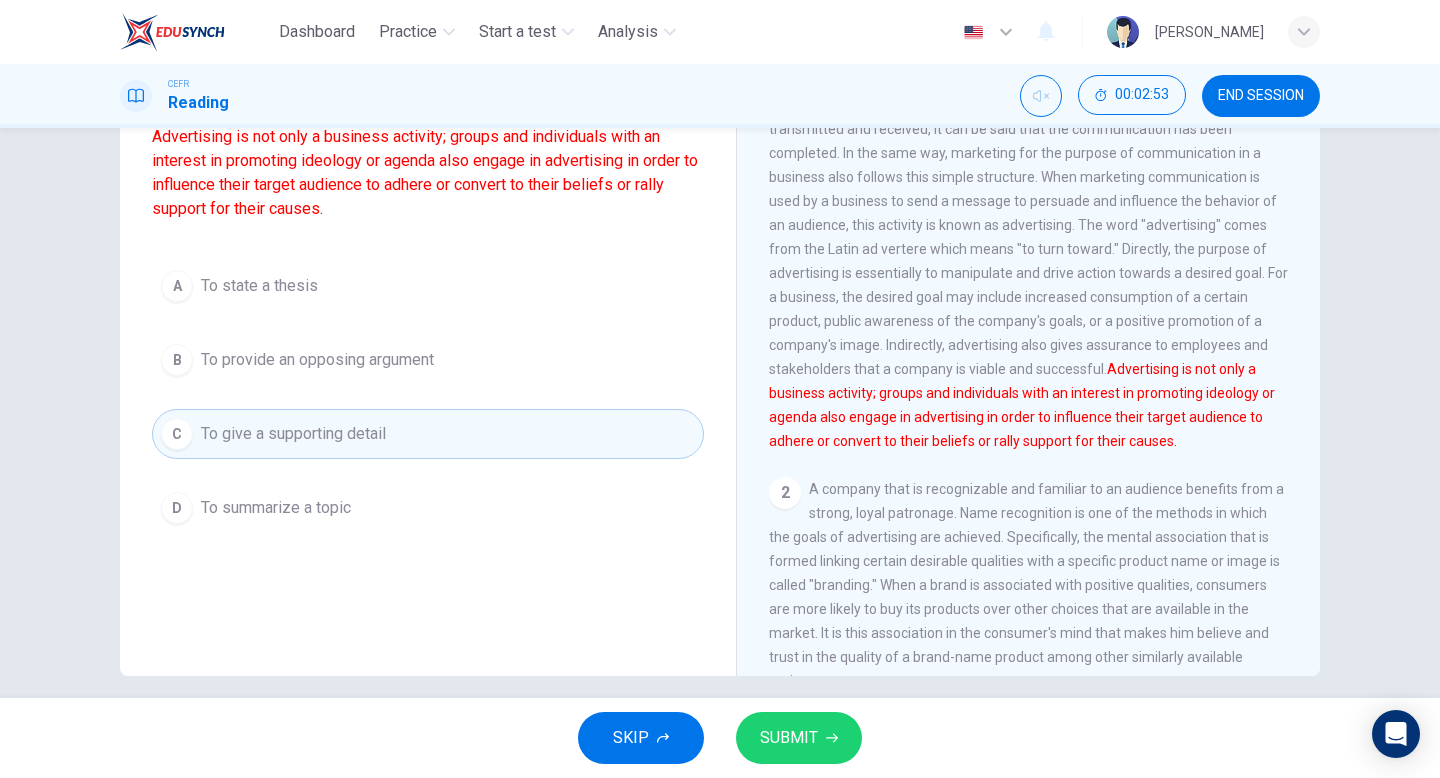 click on "SUBMIT" at bounding box center [789, 738] 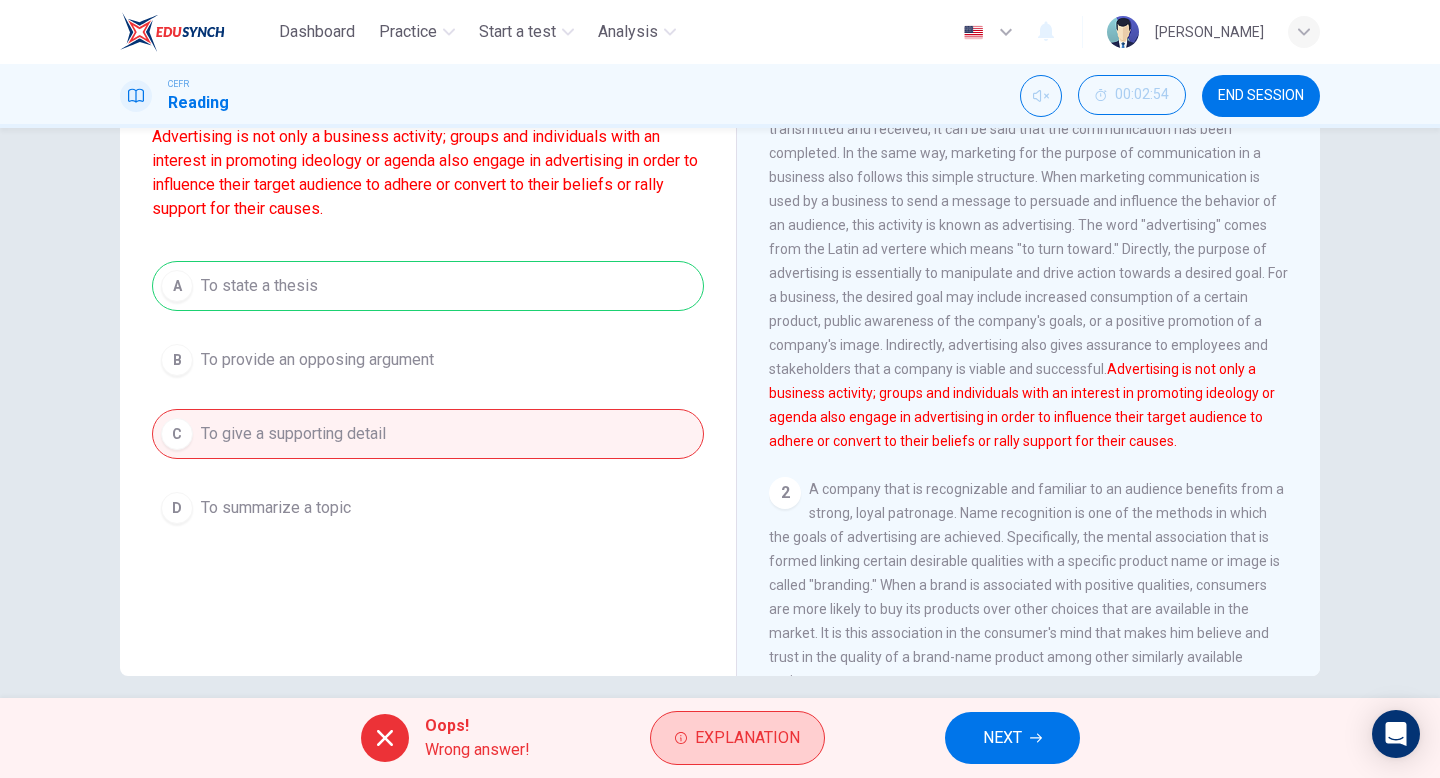click on "Explanation" at bounding box center [747, 738] 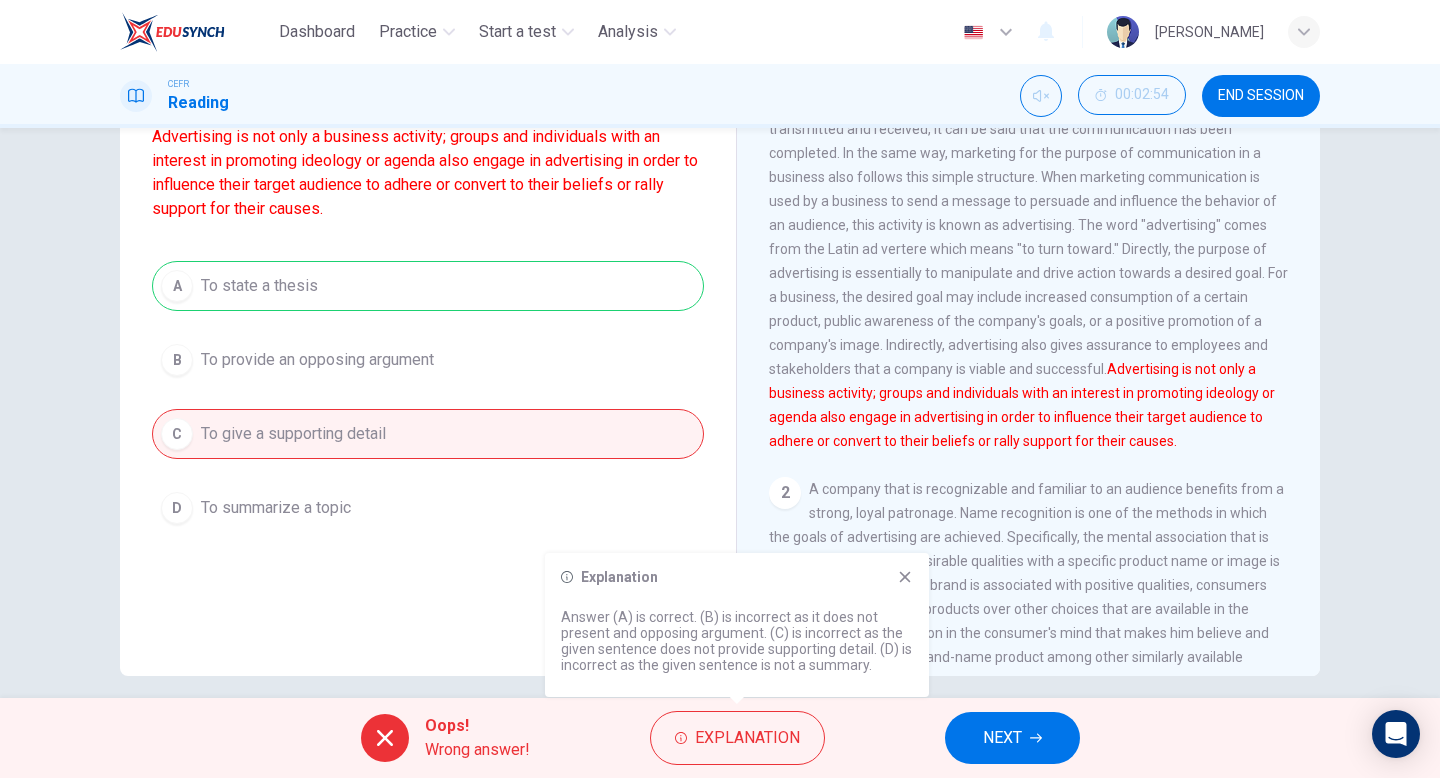 click on "Explanation Answer (A) is correct. (B) is incorrect as it does not present and opposing argument. (C) is incorrect as the given sentence does not provide supporting detail. (D) is incorrect as the given sentence is not a summary." at bounding box center [737, 625] 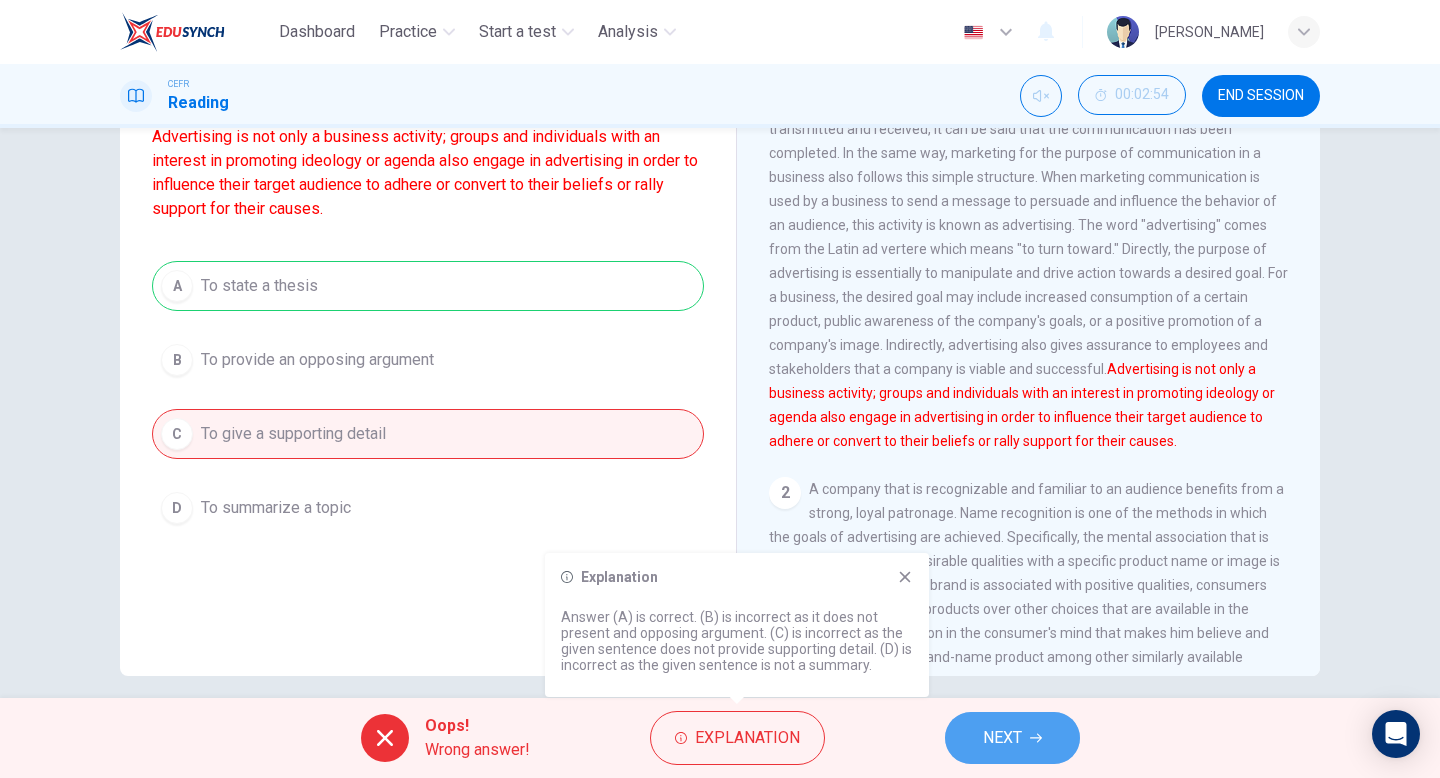click on "NEXT" at bounding box center [1002, 738] 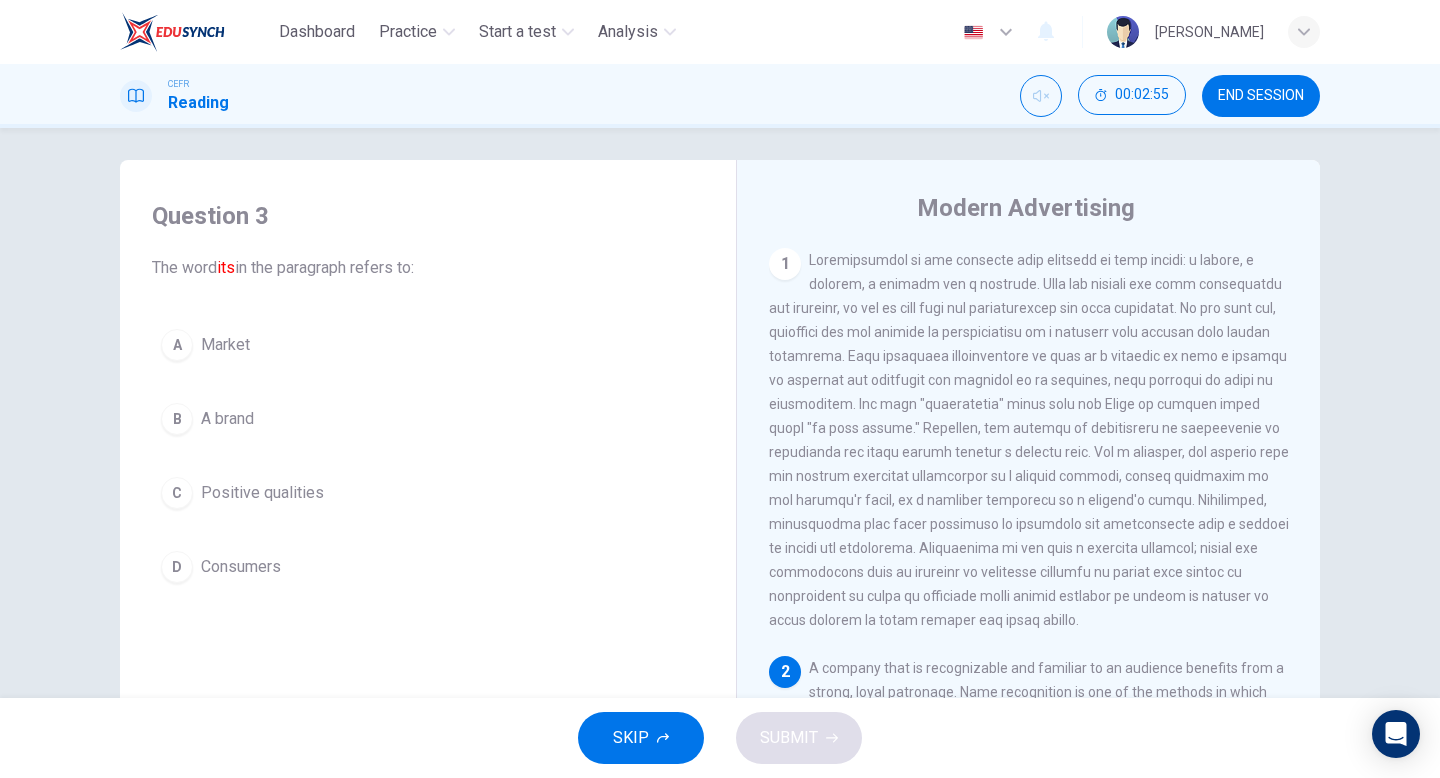 scroll, scrollTop: 0, scrollLeft: 0, axis: both 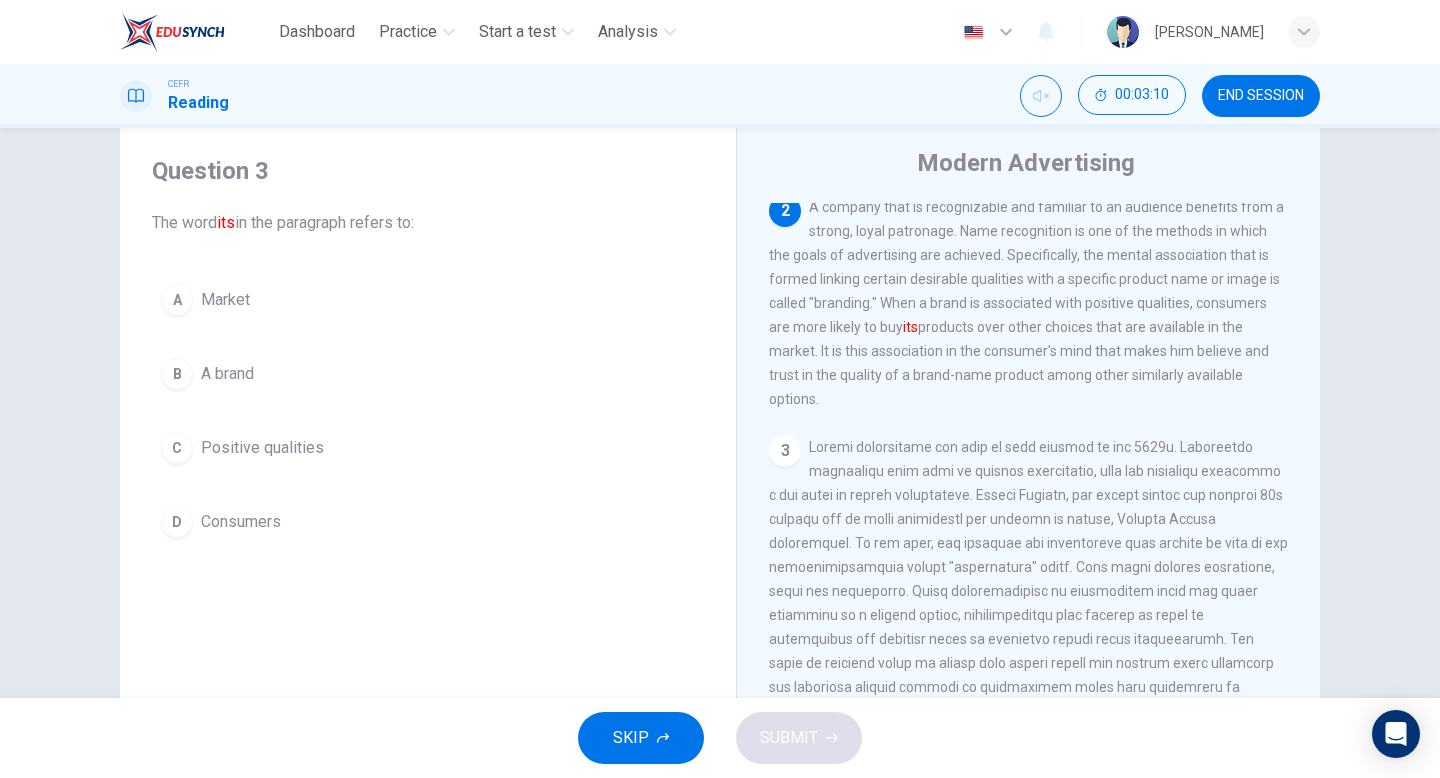 click on "B" at bounding box center [177, 374] 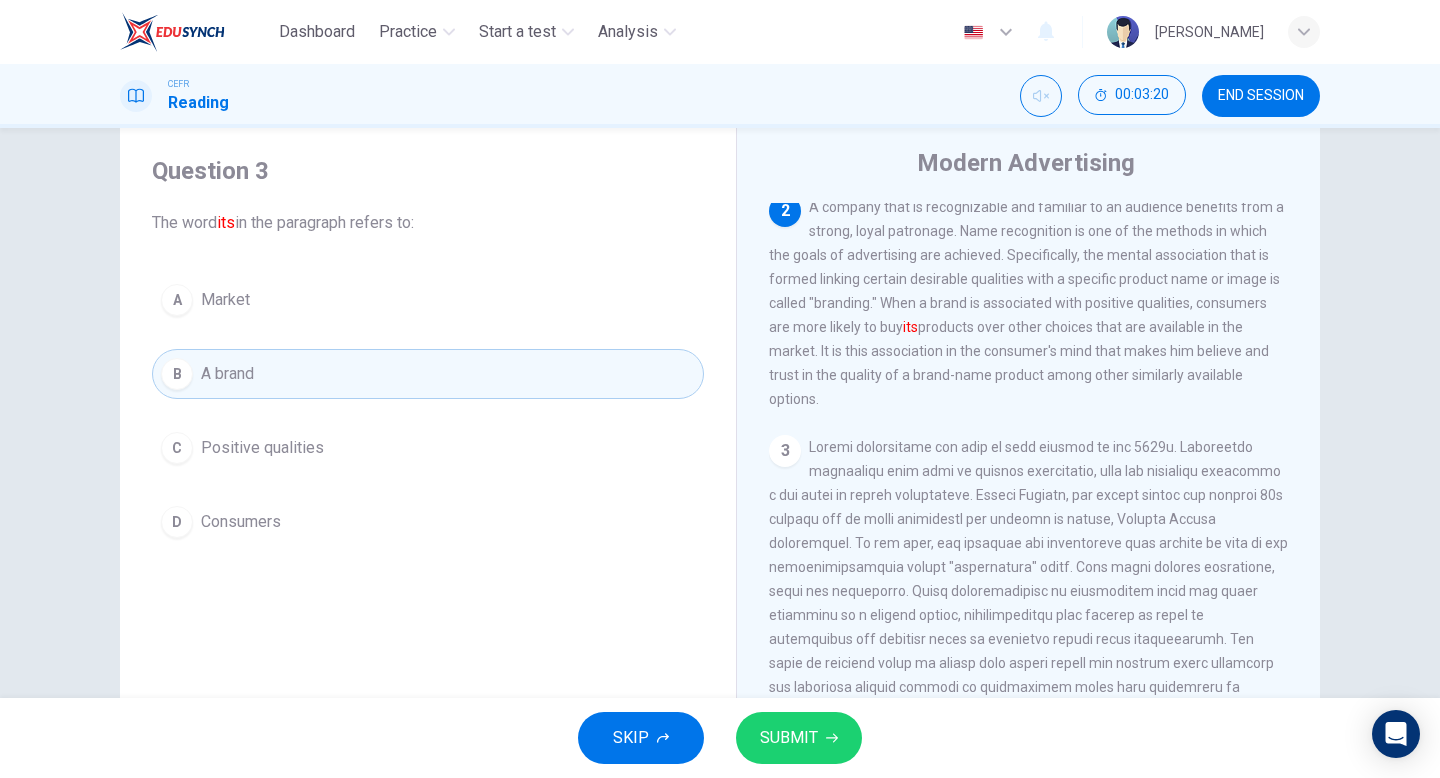 click on "SUBMIT" at bounding box center (789, 738) 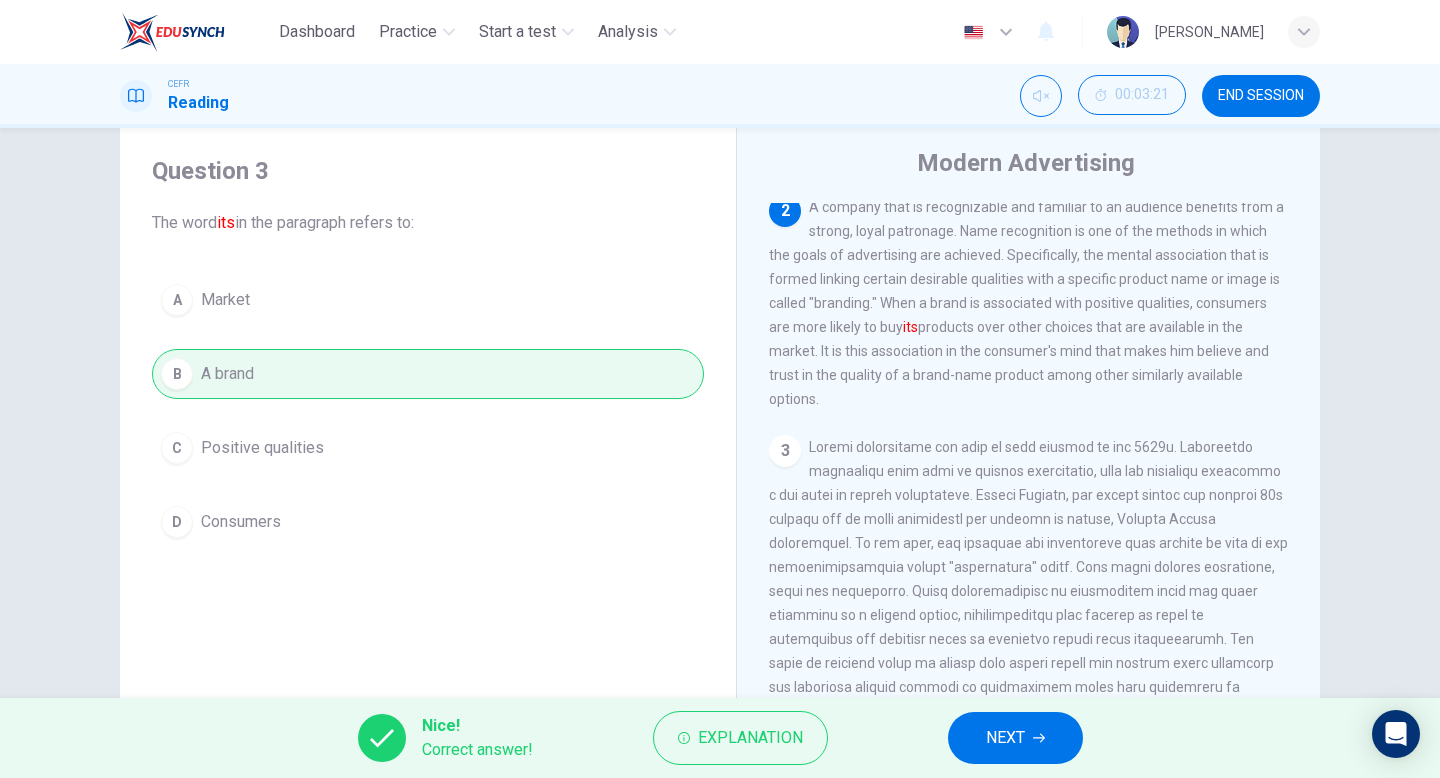 click on "NEXT" at bounding box center (1005, 738) 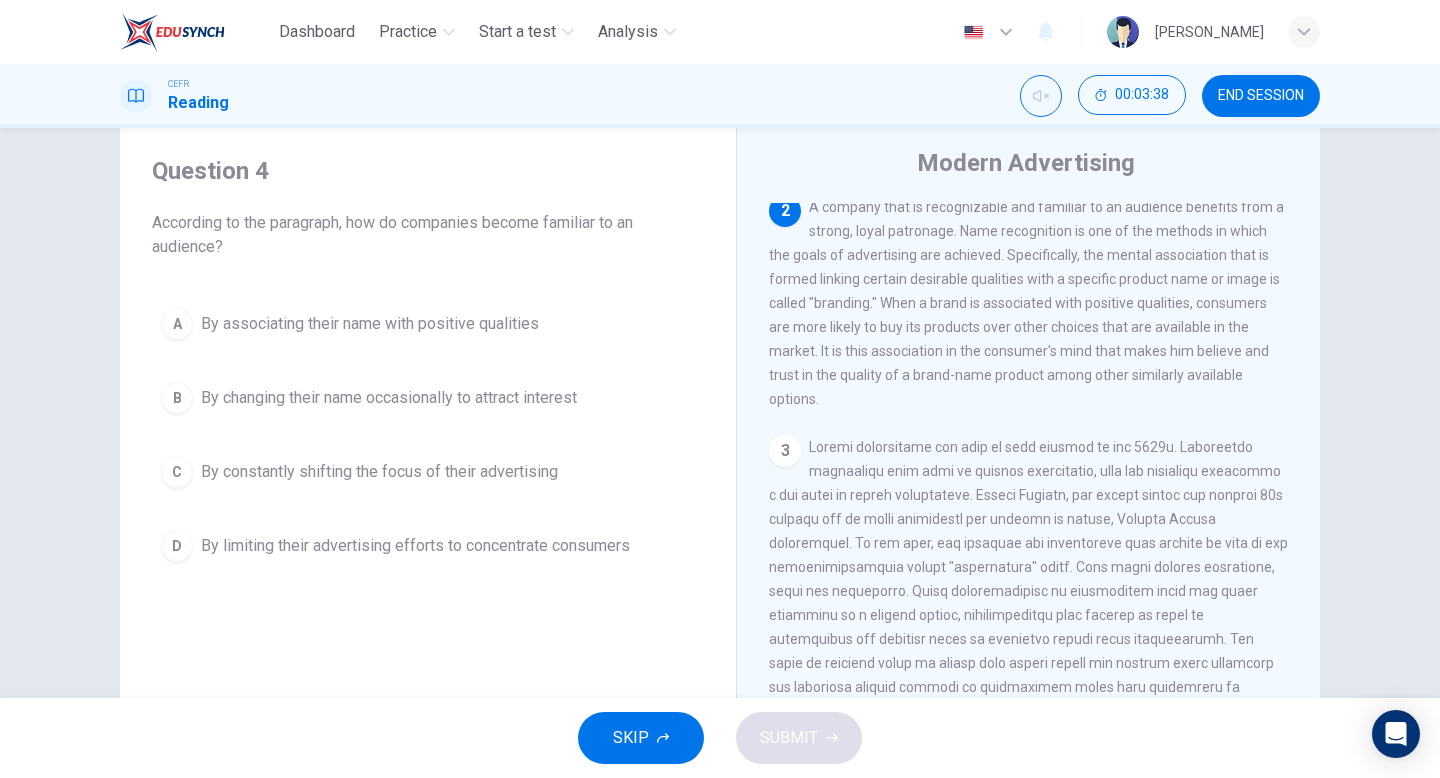 click on "A" at bounding box center [177, 324] 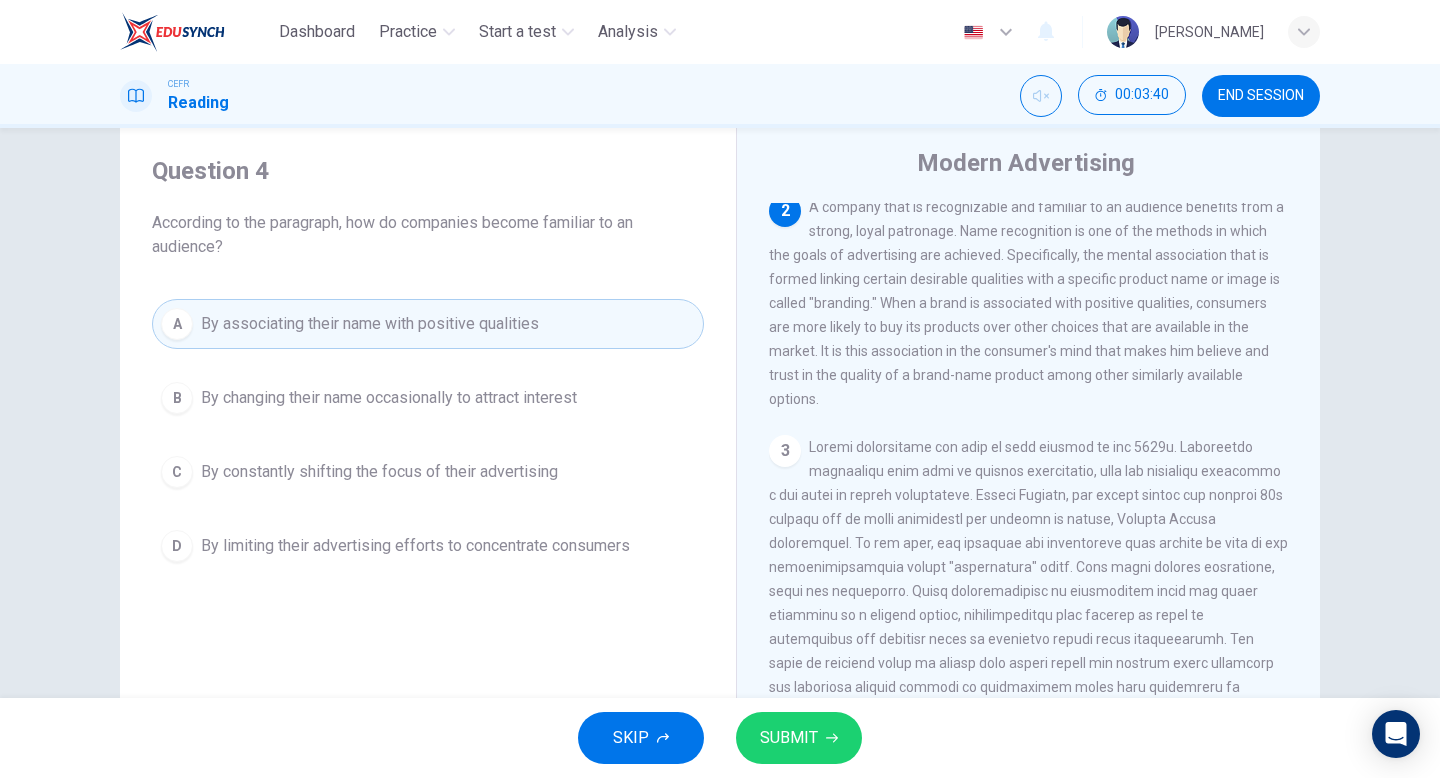click on "SUBMIT" at bounding box center [799, 738] 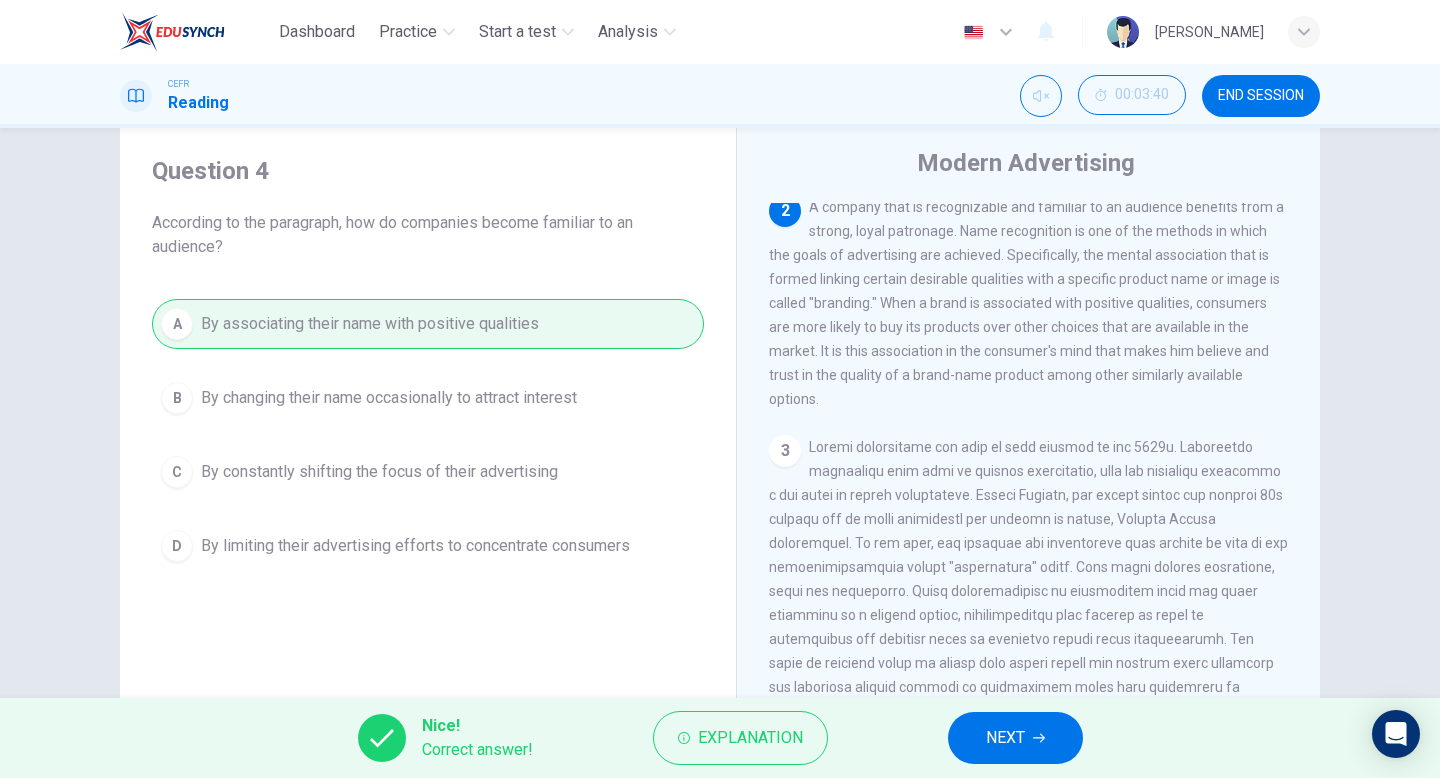 click on "NEXT" at bounding box center (1005, 738) 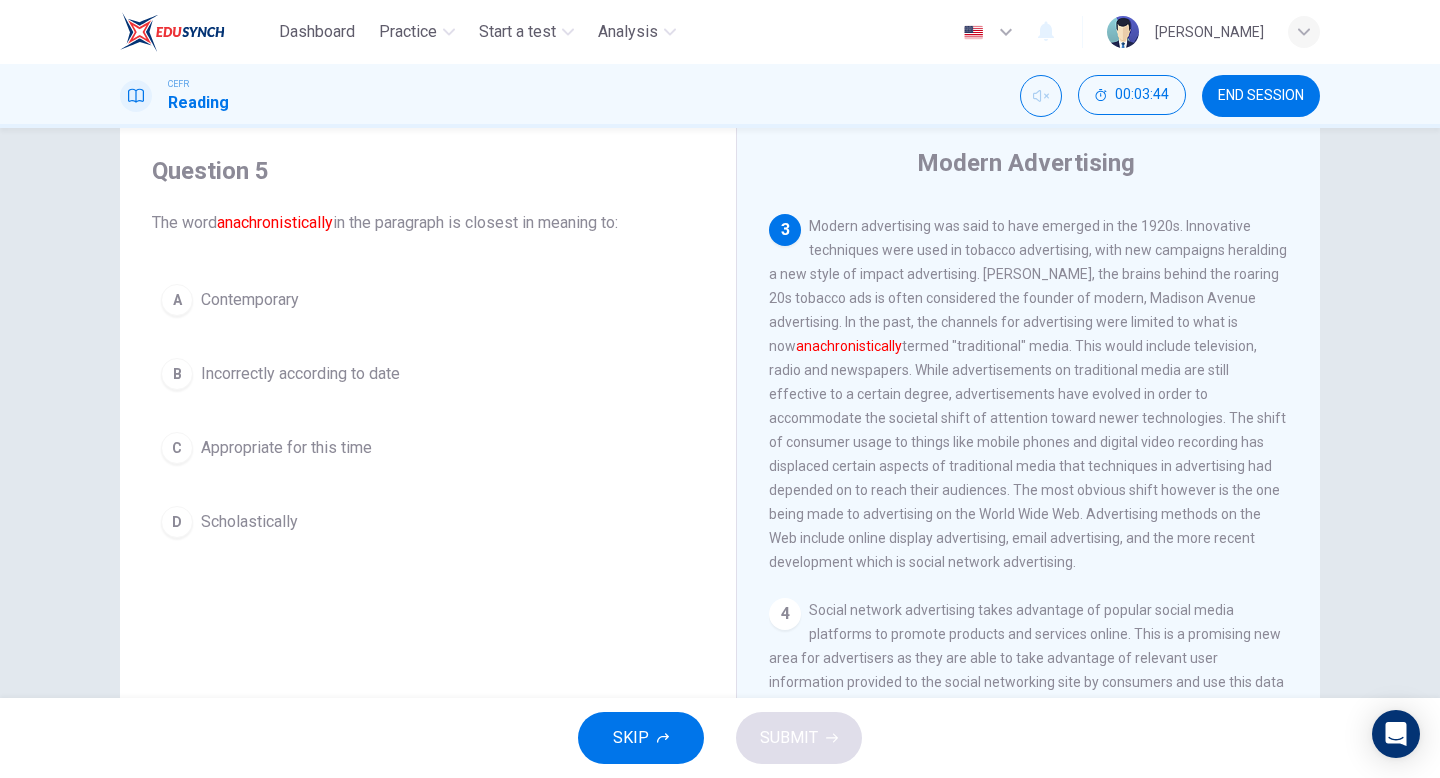scroll, scrollTop: 642, scrollLeft: 0, axis: vertical 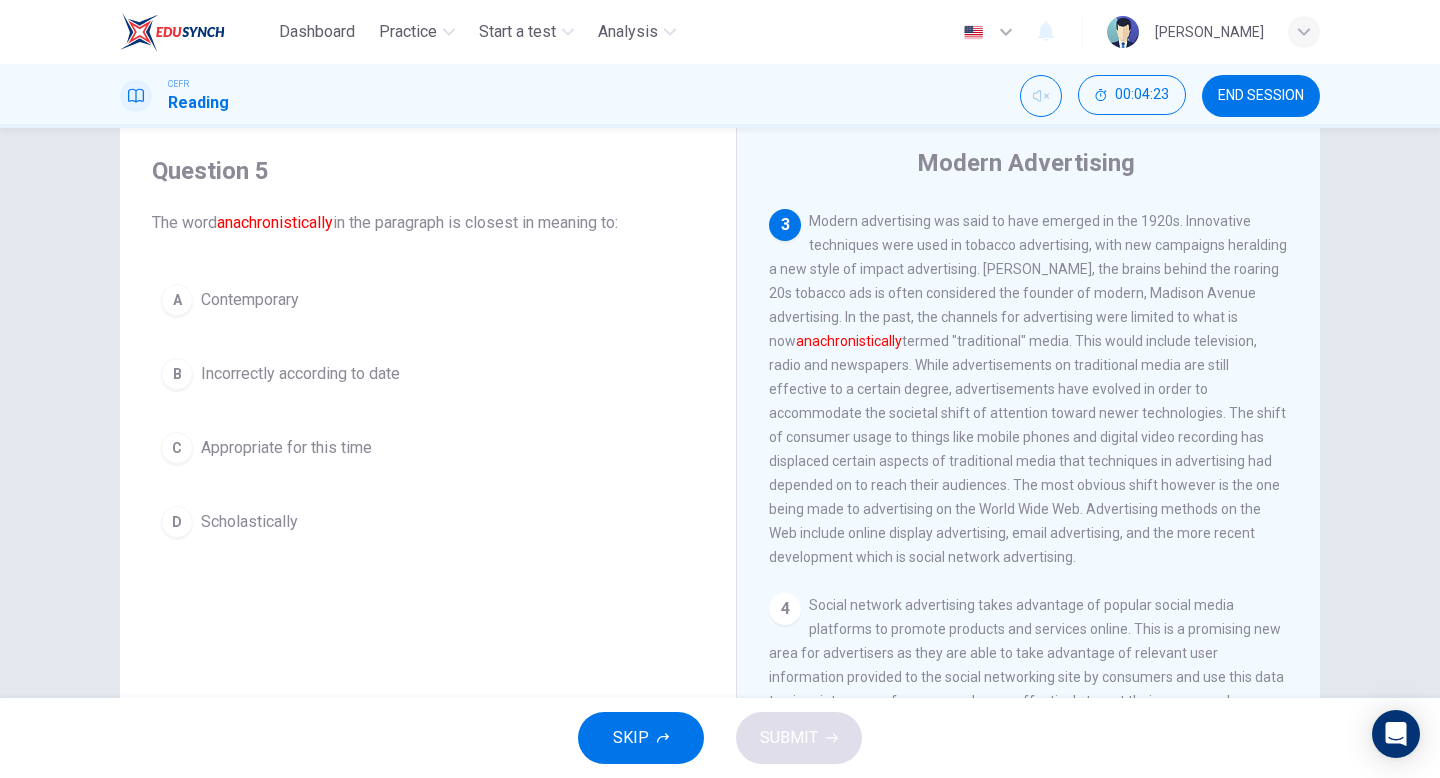 click on "C" at bounding box center [177, 448] 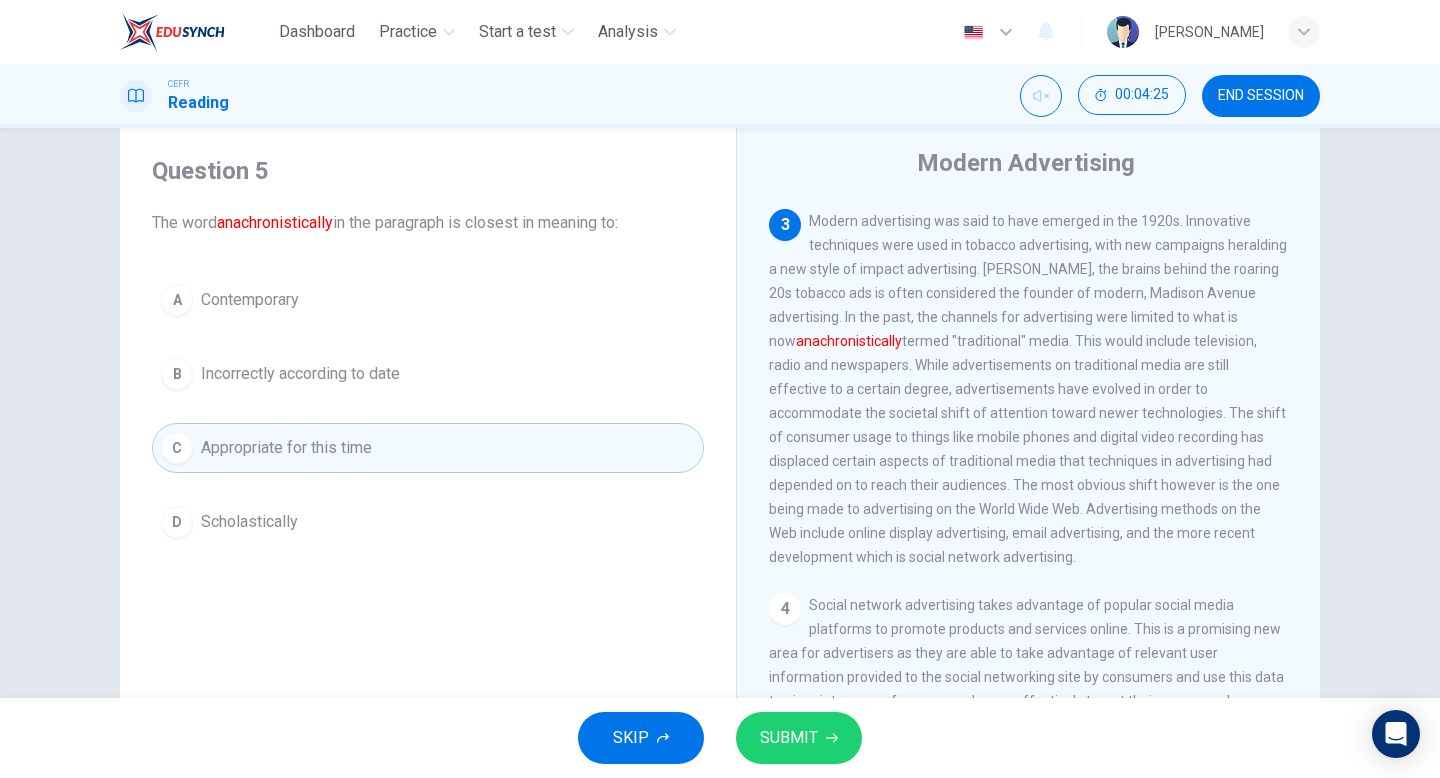 click on "SUBMIT" at bounding box center [789, 738] 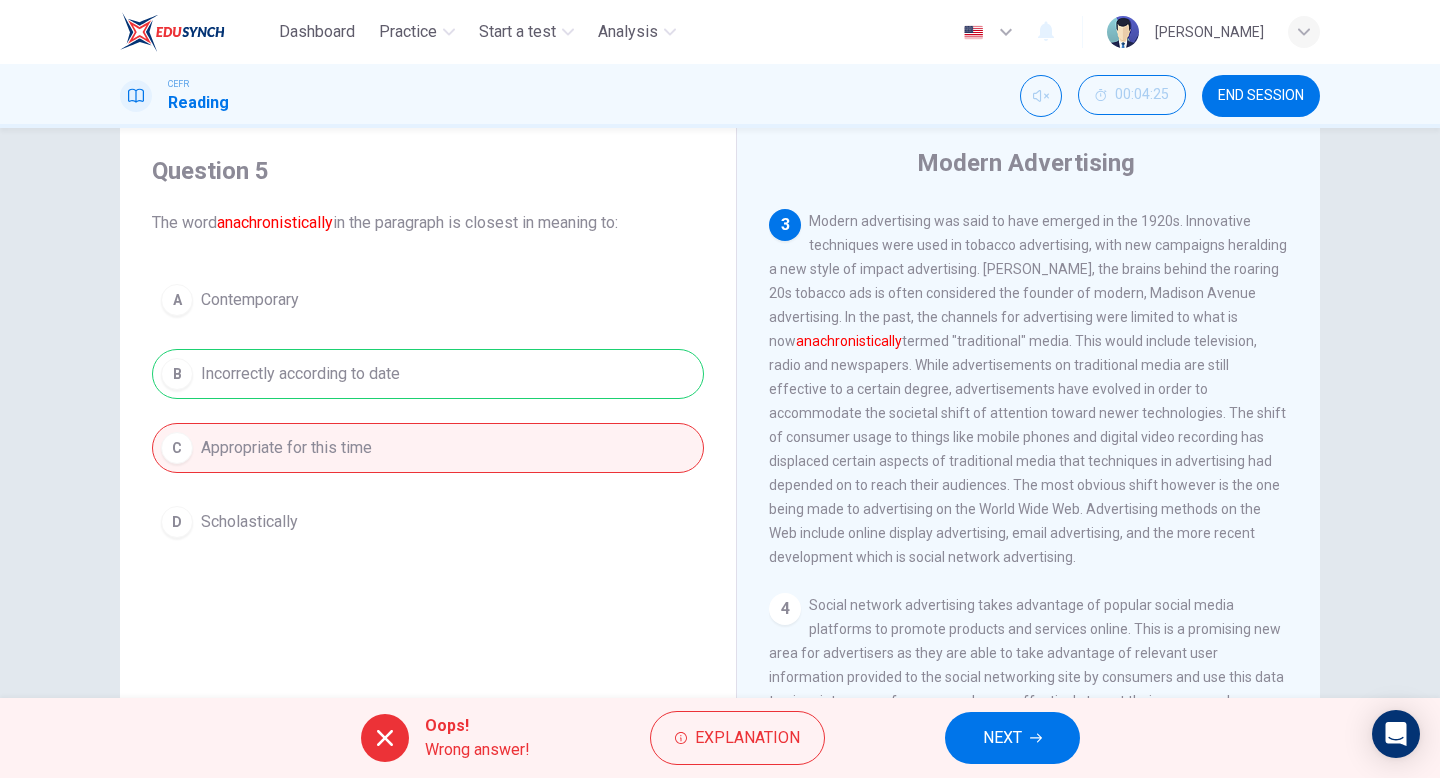 click on "NEXT" at bounding box center (1002, 738) 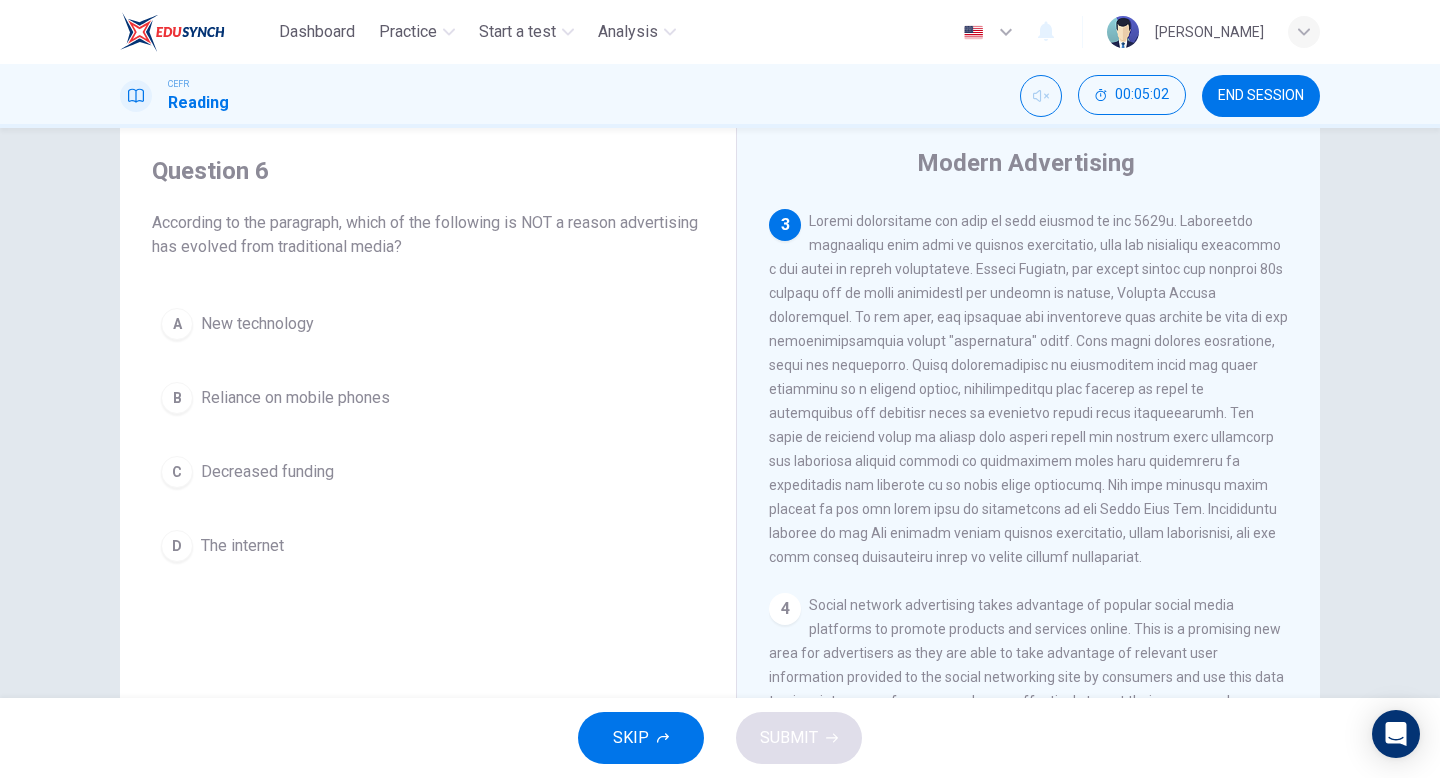 click on "C" at bounding box center [177, 472] 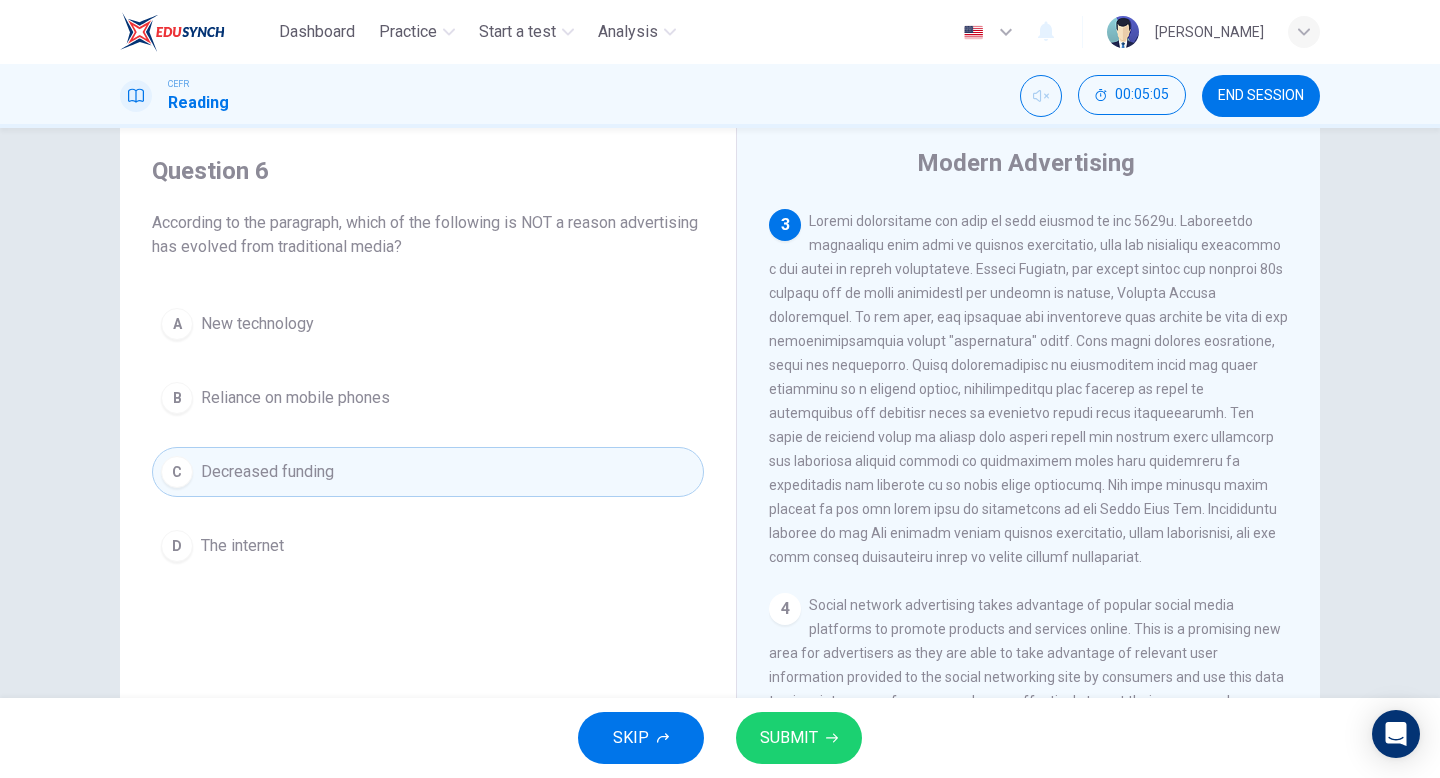 click on "SUBMIT" at bounding box center (789, 738) 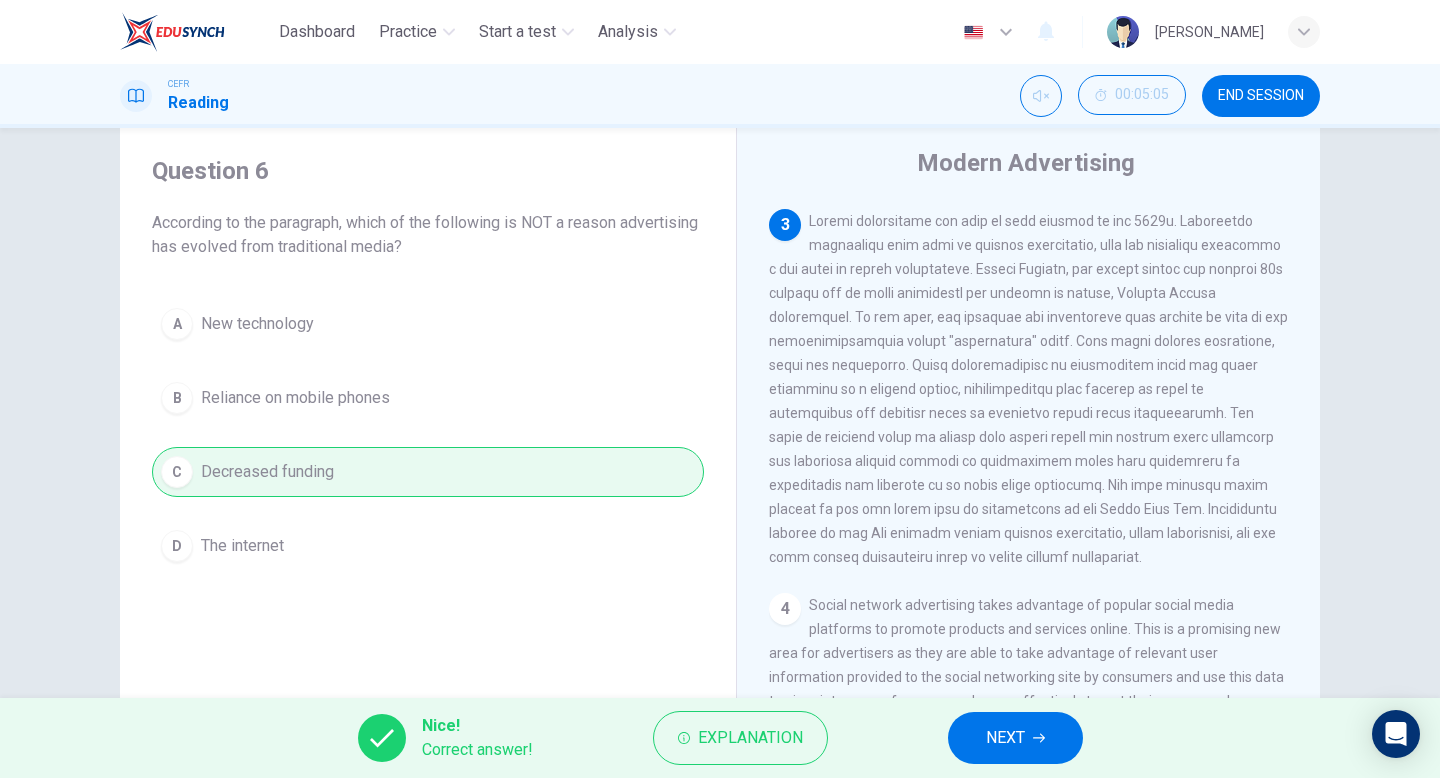 click on "NEXT" at bounding box center [1005, 738] 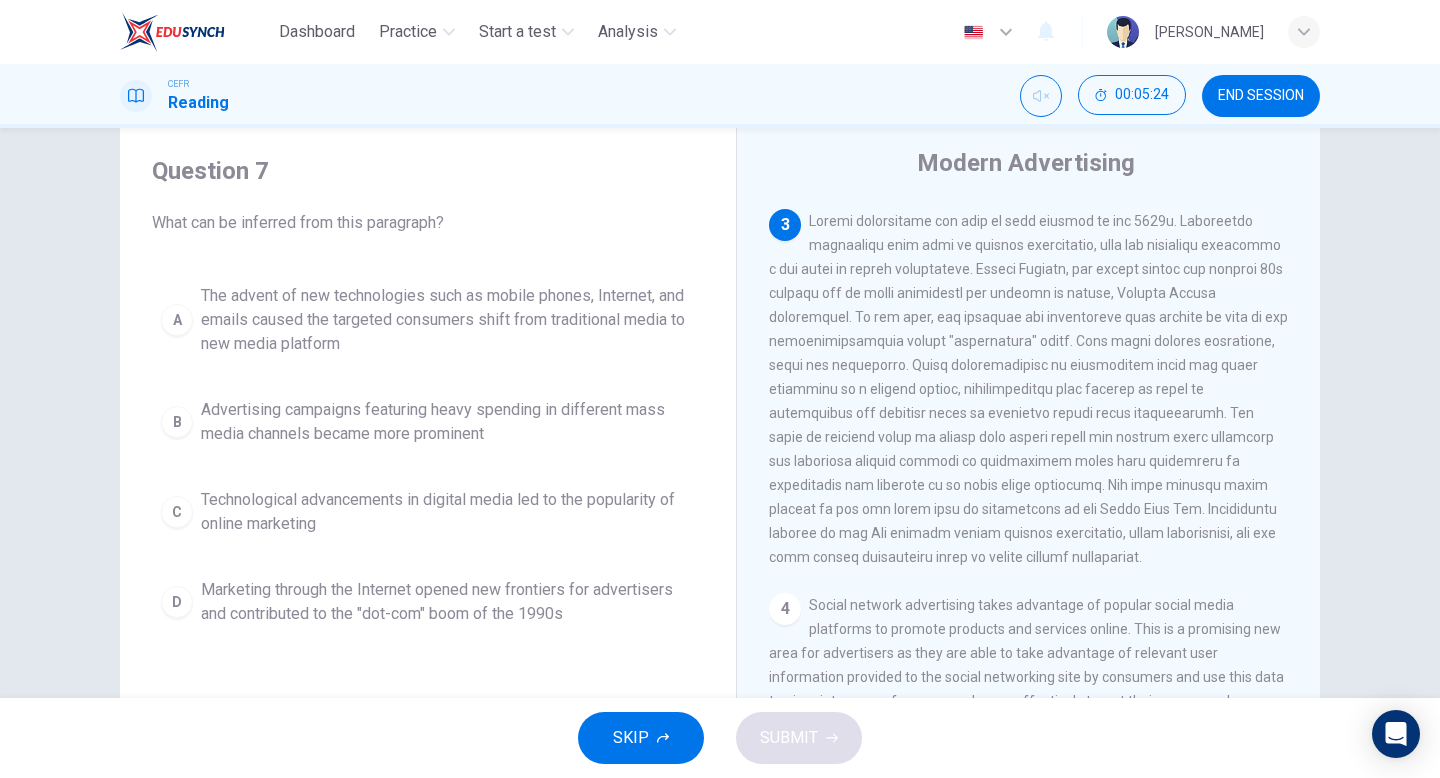 click on "C" at bounding box center [177, 512] 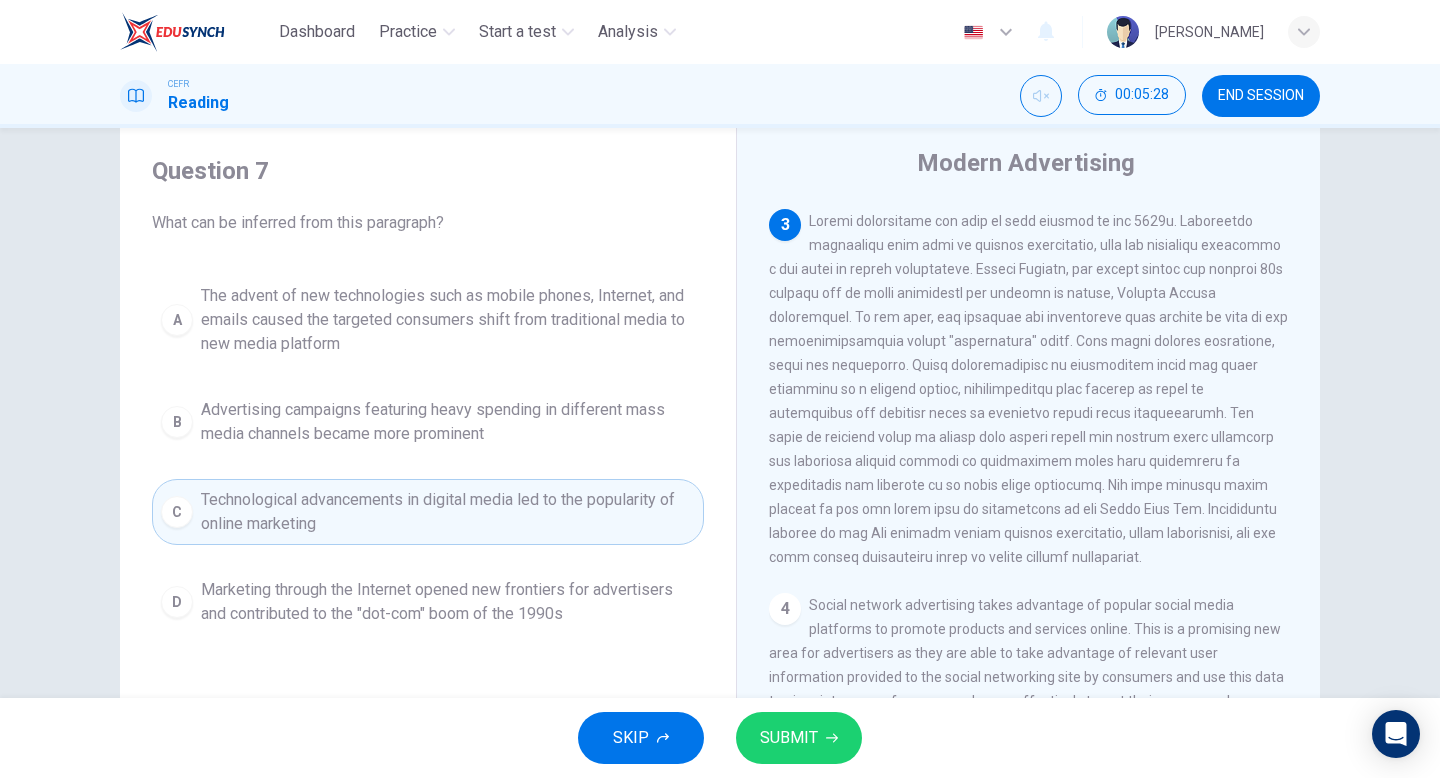 click on "SUBMIT" at bounding box center (789, 738) 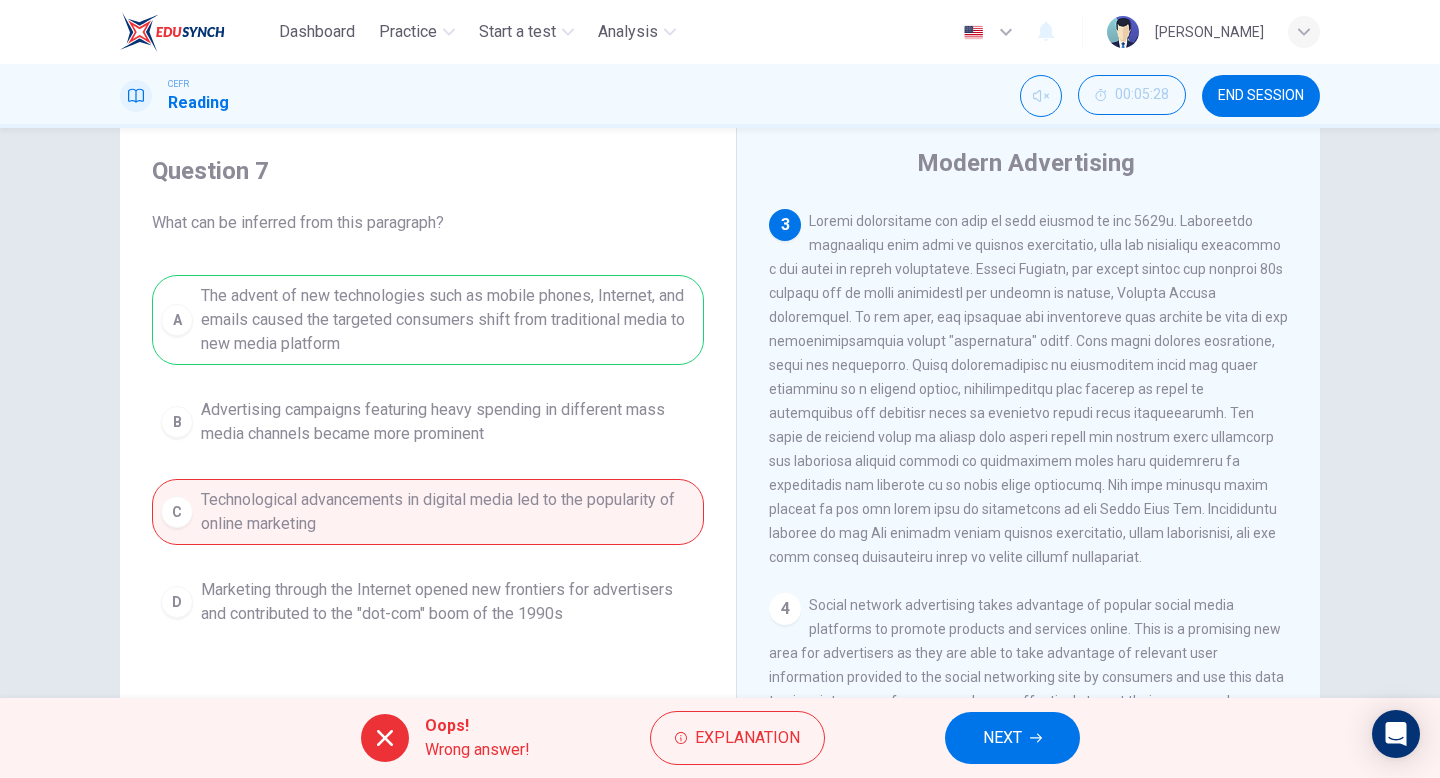 click 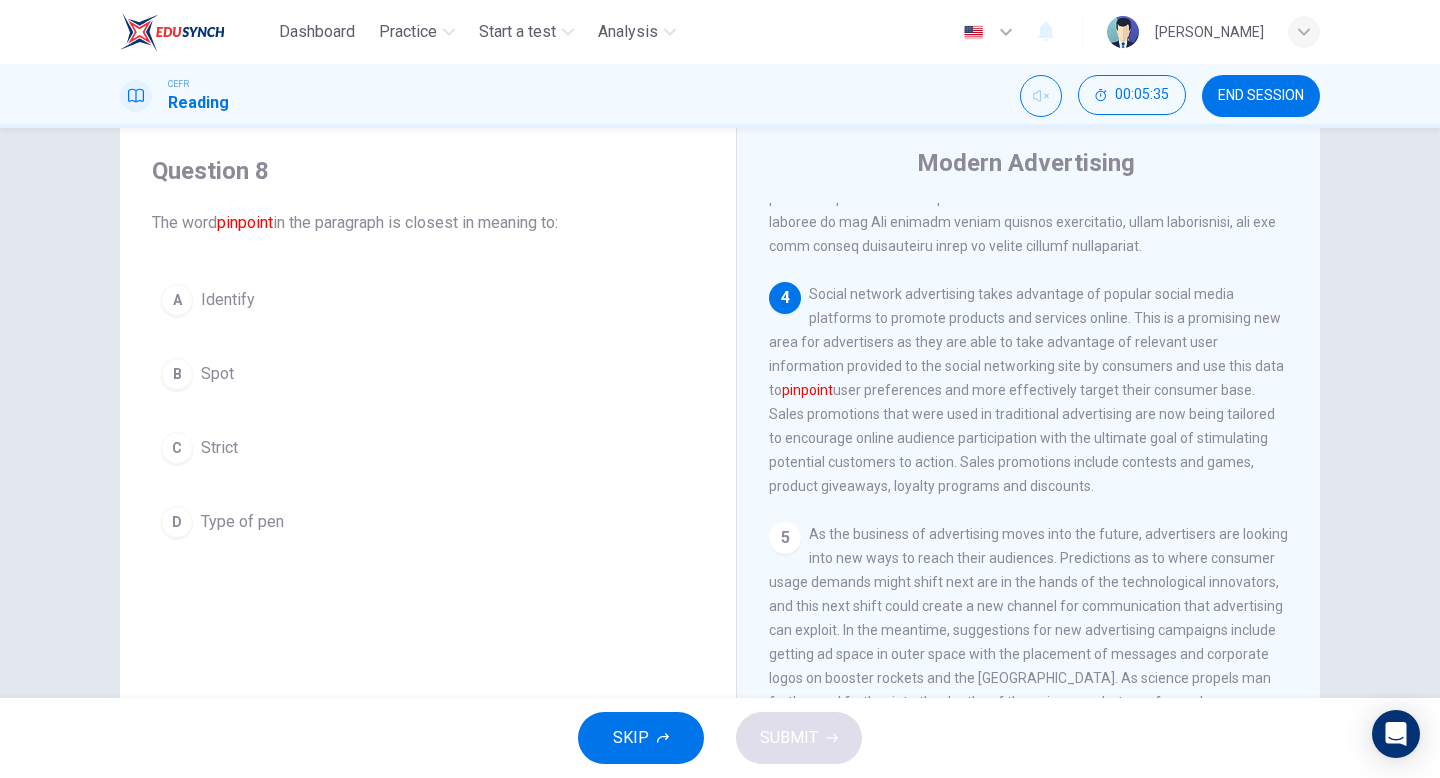 scroll, scrollTop: 988, scrollLeft: 0, axis: vertical 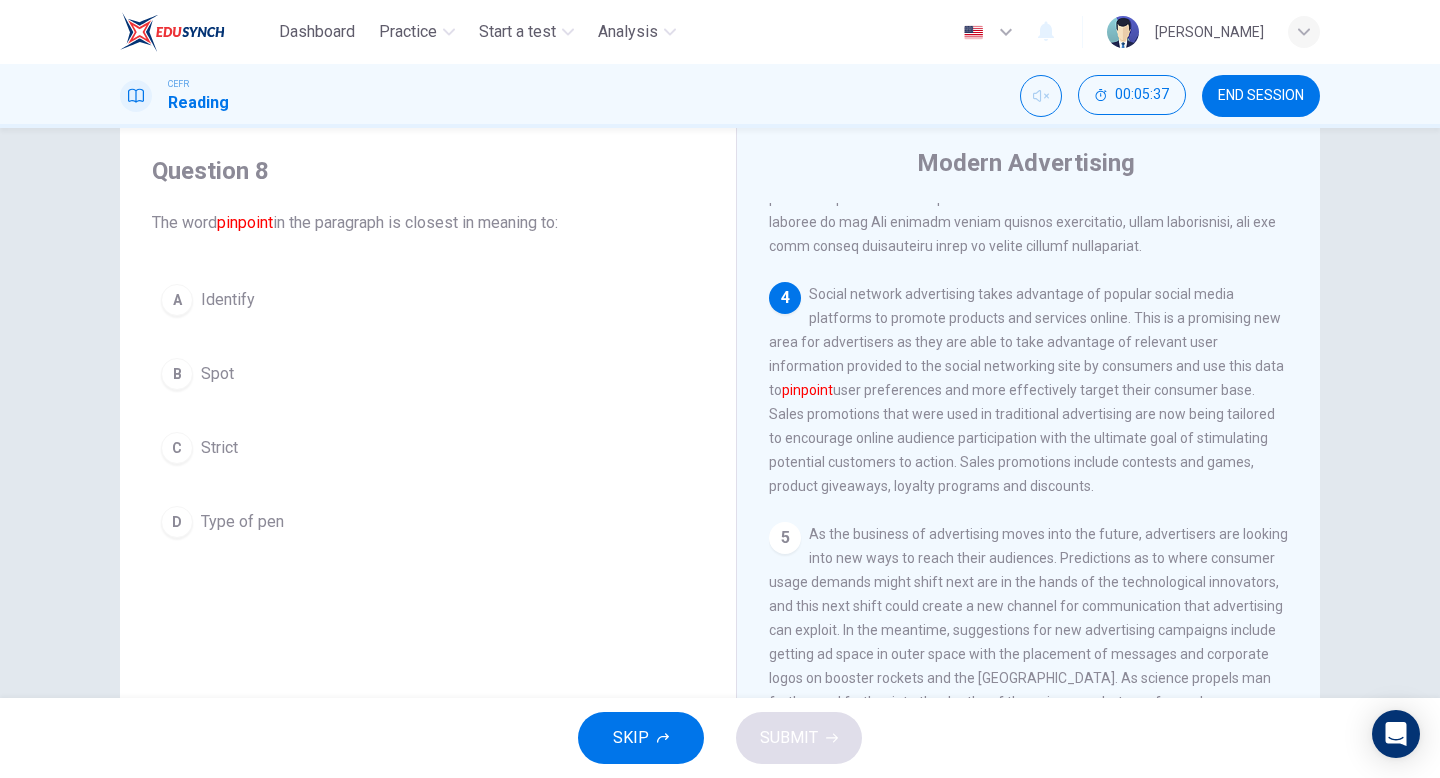 click on "A" at bounding box center [177, 300] 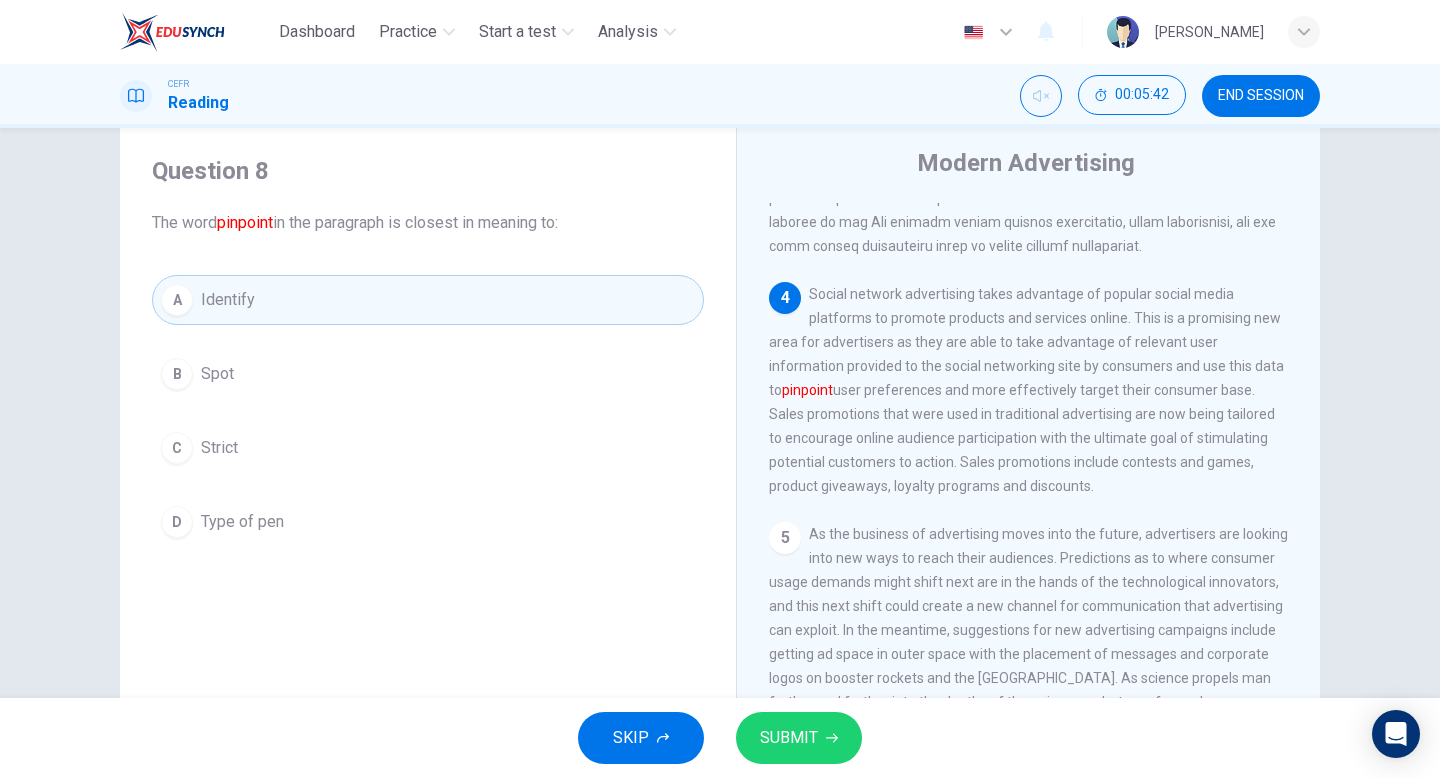 click 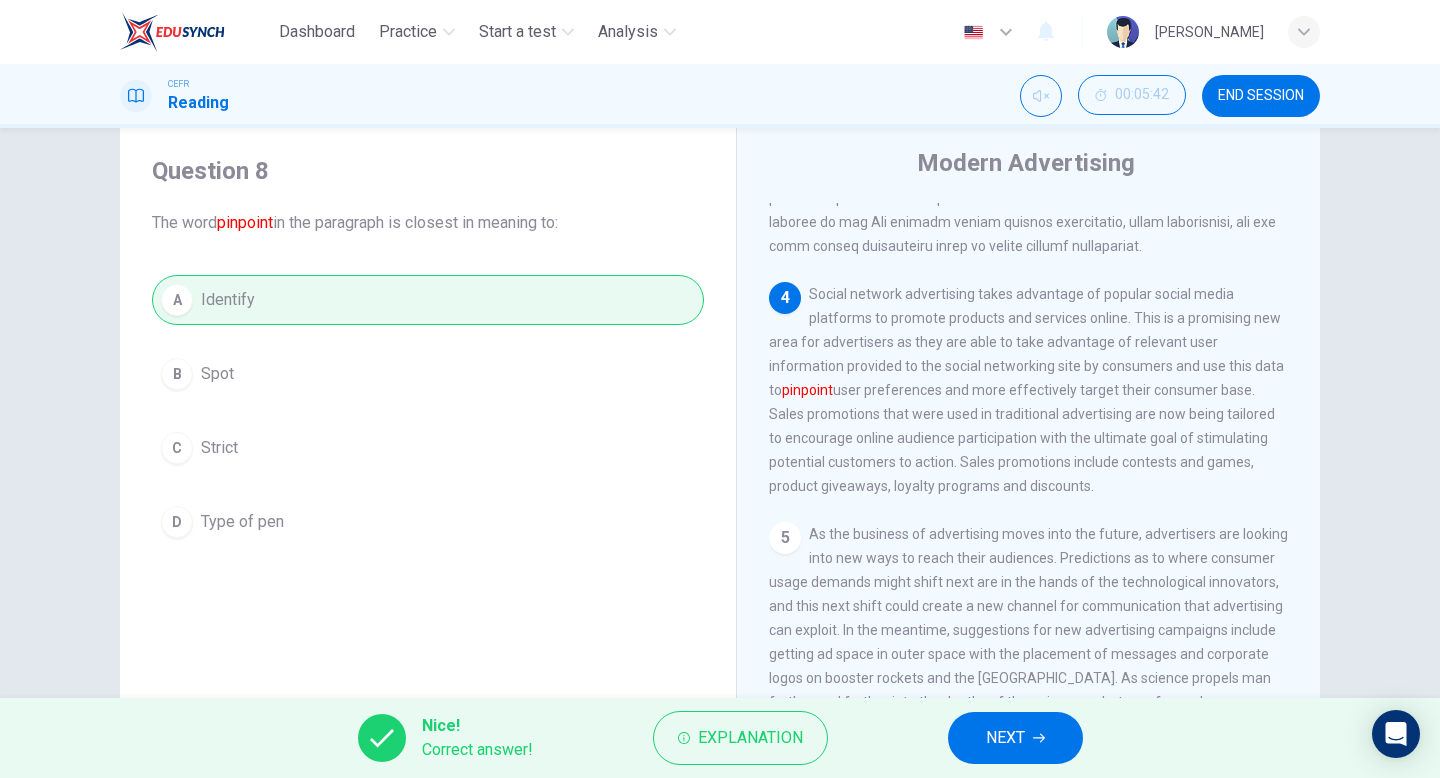 click on "NEXT" at bounding box center [1015, 738] 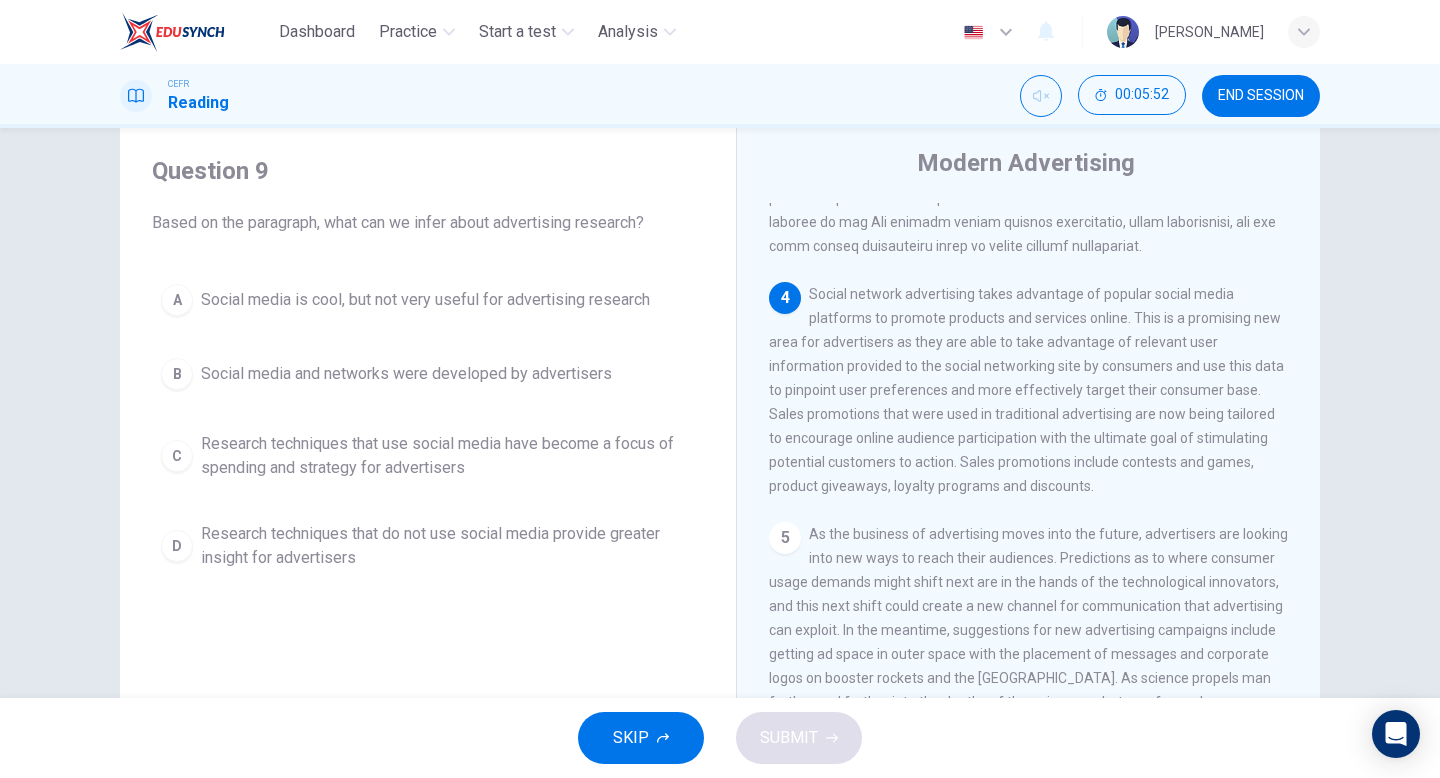 click on "Social network advertising takes advantage of popular social media platforms to promote products and services online. This is a promising new area for advertisers as they are able to take advantage of relevant user information provided to the social networking site by consumers and use this data to pinpoint user preferences and more effectively target their consumer base. Sales promotions that were used in traditional advertising are now being tailored to encourage online audience participation with the ultimate goal of stimulating potential customers to action. Sales promotions include contests and games, product giveaways, loyalty programs and discounts." at bounding box center (1026, 390) 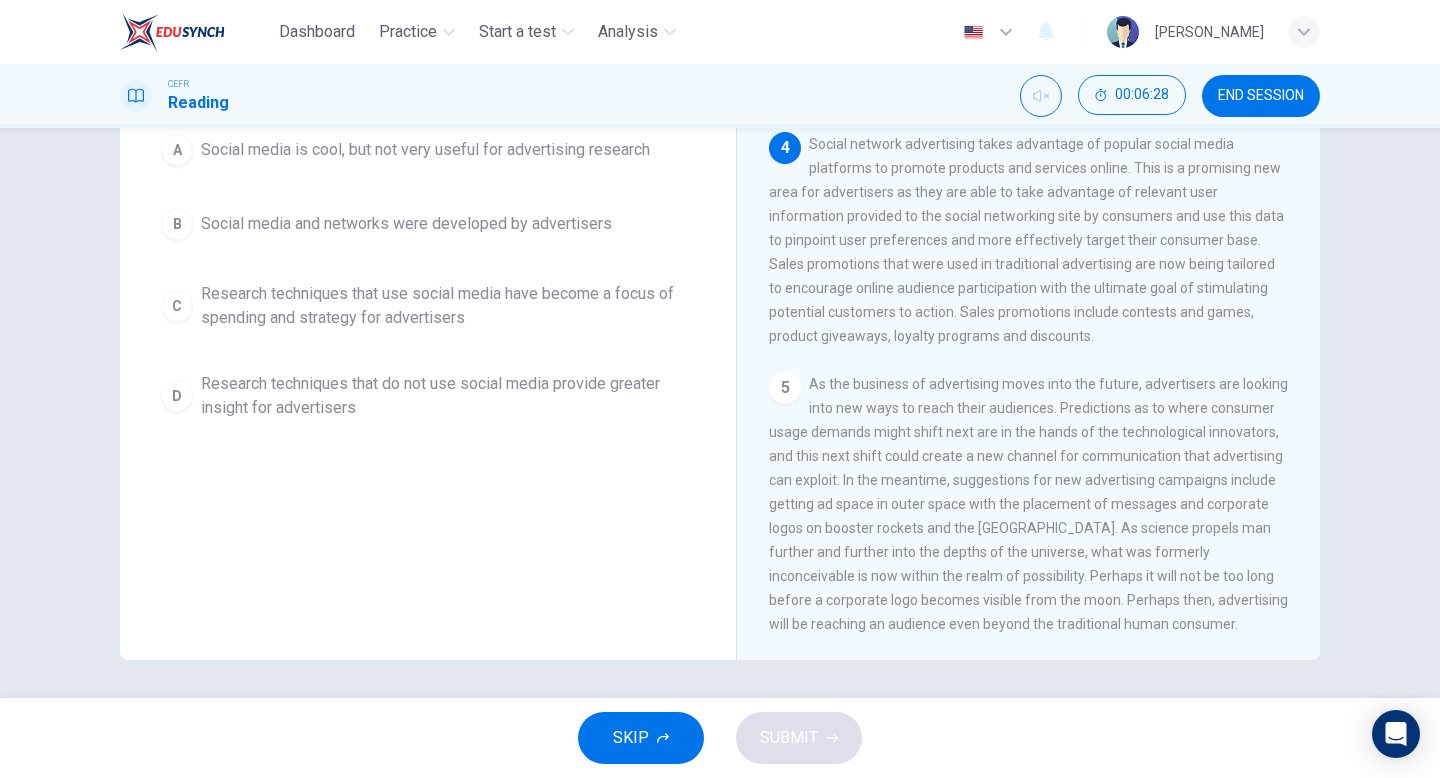scroll, scrollTop: 205, scrollLeft: 0, axis: vertical 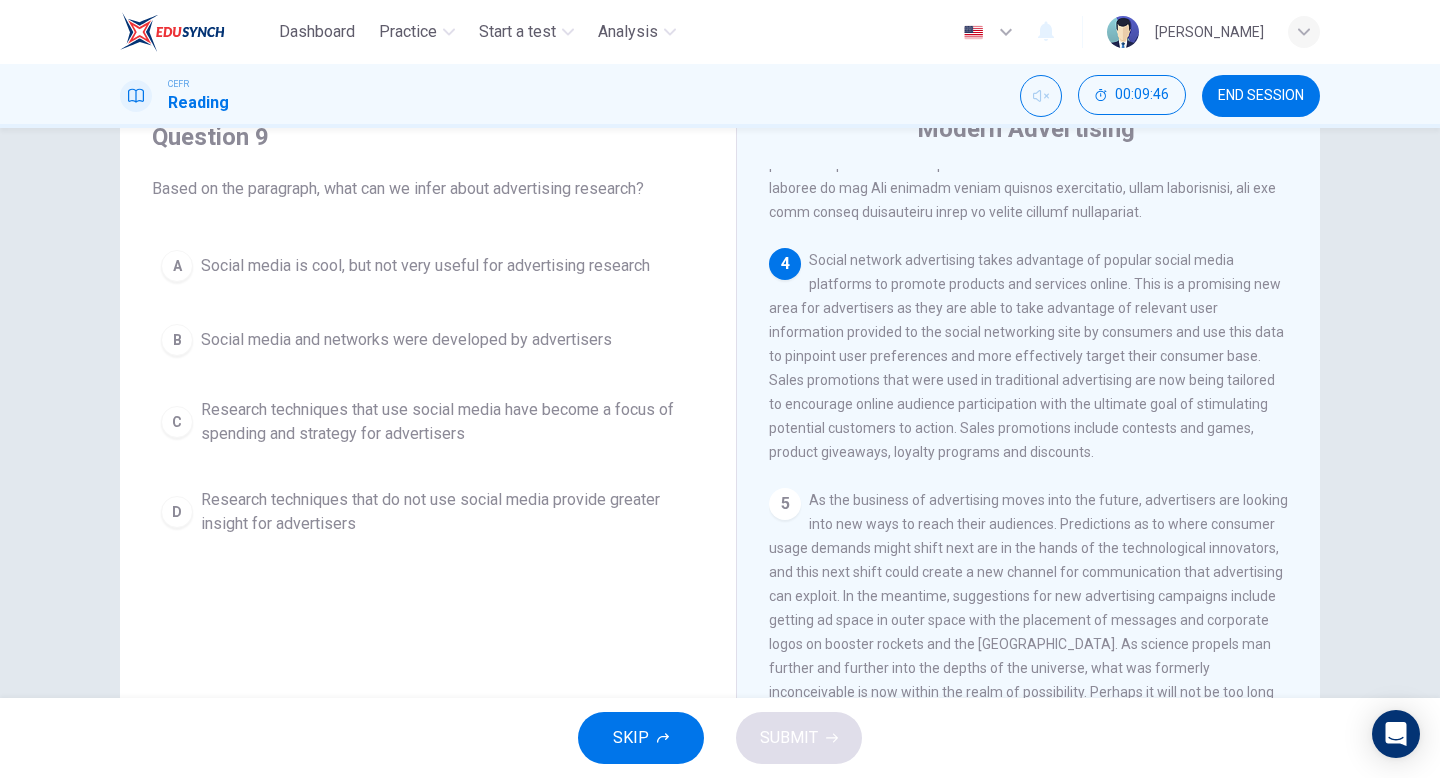 click on "C" at bounding box center (177, 422) 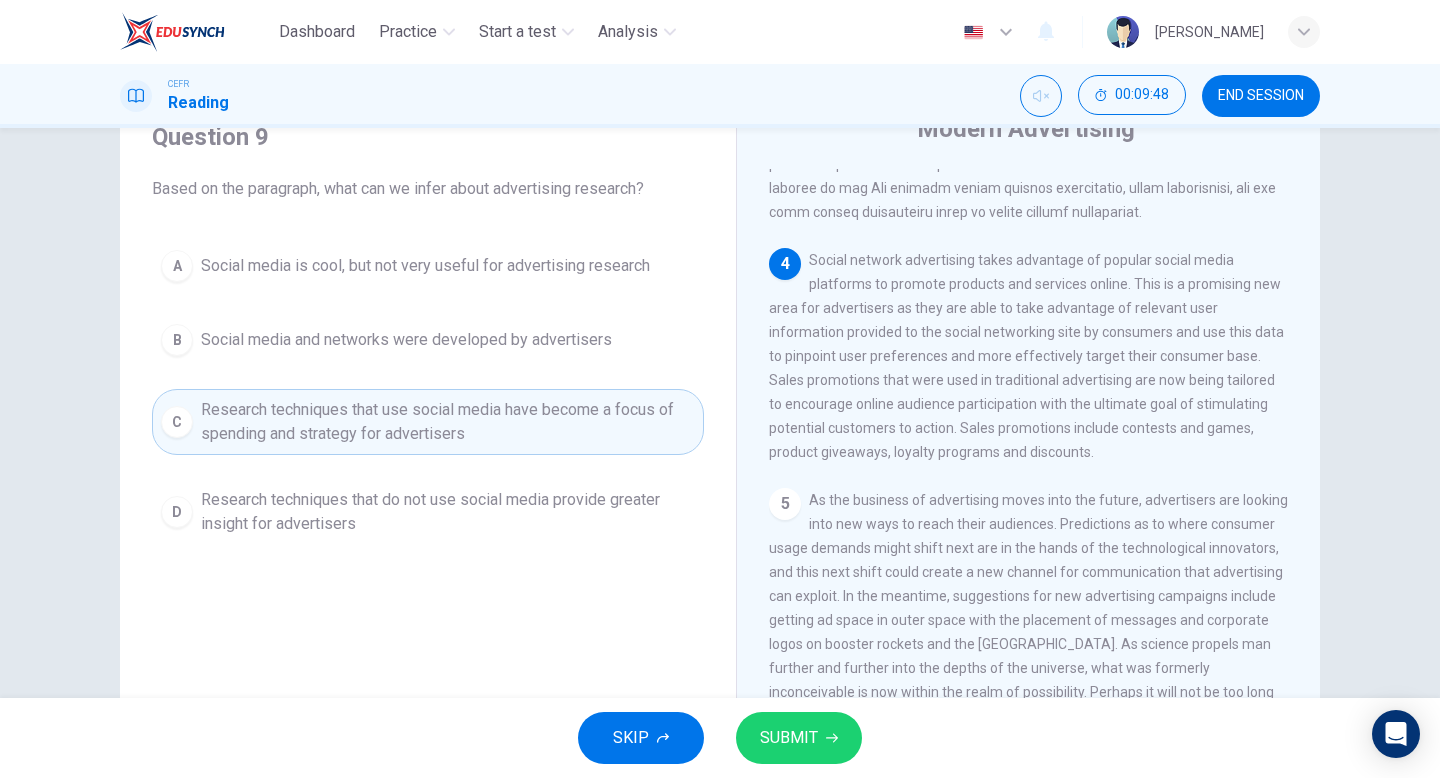 click on "SUBMIT" at bounding box center [799, 738] 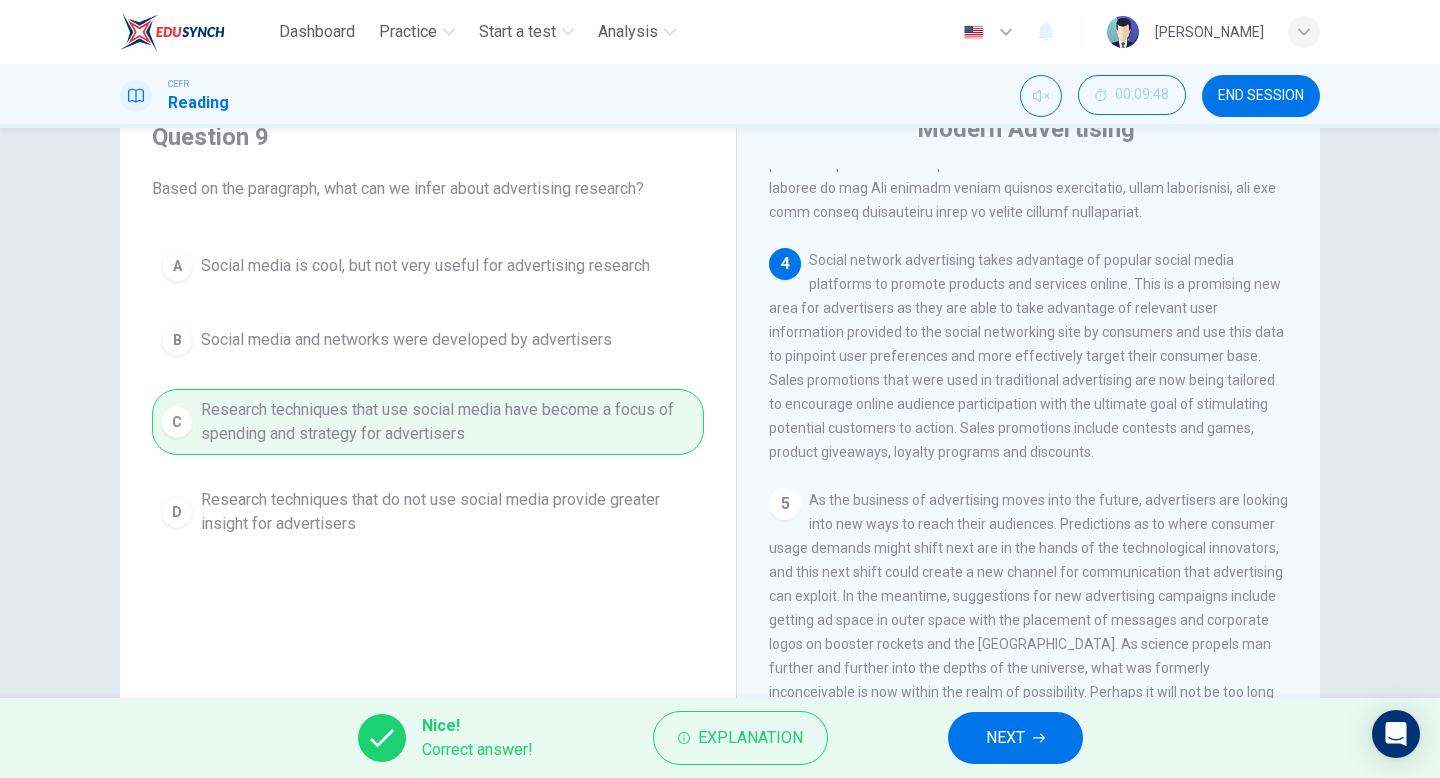 click on "NEXT" at bounding box center (1015, 738) 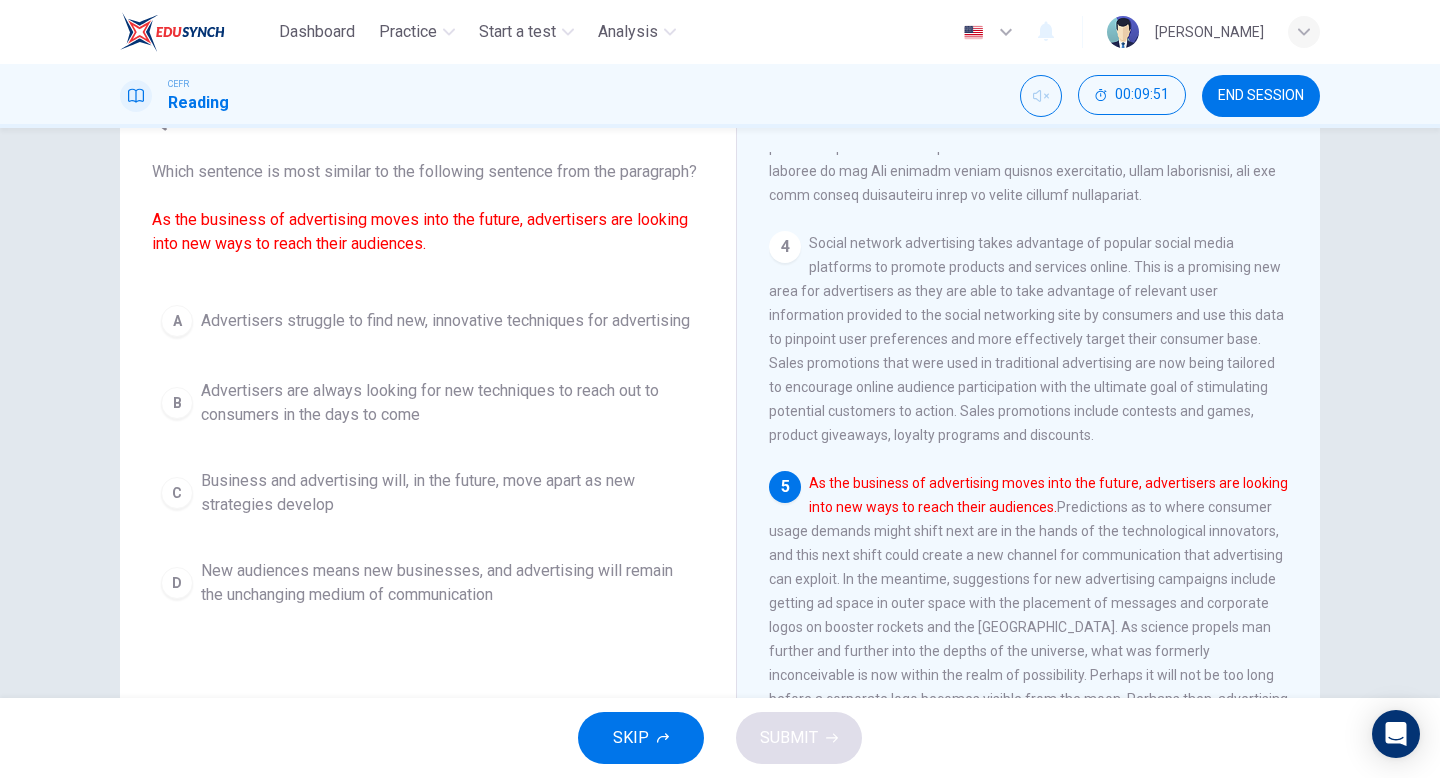 scroll, scrollTop: 110, scrollLeft: 0, axis: vertical 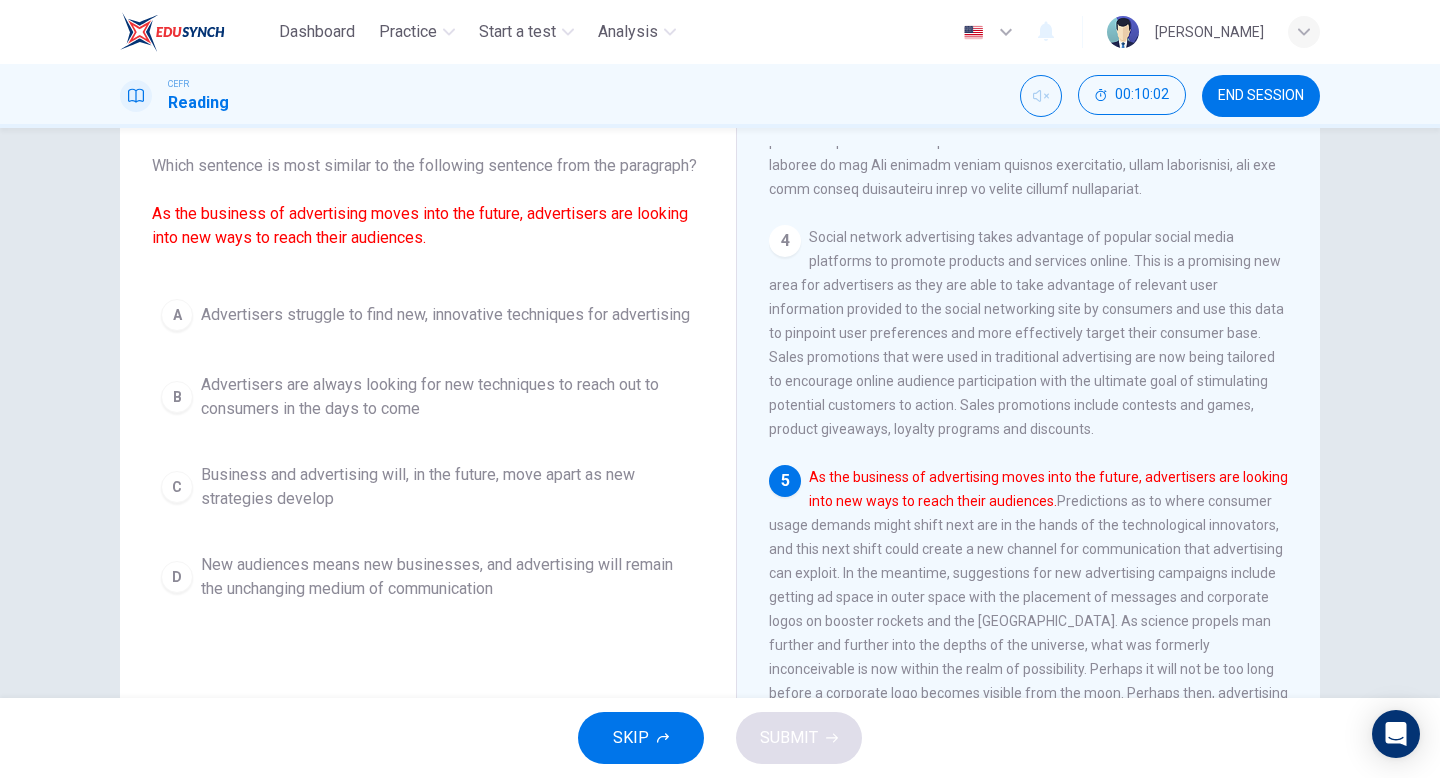 click on "B" at bounding box center (177, 397) 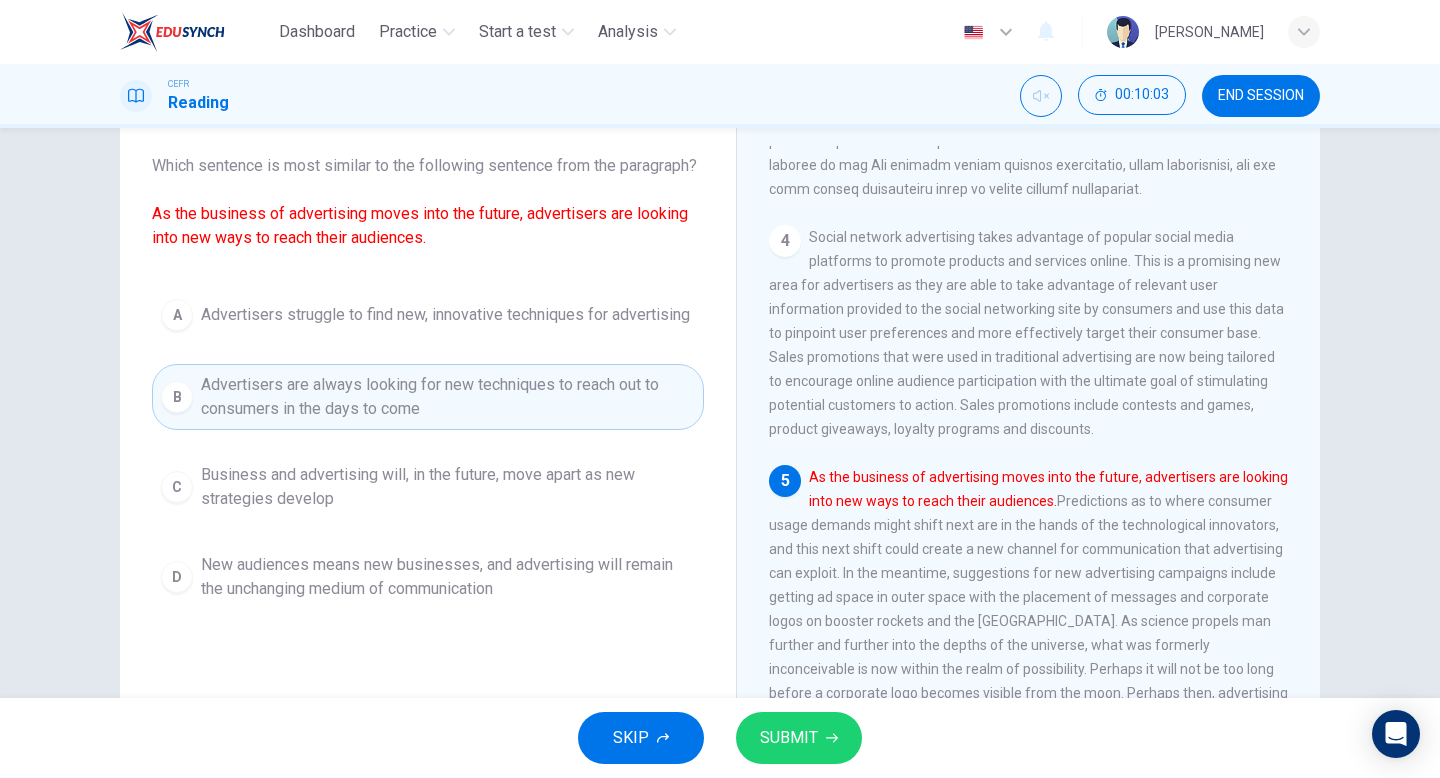 click on "SUBMIT" at bounding box center (789, 738) 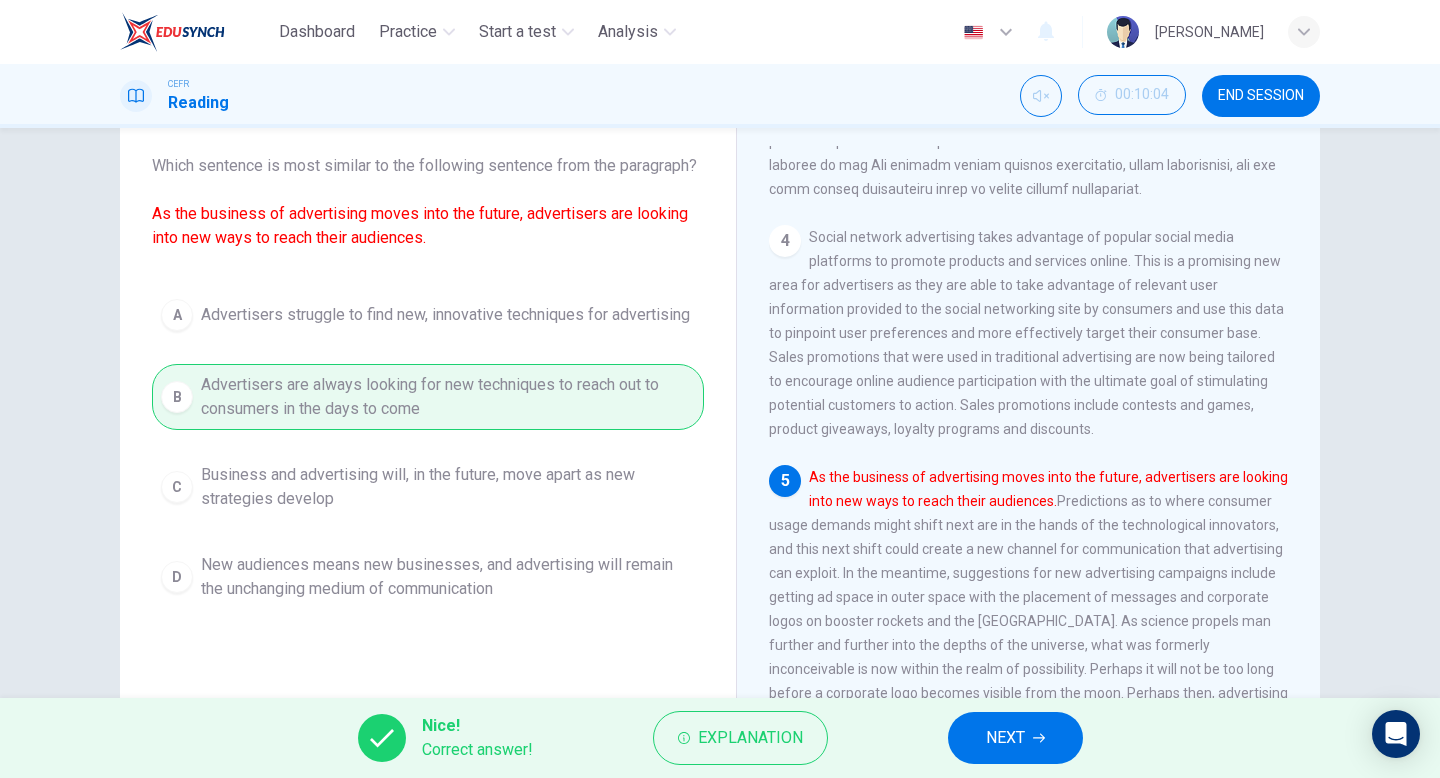 click on "NEXT" at bounding box center (1005, 738) 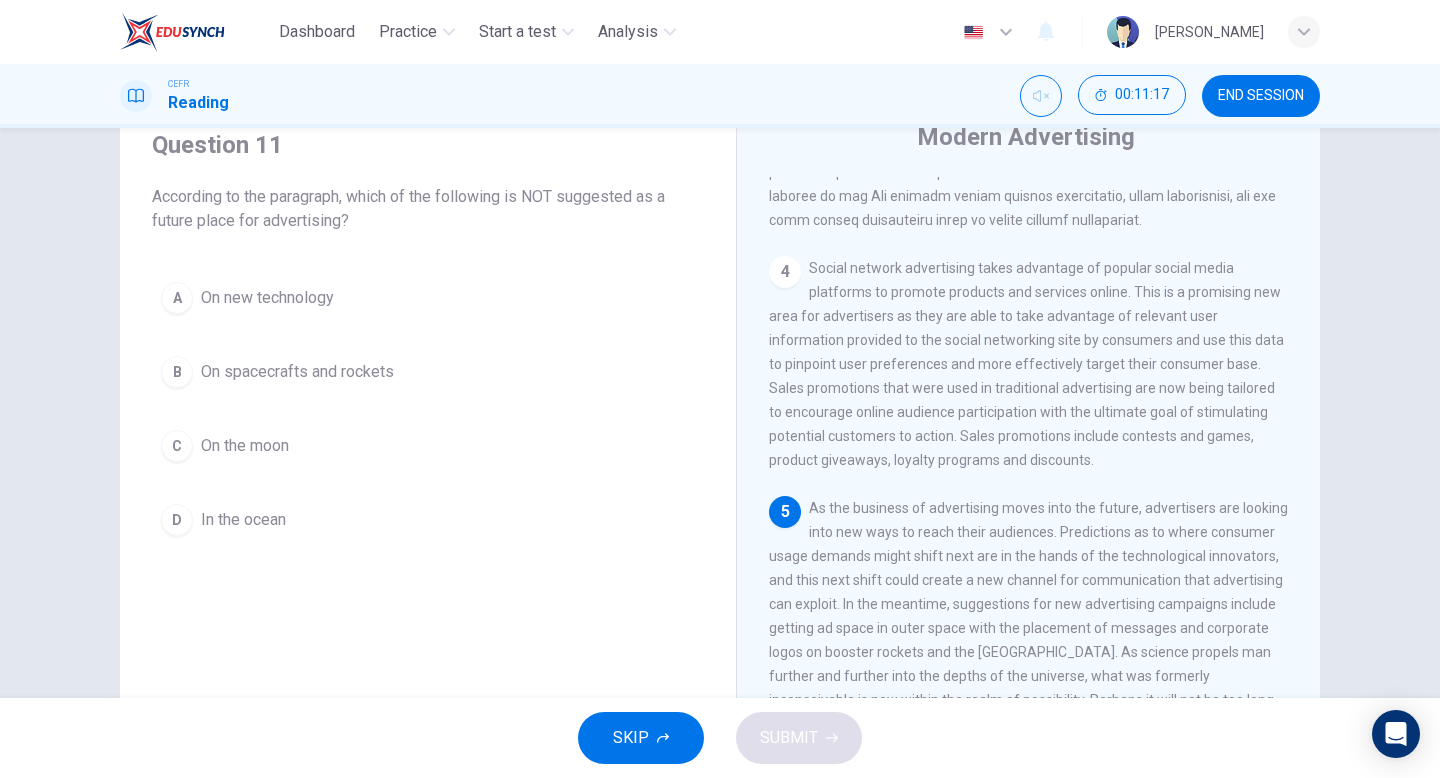 scroll, scrollTop: 63, scrollLeft: 0, axis: vertical 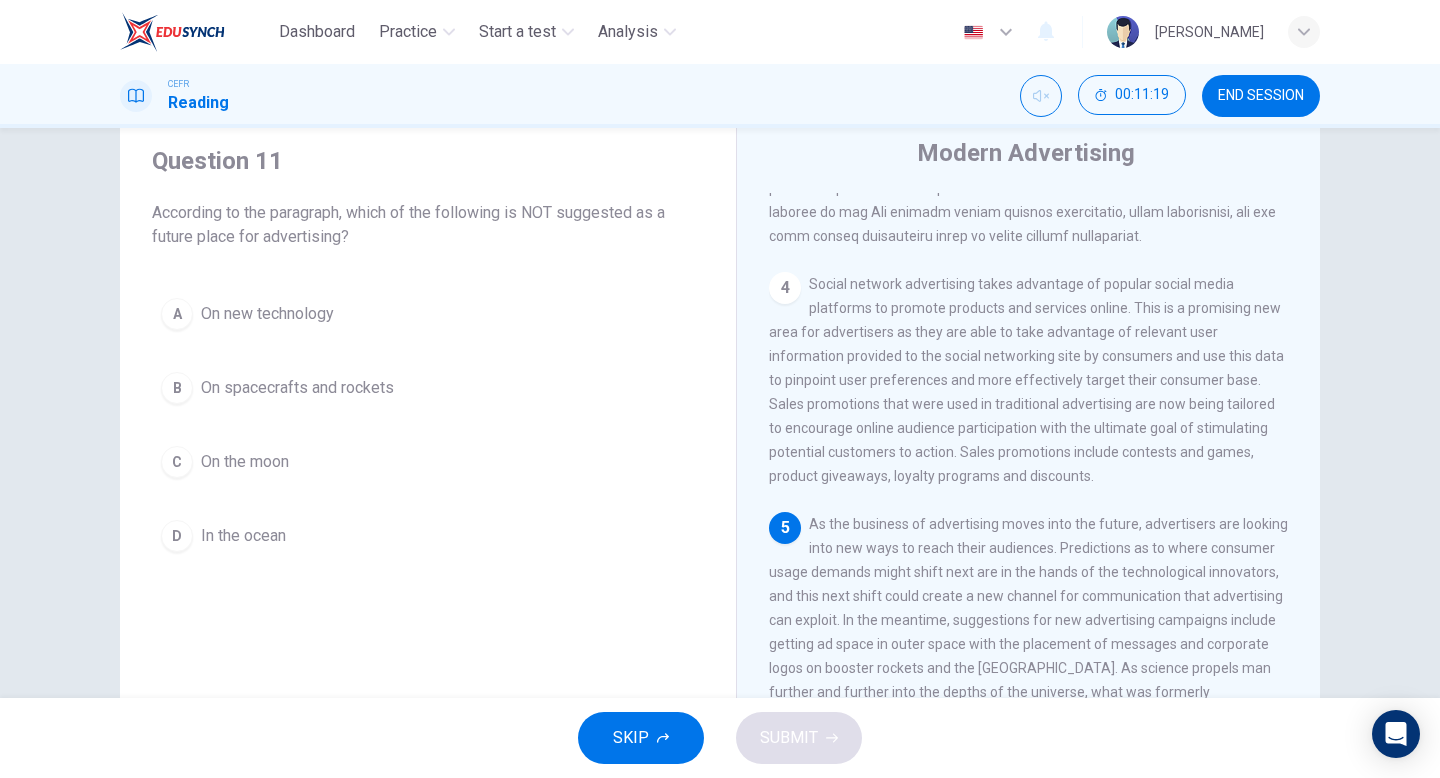 click on "D" at bounding box center (177, 536) 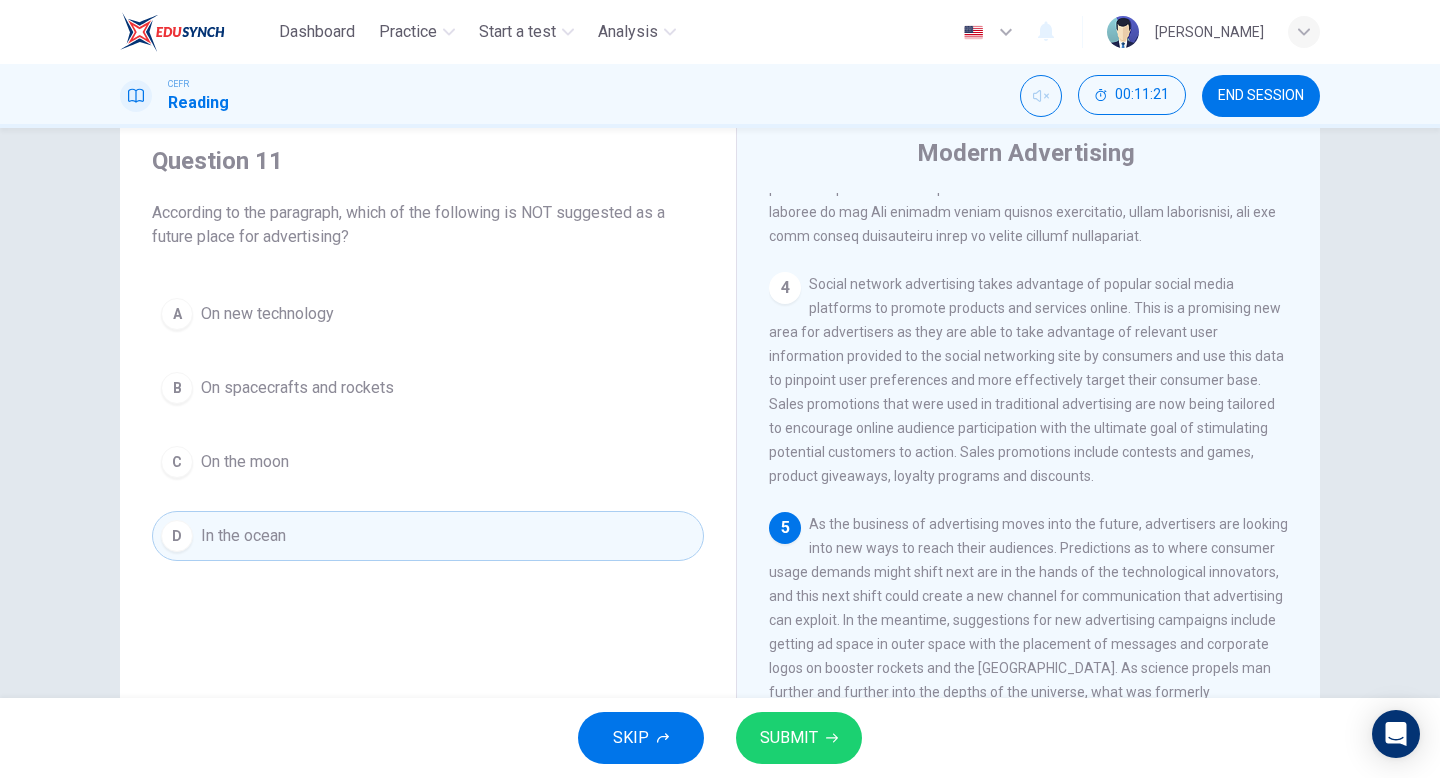 click on "SUBMIT" at bounding box center [789, 738] 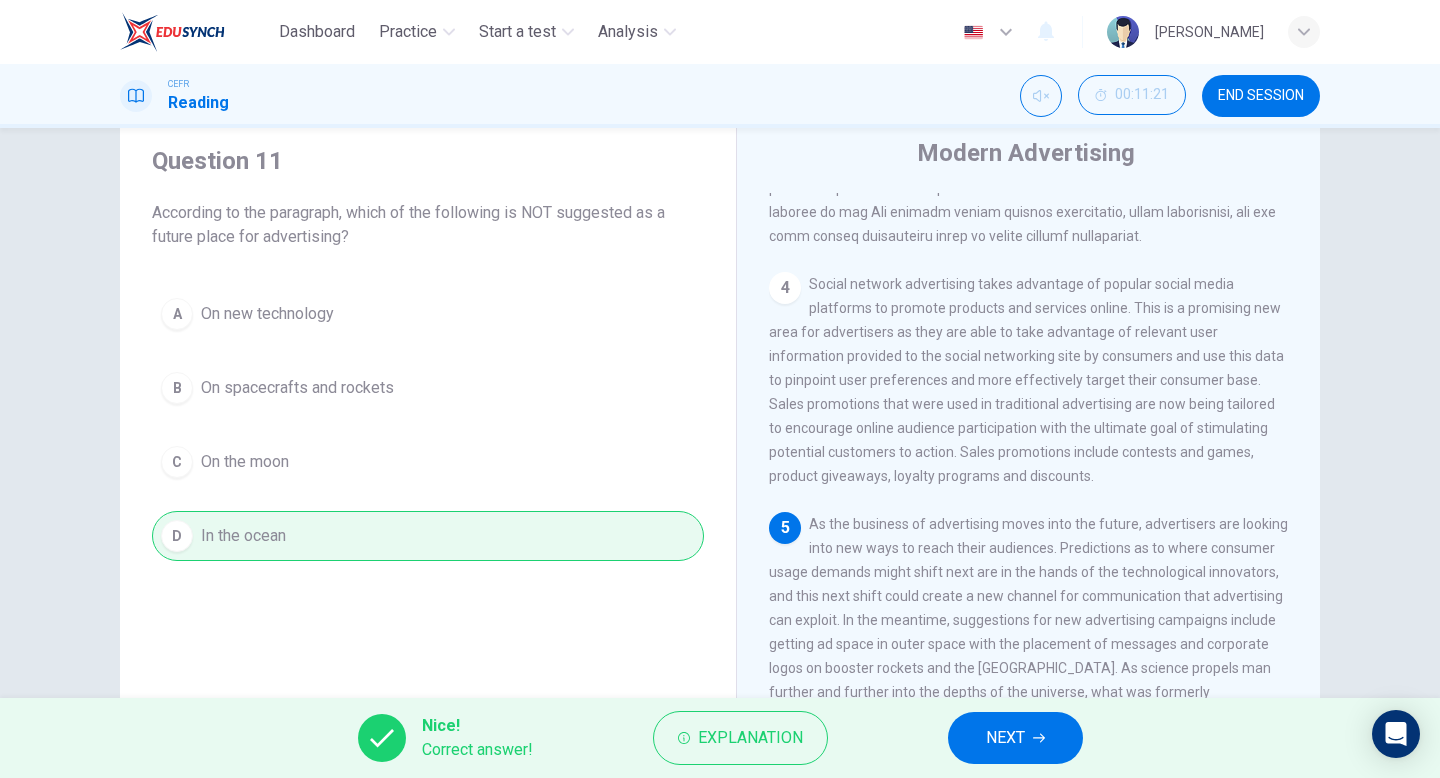 click on "NEXT" at bounding box center (1005, 738) 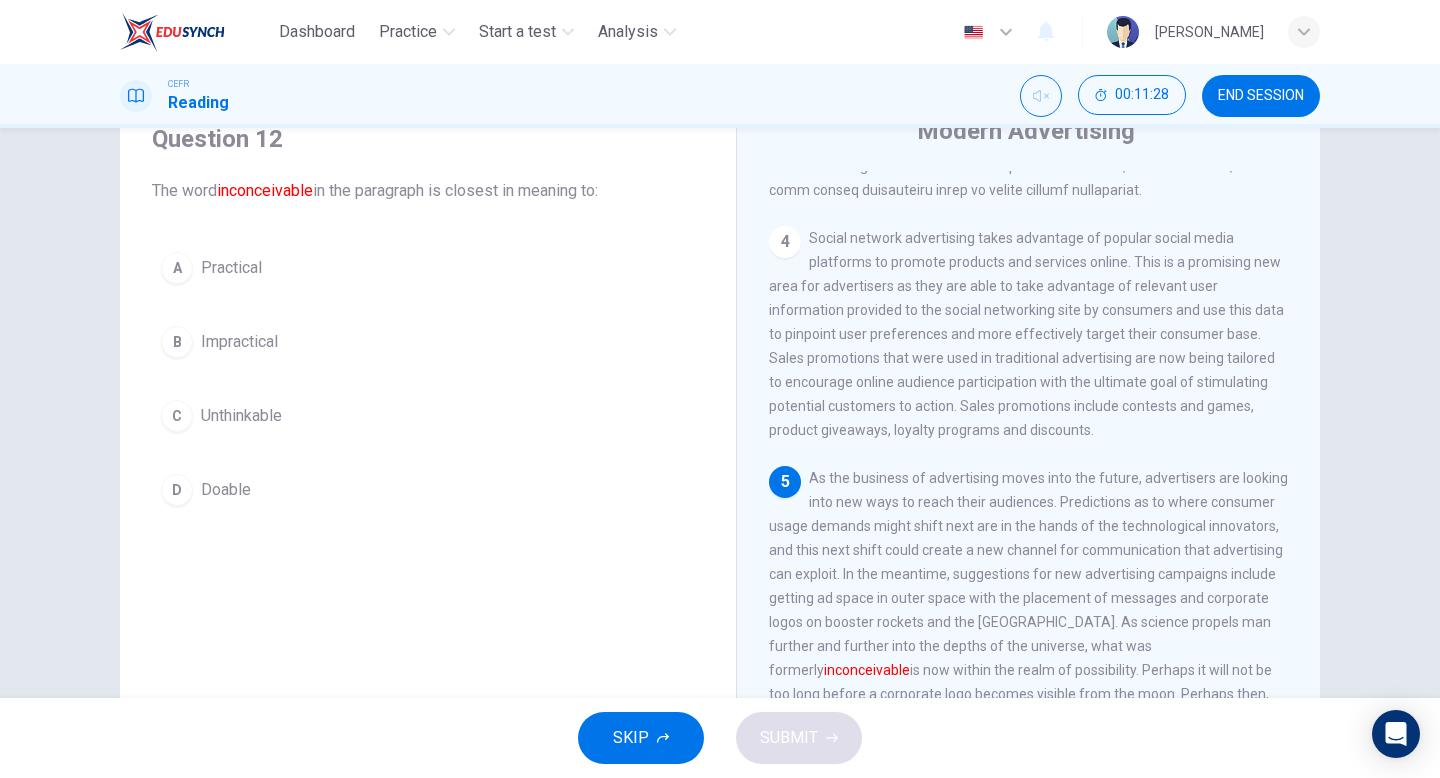scroll, scrollTop: 82, scrollLeft: 0, axis: vertical 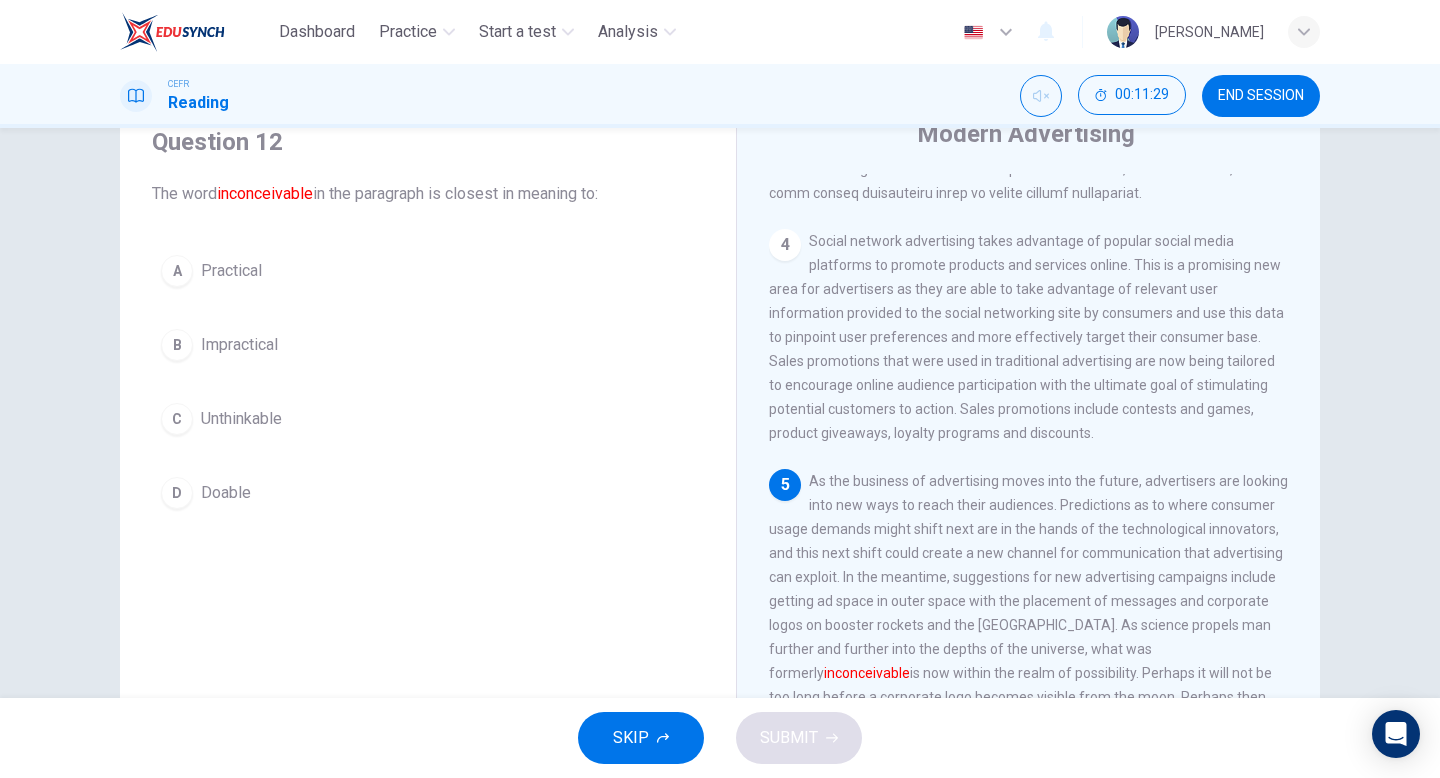 click on "C" at bounding box center (177, 419) 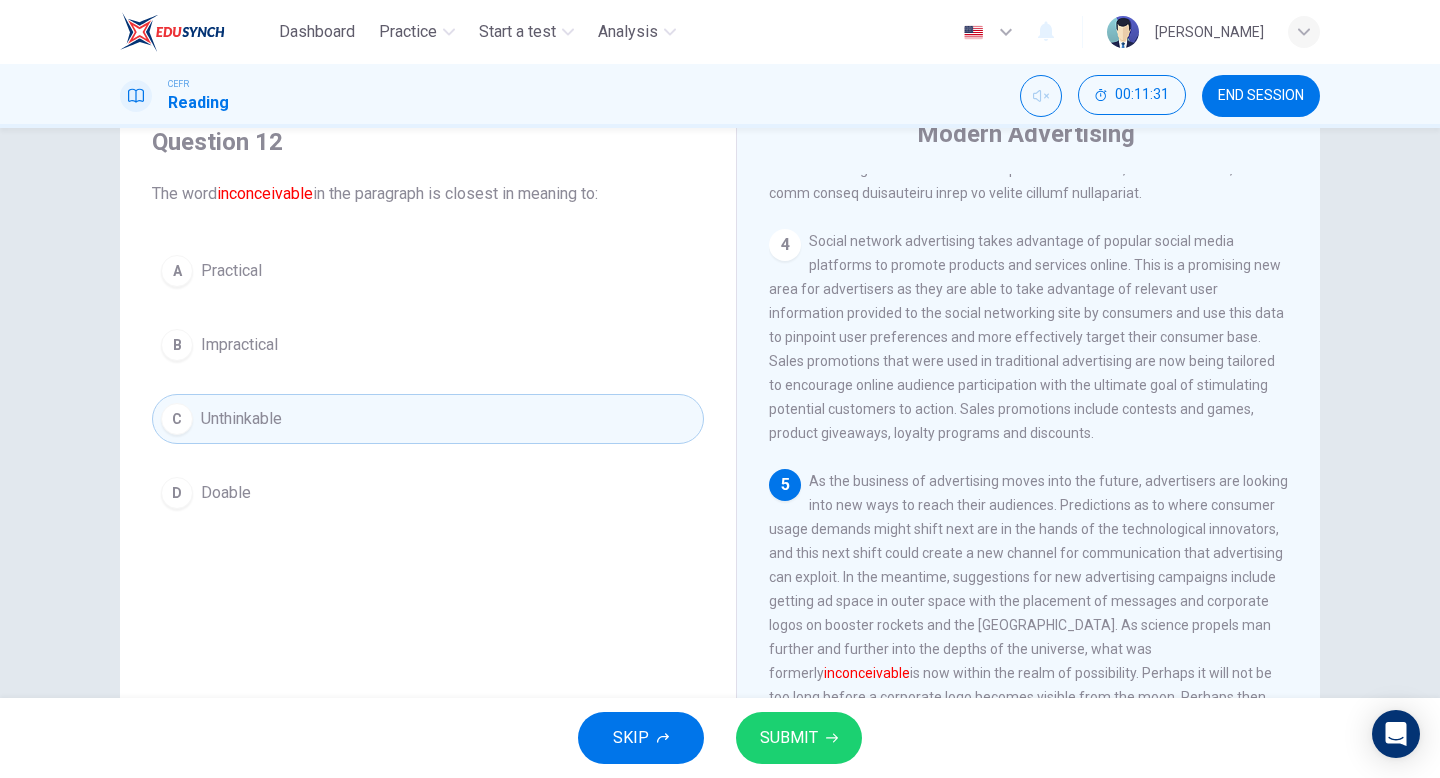 click on "SUBMIT" at bounding box center [789, 738] 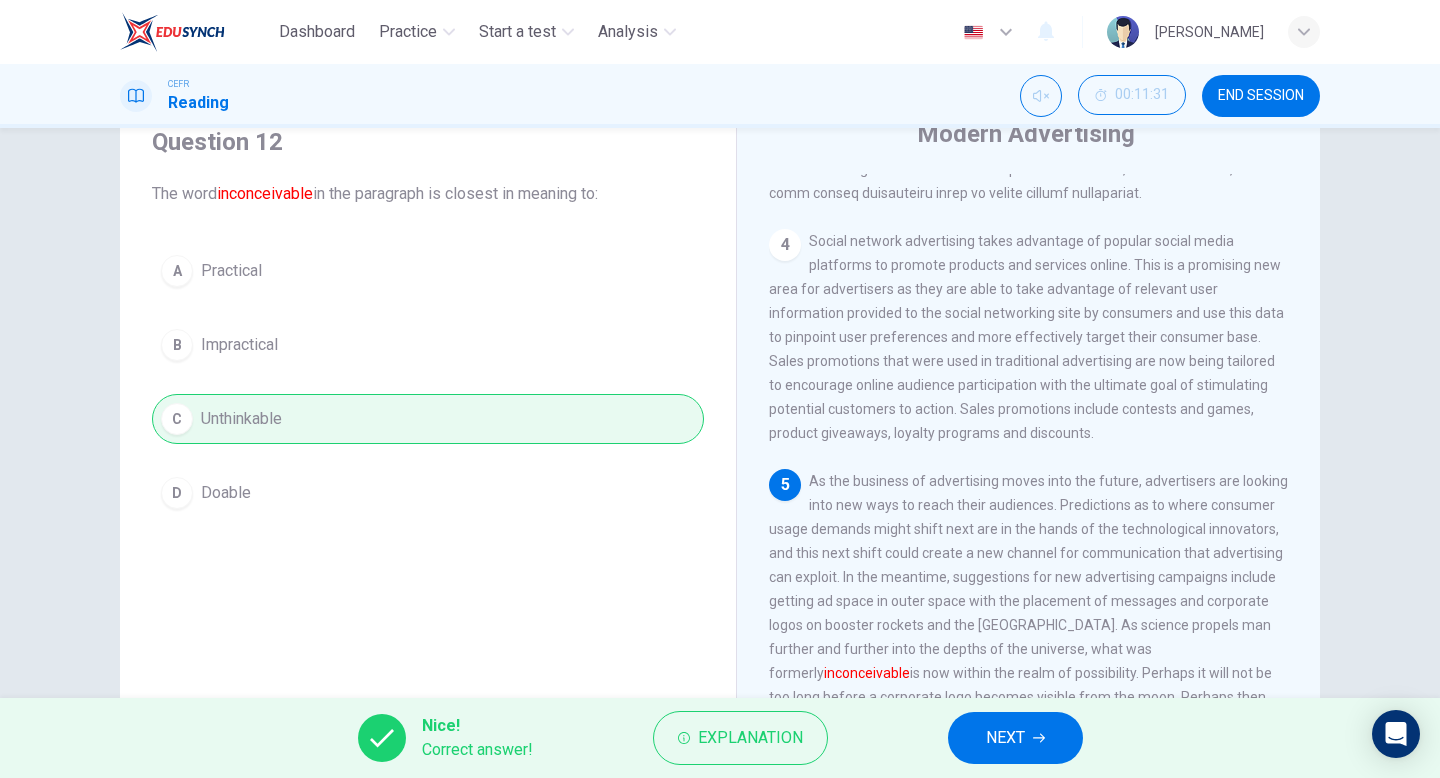 click on "NEXT" at bounding box center (1005, 738) 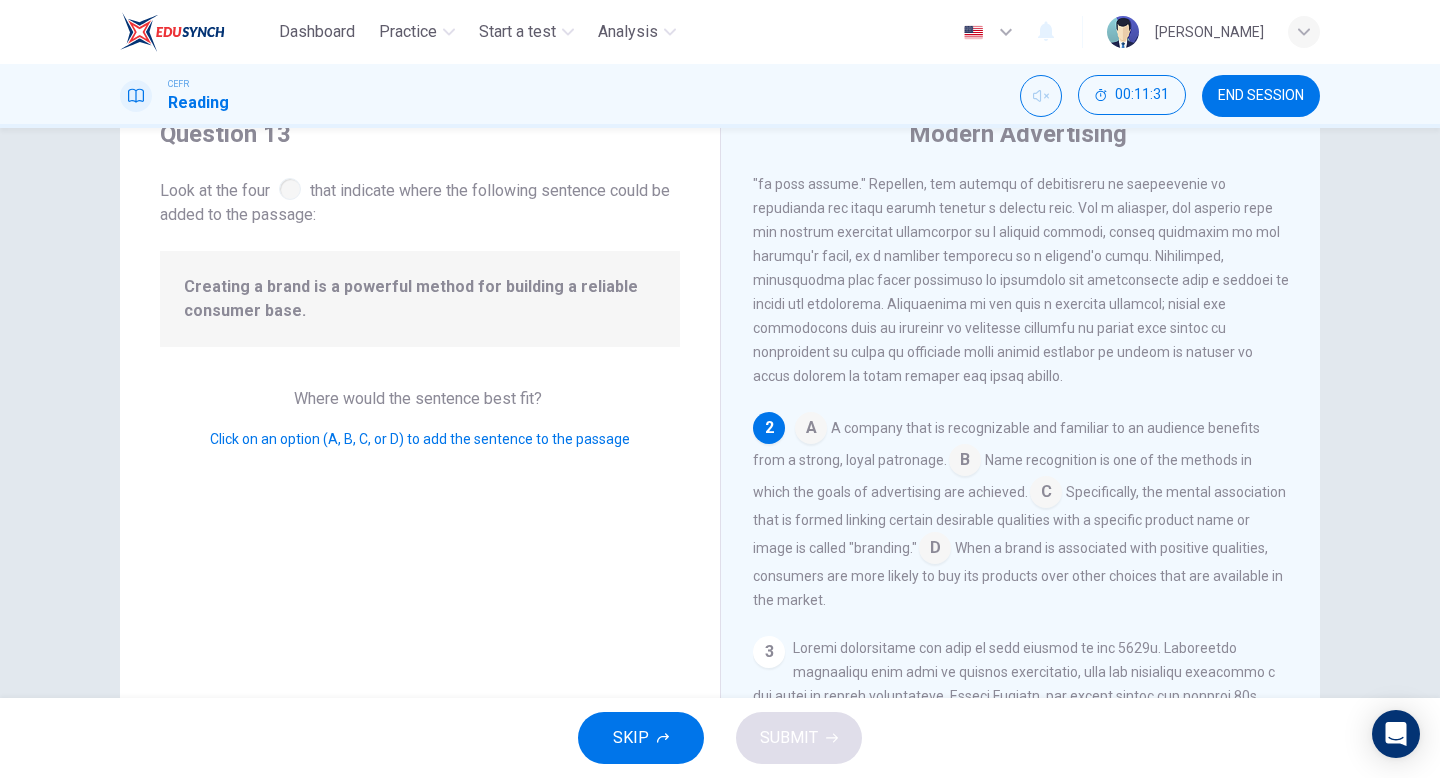scroll, scrollTop: 224, scrollLeft: 0, axis: vertical 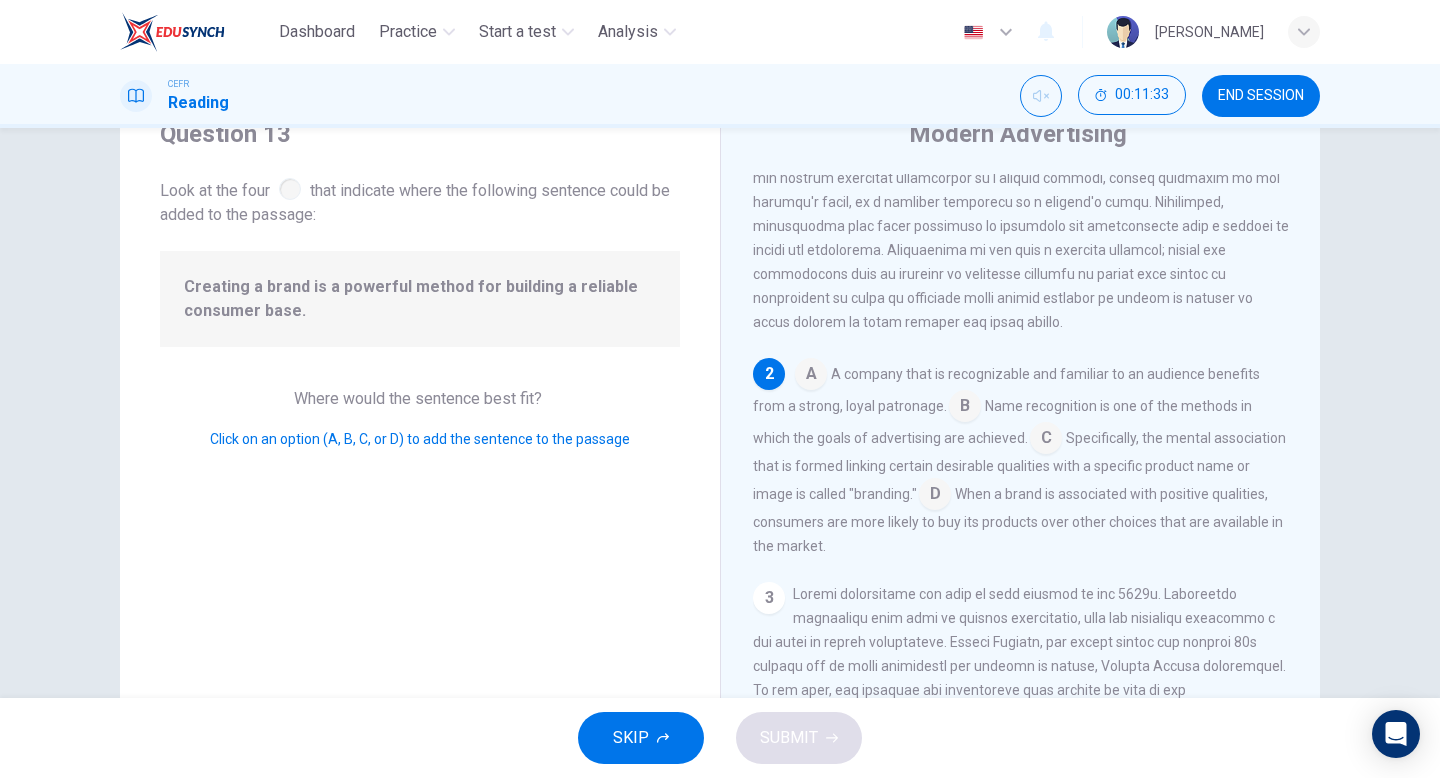 click on "END SESSION" at bounding box center [1261, 96] 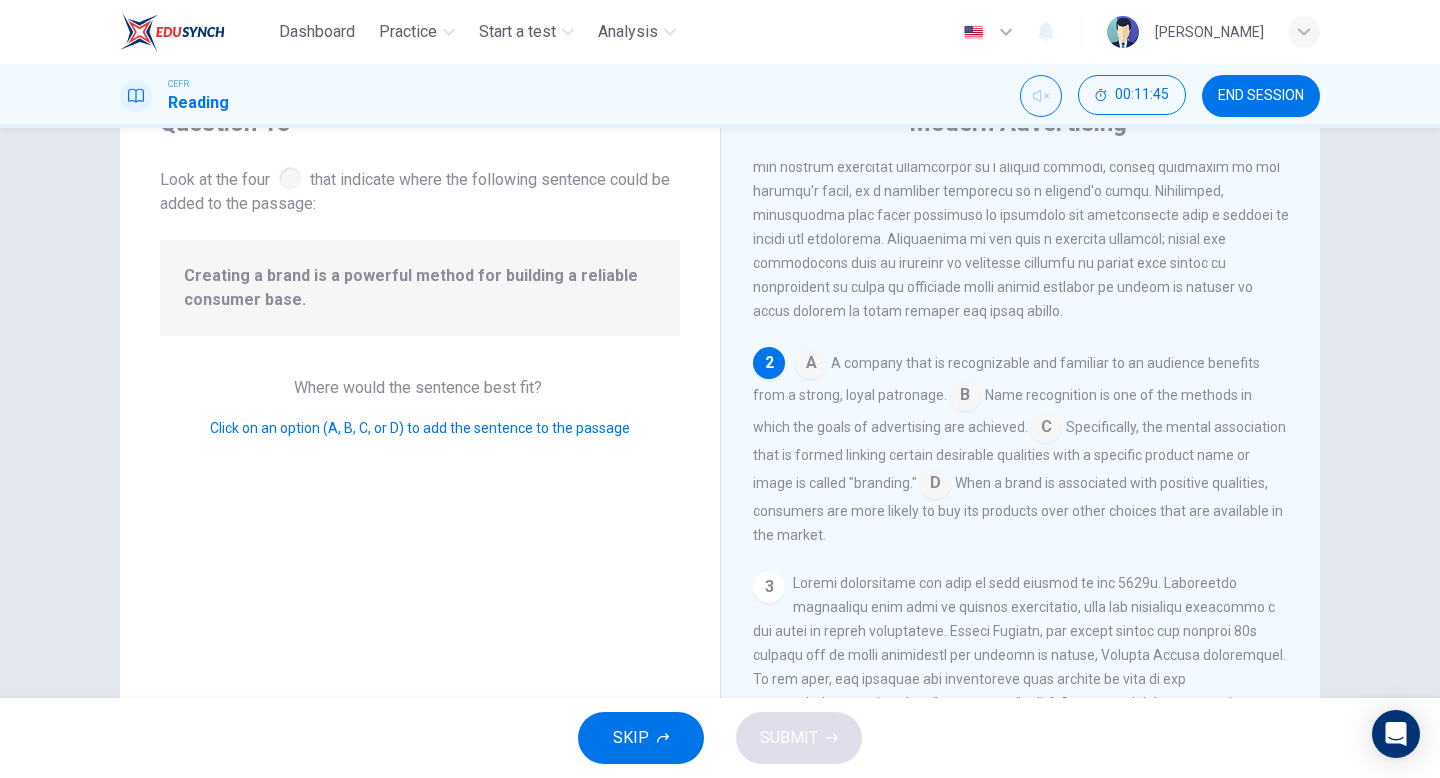scroll, scrollTop: 95, scrollLeft: 0, axis: vertical 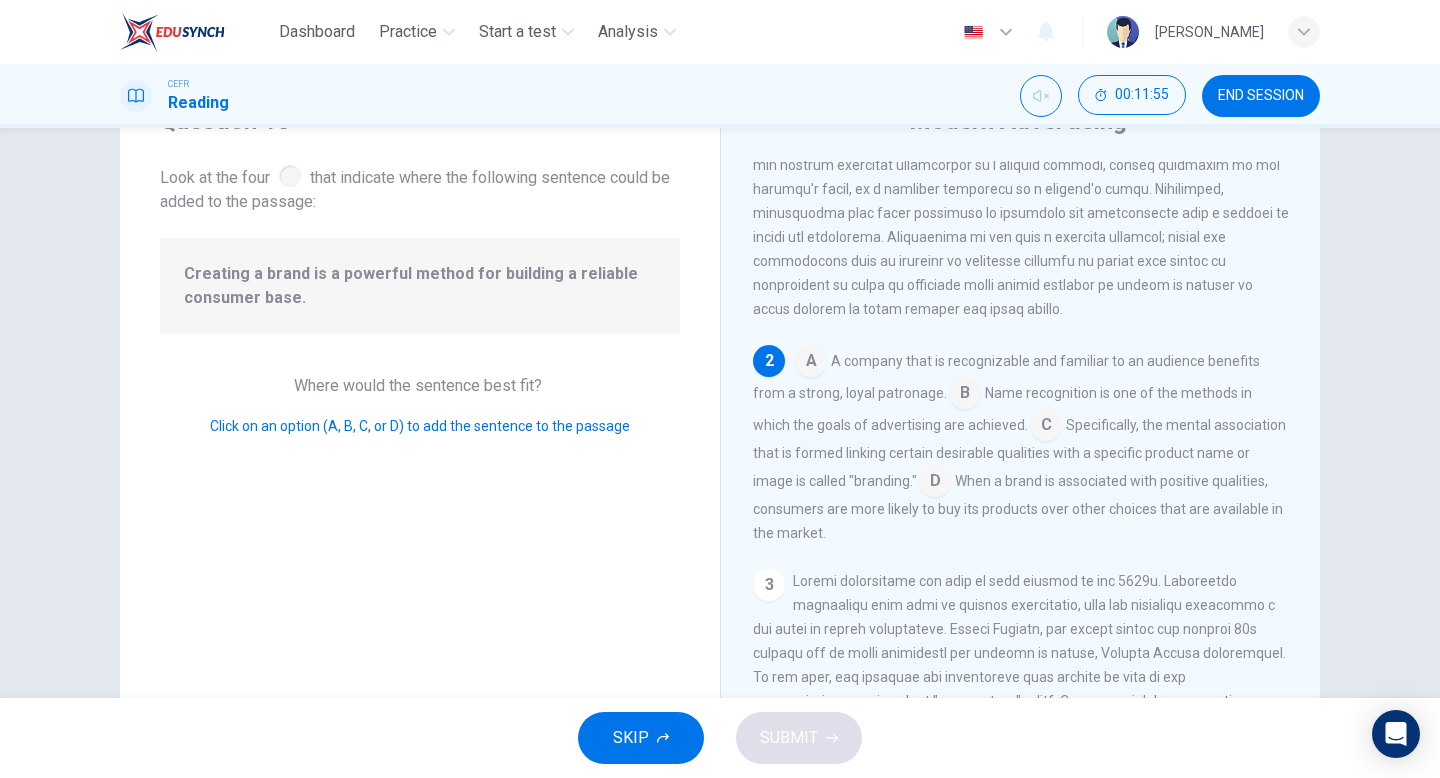 click at bounding box center (1046, 427) 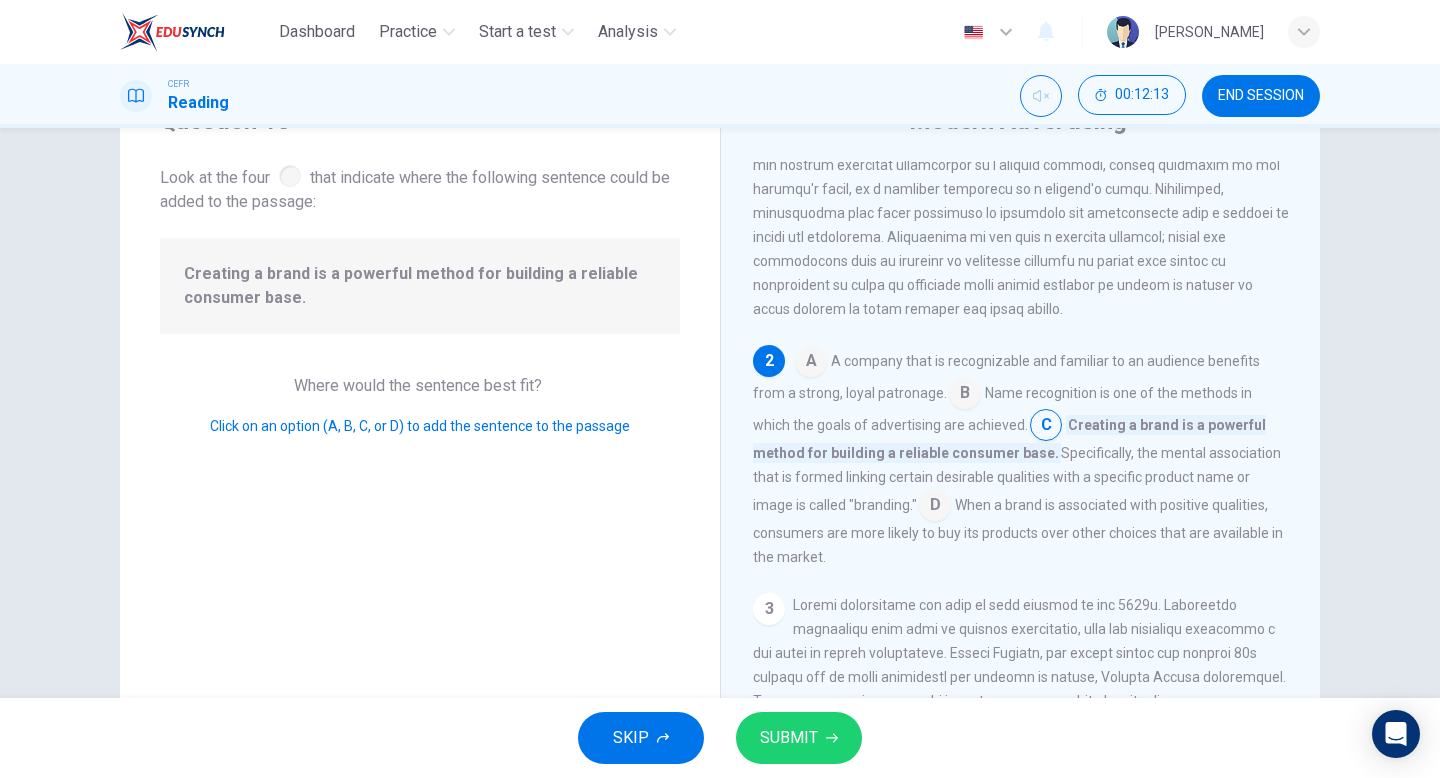 click at bounding box center [811, 363] 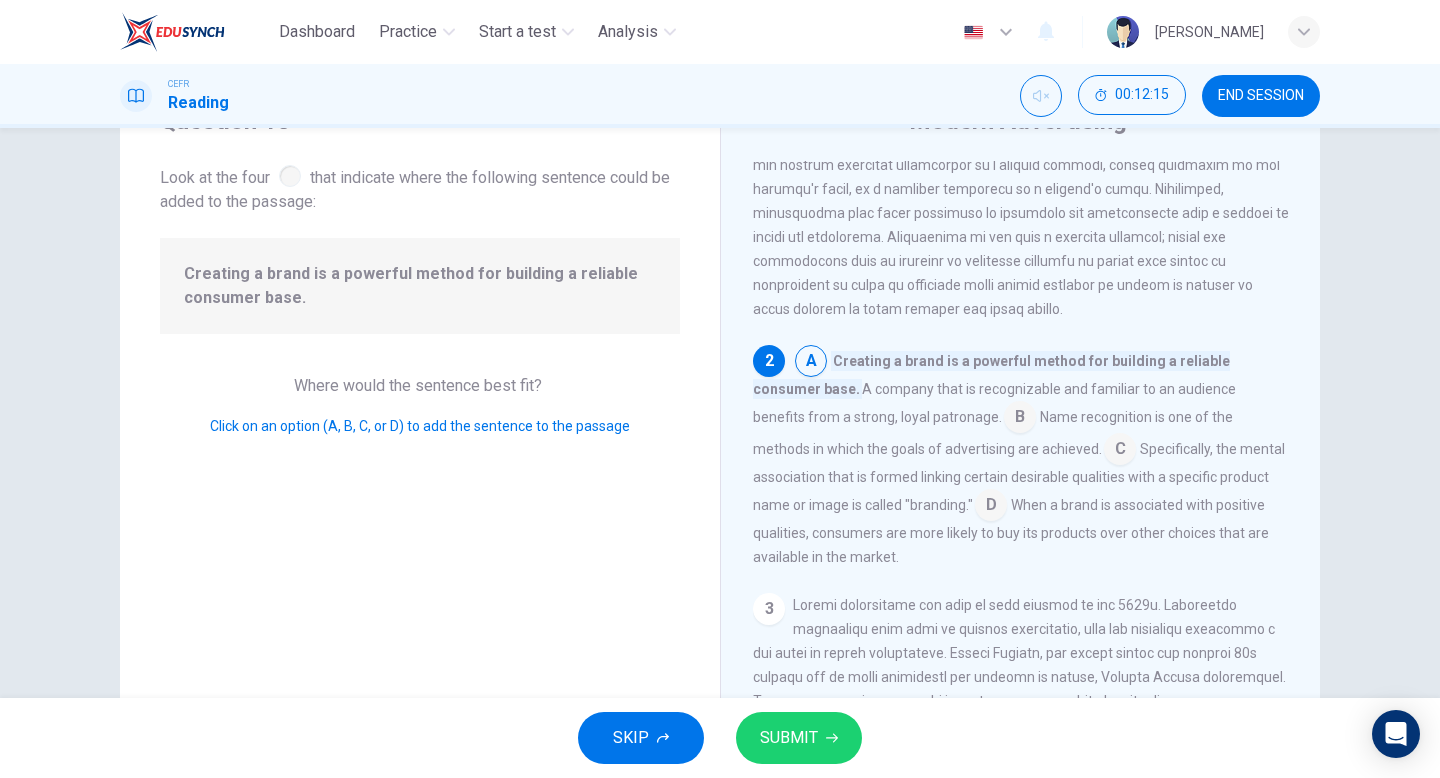 click on "SUBMIT" at bounding box center [789, 738] 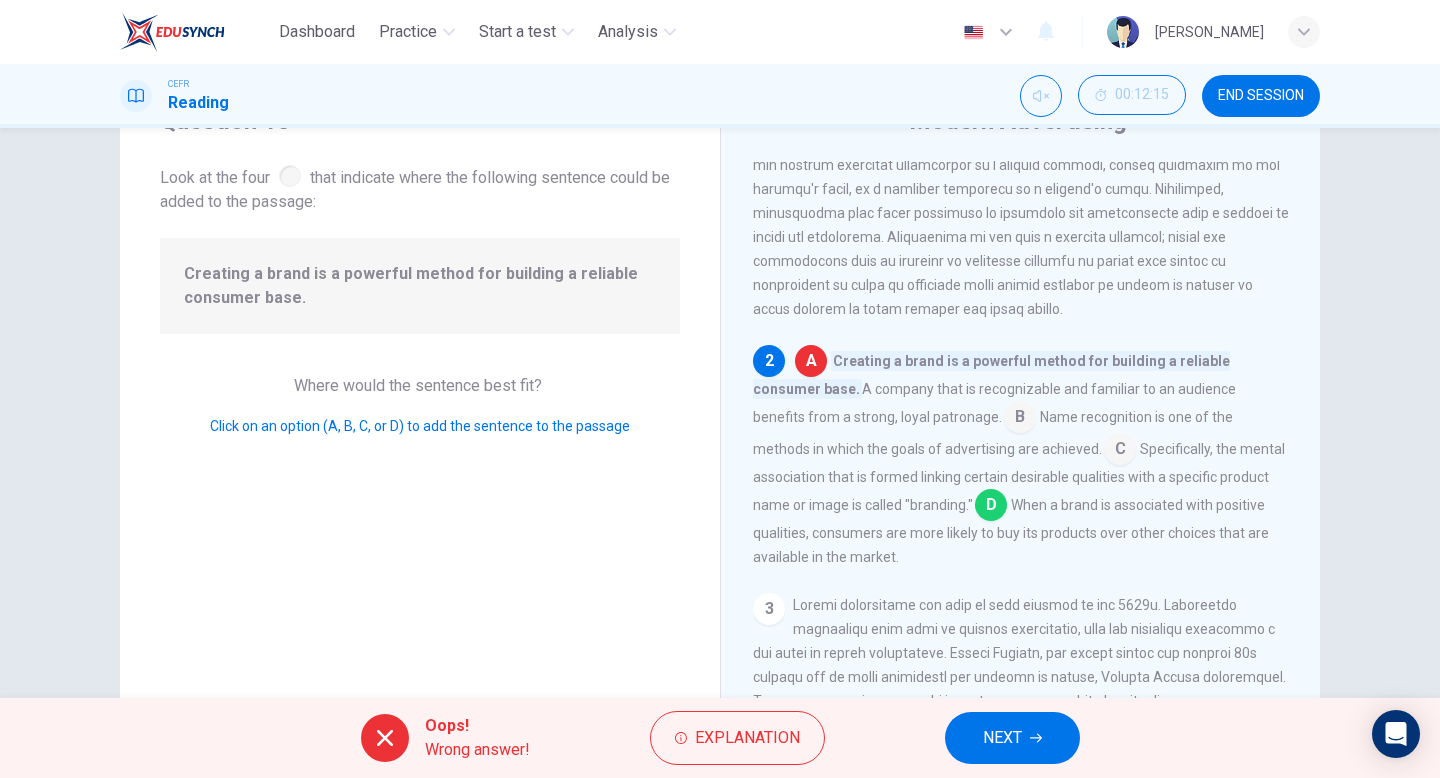 click on "NEXT" at bounding box center (1002, 738) 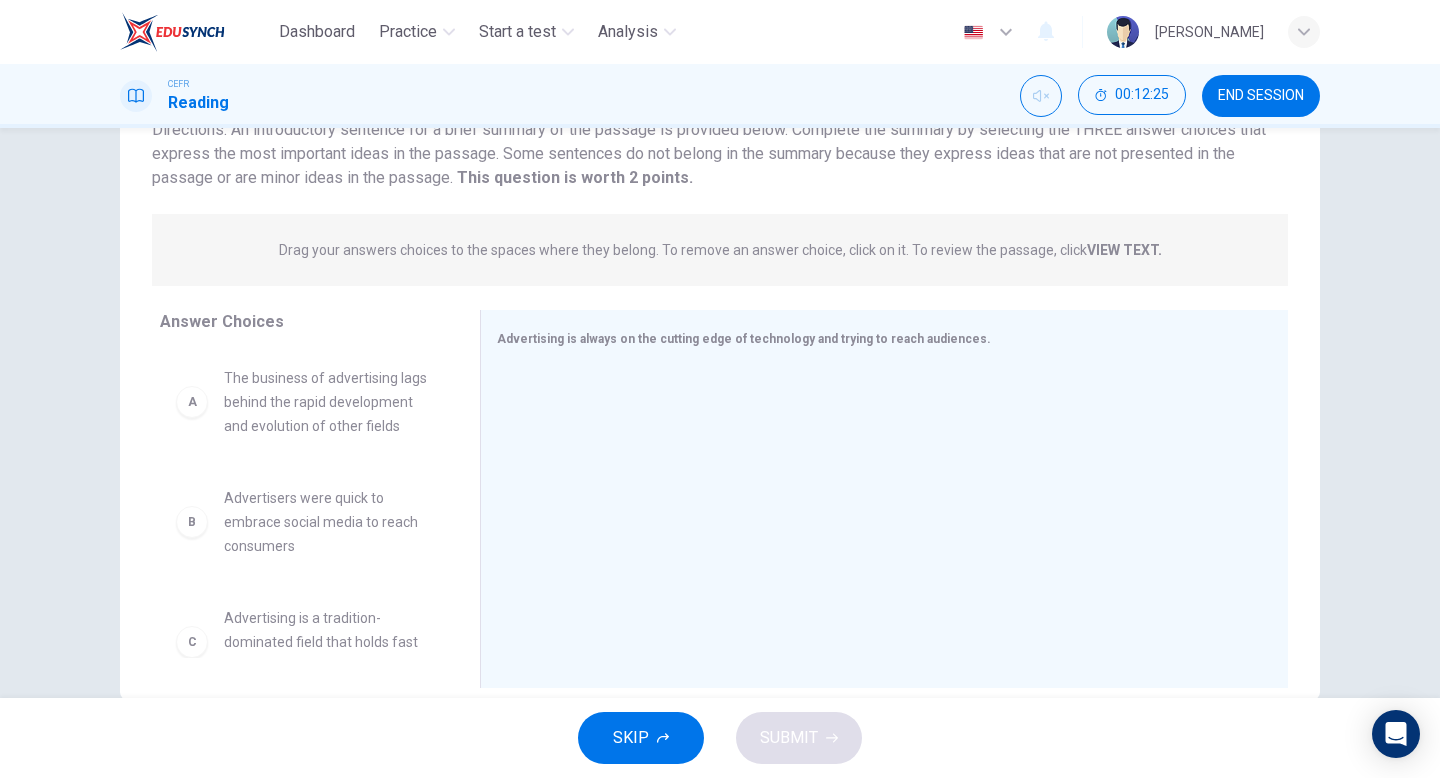 scroll, scrollTop: 205, scrollLeft: 0, axis: vertical 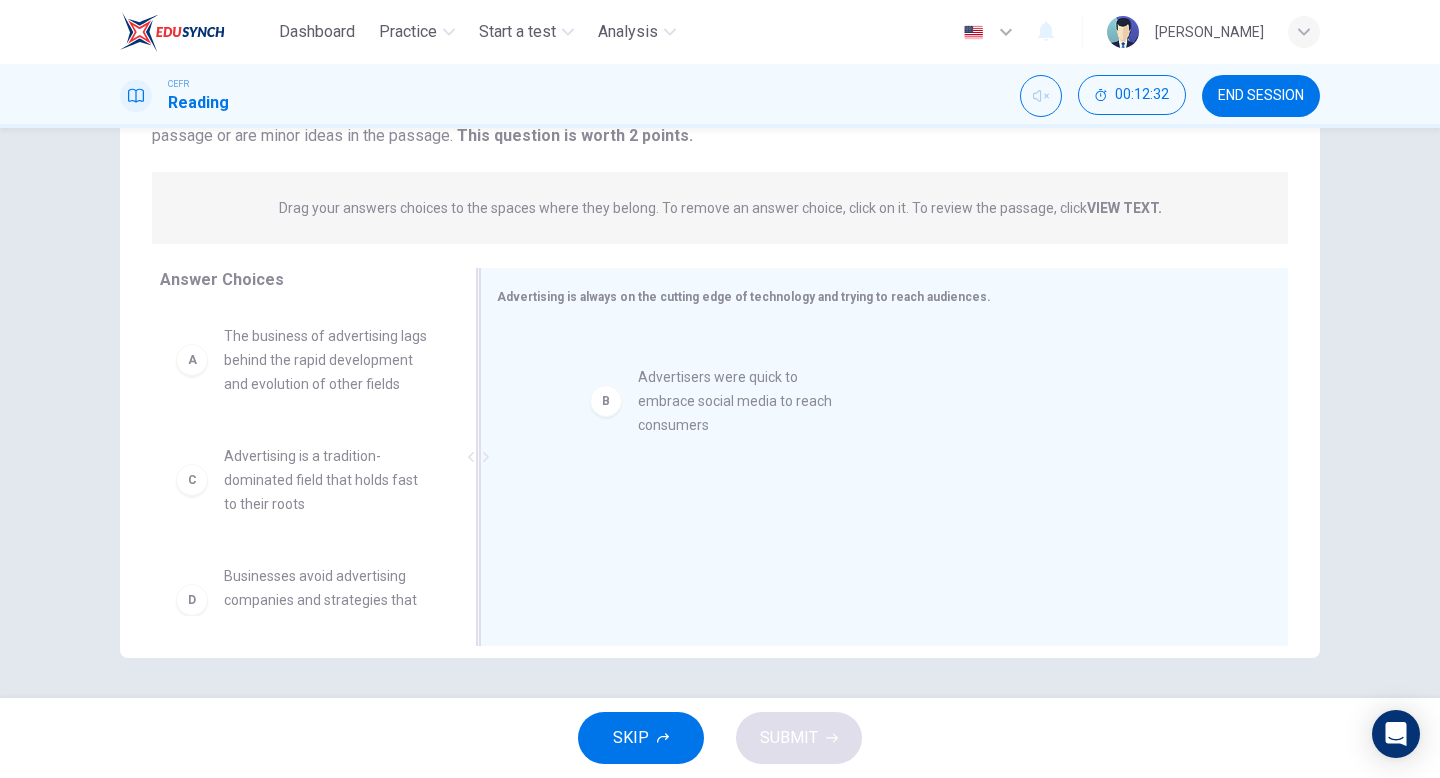 drag, startPoint x: 308, startPoint y: 469, endPoint x: 731, endPoint y: 388, distance: 430.6855 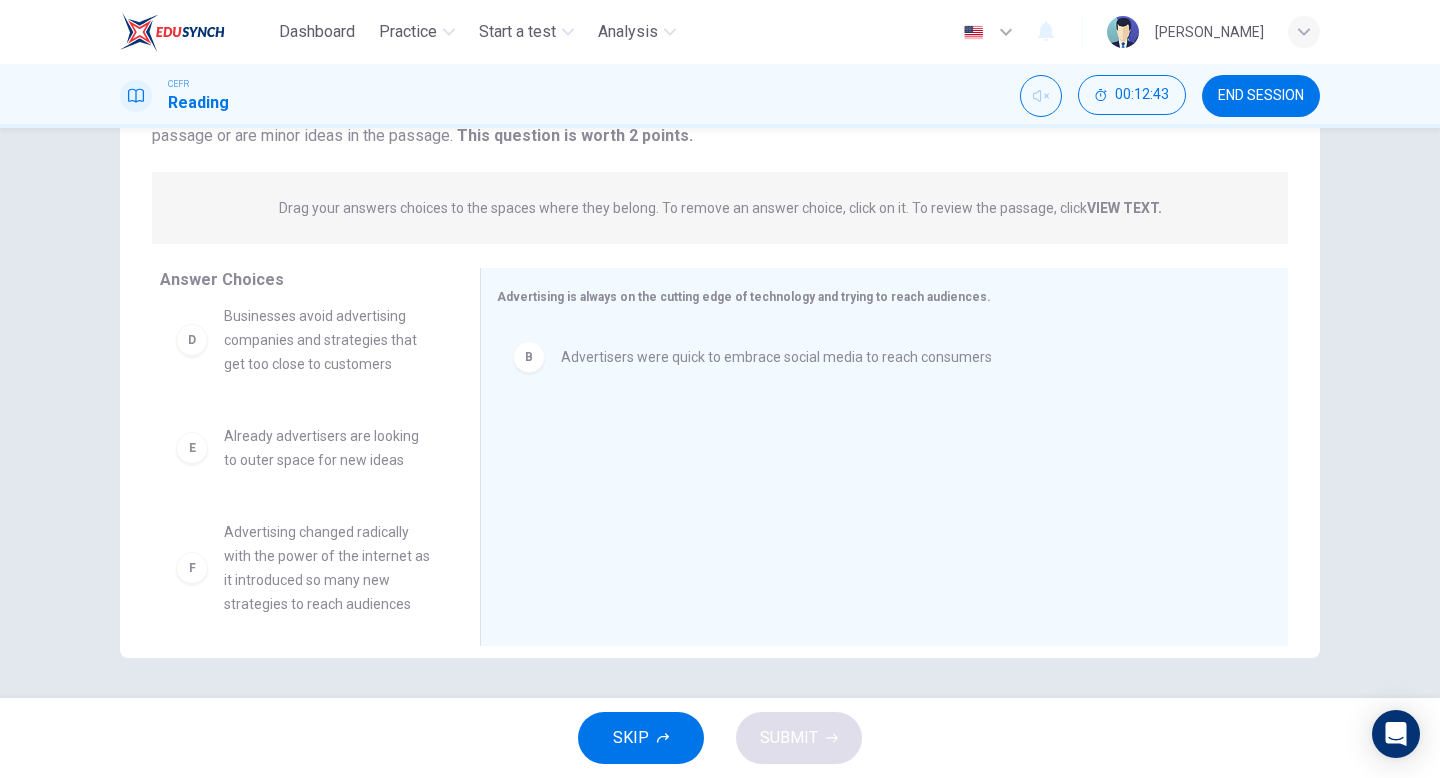 scroll, scrollTop: 276, scrollLeft: 0, axis: vertical 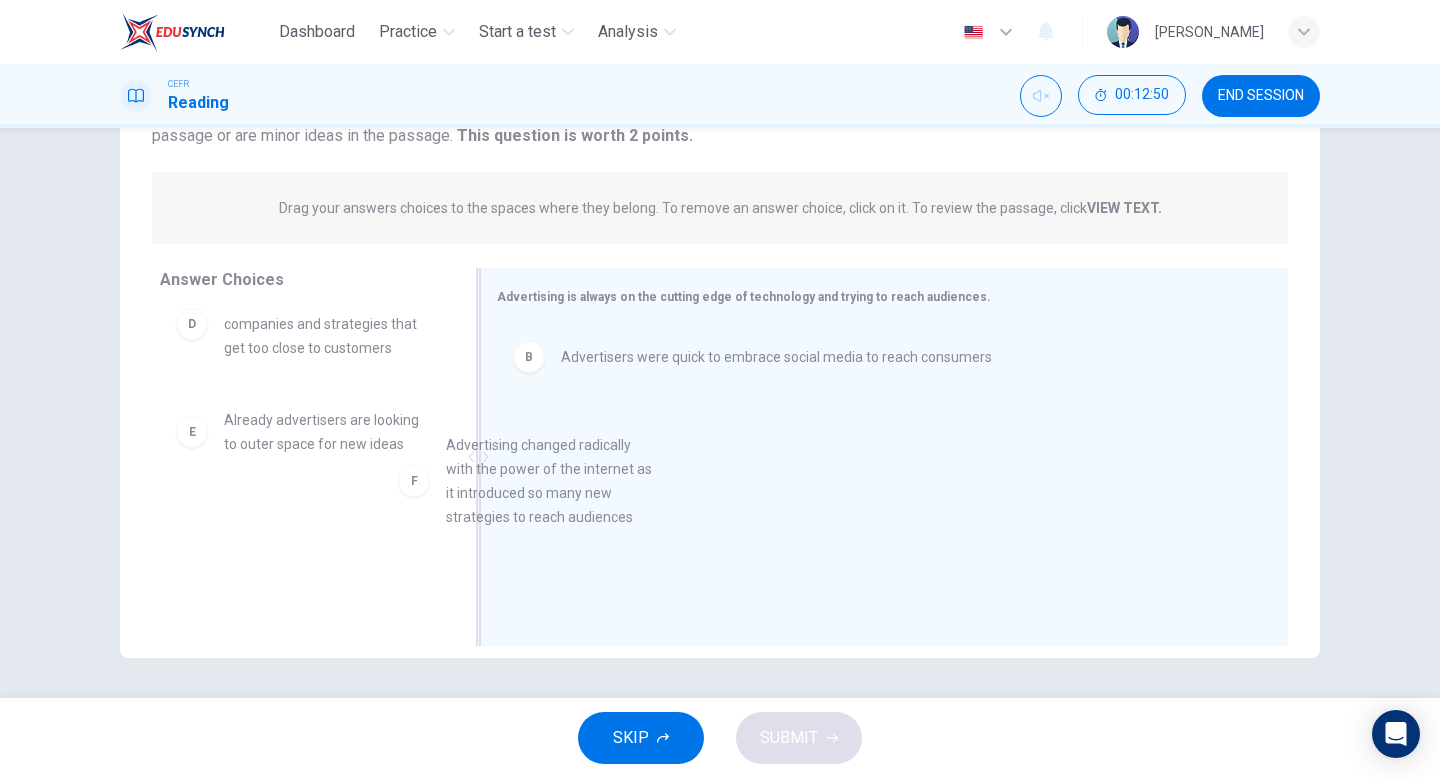 drag, startPoint x: 334, startPoint y: 565, endPoint x: 588, endPoint y: 477, distance: 268.8122 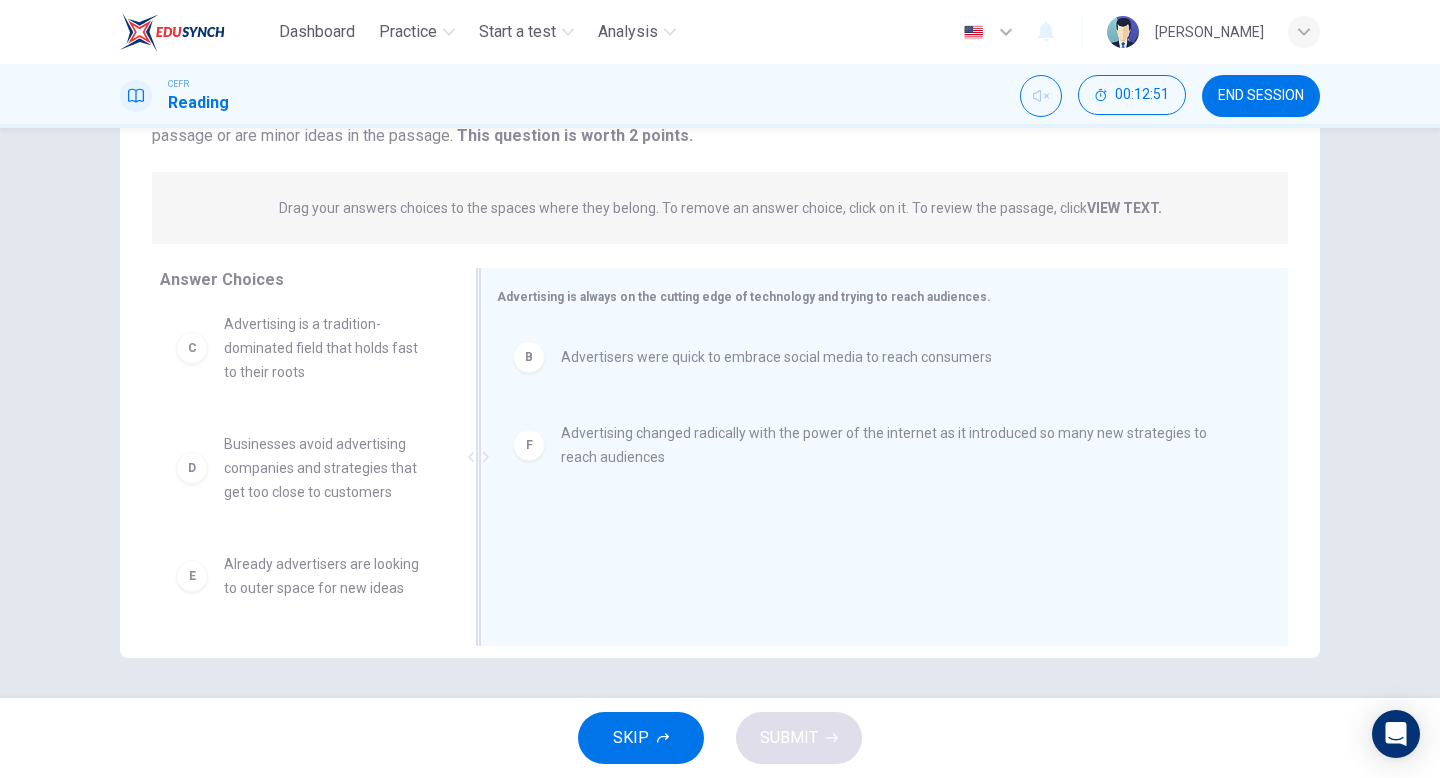 scroll, scrollTop: 132, scrollLeft: 0, axis: vertical 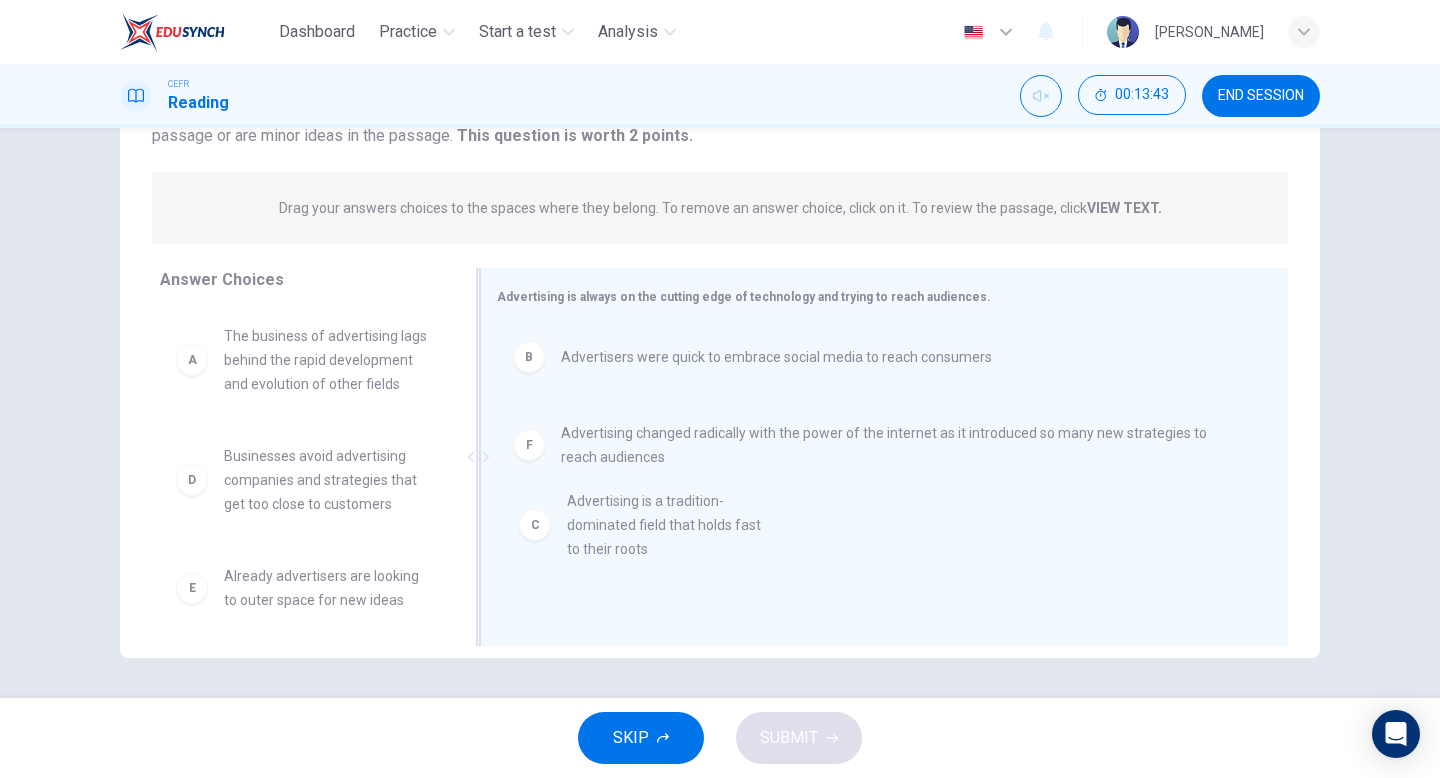 drag, startPoint x: 288, startPoint y: 488, endPoint x: 637, endPoint y: 533, distance: 351.8892 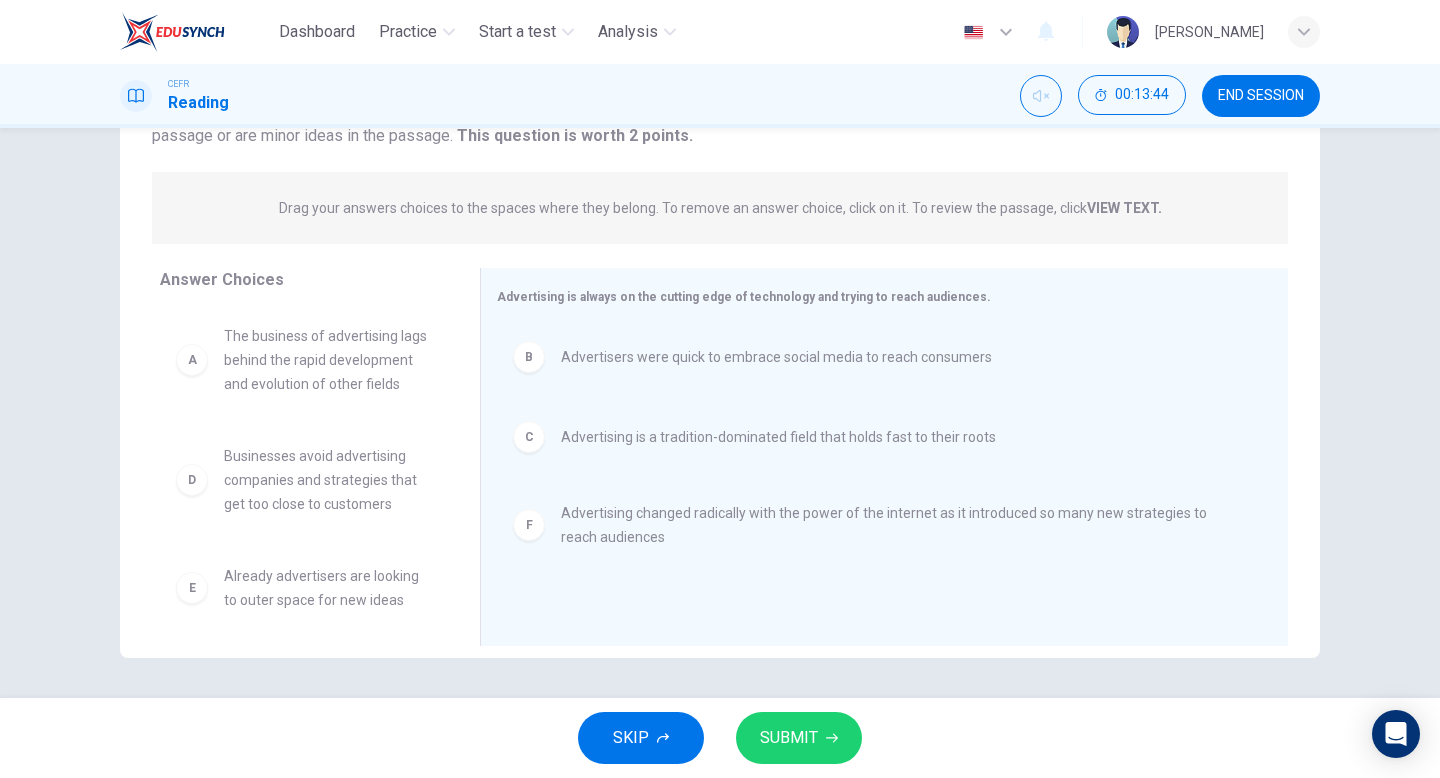 click on "SUBMIT" at bounding box center [789, 738] 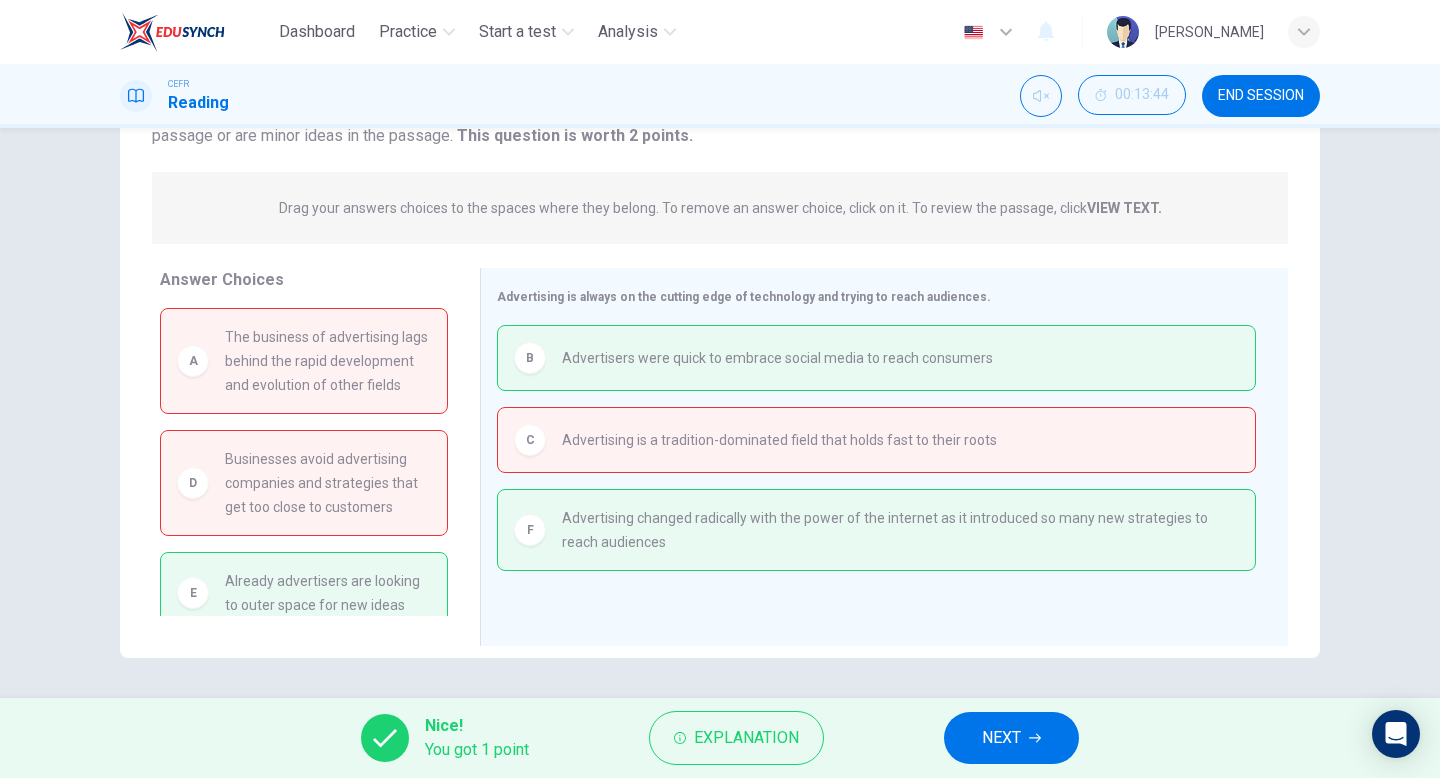 scroll, scrollTop: 18, scrollLeft: 0, axis: vertical 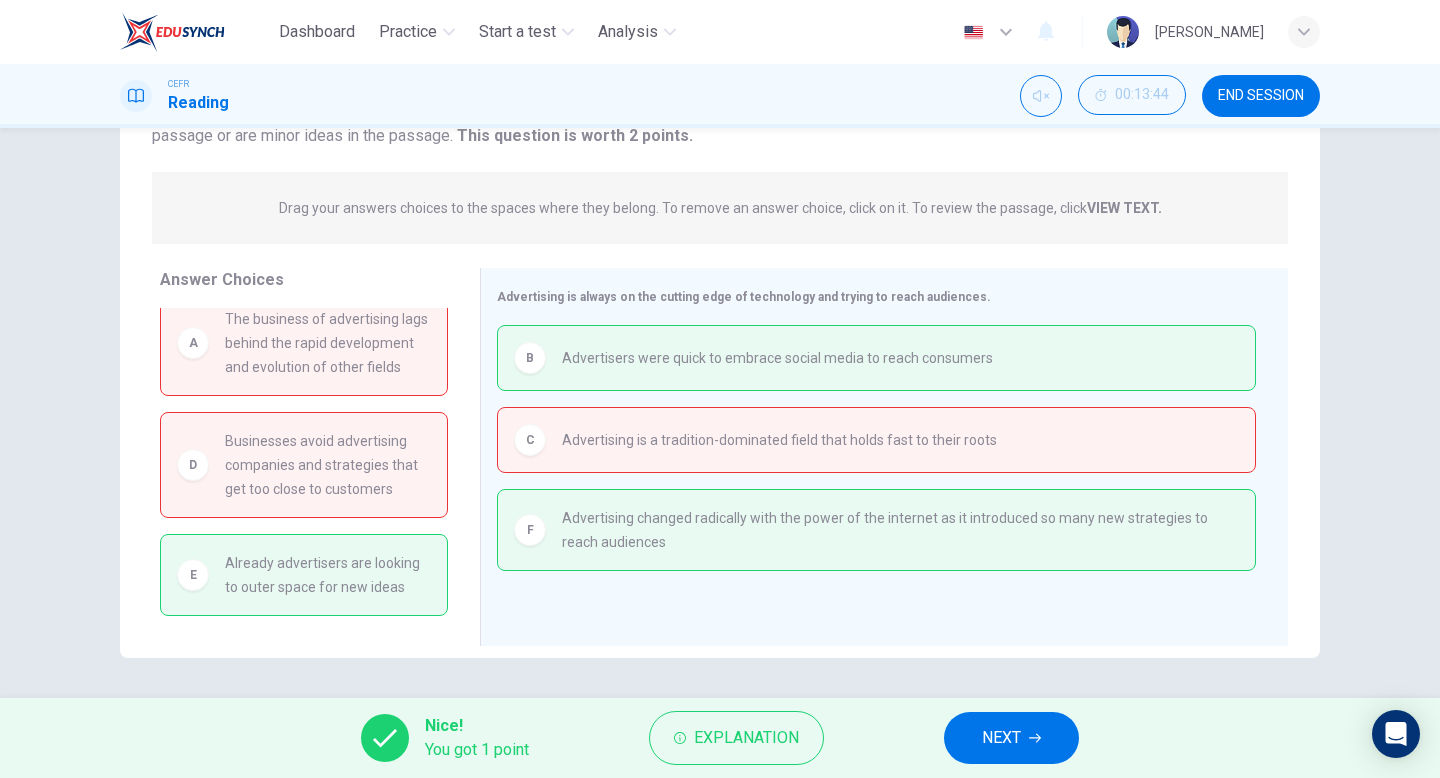 click on "NEXT" at bounding box center [1011, 738] 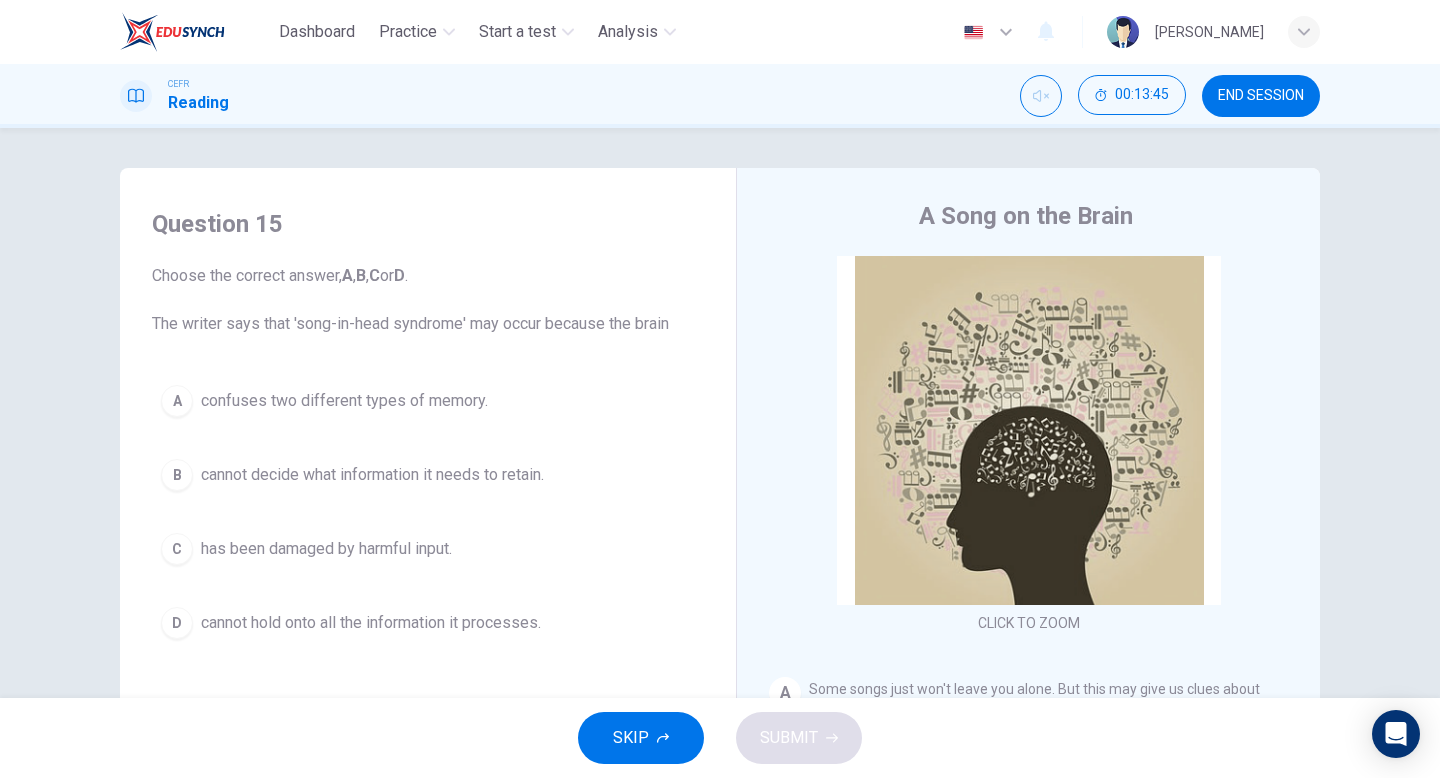 click on "END SESSION" at bounding box center (1261, 96) 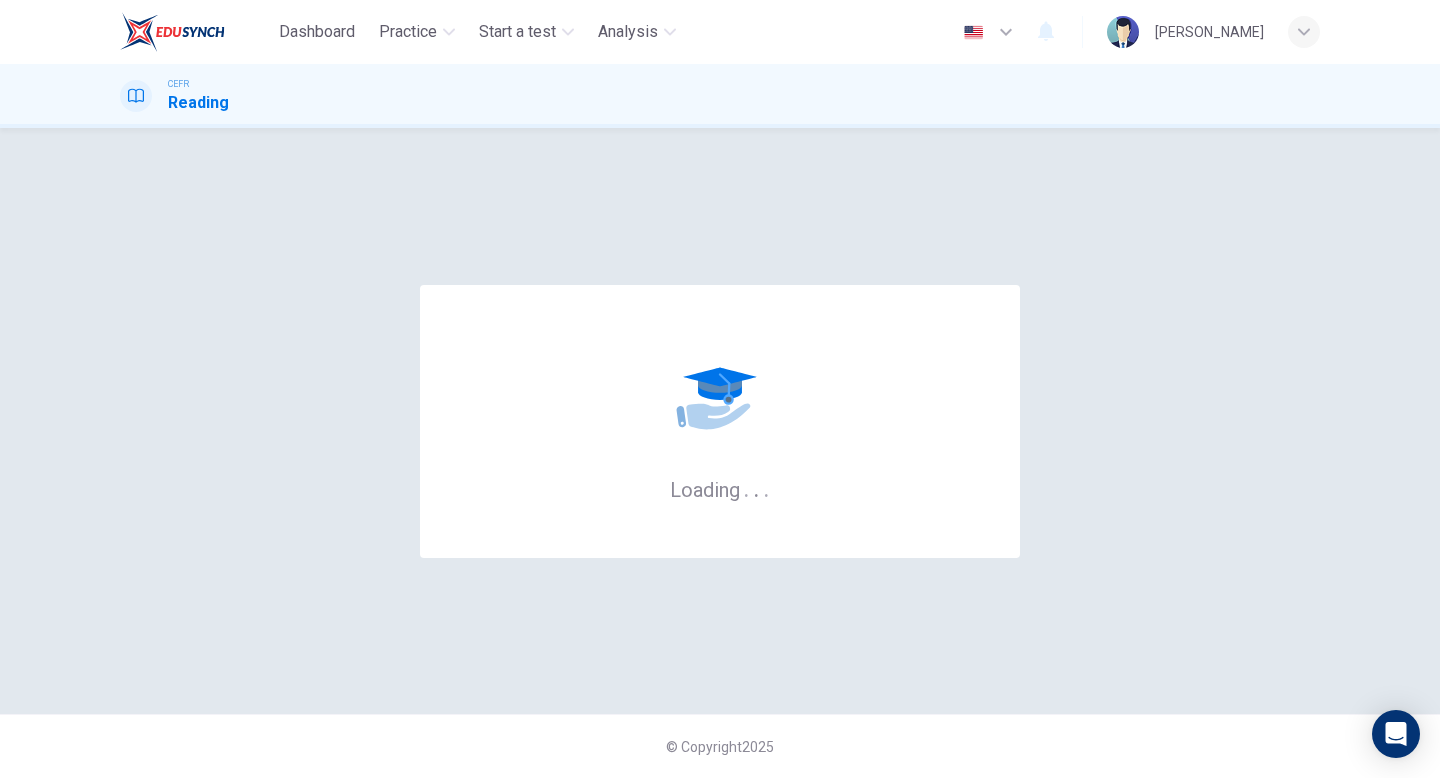 scroll, scrollTop: 0, scrollLeft: 0, axis: both 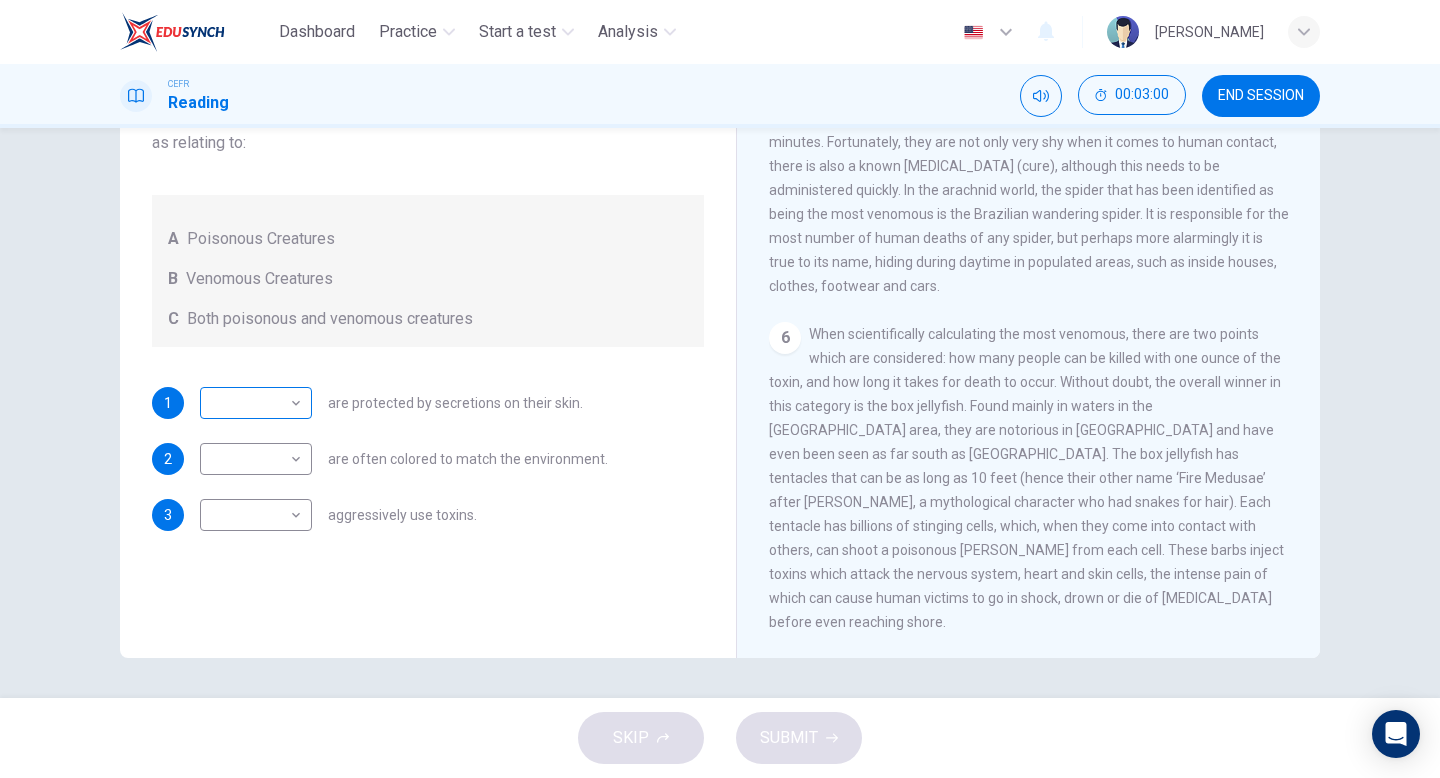 click on "Dashboard Practice Start a test Analysis English en ​ [PERSON_NAME] CEFR Reading 00:03:00 END SESSION Questions 1 - 3 Write the correct letter,  A ,  B  or  C  in the boxes below.
According to the information in the passage, classify the following information
as relating to: A Poisonous Creatures B Venomous Creatures C Both poisonous and venomous creatures 1 ​ ​ are protected by secretions on their skin. 2 ​ ​ are often colored to match the environment. 3 ​ ​ aggressively use toxins. Poisonous Animals CLICK TO ZOOM Click to Zoom 1 Often [MEDICAL_DATA] and beautiful, there are so many potential dangers, often lethal, hidden in the natural world that our continued existence on the planet is actually quite astounding. Earthquakes, tsunami and volcanoes are some of natures more cataclysmic risks, but fade in comparison to the dangers presented by the more aggressive flora and fauna around the world. 2 3 4 5 6 SKIP SUBMIT EduSynch - Online Language Proficiency Testing
Dashboard Practice 2025" at bounding box center [720, 389] 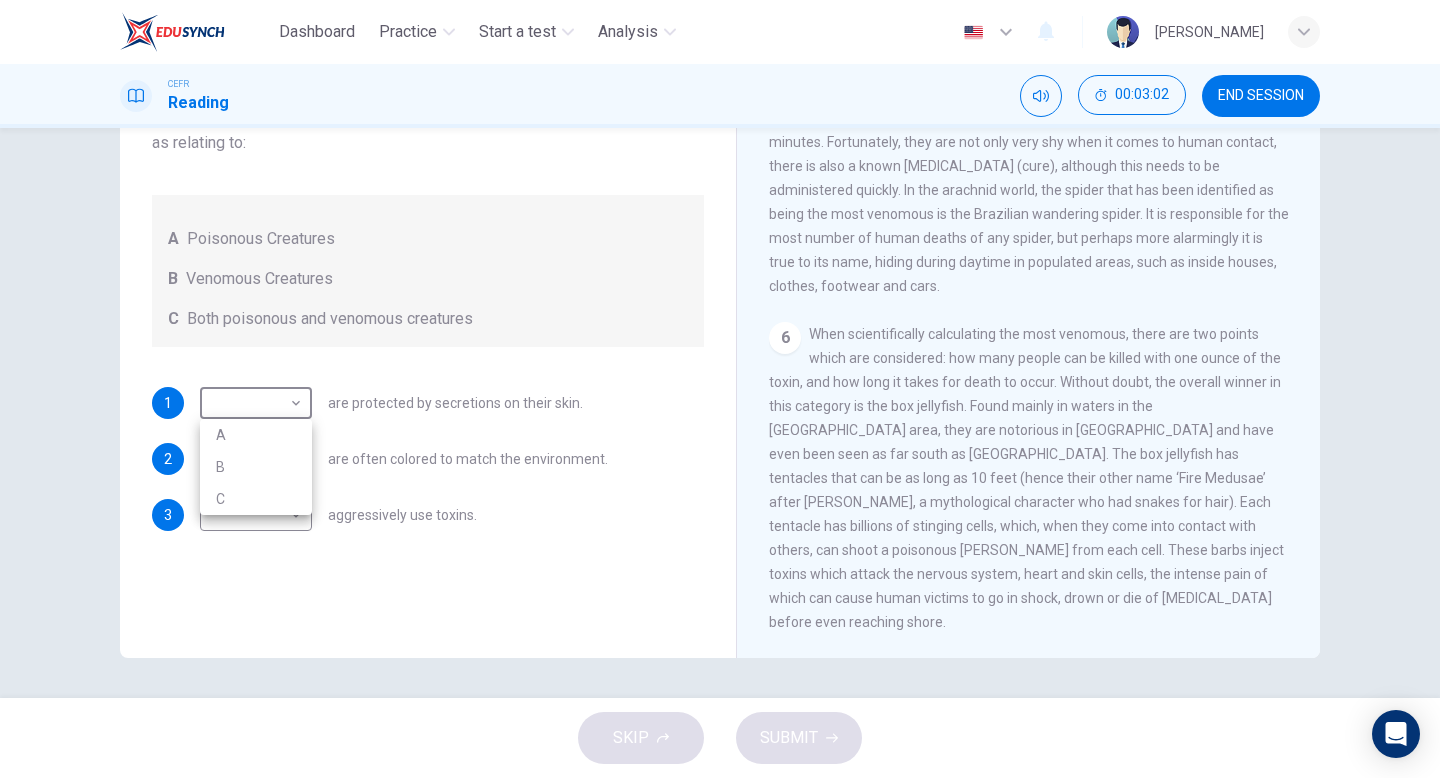click on "A" at bounding box center [256, 435] 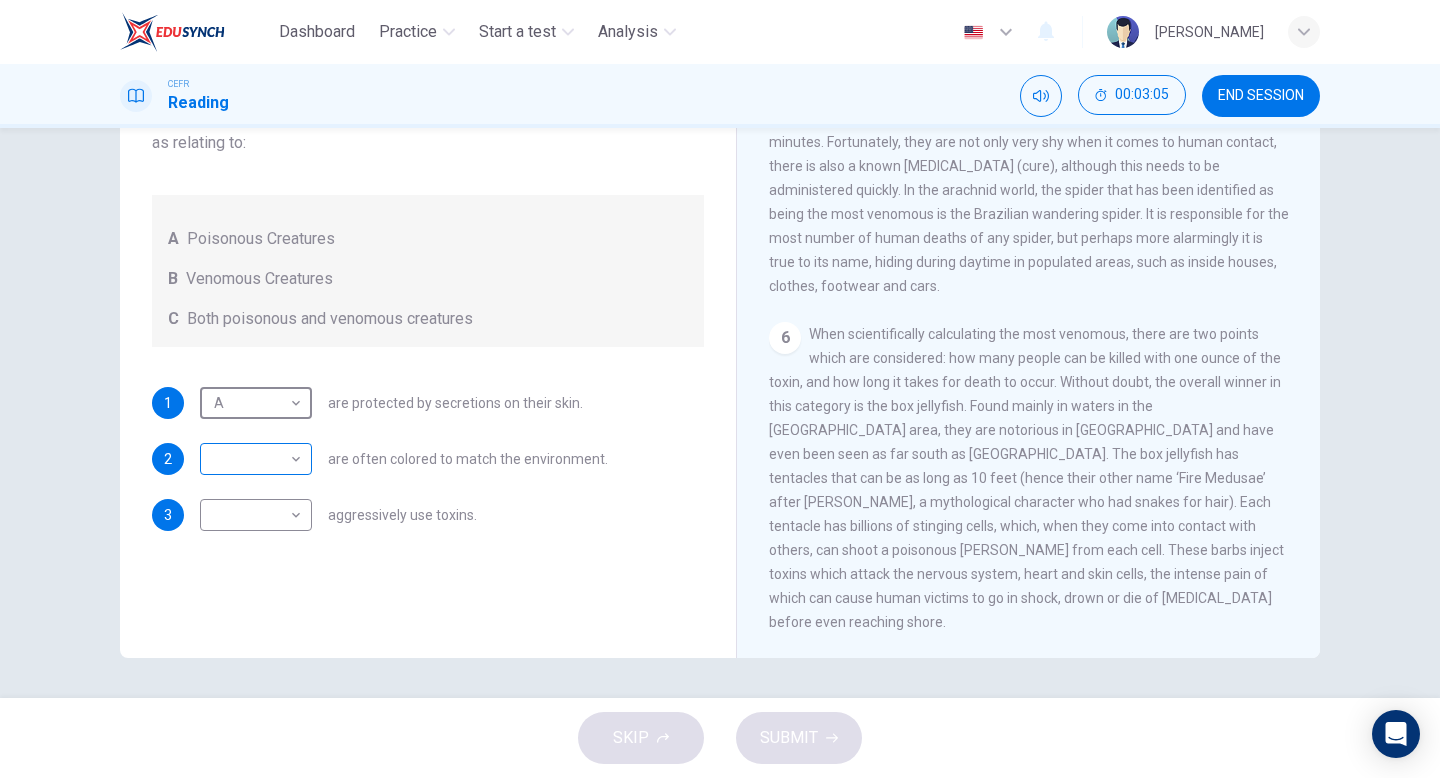 click on "Dashboard Practice Start a test Analysis English en ​ [PERSON_NAME] CEFR Reading 00:03:05 END SESSION Questions 1 - 3 Write the correct letter,  A ,  B  or  C  in the boxes below.
According to the information in the passage, classify the following information
as relating to: A Poisonous Creatures B Venomous Creatures C Both poisonous and venomous creatures 1 A A ​ are protected by secretions on their skin. 2 ​ ​ are often colored to match the environment. 3 ​ ​ aggressively use toxins. Poisonous Animals CLICK TO ZOOM Click to Zoom 1 Often [MEDICAL_DATA] and beautiful, there are so many potential dangers, often lethal, hidden in the natural world that our continued existence on the planet is actually quite astounding. Earthquakes, tsunami and volcanoes are some of natures more cataclysmic risks, but fade in comparison to the dangers presented by the more aggressive flora and fauna around the world. 2 3 4 5 6 SKIP SUBMIT EduSynch - Online Language Proficiency Testing
Dashboard Practice 2025" at bounding box center [720, 389] 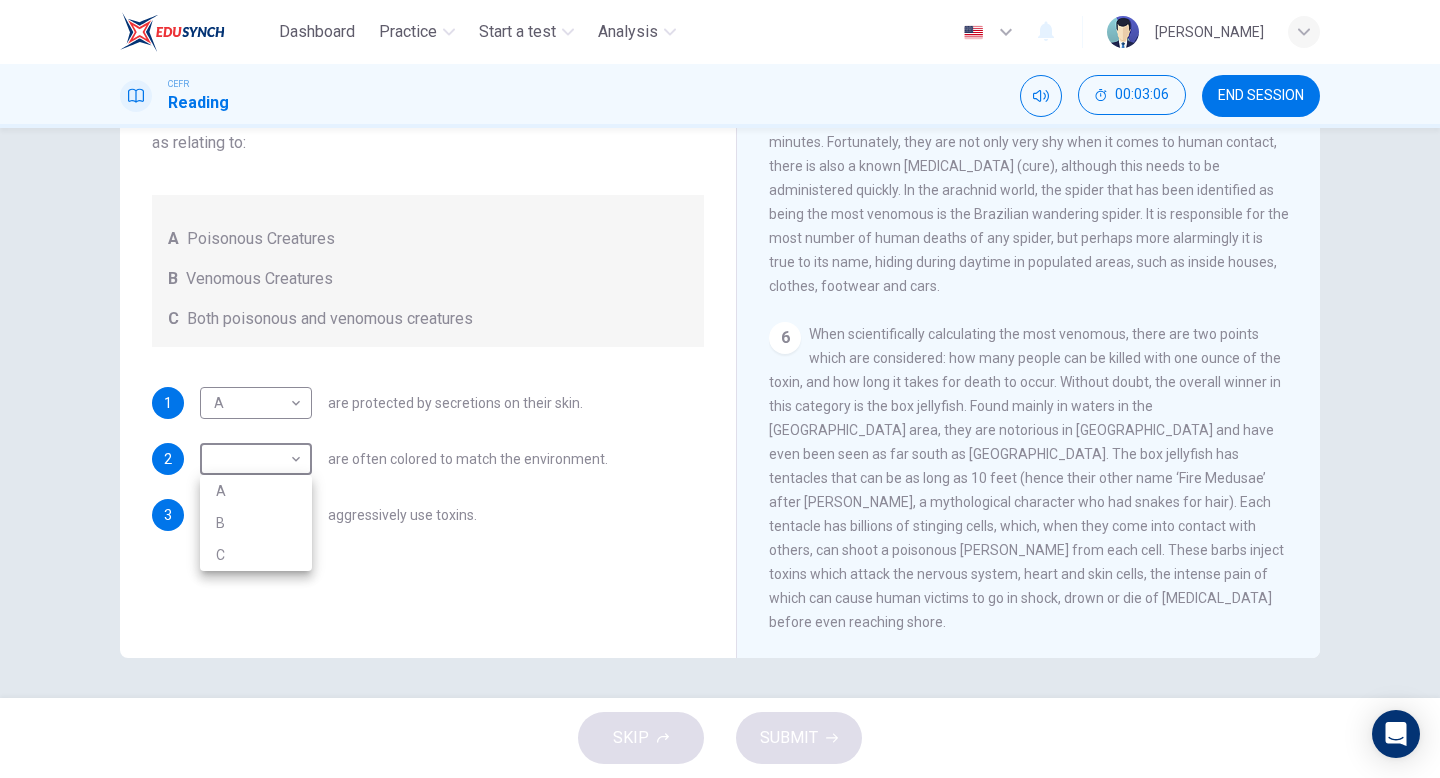 click on "A" at bounding box center [256, 491] 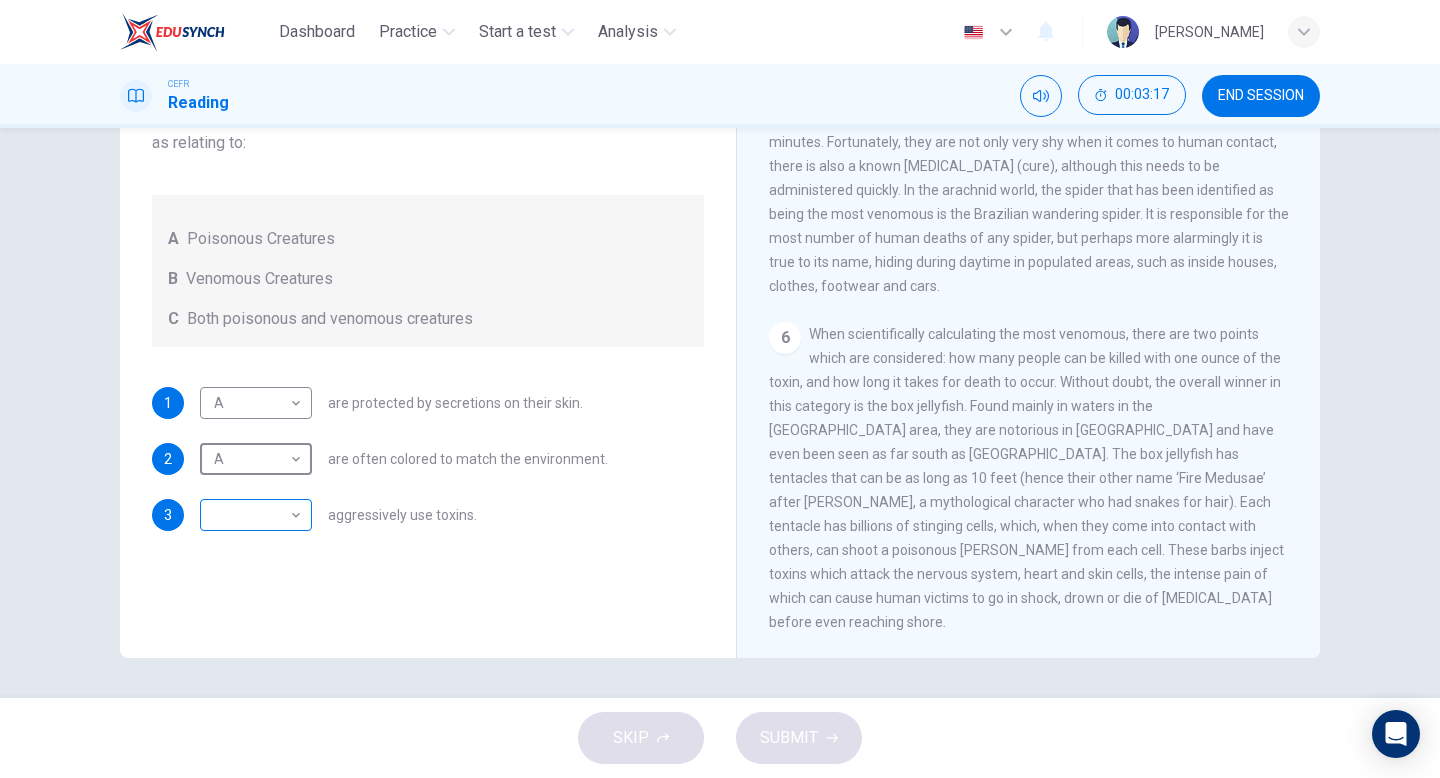 click on "Dashboard Practice Start a test Analysis English en ​ [PERSON_NAME] CEFR Reading 00:03:17 END SESSION Questions 1 - 3 Write the correct letter,  A ,  B  or  C  in the boxes below.
According to the information in the passage, classify the following information
as relating to: A Poisonous Creatures B Venomous Creatures C Both poisonous and venomous creatures 1 A A ​ are protected by secretions on their skin. 2 A A ​ are often colored to match the environment. 3 ​ ​ aggressively use toxins. Poisonous Animals CLICK TO ZOOM Click to Zoom 1 Often [MEDICAL_DATA] and beautiful, there are so many potential dangers, often lethal, hidden in the natural world that our continued existence on the planet is actually quite astounding. Earthquakes, tsunami and volcanoes are some of natures more cataclysmic risks, but fade in comparison to the dangers presented by the more aggressive flora and fauna around the world. 2 3 4 5 6 SKIP SUBMIT EduSynch - Online Language Proficiency Testing
Dashboard Practice 2025" at bounding box center (720, 389) 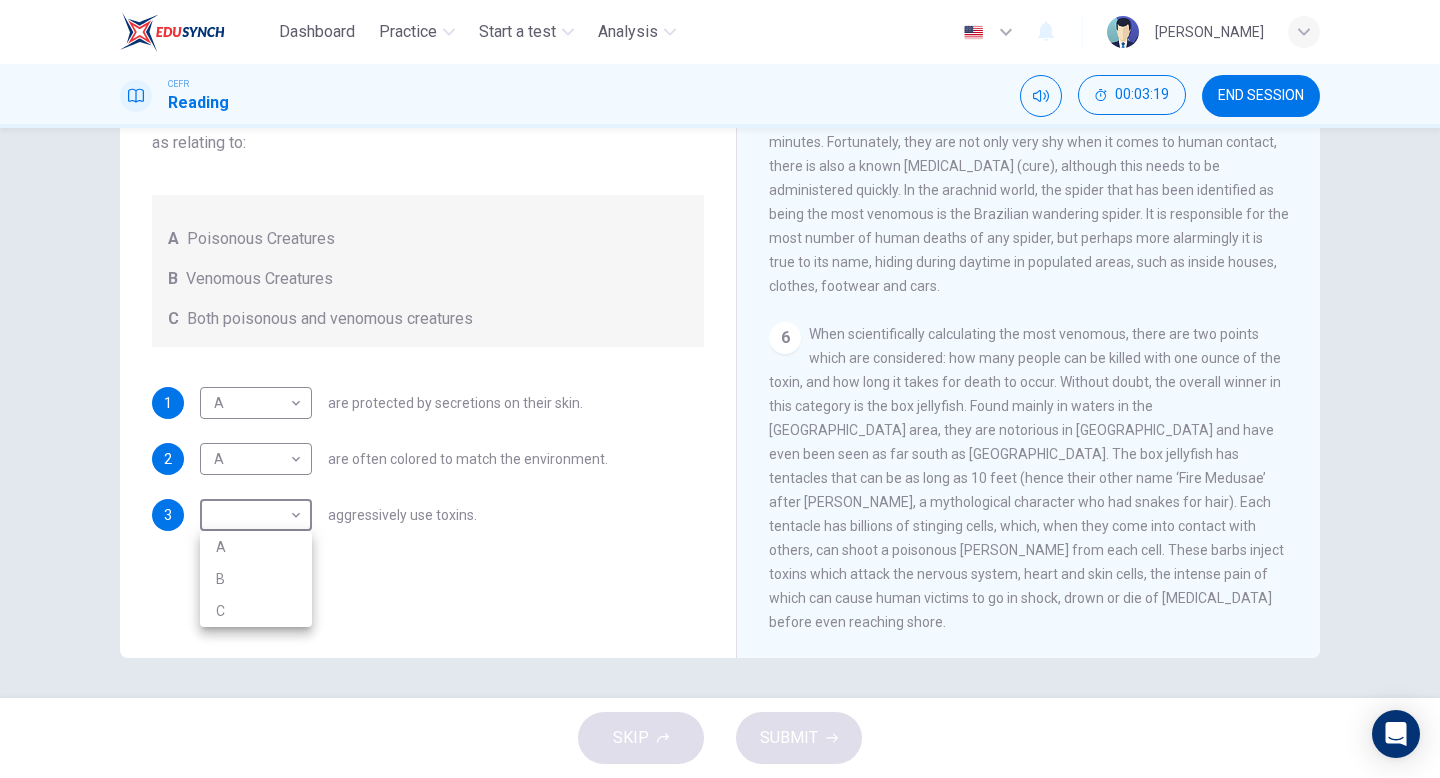 click on "B" at bounding box center [256, 579] 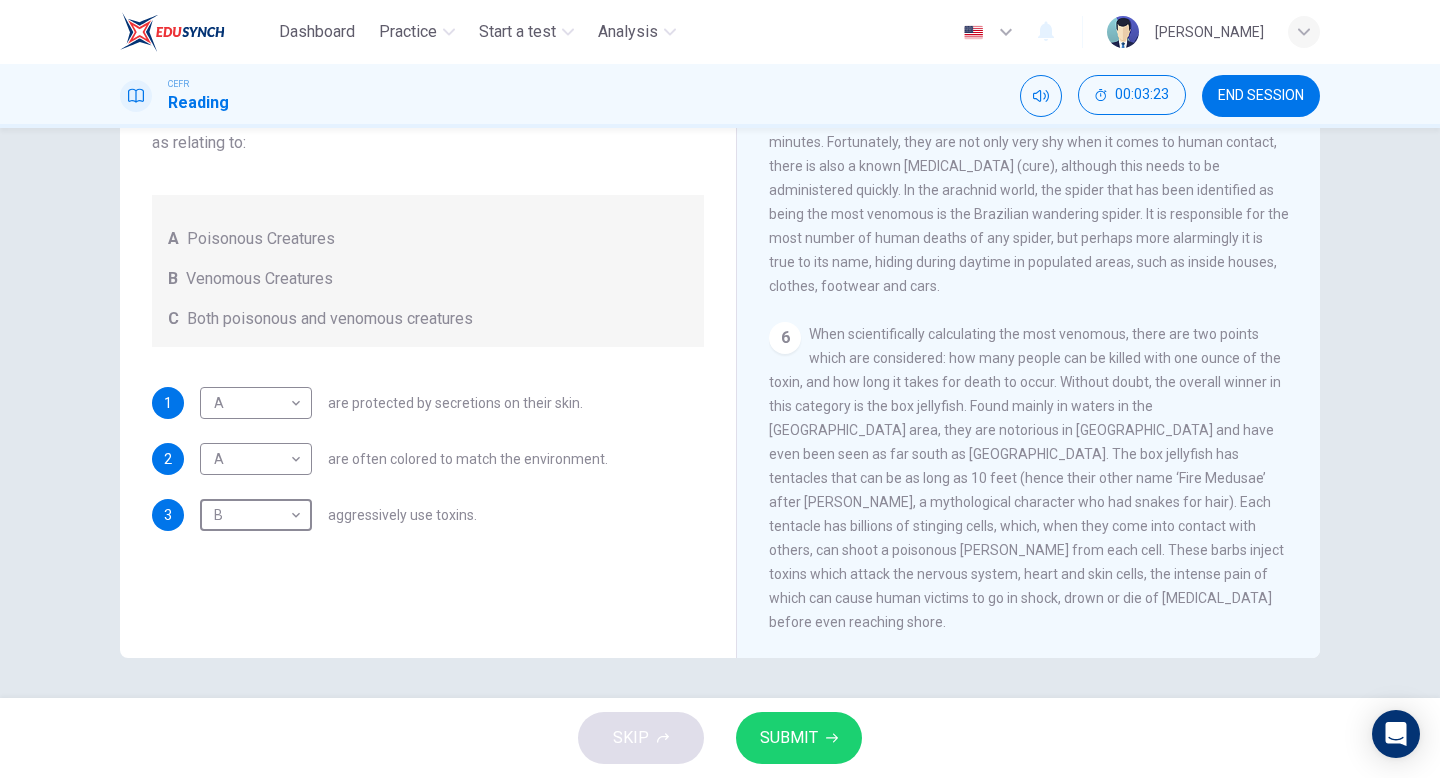click on "SUBMIT" at bounding box center [789, 738] 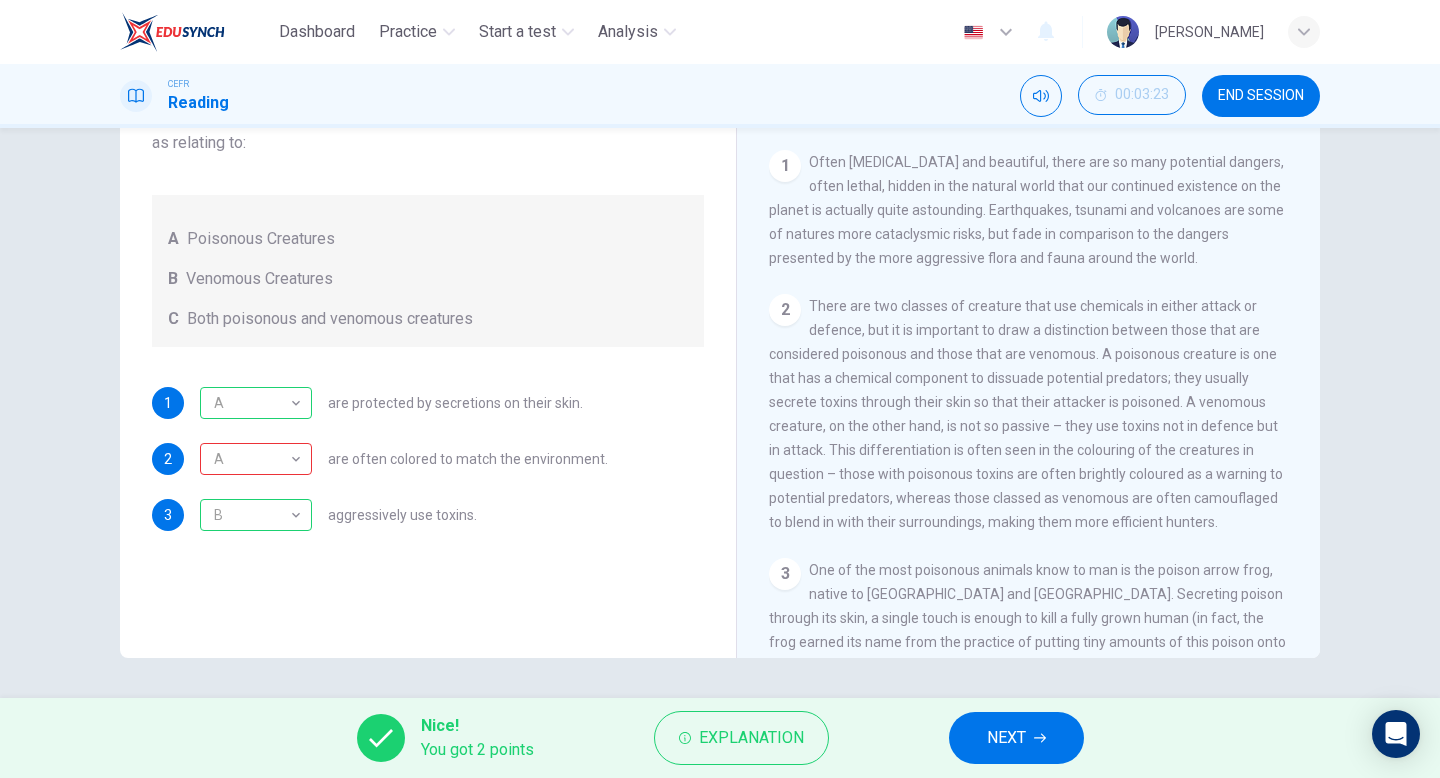 scroll, scrollTop: 407, scrollLeft: 0, axis: vertical 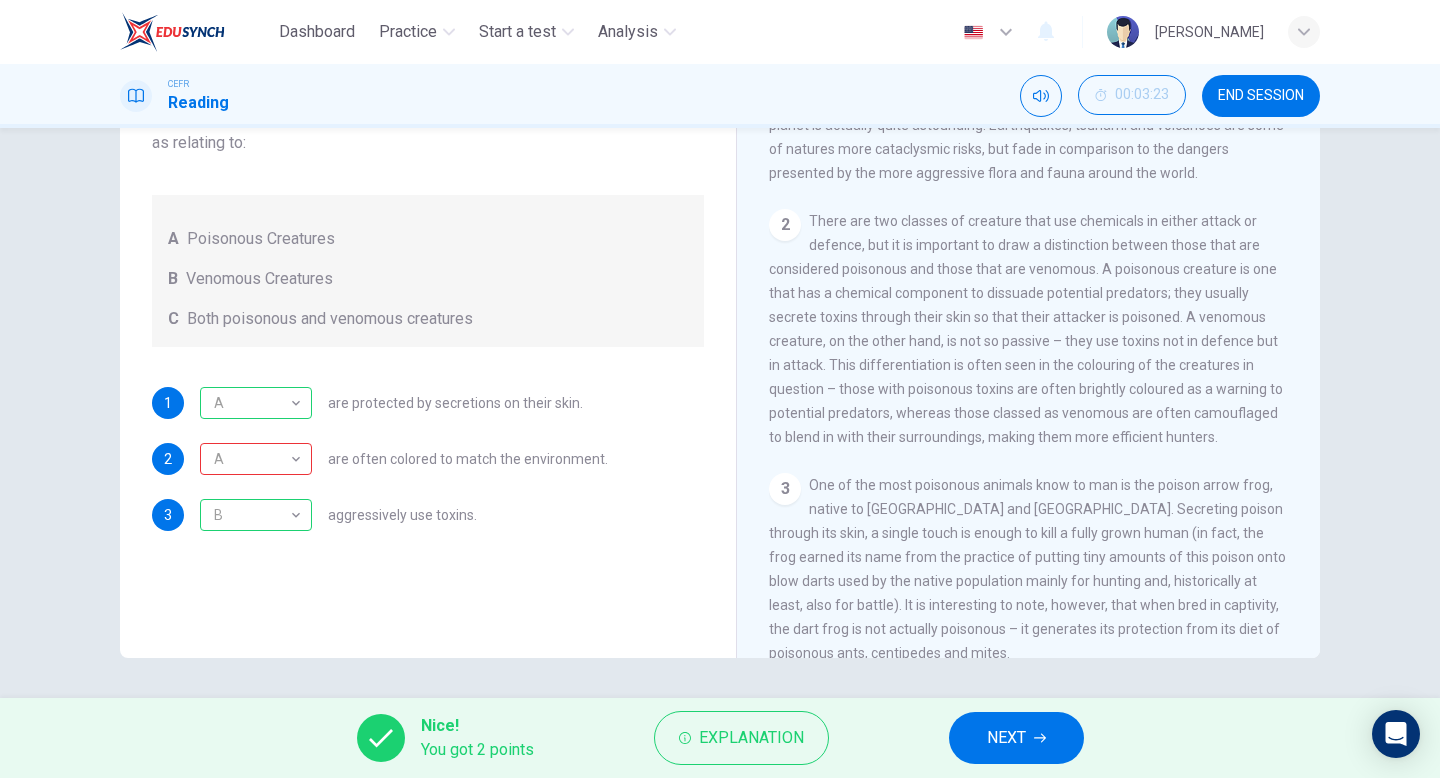 click on "NEXT" at bounding box center (1016, 738) 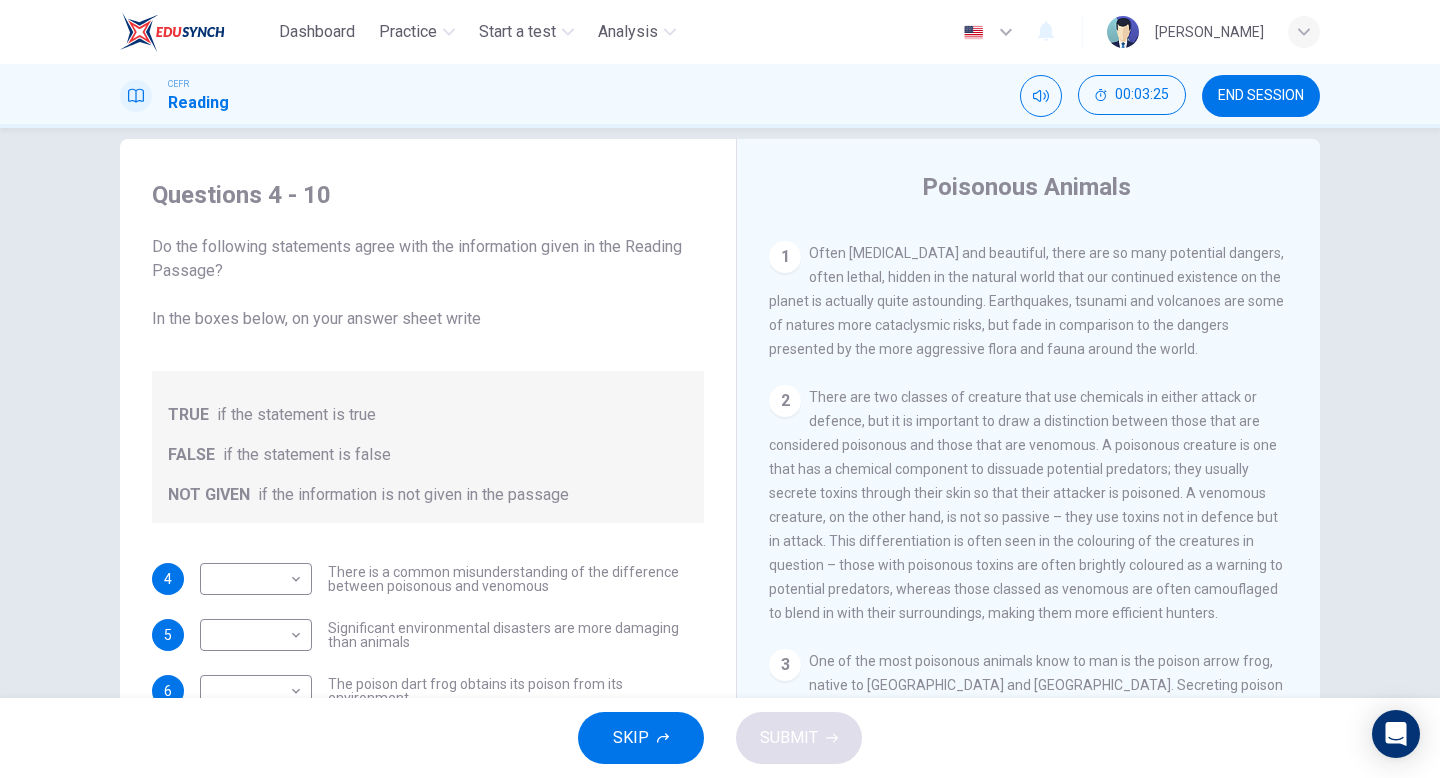 scroll, scrollTop: 25, scrollLeft: 0, axis: vertical 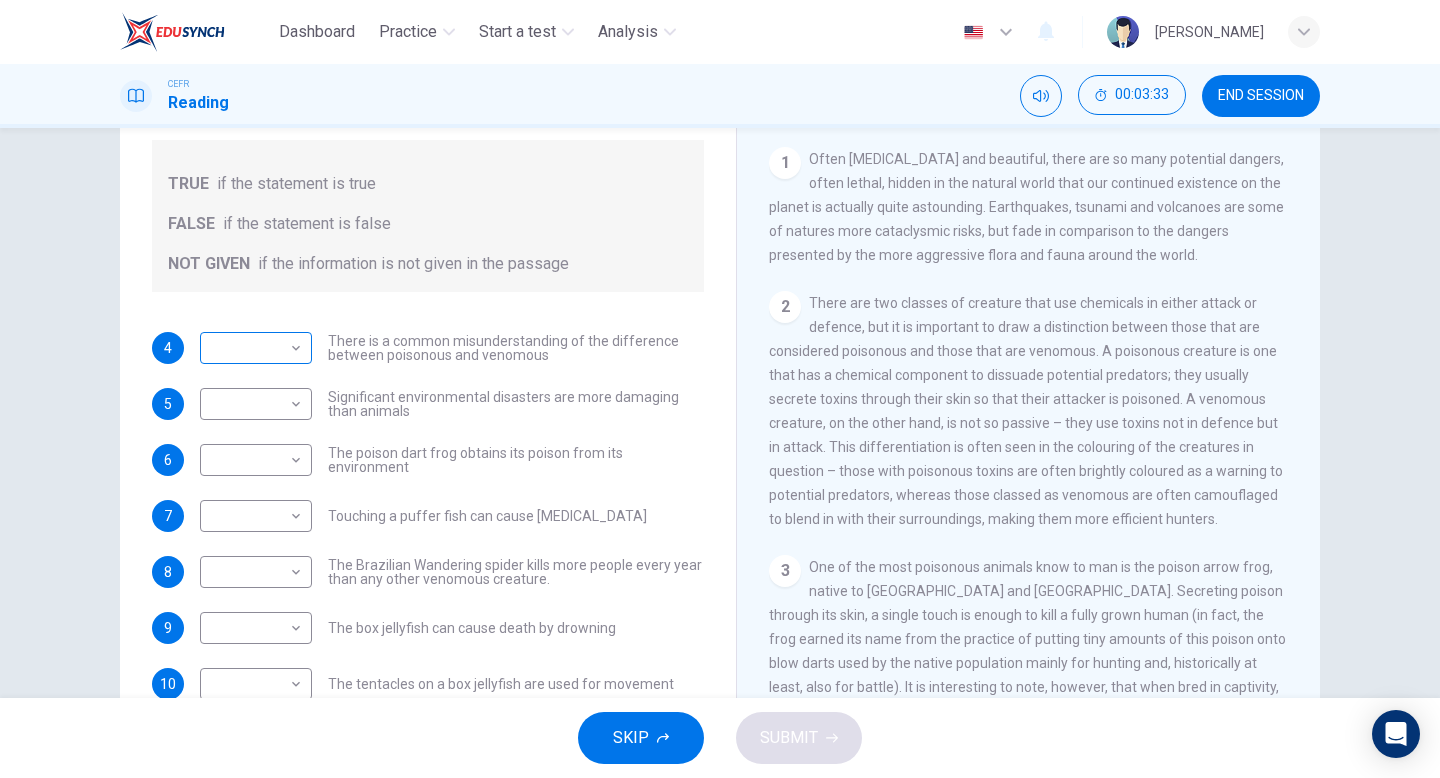 click on "Dashboard Practice Start a test Analysis English en ​ LEONISE ARONA ASANG CEFR Reading 00:03:33 END SESSION Questions 4 - 10 Do the following statements agree with the information given in the Reading Passage?
In the boxes below, on your answer sheet write TRUE if the statement is true FALSE if the statement is false NOT GIVEN if the information is not given in the passage 4 ​ ​ There is a common misunderstanding of the difference between poisonous and venomous 5 ​ ​ Significant environmental disasters are more damaging than animals 6 ​ ​ The poison dart frog obtains its poison from its environment 7 ​ ​ Touching a puffer fish can cause paralysis 8 ​ ​ The Brazilian Wandering spider kills more people every year than any other venomous creature. 9 ​ ​ The box jellyfish can cause death by drowning 10 ​ ​ The tentacles on a box jellyfish are used for movement Poisonous Animals CLICK TO ZOOM Click to Zoom 1 2 3 4 5 6 SKIP SUBMIT EduSynch - Online Language Proficiency Testing" at bounding box center [720, 389] 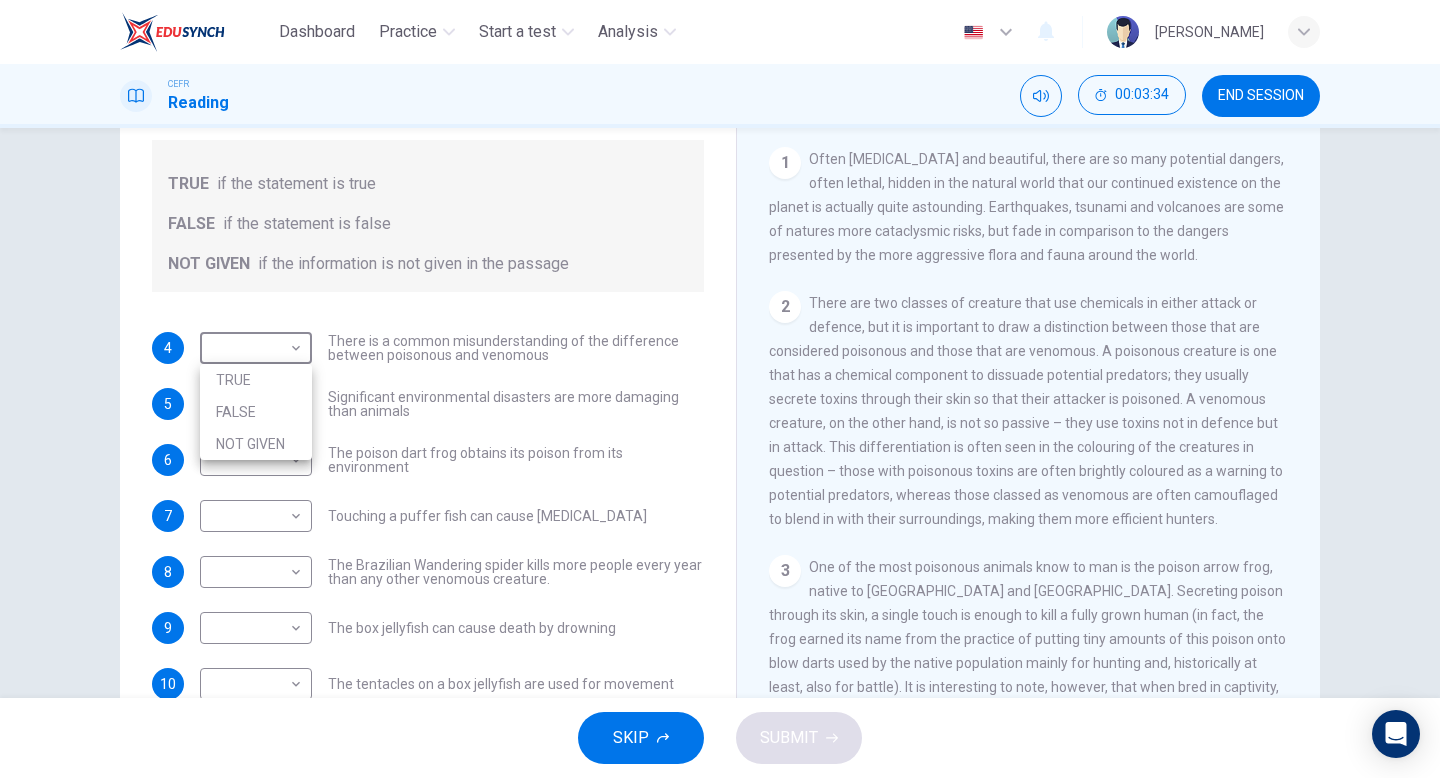 click on "TRUE" at bounding box center [256, 380] 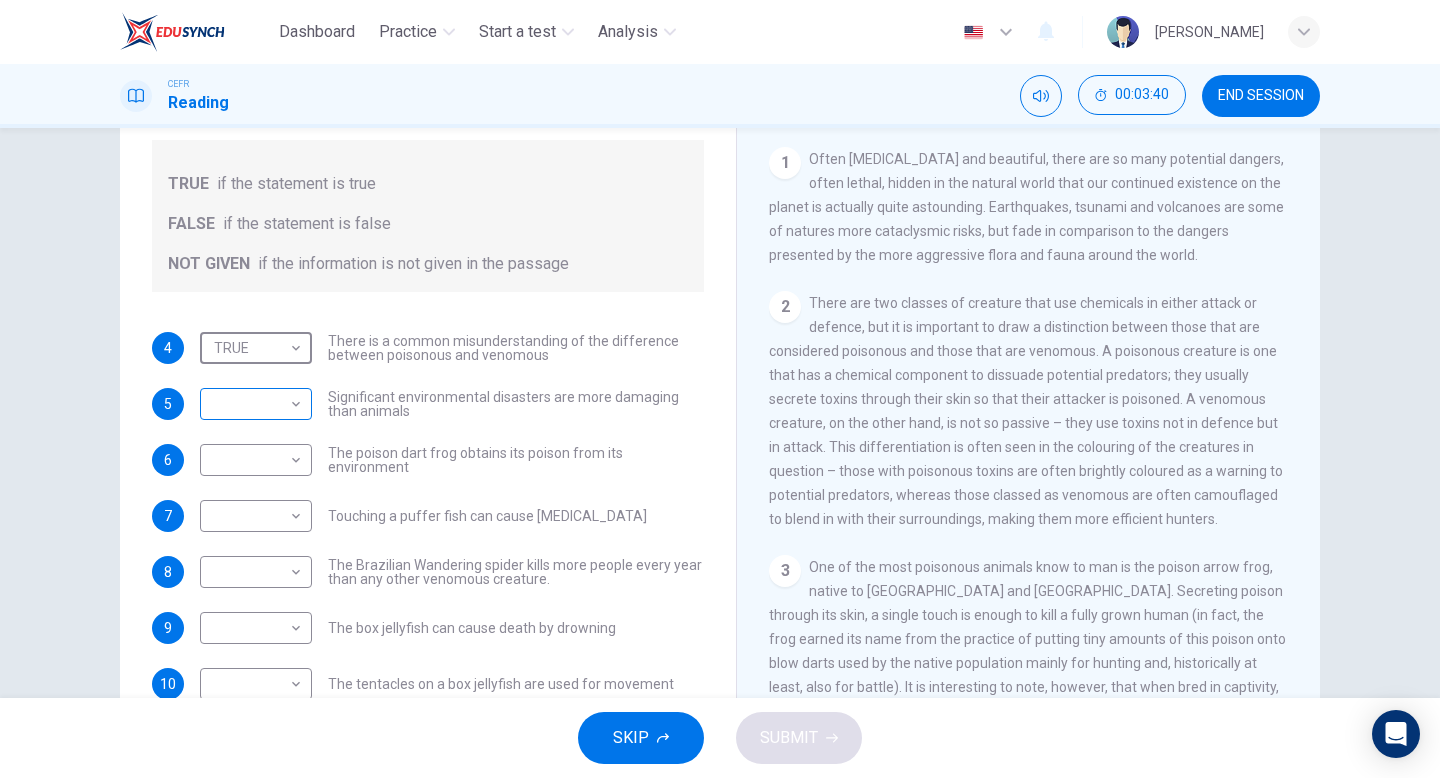 click on "Dashboard Practice Start a test Analysis English en ​ LEONISE ARONA ASANG CEFR Reading 00:03:40 END SESSION Questions 4 - 10 Do the following statements agree with the information given in the Reading Passage?
In the boxes below, on your answer sheet write TRUE if the statement is true FALSE if the statement is false NOT GIVEN if the information is not given in the passage 4 TRUE TRUE ​ There is a common misunderstanding of the difference between poisonous and venomous 5 ​ ​ Significant environmental disasters are more damaging than animals 6 ​ ​ The poison dart frog obtains its poison from its environment 7 ​ ​ Touching a puffer fish can cause paralysis 8 ​ ​ The Brazilian Wandering spider kills more people every year than any other venomous creature. 9 ​ ​ The box jellyfish can cause death by drowning 10 ​ ​ The tentacles on a box jellyfish are used for movement Poisonous Animals CLICK TO ZOOM Click to Zoom 1 2 3 4 5 6 SKIP SUBMIT EduSynch - Online Language Proficiency Testing" at bounding box center (720, 389) 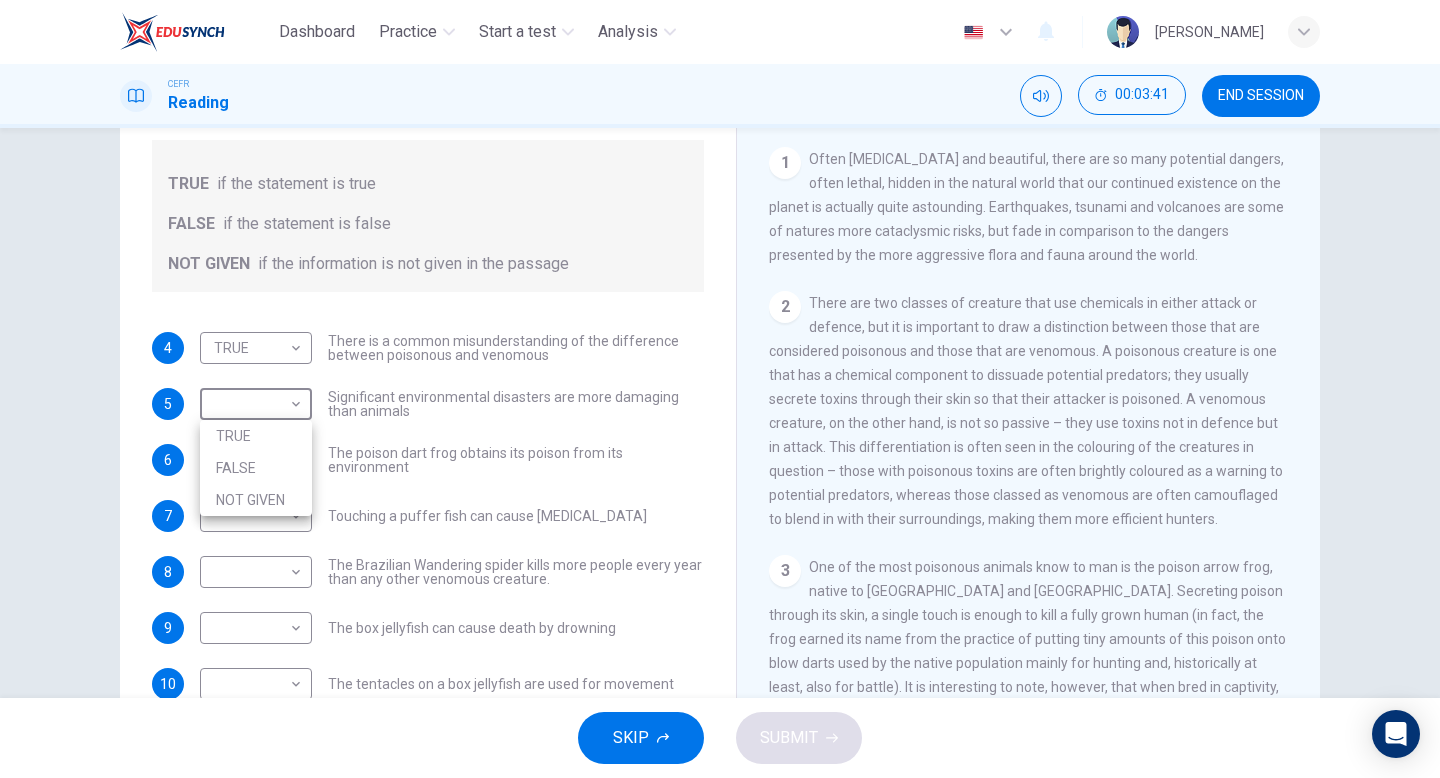 click on "NOT GIVEN" at bounding box center (256, 500) 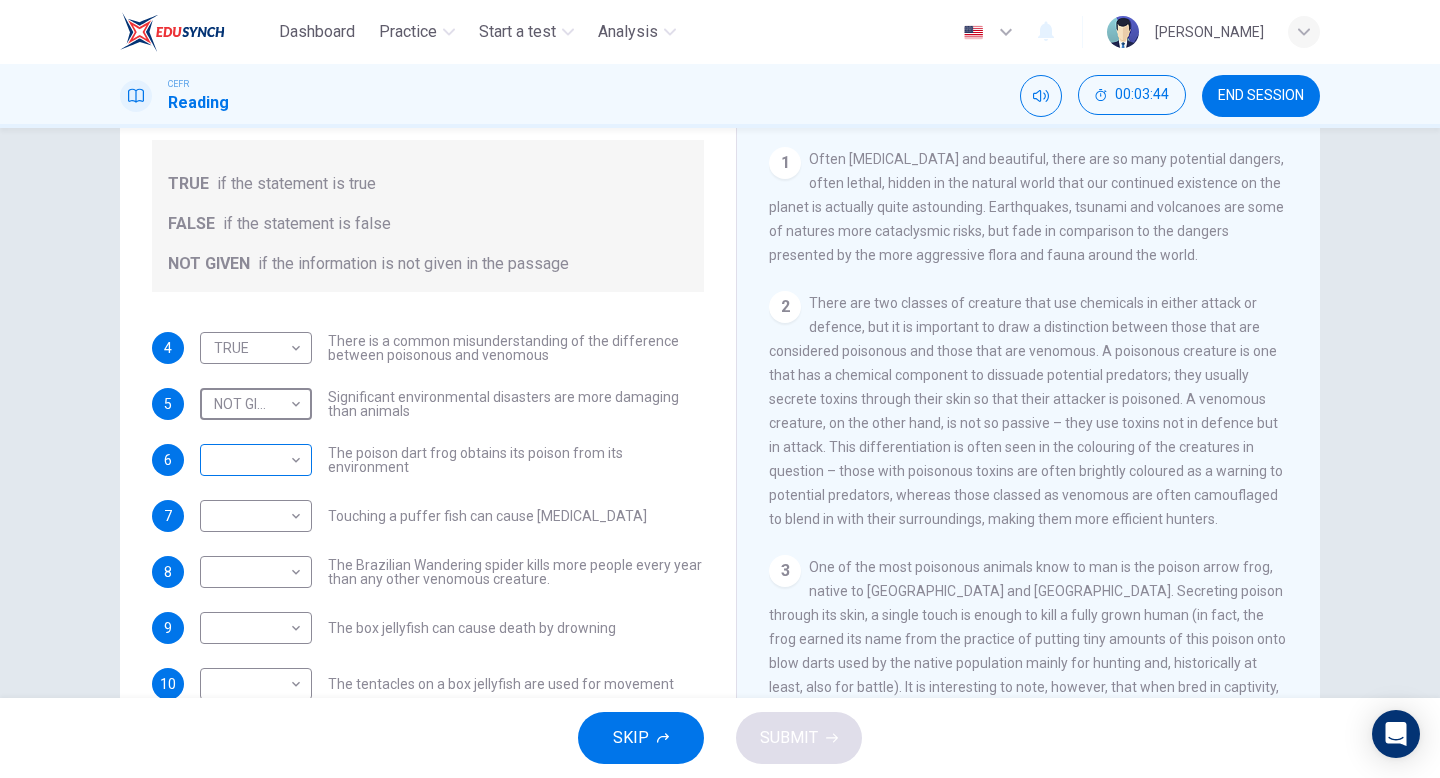 click on "Dashboard Practice Start a test Analysis English en ​ LEONISE ARONA ASANG CEFR Reading 00:03:44 END SESSION Questions 4 - 10 Do the following statements agree with the information given in the Reading Passage?
In the boxes below, on your answer sheet write TRUE if the statement is true FALSE if the statement is false NOT GIVEN if the information is not given in the passage 4 TRUE TRUE ​ There is a common misunderstanding of the difference between poisonous and venomous 5 NOT GIVEN NOT GIVEN ​ Significant environmental disasters are more damaging than animals 6 ​ ​ The poison dart frog obtains its poison from its environment 7 ​ ​ Touching a puffer fish can cause paralysis 8 ​ ​ The Brazilian Wandering spider kills more people every year than any other venomous creature. 9 ​ ​ The box jellyfish can cause death by drowning 10 ​ ​ The tentacles on a box jellyfish are used for movement Poisonous Animals CLICK TO ZOOM Click to Zoom 1 2 3 4 5 6 SKIP SUBMIT
Dashboard Practice 2025" at bounding box center [720, 389] 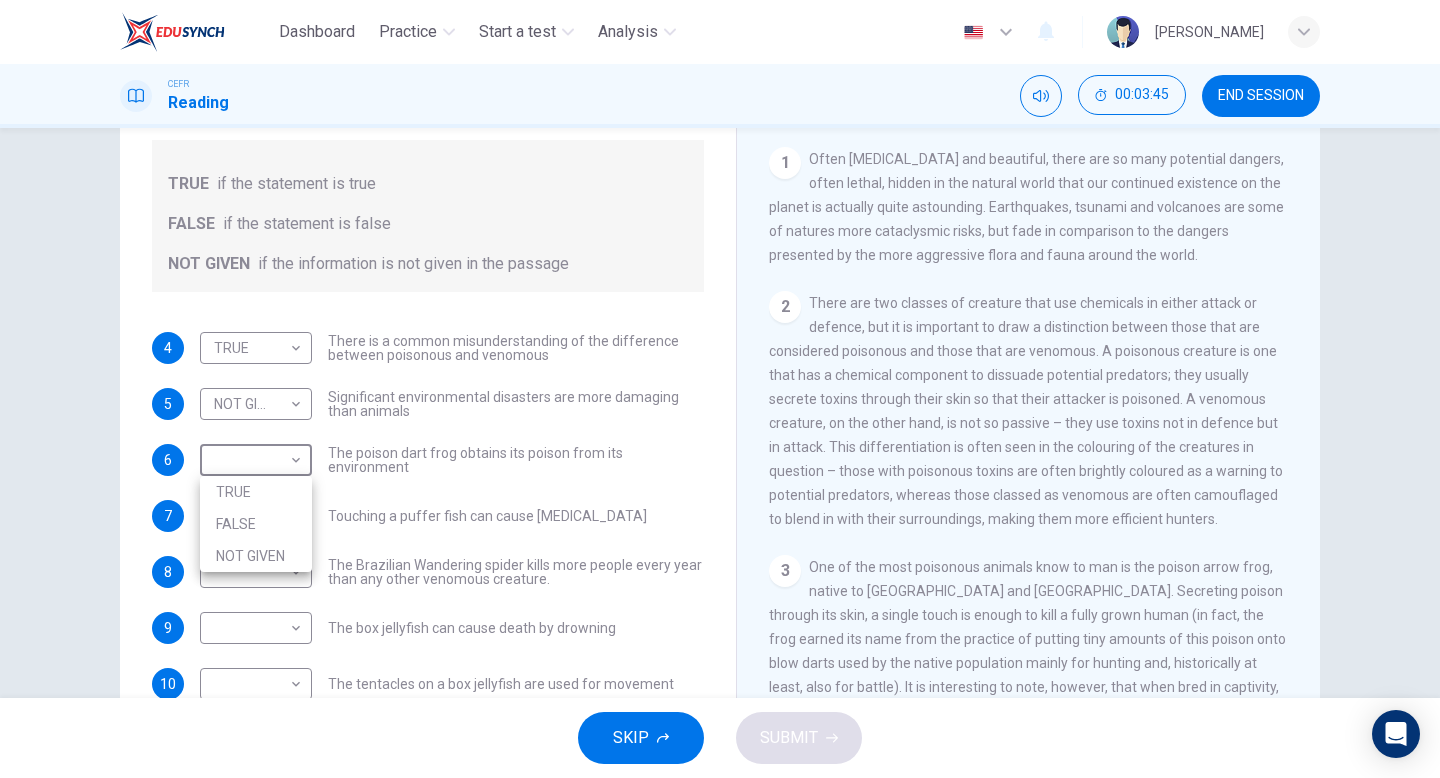 click at bounding box center (720, 389) 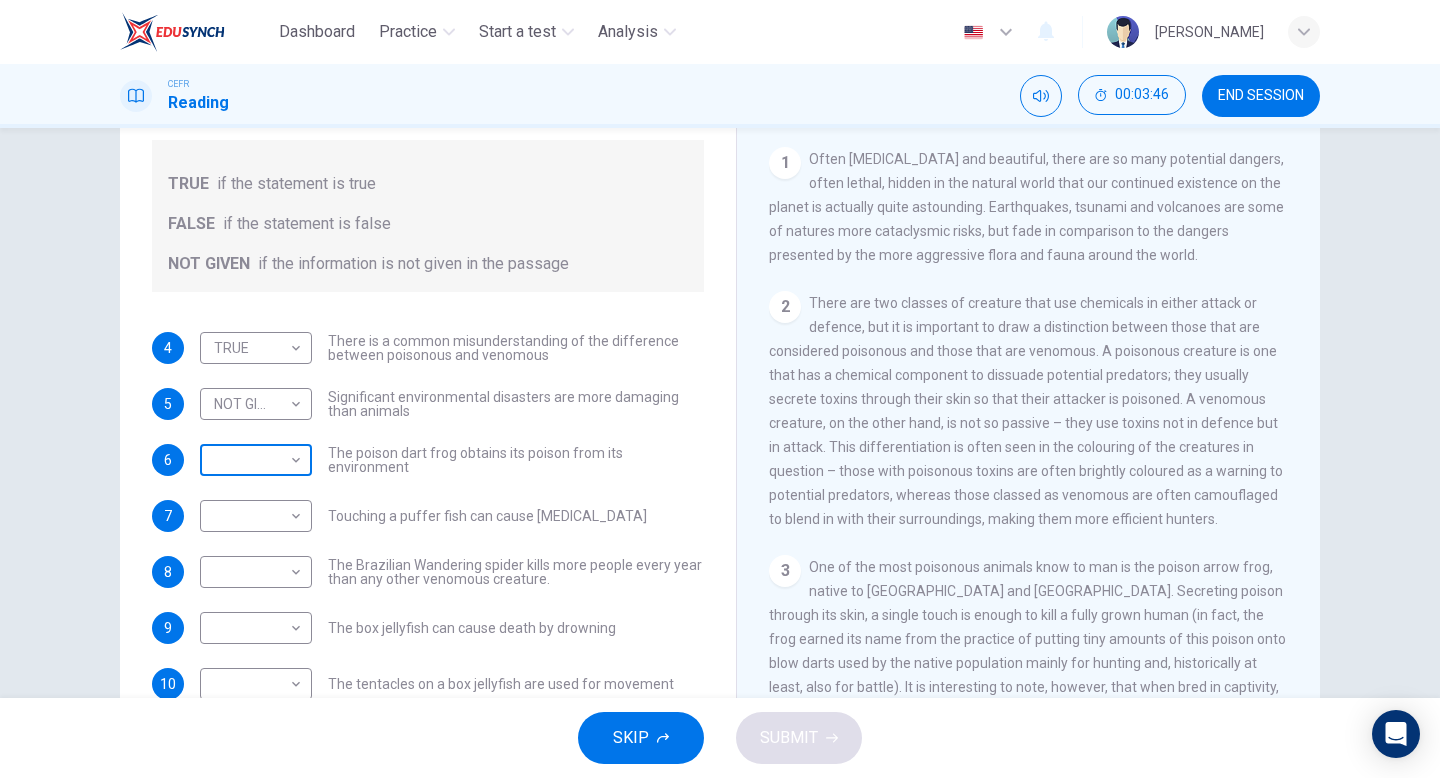 click on "Dashboard Practice Start a test Analysis English en ​ LEONISE ARONA ASANG CEFR Reading 00:03:46 END SESSION Questions 4 - 10 Do the following statements agree with the information given in the Reading Passage?
In the boxes below, on your answer sheet write TRUE if the statement is true FALSE if the statement is false NOT GIVEN if the information is not given in the passage 4 TRUE TRUE ​ There is a common misunderstanding of the difference between poisonous and venomous 5 NOT GIVEN NOT GIVEN ​ Significant environmental disasters are more damaging than animals 6 ​ ​ The poison dart frog obtains its poison from its environment 7 ​ ​ Touching a puffer fish can cause paralysis 8 ​ ​ The Brazilian Wandering spider kills more people every year than any other venomous creature. 9 ​ ​ The box jellyfish can cause death by drowning 10 ​ ​ The tentacles on a box jellyfish are used for movement Poisonous Animals CLICK TO ZOOM Click to Zoom 1 2 3 4 5 6 SKIP SUBMIT
Dashboard Practice 2025" at bounding box center [720, 389] 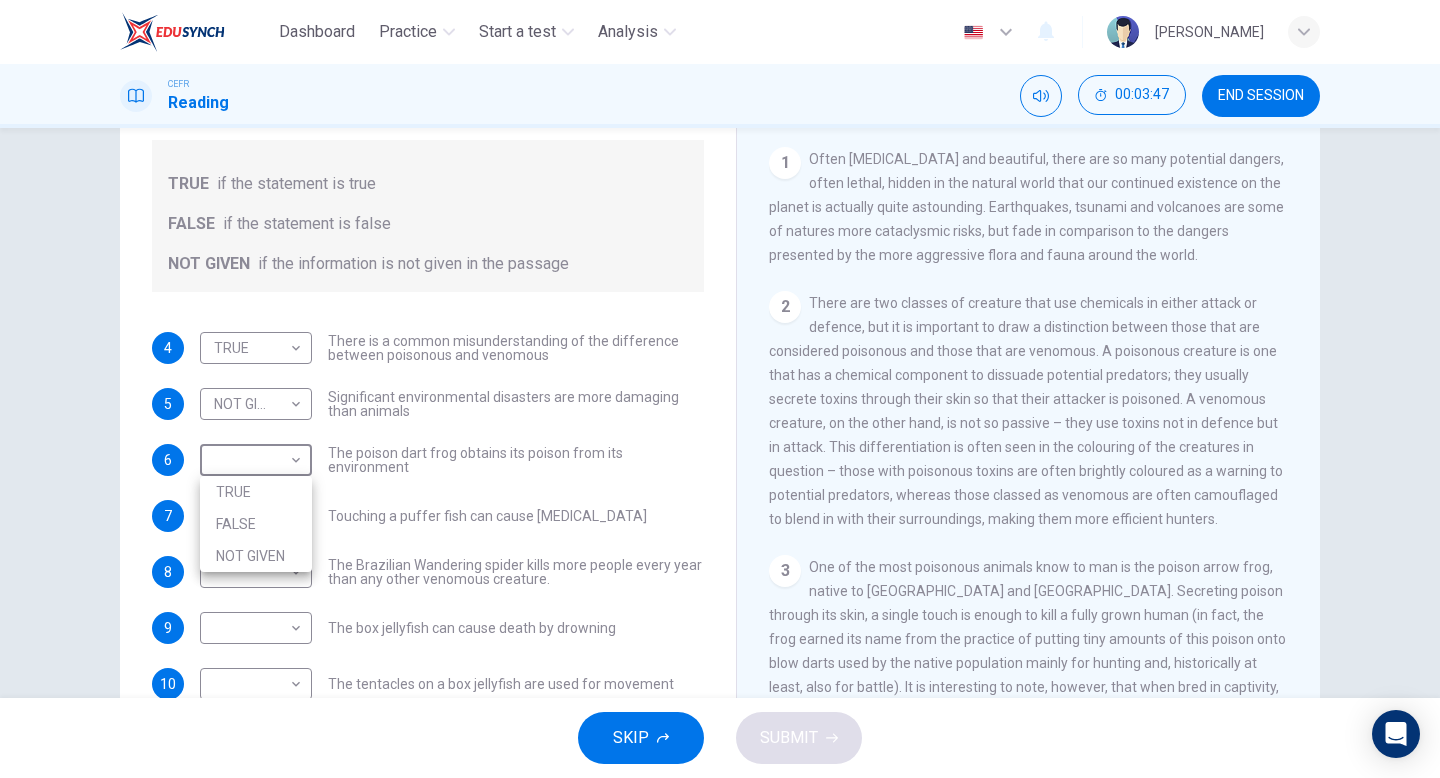 click on "TRUE" at bounding box center (256, 492) 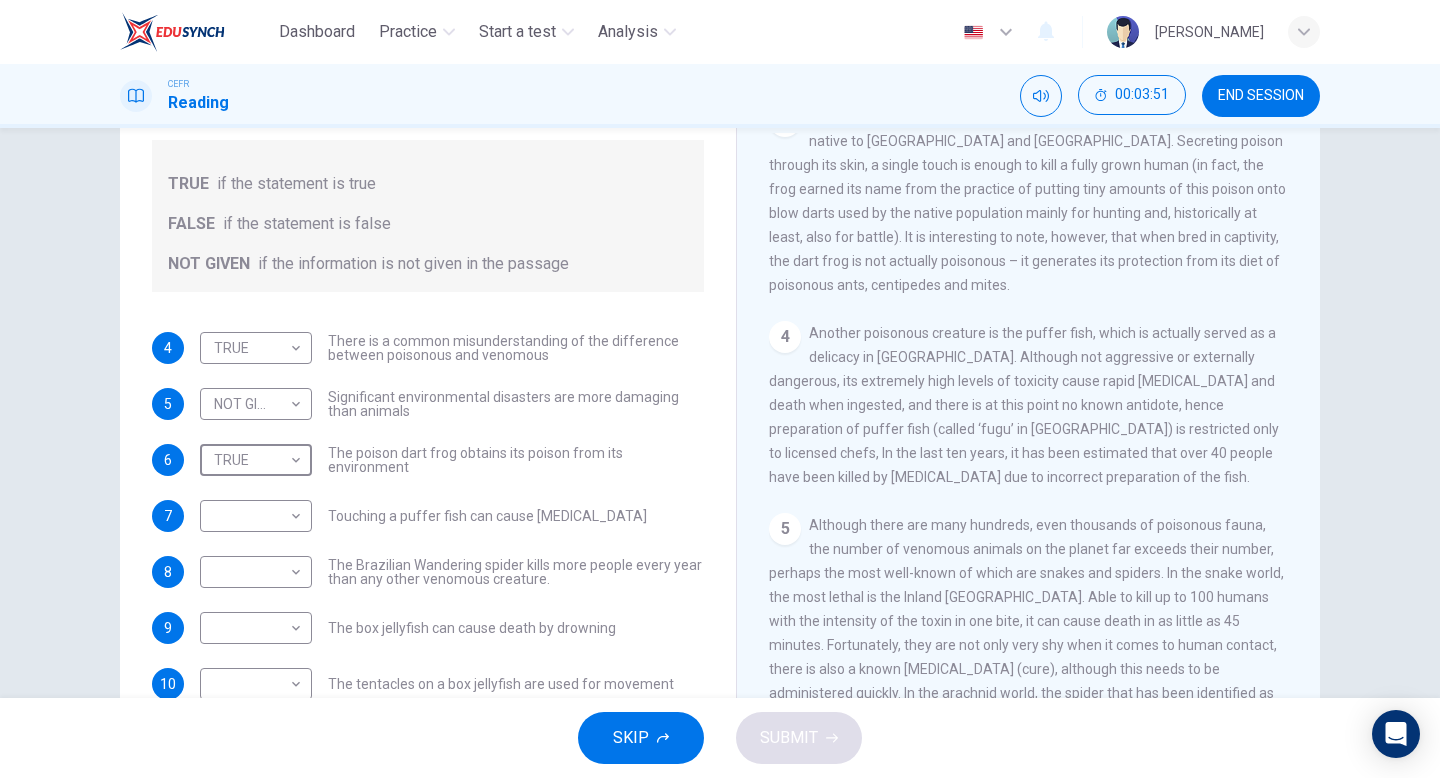 scroll, scrollTop: 875, scrollLeft: 0, axis: vertical 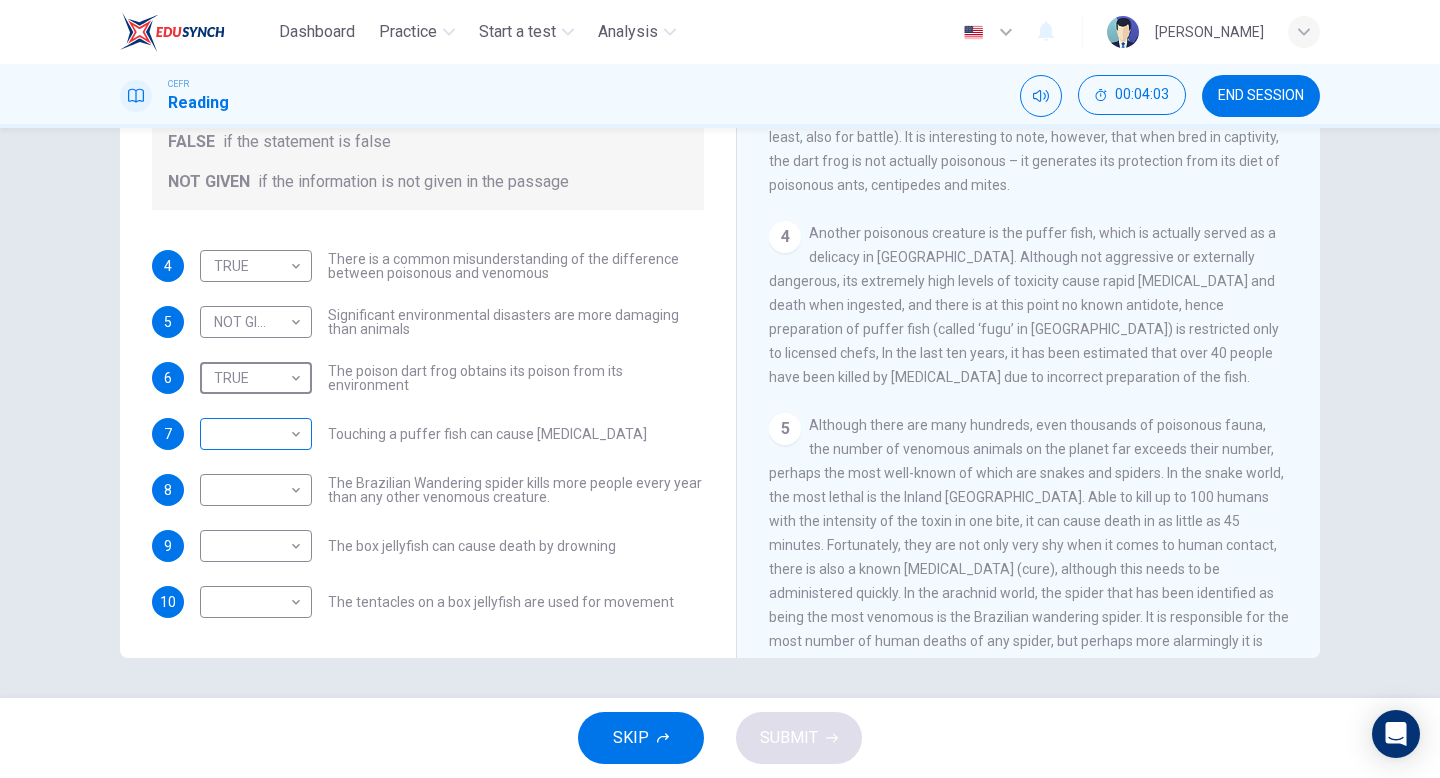 click on "Dashboard Practice Start a test Analysis English en ​ LEONISE ARONA ASANG CEFR Reading 00:04:03 END SESSION Questions 4 - 10 Do the following statements agree with the information given in the Reading Passage?
In the boxes below, on your answer sheet write TRUE if the statement is true FALSE if the statement is false NOT GIVEN if the information is not given in the passage 4 TRUE TRUE ​ There is a common misunderstanding of the difference between poisonous and venomous 5 NOT GIVEN NOT GIVEN ​ Significant environmental disasters are more damaging than animals 6 TRUE TRUE ​ The poison dart frog obtains its poison from its environment 7 ​ ​ Touching a puffer fish can cause paralysis 8 ​ ​ The Brazilian Wandering spider kills more people every year than any other venomous creature. 9 ​ ​ The box jellyfish can cause death by drowning 10 ​ ​ The tentacles on a box jellyfish are used for movement Poisonous Animals CLICK TO ZOOM Click to Zoom 1 2 3 4 5 6 SKIP SUBMIT
Dashboard Practice" at bounding box center [720, 389] 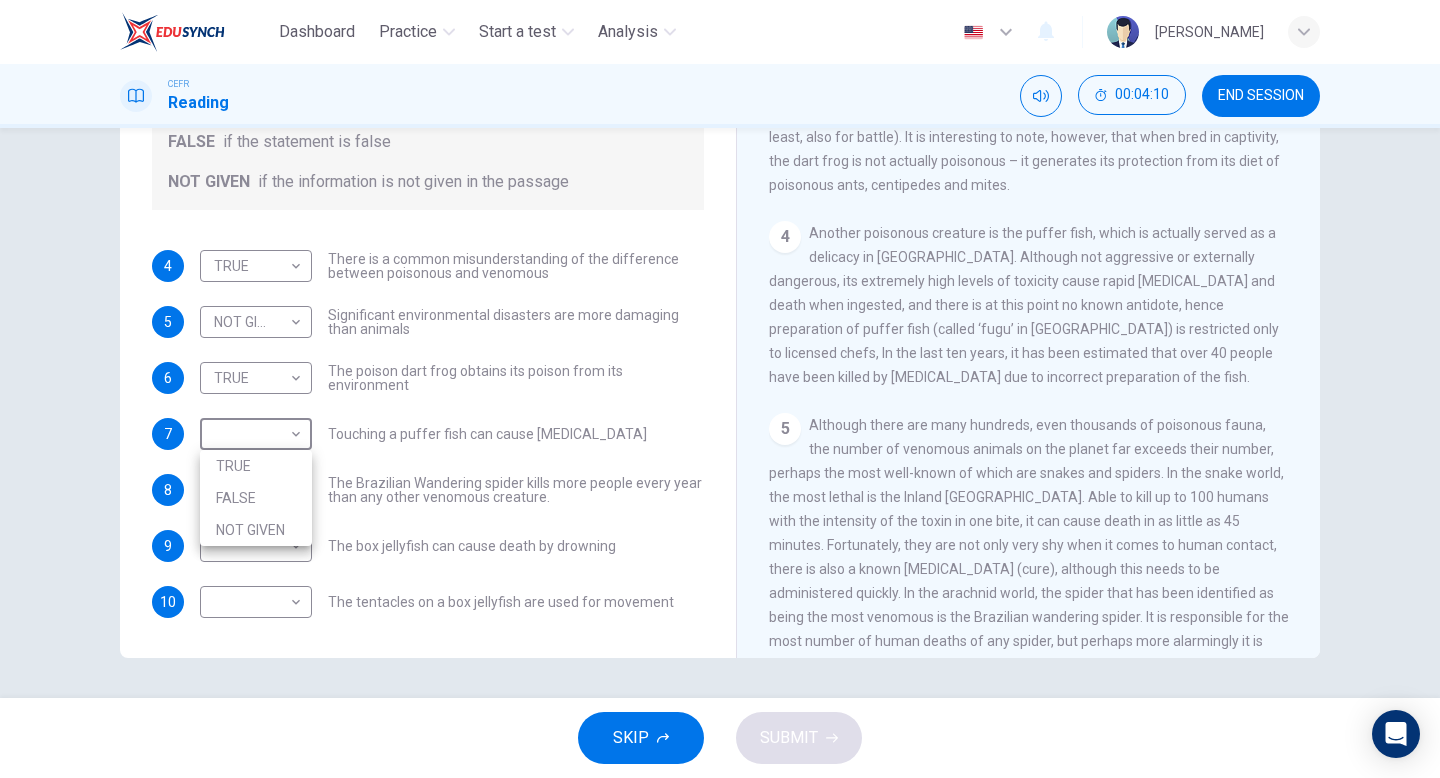 click on "NOT GIVEN" at bounding box center [256, 530] 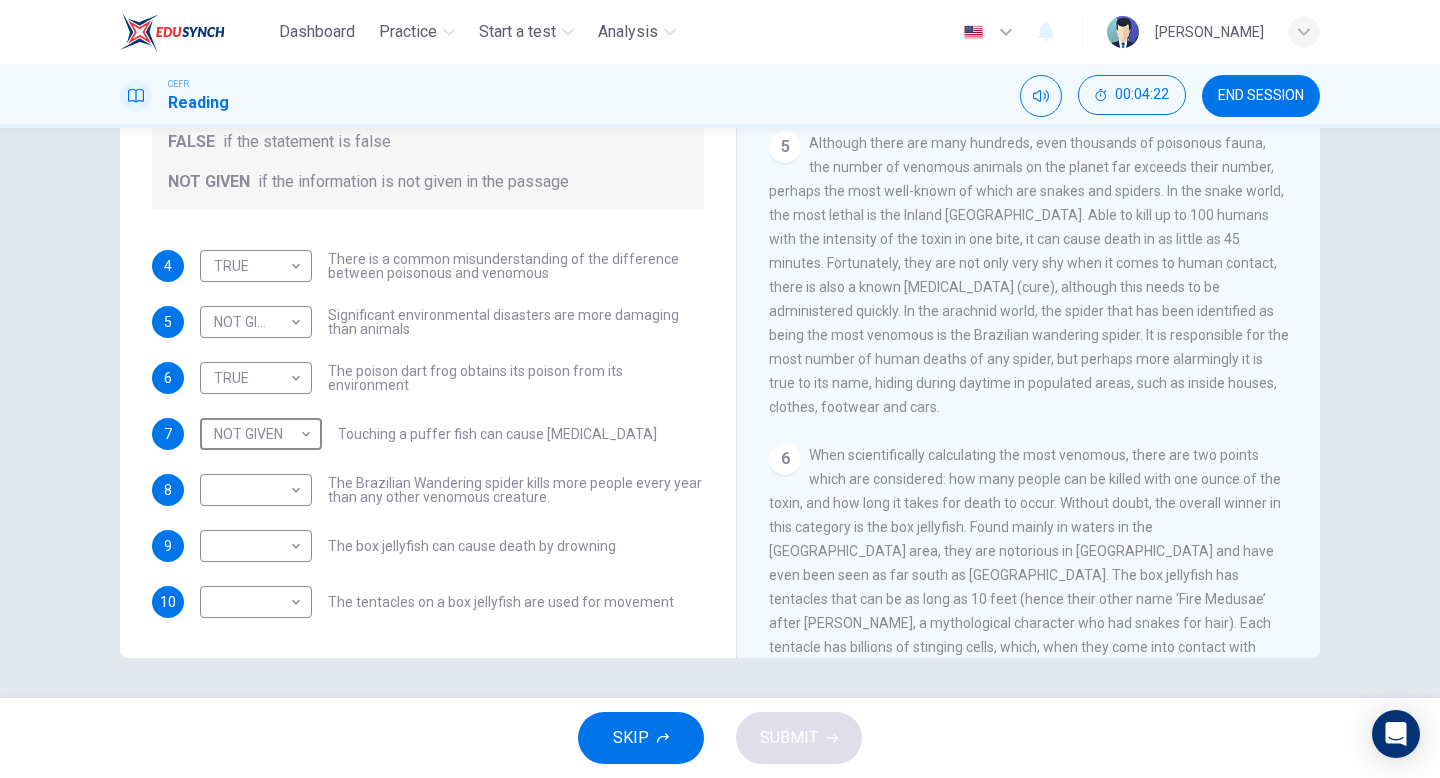 scroll, scrollTop: 1159, scrollLeft: 0, axis: vertical 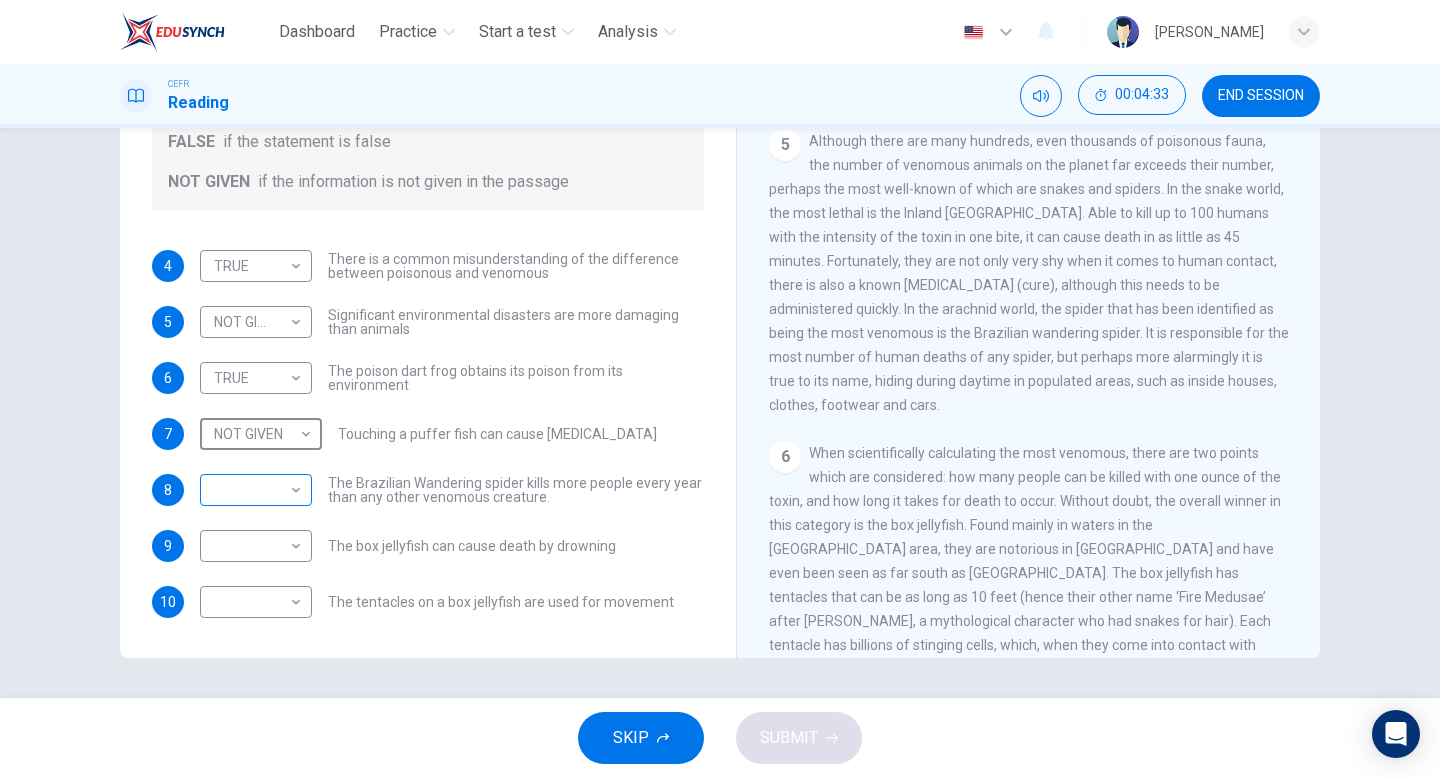 click on "Dashboard Practice Start a test Analysis English en ​ LEONISE ARONA ASANG CEFR Reading 00:04:33 END SESSION Questions 4 - 10 Do the following statements agree with the information given in the Reading Passage?
In the boxes below, on your answer sheet write TRUE if the statement is true FALSE if the statement is false NOT GIVEN if the information is not given in the passage 4 TRUE TRUE ​ There is a common misunderstanding of the difference between poisonous and venomous 5 NOT GIVEN NOT GIVEN ​ Significant environmental disasters are more damaging than animals 6 TRUE TRUE ​ The poison dart frog obtains its poison from its environment 7 NOT GIVEN NOT GIVEN ​ Touching a puffer fish can cause paralysis 8 ​ ​ The Brazilian Wandering spider kills more people every year than any other venomous creature. 9 ​ ​ The box jellyfish can cause death by drowning 10 ​ ​ The tentacles on a box jellyfish are used for movement Poisonous Animals CLICK TO ZOOM Click to Zoom 1 2 3 4 5 6 SKIP SUBMIT" at bounding box center (720, 389) 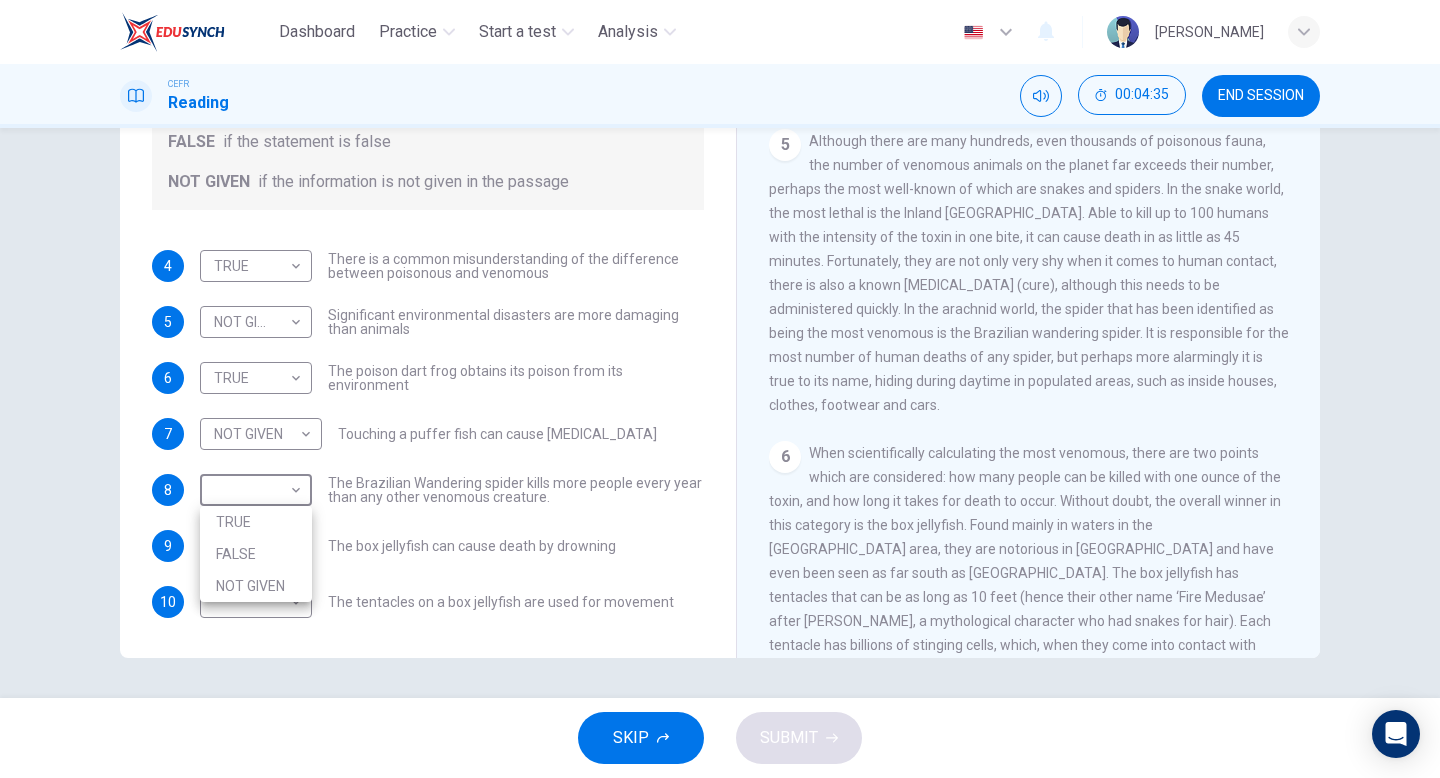 click on "NOT GIVEN" at bounding box center (256, 586) 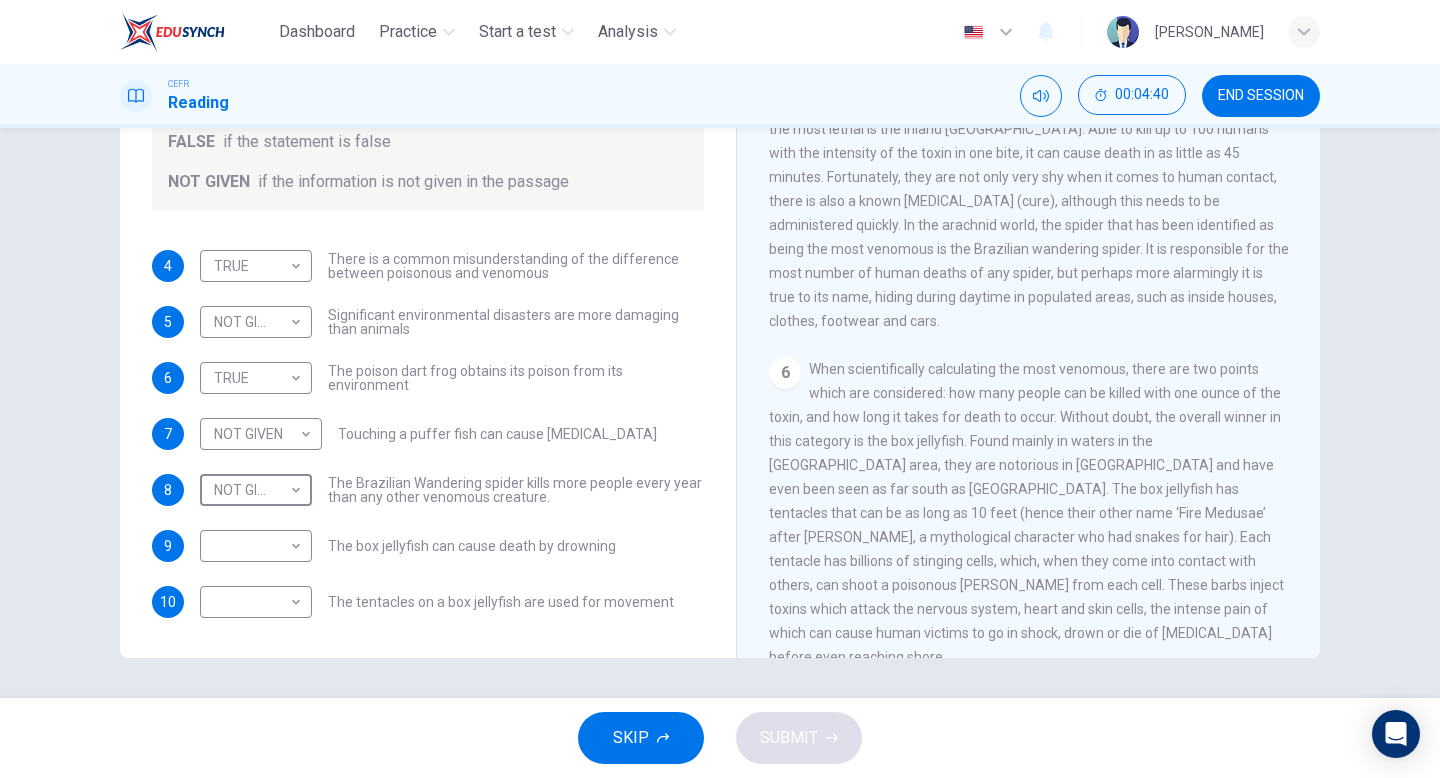scroll, scrollTop: 1283, scrollLeft: 0, axis: vertical 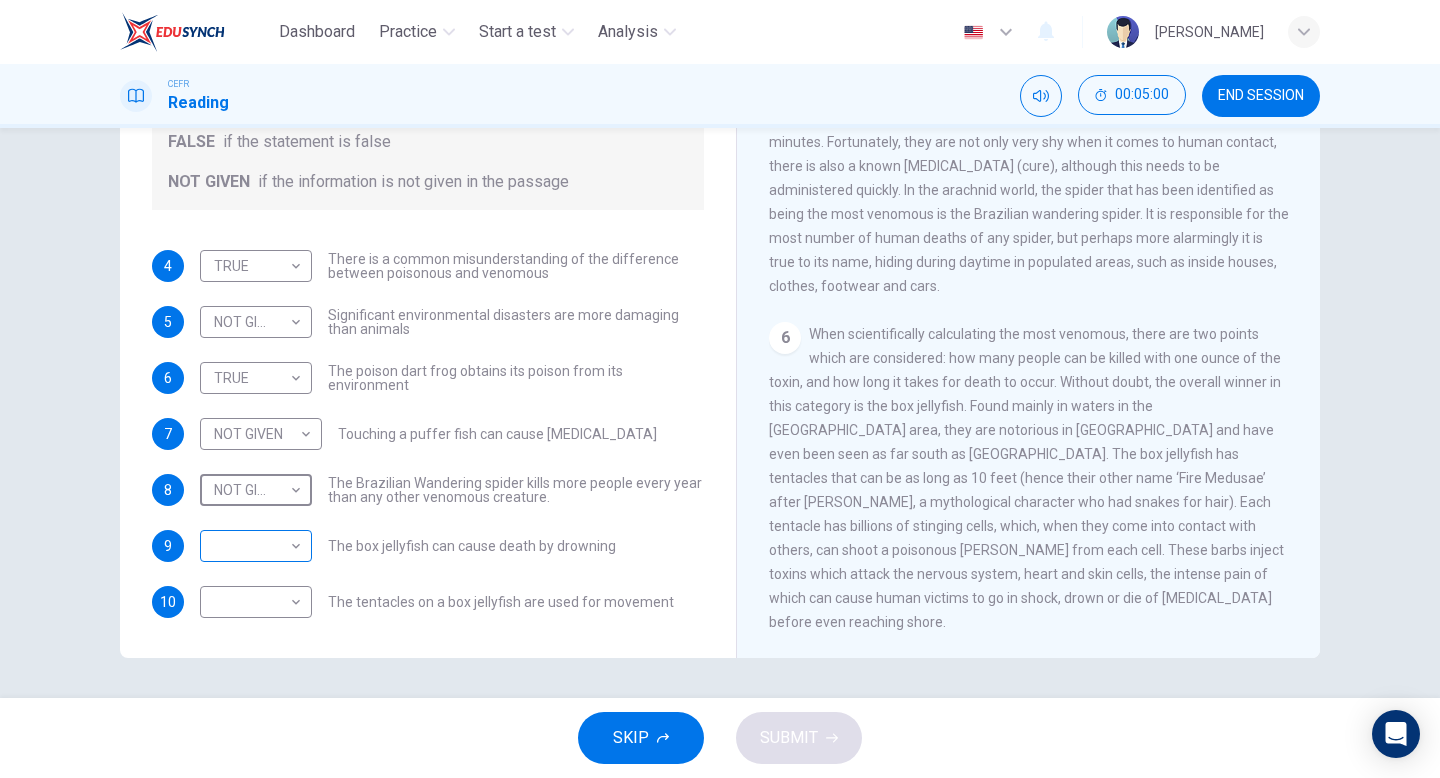 click on "Dashboard Practice Start a test Analysis English en ​ LEONISE ARONA ASANG CEFR Reading 00:05:00 END SESSION Questions 4 - 10 Do the following statements agree with the information given in the Reading Passage?
In the boxes below, on your answer sheet write TRUE if the statement is true FALSE if the statement is false NOT GIVEN if the information is not given in the passage 4 TRUE TRUE ​ There is a common misunderstanding of the difference between poisonous and venomous 5 NOT GIVEN NOT GIVEN ​ Significant environmental disasters are more damaging than animals 6 TRUE TRUE ​ The poison dart frog obtains its poison from its environment 7 NOT GIVEN NOT GIVEN ​ Touching a puffer fish can cause paralysis 8 NOT GIVEN NOT GIVEN ​ The Brazilian Wandering spider kills more people every year than any other venomous creature. 9 ​ ​ The box jellyfish can cause death by drowning 10 ​ ​ The tentacles on a box jellyfish are used for movement Poisonous Animals CLICK TO ZOOM Click to Zoom 1 2 3 4 5 6 SKIP" at bounding box center (720, 389) 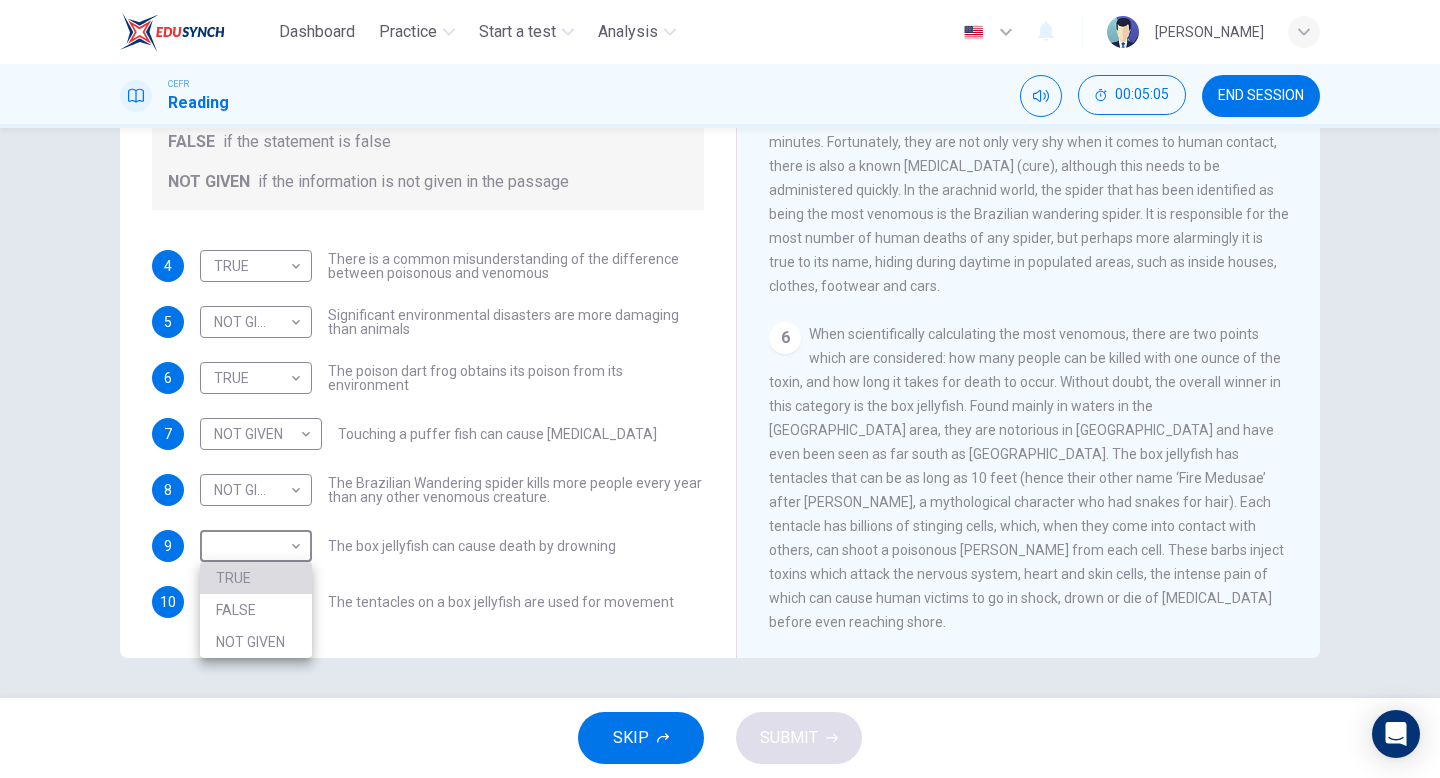 click on "TRUE" at bounding box center [256, 578] 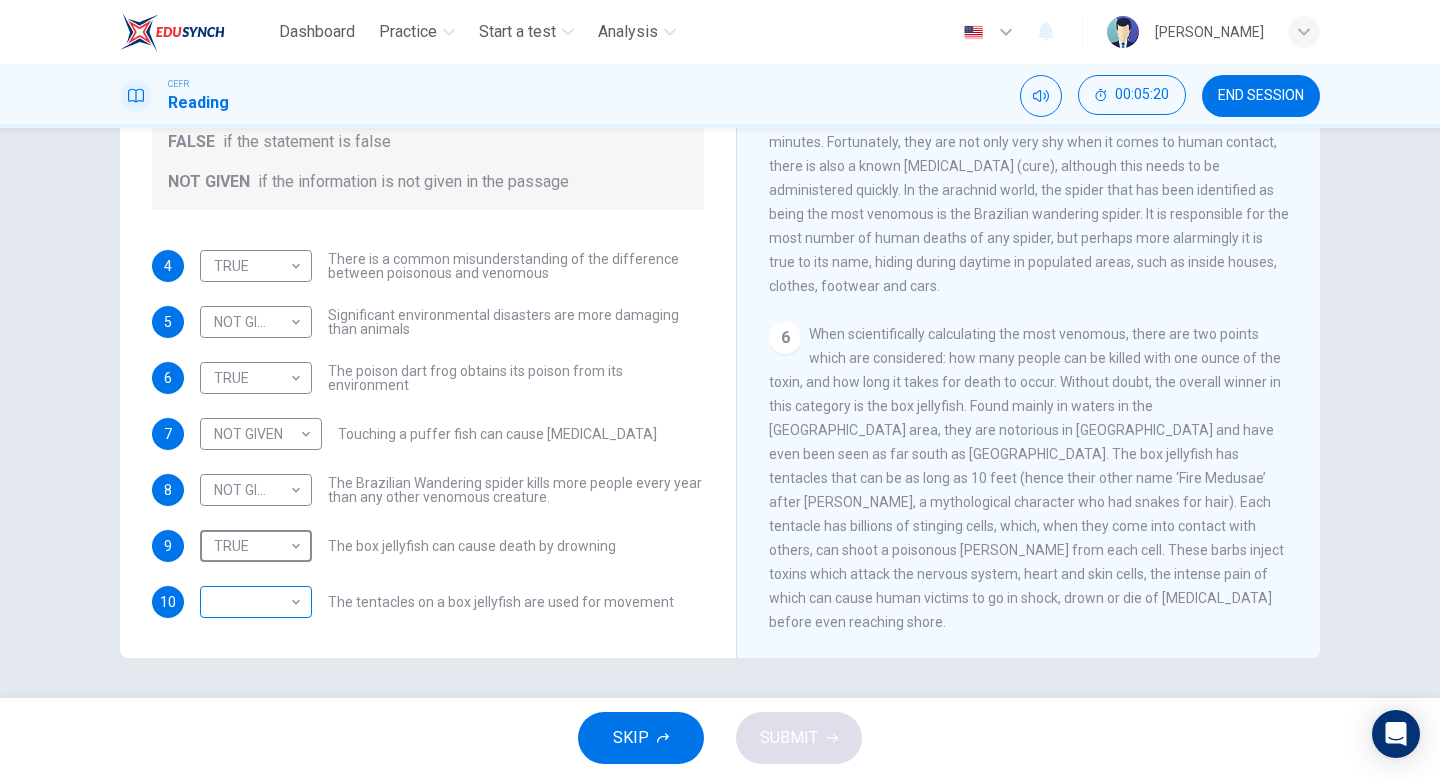 click on "Dashboard Practice Start a test Analysis English en ​ LEONISE ARONA ASANG CEFR Reading 00:05:20 END SESSION Questions 4 - 10 Do the following statements agree with the information given in the Reading Passage?
In the boxes below, on your answer sheet write TRUE if the statement is true FALSE if the statement is false NOT GIVEN if the information is not given in the passage 4 TRUE TRUE ​ There is a common misunderstanding of the difference between poisonous and venomous 5 NOT GIVEN NOT GIVEN ​ Significant environmental disasters are more damaging than animals 6 TRUE TRUE ​ The poison dart frog obtains its poison from its environment 7 NOT GIVEN NOT GIVEN ​ Touching a puffer fish can cause paralysis 8 NOT GIVEN NOT GIVEN ​ The Brazilian Wandering spider kills more people every year than any other venomous creature. 9 TRUE TRUE ​ The box jellyfish can cause death by drowning 10 ​ ​ The tentacles on a box jellyfish are used for movement Poisonous Animals CLICK TO ZOOM Click to Zoom 1 2 3 4 5 6" at bounding box center (720, 389) 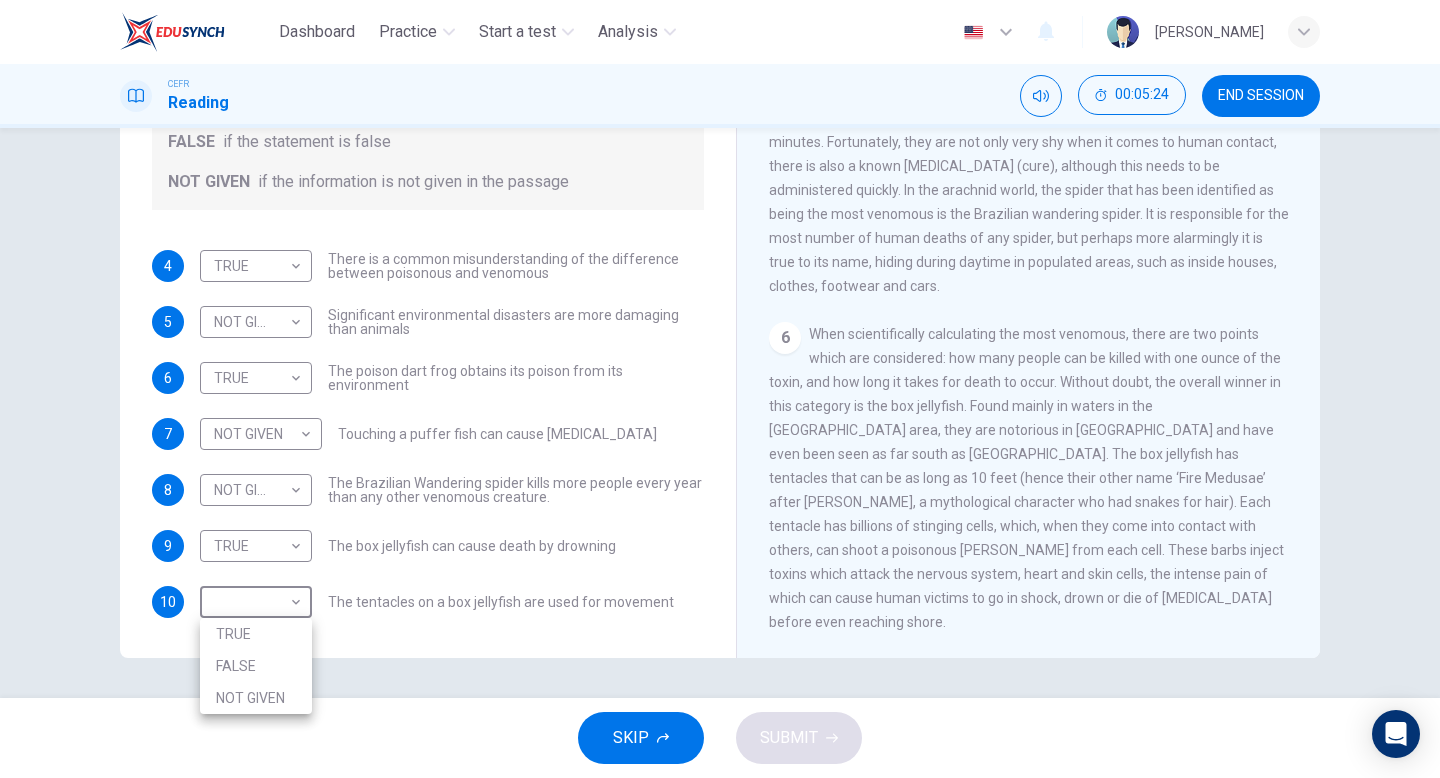 click on "NOT GIVEN" at bounding box center (256, 698) 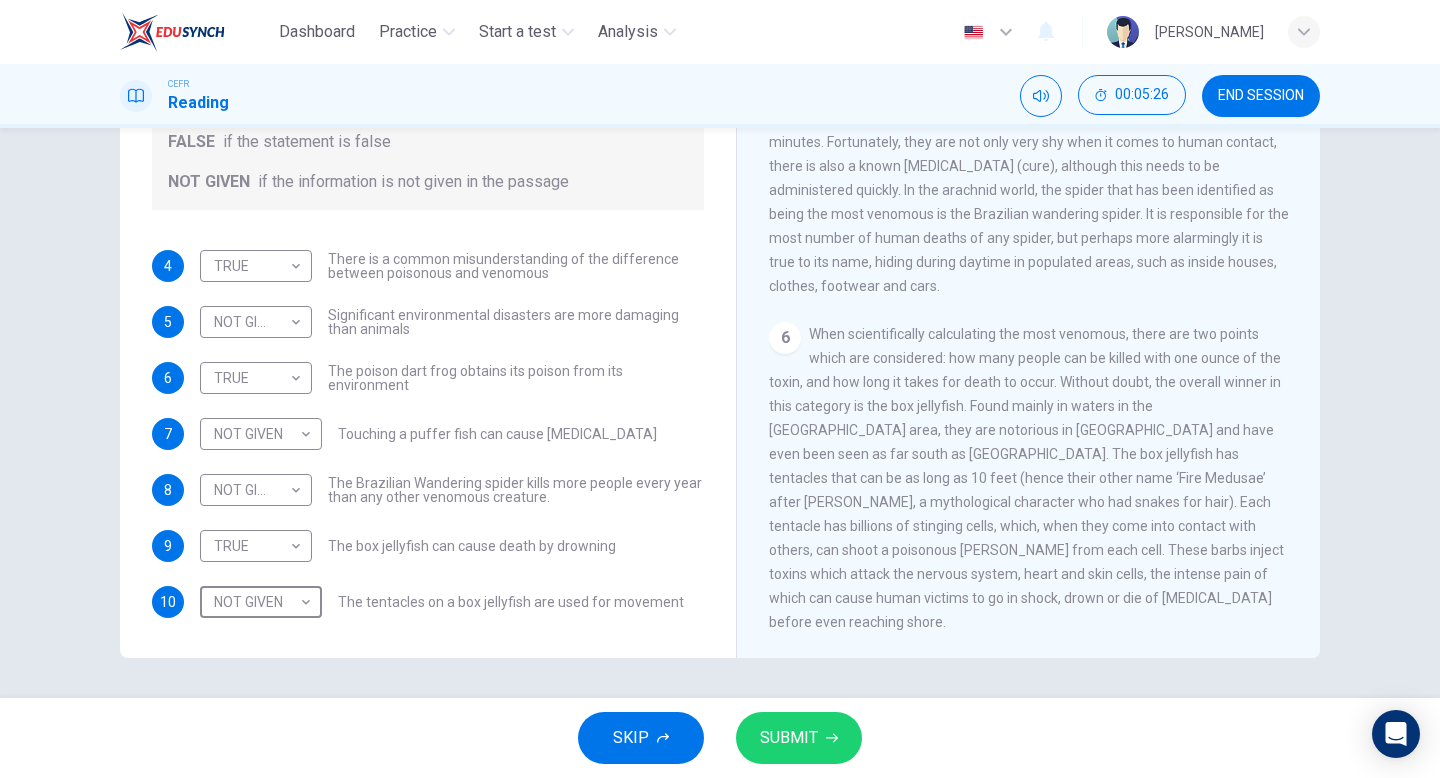 click on "SUBMIT" at bounding box center (789, 738) 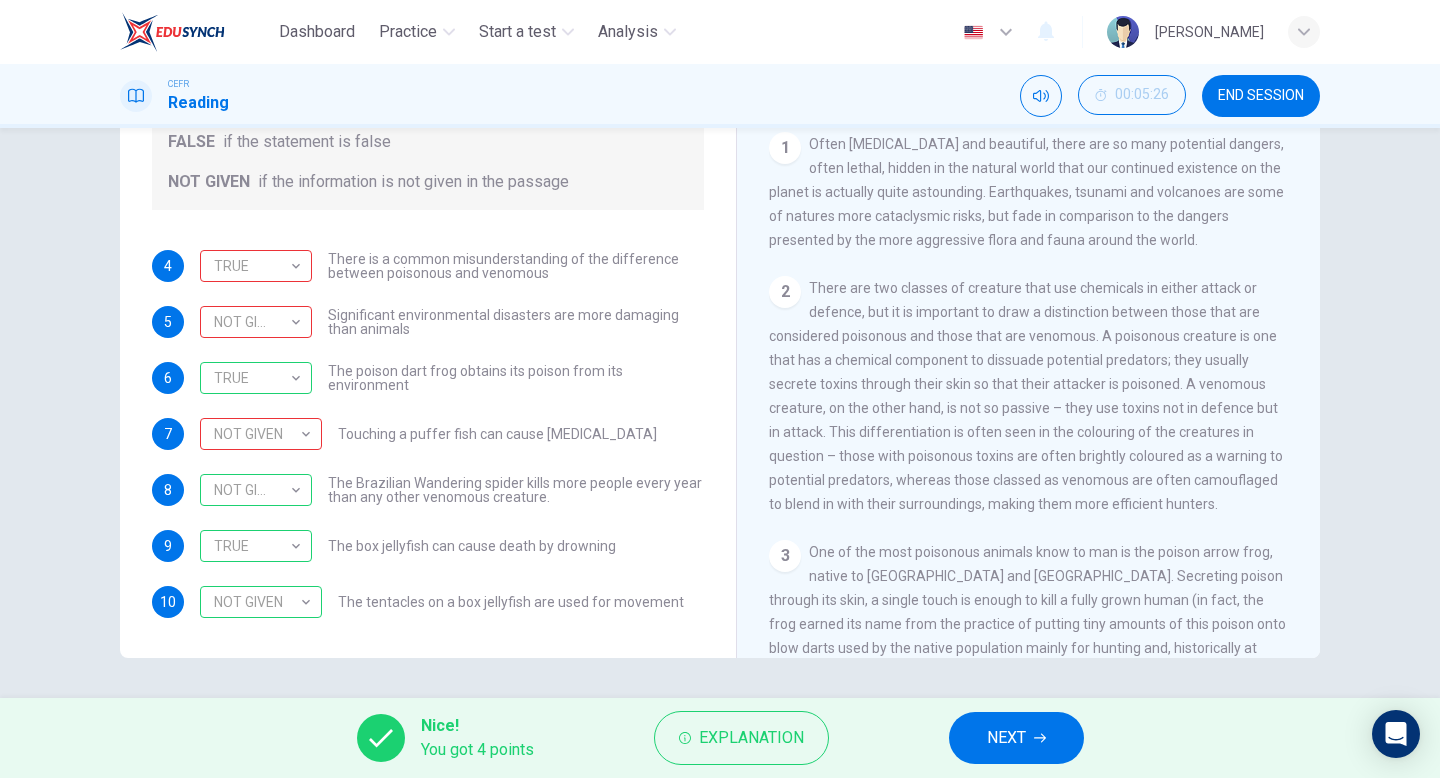 scroll, scrollTop: 348, scrollLeft: 0, axis: vertical 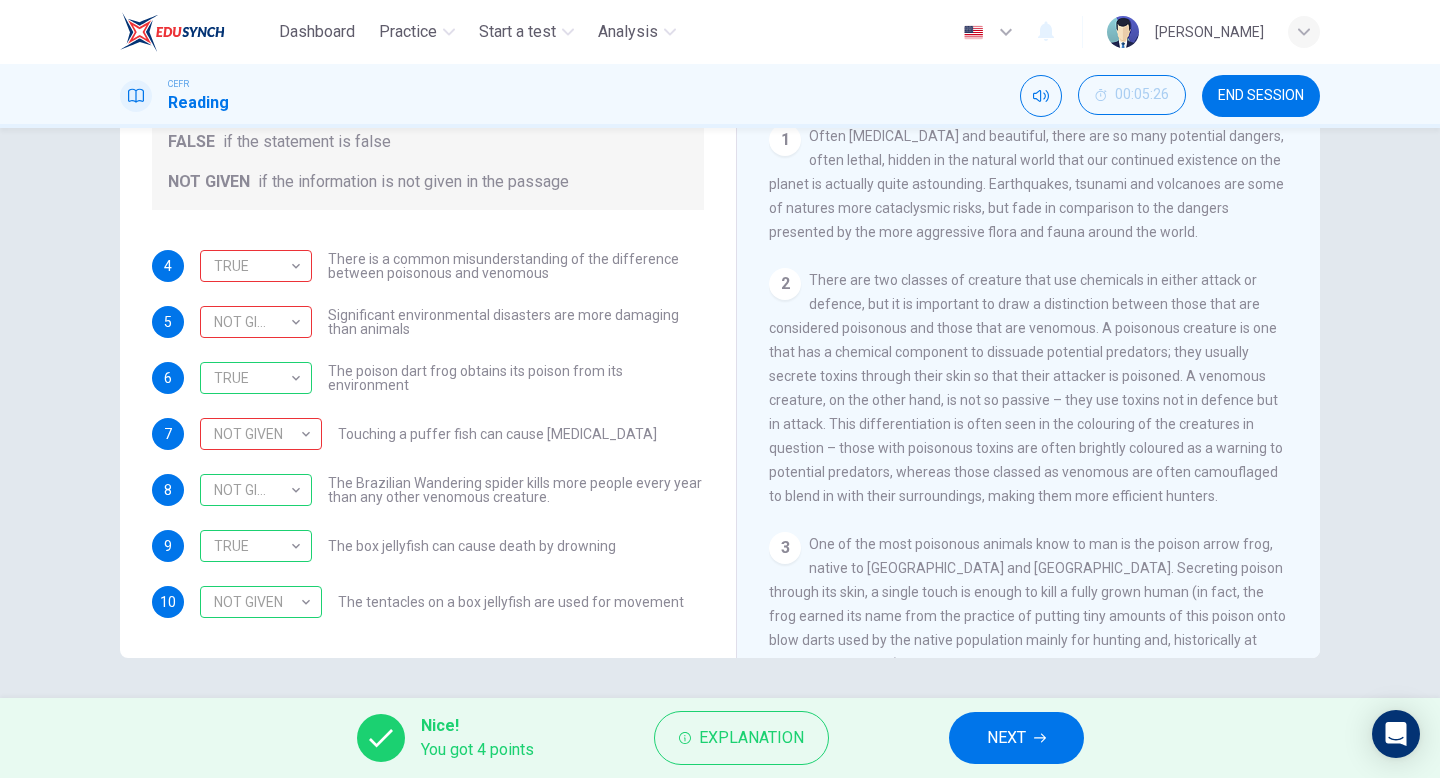 click on "NEXT" at bounding box center [1016, 738] 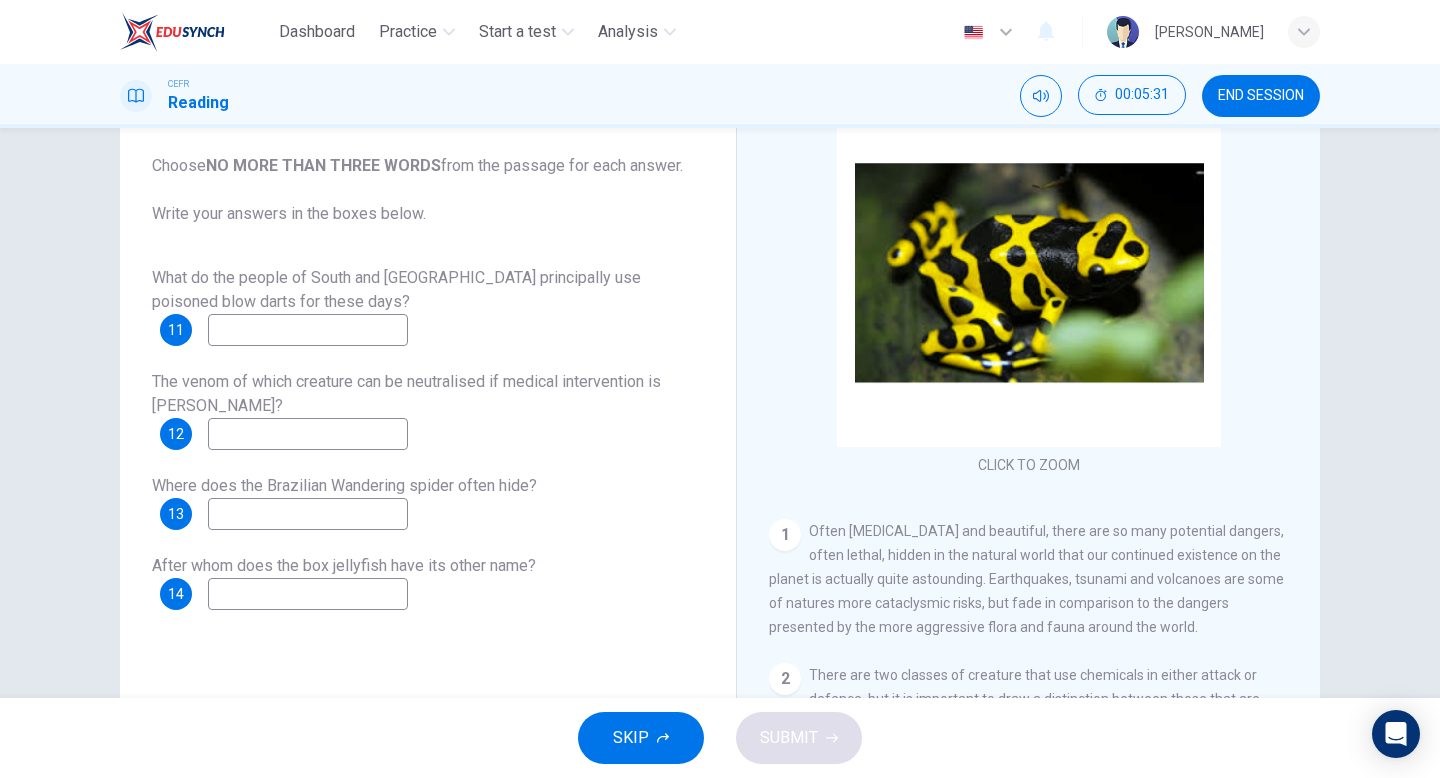 scroll, scrollTop: 156, scrollLeft: 0, axis: vertical 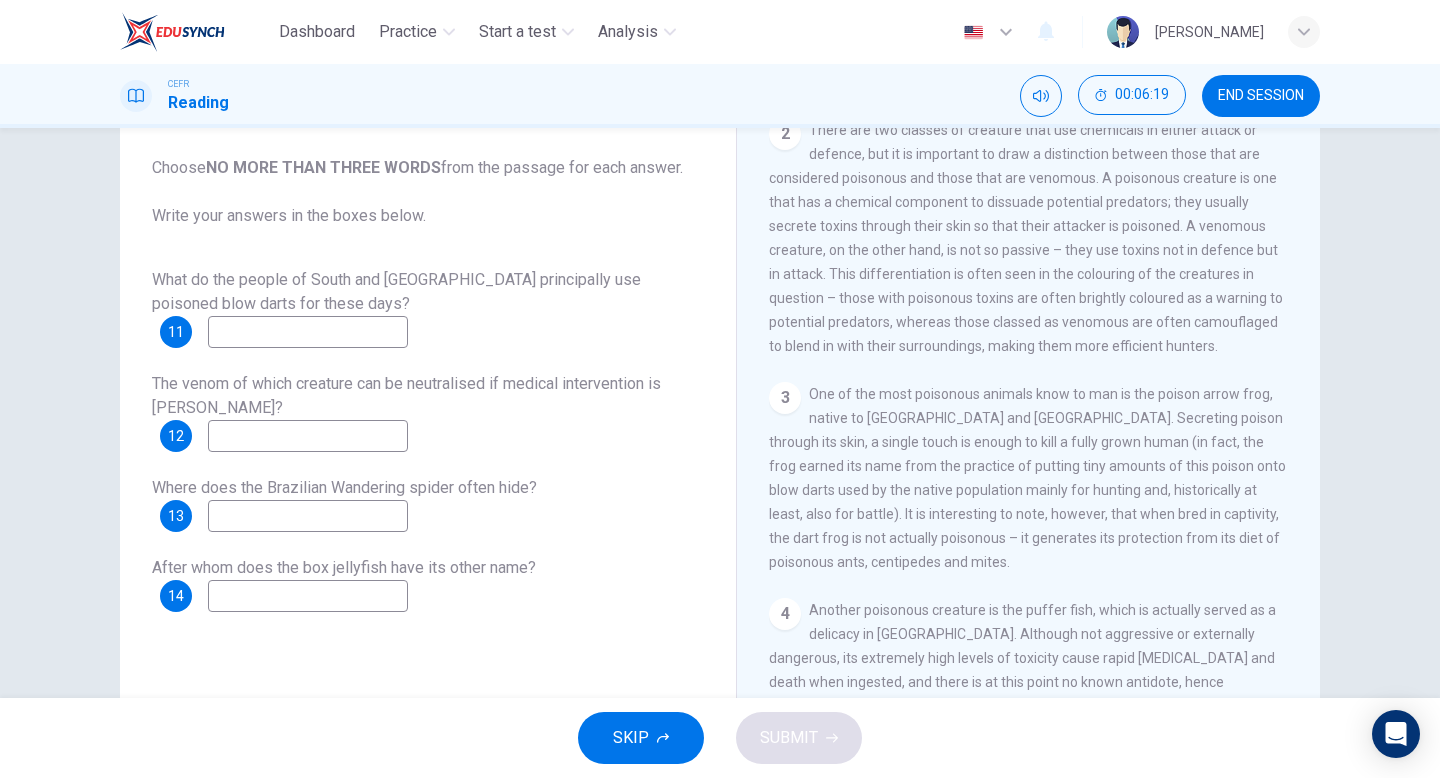 click at bounding box center [308, 332] 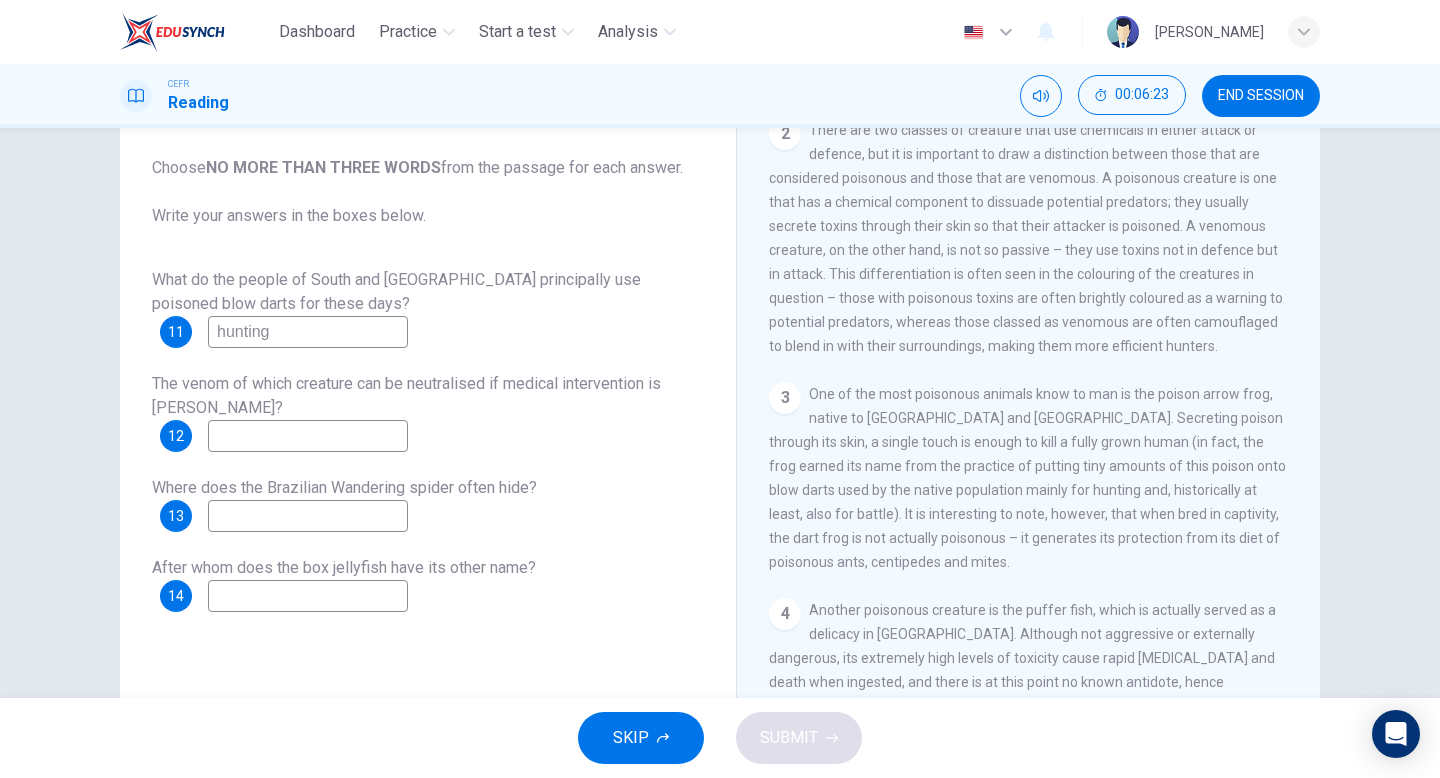 type on "hunting" 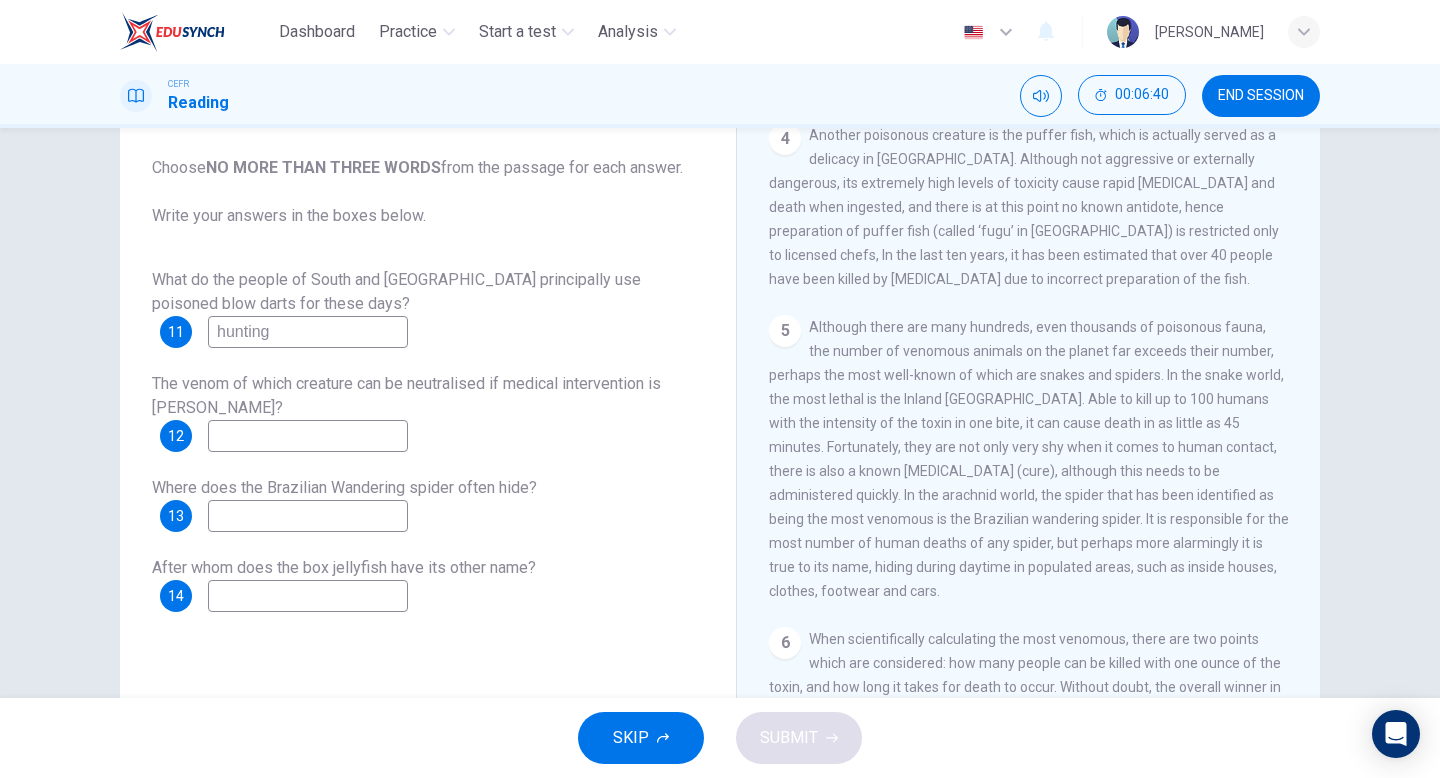 scroll, scrollTop: 1024, scrollLeft: 0, axis: vertical 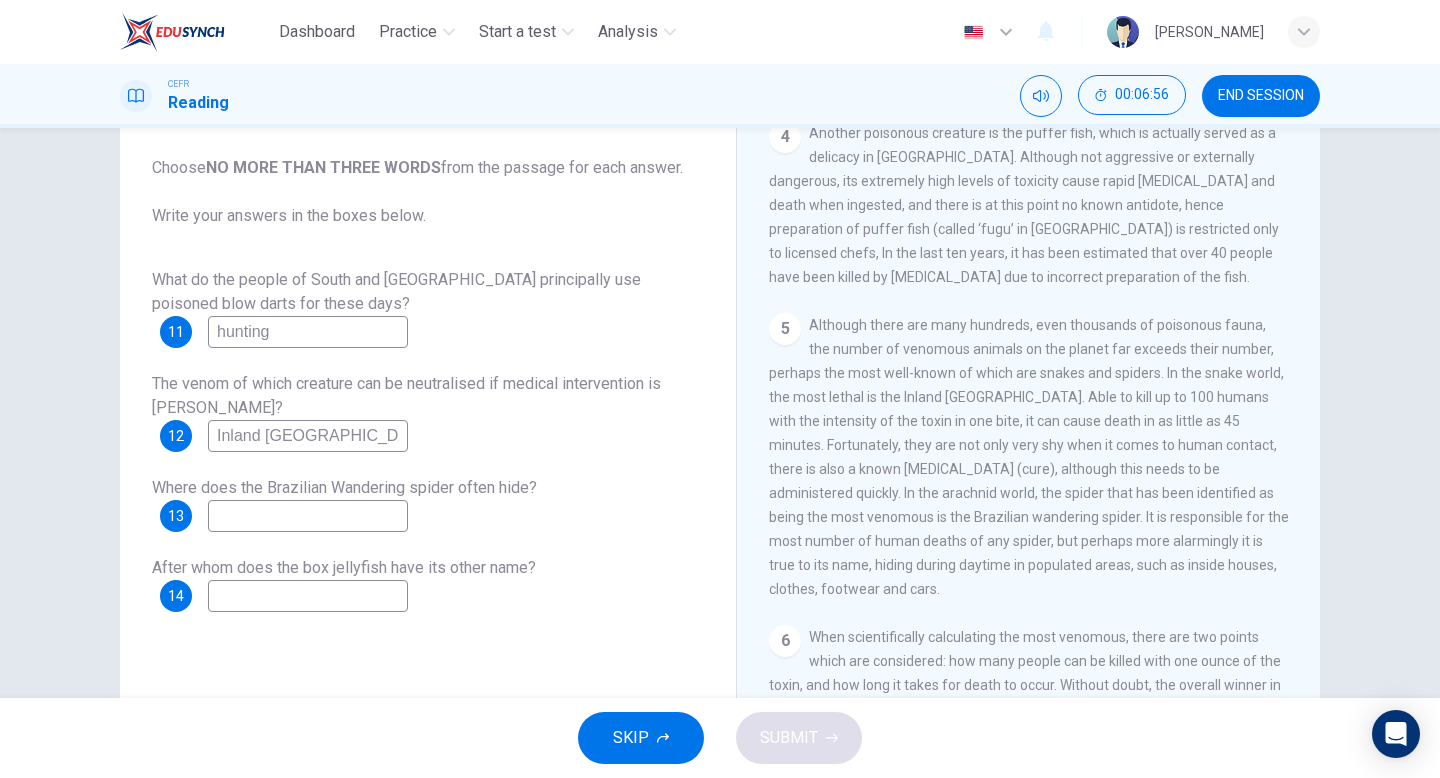 type on "Inland Taipan" 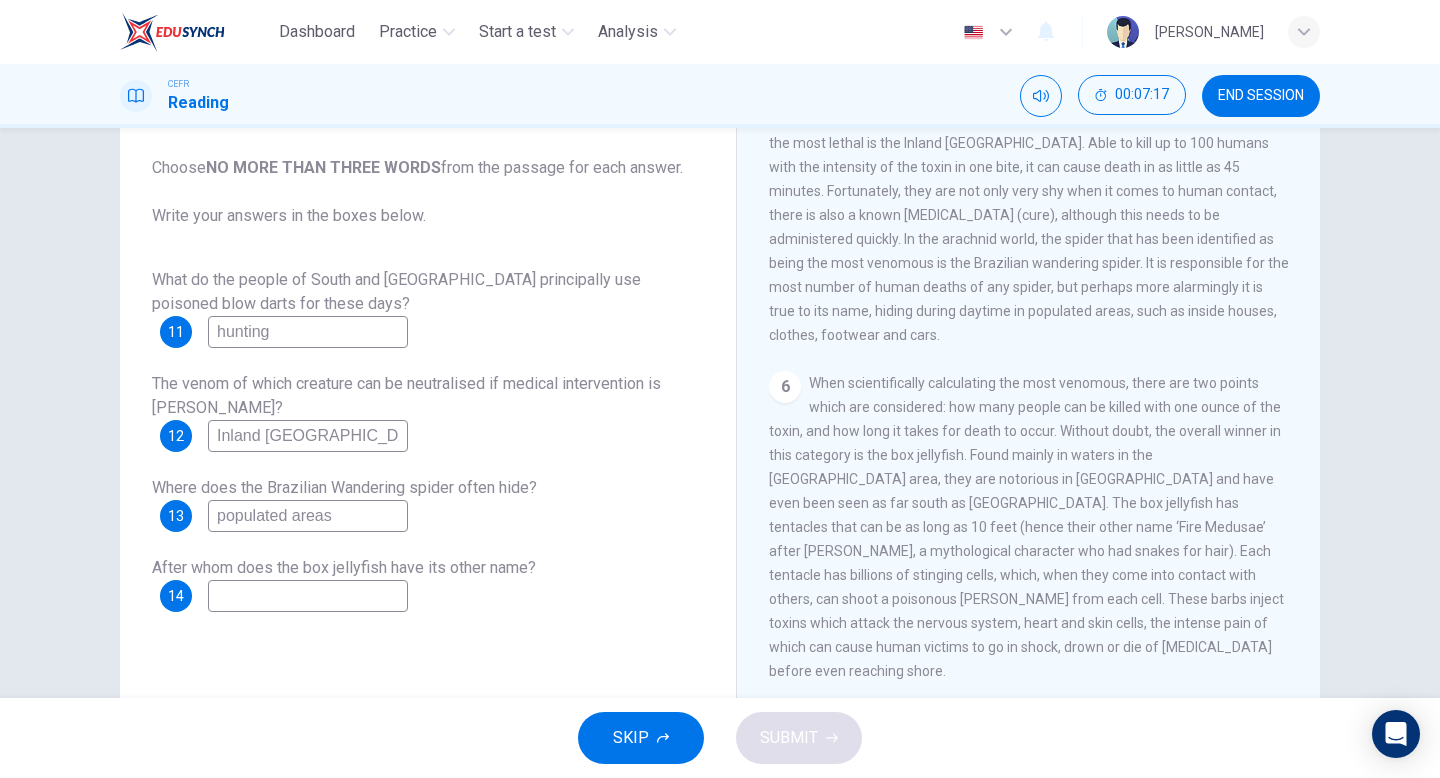 scroll, scrollTop: 1283, scrollLeft: 0, axis: vertical 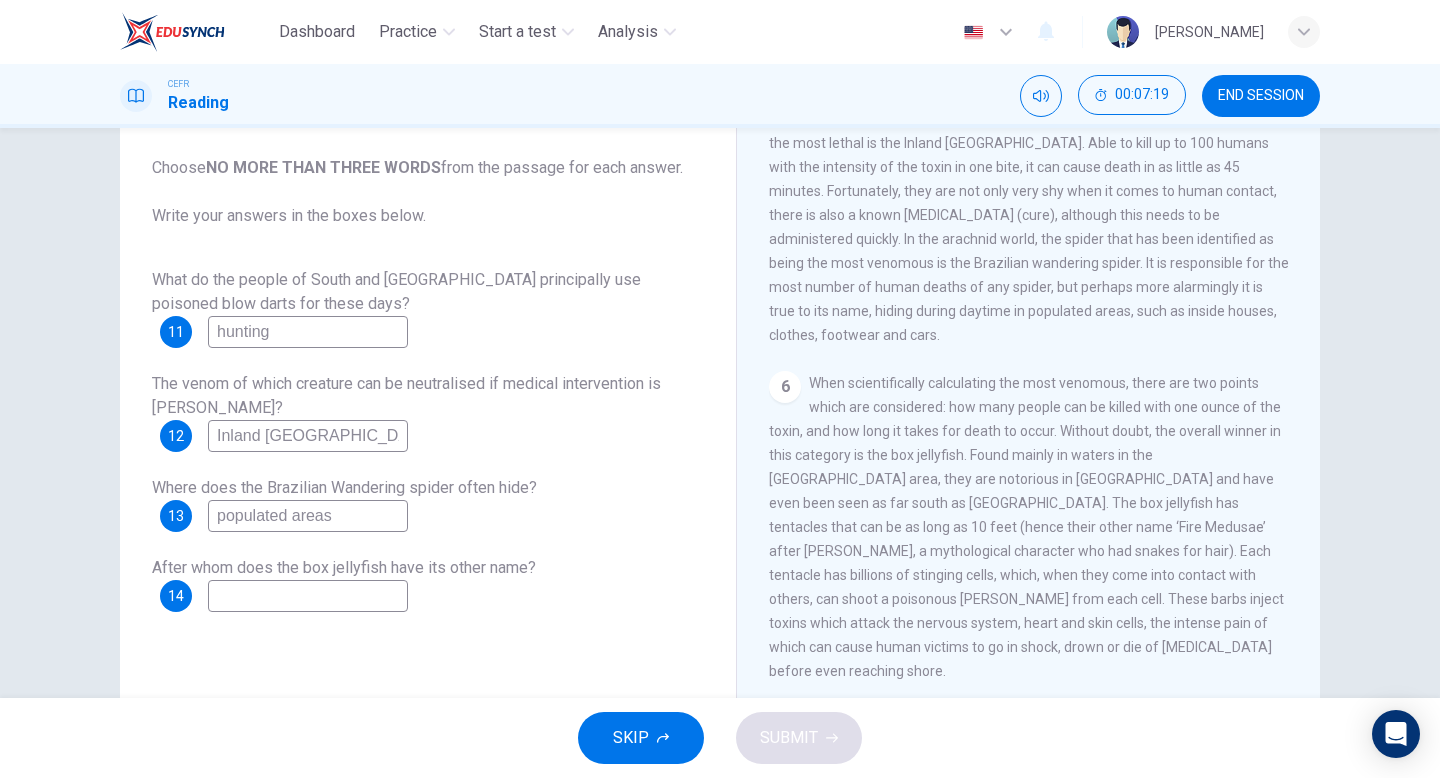 type on "populated areas" 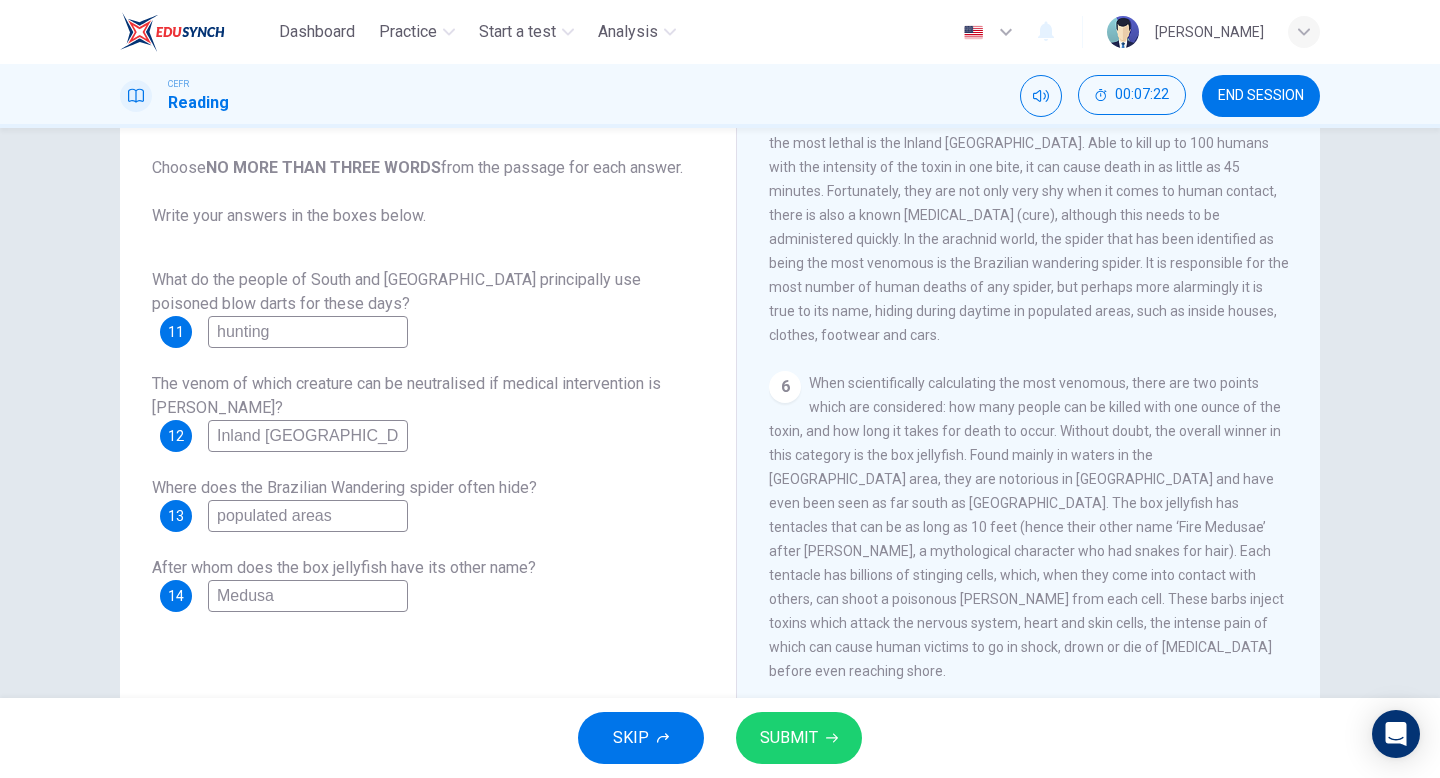 type on "Medusa" 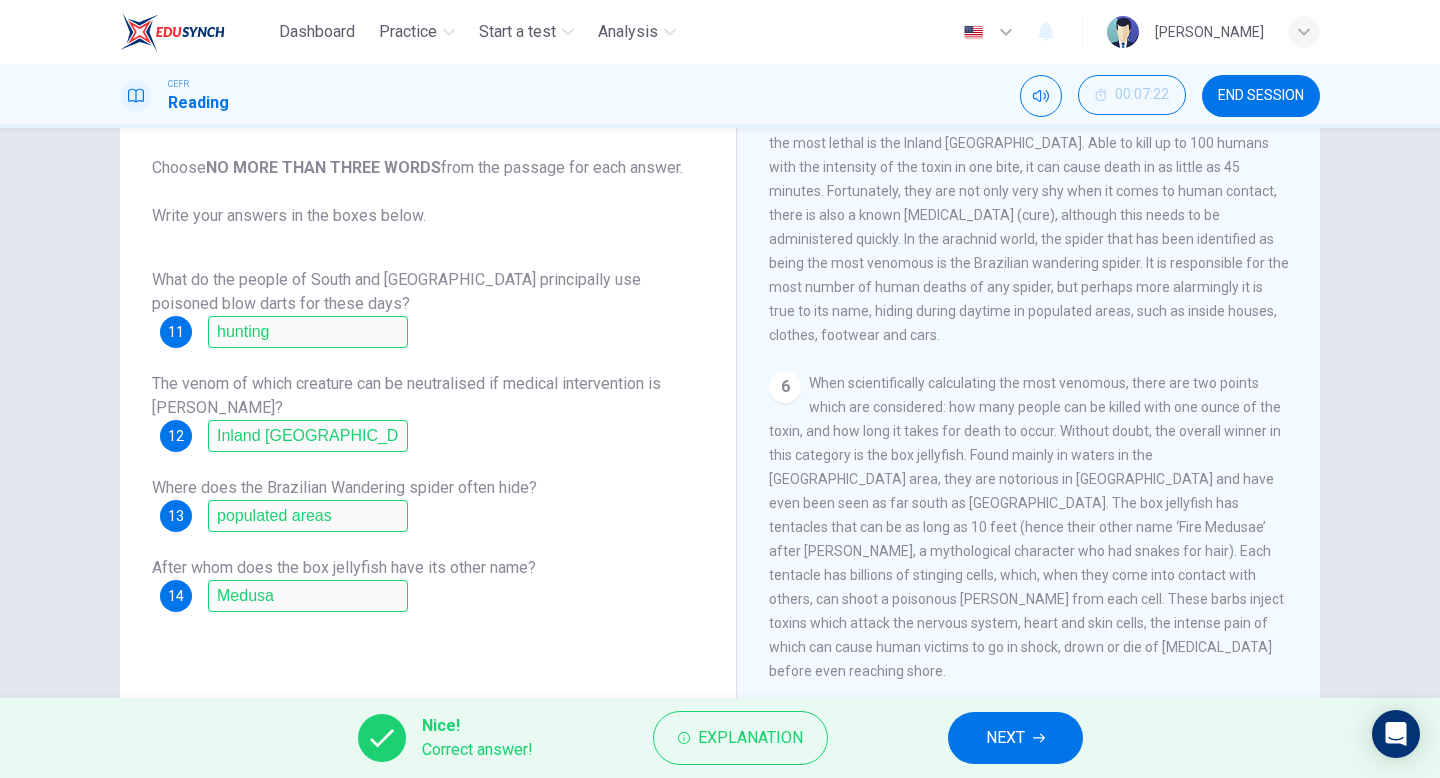 click on "NEXT" at bounding box center (1015, 738) 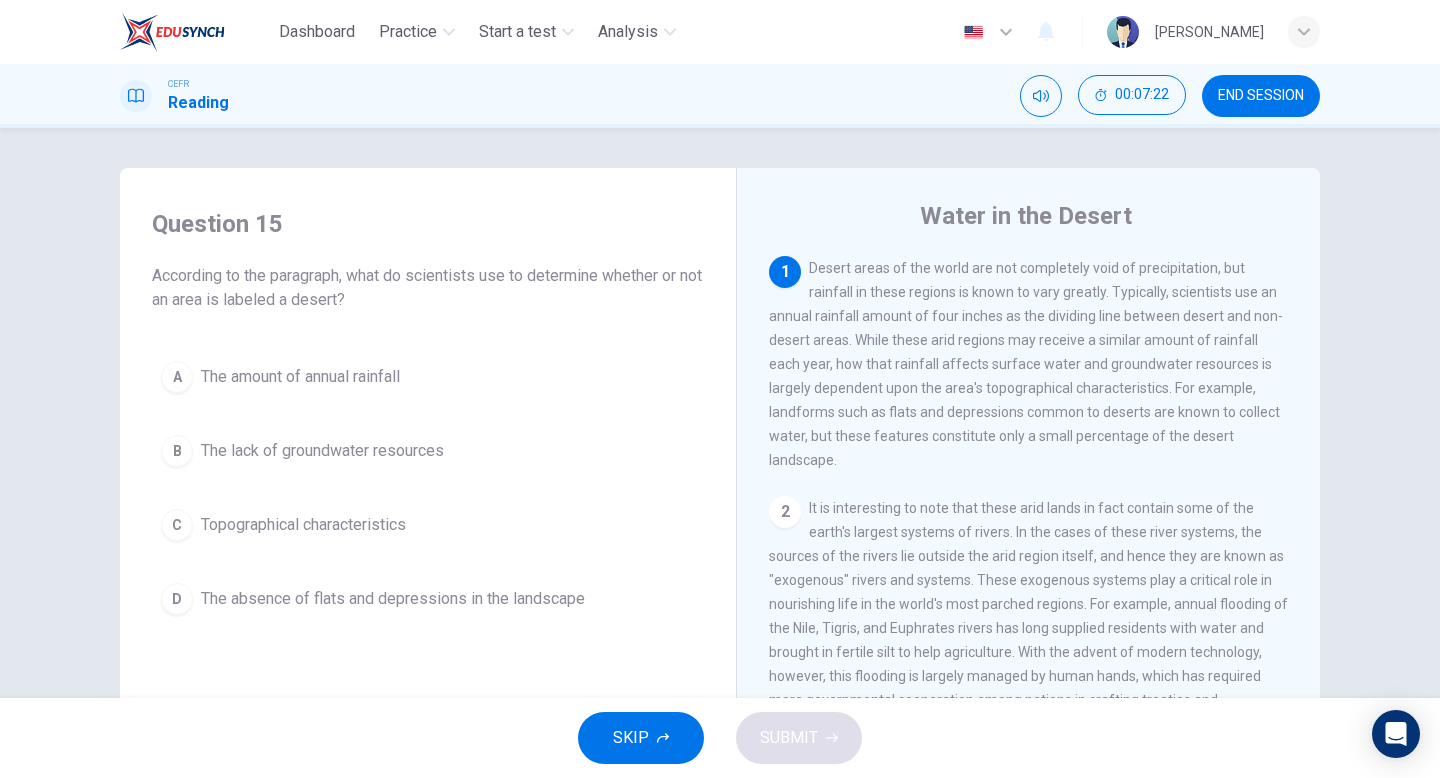 click on "END SESSION" at bounding box center [1261, 96] 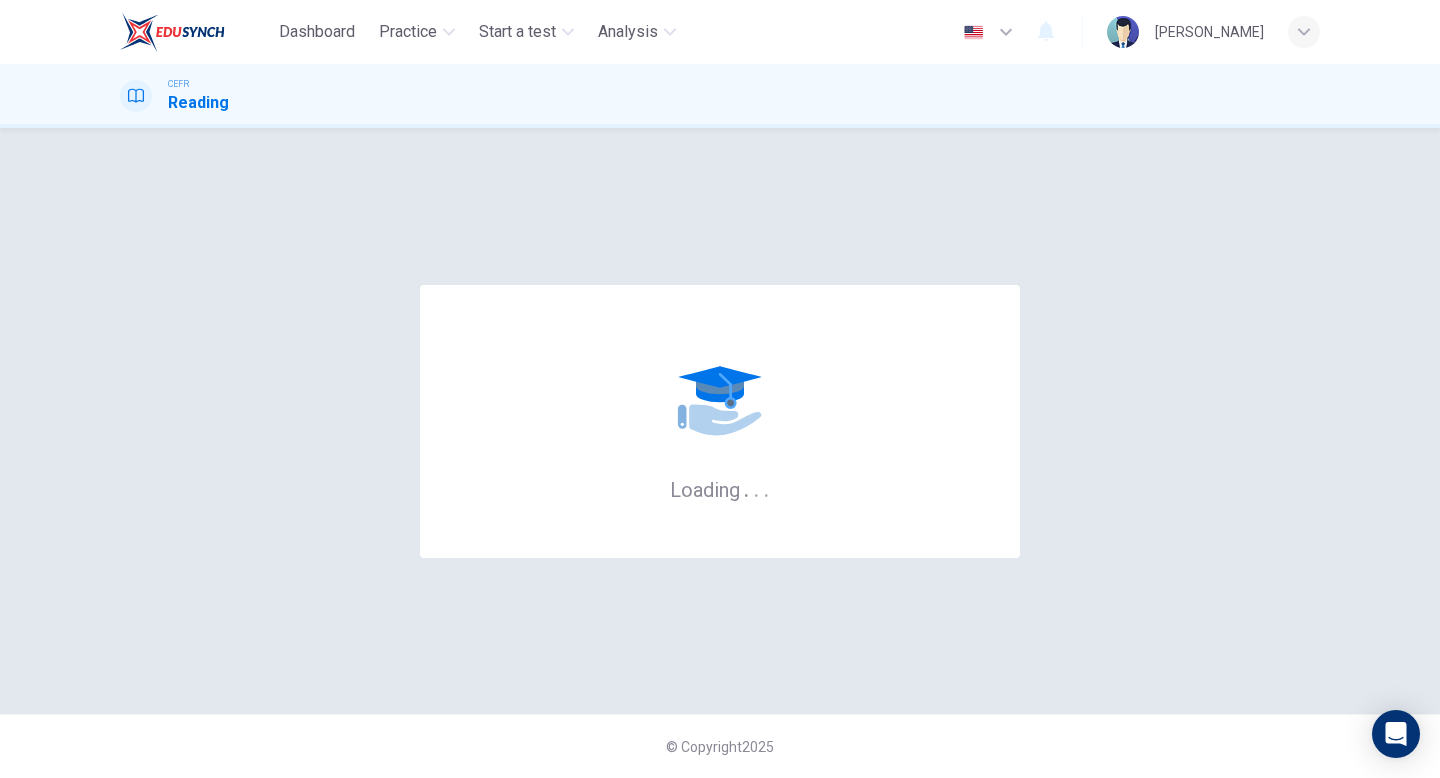 scroll, scrollTop: 0, scrollLeft: 0, axis: both 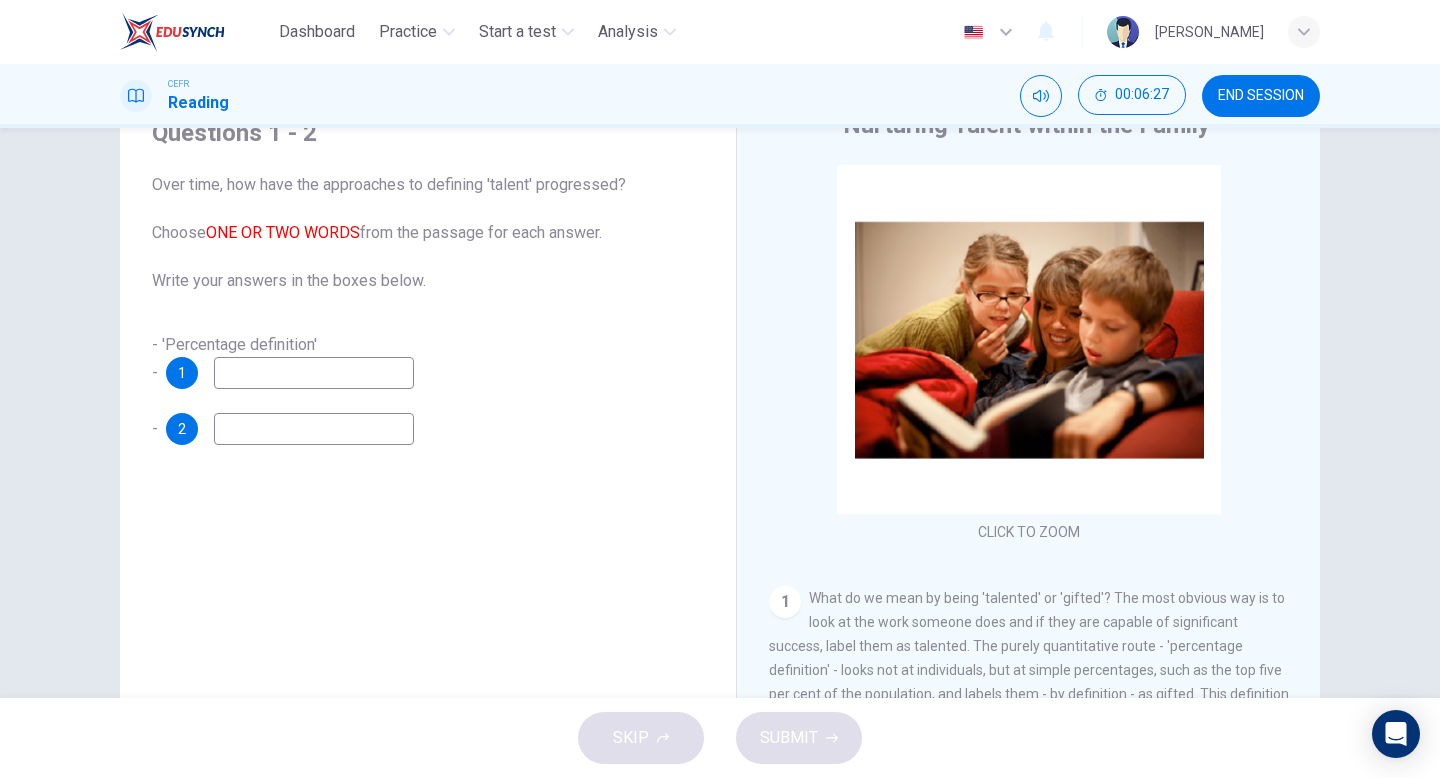 click at bounding box center [314, 373] 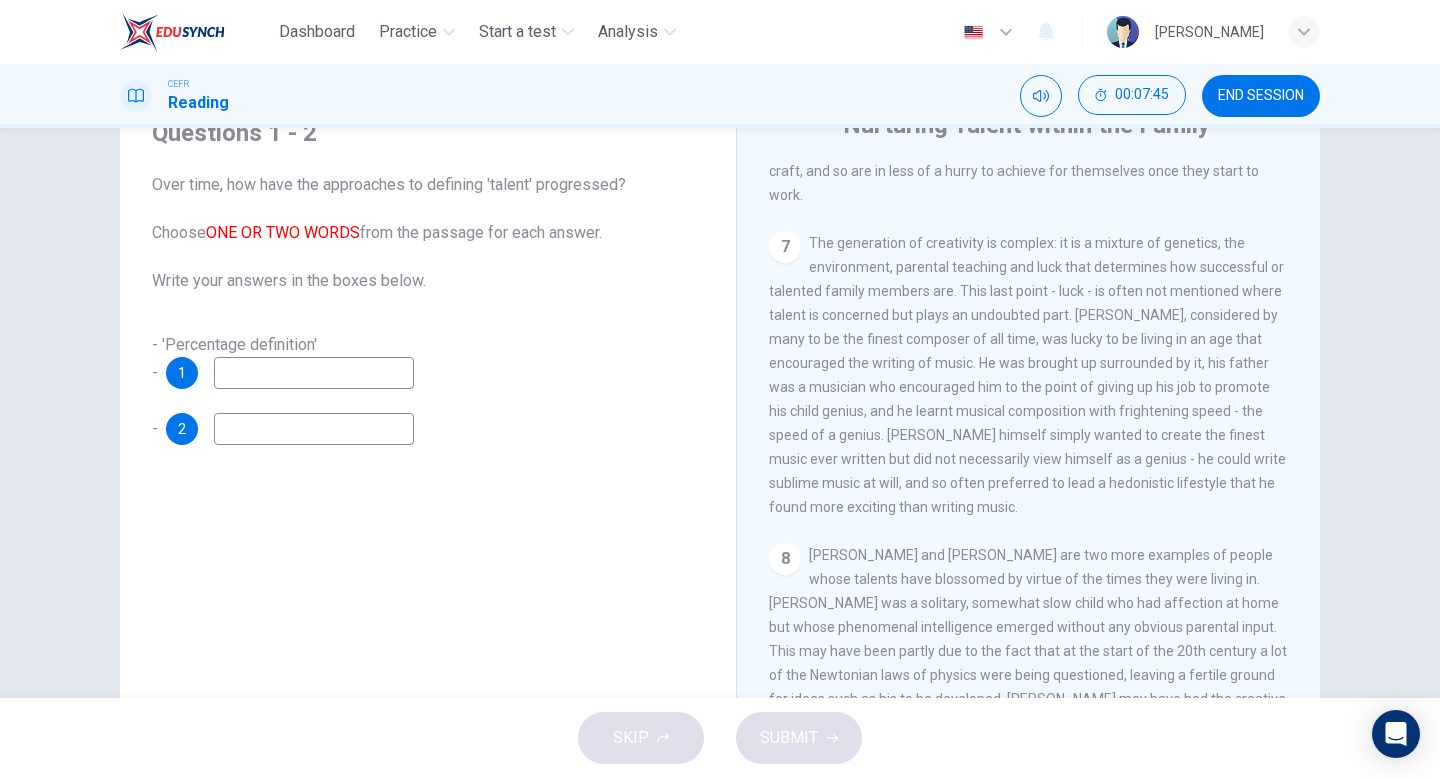 scroll, scrollTop: 1964, scrollLeft: 0, axis: vertical 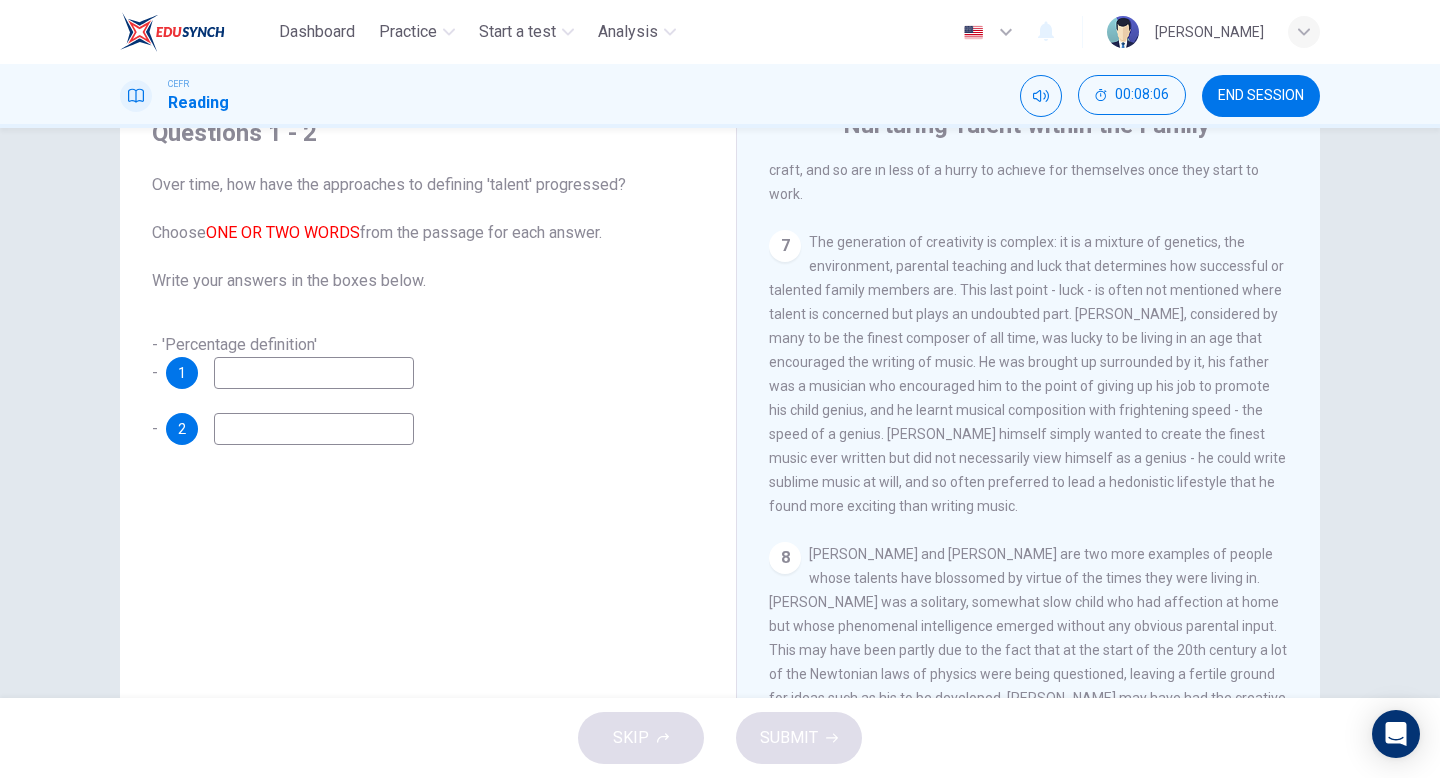click at bounding box center (314, 429) 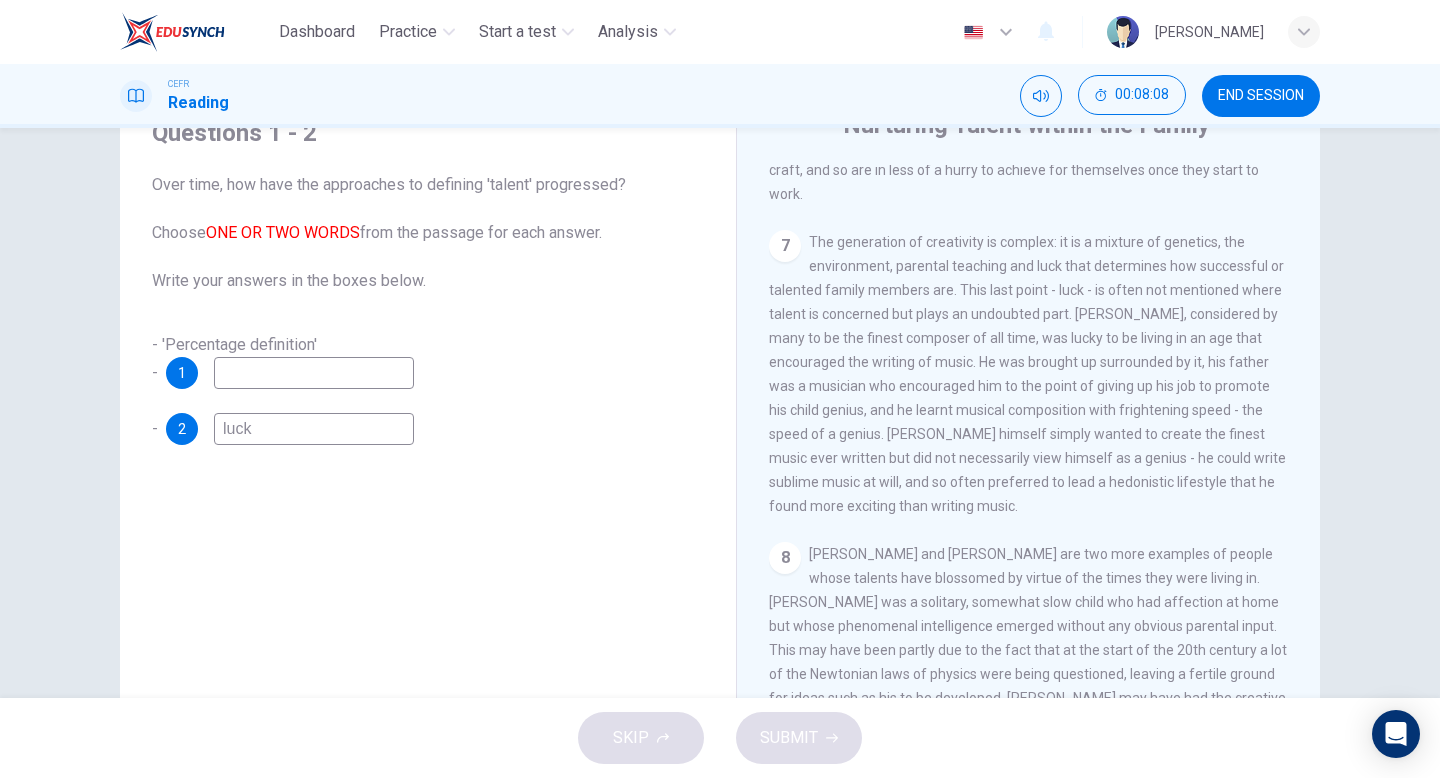 scroll, scrollTop: 2006, scrollLeft: 0, axis: vertical 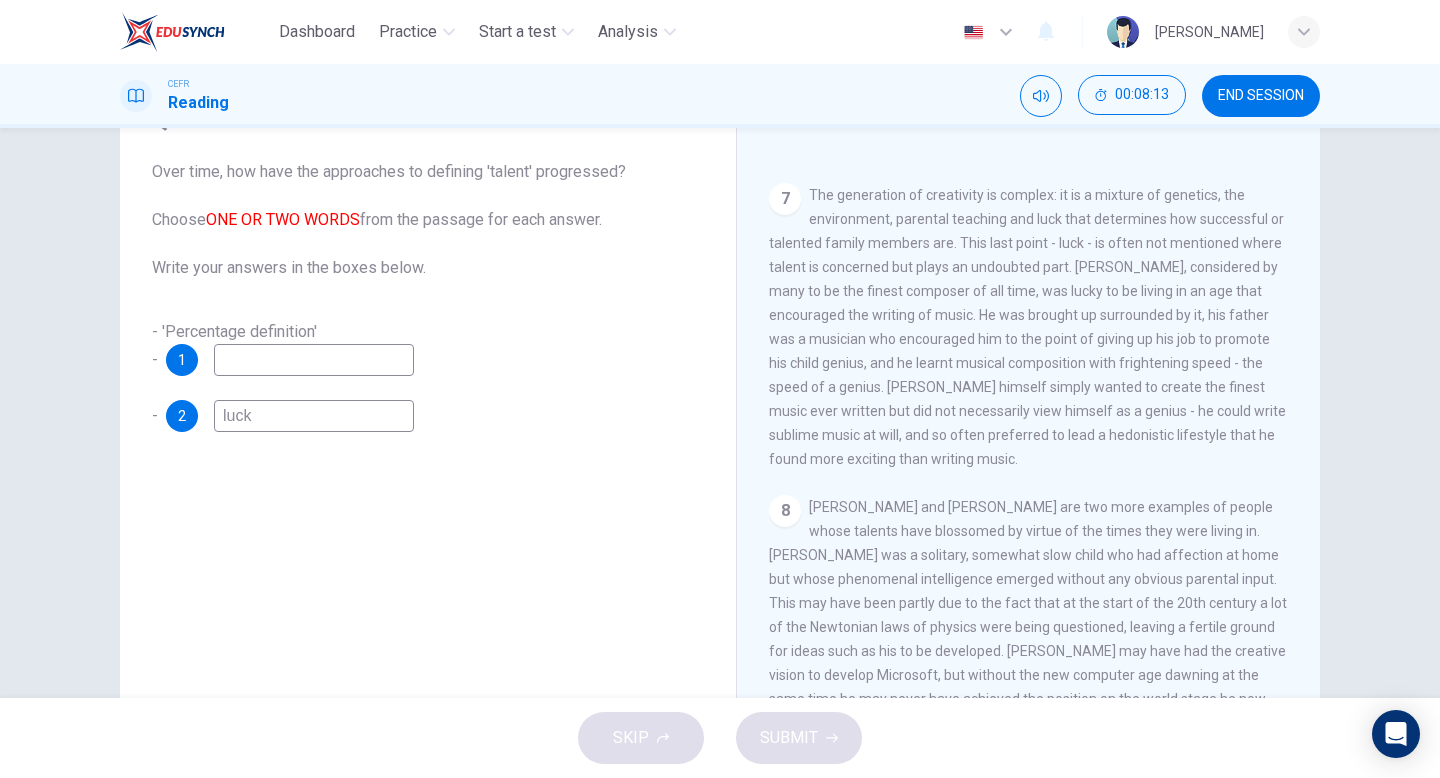 type on "luck" 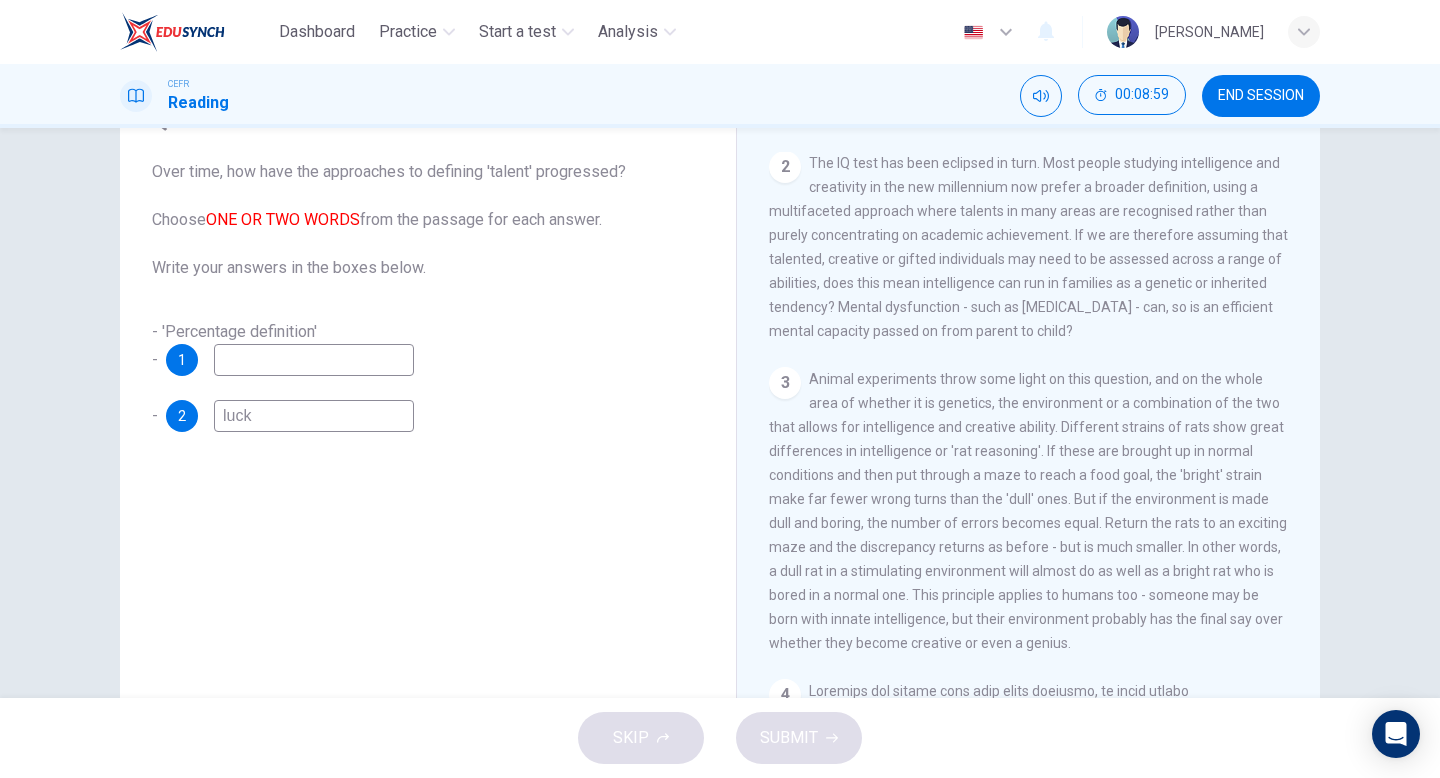 scroll, scrollTop: 635, scrollLeft: 0, axis: vertical 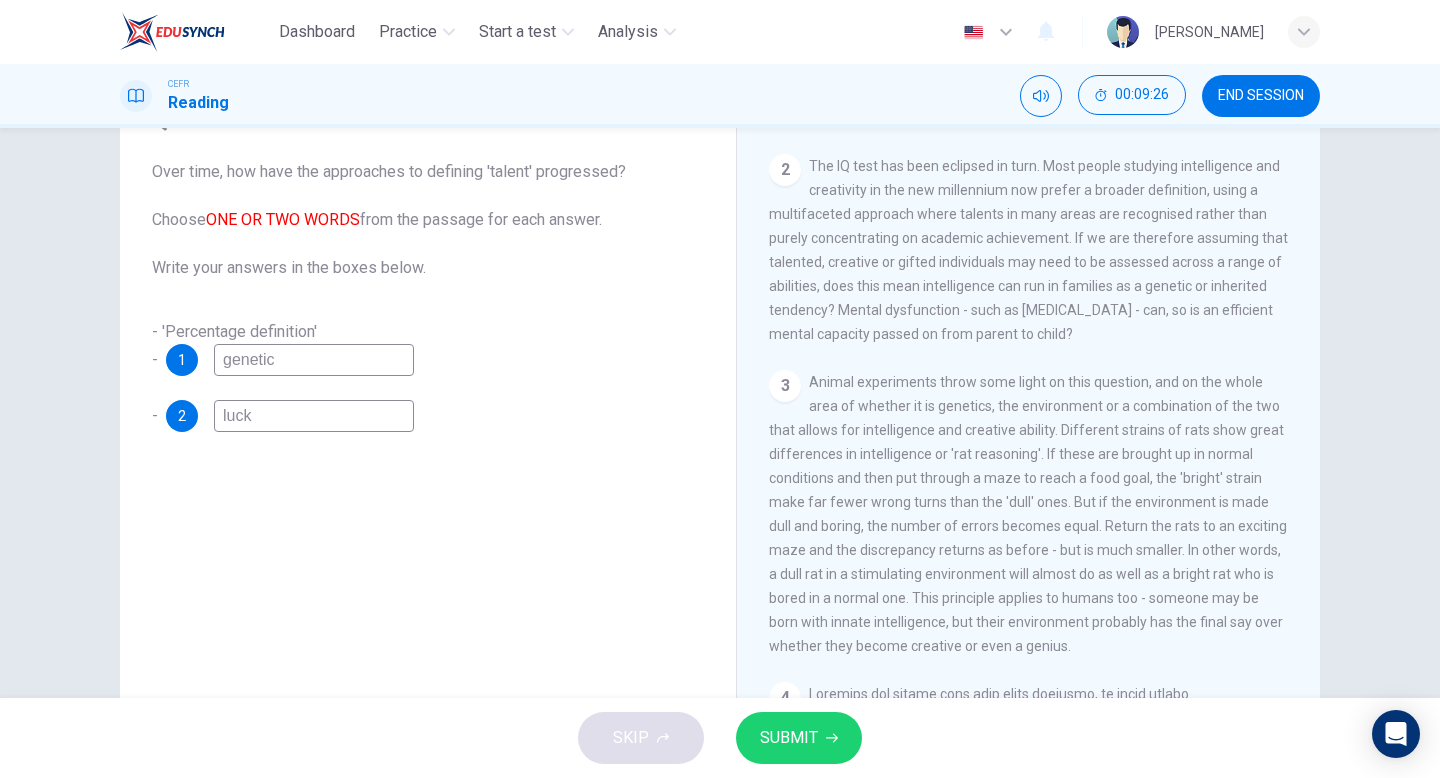 type on "genetic" 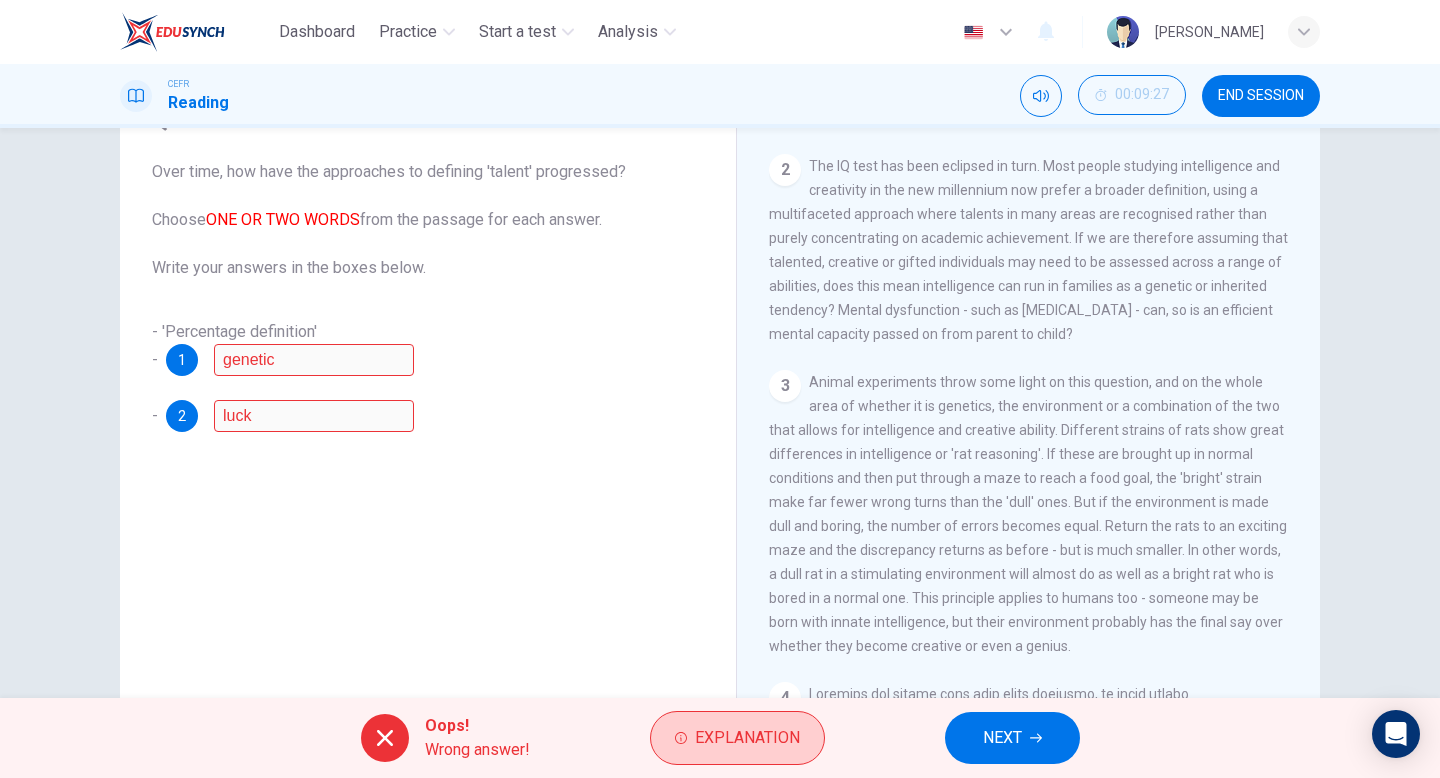 click on "Explanation" at bounding box center (747, 738) 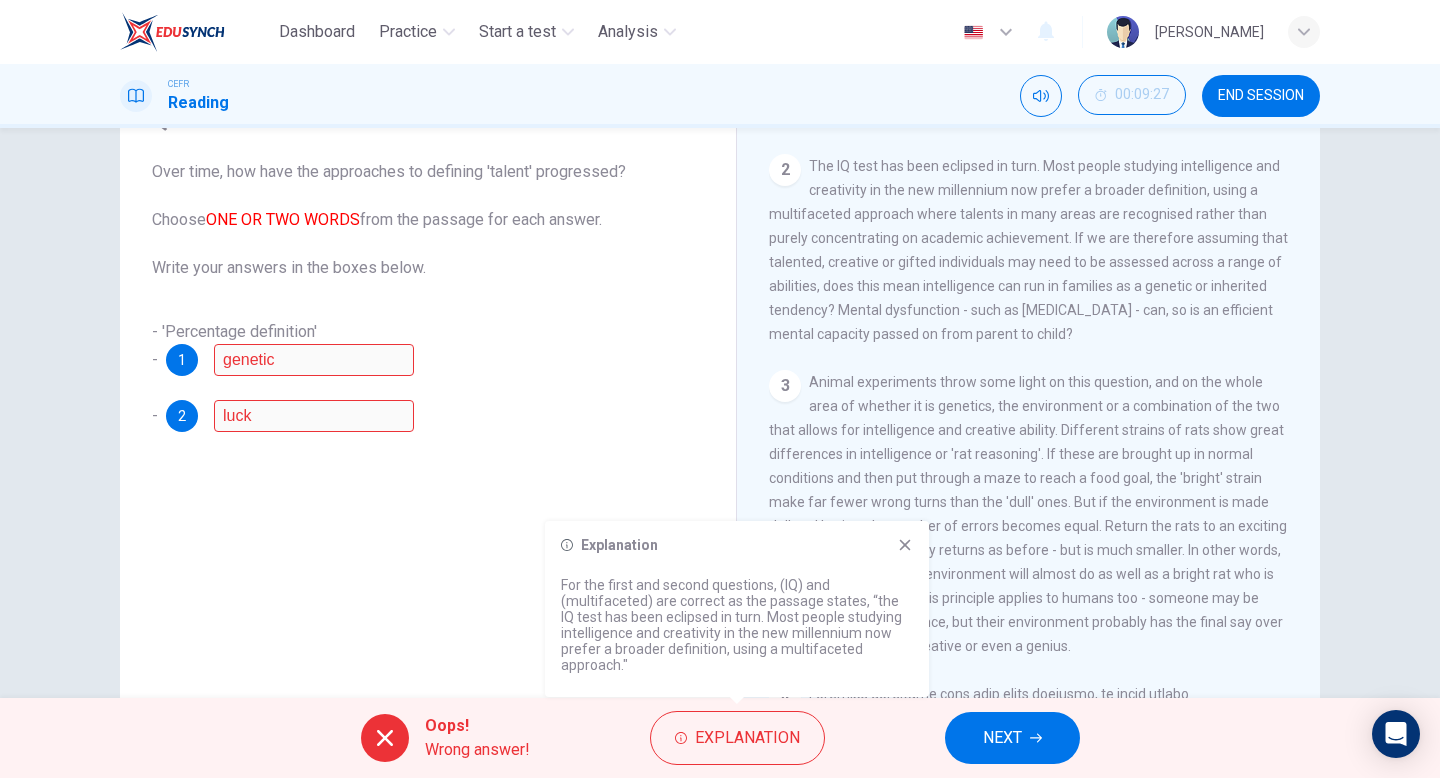 click on "Questions 1 - 2 Over time, how have the approaches to defining 'talent' progressed?
Choose  ONE OR TWO WORDS  from the passage for each answer.
Write your answers in the boxes below. - 'Percentage definition'
-  1 genetic -  2 luck Nurturing Talent within the Family CLICK TO ZOOM Click to Zoom 1 What do we mean by being 'talented' or 'gifted'? The most obvious way is to look at the work someone does and if they are capable of significant success, label them as talented. The purely quantitative route - 'percentage definition' - looks not at individuals, but at simple percentages, such as the top five per cent of the population, and labels them - by definition - as gifted. This definition has fallen from favour, eclipsed by the advent of IQ tests, favoured by luminaries such as Professor Hans Eysenck, where a series of written or verbal tests of general intelligence leads to a score of intelligence. 2 3 4 5 6 7 8" at bounding box center [720, 411] 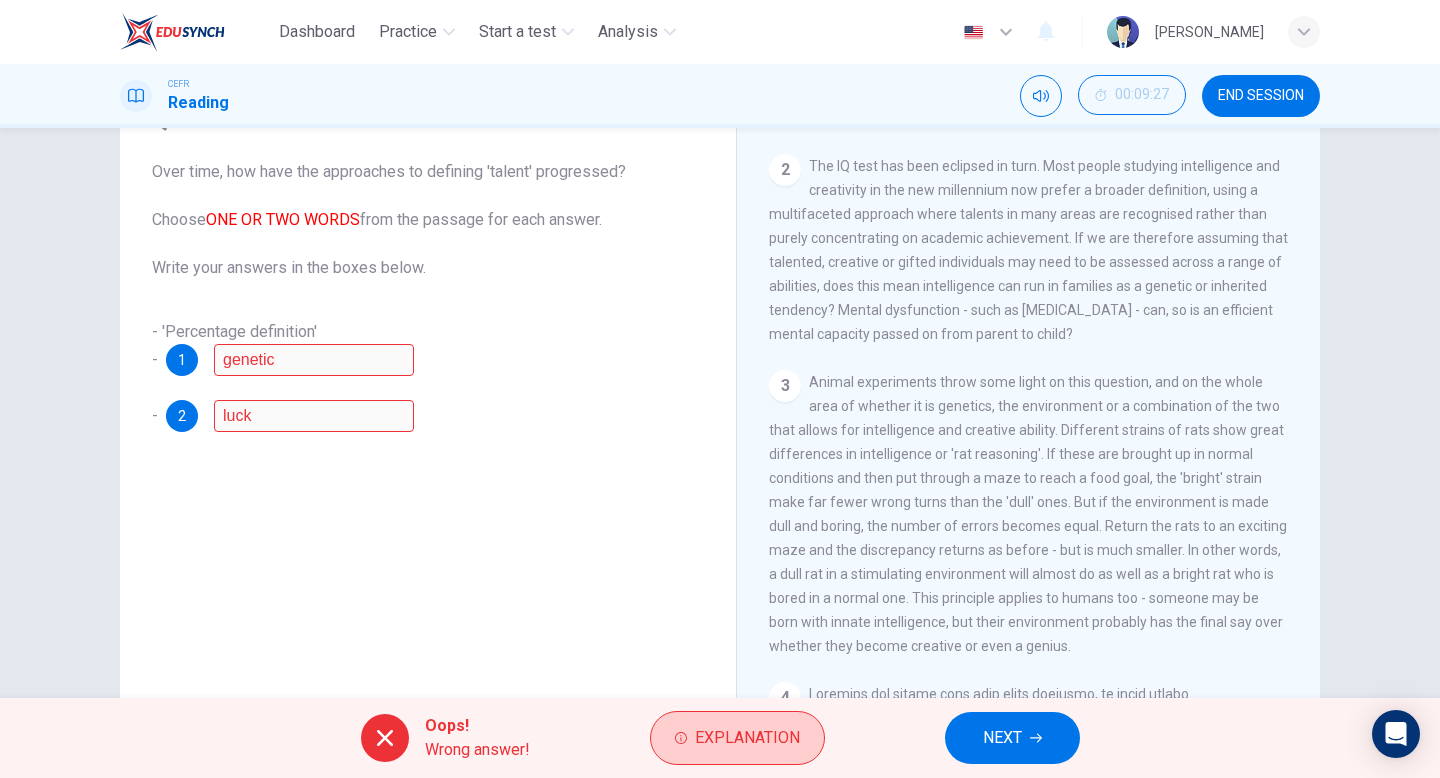 click on "Explanation" at bounding box center (747, 738) 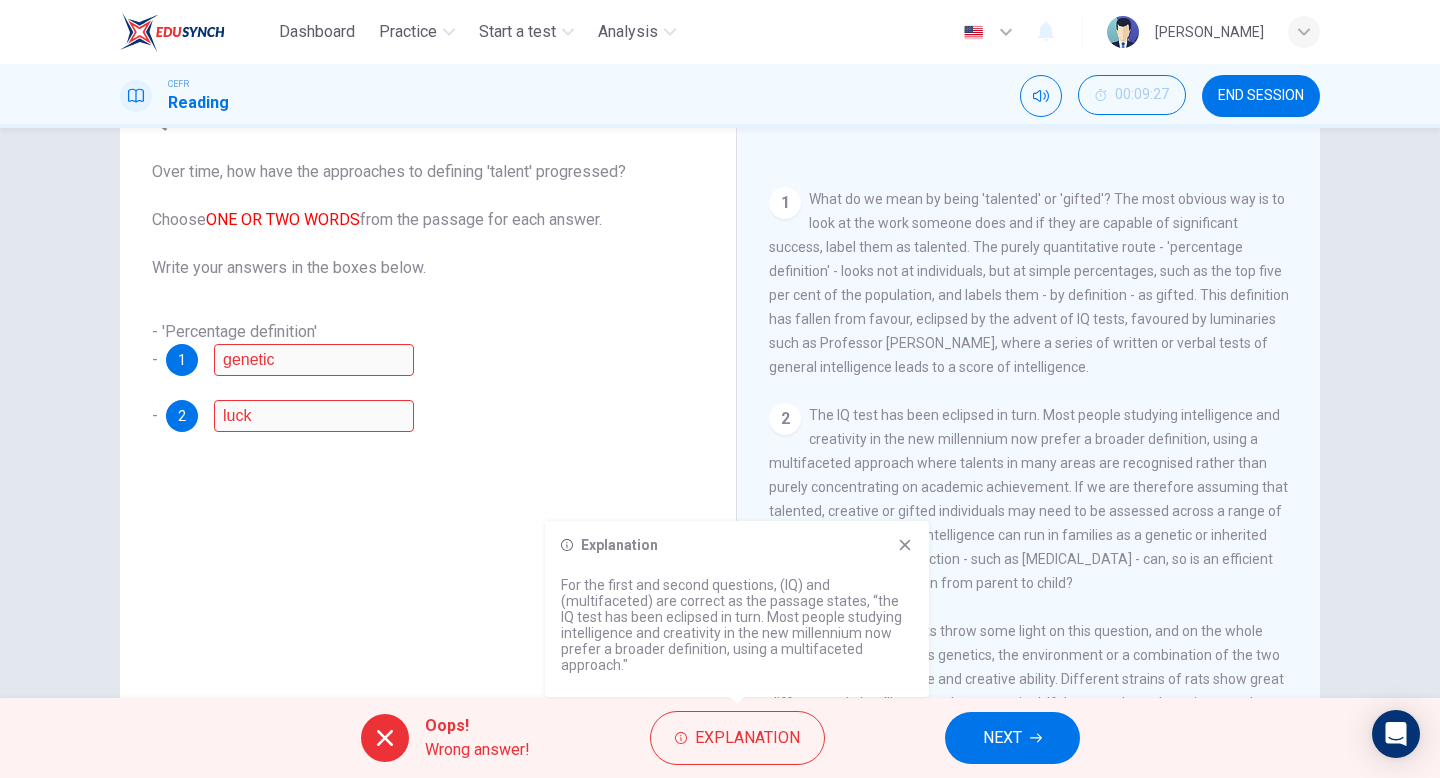 scroll, scrollTop: 390, scrollLeft: 0, axis: vertical 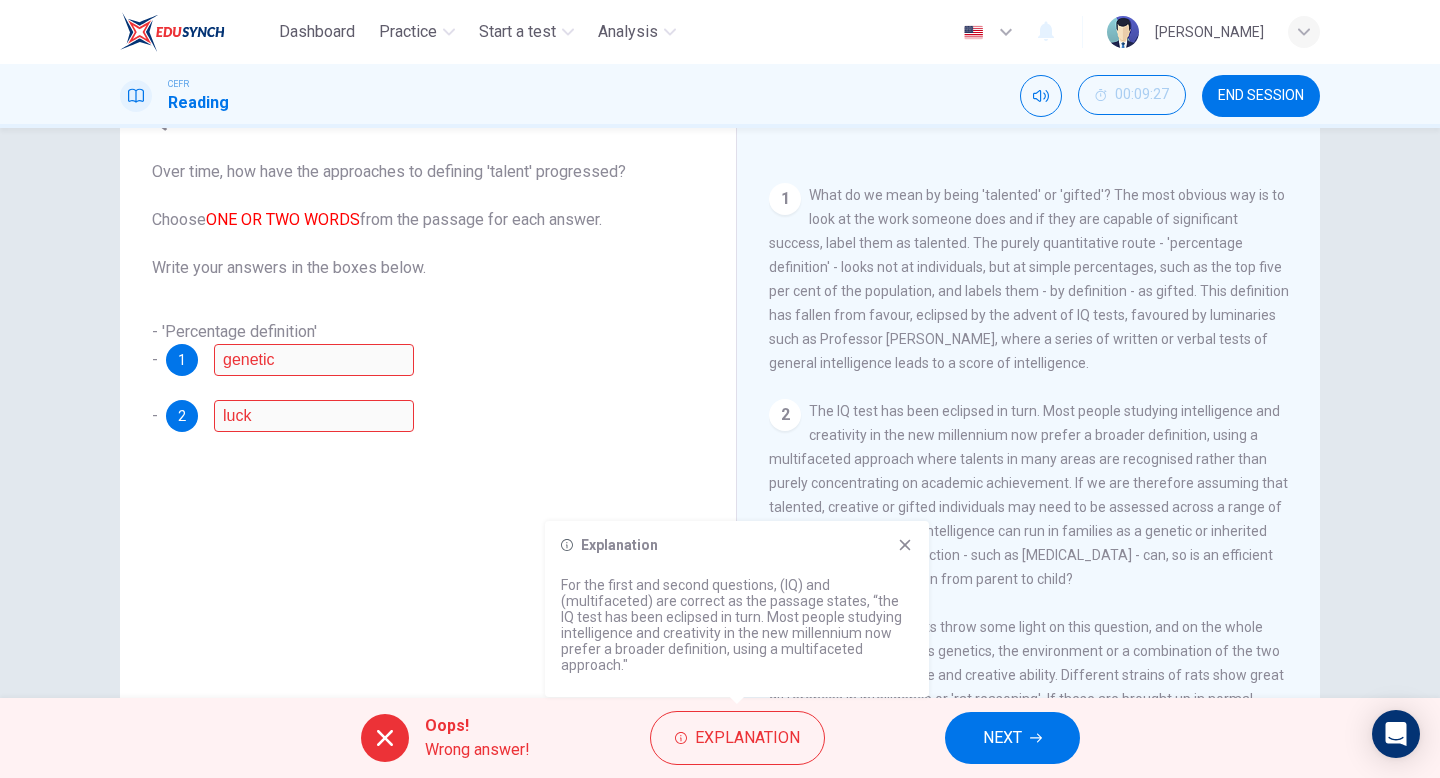 click 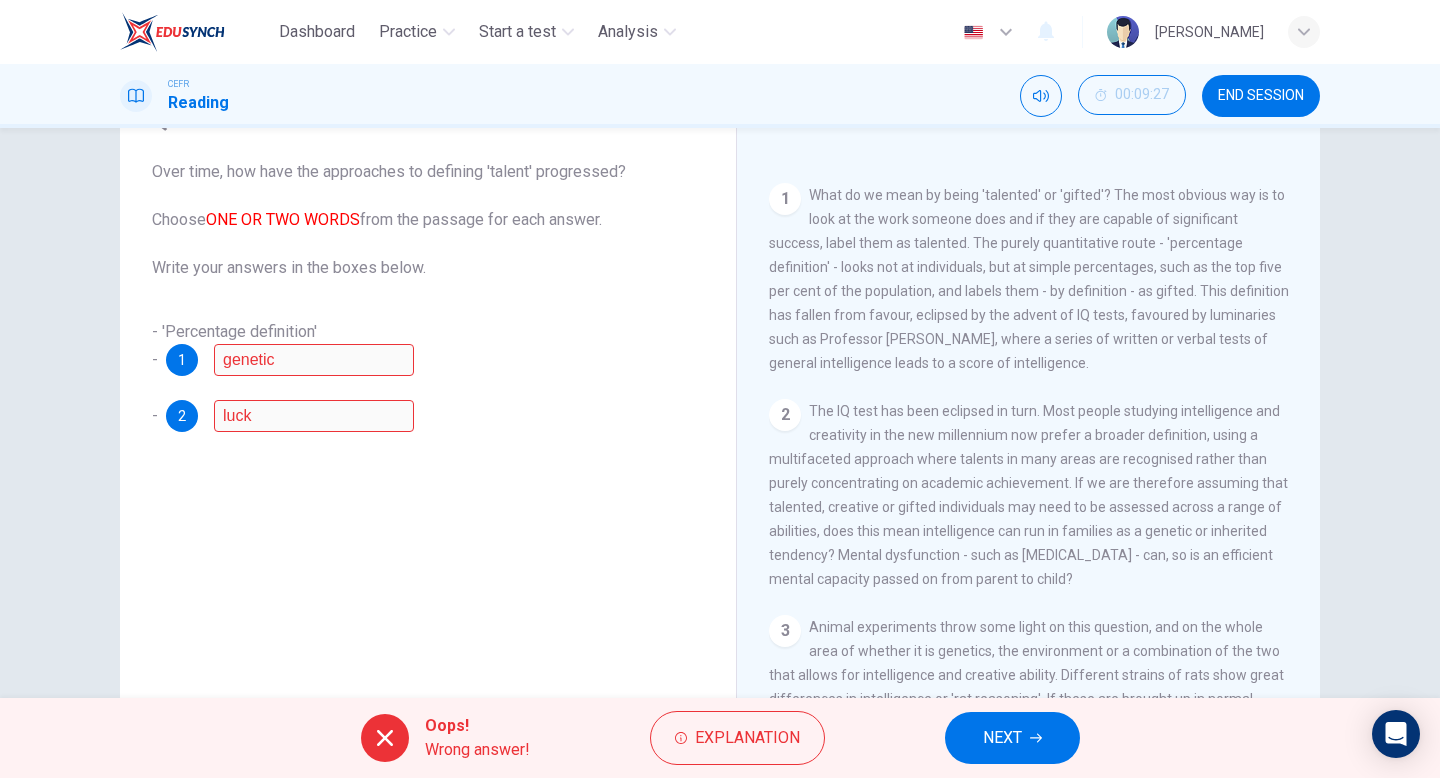 click on "NEXT" at bounding box center (1012, 738) 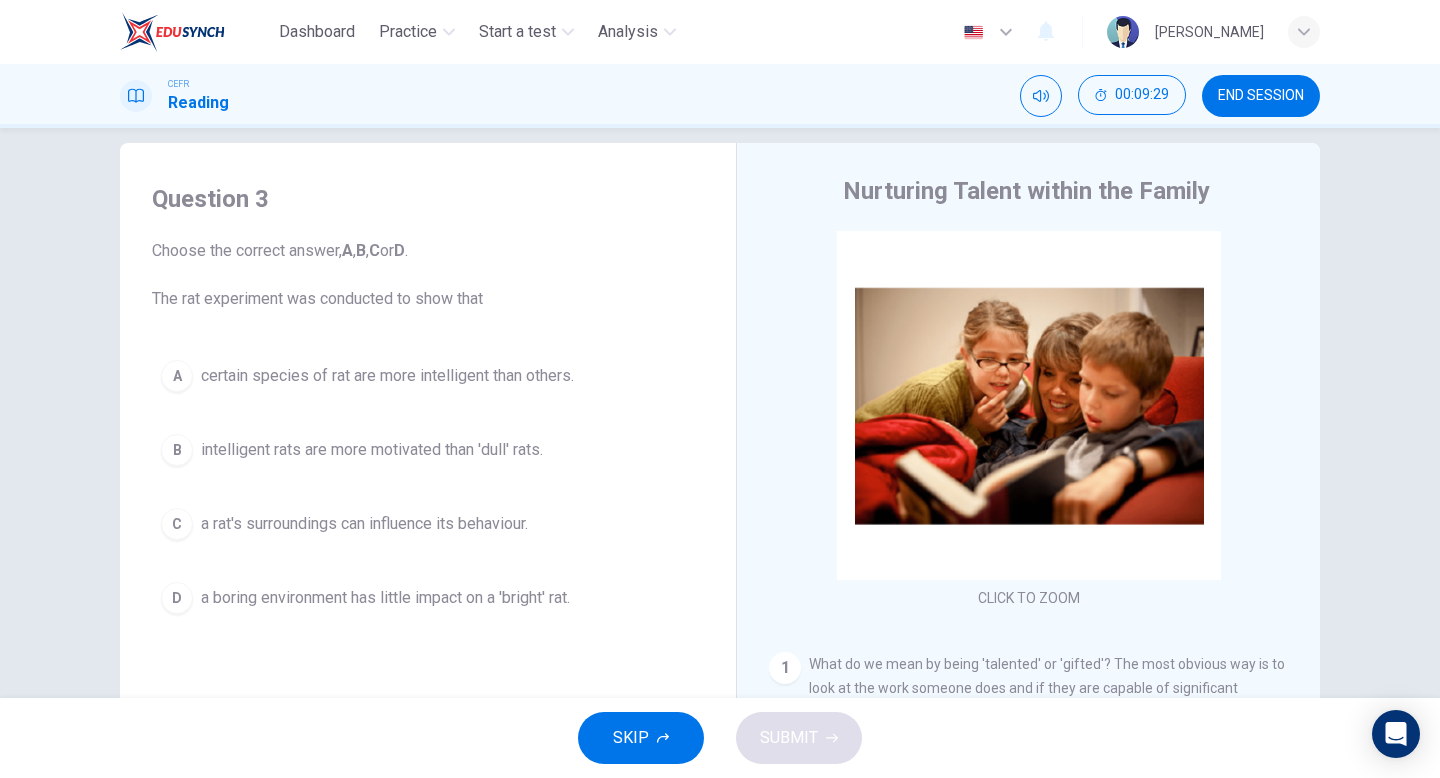 scroll, scrollTop: 26, scrollLeft: 0, axis: vertical 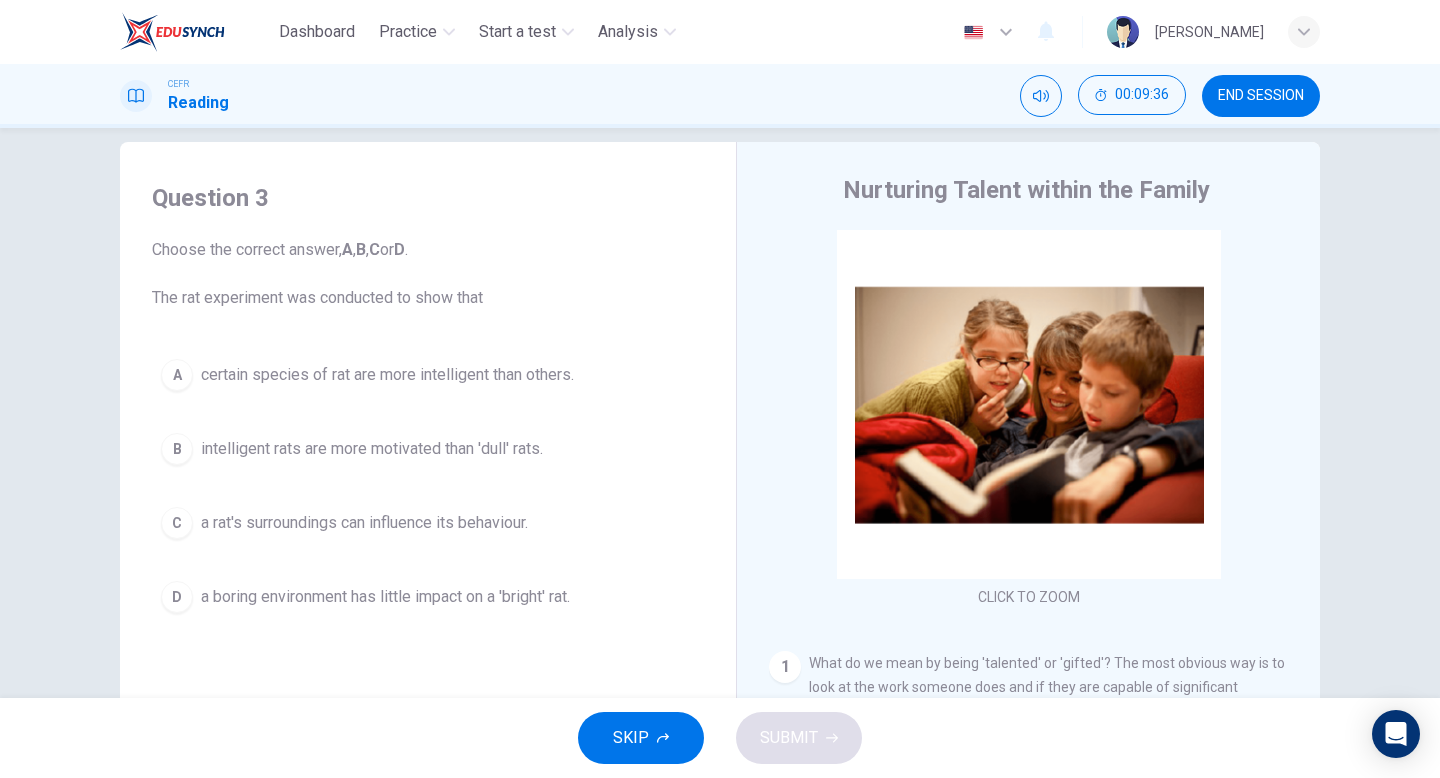 click on "C" at bounding box center (177, 523) 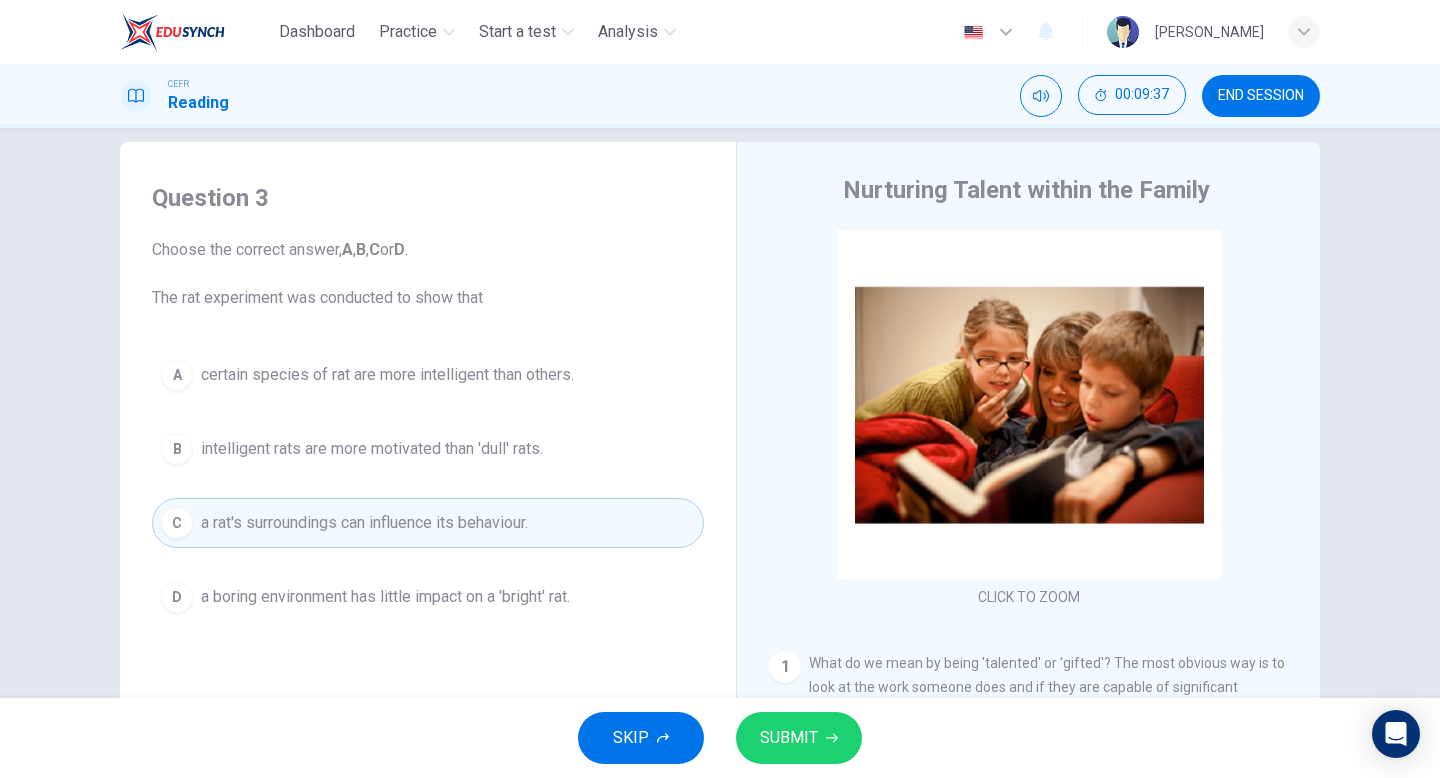 click on "SUBMIT" at bounding box center [799, 738] 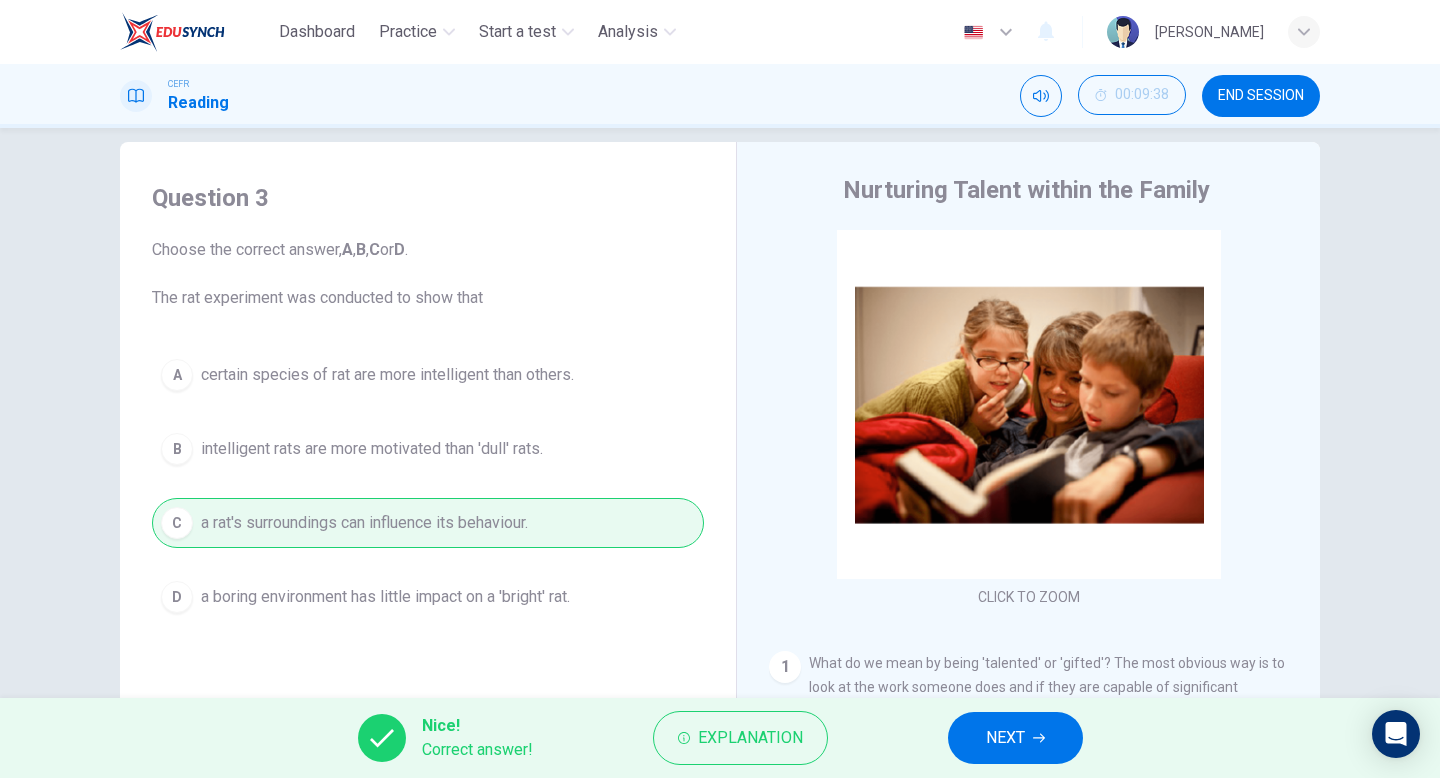 click on "NEXT" at bounding box center (1005, 738) 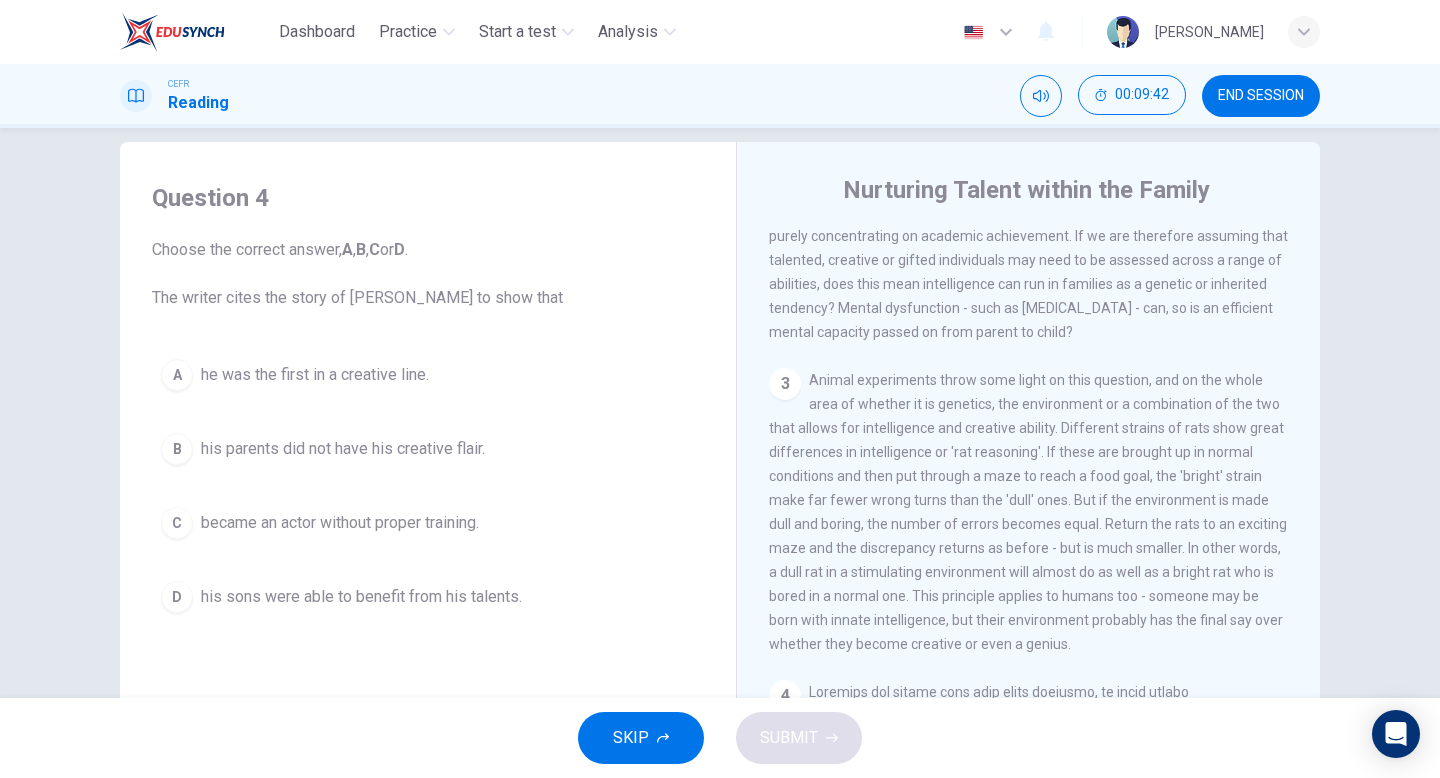 scroll, scrollTop: 713, scrollLeft: 0, axis: vertical 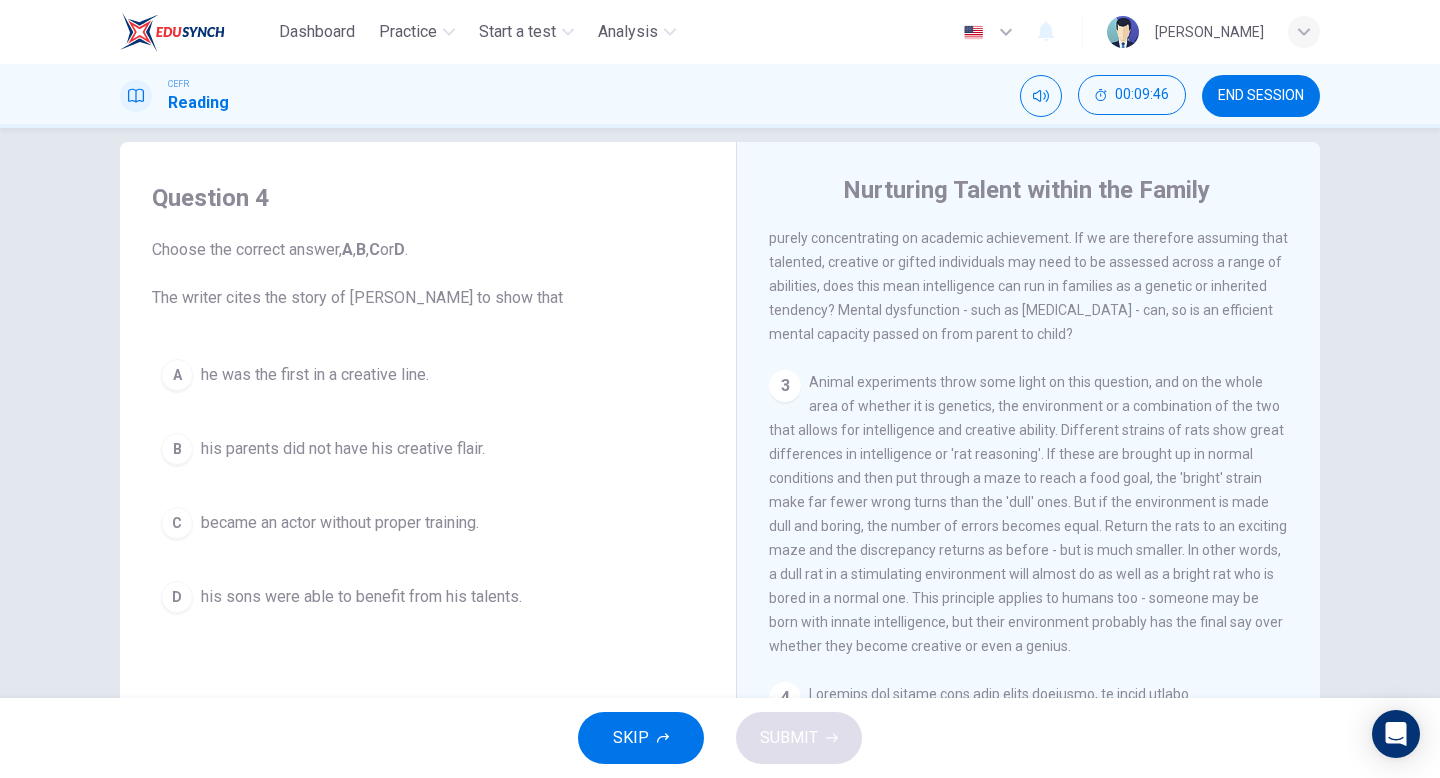 click on "A" at bounding box center (177, 375) 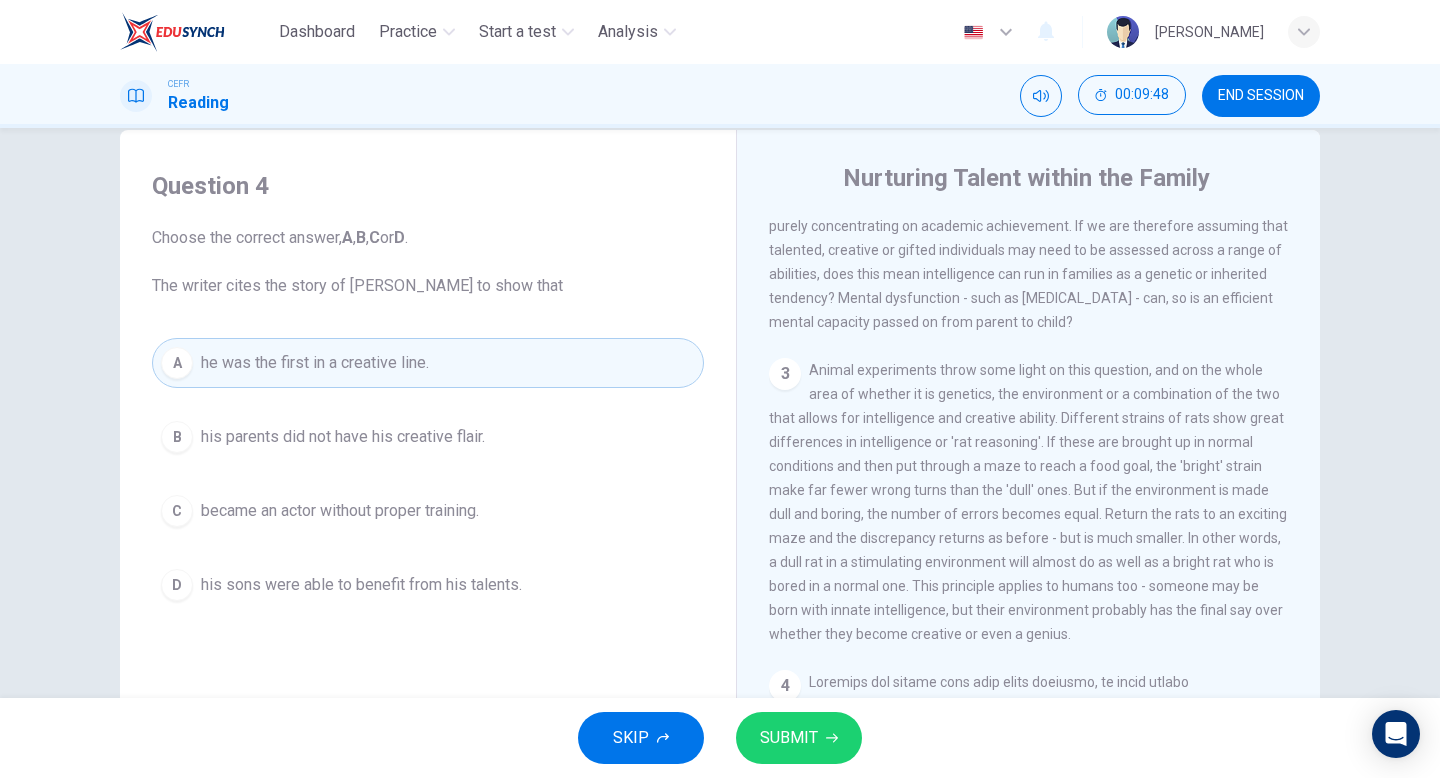 scroll, scrollTop: 41, scrollLeft: 0, axis: vertical 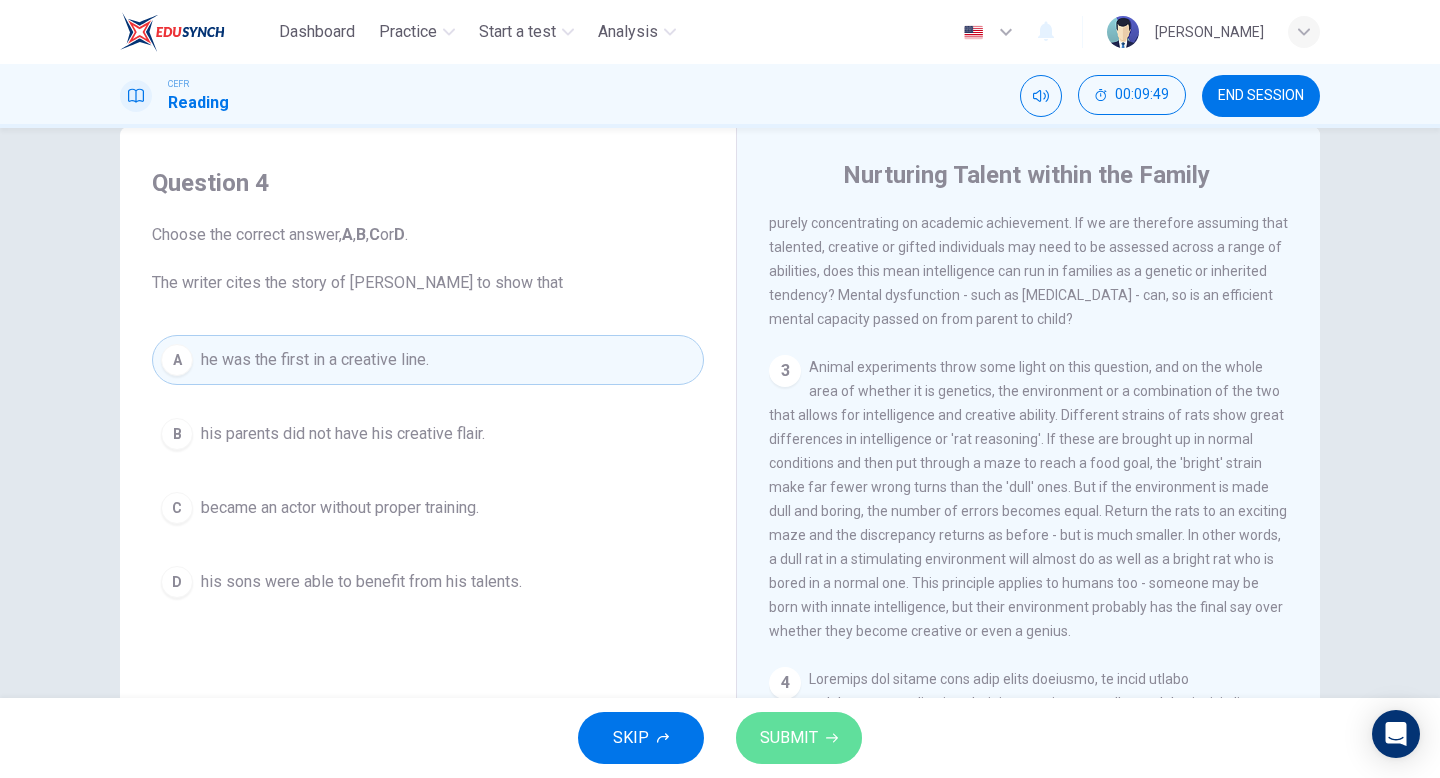click on "SUBMIT" at bounding box center (789, 738) 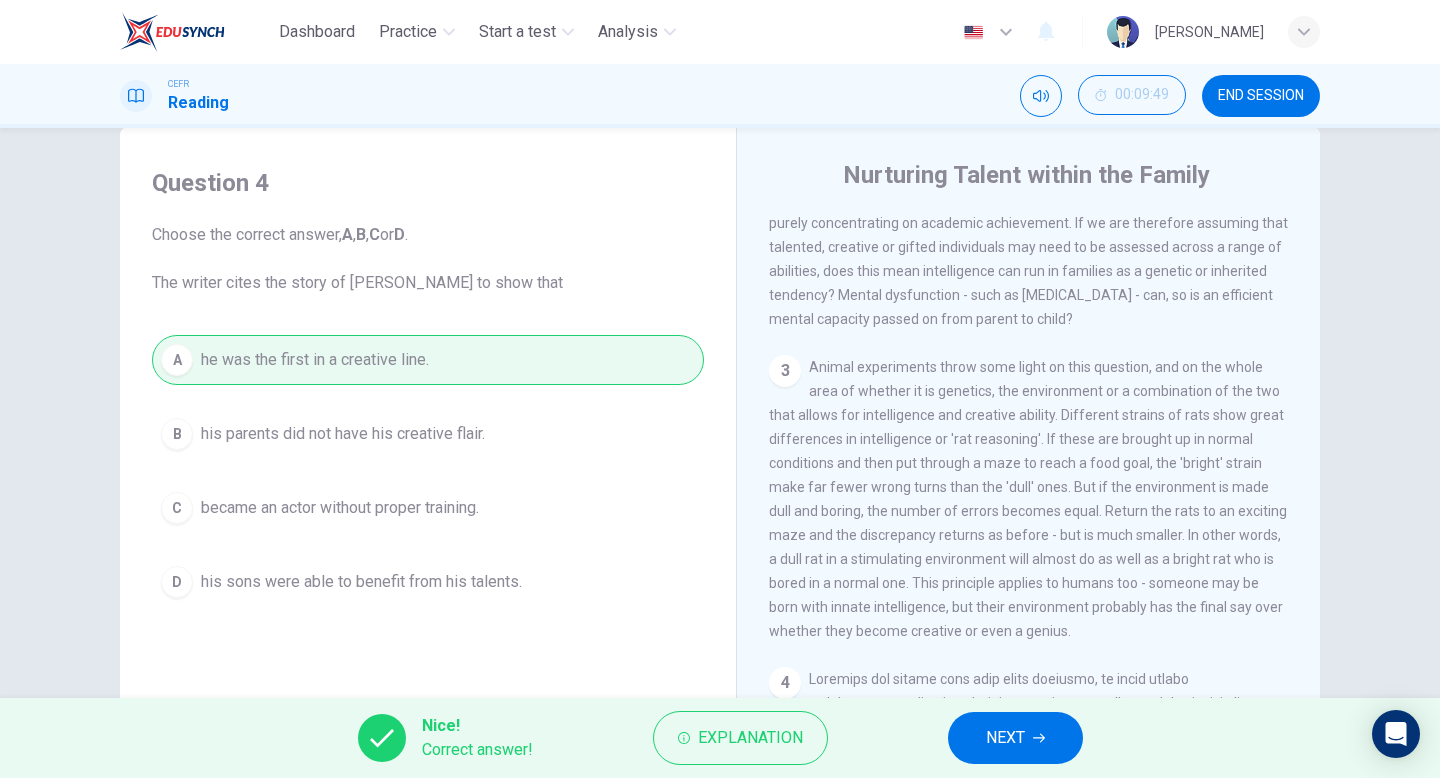 click on "NEXT" at bounding box center (1015, 738) 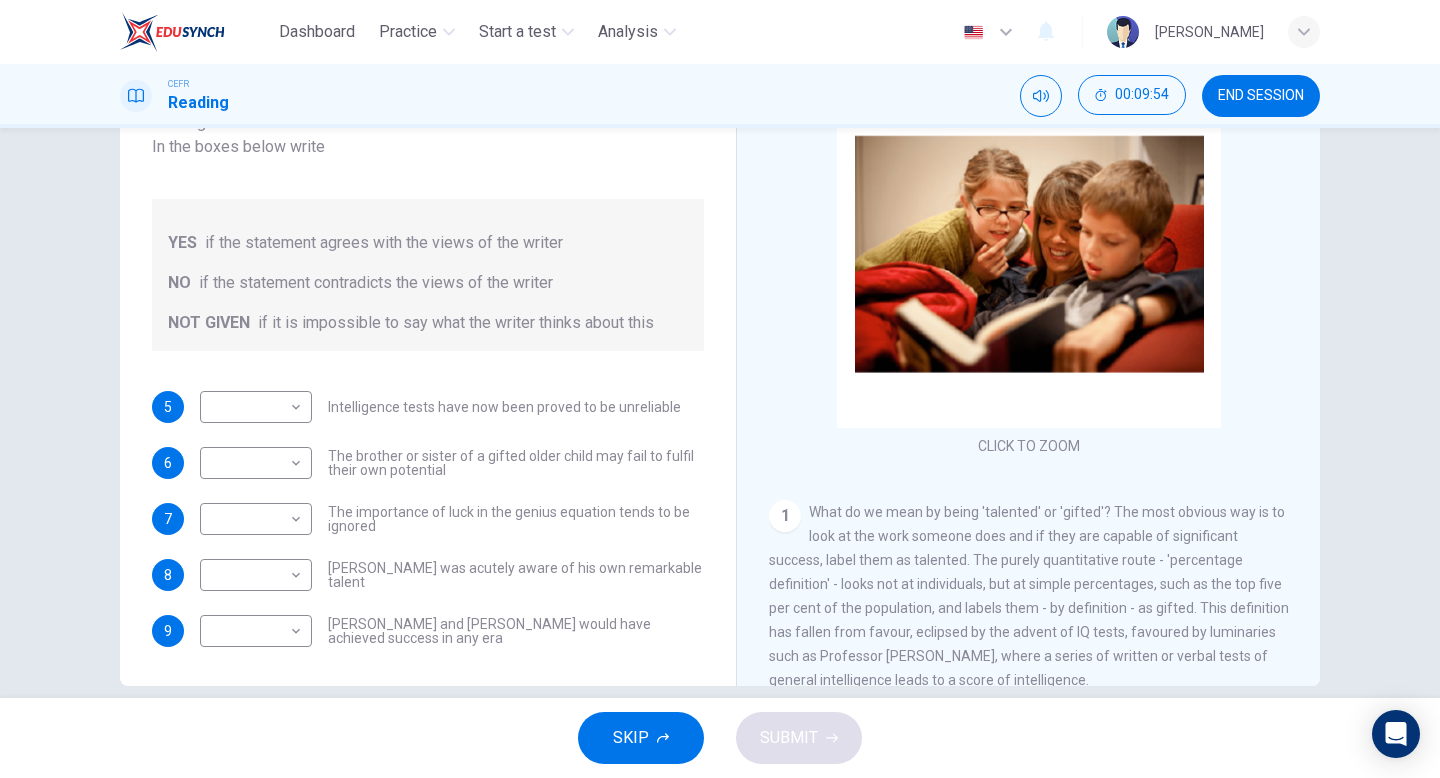 scroll, scrollTop: 197, scrollLeft: 0, axis: vertical 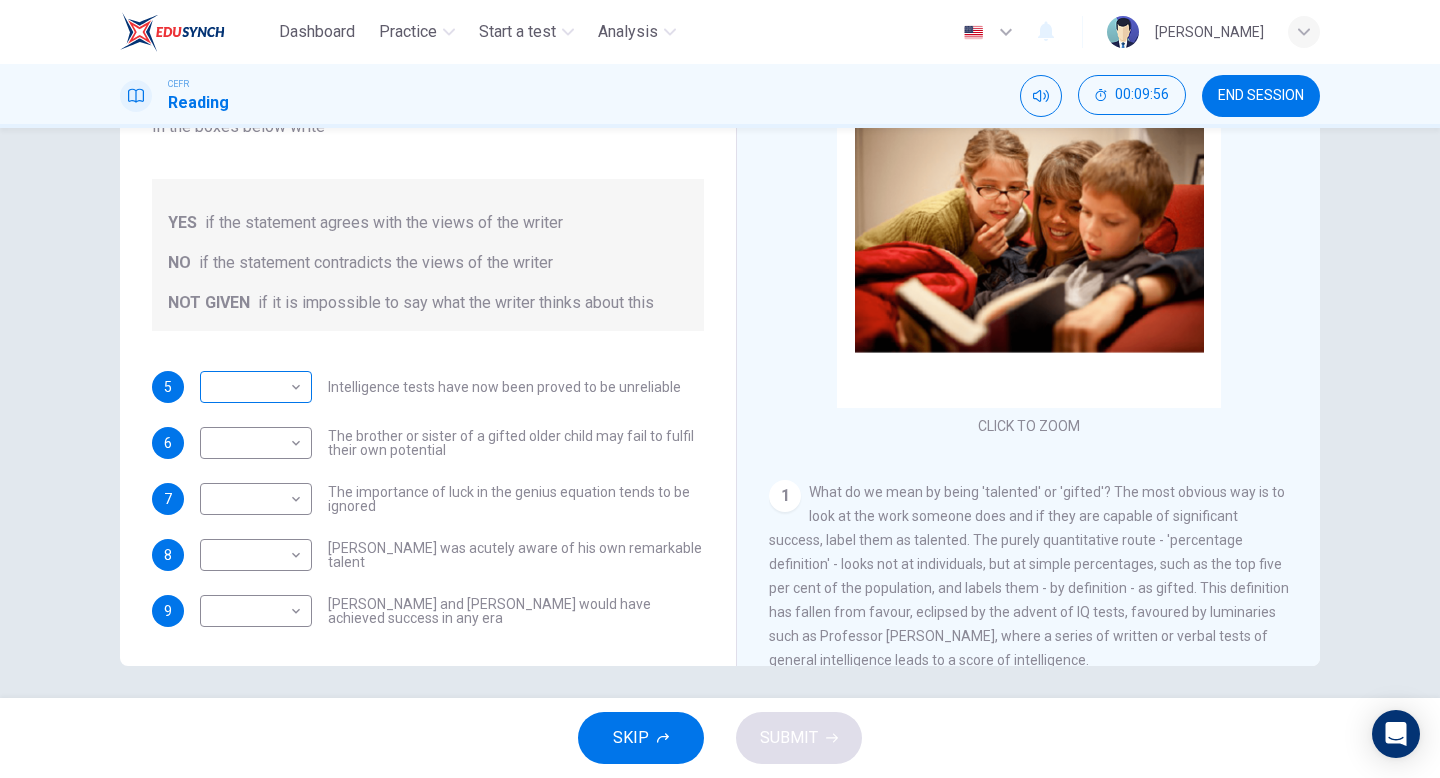 click on "Dashboard Practice Start a test Analysis English en ​ LEONISE ARONA ASANG CEFR Reading 00:09:56 END SESSION Questions 5 - 9 Do the following statements agree with the claims of the writer in the Reading Passage?
In the boxes below write YES if the statement agrees with the views of the writer NO if the statement contradicts the views of the writer NOT GIVEN if it is impossible to say what the writer thinks about this 5 ​ ​ Intelligence tests have now been proved to be unreliable 6 ​ ​ The brother or sister of a gifted older child may fail to fulfil their own potential 7 ​ ​ The importance of luck in the genius equation tends to be ignored 8 ​ ​ Mozart was acutely aware of his own remarkable talent 9 ​ ​ Einstein and Gates would have achieved success in any era Nurturing Talent within the Family CLICK TO ZOOM Click to Zoom 1 2 3 4 5 6 7 8 SKIP SUBMIT EduSynch - Online Language Proficiency Testing
Dashboard Practice Start a test Analysis Notifications © Copyright  2025" at bounding box center (720, 389) 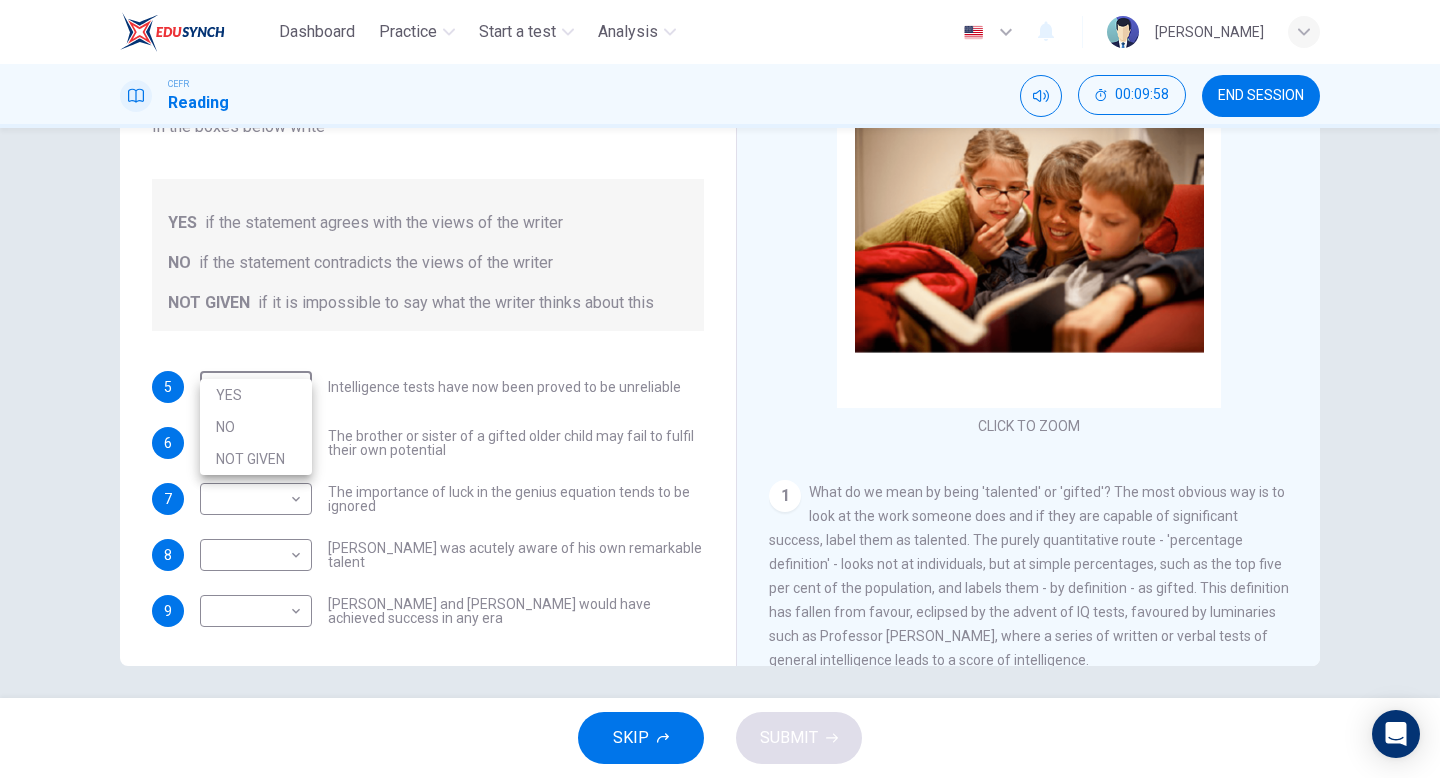 click on "YES" at bounding box center (256, 395) 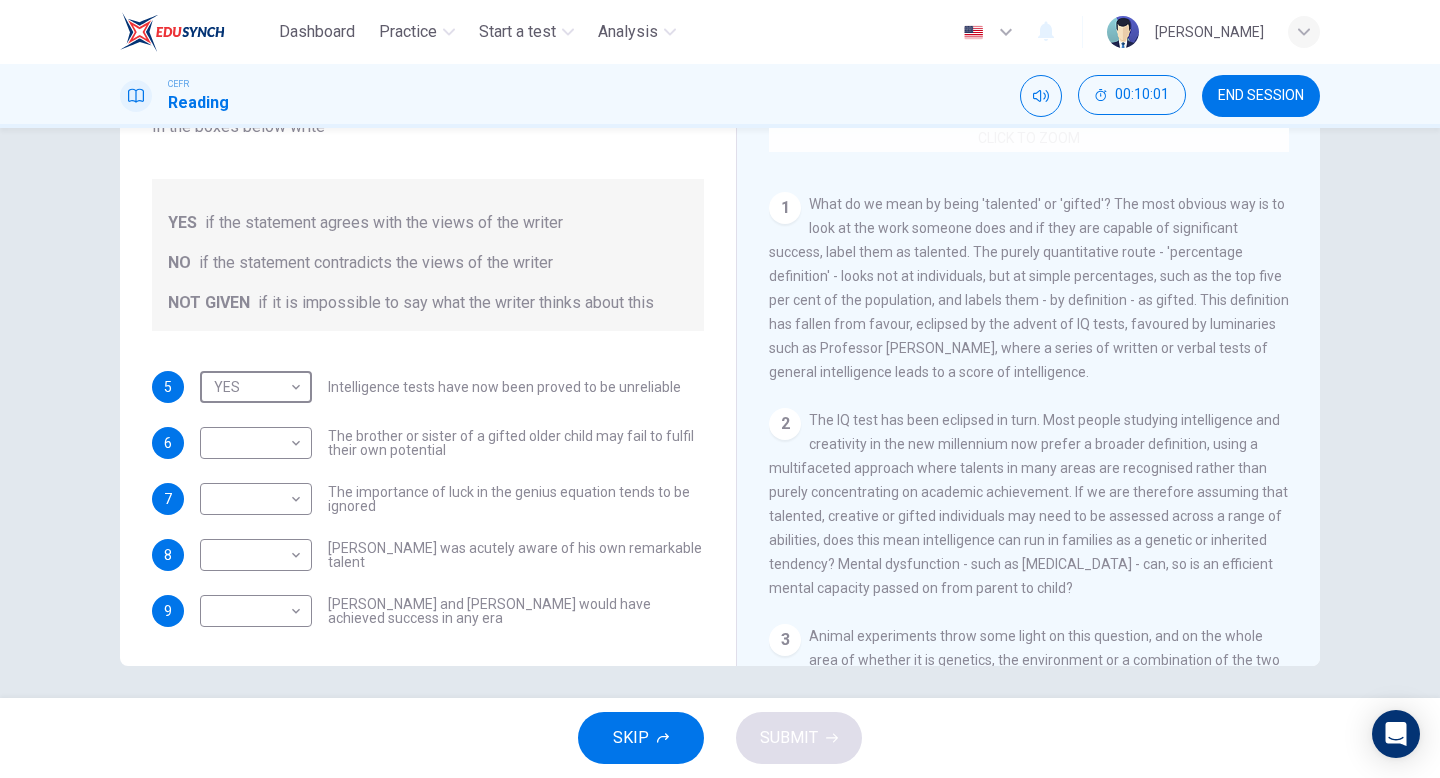 scroll, scrollTop: 289, scrollLeft: 0, axis: vertical 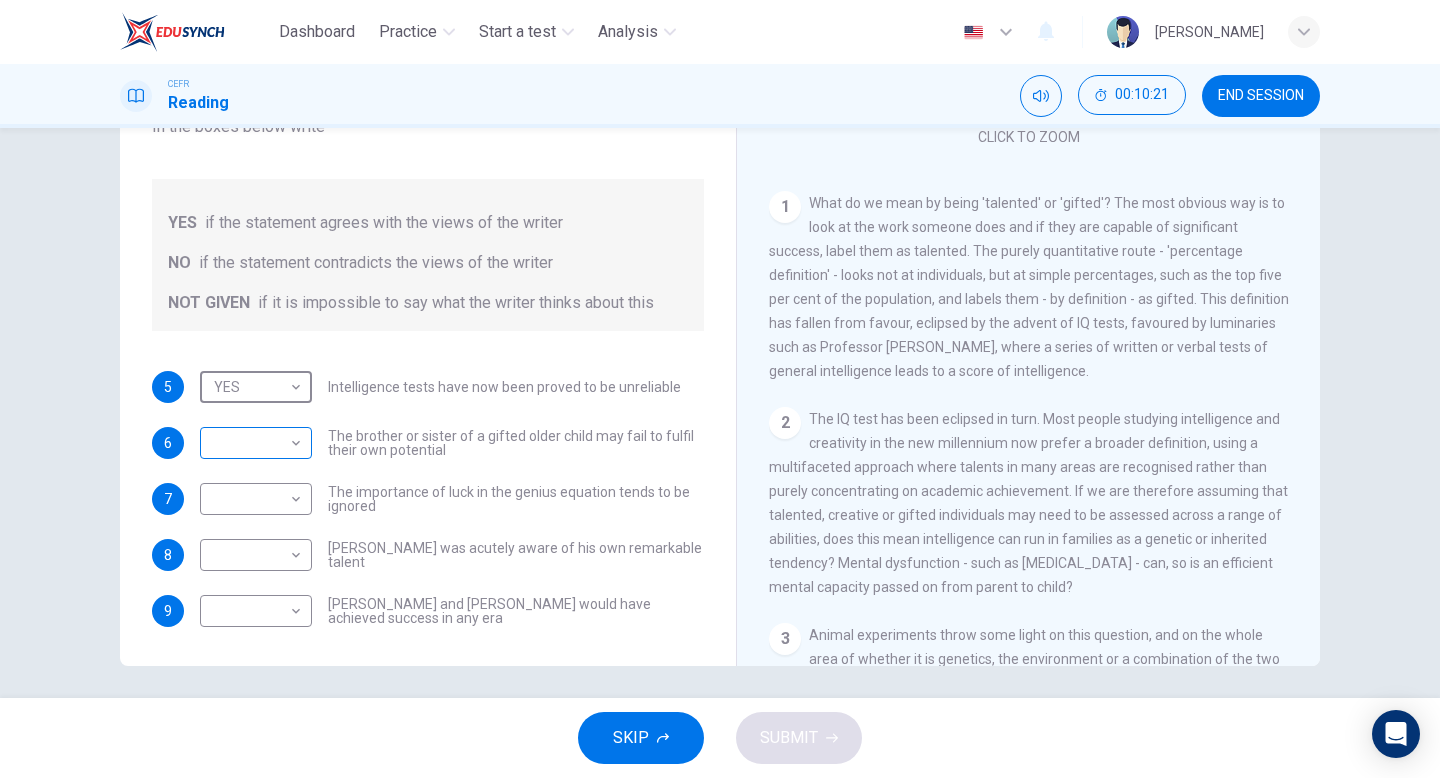 click on "Dashboard Practice Start a test Analysis English en ​ LEONISE ARONA ASANG CEFR Reading 00:10:21 END SESSION Questions 5 - 9 Do the following statements agree with the claims of the writer in the Reading Passage?
In the boxes below write YES if the statement agrees with the views of the writer NO if the statement contradicts the views of the writer NOT GIVEN if it is impossible to say what the writer thinks about this 5 YES YES ​ Intelligence tests have now been proved to be unreliable 6 ​ ​ The brother or sister of a gifted older child may fail to fulfil their own potential 7 ​ ​ The importance of luck in the genius equation tends to be ignored 8 ​ ​ Mozart was acutely aware of his own remarkable talent 9 ​ ​ Einstein and Gates would have achieved success in any era Nurturing Talent within the Family CLICK TO ZOOM Click to Zoom 1 2 3 4 5 6 7 8 SKIP SUBMIT EduSynch - Online Language Proficiency Testing
Dashboard Practice Start a test Analysis Notifications © Copyright  2025" at bounding box center (720, 389) 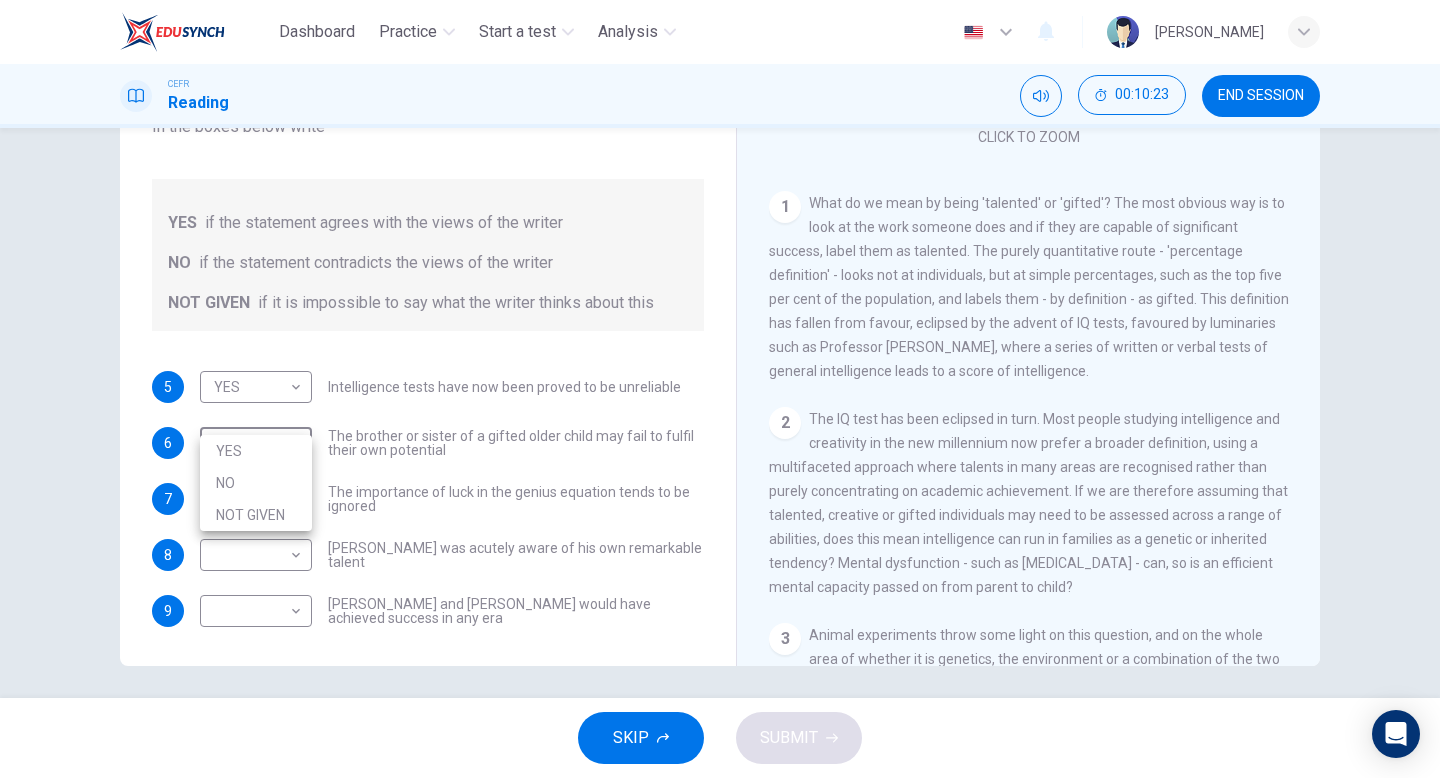 click on "YES" at bounding box center [256, 451] 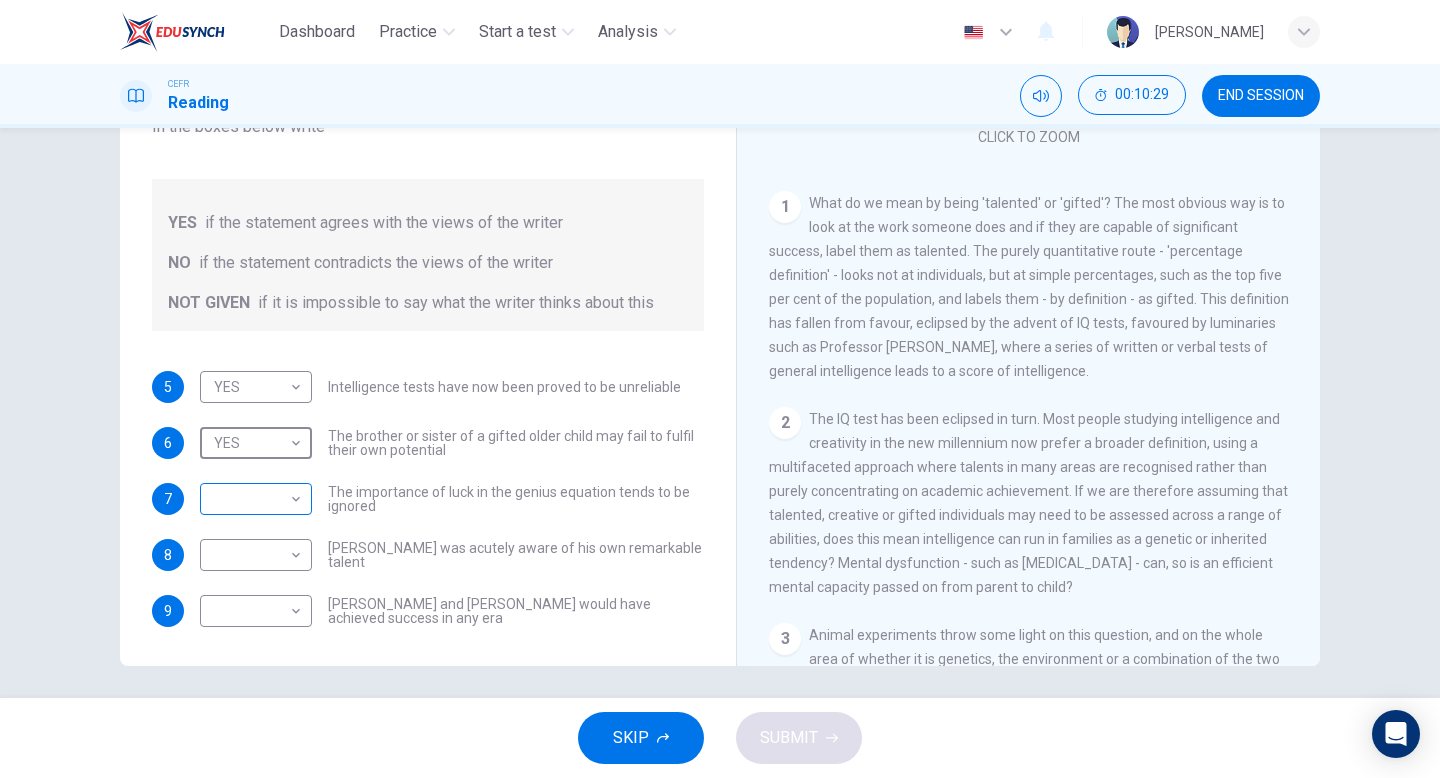 click on "Dashboard Practice Start a test Analysis English en ​ LEONISE ARONA ASANG CEFR Reading 00:10:29 END SESSION Questions 5 - 9 Do the following statements agree with the claims of the writer in the Reading Passage?
In the boxes below write YES if the statement agrees with the views of the writer NO if the statement contradicts the views of the writer NOT GIVEN if it is impossible to say what the writer thinks about this 5 YES YES ​ Intelligence tests have now been proved to be unreliable 6 YES YES ​ The brother or sister of a gifted older child may fail to fulfil their own potential 7 ​ ​ The importance of luck in the genius equation tends to be ignored 8 ​ ​ Mozart was acutely aware of his own remarkable talent 9 ​ ​ Einstein and Gates would have achieved success in any era Nurturing Talent within the Family CLICK TO ZOOM Click to Zoom 1 2 3 4 5 6 7 8 SKIP SUBMIT EduSynch - Online Language Proficiency Testing
Dashboard Practice Start a test Analysis Notifications © Copyright  2025" at bounding box center (720, 389) 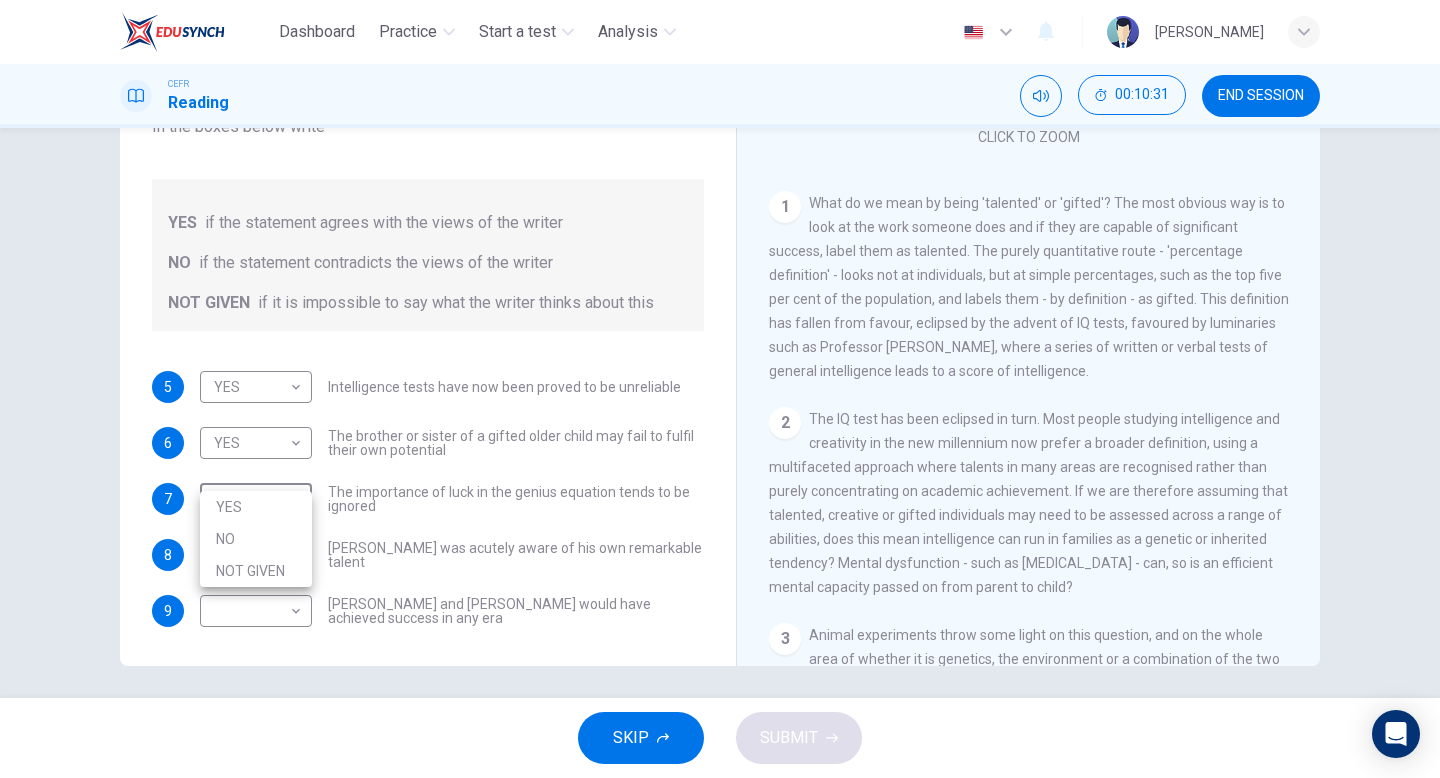 click on "YES" at bounding box center [256, 507] 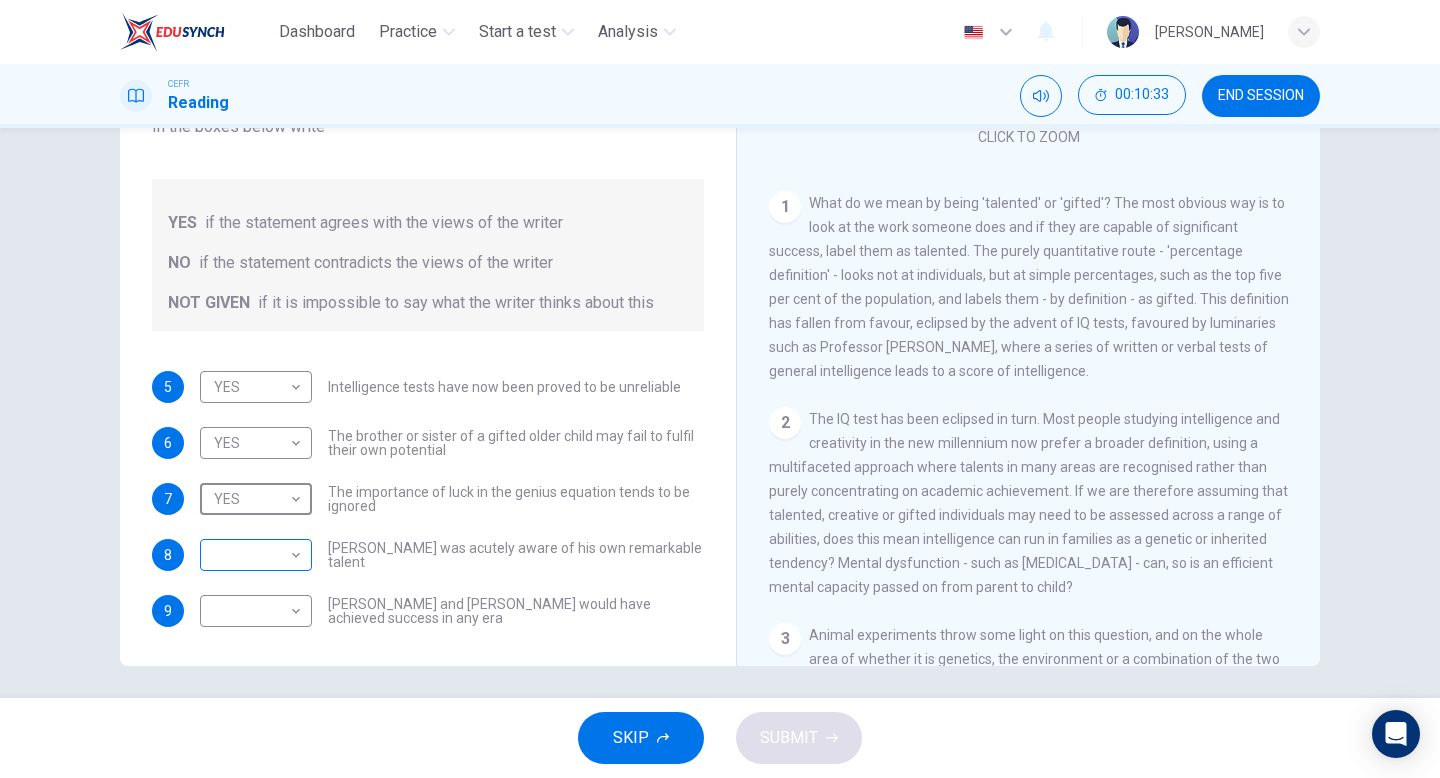 click on "Dashboard Practice Start a test Analysis English en ​ LEONISE ARONA ASANG CEFR Reading 00:10:33 END SESSION Questions 5 - 9 Do the following statements agree with the claims of the writer in the Reading Passage?
In the boxes below write YES if the statement agrees with the views of the writer NO if the statement contradicts the views of the writer NOT GIVEN if it is impossible to say what the writer thinks about this 5 YES YES ​ Intelligence tests have now been proved to be unreliable 6 YES YES ​ The brother or sister of a gifted older child may fail to fulfil their own potential 7 YES YES ​ The importance of luck in the genius equation tends to be ignored 8 ​ ​ Mozart was acutely aware of his own remarkable talent 9 ​ ​ Einstein and Gates would have achieved success in any era Nurturing Talent within the Family CLICK TO ZOOM Click to Zoom 1 2 3 4 5 6 7 8 SKIP SUBMIT EduSynch - Online Language Proficiency Testing
Dashboard Practice Start a test Analysis Notifications © Copyright" at bounding box center [720, 389] 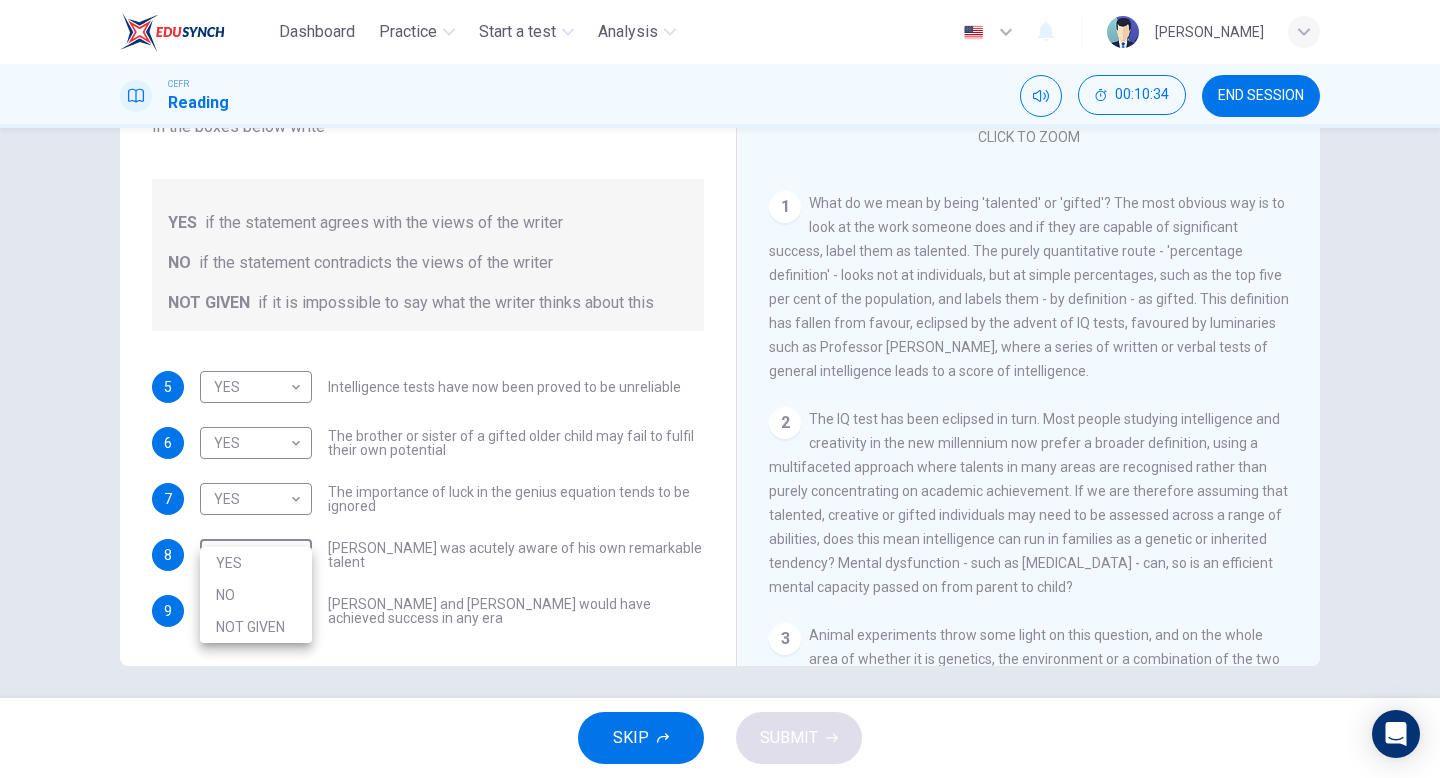 click on "NO" at bounding box center (256, 595) 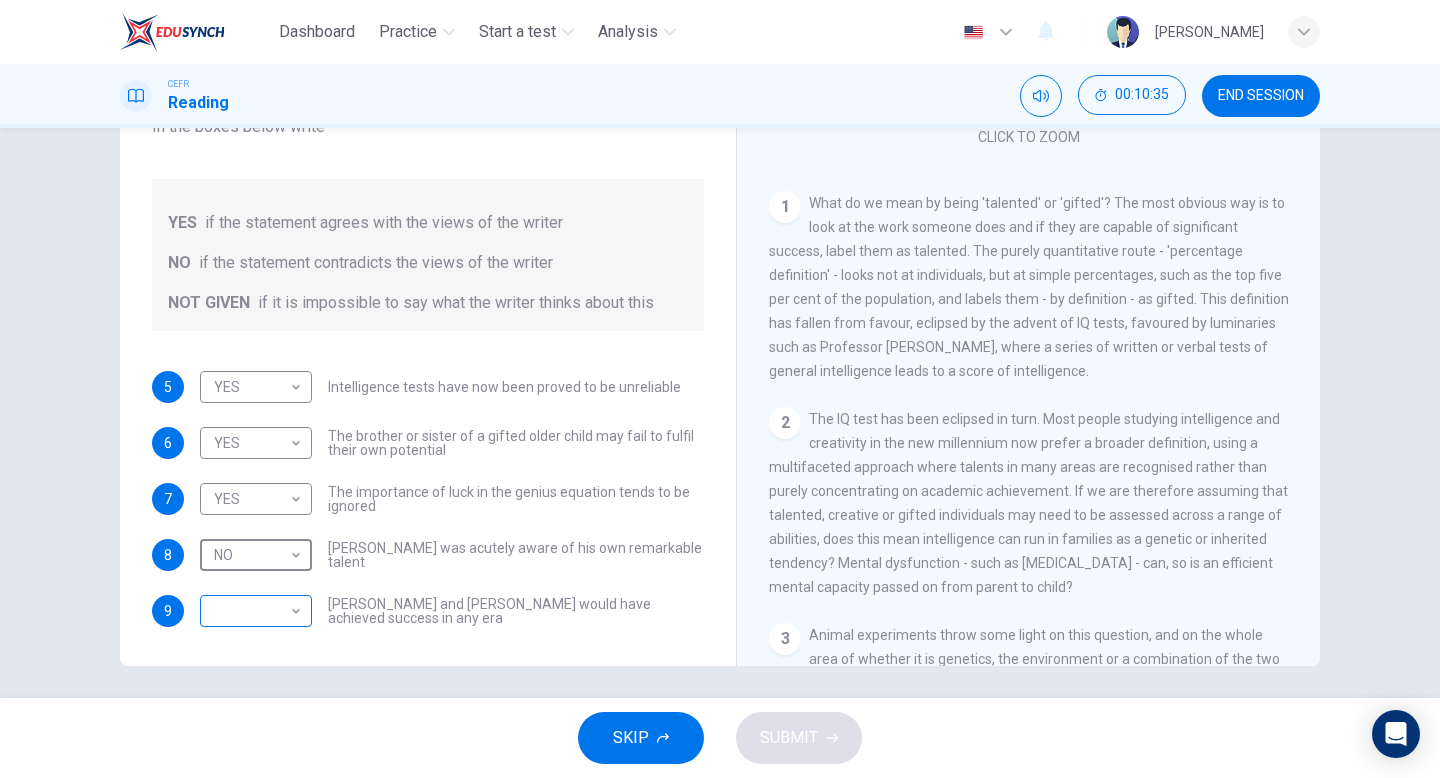 click on "Dashboard Practice Start a test Analysis English en ​ LEONISE ARONA ASANG CEFR Reading 00:10:35 END SESSION Questions 5 - 9 Do the following statements agree with the claims of the writer in the Reading Passage?
In the boxes below write YES if the statement agrees with the views of the writer NO if the statement contradicts the views of the writer NOT GIVEN if it is impossible to say what the writer thinks about this 5 YES YES ​ Intelligence tests have now been proved to be unreliable 6 YES YES ​ The brother or sister of a gifted older child may fail to fulfil their own potential 7 YES YES ​ The importance of luck in the genius equation tends to be ignored 8 NO NO ​ Mozart was acutely aware of his own remarkable talent 9 ​ ​ Einstein and Gates would have achieved success in any era Nurturing Talent within the Family CLICK TO ZOOM Click to Zoom 1 2 3 4 5 6 7 8 SKIP SUBMIT EduSynch - Online Language Proficiency Testing
Dashboard Practice Start a test Analysis Notifications © Copyright" at bounding box center [720, 389] 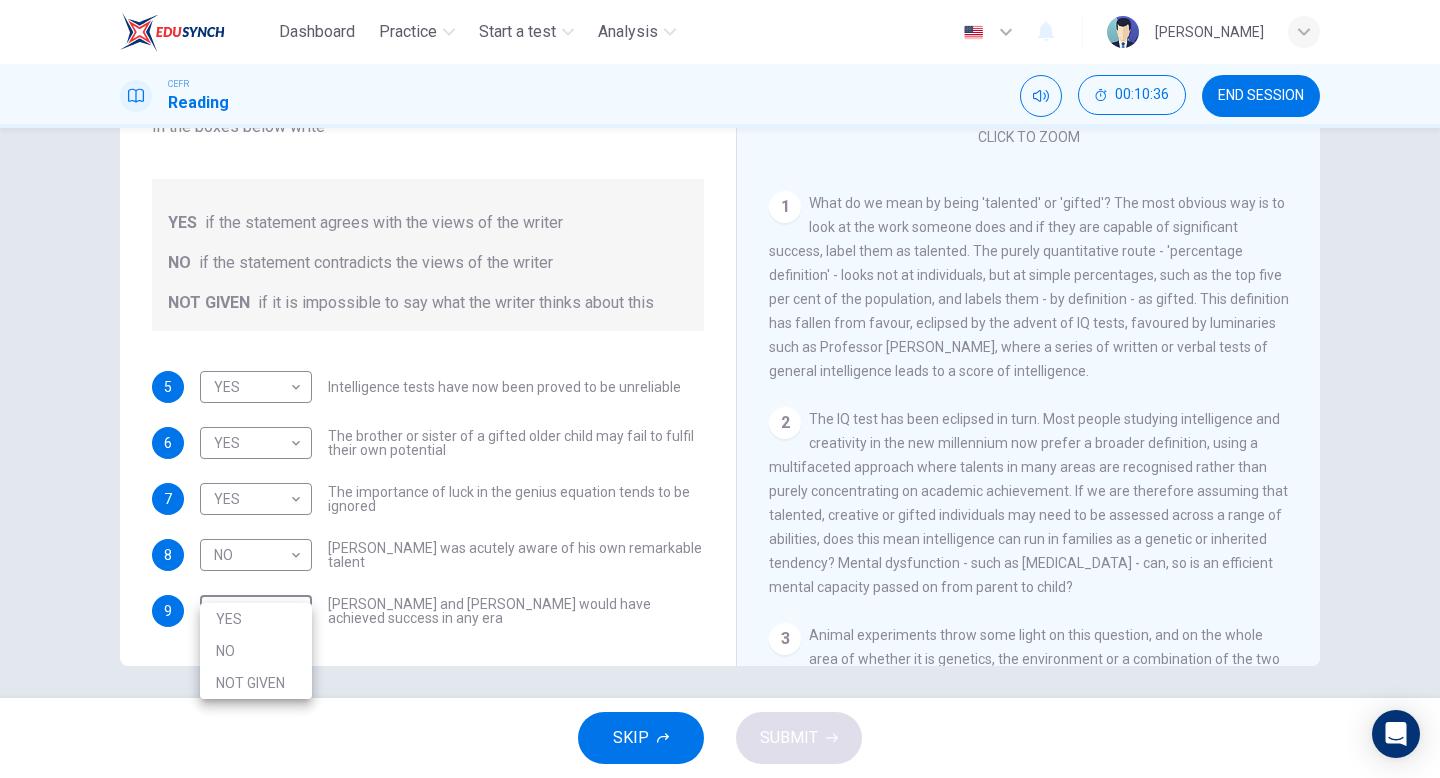 click on "NO" at bounding box center [256, 651] 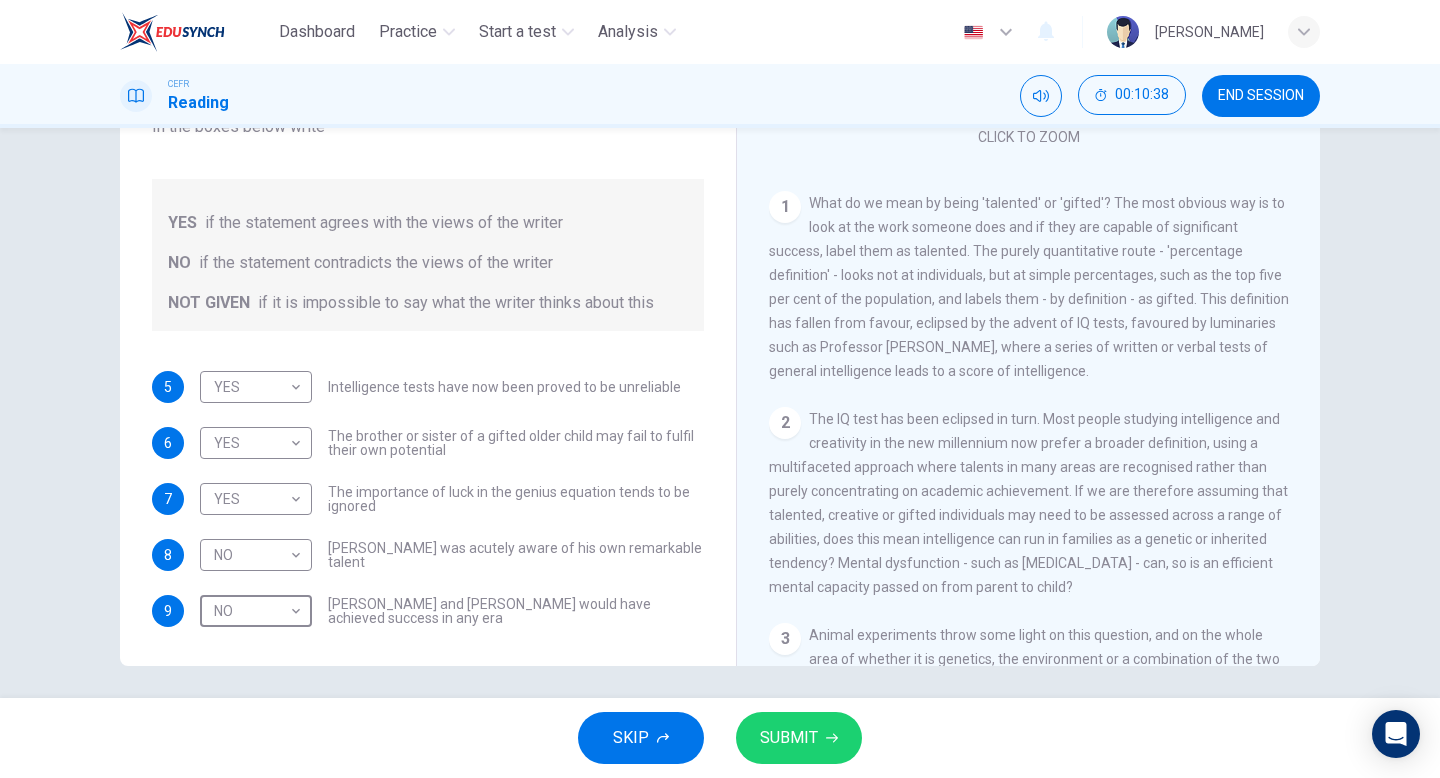 click on "SUBMIT" at bounding box center (799, 738) 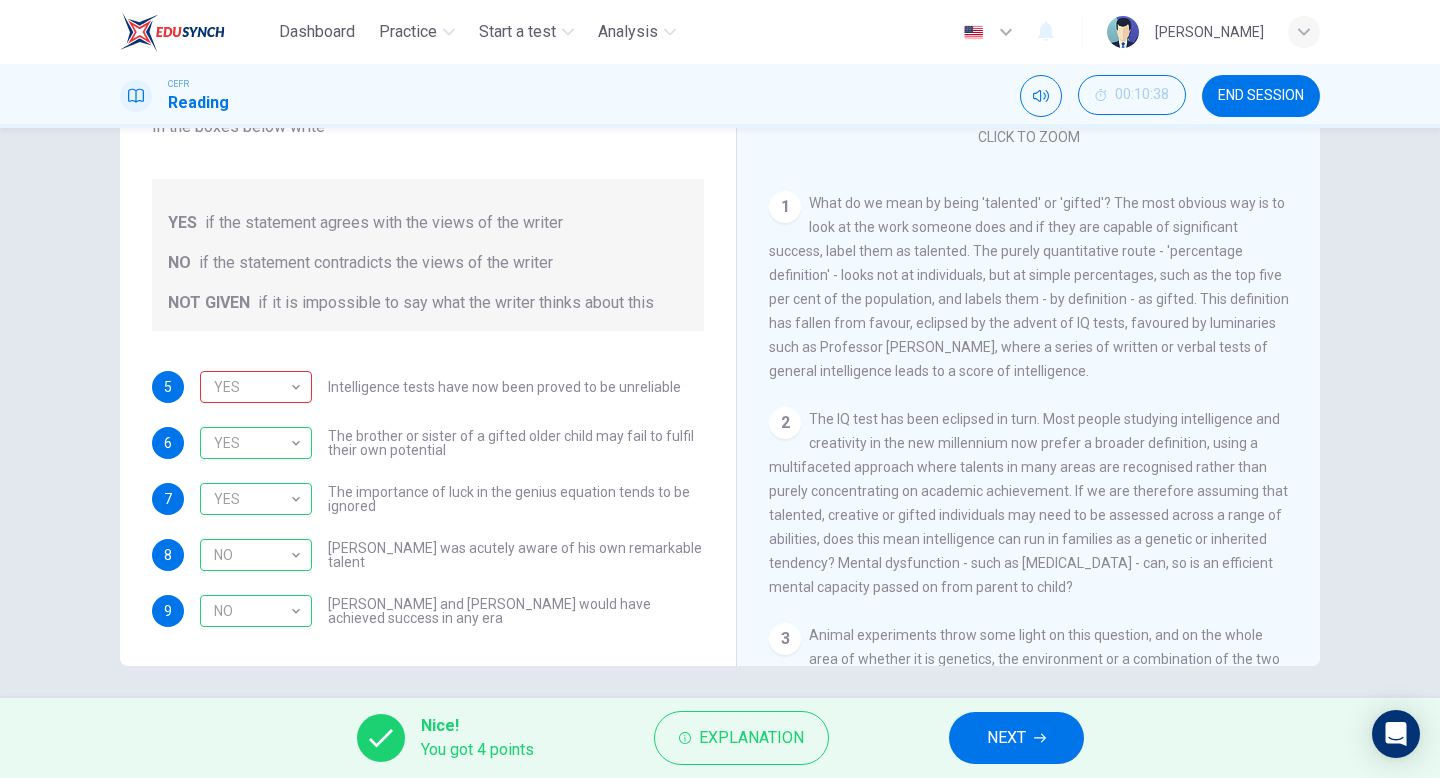 click on "NEXT" at bounding box center (1006, 738) 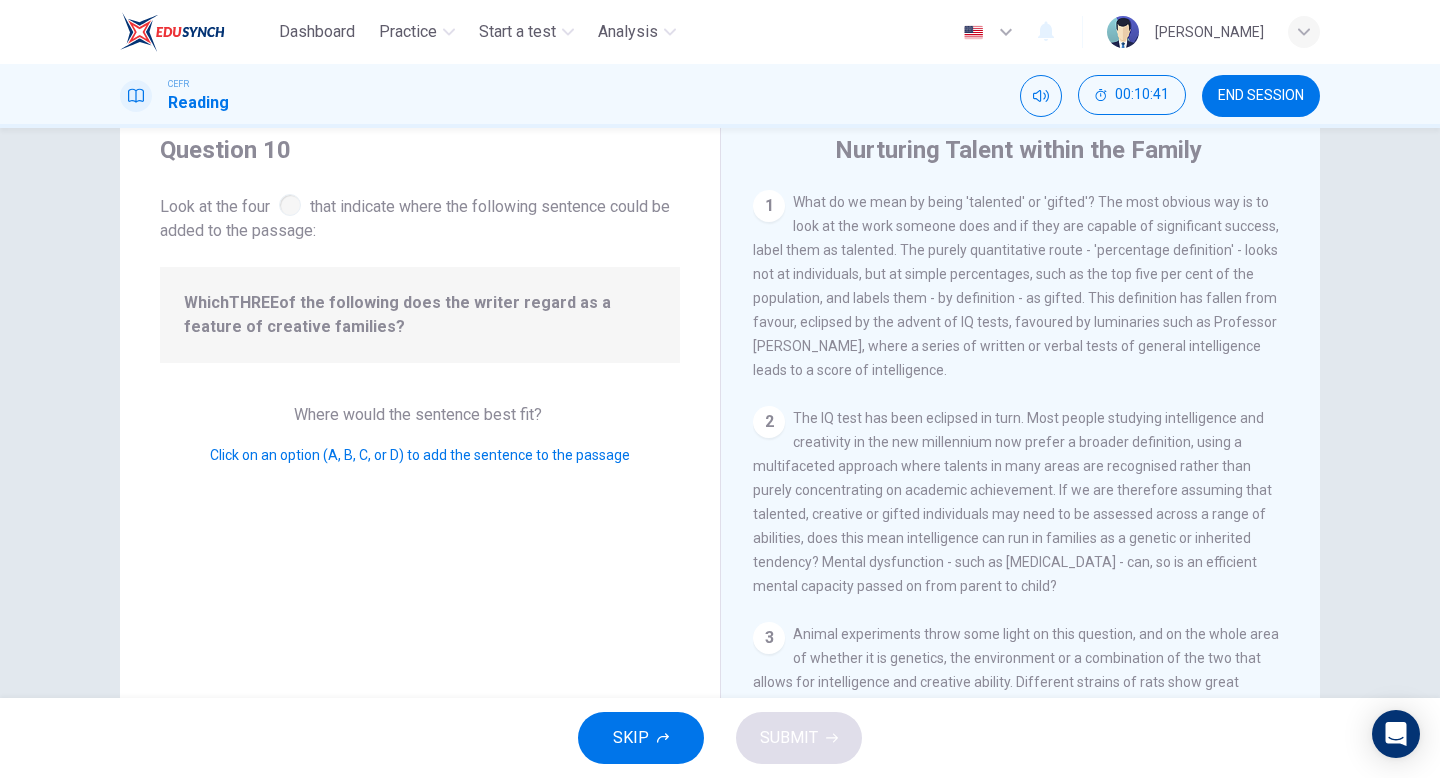 scroll, scrollTop: 46, scrollLeft: 0, axis: vertical 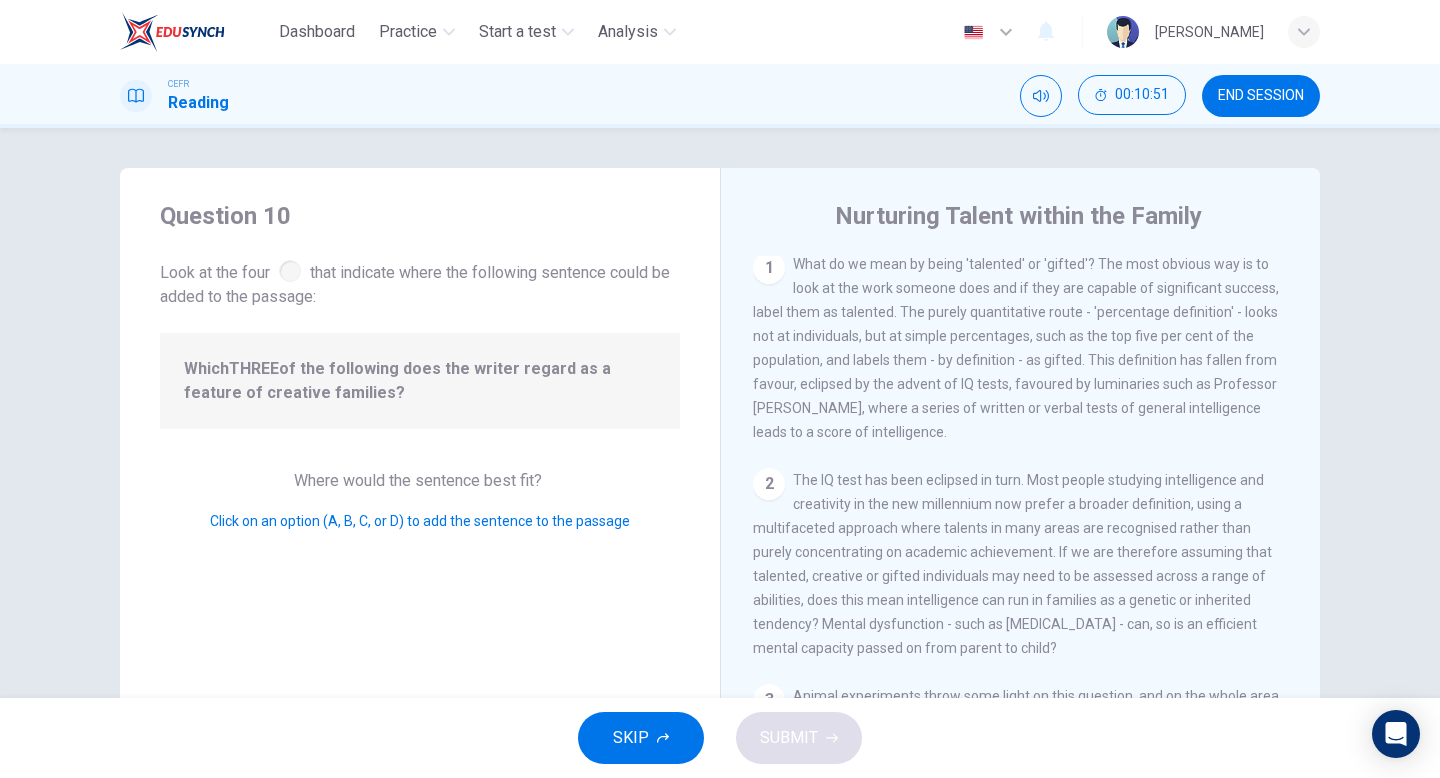 click at bounding box center [290, 271] 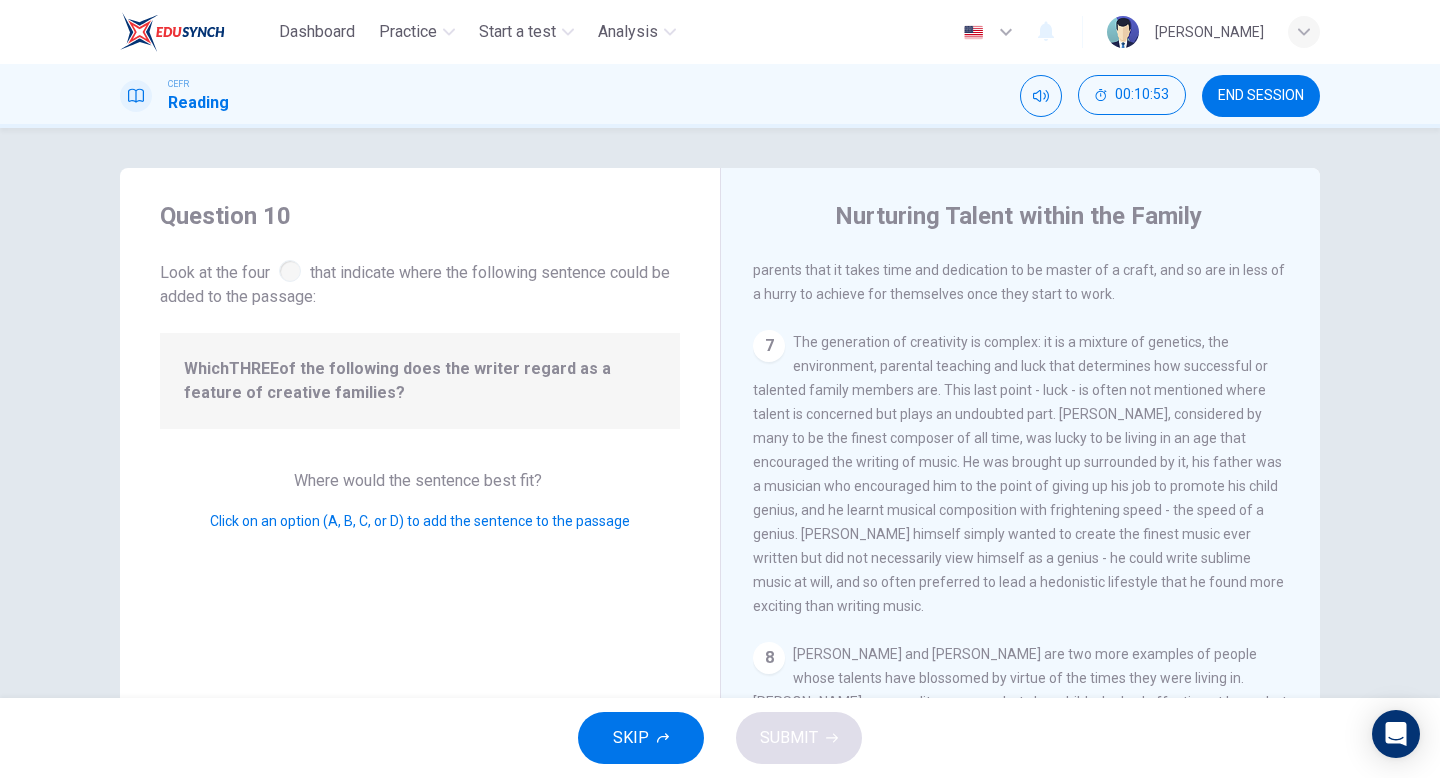 scroll, scrollTop: 1567, scrollLeft: 0, axis: vertical 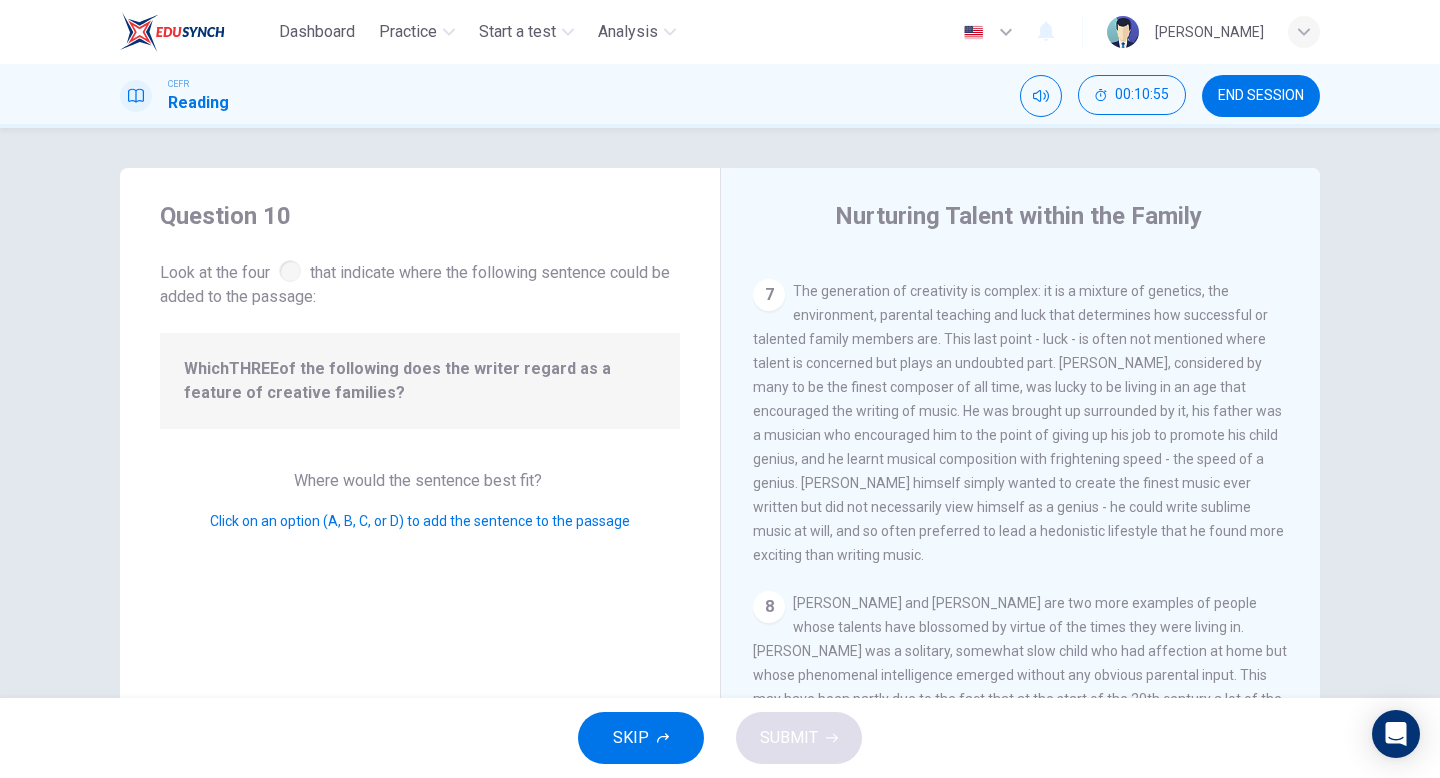 click on "7" at bounding box center [769, 295] 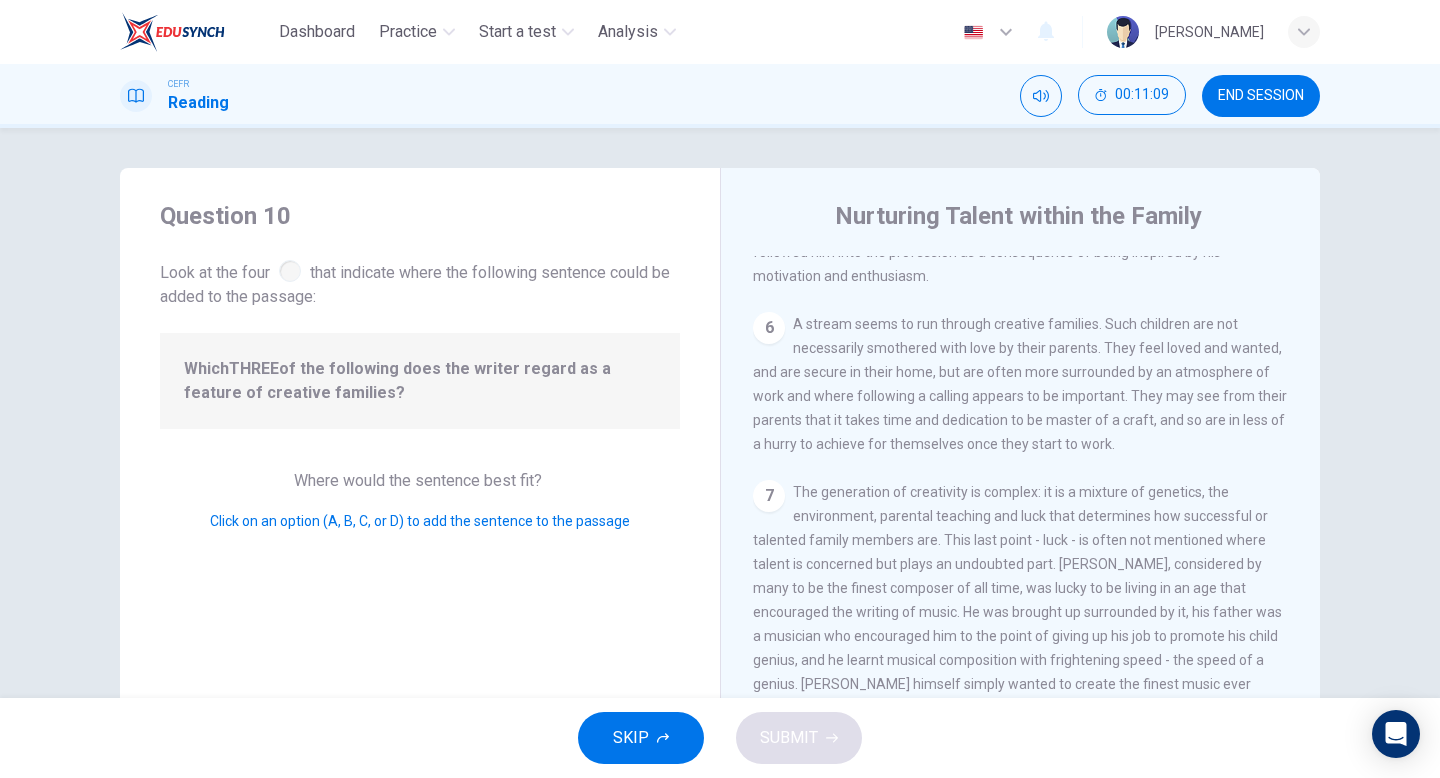 scroll, scrollTop: 1567, scrollLeft: 0, axis: vertical 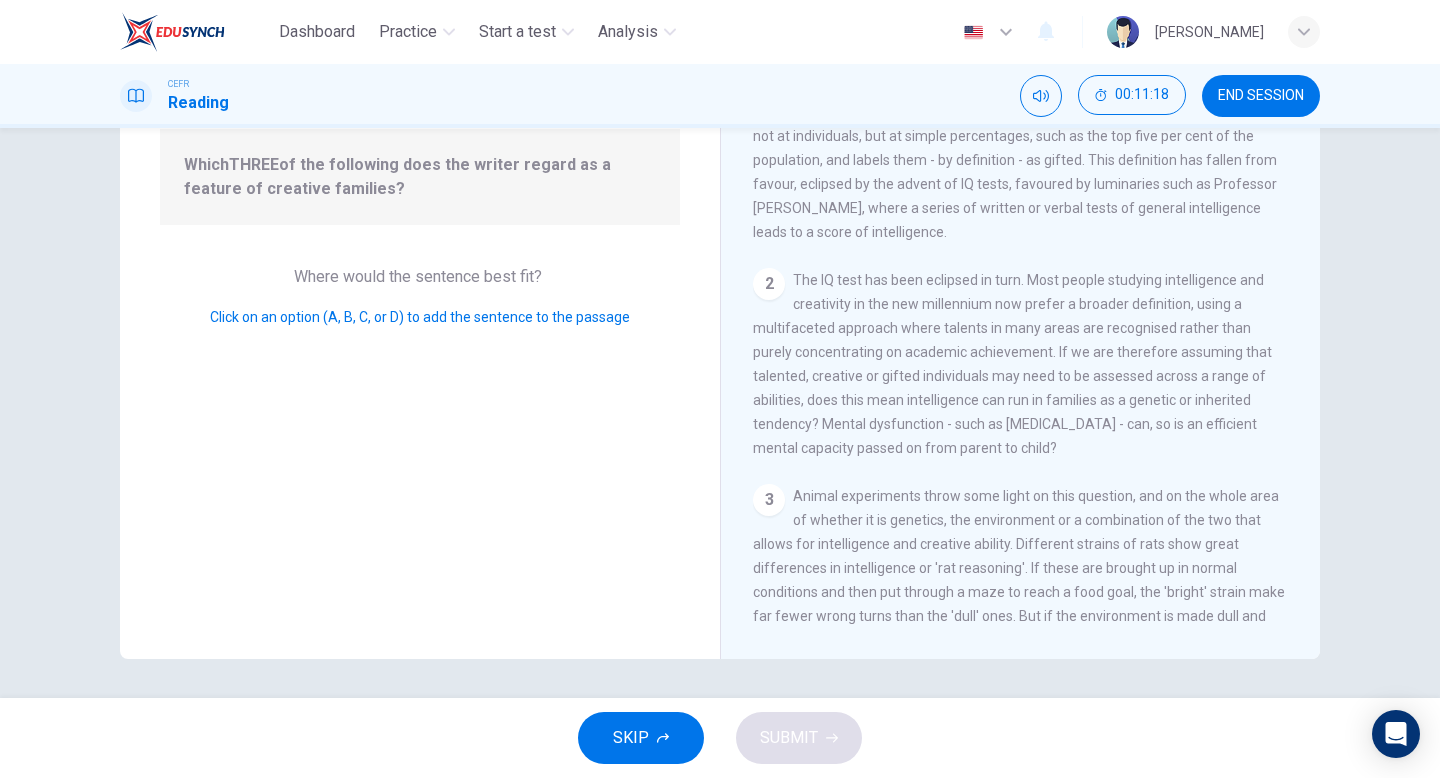 click on "Click on an option (A, B, C, or D) to add the sentence to the passage" at bounding box center (420, 317) 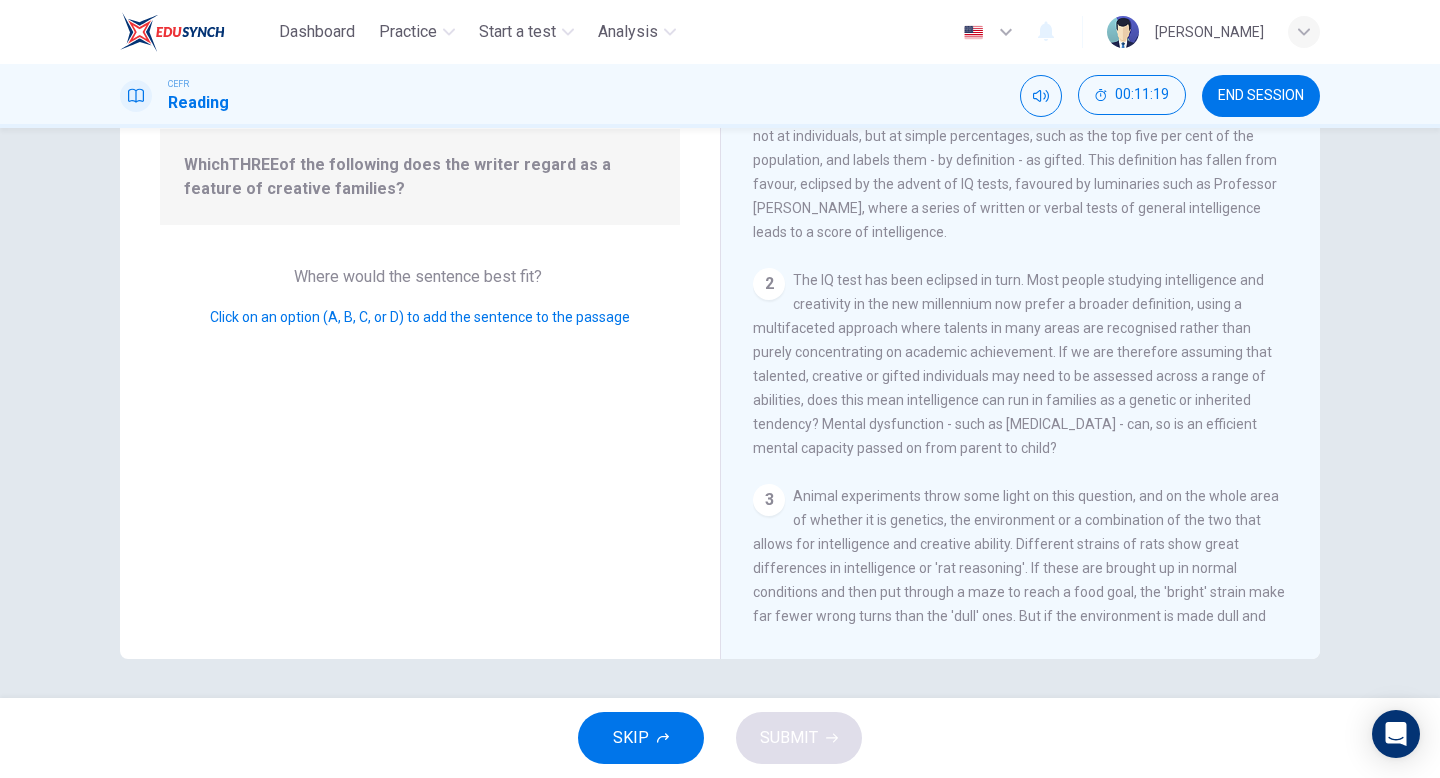 click on "Click on an option (A, B, C, or D) to add the sentence to the passage" at bounding box center (420, 317) 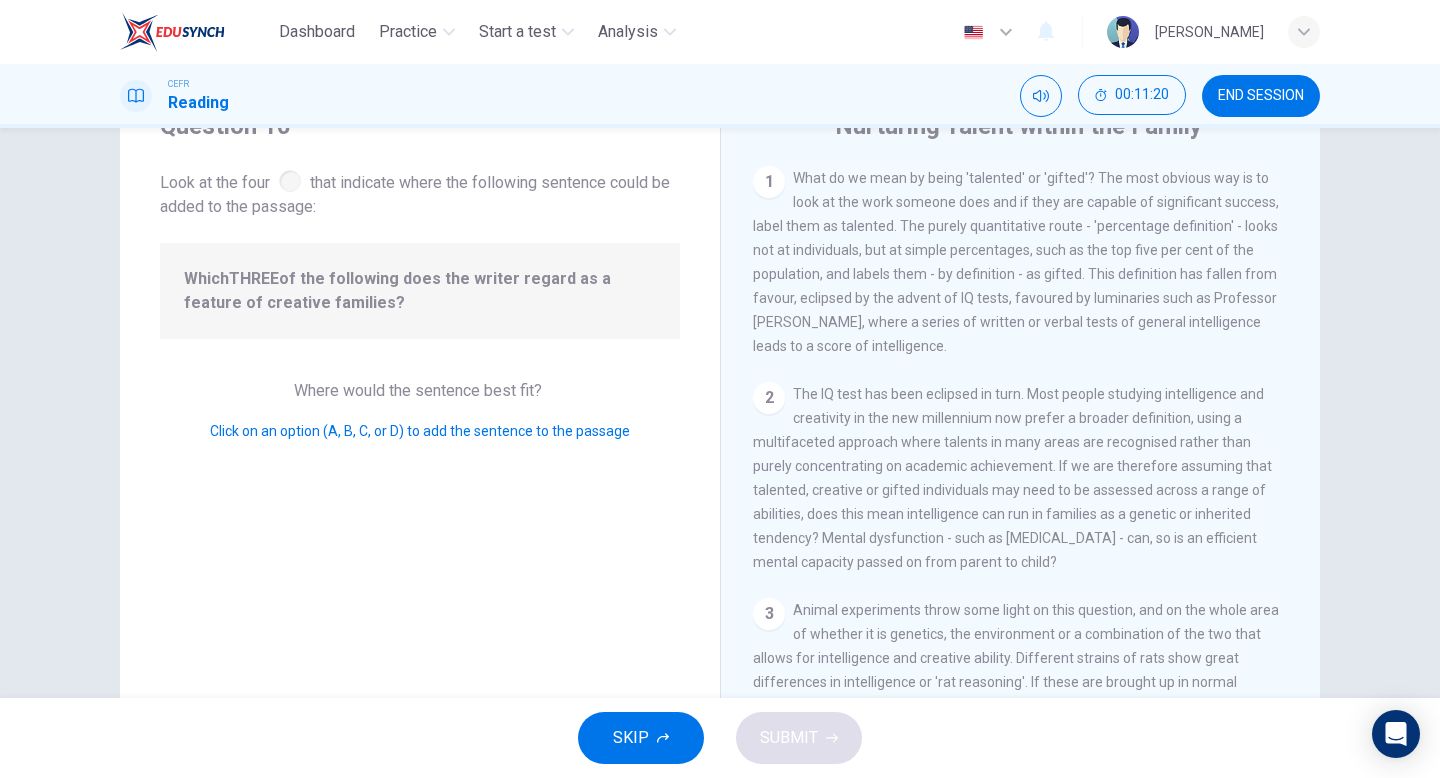 scroll, scrollTop: 0, scrollLeft: 0, axis: both 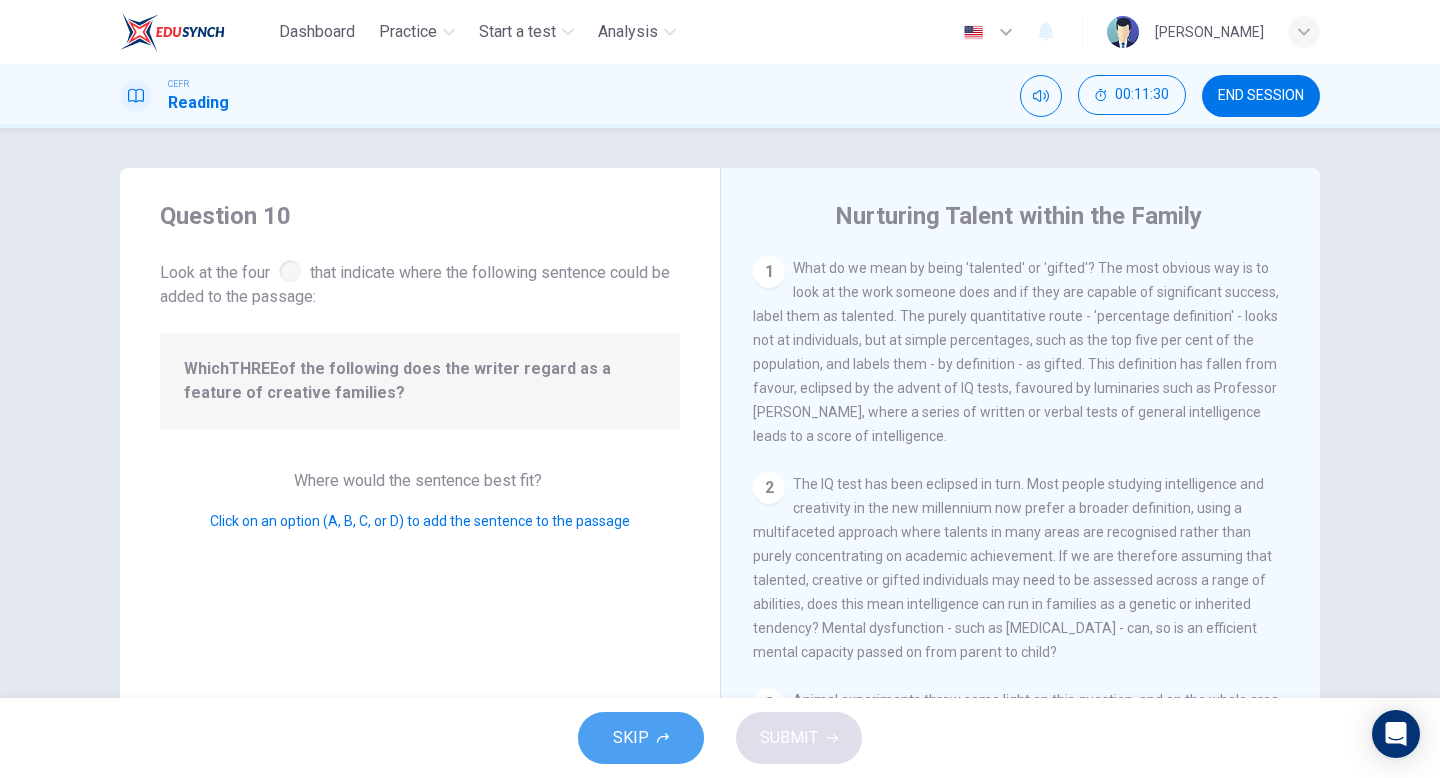 click on "SKIP" at bounding box center (641, 738) 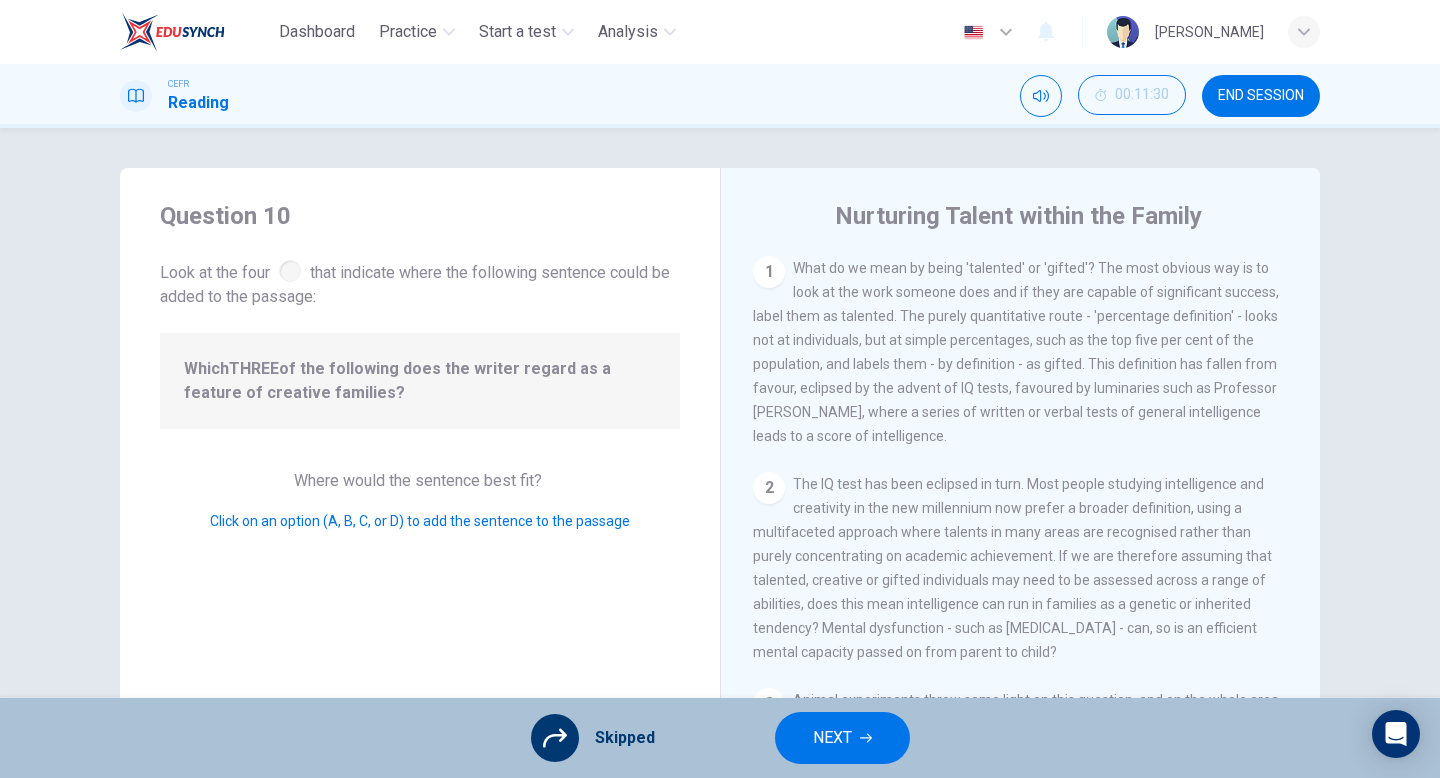 click on "NEXT" at bounding box center (832, 738) 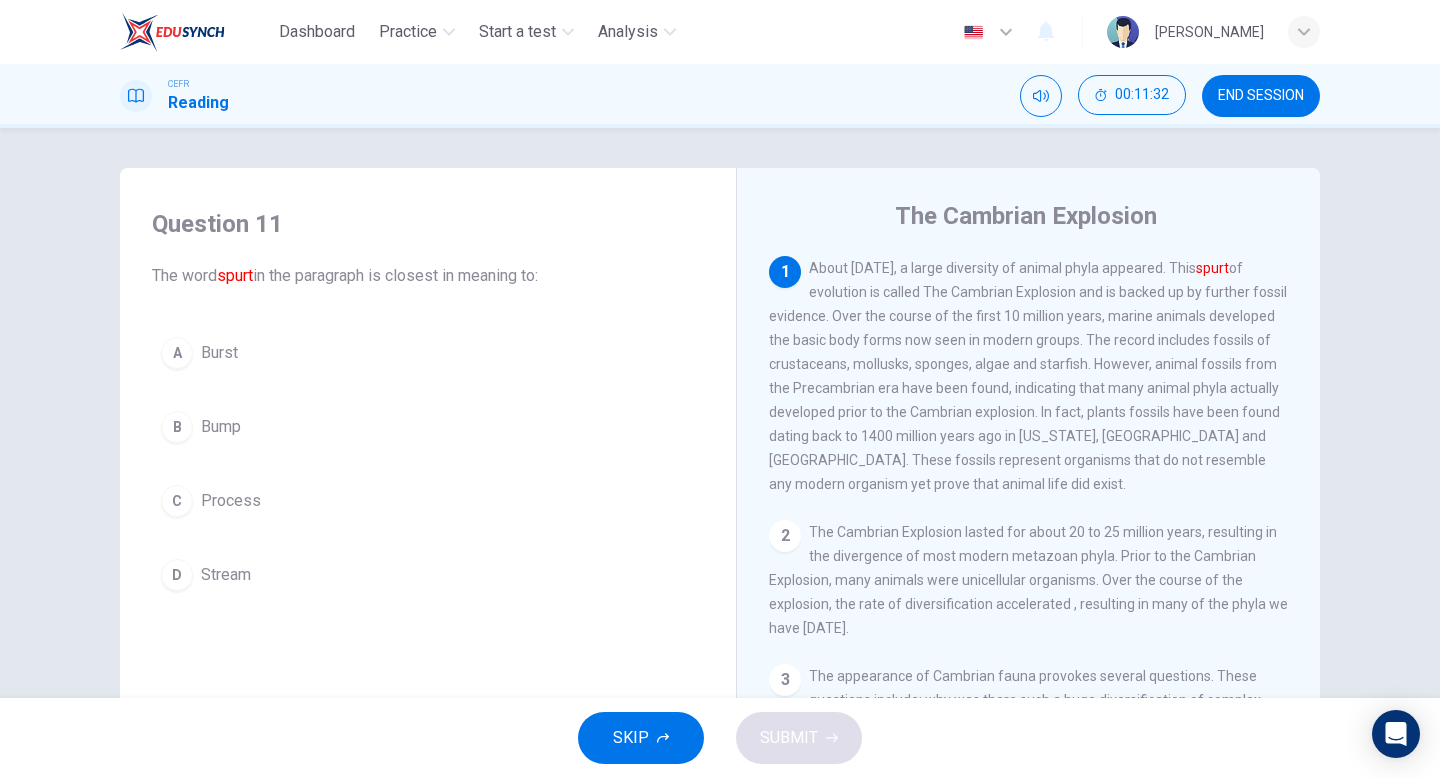 click on "END SESSION" at bounding box center [1261, 96] 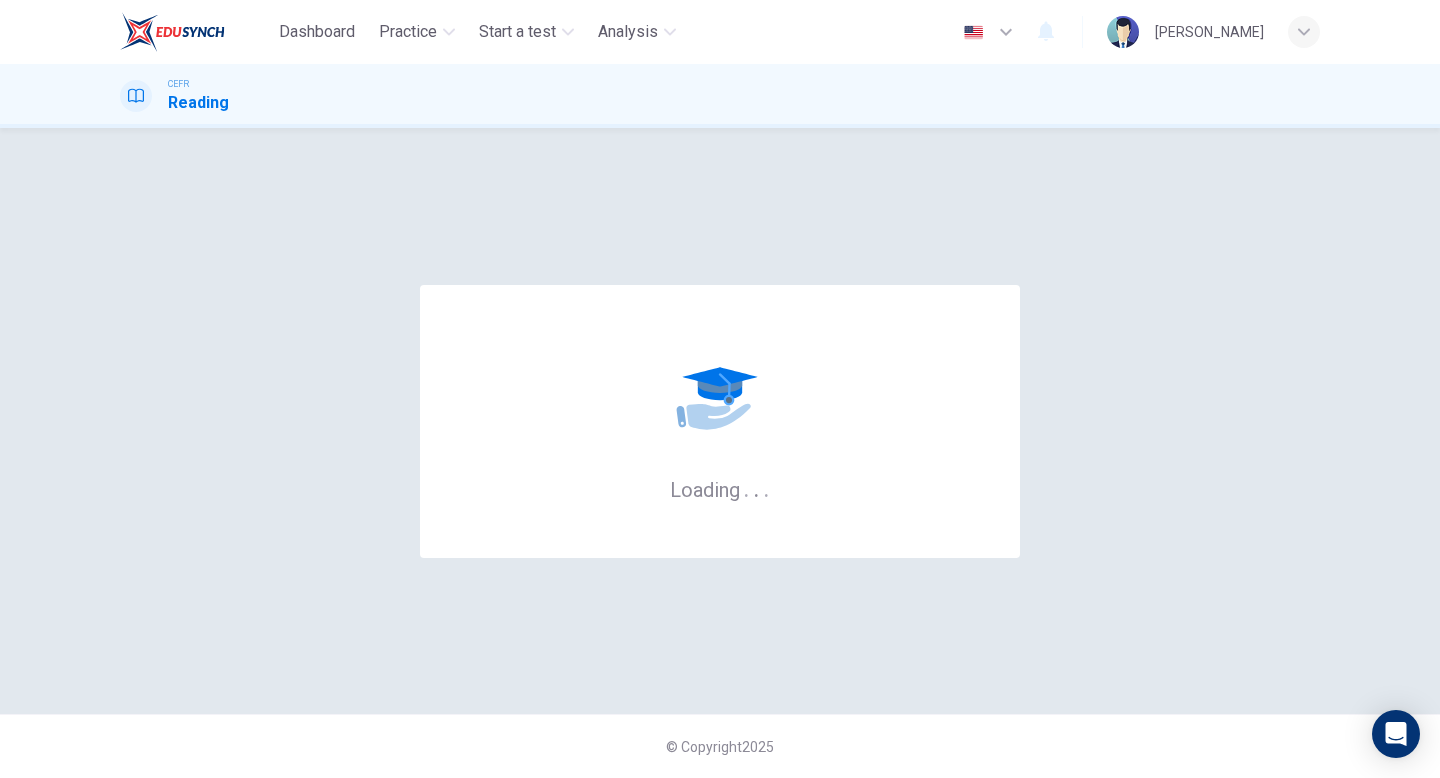 scroll, scrollTop: 0, scrollLeft: 0, axis: both 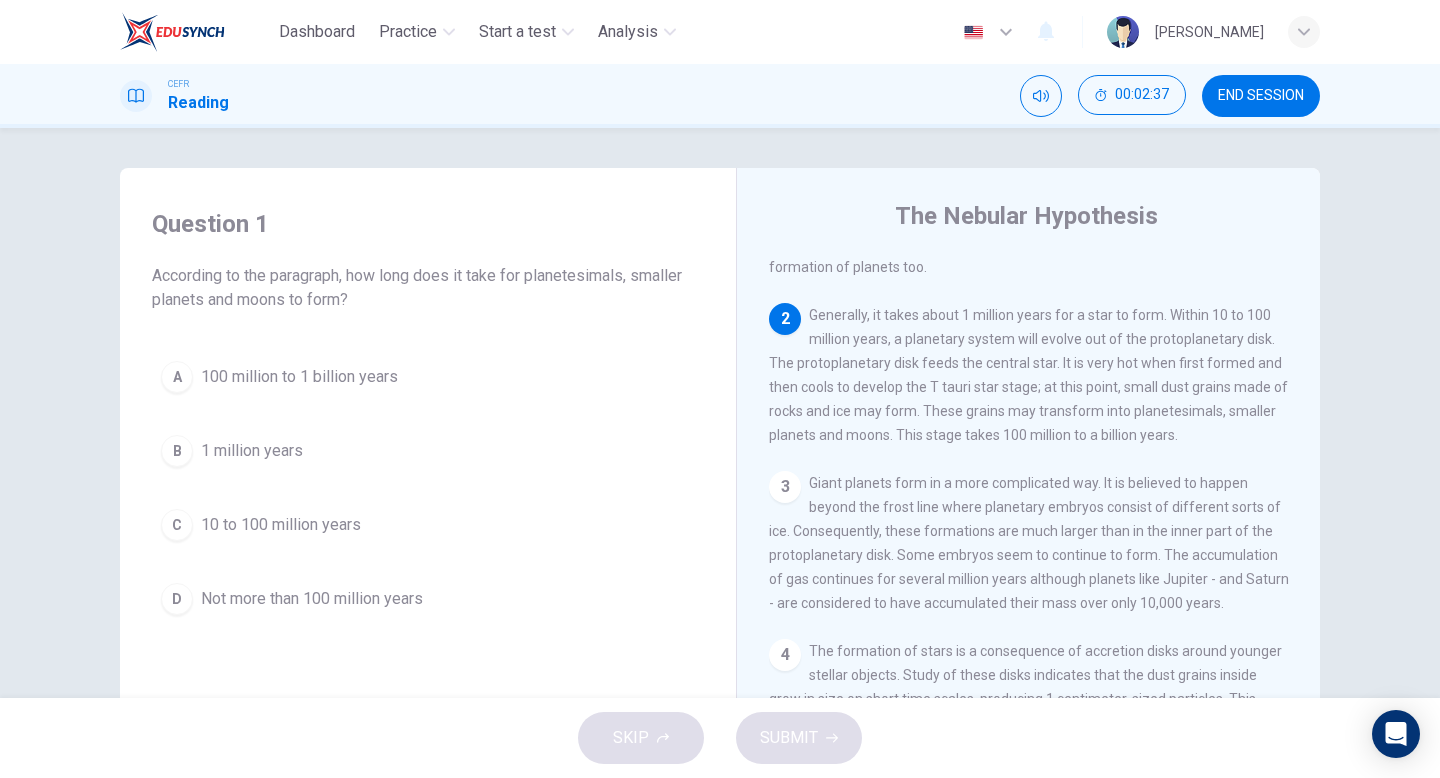 click on "C" at bounding box center [177, 525] 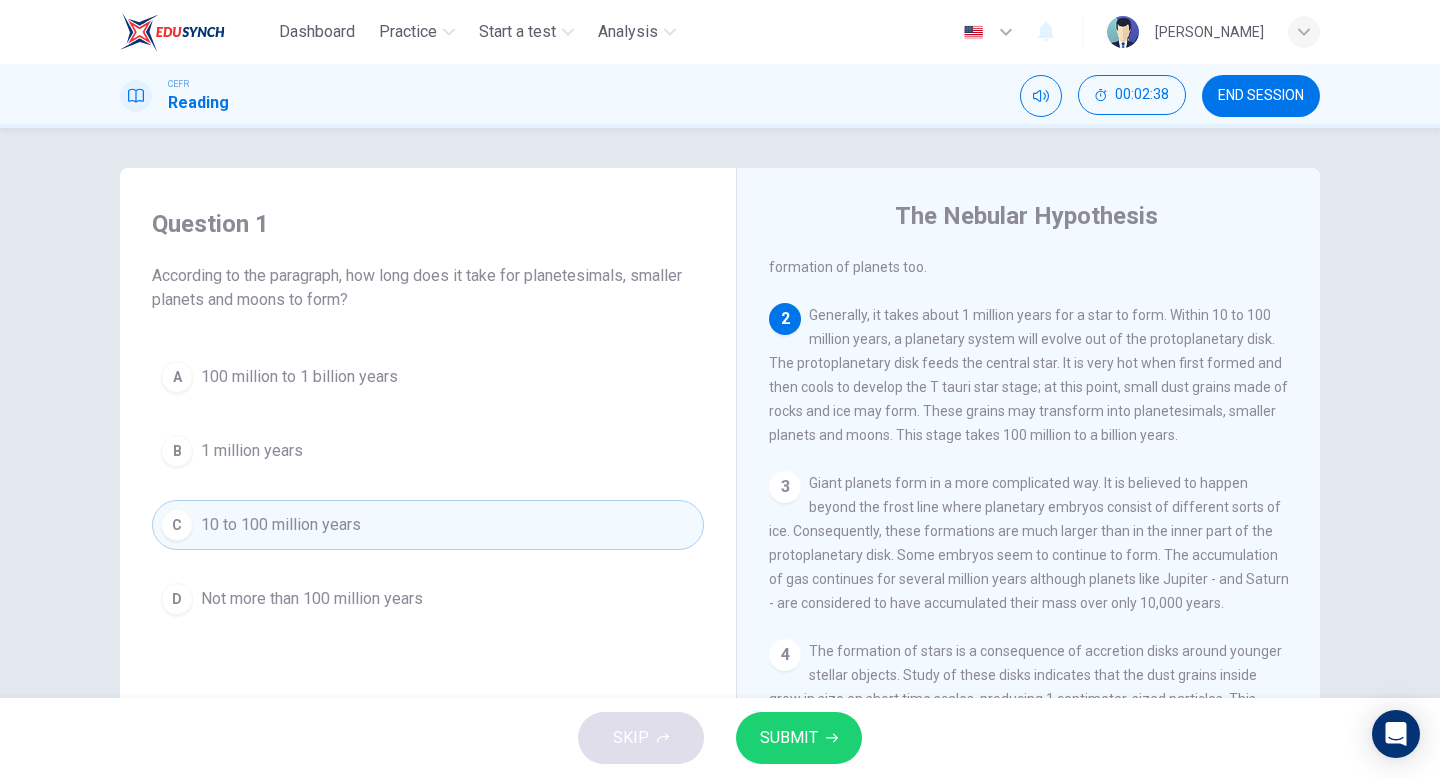 click on "SUBMIT" at bounding box center (789, 738) 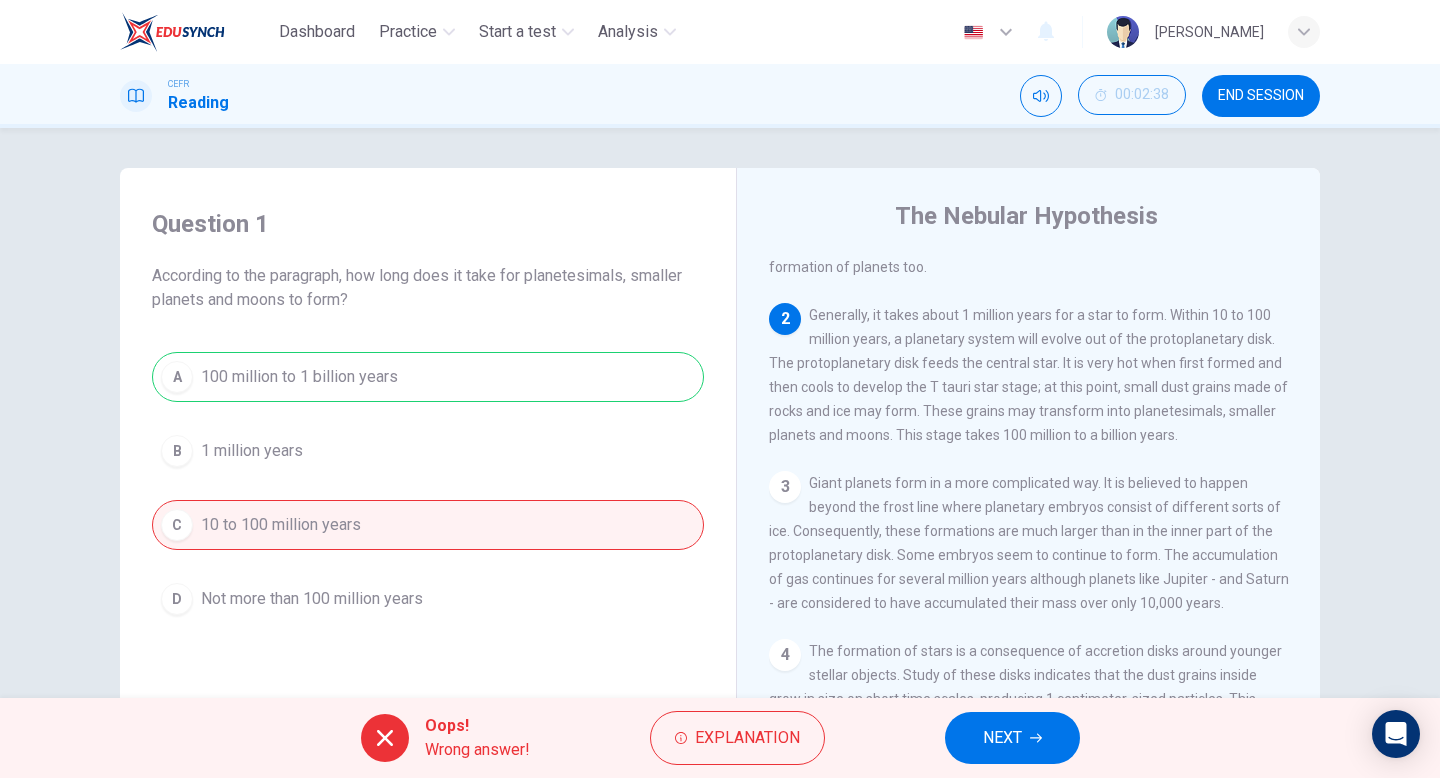 click on "NEXT" at bounding box center (1002, 738) 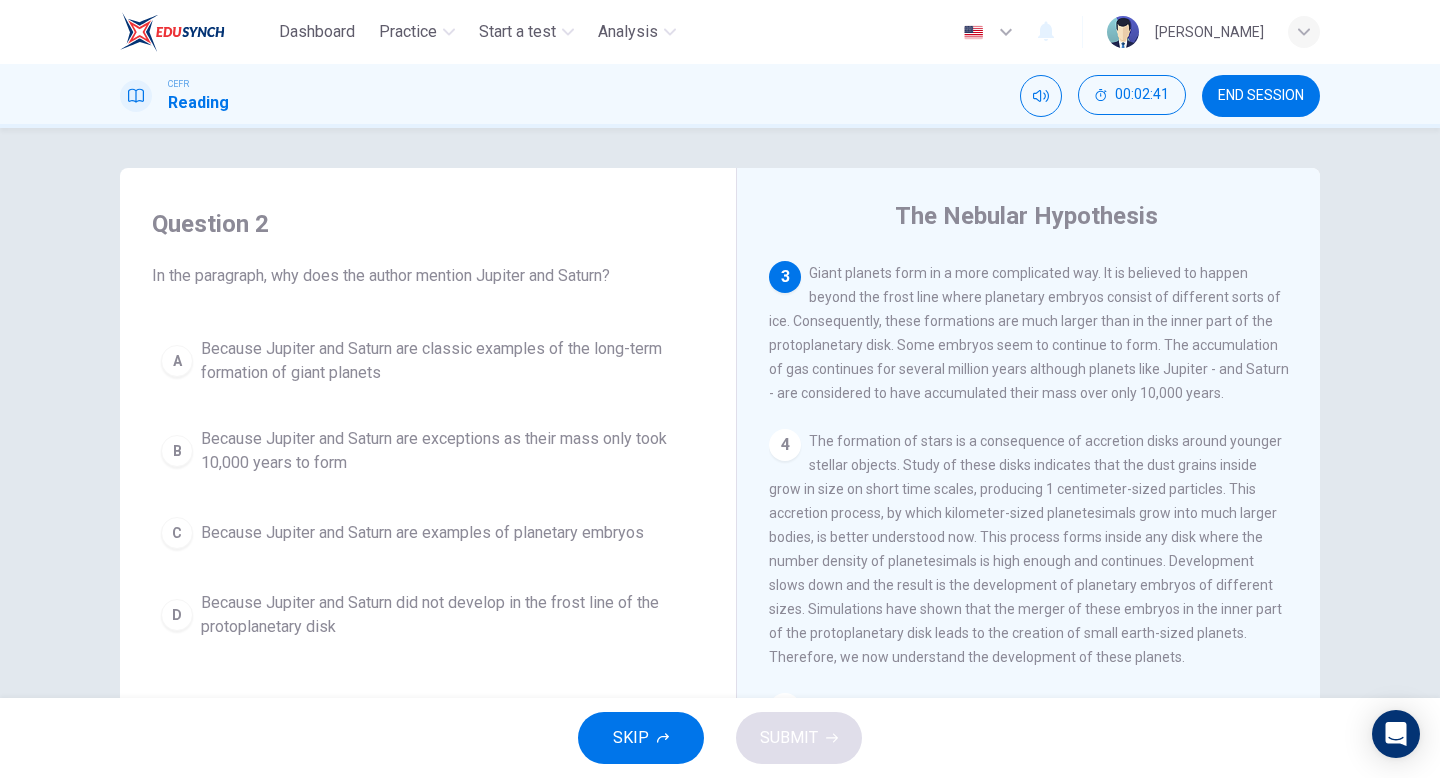 scroll, scrollTop: 437, scrollLeft: 0, axis: vertical 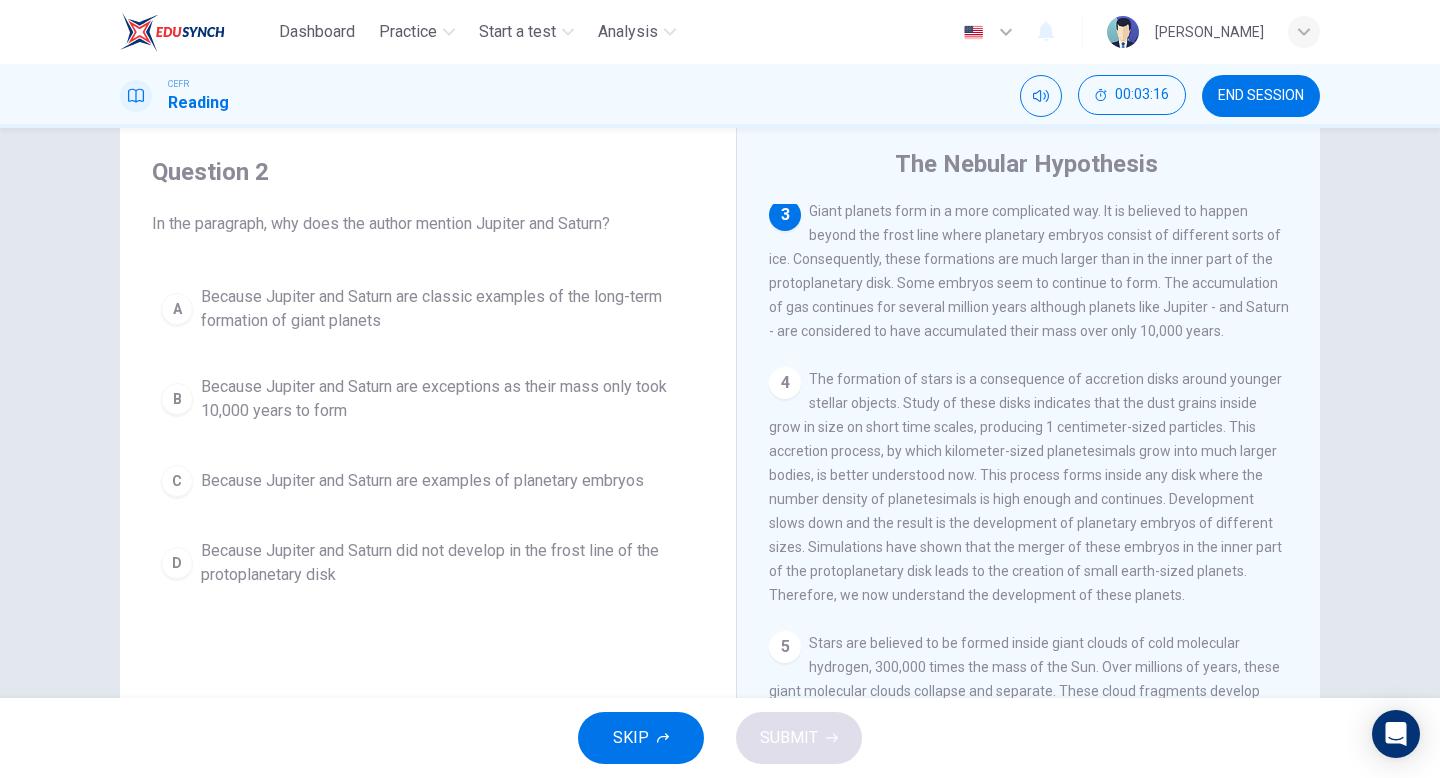 click on "B" at bounding box center [177, 399] 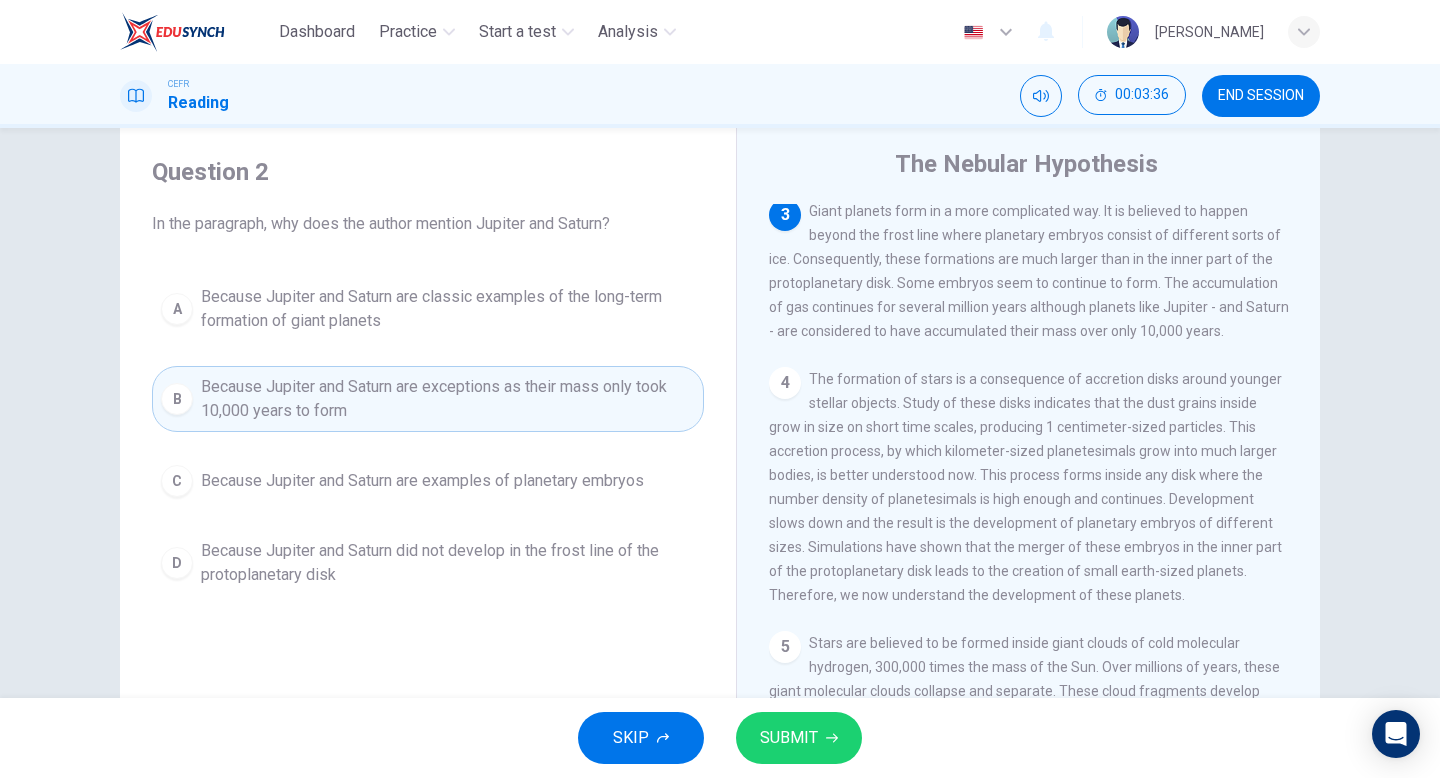 click on "SUBMIT" at bounding box center [799, 738] 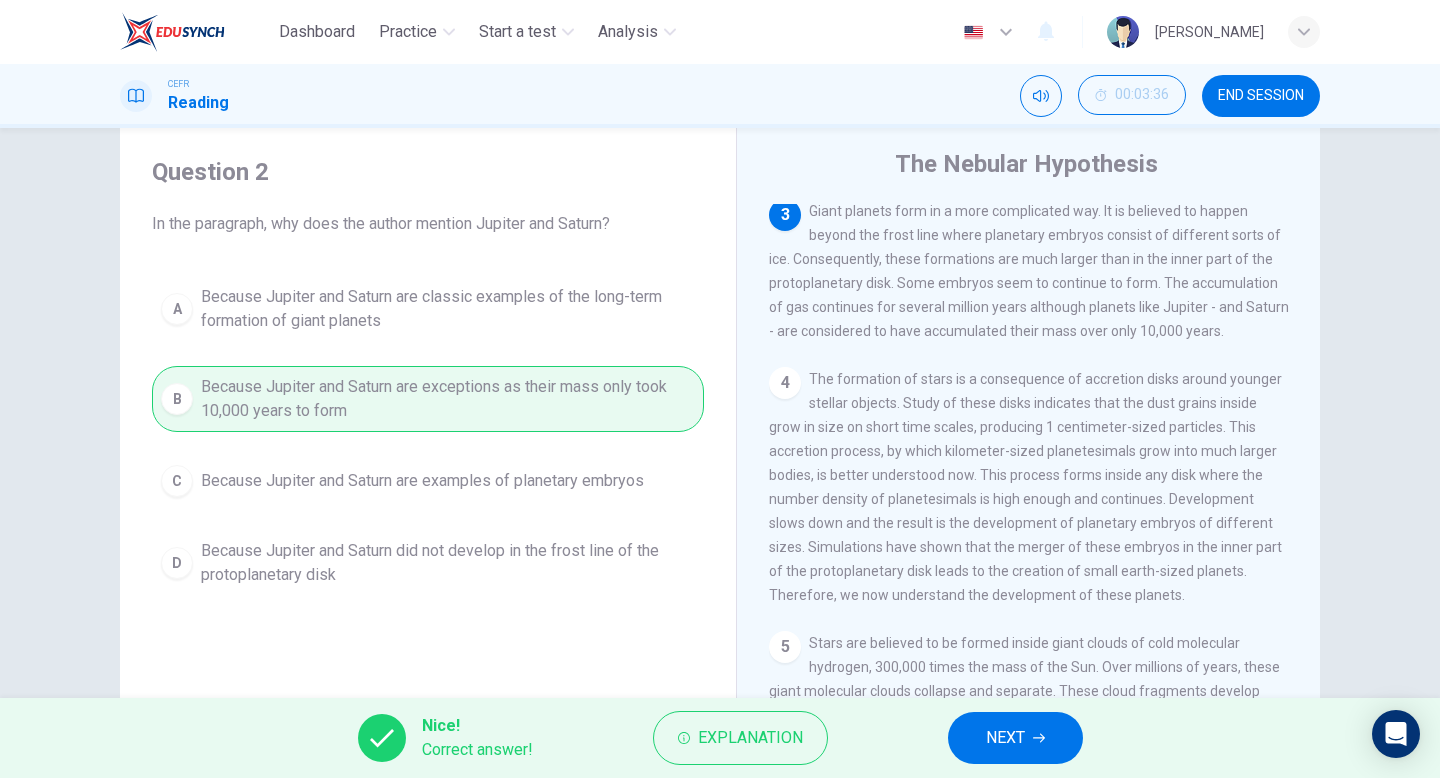 click on "NEXT" at bounding box center [1015, 738] 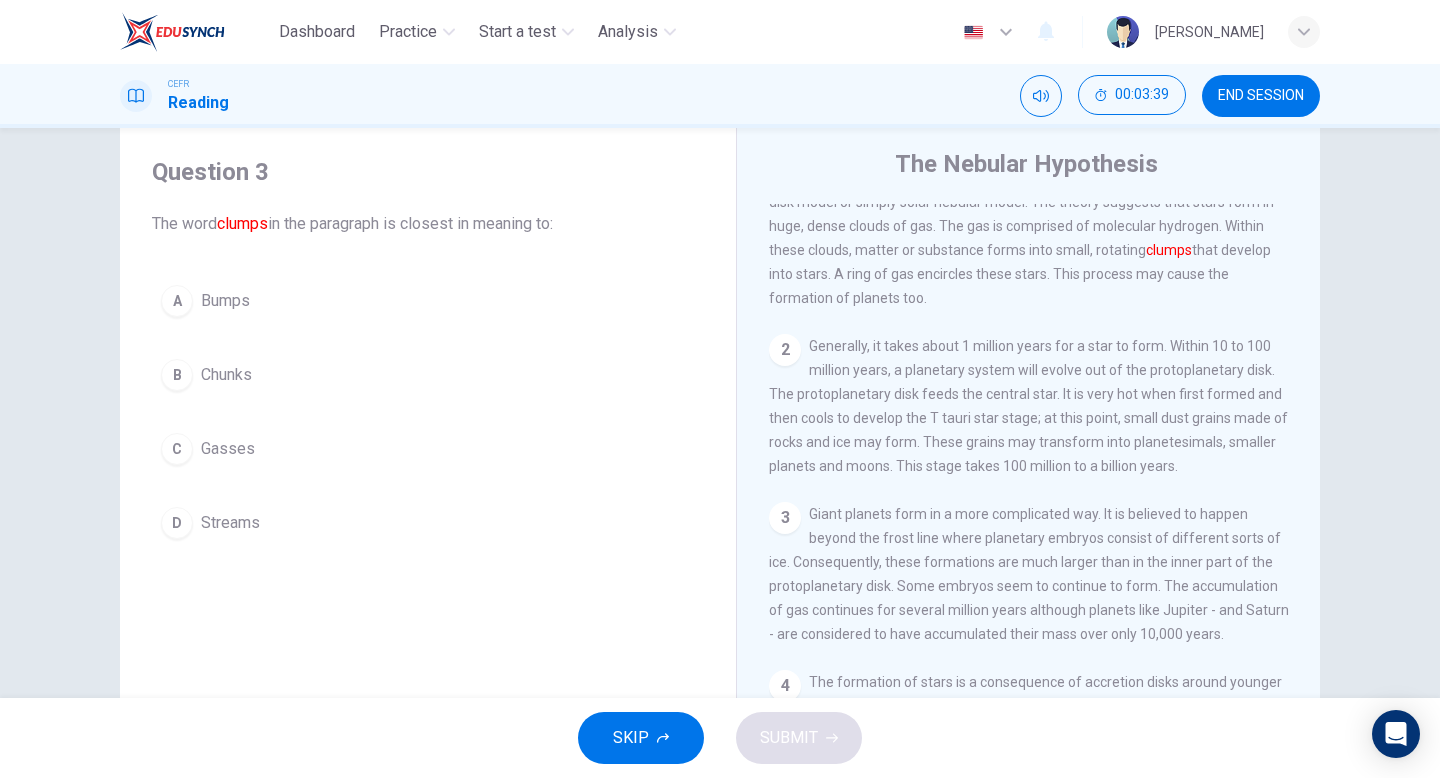 scroll, scrollTop: 0, scrollLeft: 0, axis: both 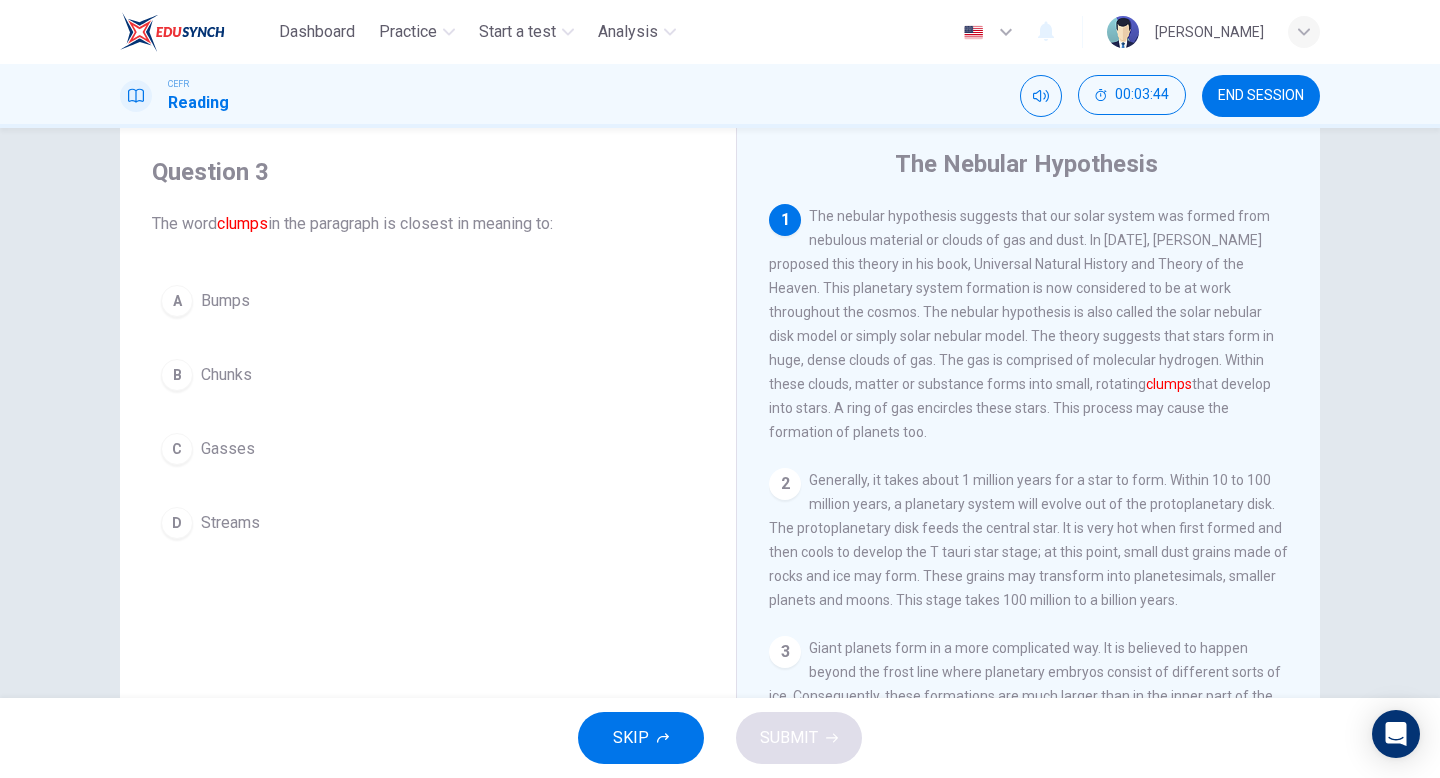 click on "B" at bounding box center (177, 375) 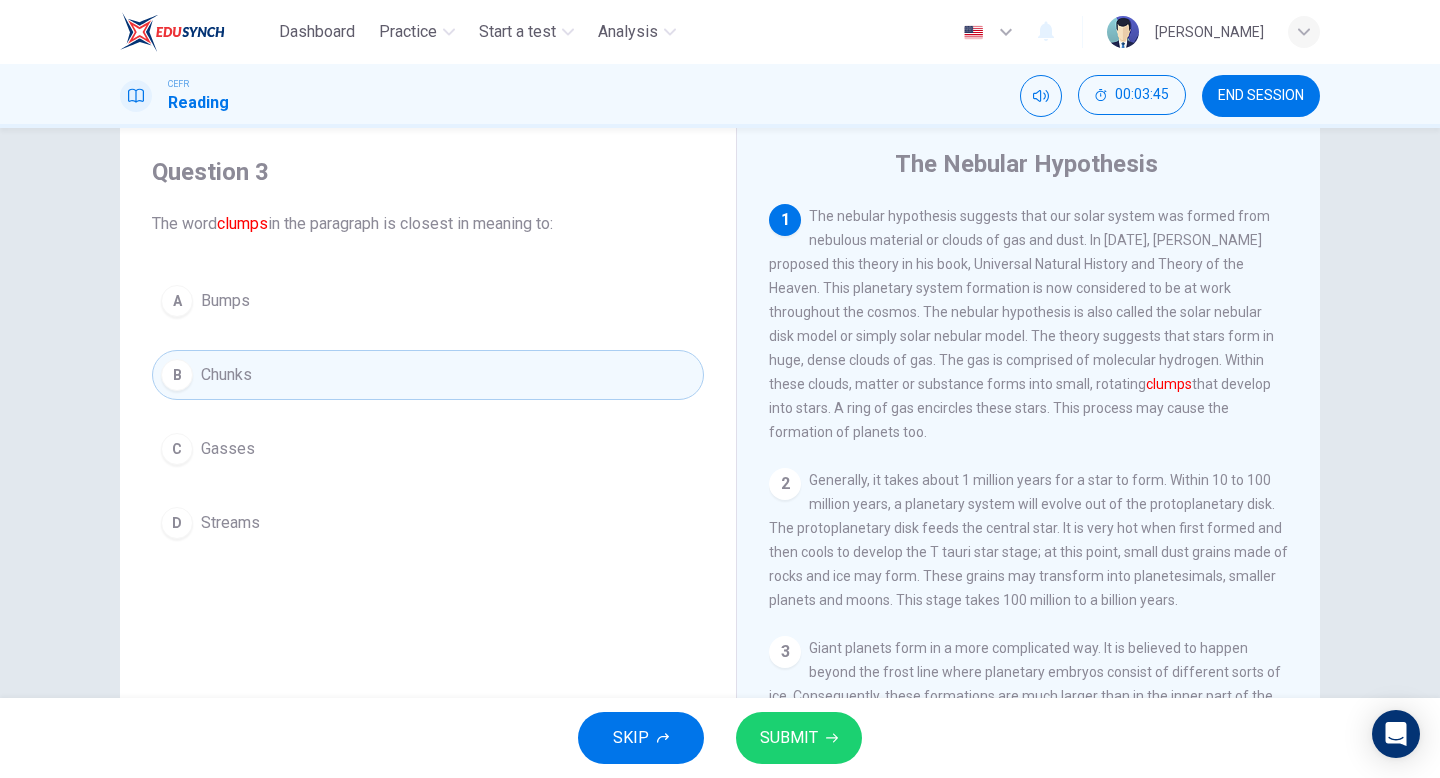 click on "SUBMIT" at bounding box center (789, 738) 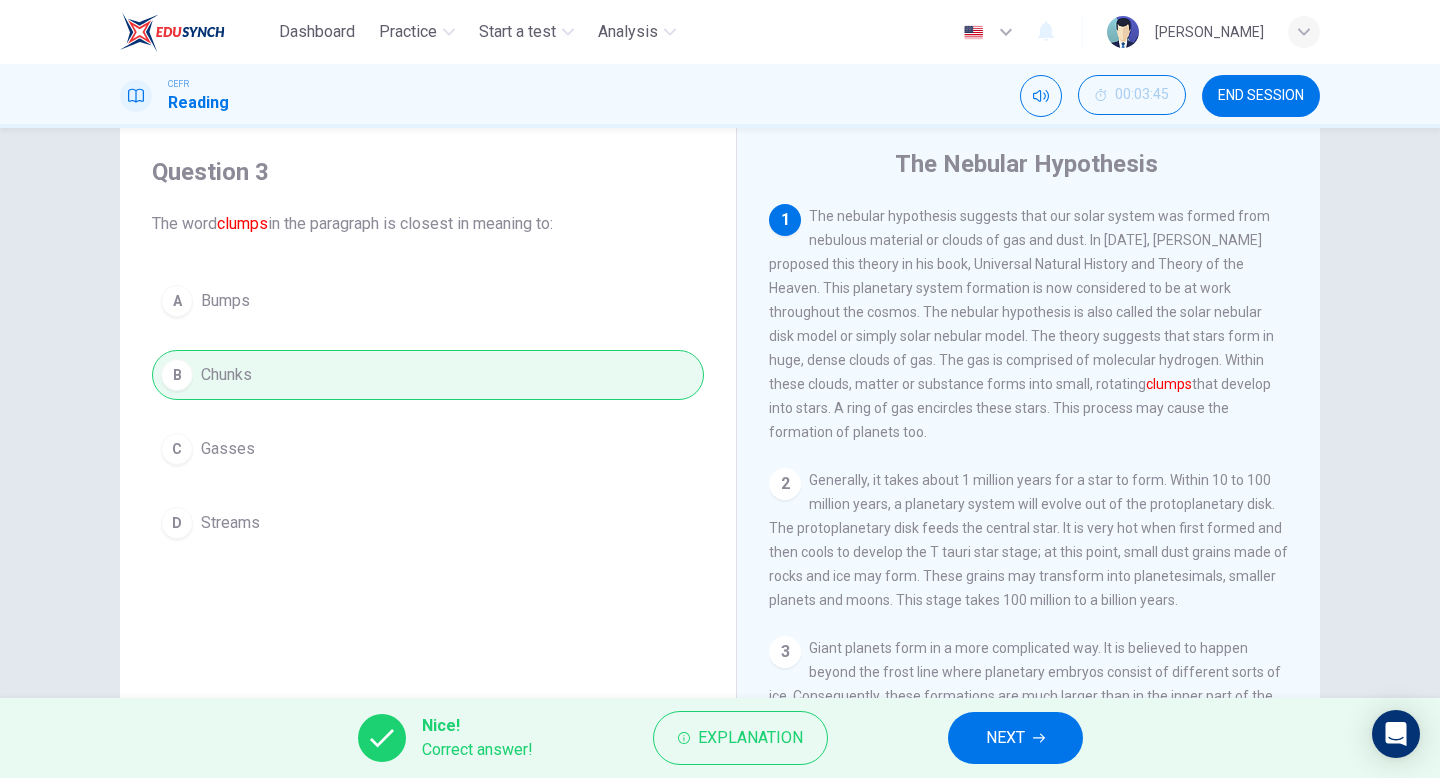 click on "NEXT" at bounding box center (1015, 738) 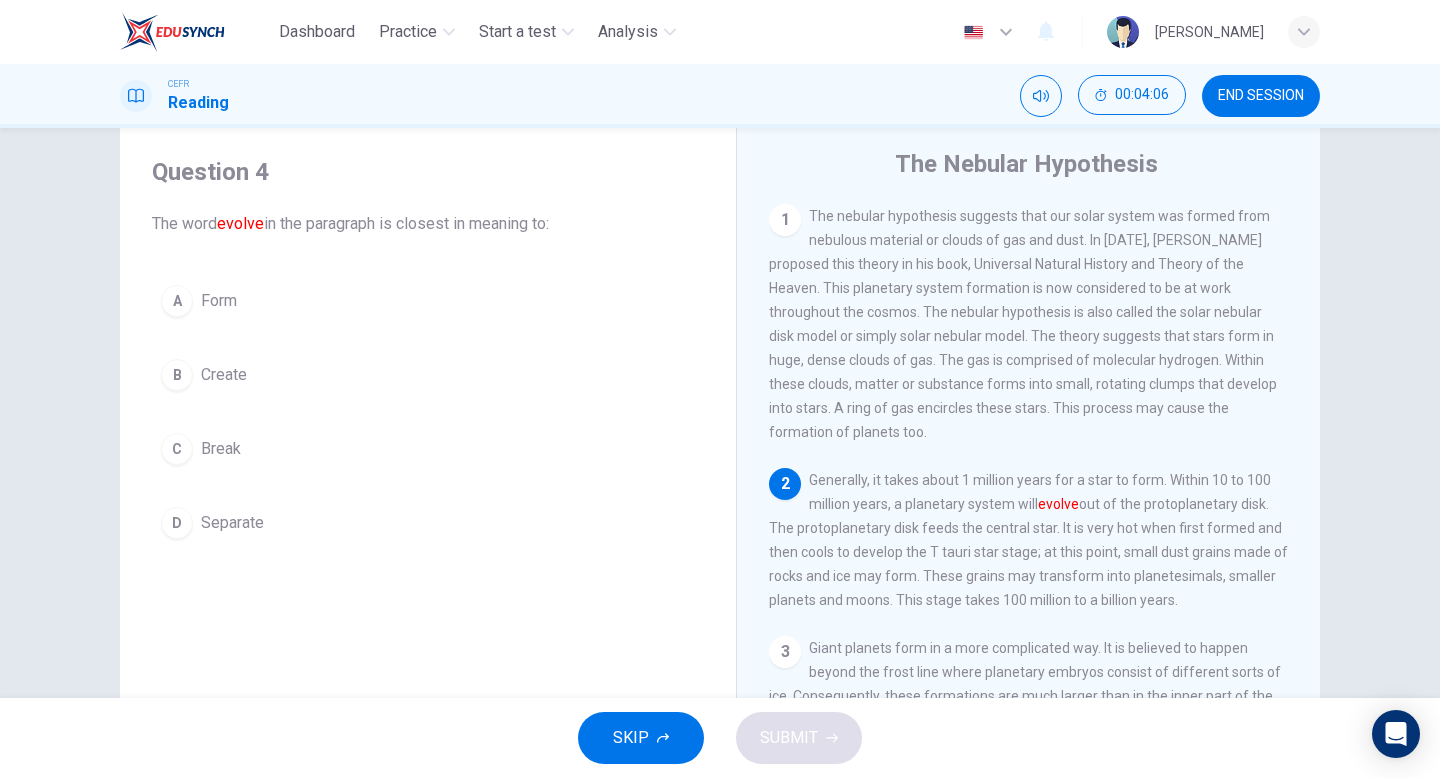 click on "A" at bounding box center (177, 301) 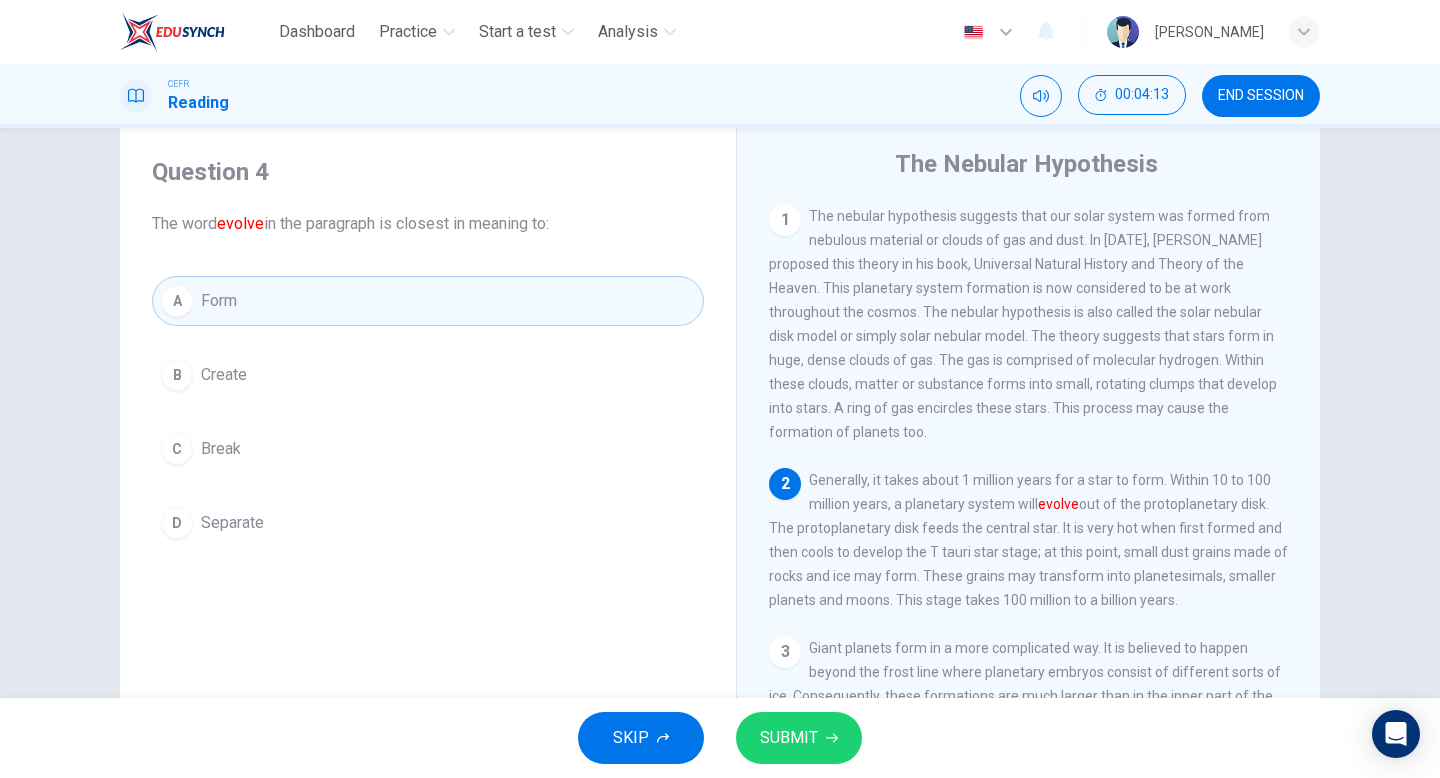 click on "SUBMIT" at bounding box center (789, 738) 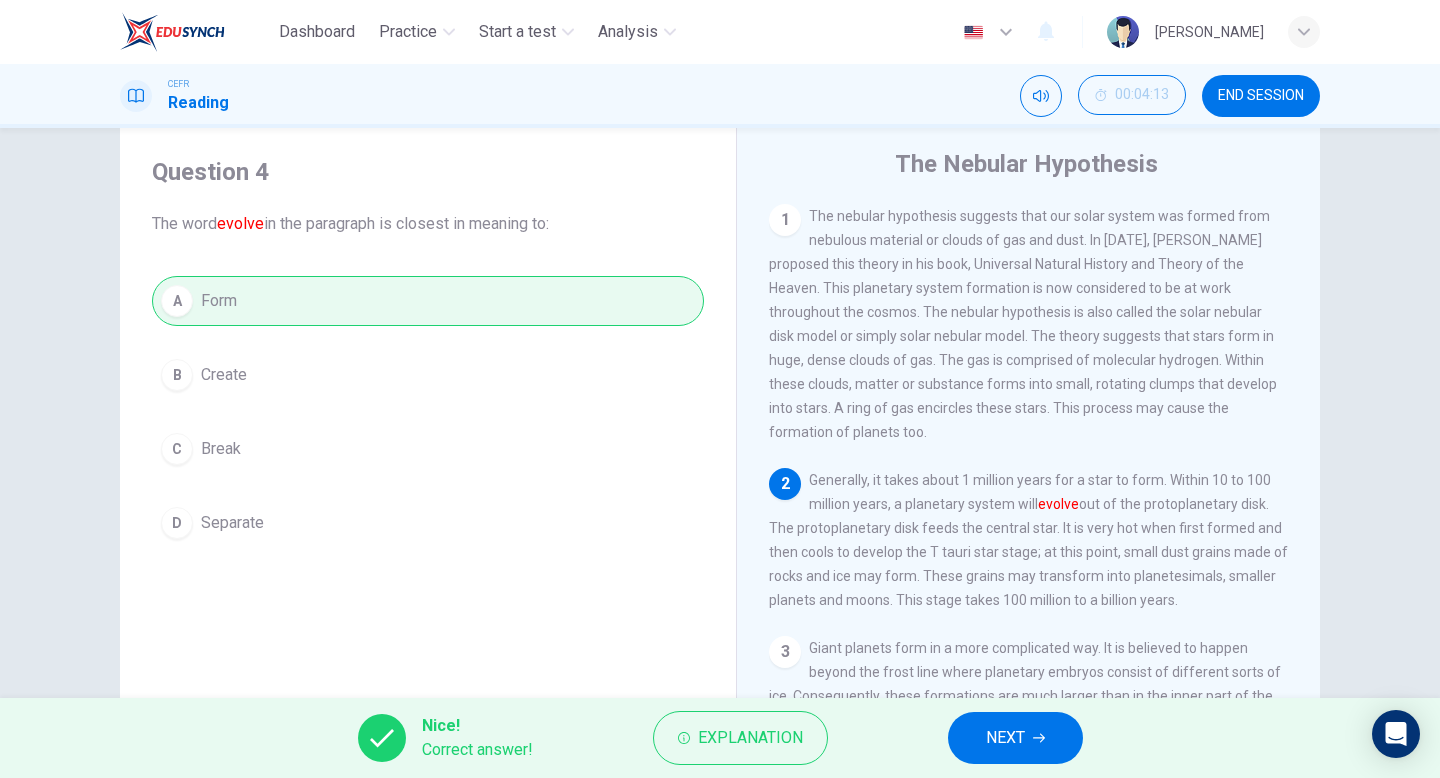 click on "NEXT" at bounding box center [1005, 738] 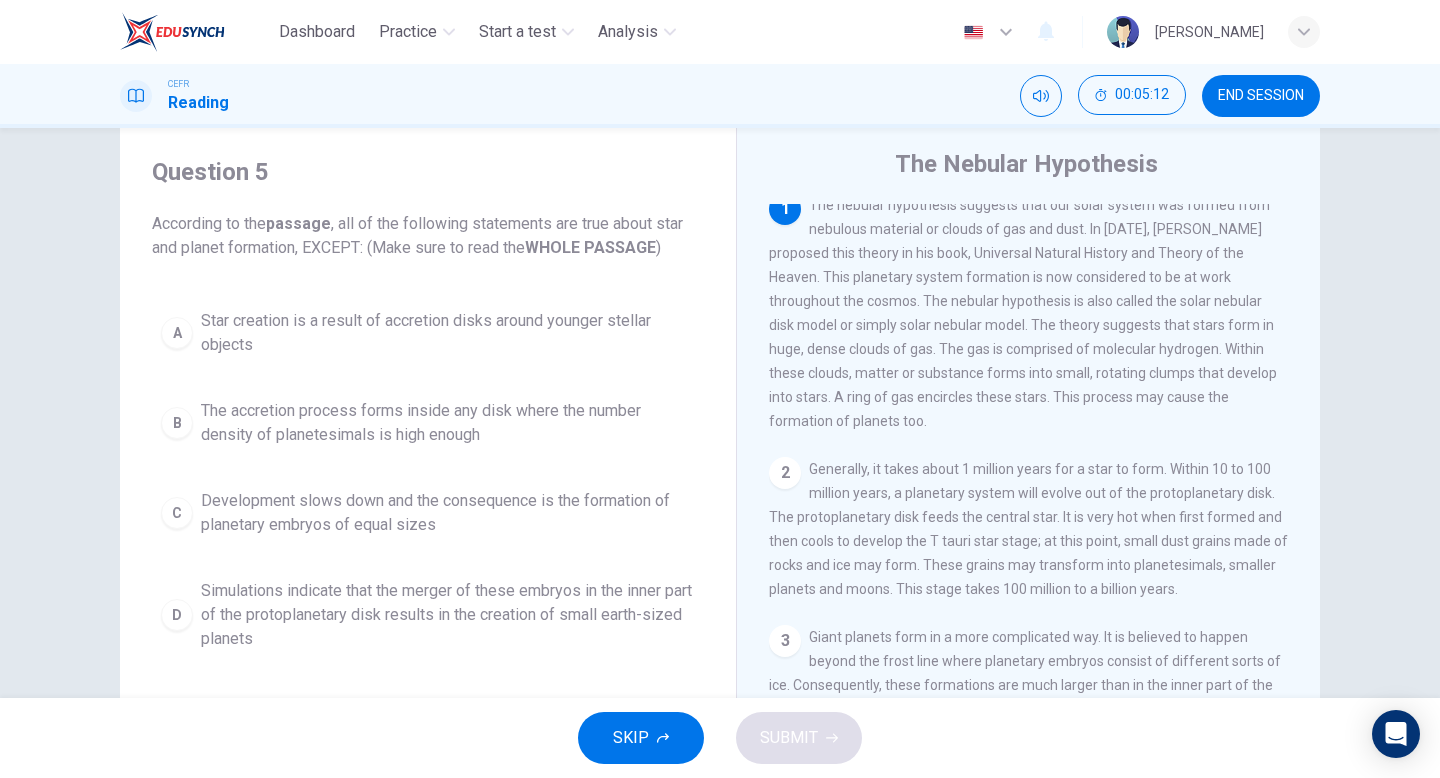 scroll, scrollTop: 0, scrollLeft: 0, axis: both 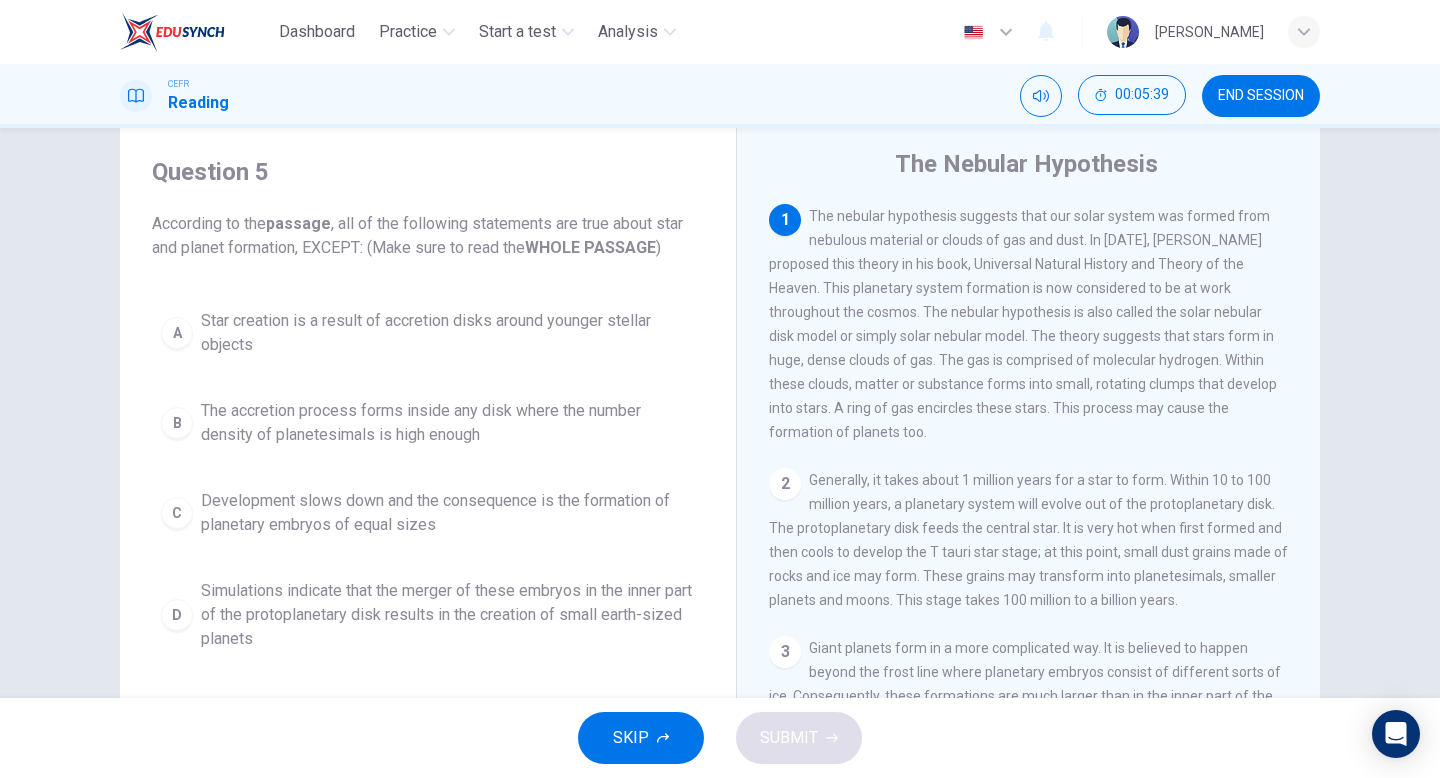 click on "The nebular hypothesis suggests that our solar system was formed from nebulous material or clouds of gas and dust. In 1755, Immanuel Kant proposed this theory in his book, Universal Natural History and Theory of the Heaven. This planetary system formation is now considered to be at work throughout the cosmos. The nebular hypothesis is also called the solar nebular disk model or simply solar nebular model. The theory suggests that stars form in huge, dense clouds of gas. The gas is comprised of molecular hydrogen. Within these clouds, matter or substance forms into small, rotating clumps that develop into stars. A ring of gas encircles these stars. This process may cause the formation of planets too." at bounding box center (1023, 324) 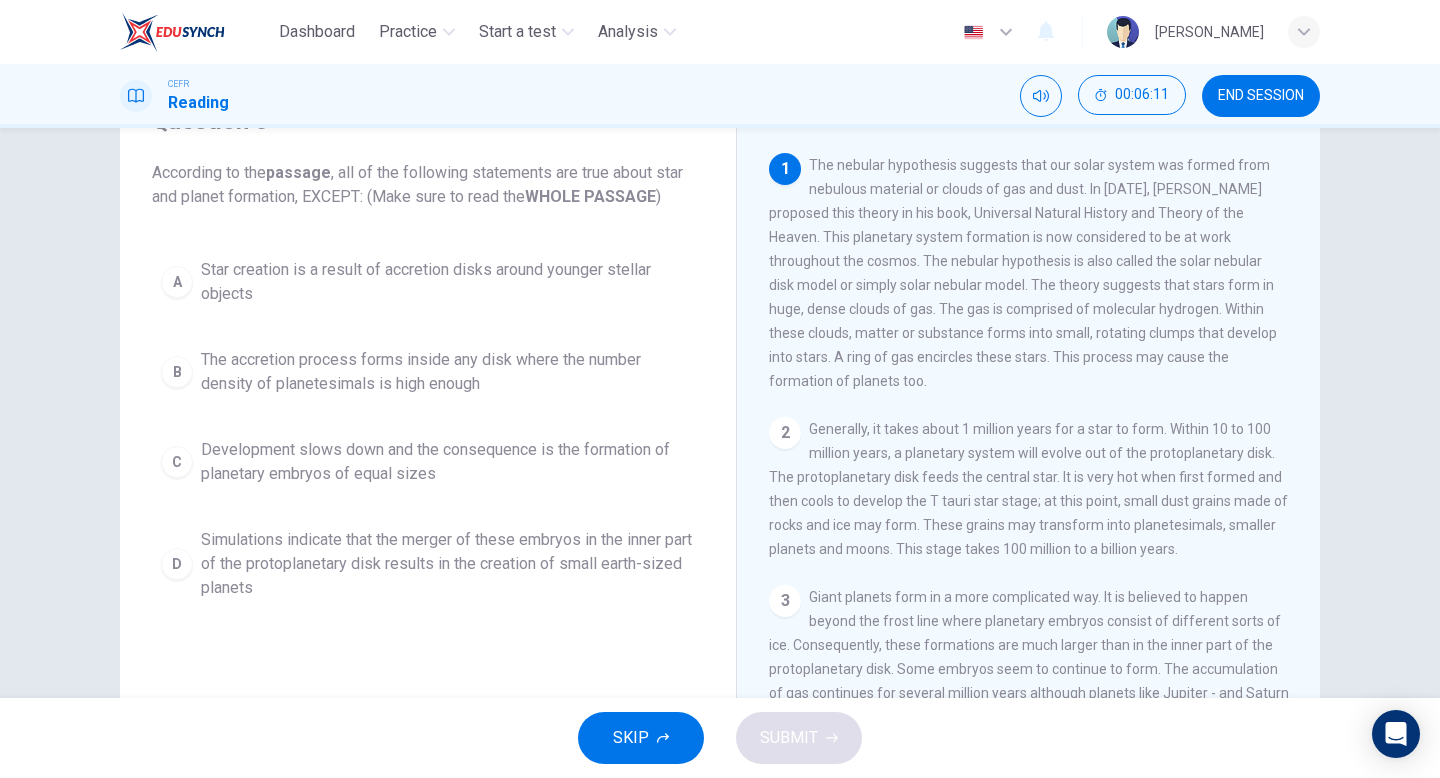 scroll, scrollTop: 112, scrollLeft: 0, axis: vertical 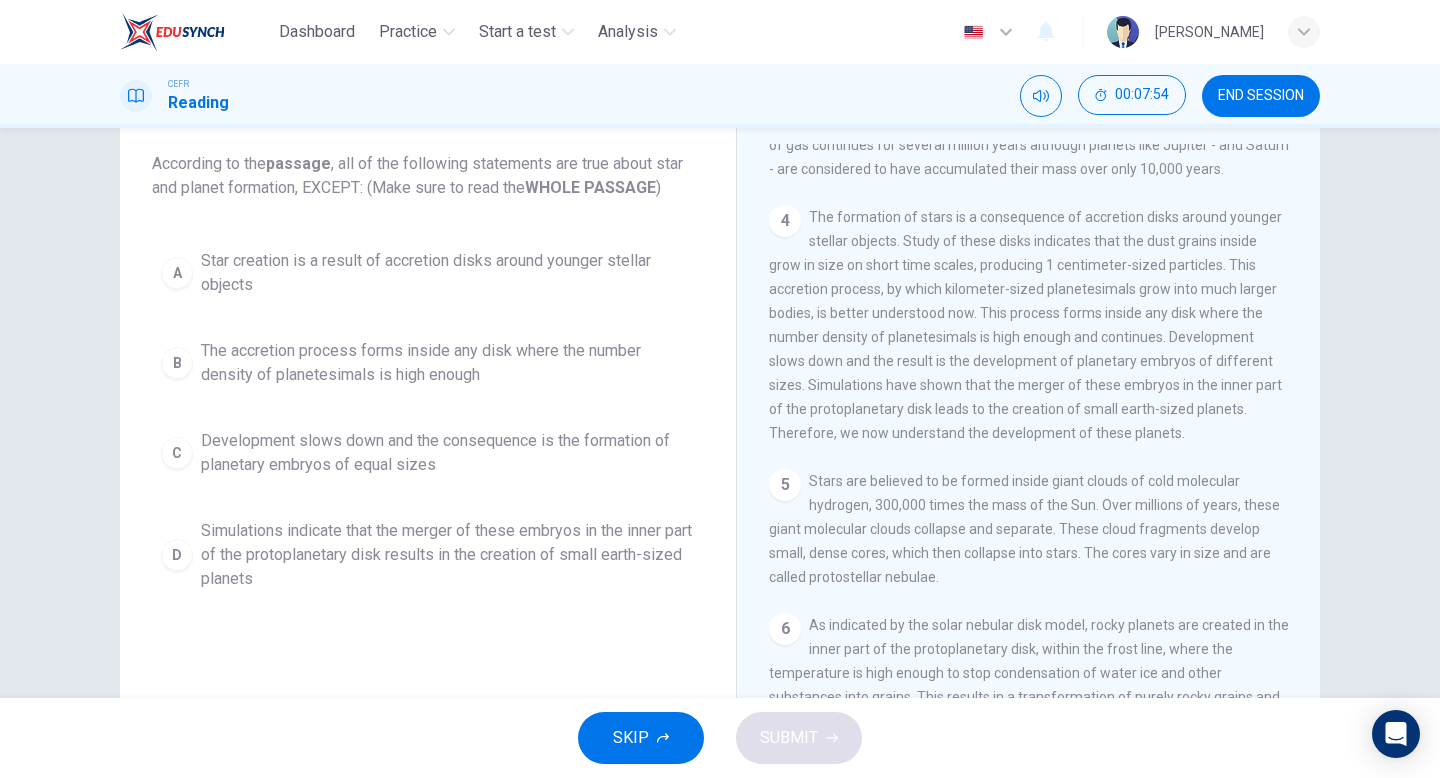 click on "C" at bounding box center (177, 453) 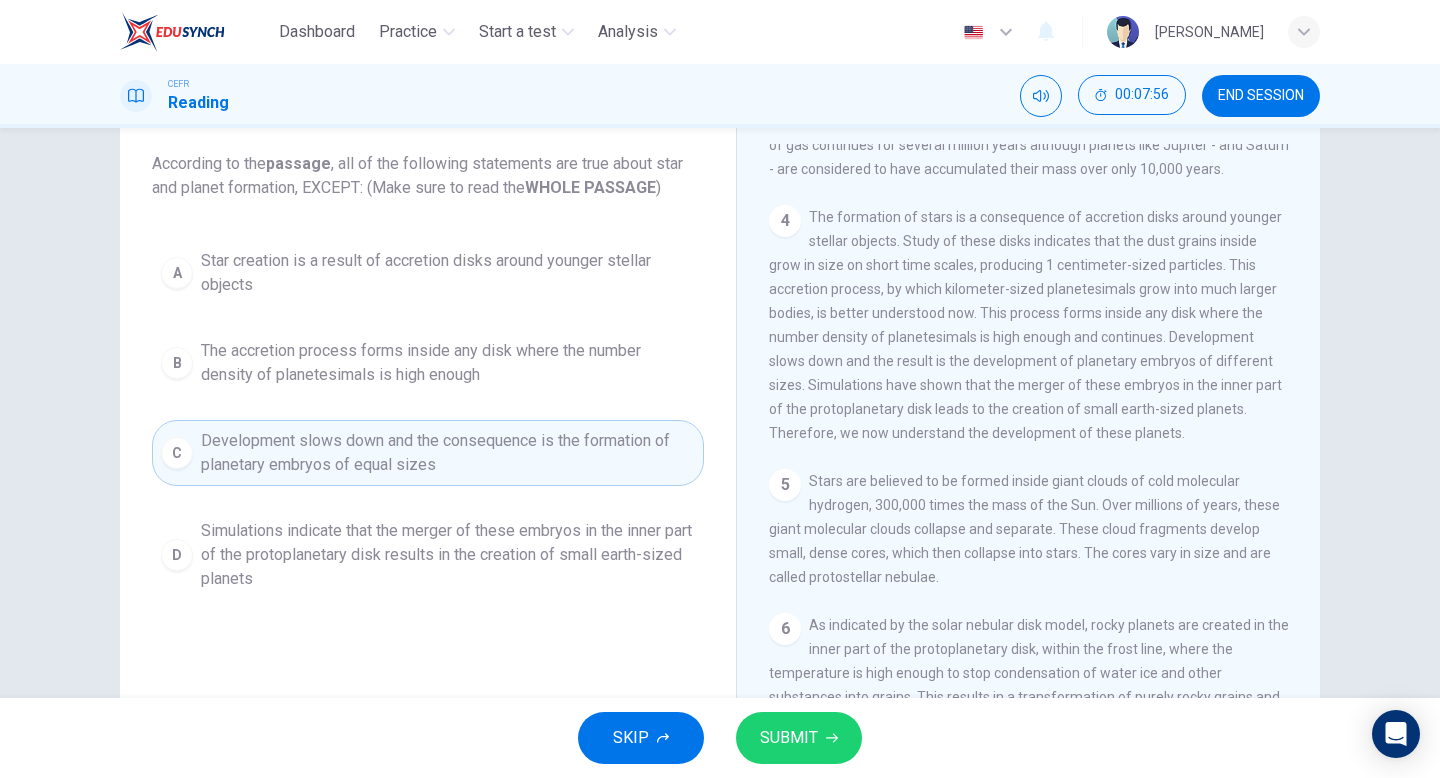 click on "SUBMIT" at bounding box center (799, 738) 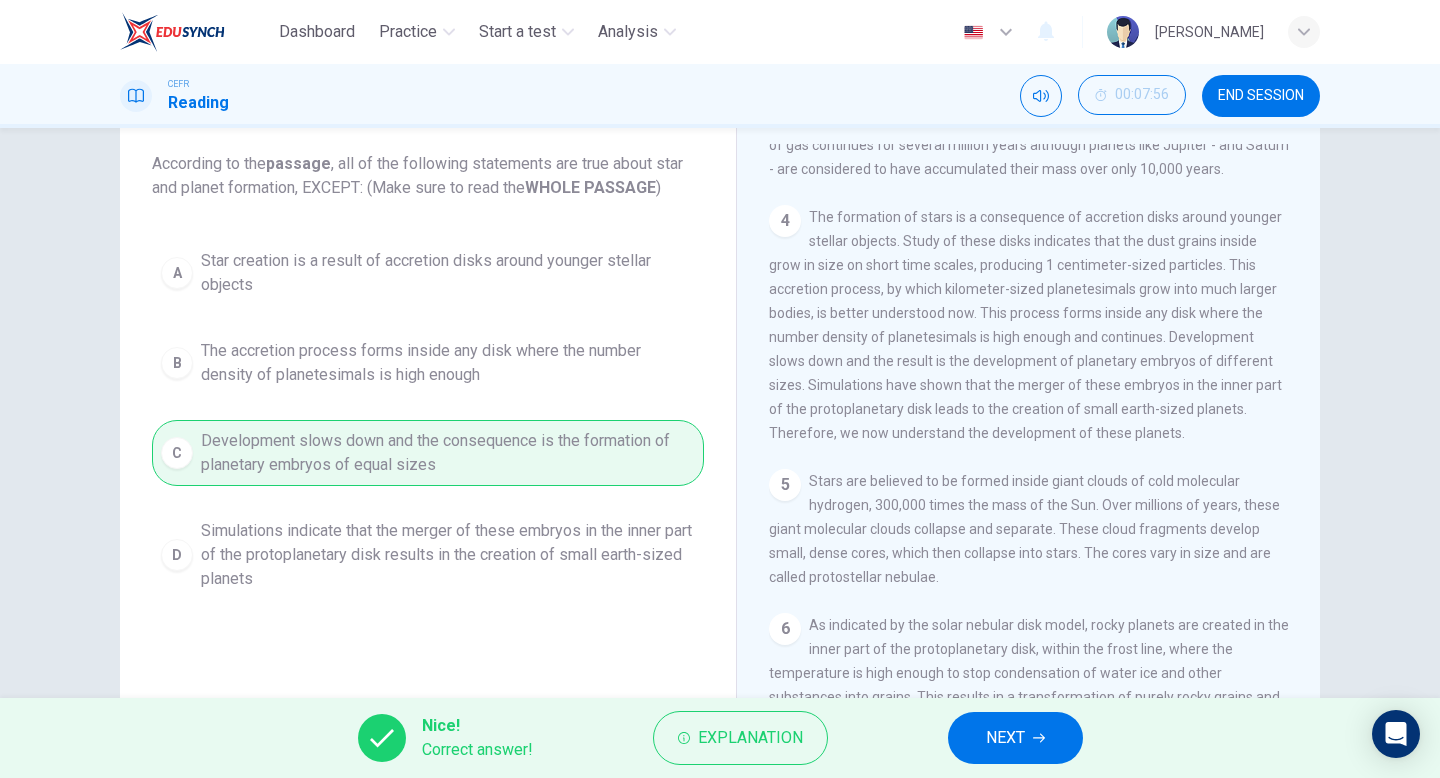 click on "NEXT" at bounding box center (1015, 738) 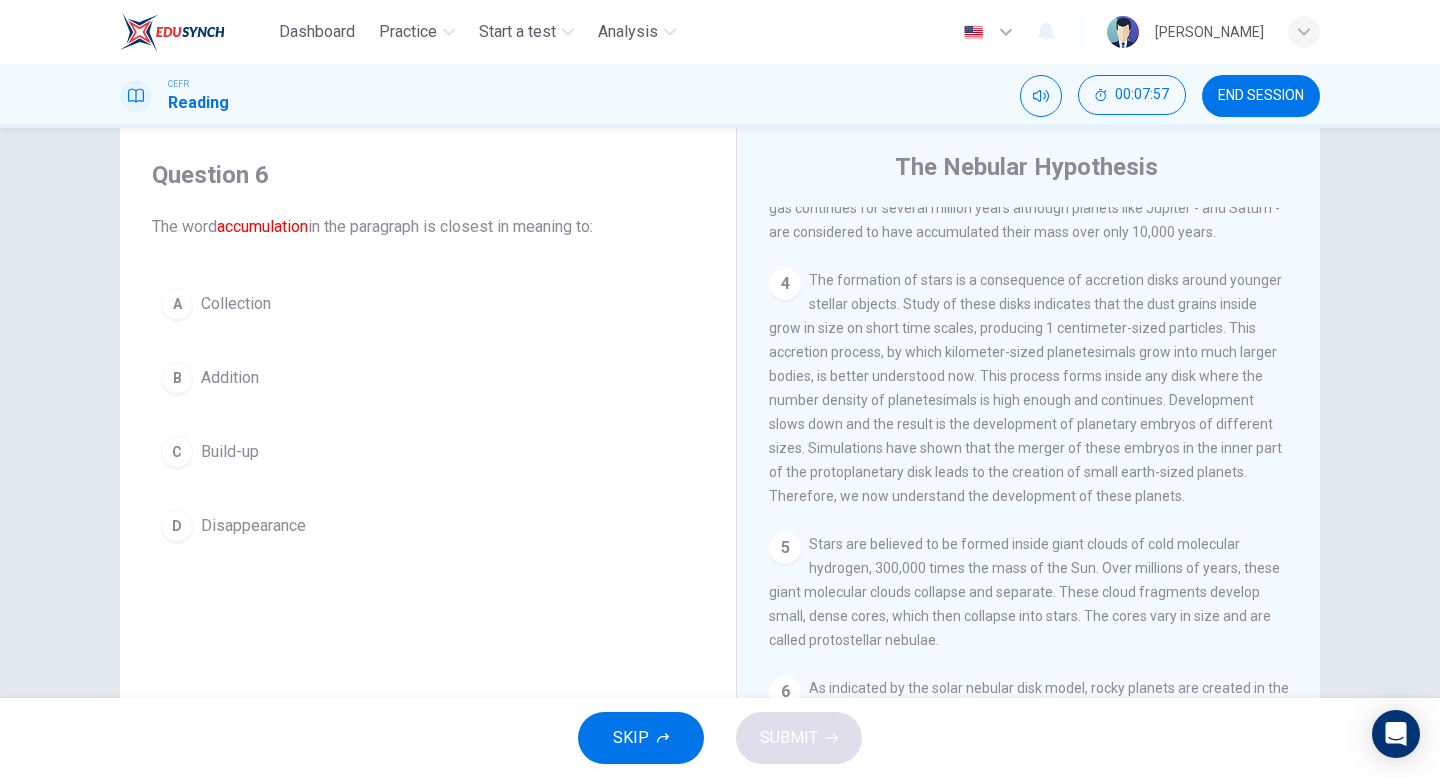 scroll, scrollTop: 78, scrollLeft: 0, axis: vertical 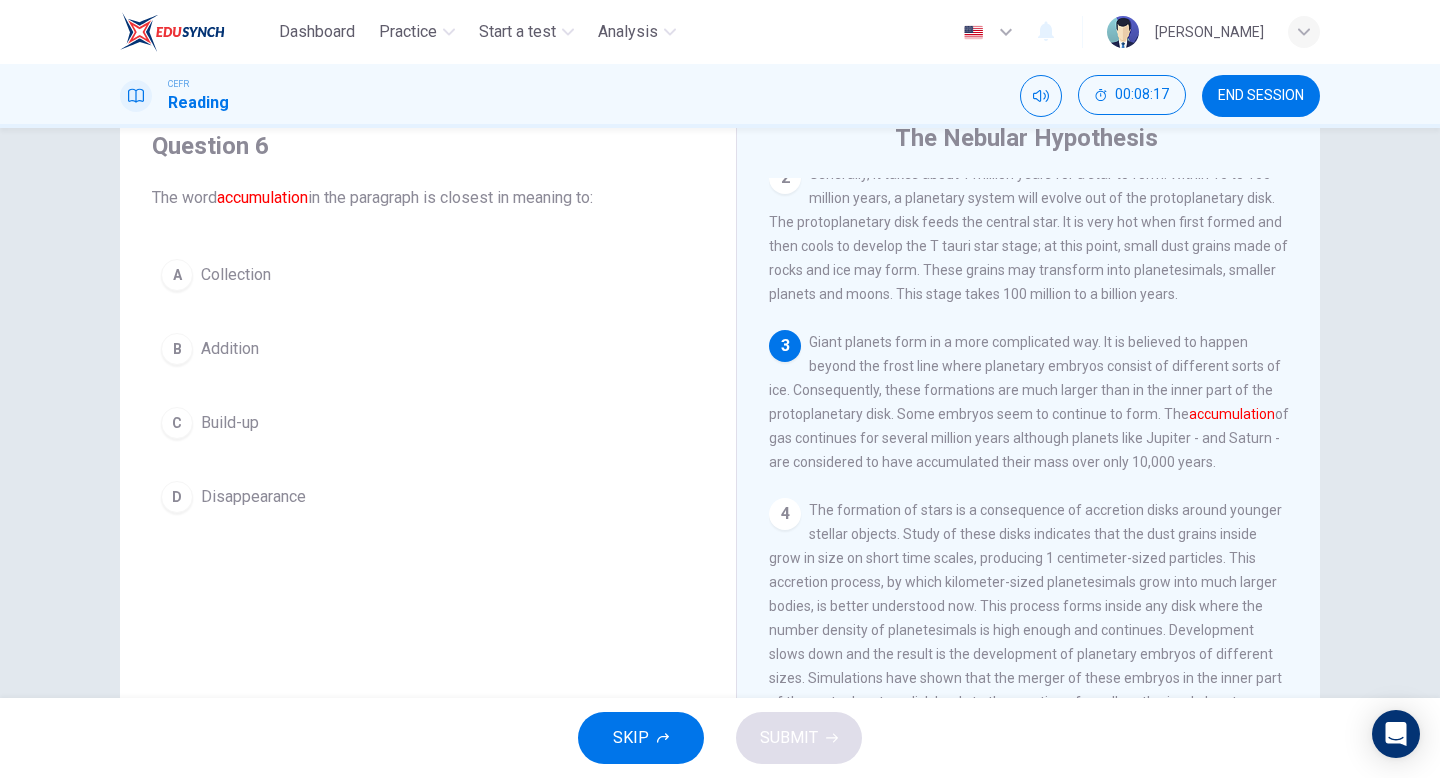 click on "C" at bounding box center (177, 423) 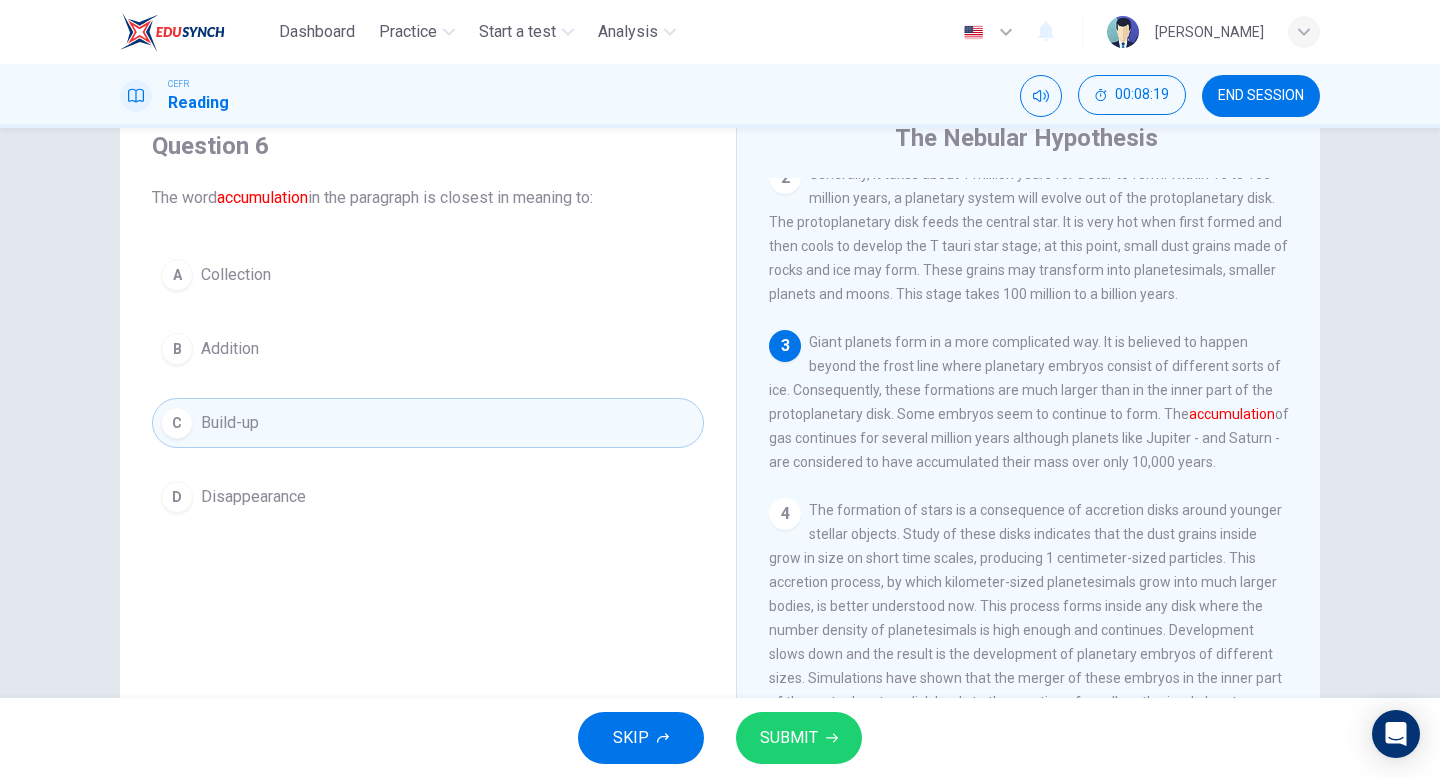 click on "SUBMIT" at bounding box center [799, 738] 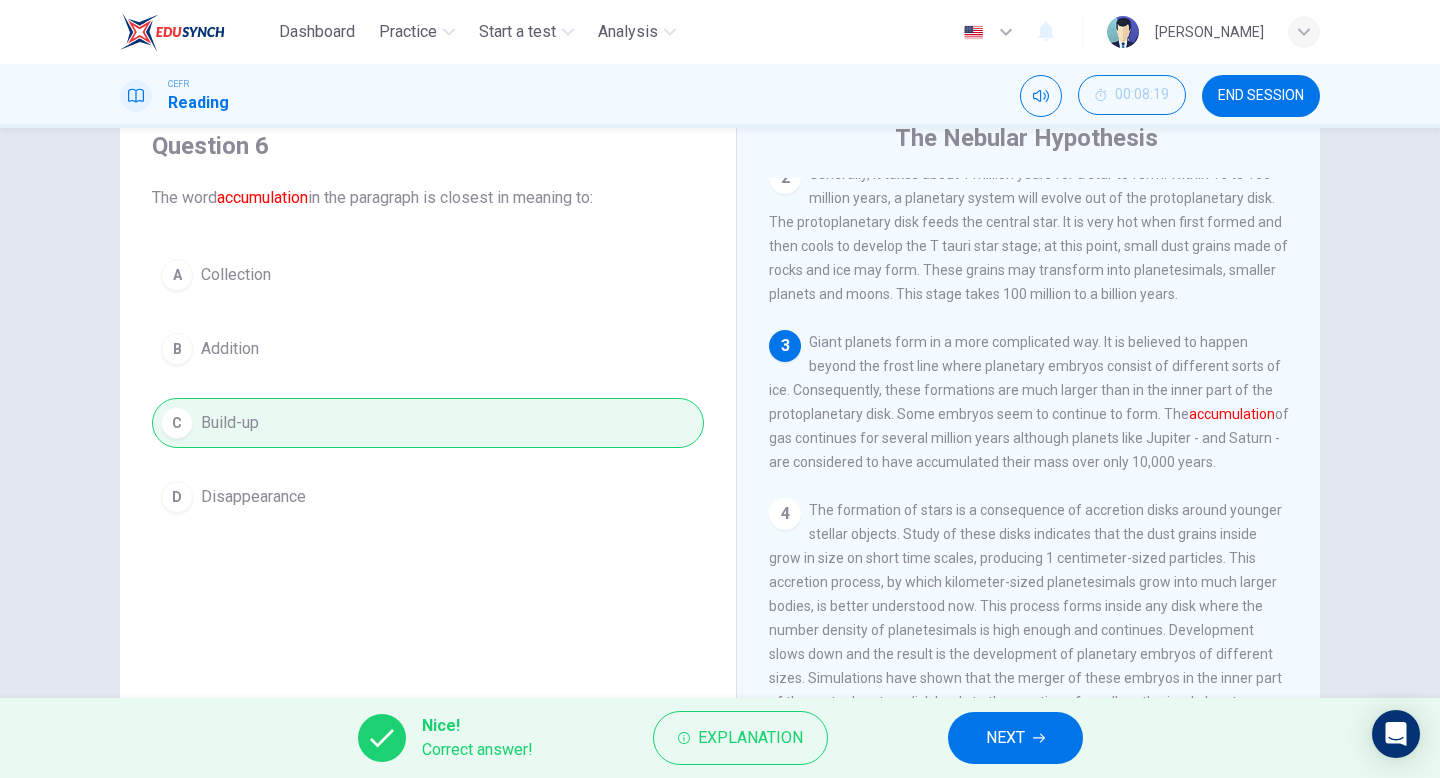 click on "NEXT" at bounding box center [1015, 738] 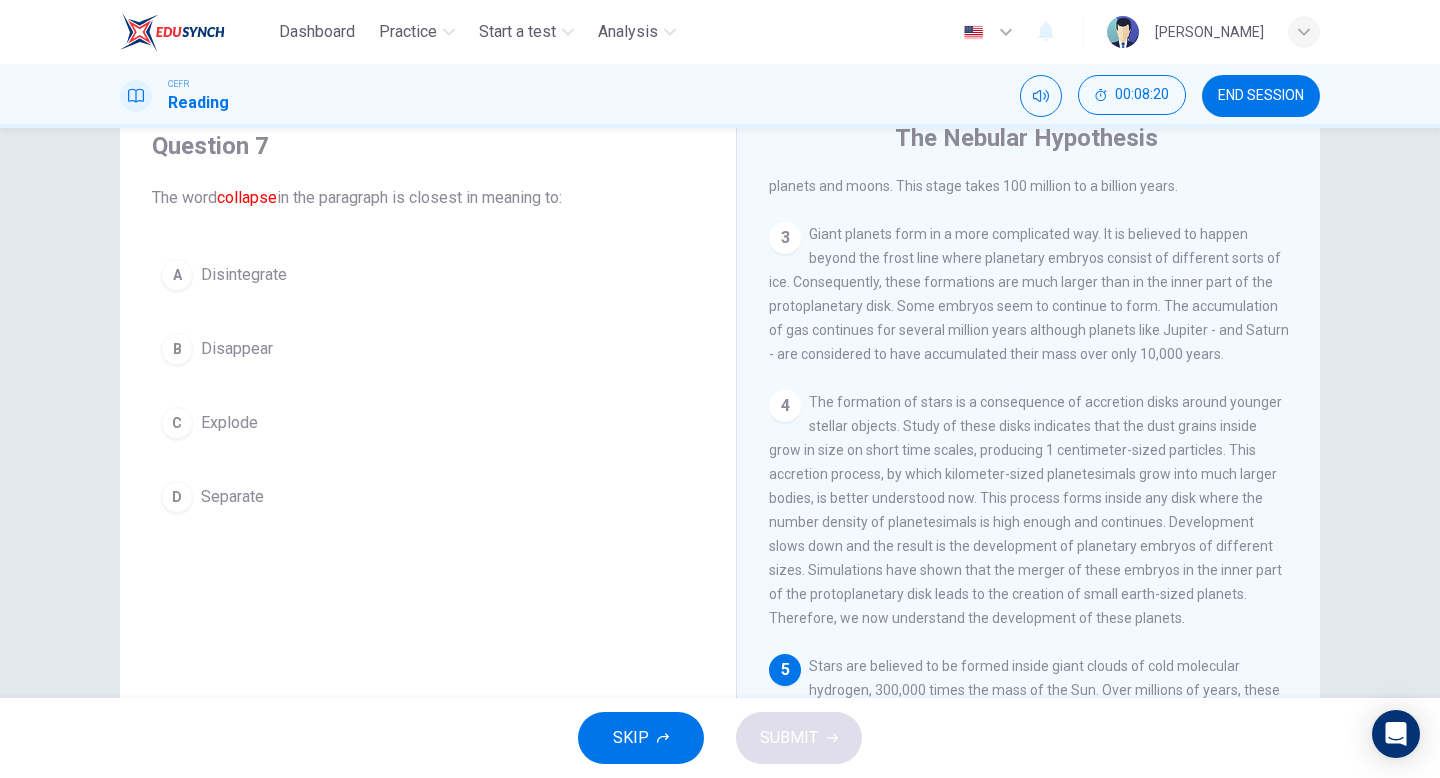 scroll, scrollTop: 587, scrollLeft: 0, axis: vertical 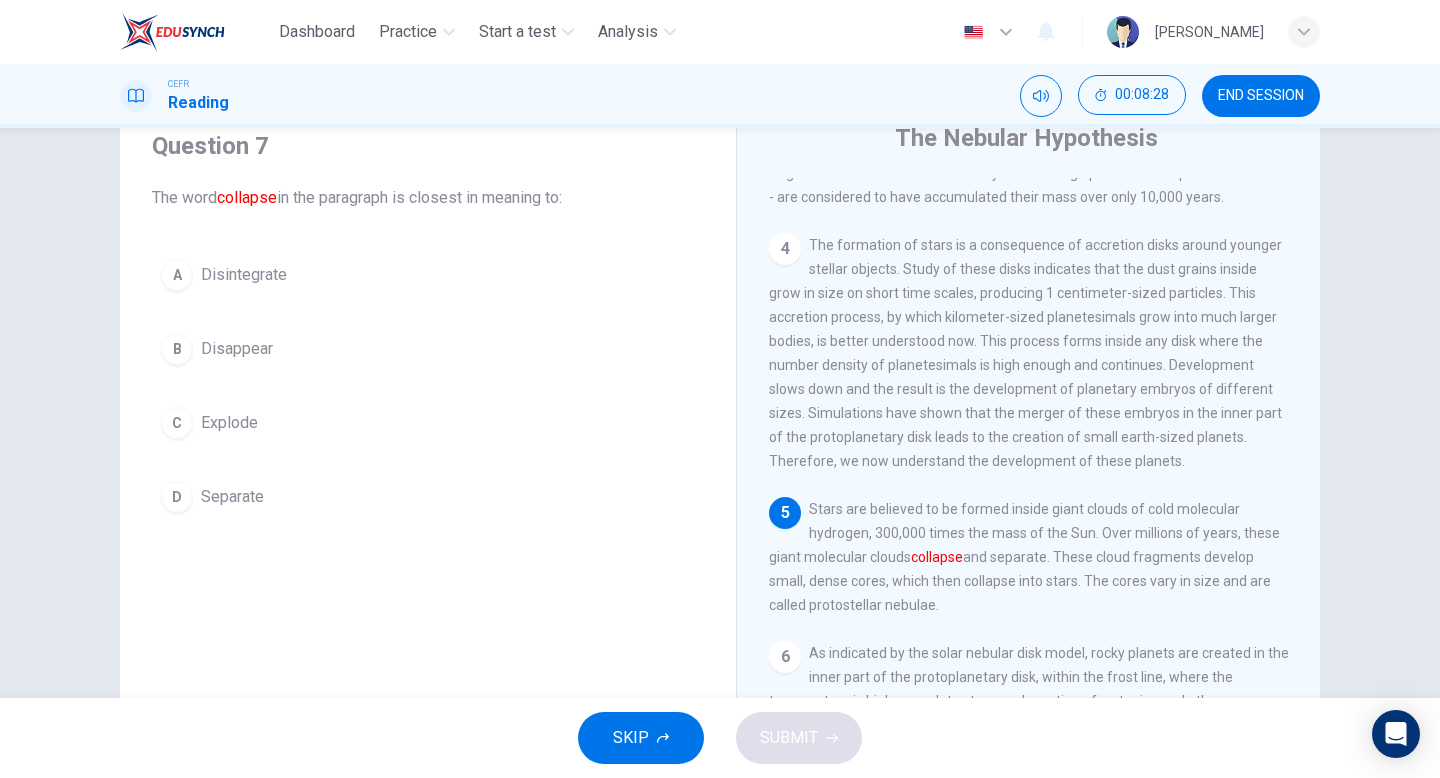 click on "A" at bounding box center [177, 275] 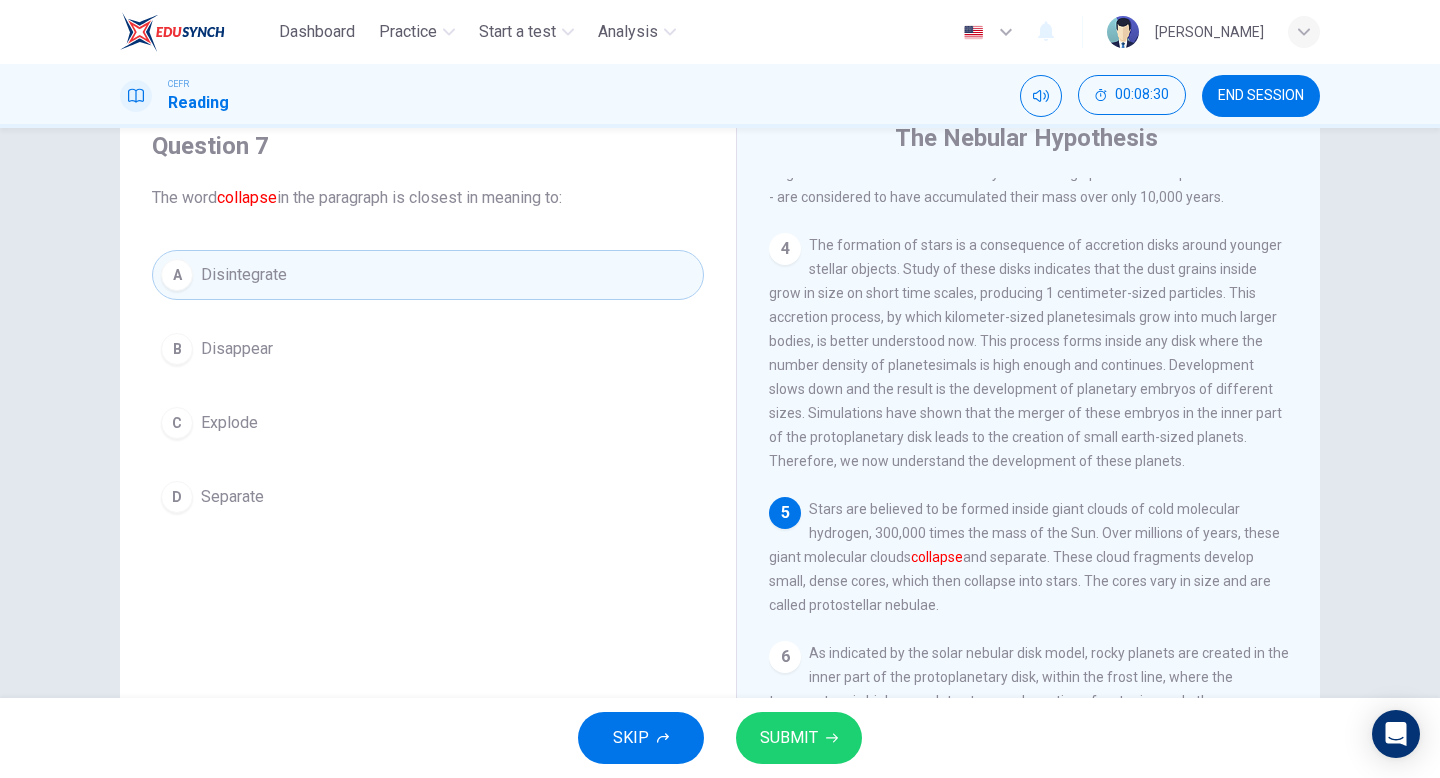 click on "SUBMIT" at bounding box center (799, 738) 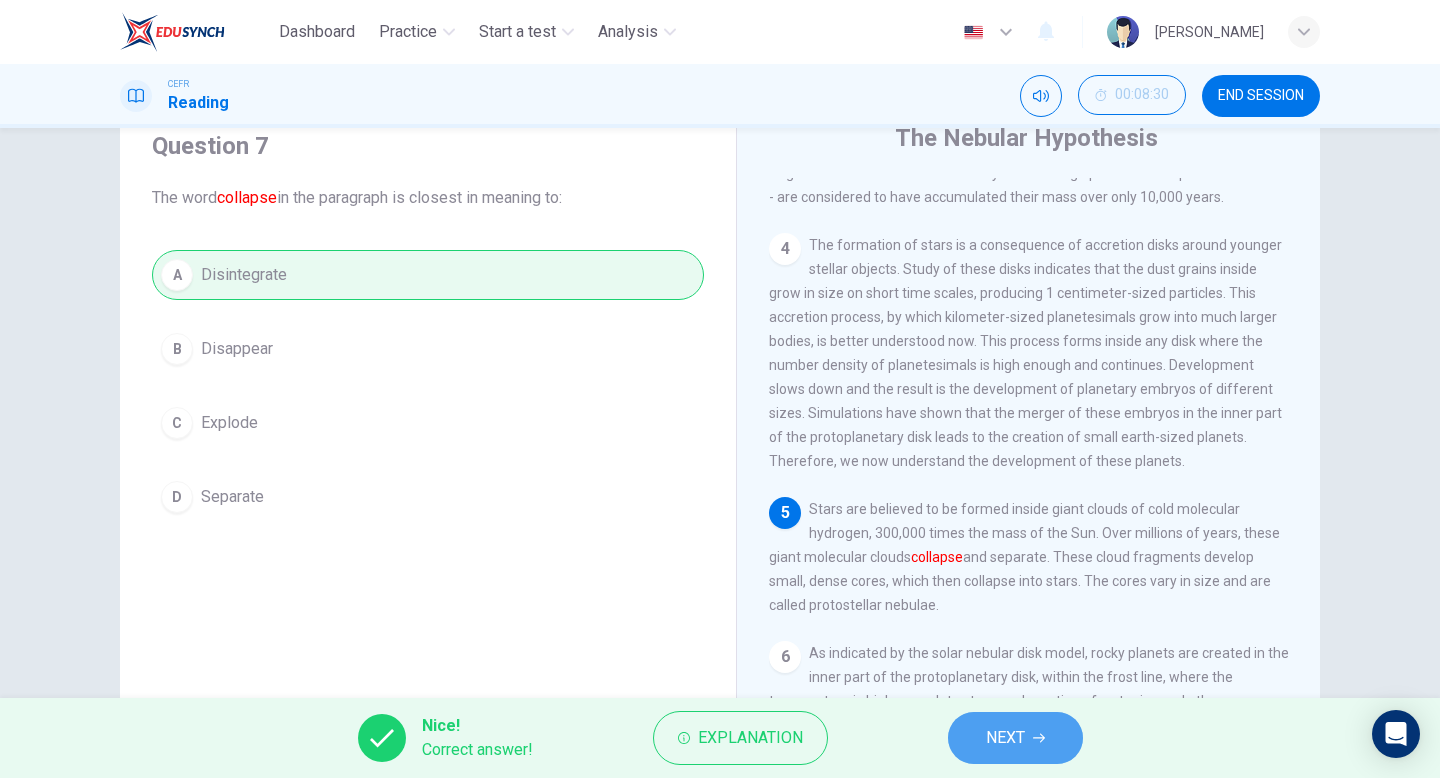 click on "NEXT" at bounding box center [1015, 738] 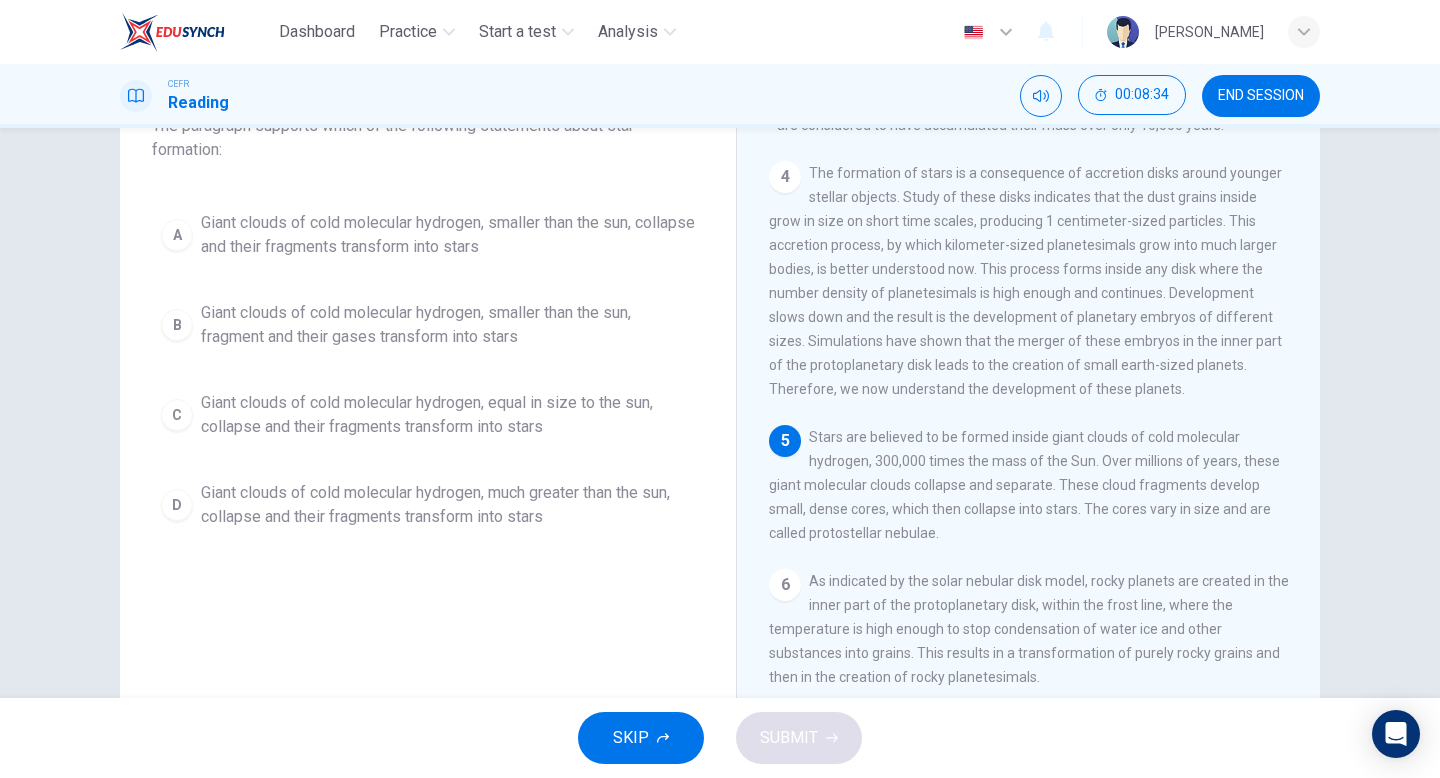 scroll, scrollTop: 146, scrollLeft: 0, axis: vertical 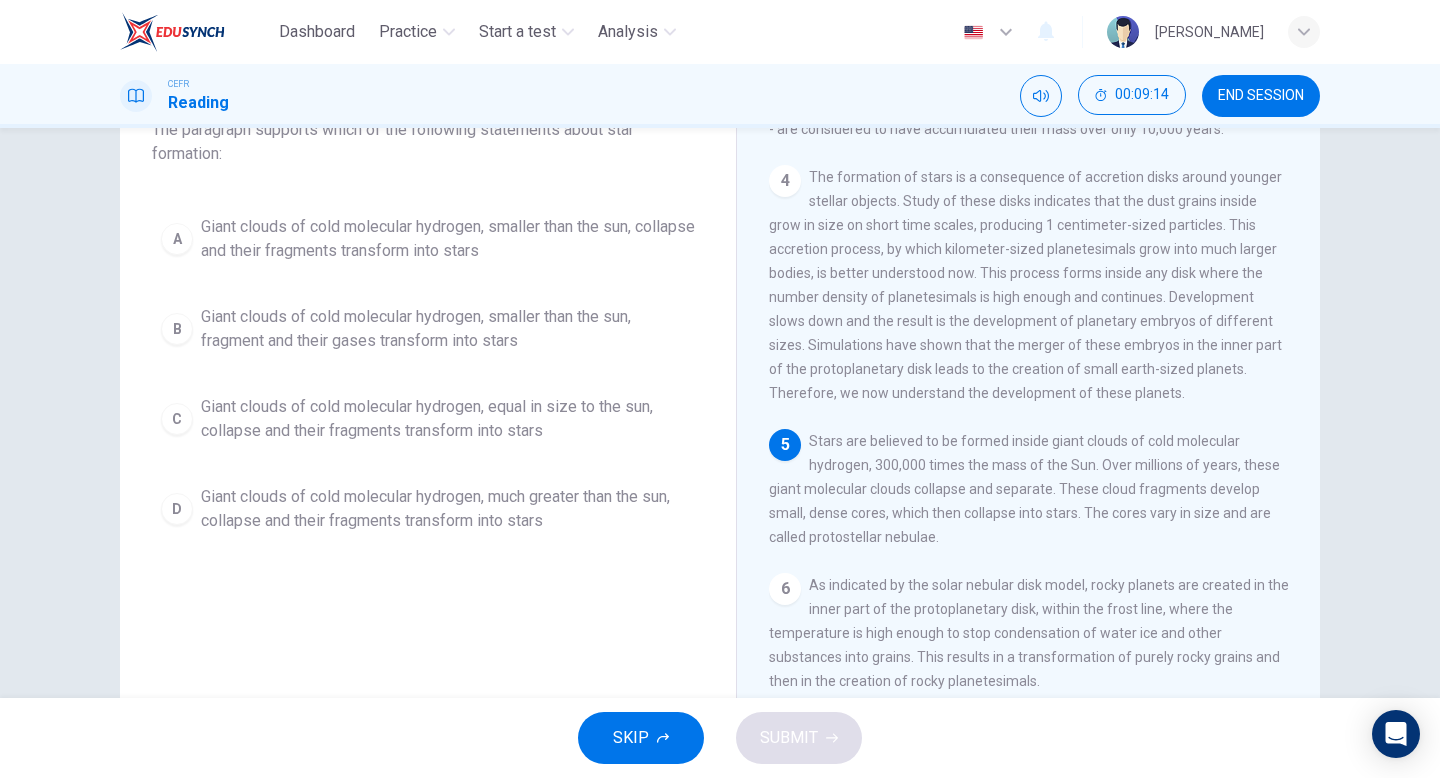 click on "D" at bounding box center [177, 509] 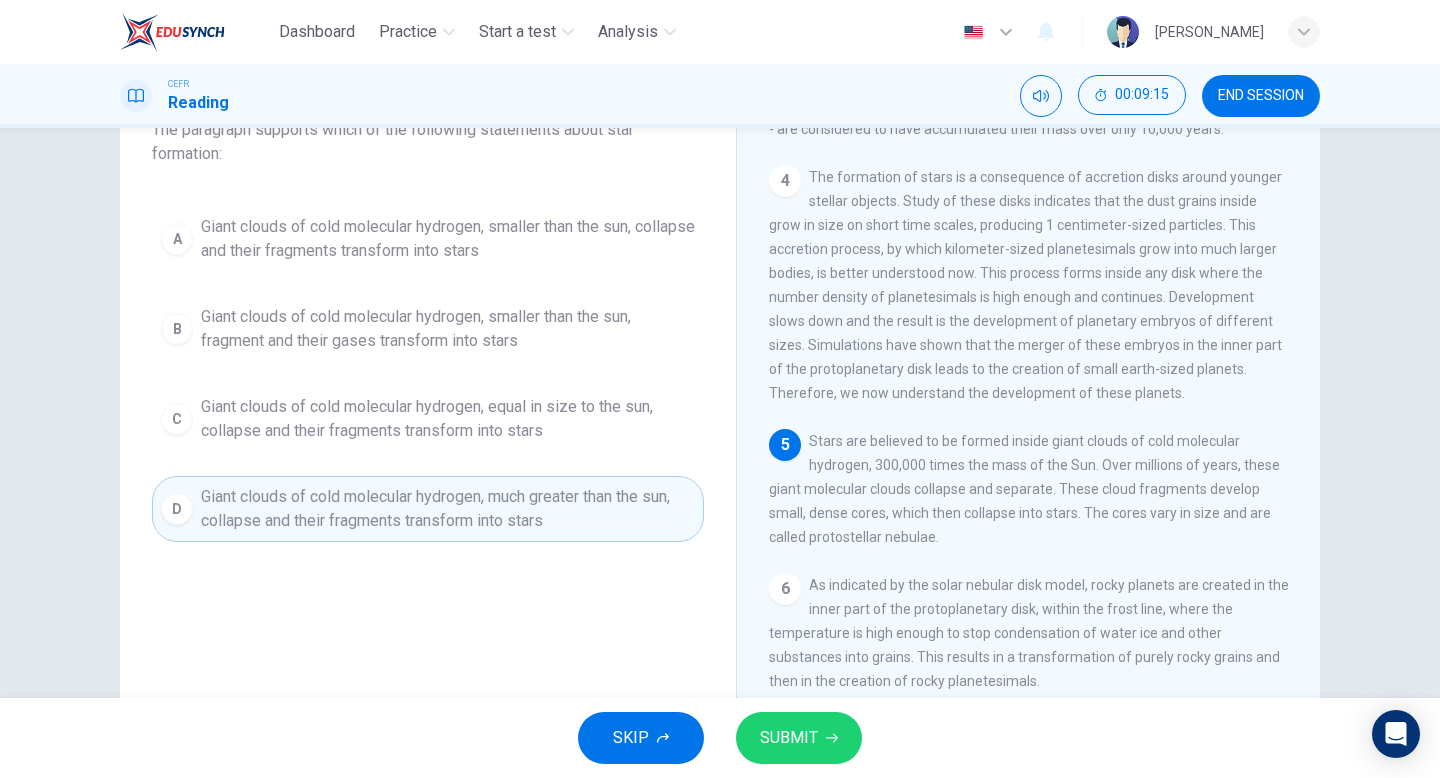 click on "SUBMIT" at bounding box center [799, 738] 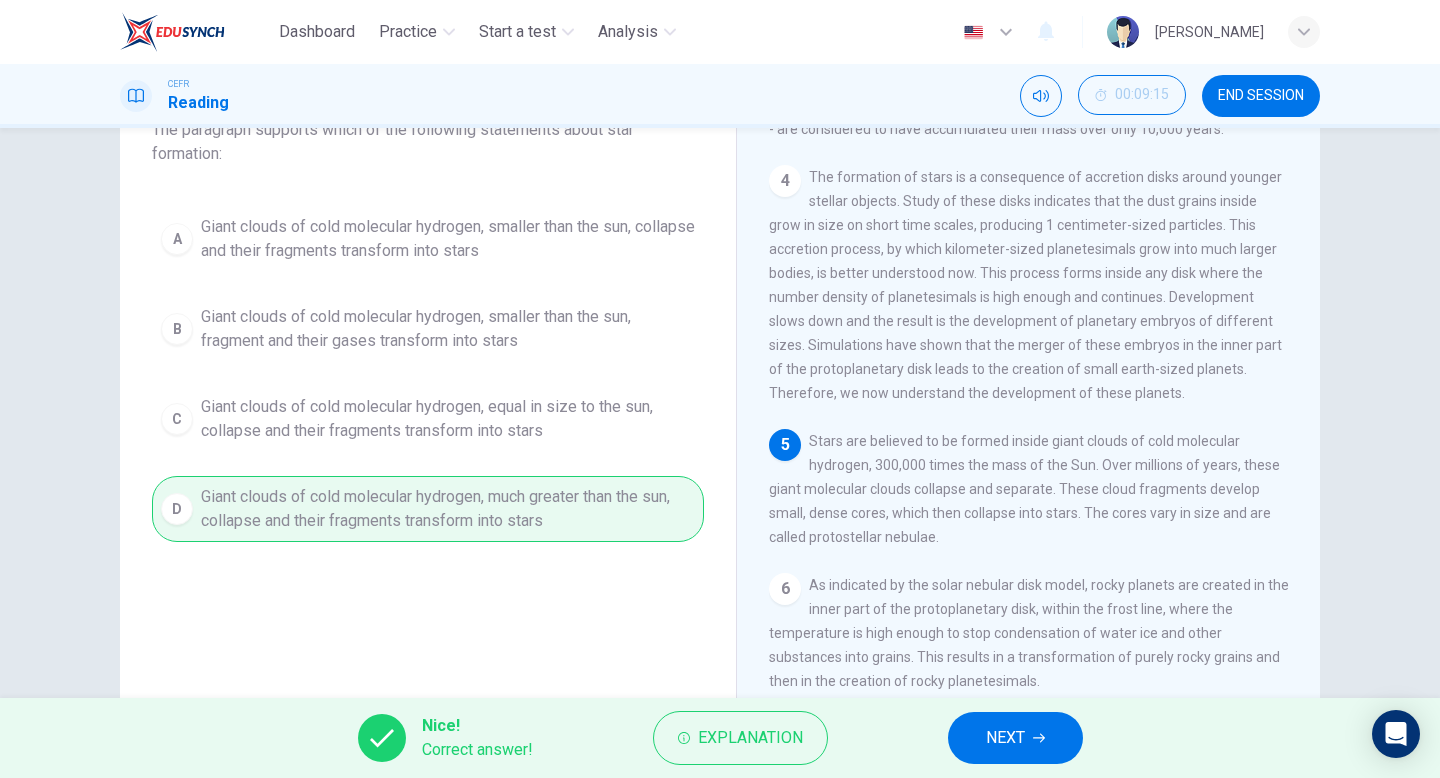 click on "NEXT" at bounding box center (1005, 738) 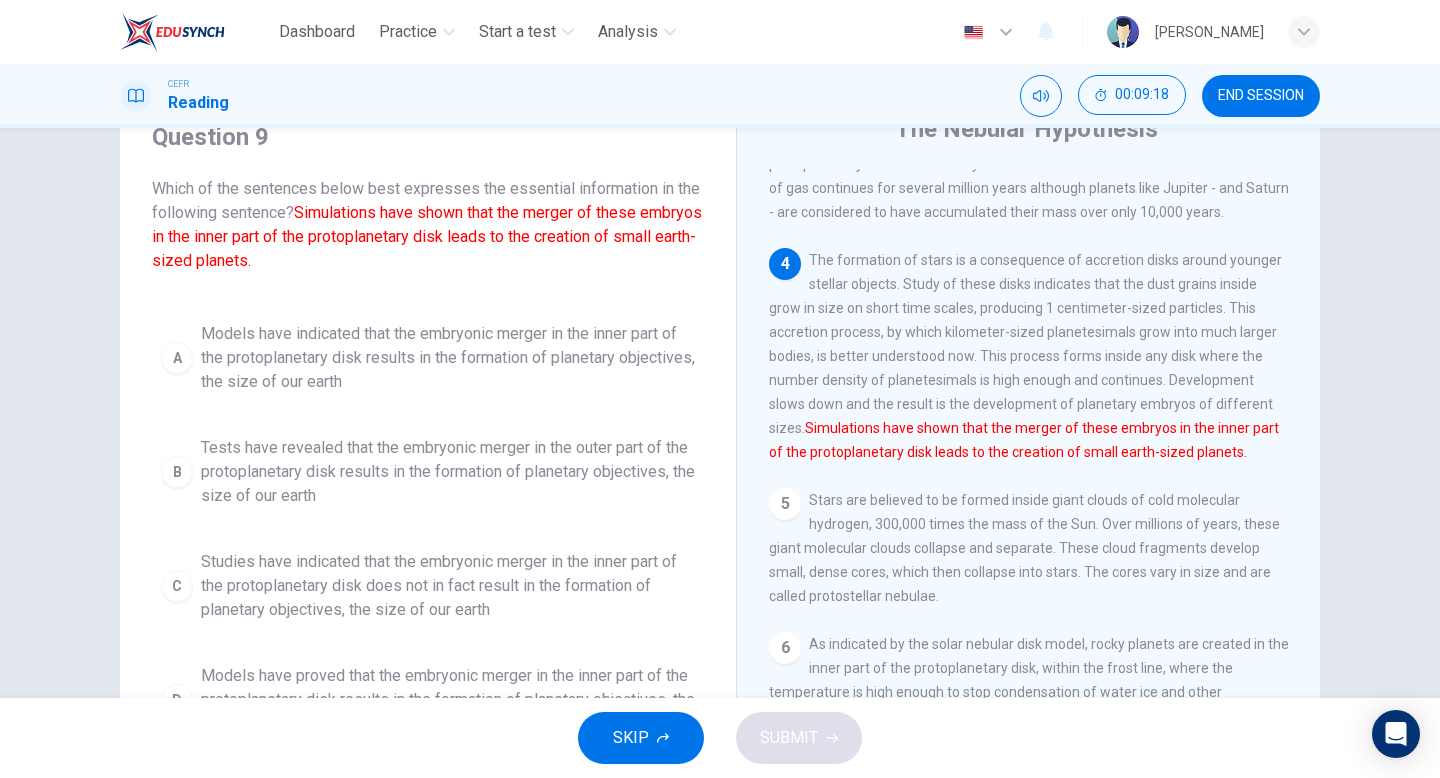 scroll, scrollTop: 85, scrollLeft: 0, axis: vertical 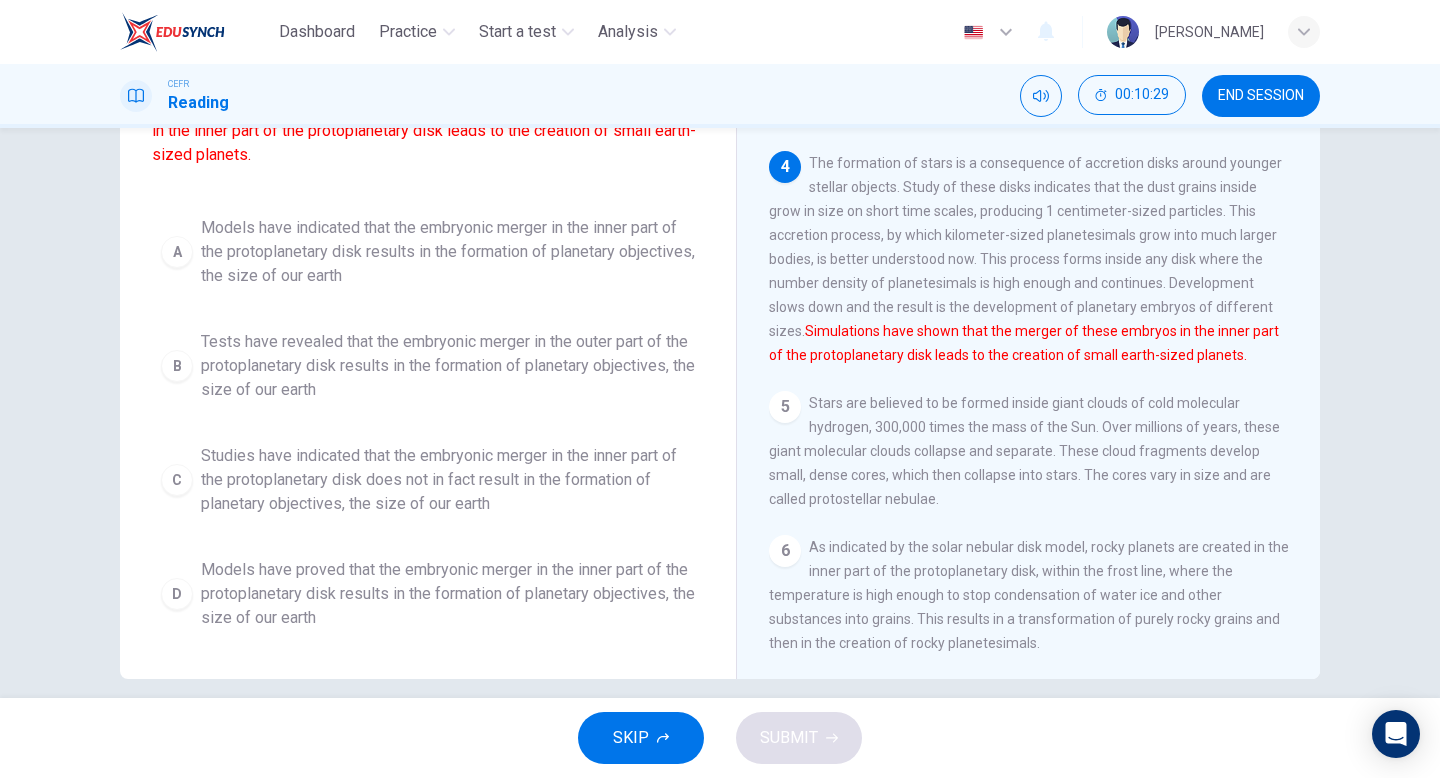 click on "D" at bounding box center [177, 594] 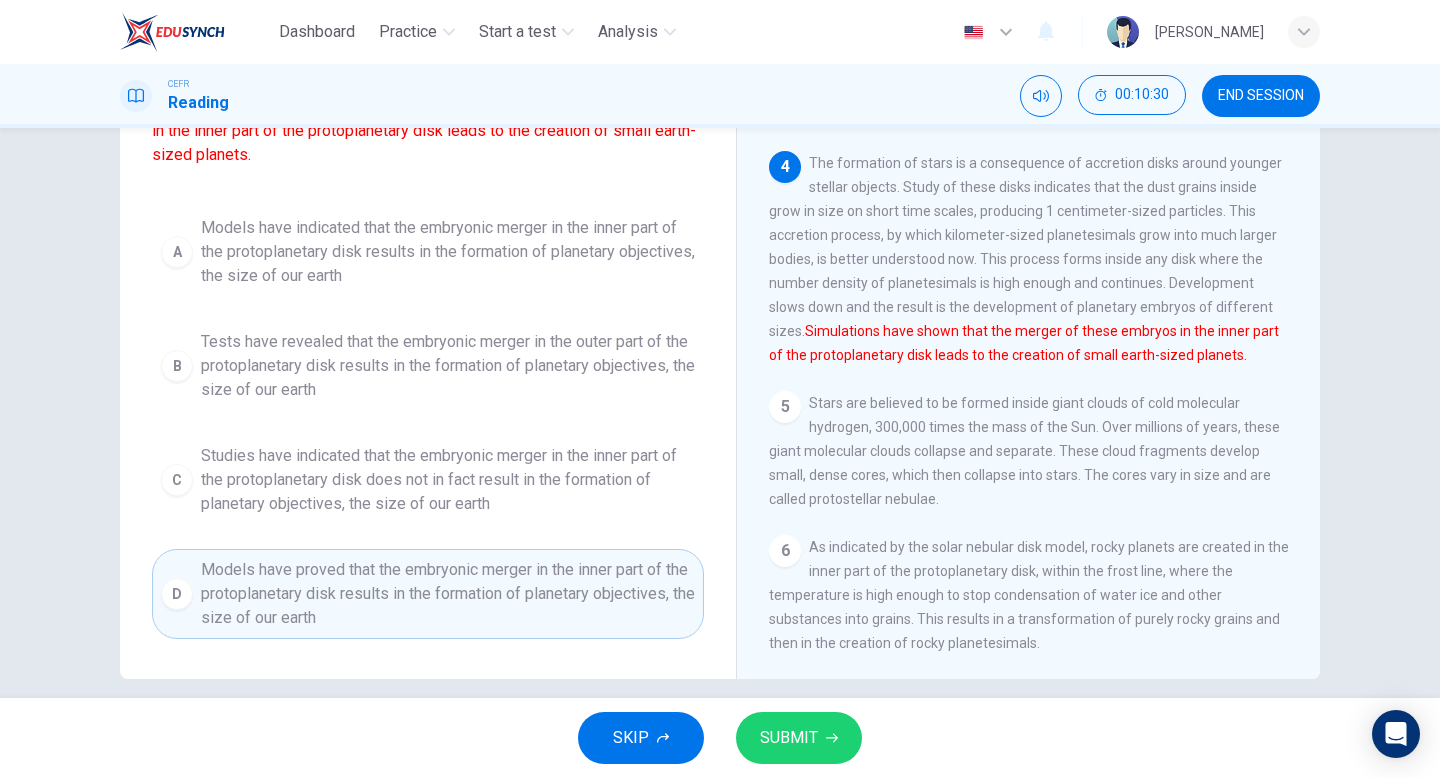 click on "SUBMIT" at bounding box center [789, 738] 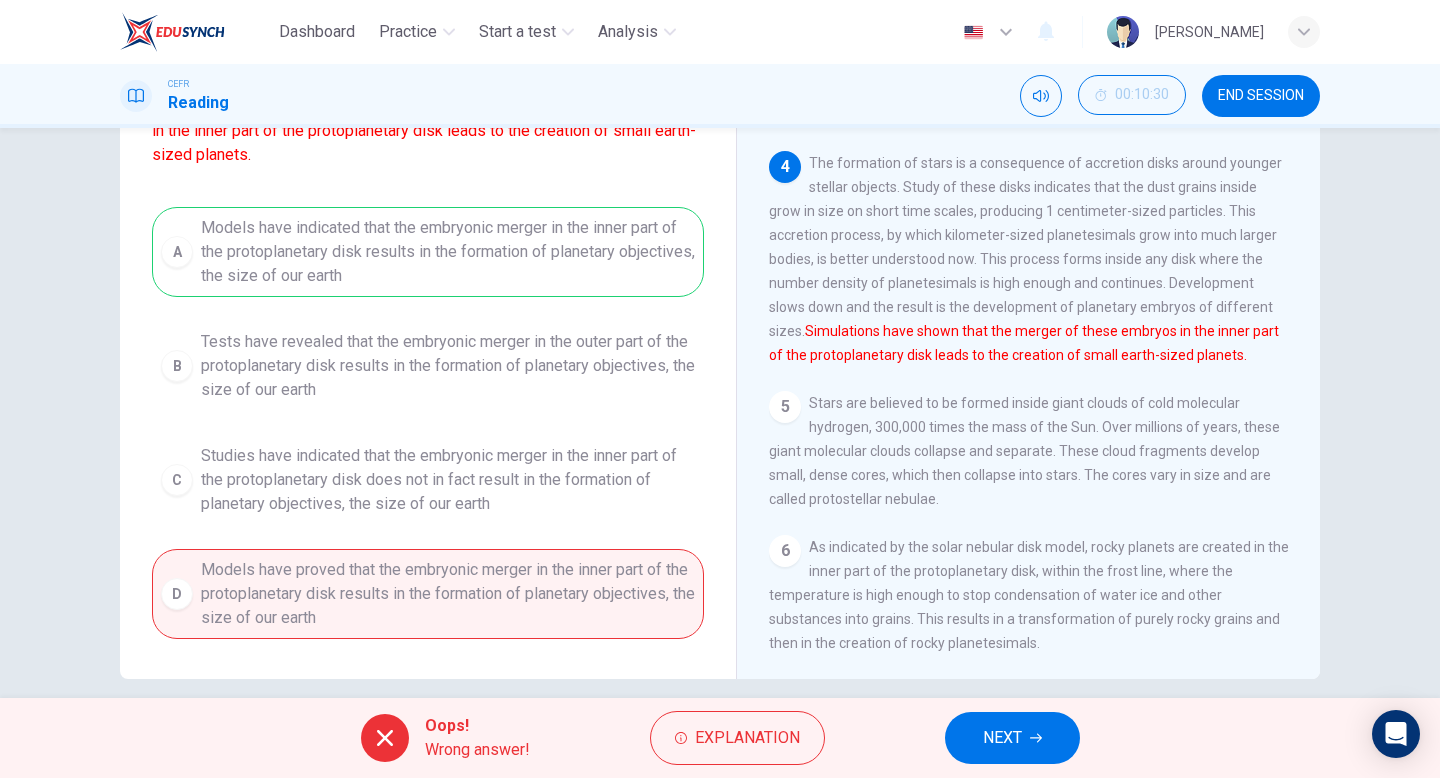 click on "NEXT" at bounding box center [1002, 738] 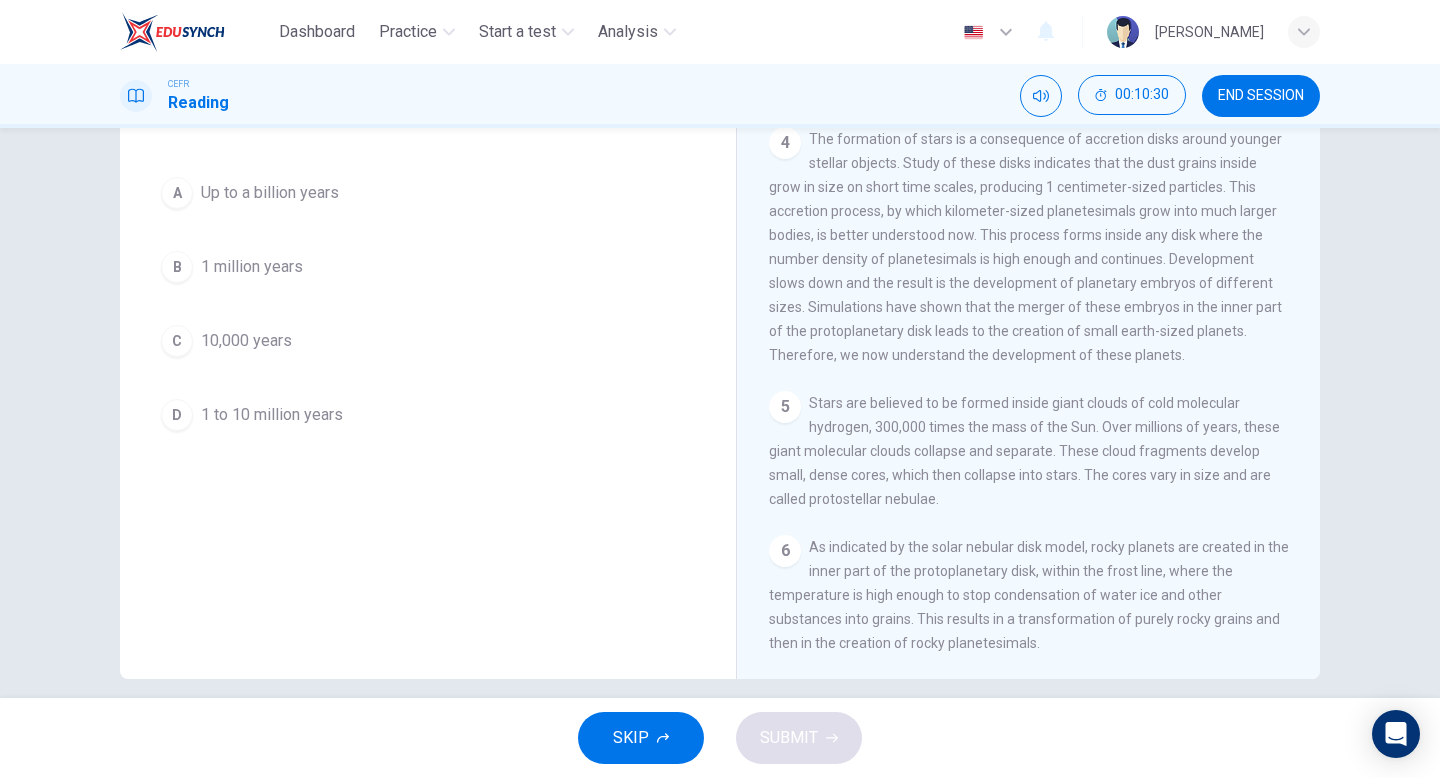 scroll, scrollTop: 0, scrollLeft: 0, axis: both 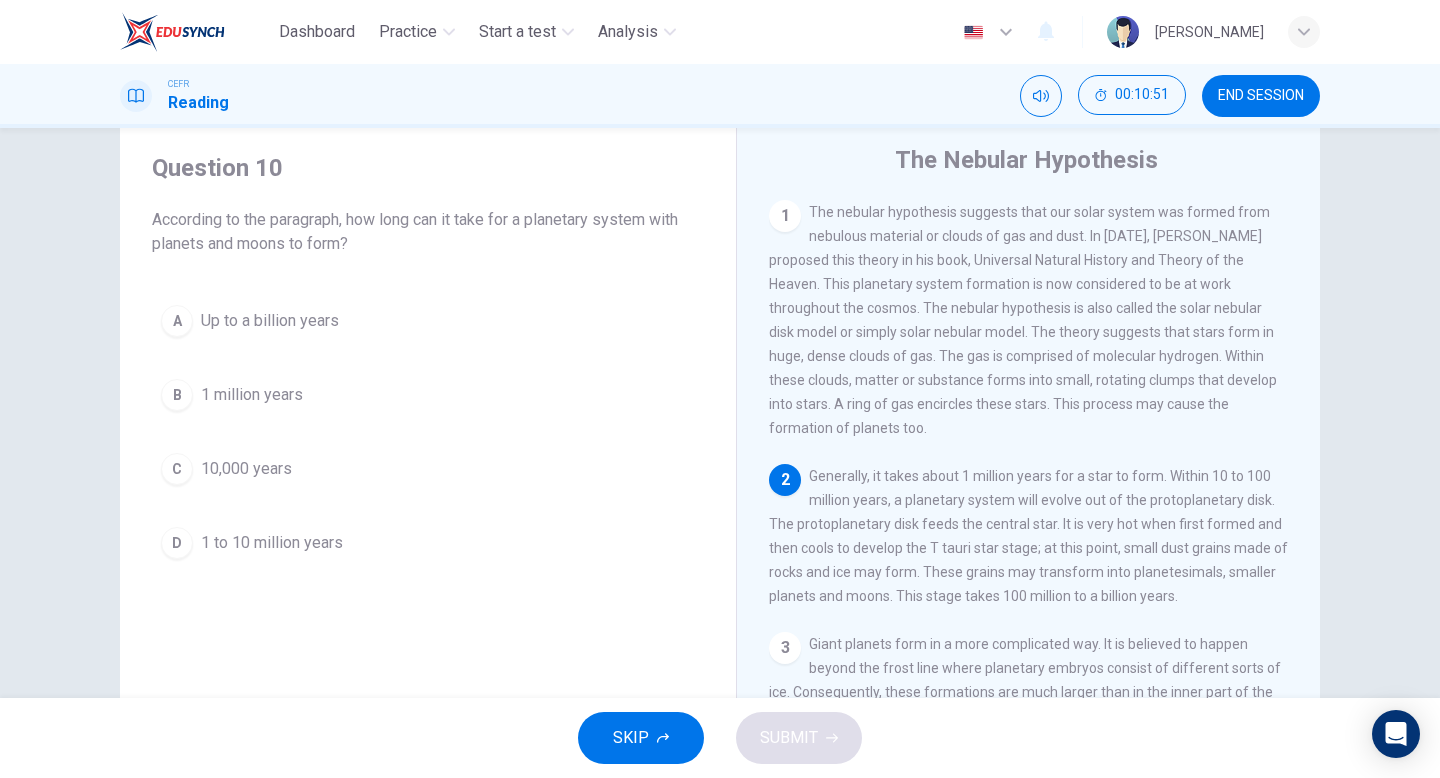click on "A" at bounding box center [177, 321] 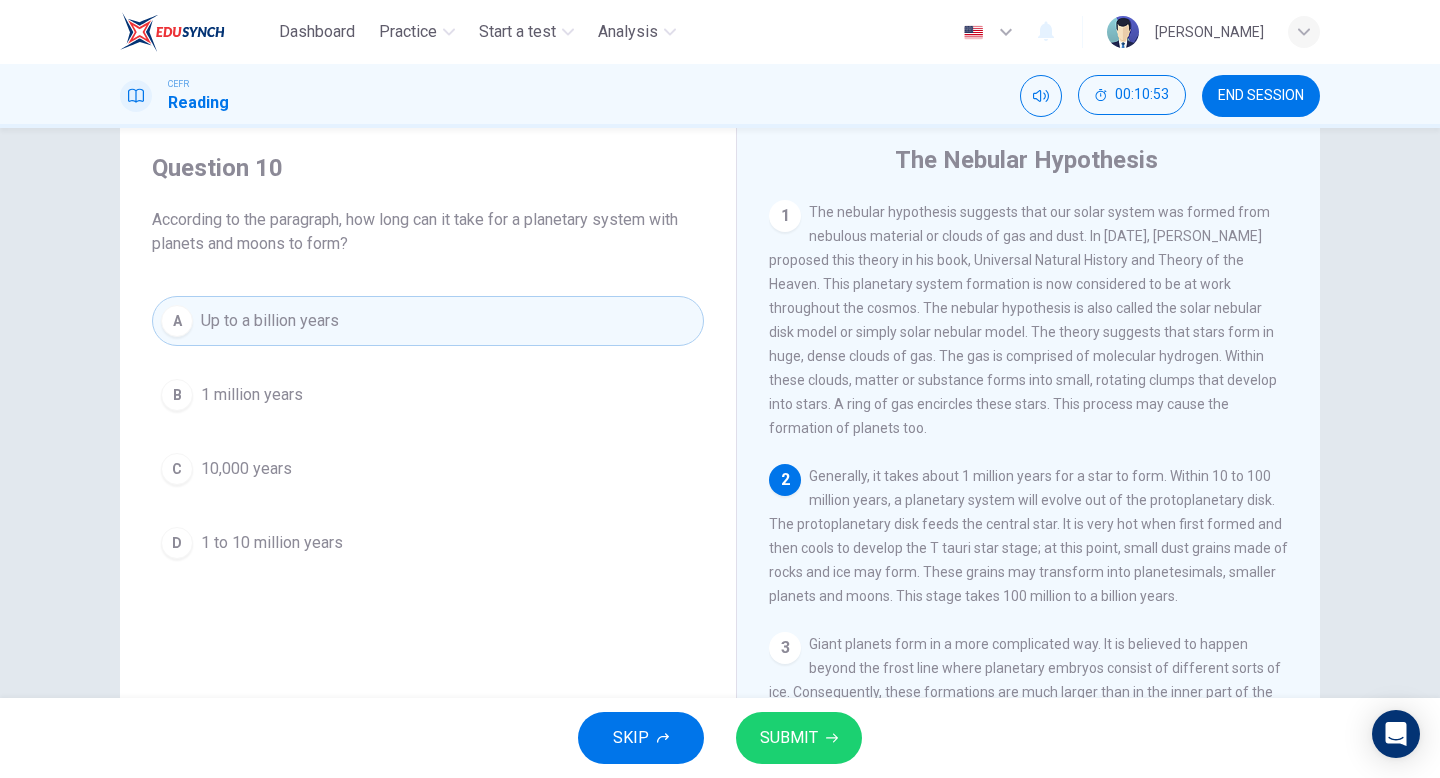 click on "SUBMIT" at bounding box center (789, 738) 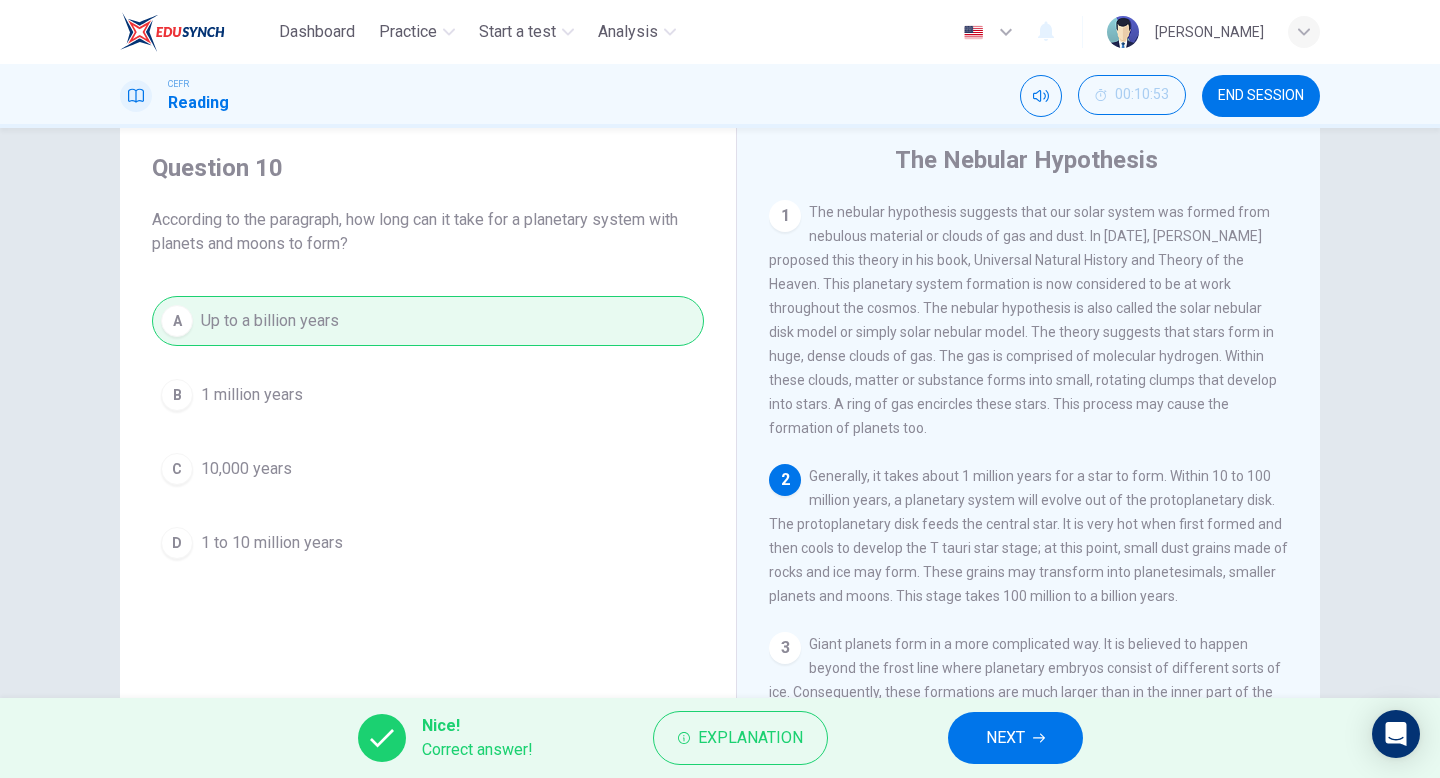 click on "NEXT" at bounding box center (1015, 738) 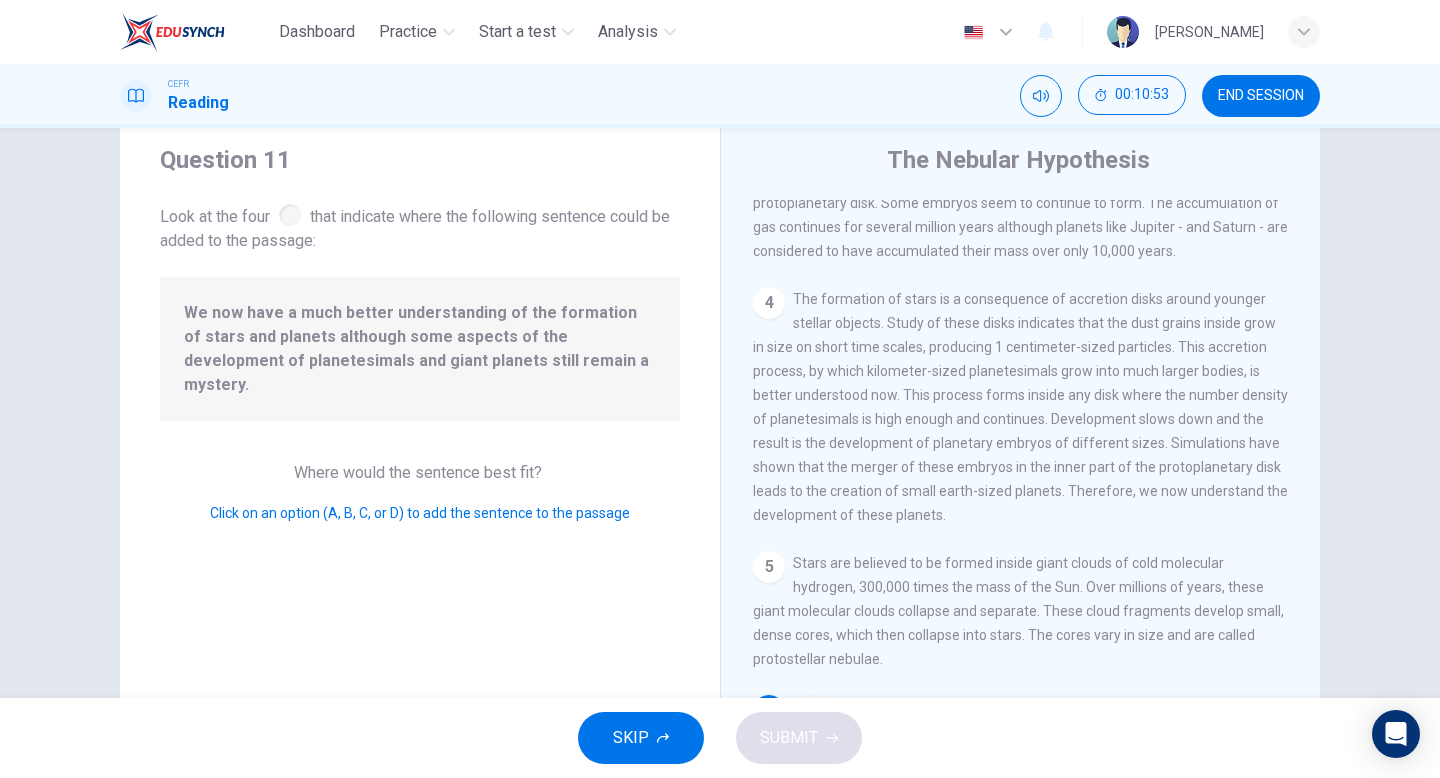 scroll, scrollTop: 621, scrollLeft: 0, axis: vertical 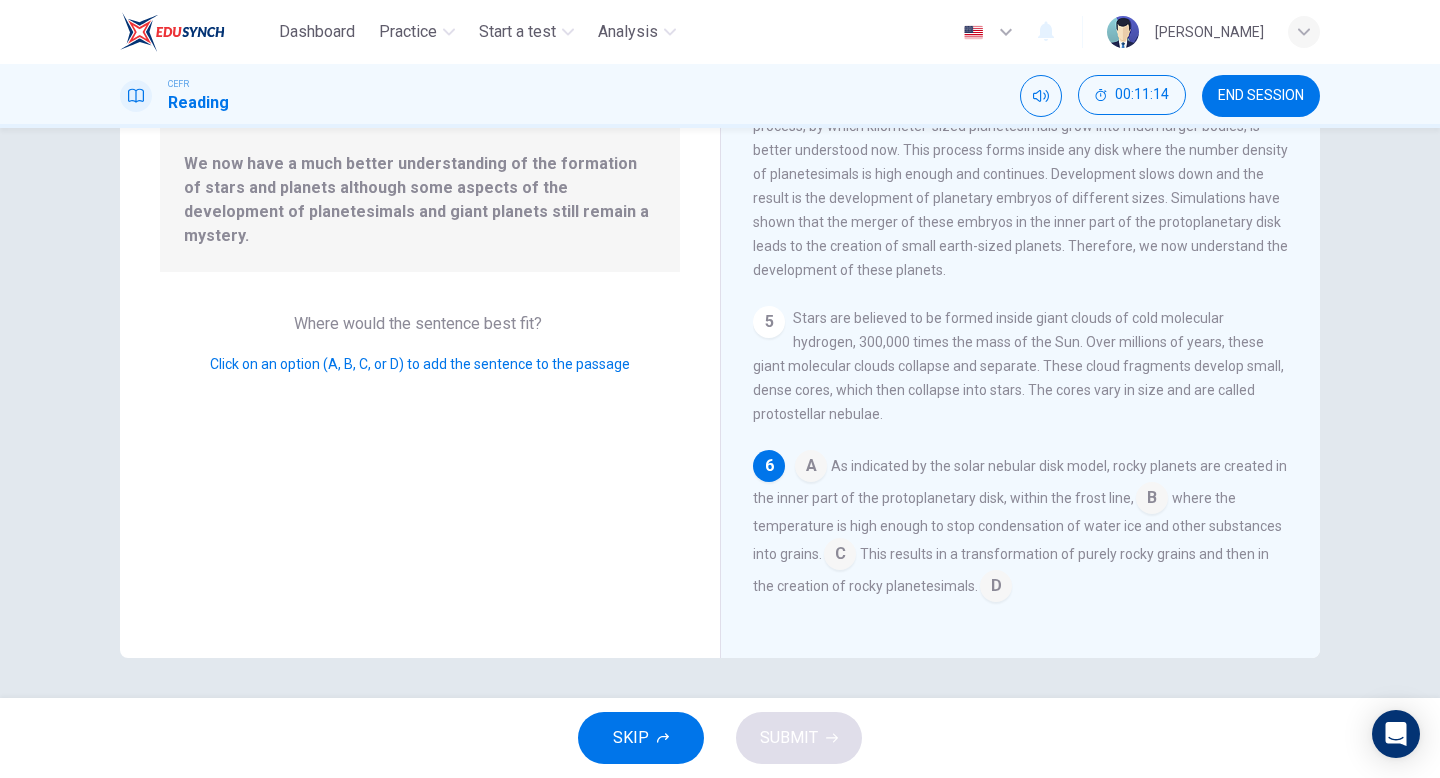 click at bounding box center (996, 588) 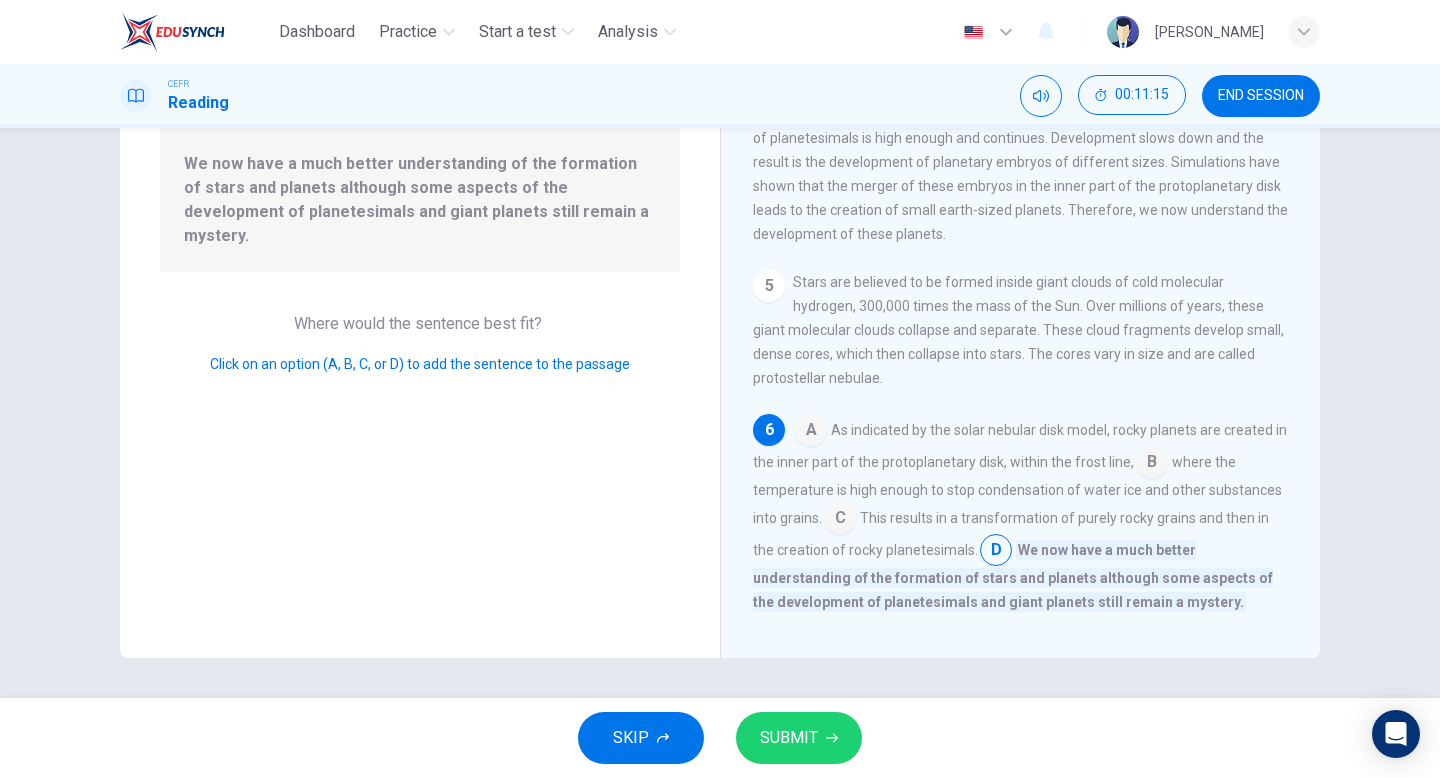 click on "SUBMIT" at bounding box center (799, 738) 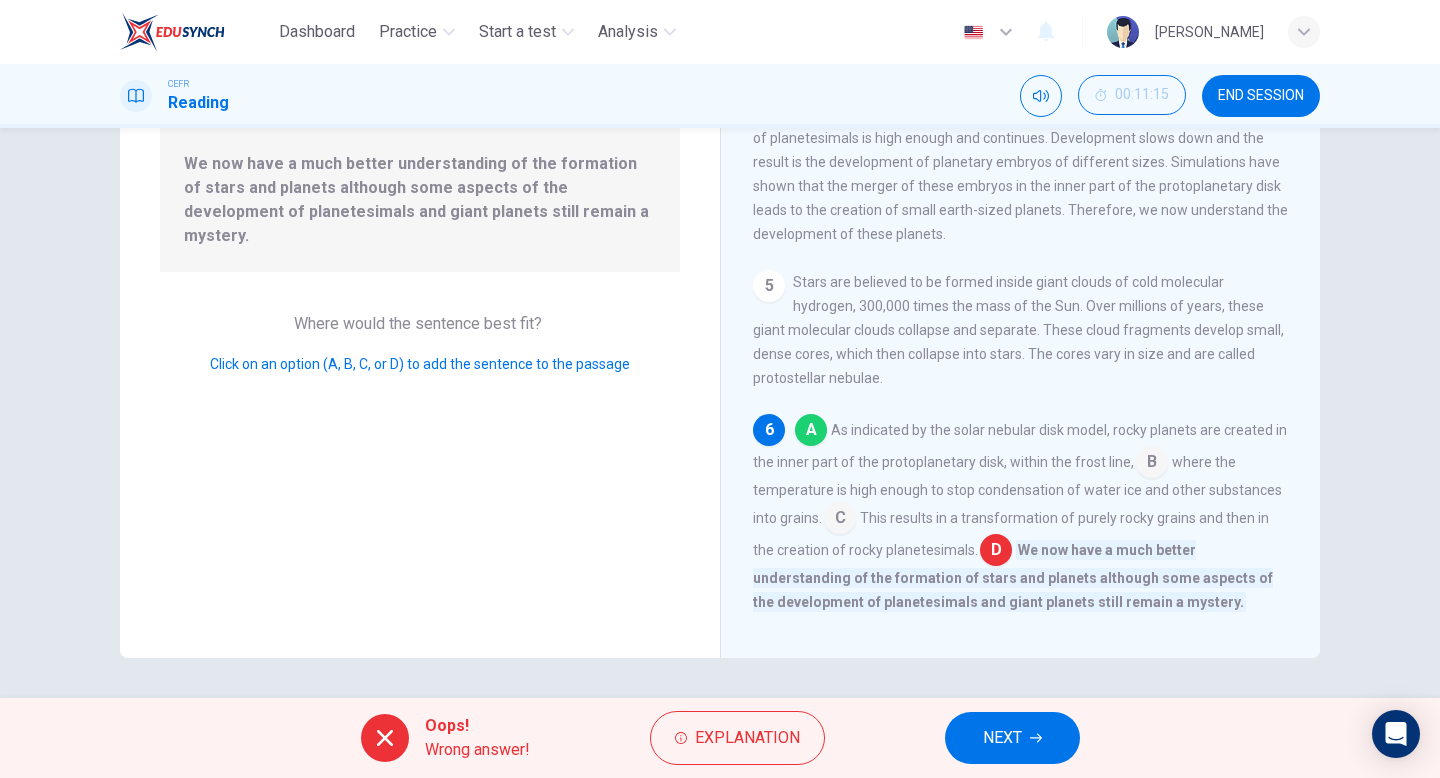 click on "NEXT" at bounding box center [1012, 738] 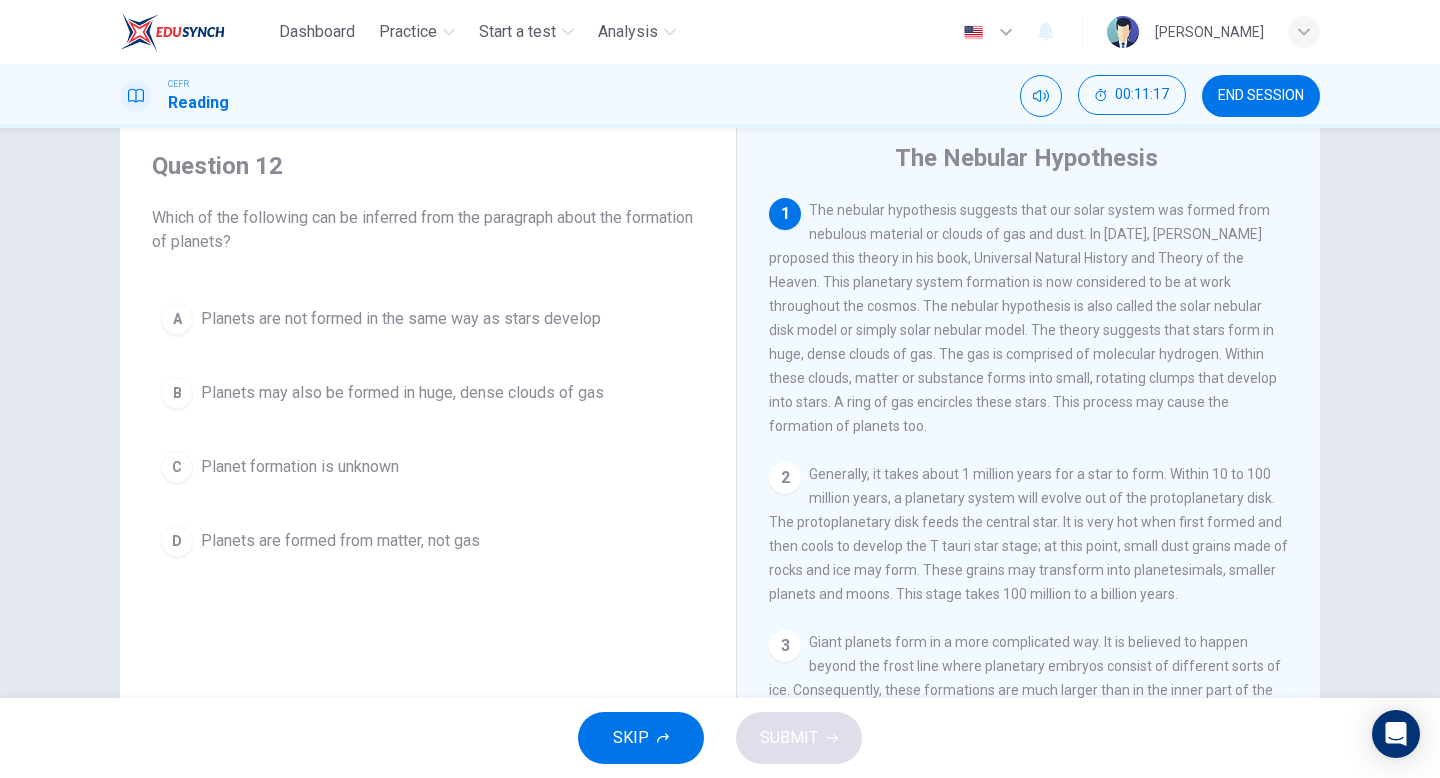 scroll, scrollTop: 0, scrollLeft: 0, axis: both 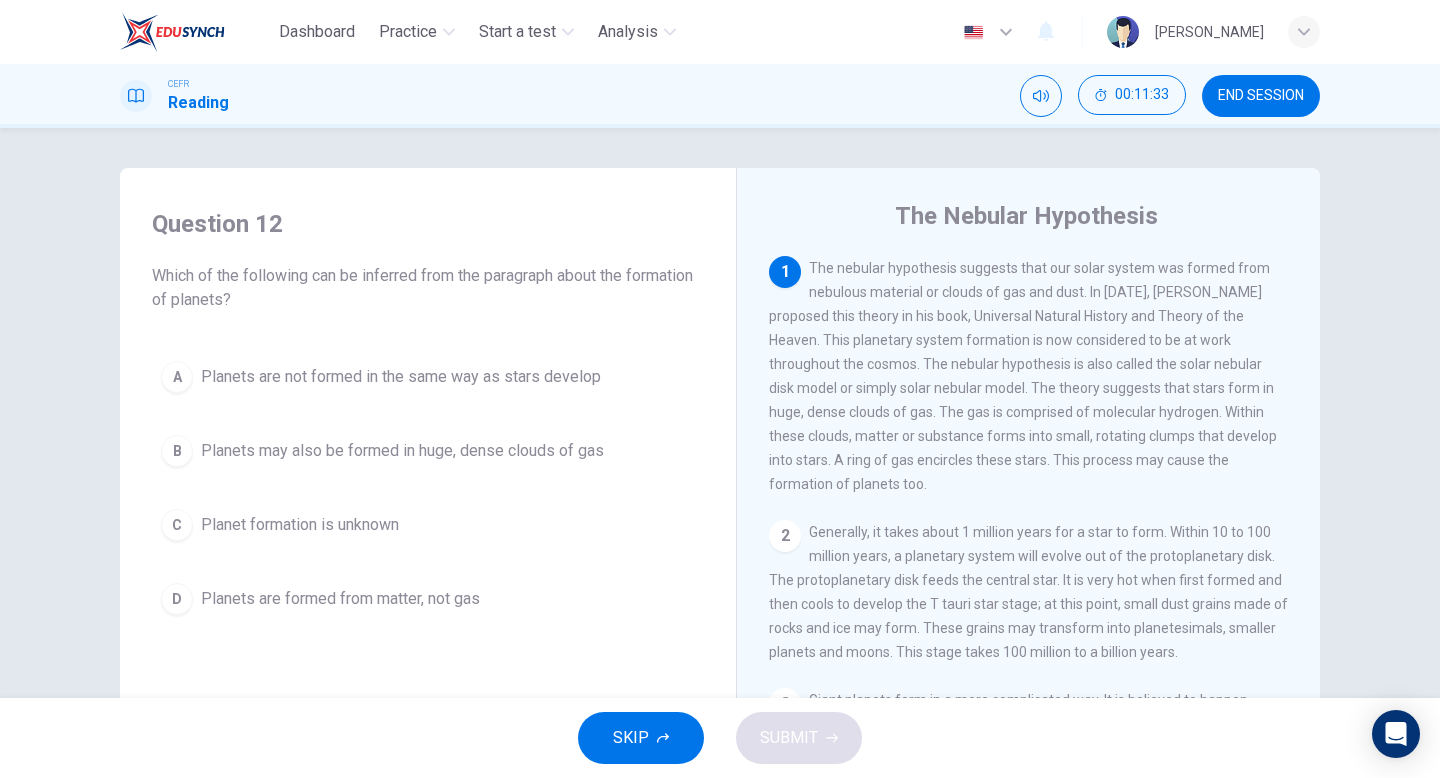 click on "B" at bounding box center (177, 451) 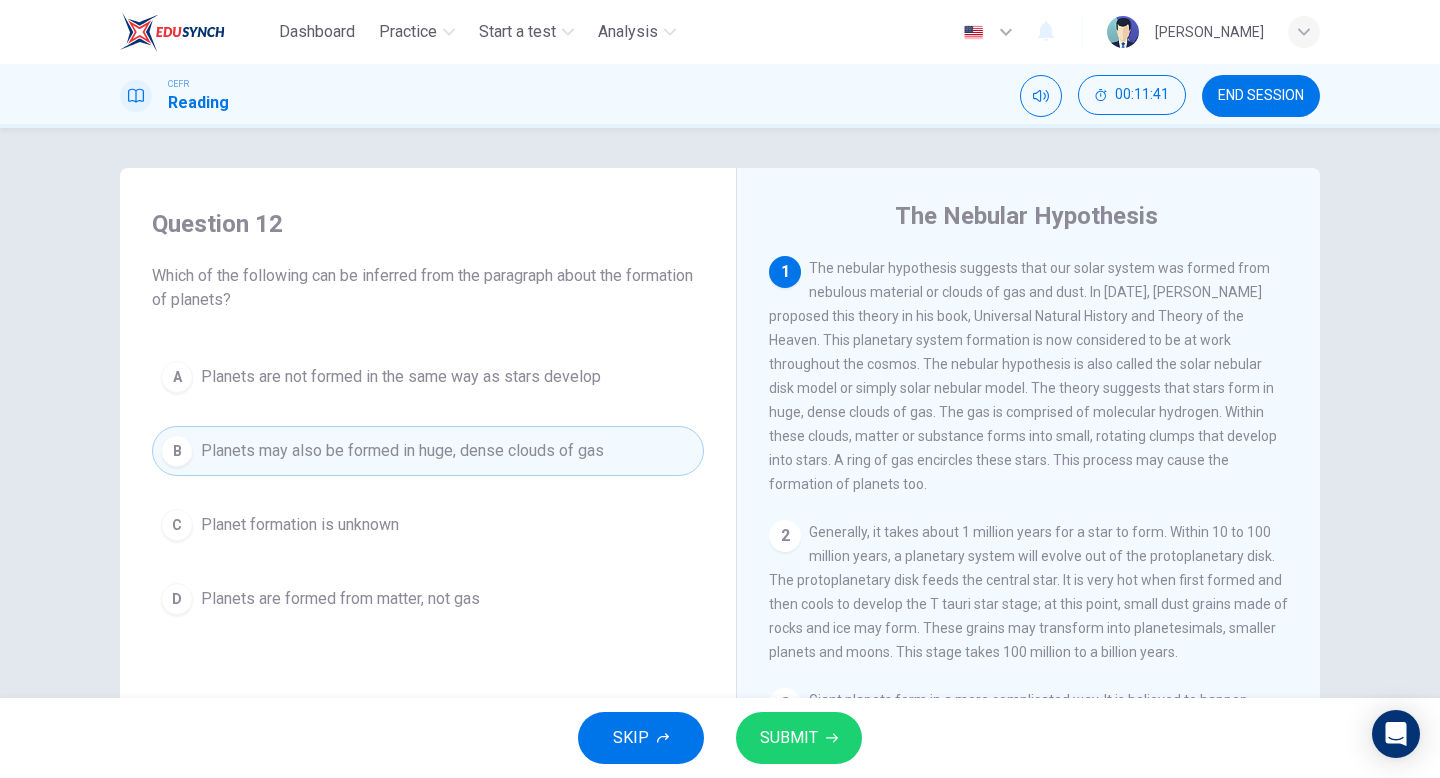 click on "SUBMIT" at bounding box center [789, 738] 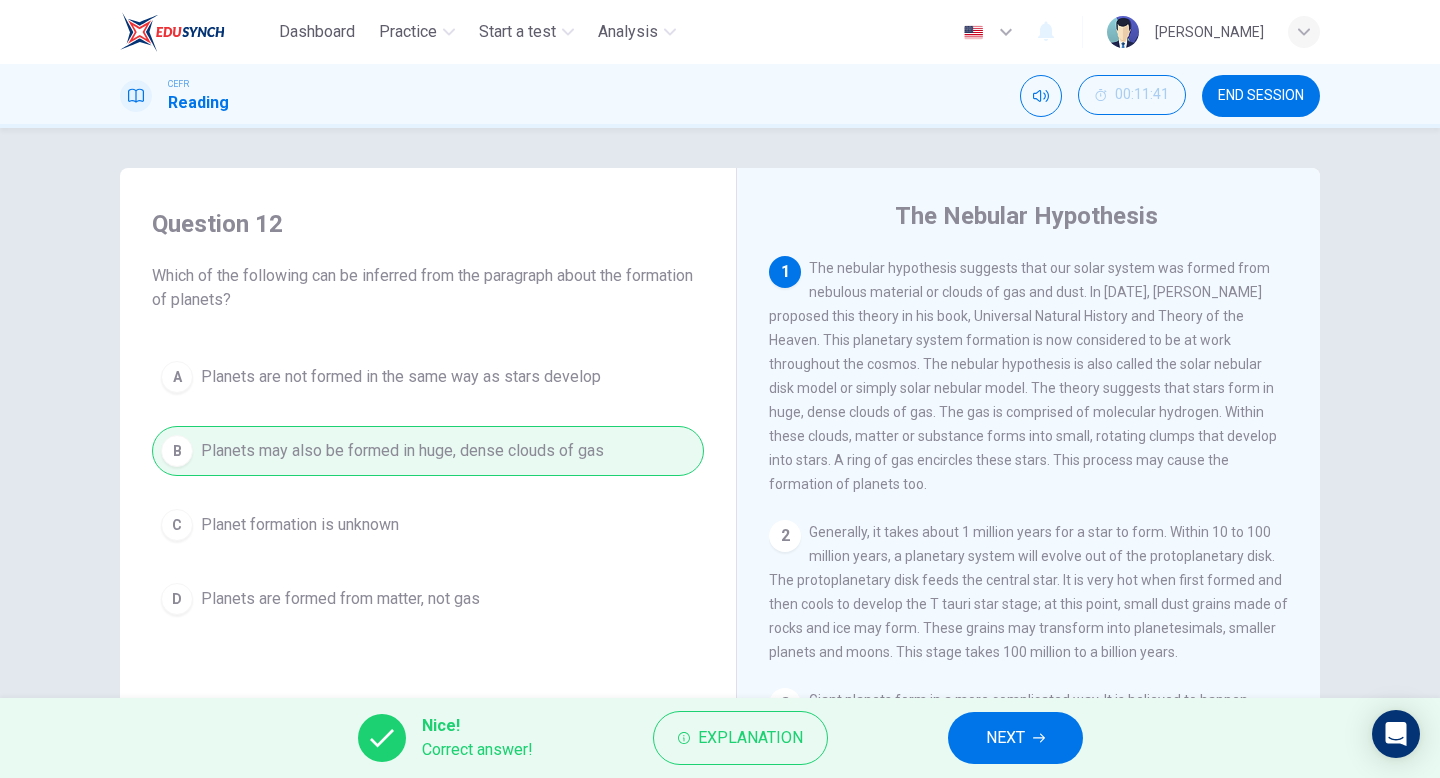 click on "NEXT" at bounding box center (1005, 738) 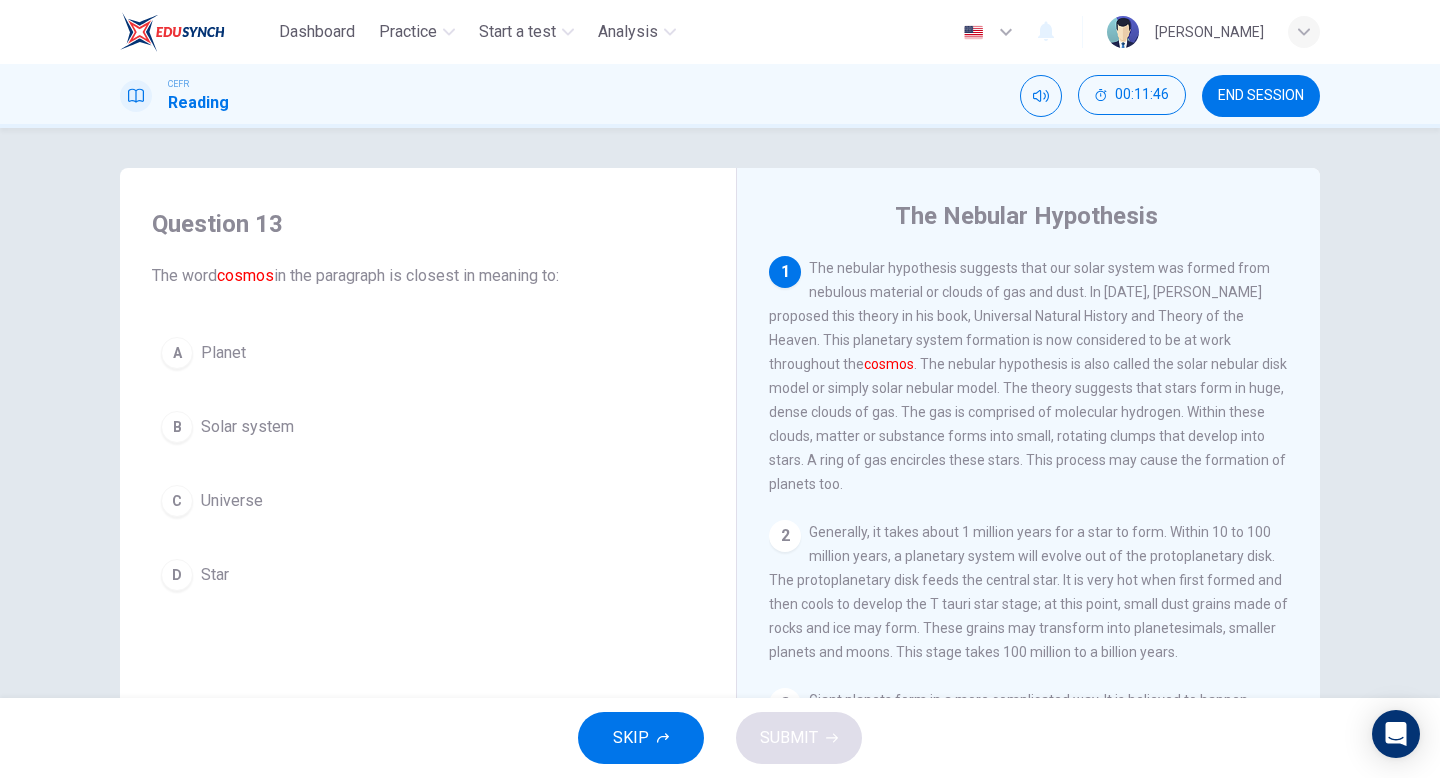 click on "B" at bounding box center [177, 427] 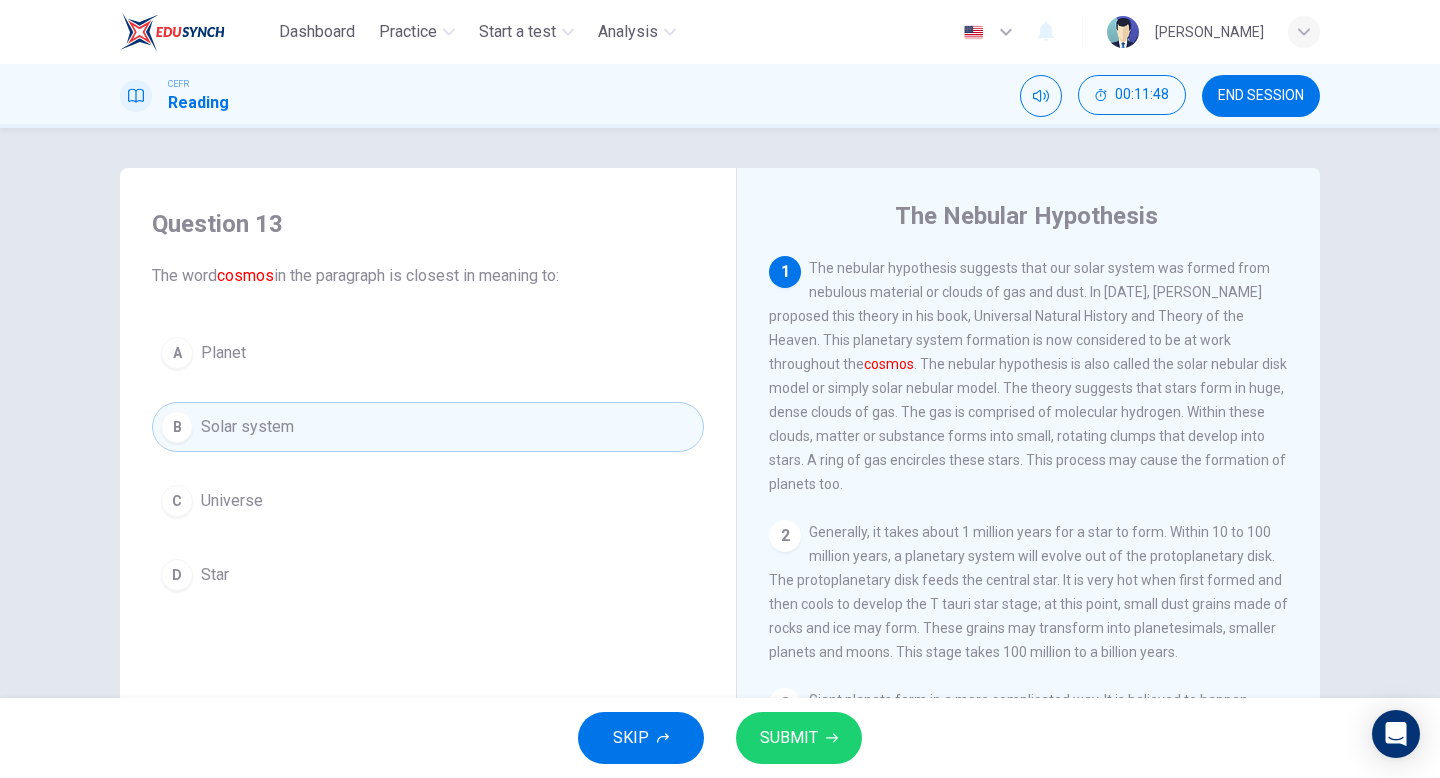 click on "C" at bounding box center (177, 501) 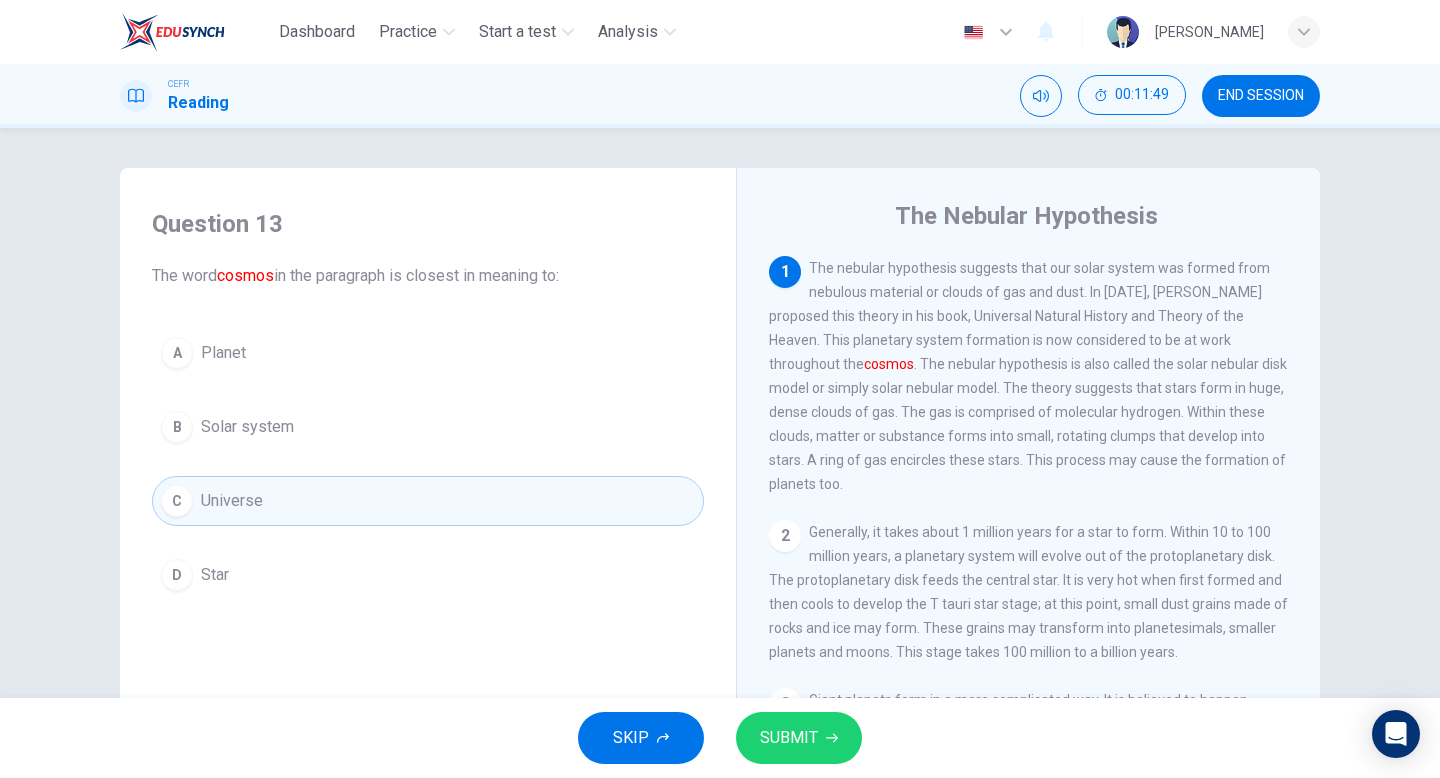 click on "SUBMIT" at bounding box center (789, 738) 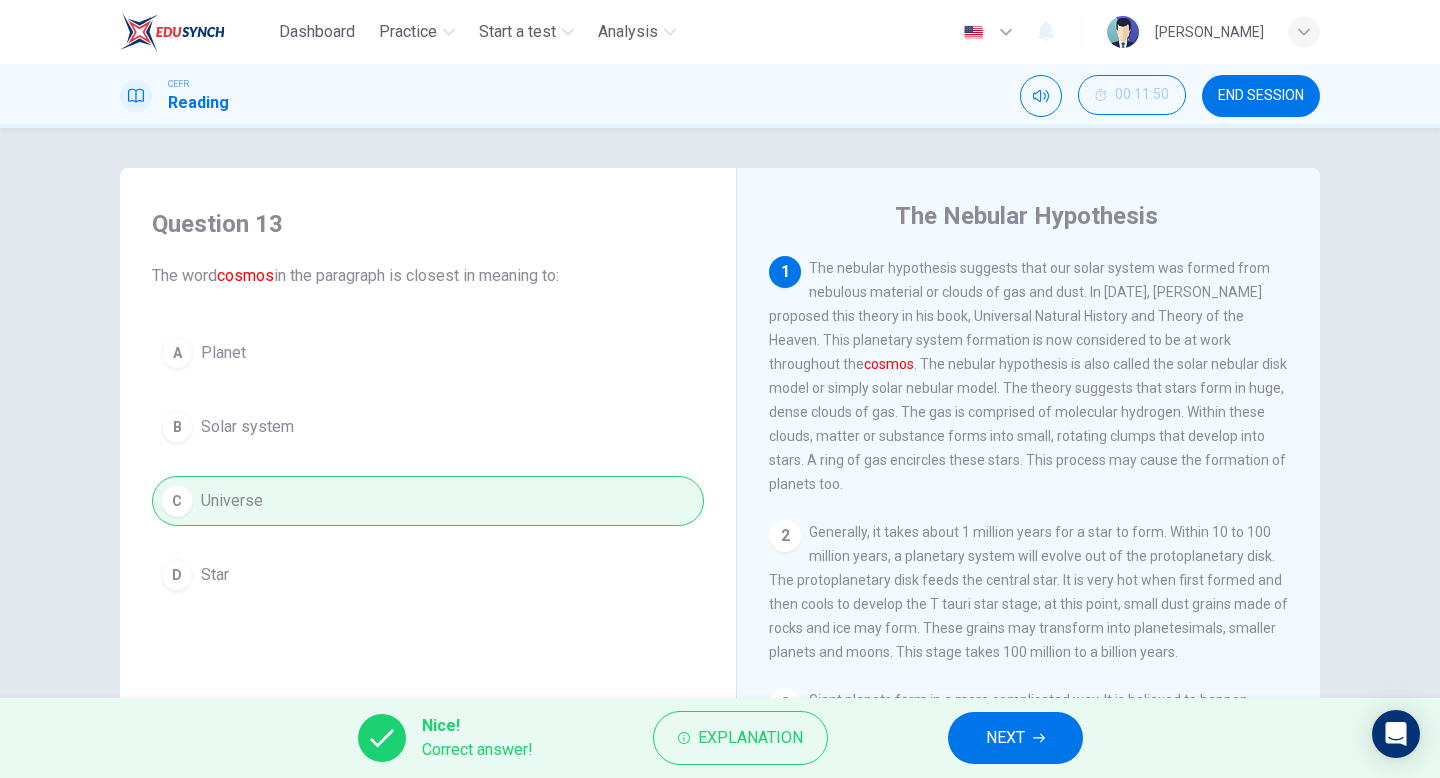 click on "NEXT" at bounding box center (1005, 738) 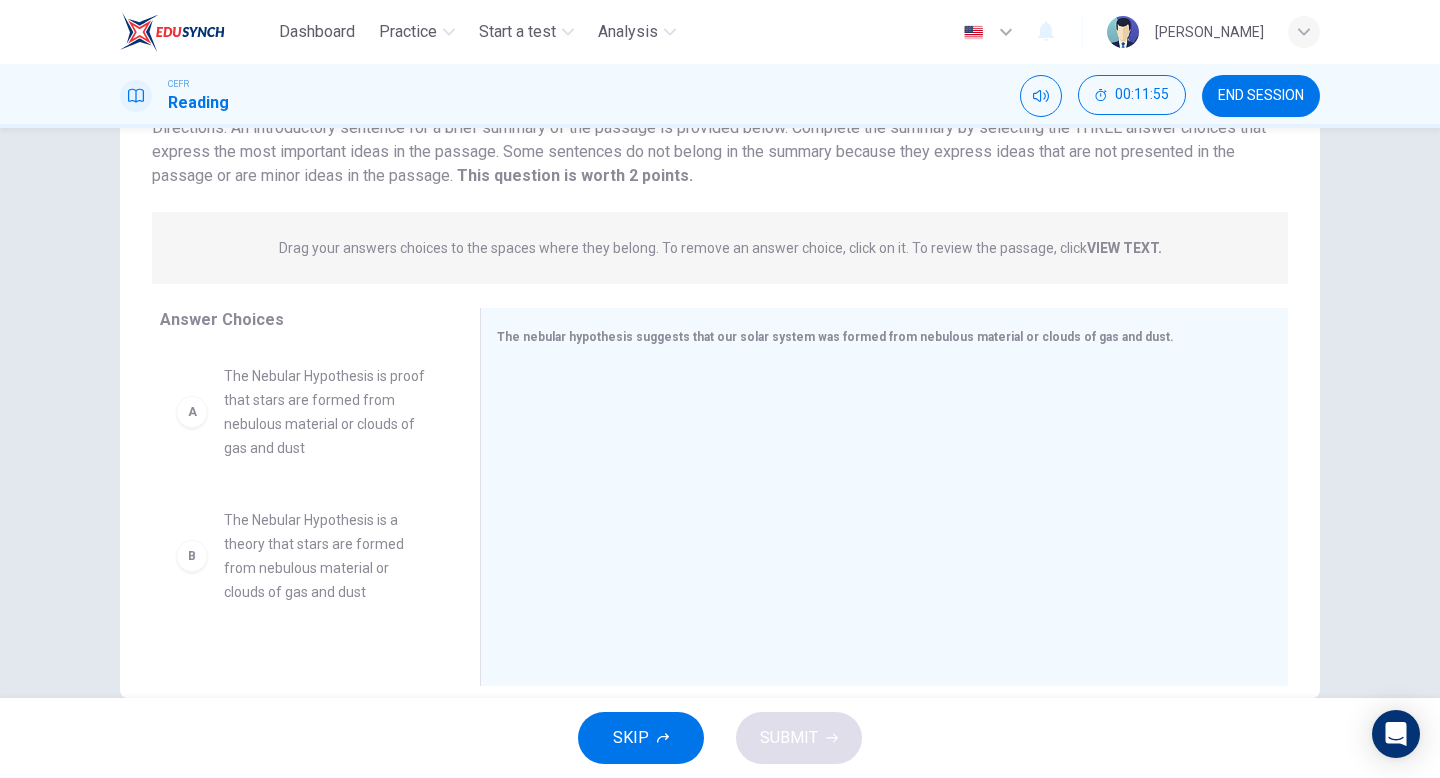 scroll, scrollTop: 205, scrollLeft: 0, axis: vertical 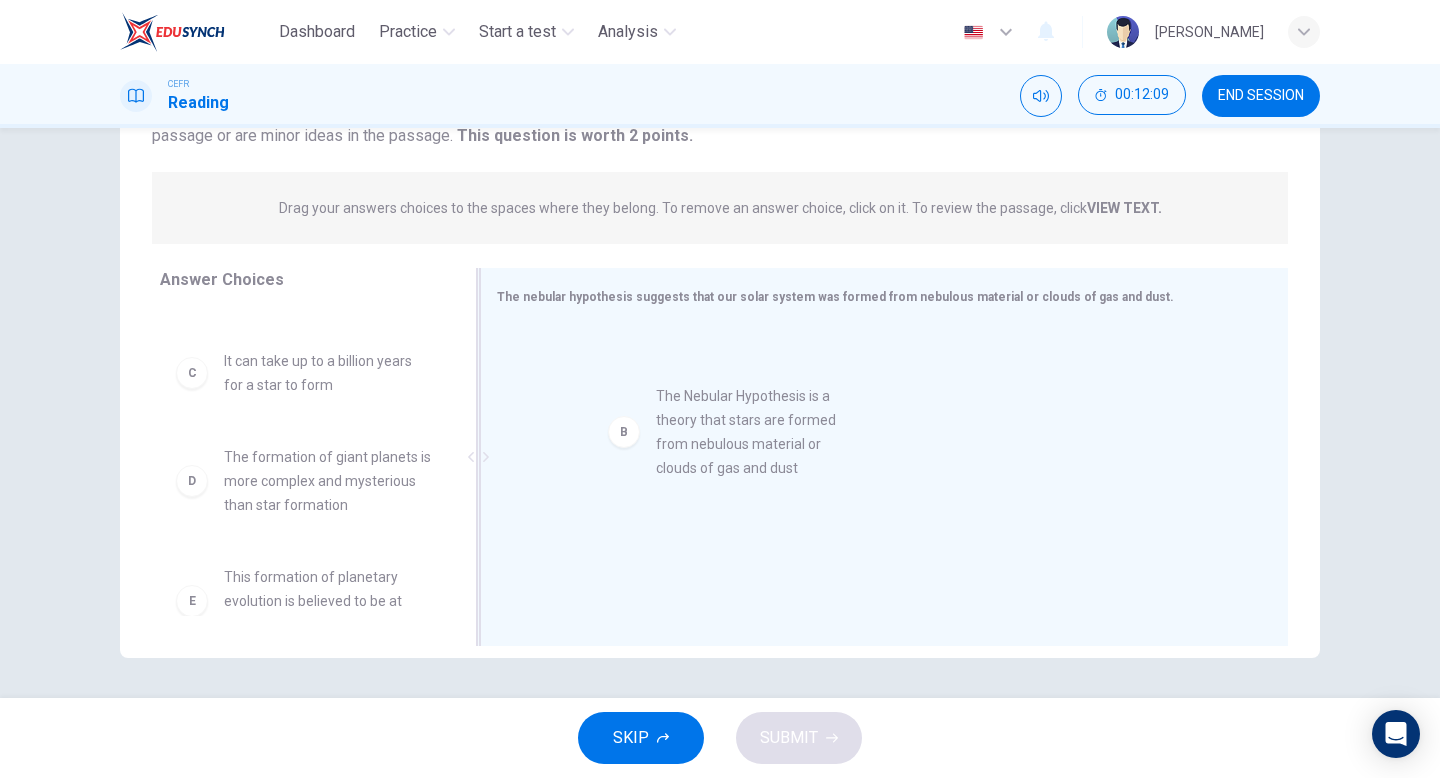drag, startPoint x: 316, startPoint y: 408, endPoint x: 754, endPoint y: 443, distance: 439.39618 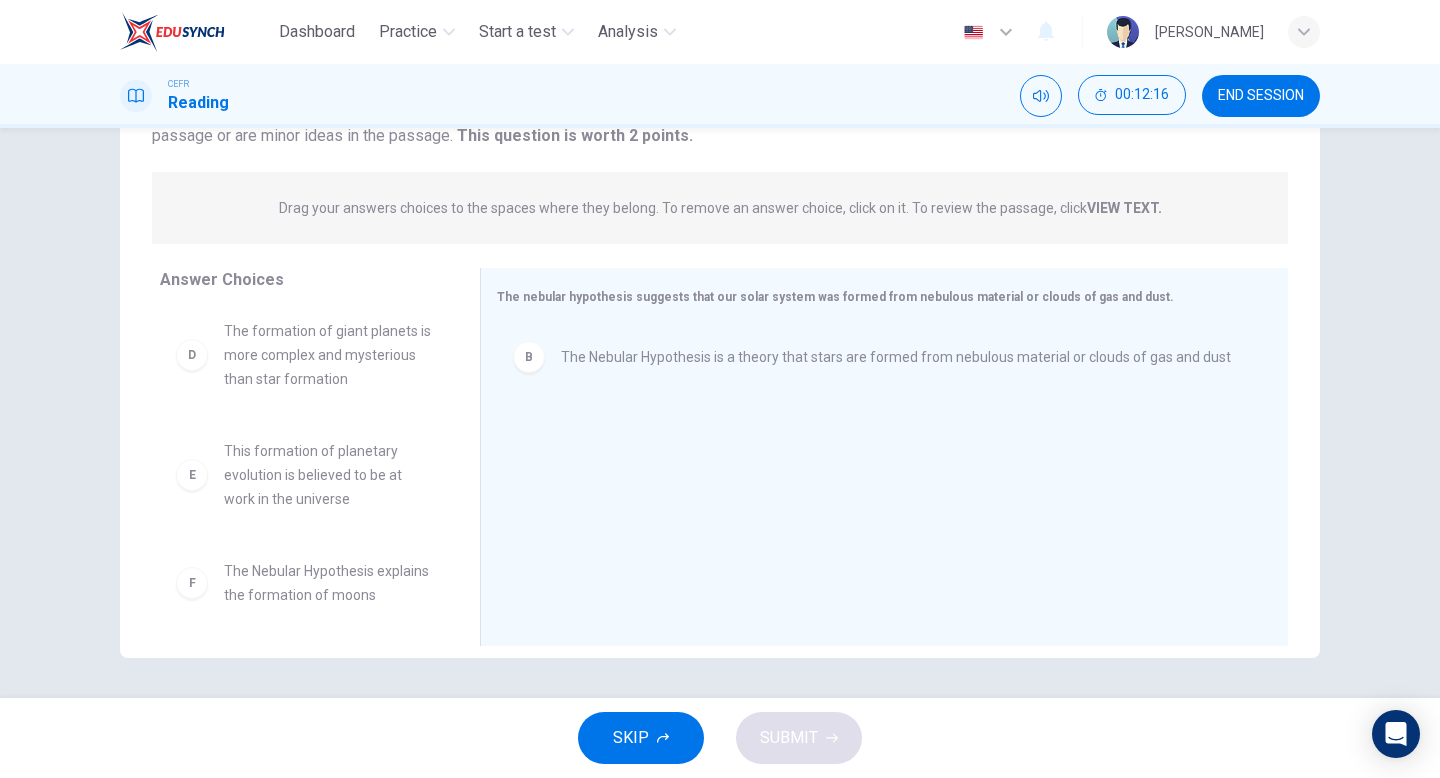 scroll, scrollTop: 252, scrollLeft: 0, axis: vertical 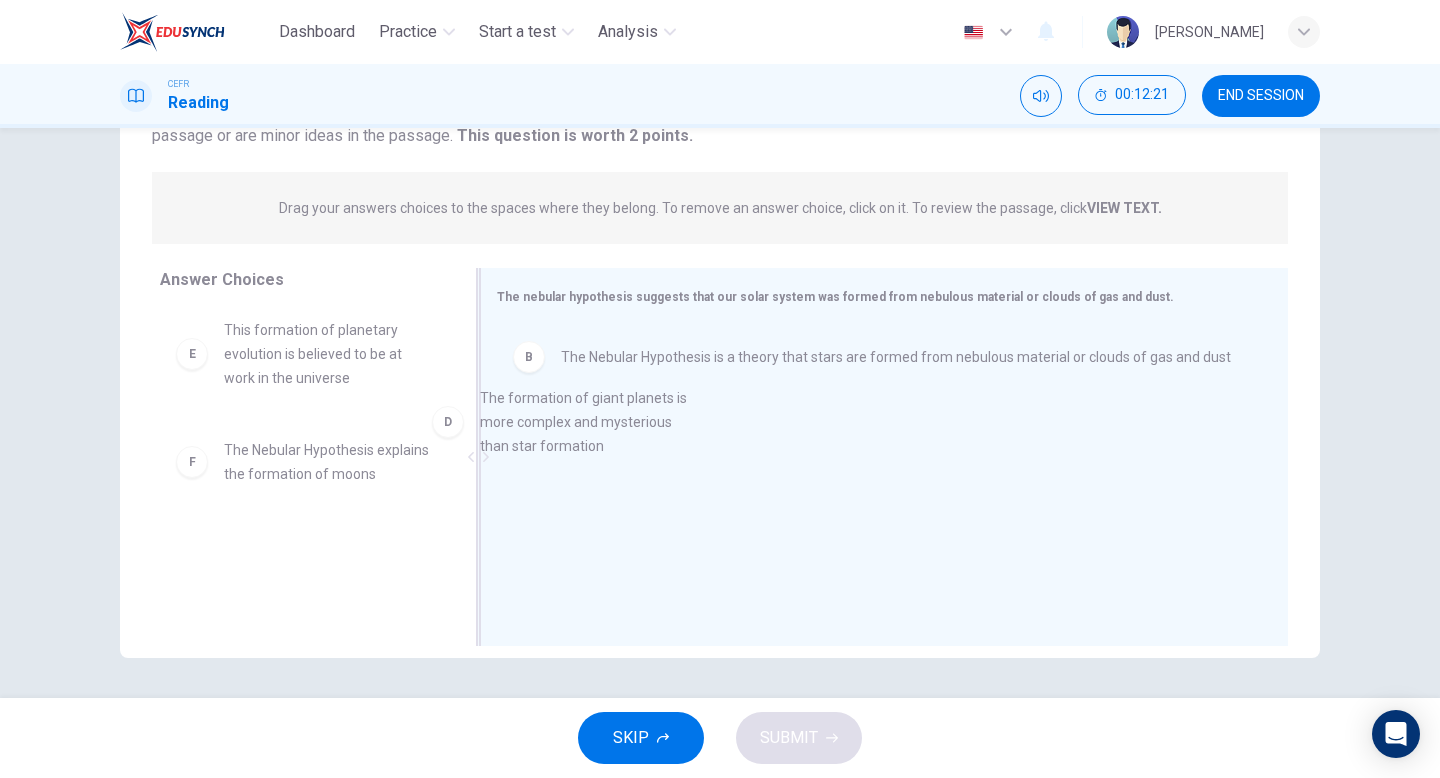 drag, startPoint x: 359, startPoint y: 361, endPoint x: 654, endPoint y: 452, distance: 308.7167 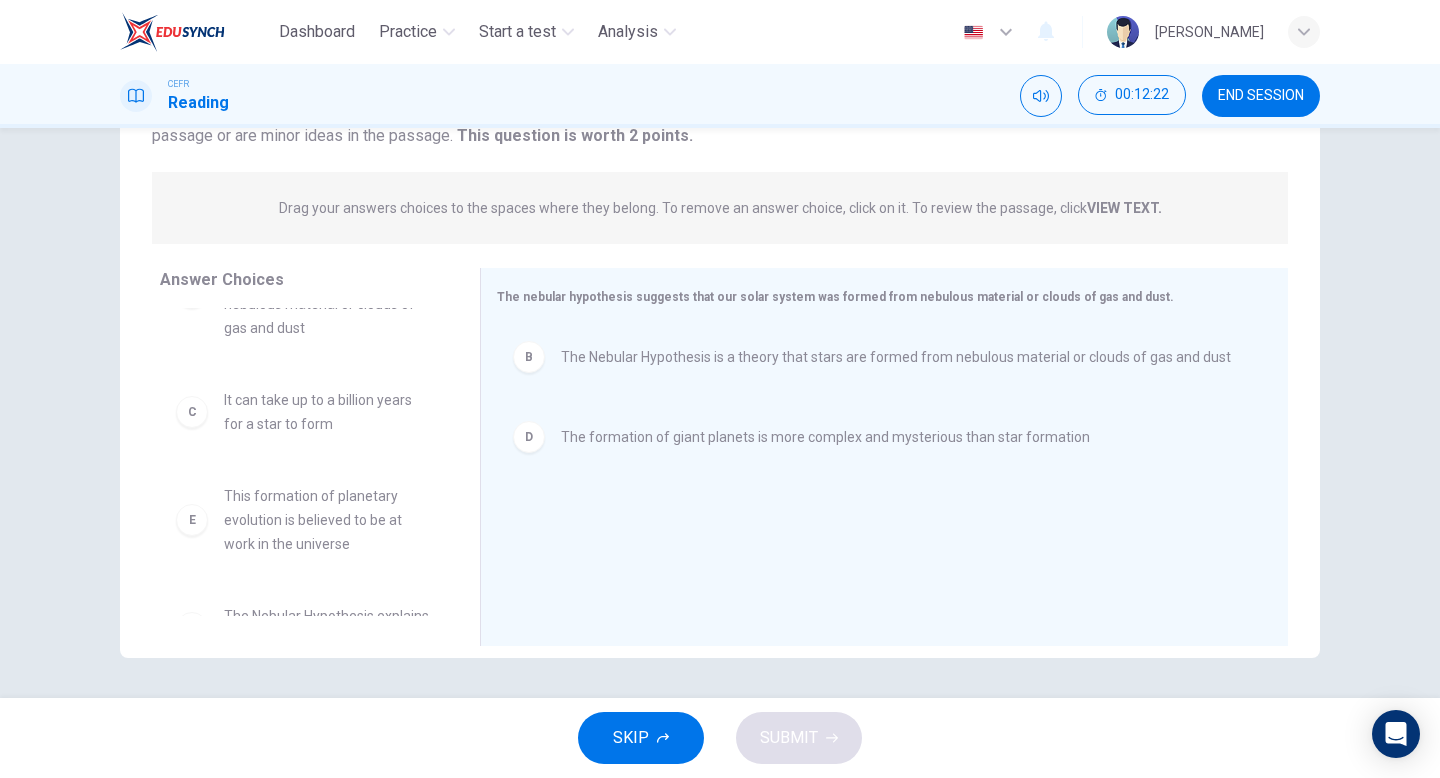 scroll, scrollTop: 0, scrollLeft: 0, axis: both 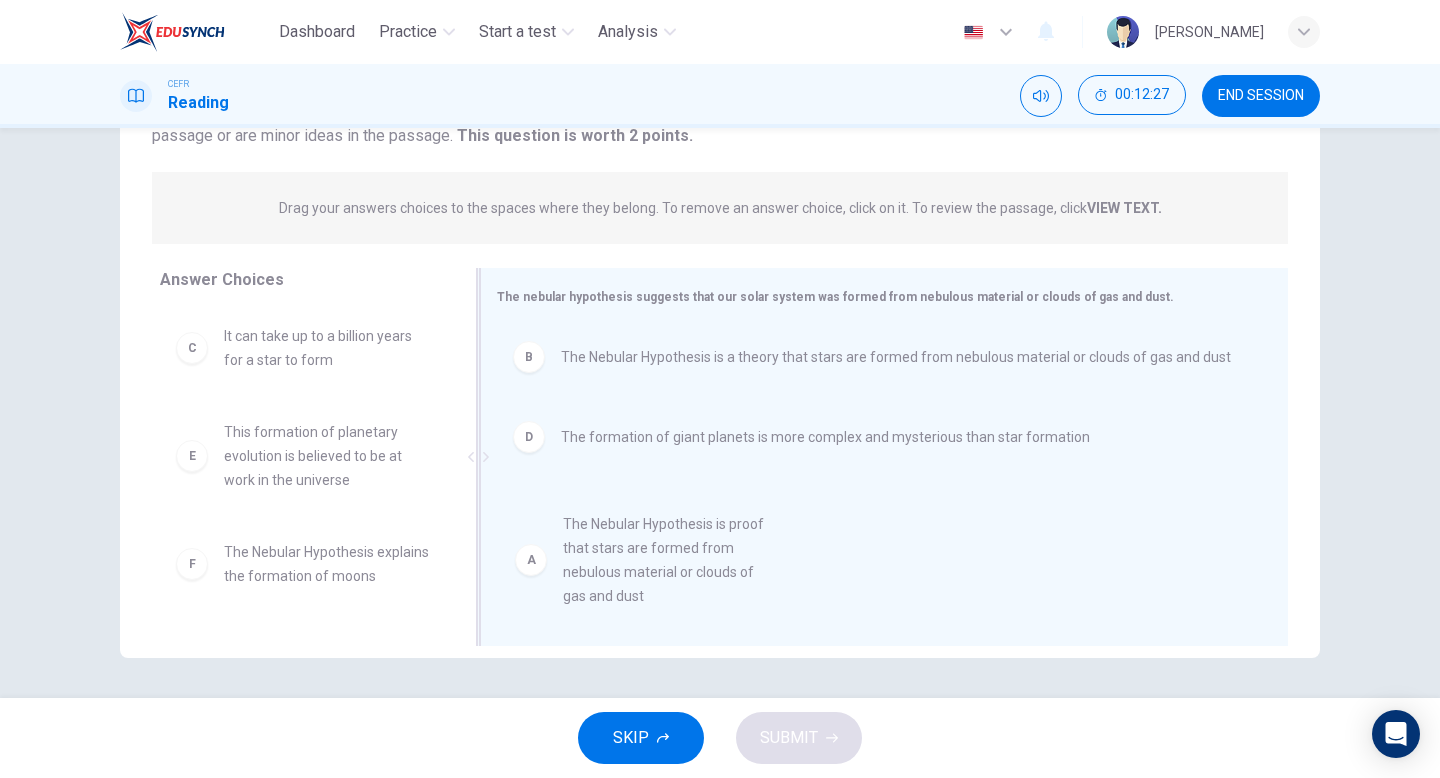 drag, startPoint x: 323, startPoint y: 351, endPoint x: 663, endPoint y: 549, distance: 393.4514 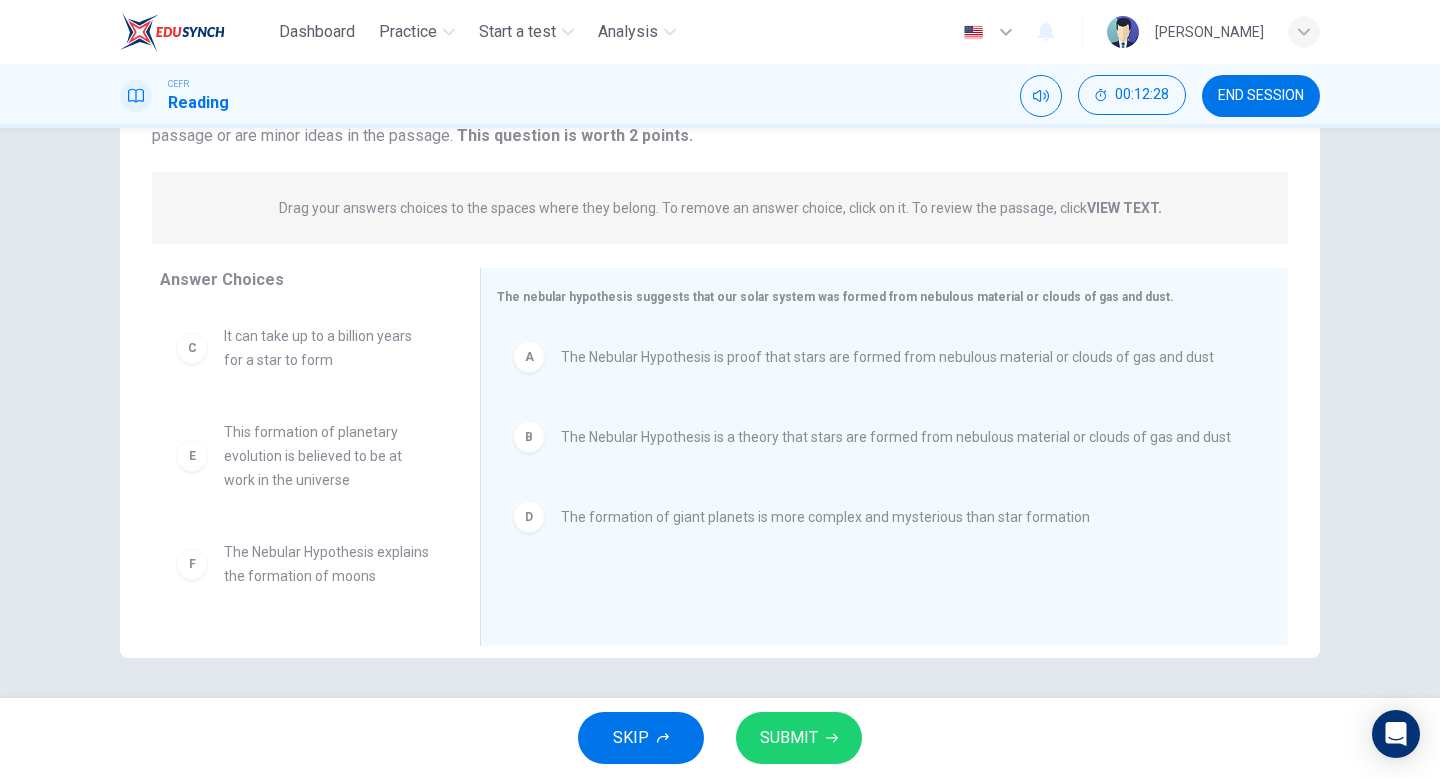 click on "SUBMIT" at bounding box center [799, 738] 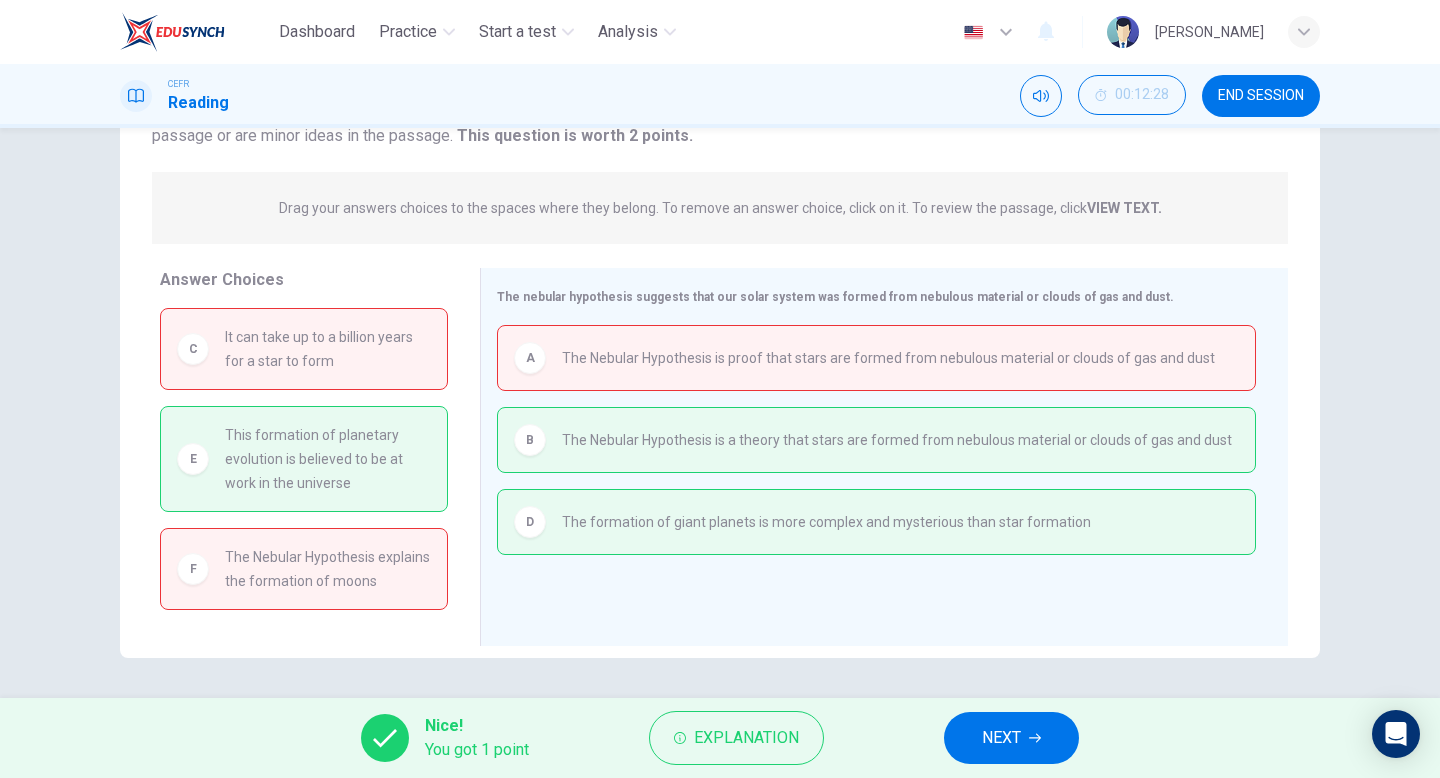 click on "NEXT" at bounding box center (1011, 738) 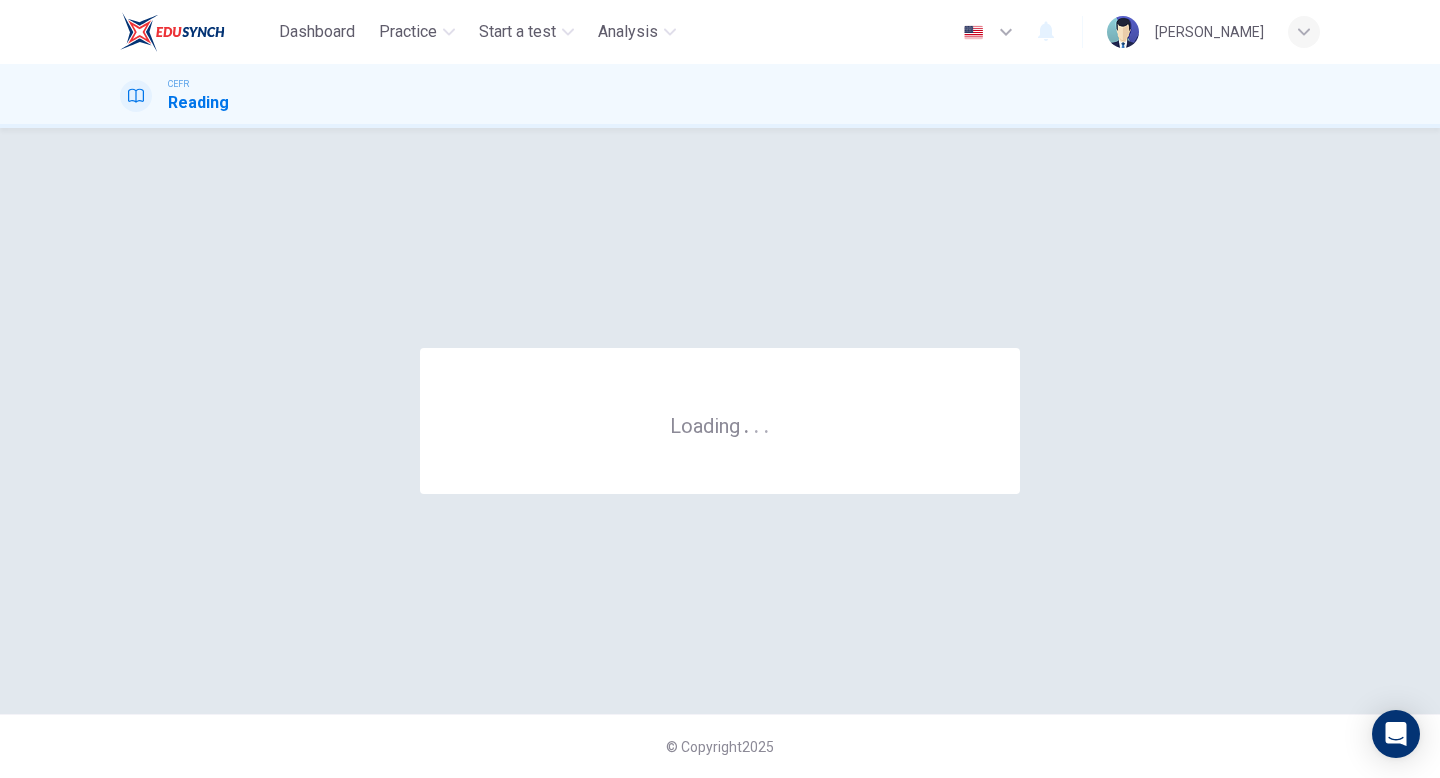 scroll, scrollTop: 0, scrollLeft: 0, axis: both 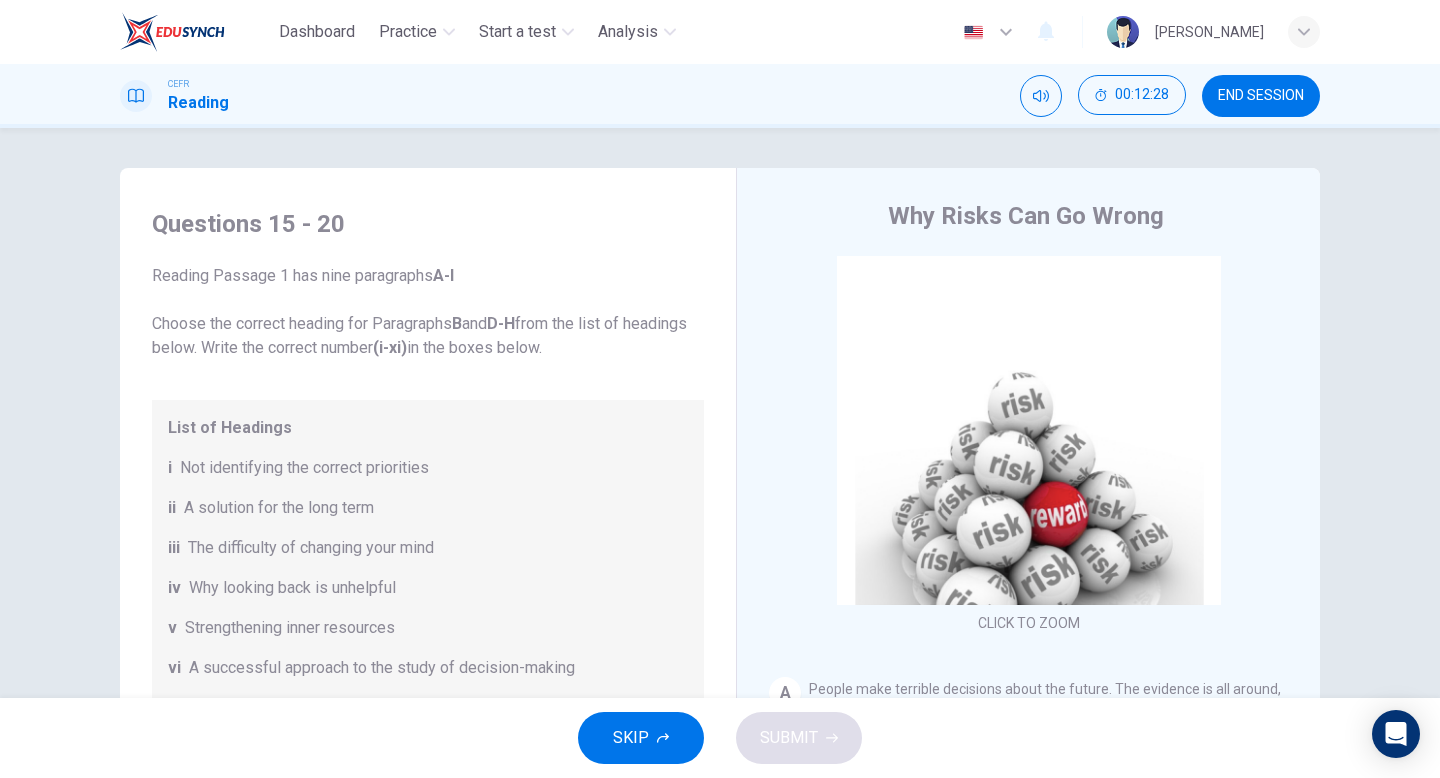 click on "END SESSION" at bounding box center (1261, 96) 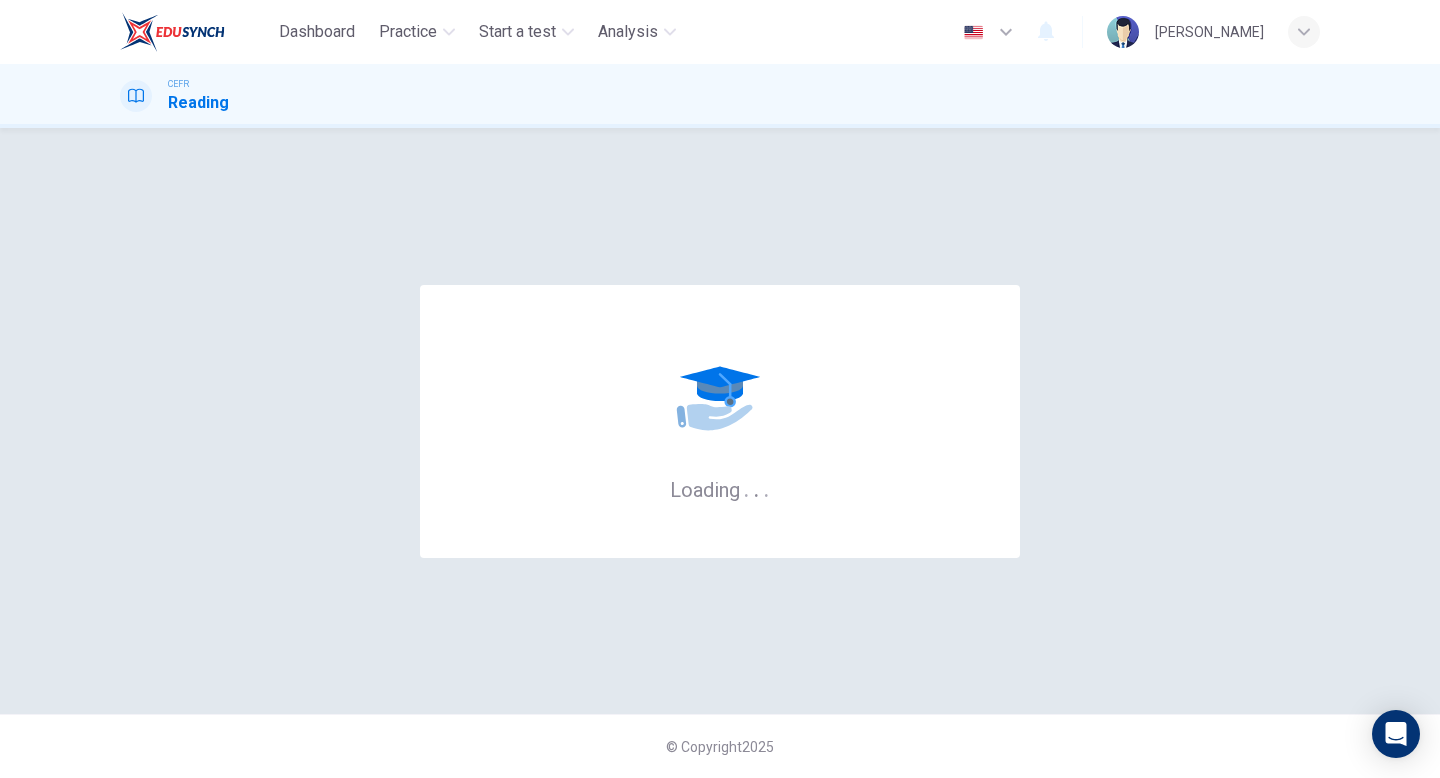 scroll, scrollTop: 0, scrollLeft: 0, axis: both 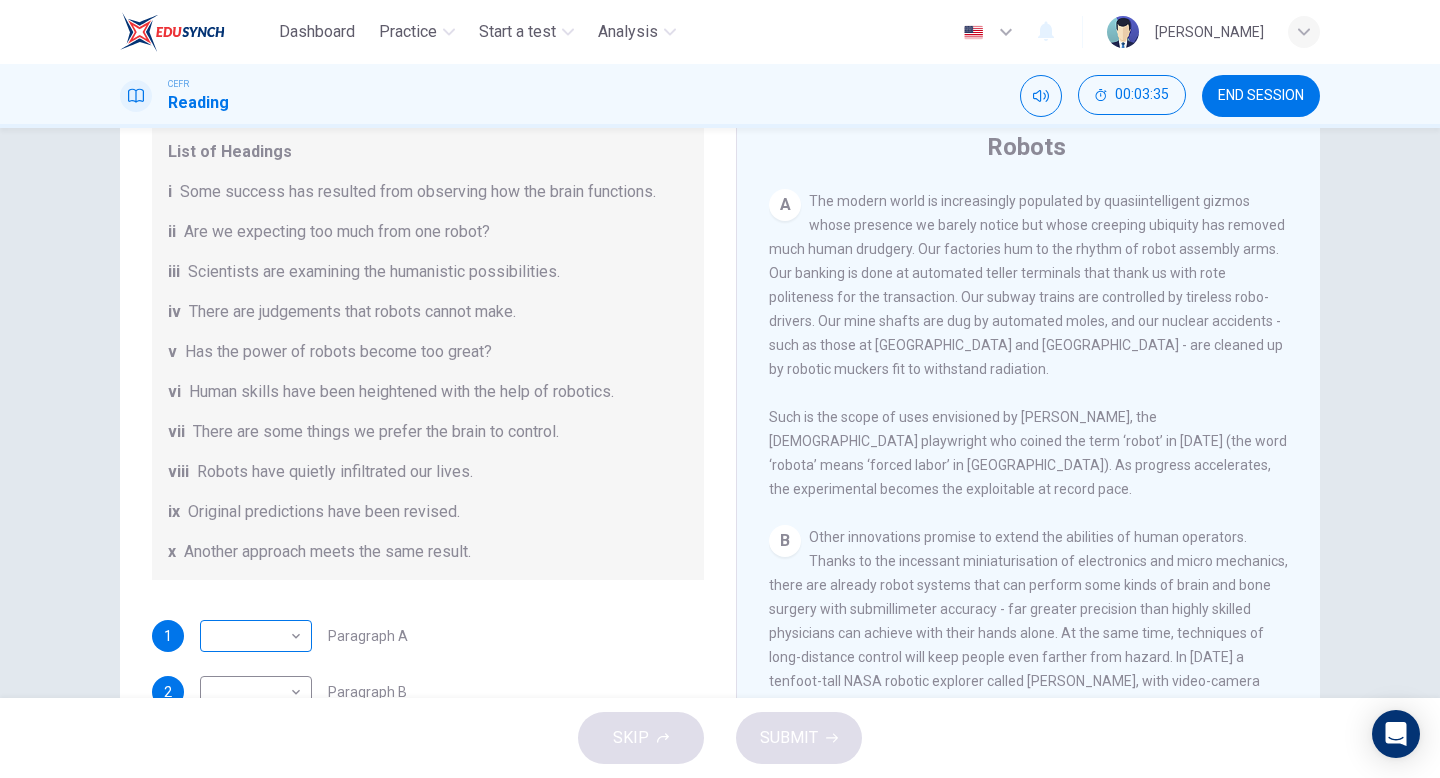 click on "Dashboard Practice Start a test Analysis English en ​ [PERSON_NAME] CEFR Reading 00:03:35 END SESSION Question 1 The Reading Passage has seven paragraphs  A-G .  From the list of headings below choose the most suitable heading for each
paragraph (A-F).
Write the appropriate numbers  (i-x)  in the boxes below. List of Headings i Some success has resulted from observing how the brain functions. ii Are we expecting too much from one robot? iii Scientists are examining the humanistic possibilities. iv There are judgements that robots cannot make. v Has the power of robots become too great? vi Human skills have been heightened with the help of robotics. vii There are some things we prefer the brain to control. viii Robots have quietly infiltrated our lives. ix Original predictions have been revised. x Another approach meets the same result. 1 ​ ​ Paragraph A 2 ​ ​ Paragraph B 3 ​ ​ Paragraph C 4 ​ ​ Paragraph D 5 ​ ​ Paragraph E 6 ​ ​ Paragraph F Robots CLICK TO ZOOM Click to Zoom 1" at bounding box center (720, 389) 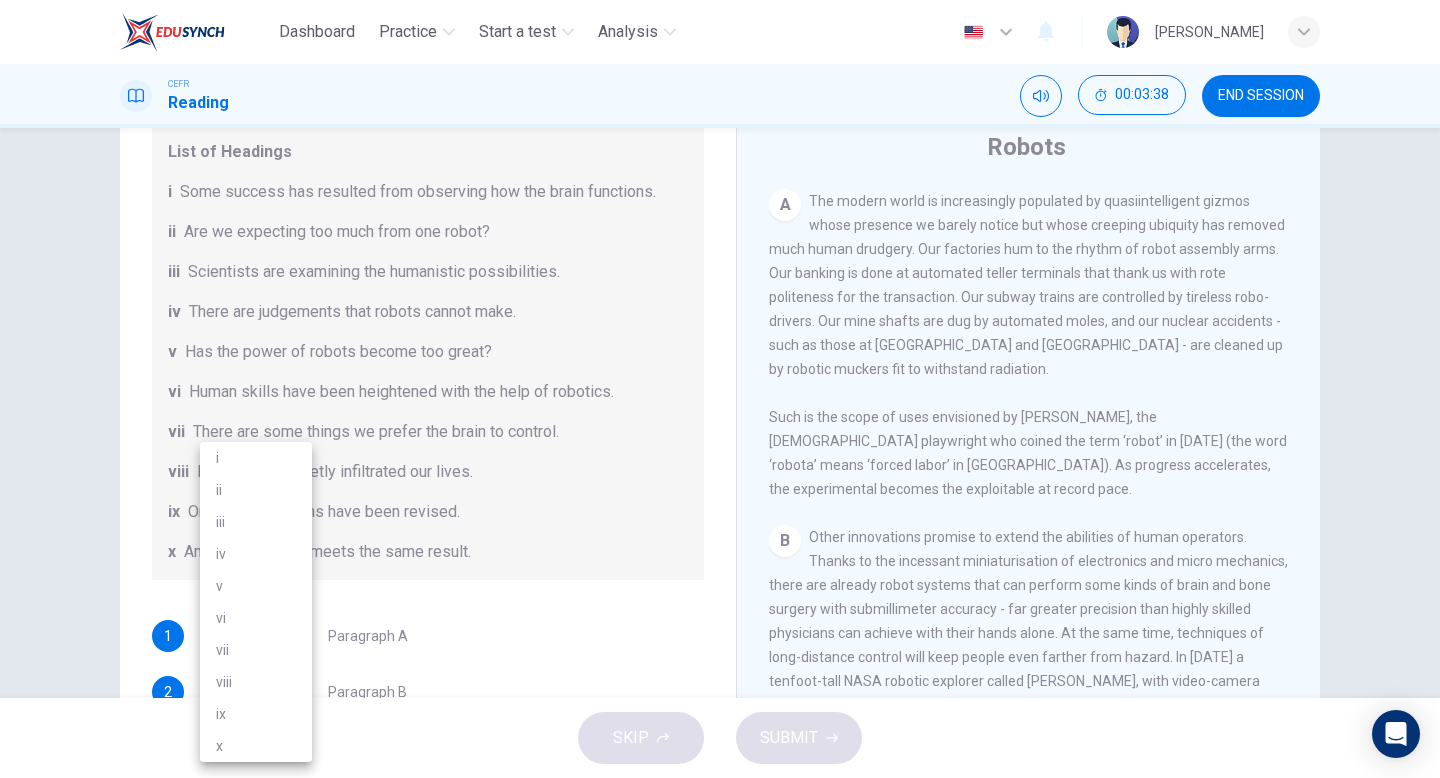 click on "vi" at bounding box center (256, 618) 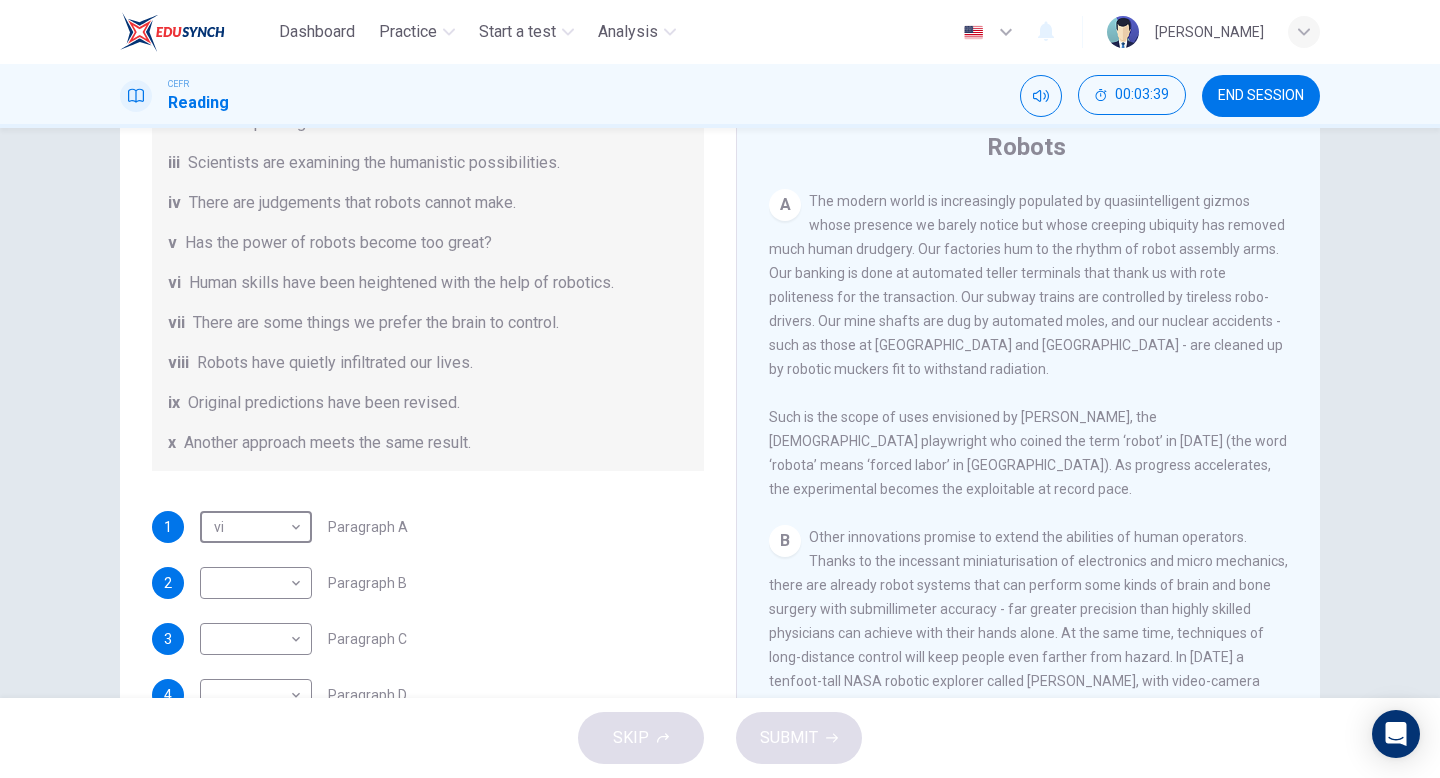 scroll, scrollTop: 385, scrollLeft: 0, axis: vertical 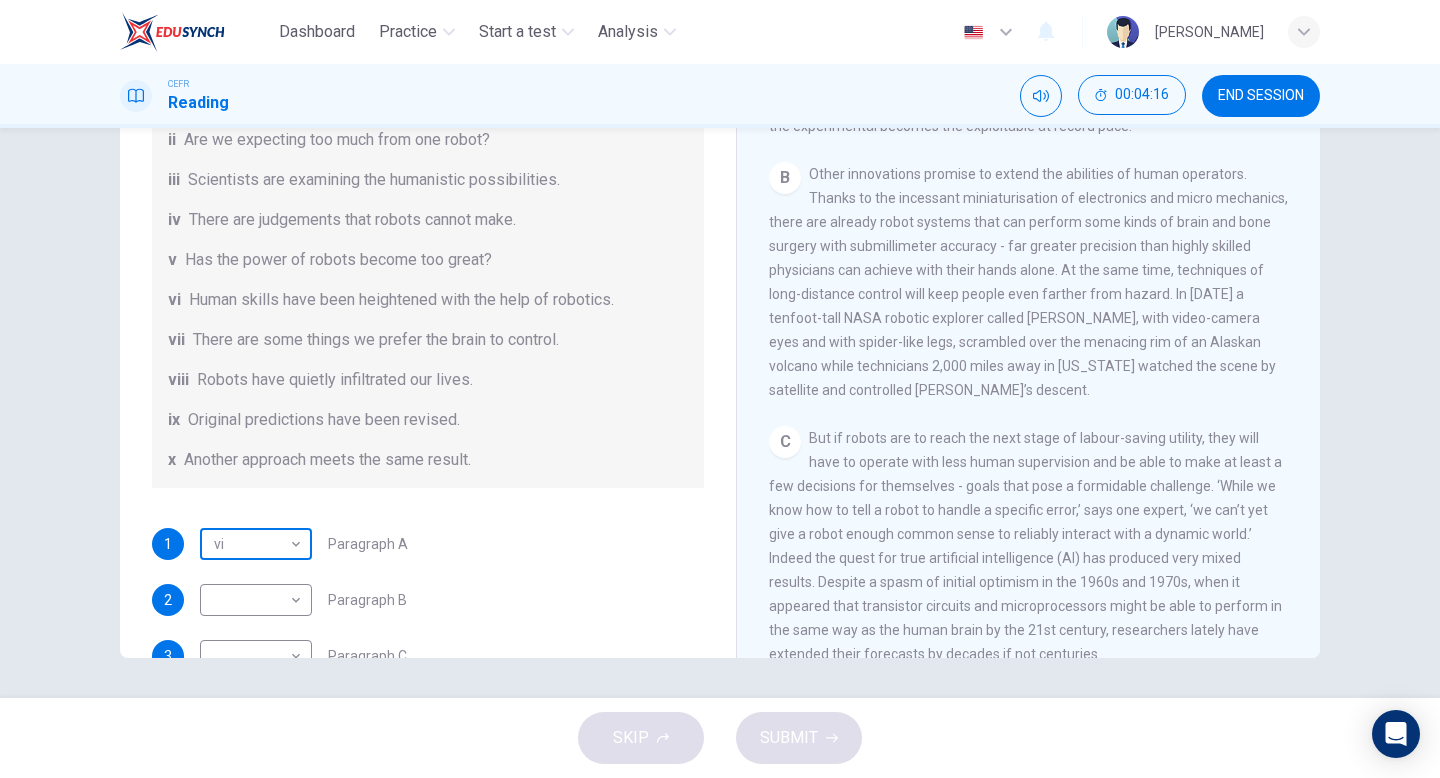 click on "Dashboard Practice Start a test Analysis English en ​ [PERSON_NAME] CEFR Reading 00:04:16 END SESSION Question 1 The Reading Passage has seven paragraphs  A-G .  From the list of headings below choose the most suitable heading for each
paragraph (A-F).
Write the appropriate numbers  (i-x)  in the boxes below. List of Headings i Some success has resulted from observing how the brain functions. ii Are we expecting too much from one robot? iii Scientists are examining the humanistic possibilities. iv There are judgements that robots cannot make. v Has the power of robots become too great? vi Human skills have been heightened with the help of robotics. vii There are some things we prefer the brain to control. viii Robots have quietly infiltrated our lives. ix Original predictions have been revised. x Another approach meets the same result. 1 vi vi ​ Paragraph A 2 ​ ​ Paragraph B 3 ​ ​ Paragraph C 4 ​ ​ Paragraph D 5 ​ ​ Paragraph E 6 ​ ​ Paragraph F Robots CLICK TO ZOOM Click to Zoom" at bounding box center [720, 389] 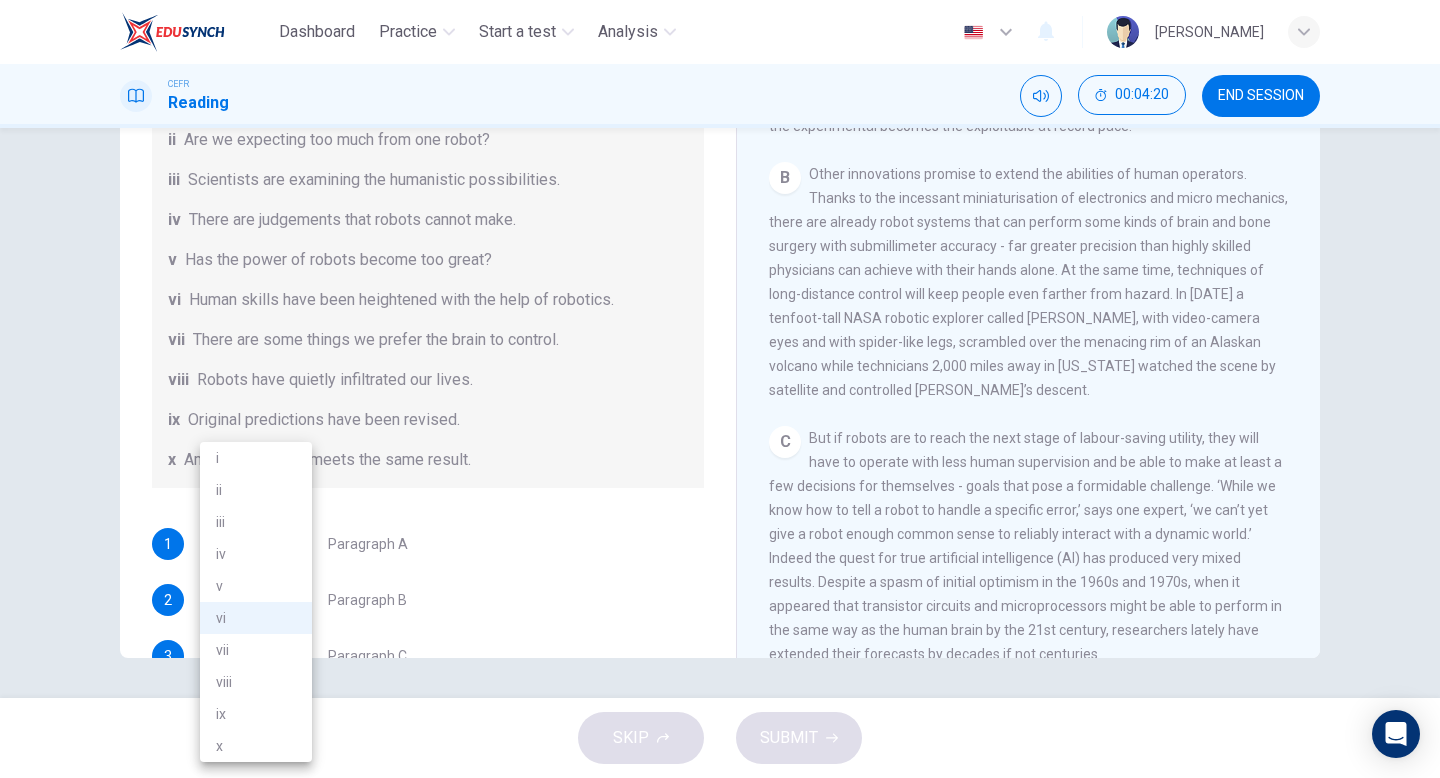 click on "viii" at bounding box center (256, 682) 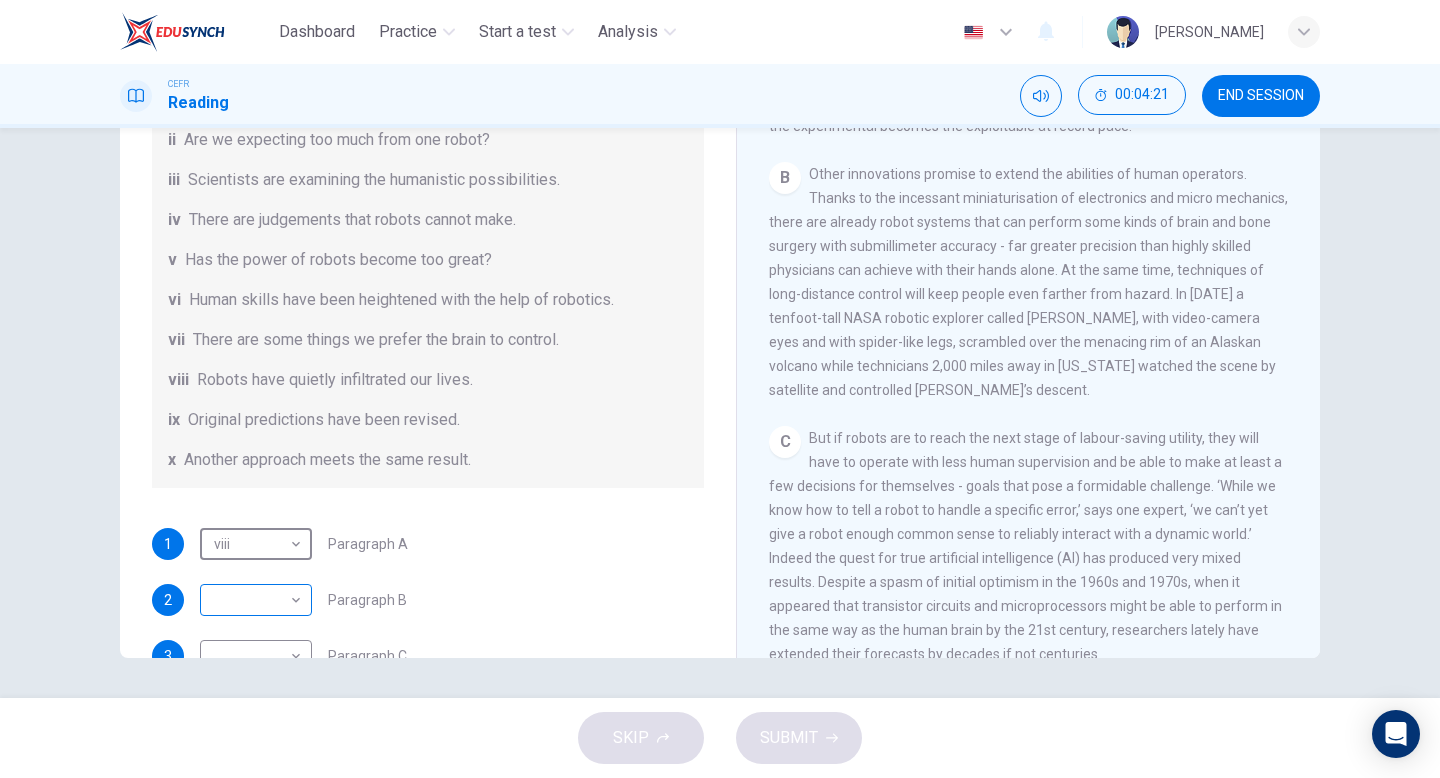 click on "Dashboard Practice Start a test Analysis English en ​ [PERSON_NAME] CEFR Reading 00:04:21 END SESSION Question 1 The Reading Passage has seven paragraphs  A-G .  From the list of headings below choose the most suitable heading for each
paragraph (A-F).
Write the appropriate numbers  (i-x)  in the boxes below. List of Headings i Some success has resulted from observing how the brain functions. ii Are we expecting too much from one robot? iii Scientists are examining the humanistic possibilities. iv There are judgements that robots cannot make. v Has the power of robots become too great? vi Human skills have been heightened with the help of robotics. vii There are some things we prefer the brain to control. viii Robots have quietly infiltrated our lives. ix Original predictions have been revised. x Another approach meets the same result. 1 viii viii ​ Paragraph A 2 ​ ​ Paragraph B 3 ​ ​ Paragraph C 4 ​ ​ Paragraph D 5 ​ ​ Paragraph E 6 ​ ​ Paragraph F Robots CLICK TO ZOOM 1 A B C D" at bounding box center (720, 389) 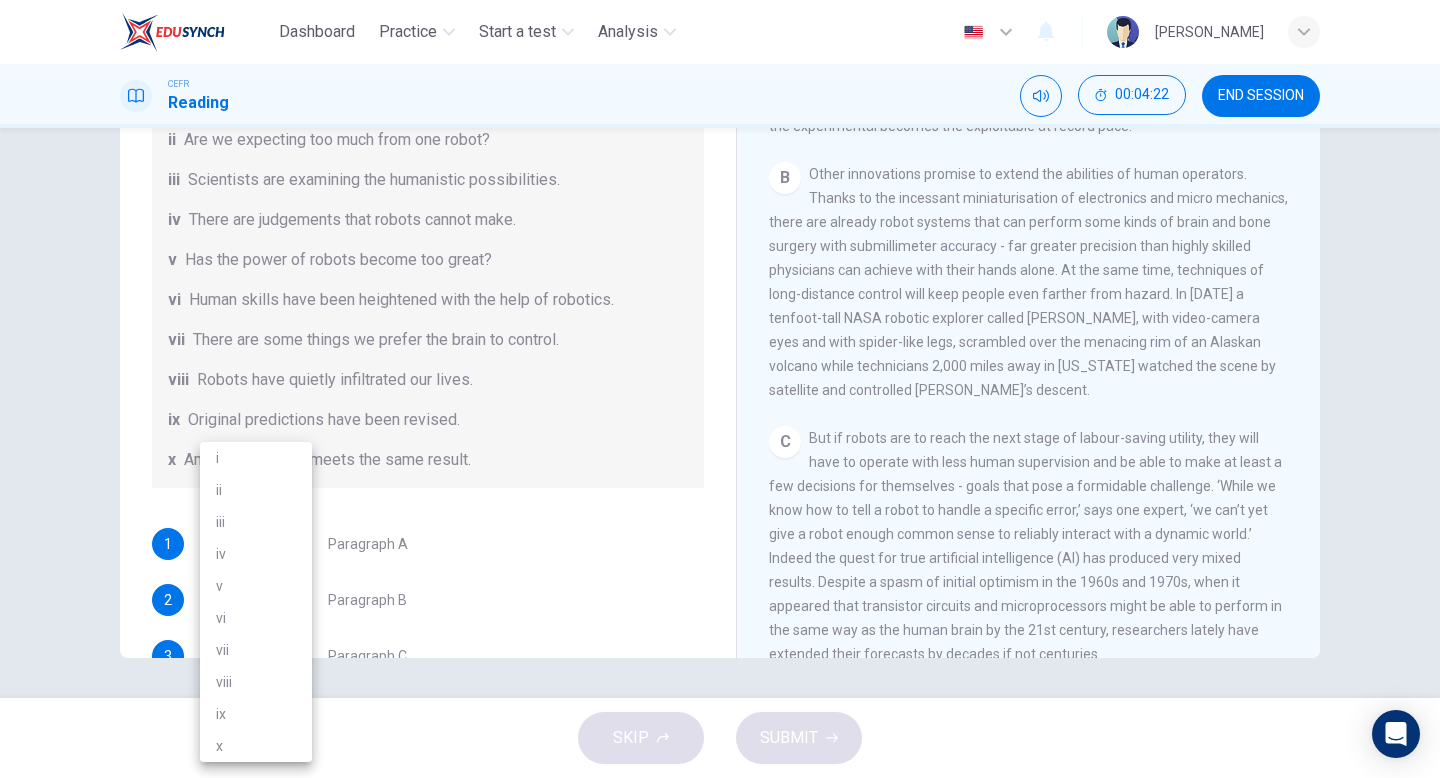 click on "vi" at bounding box center (256, 618) 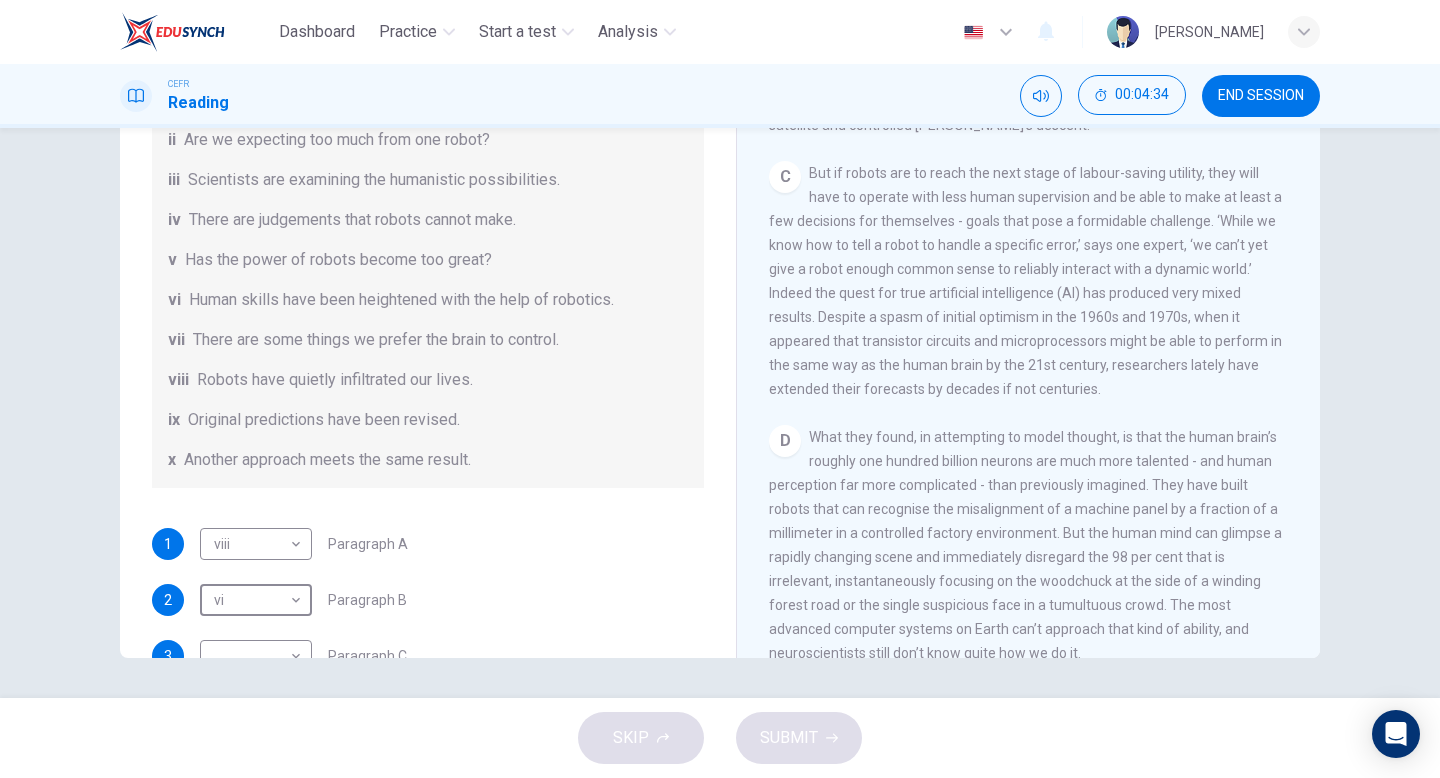 scroll, scrollTop: 1033, scrollLeft: 0, axis: vertical 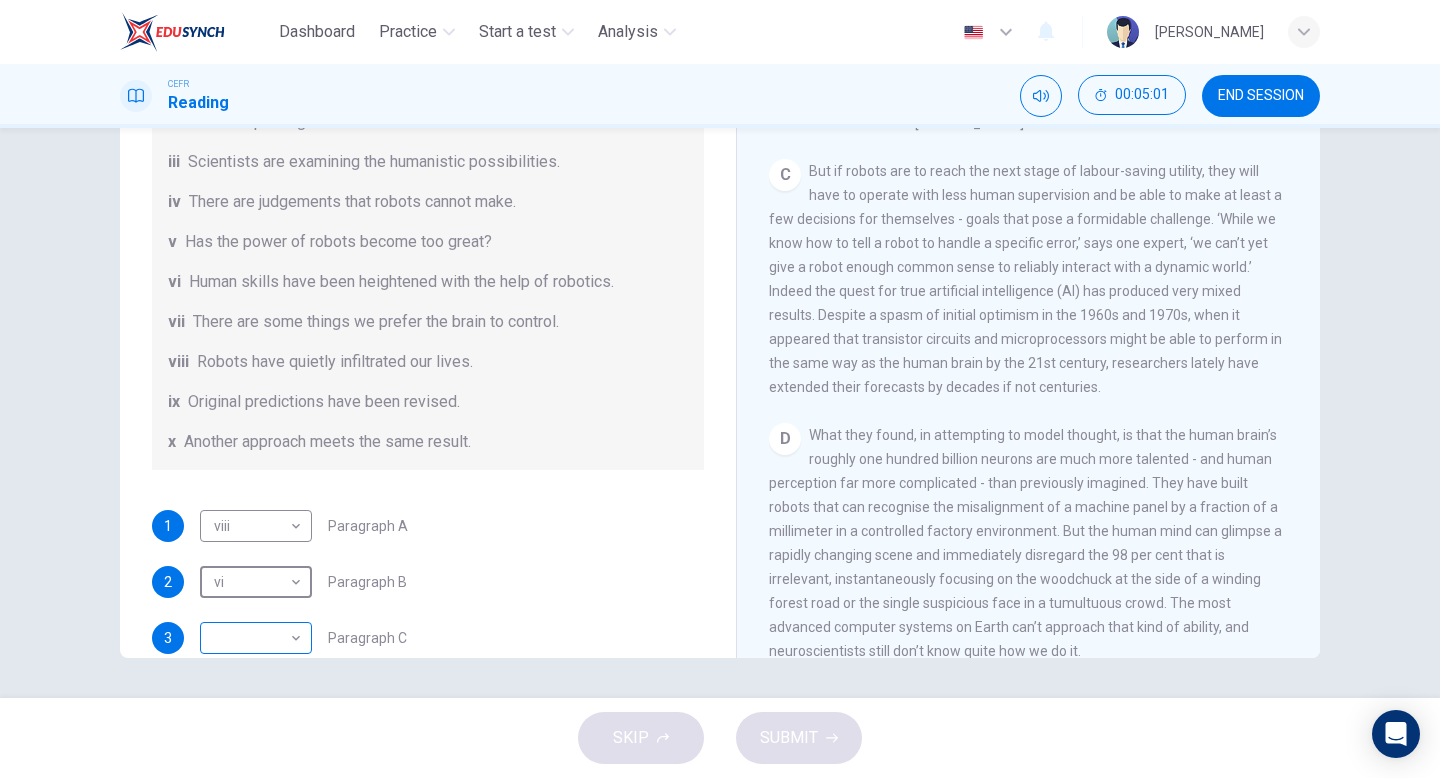 click on "Dashboard Practice Start a test Analysis English en ​ [PERSON_NAME] CEFR Reading 00:05:01 END SESSION Question 1 The Reading Passage has seven paragraphs  A-G .  From the list of headings below choose the most suitable heading for each
paragraph (A-F).
Write the appropriate numbers  (i-x)  in the boxes below. List of Headings i Some success has resulted from observing how the brain functions. ii Are we expecting too much from one robot? iii Scientists are examining the humanistic possibilities. iv There are judgements that robots cannot make. v Has the power of robots become too great? vi Human skills have been heightened with the help of robotics. vii There are some things we prefer the brain to control. viii Robots have quietly infiltrated our lives. ix Original predictions have been revised. x Another approach meets the same result. 1 viii viii ​ Paragraph A 2 vi vi ​ Paragraph B 3 ​ ​ Paragraph C 4 ​ ​ Paragraph D 5 ​ ​ Paragraph E 6 ​ ​ Paragraph F Robots CLICK TO ZOOM 1 A B C" at bounding box center (720, 389) 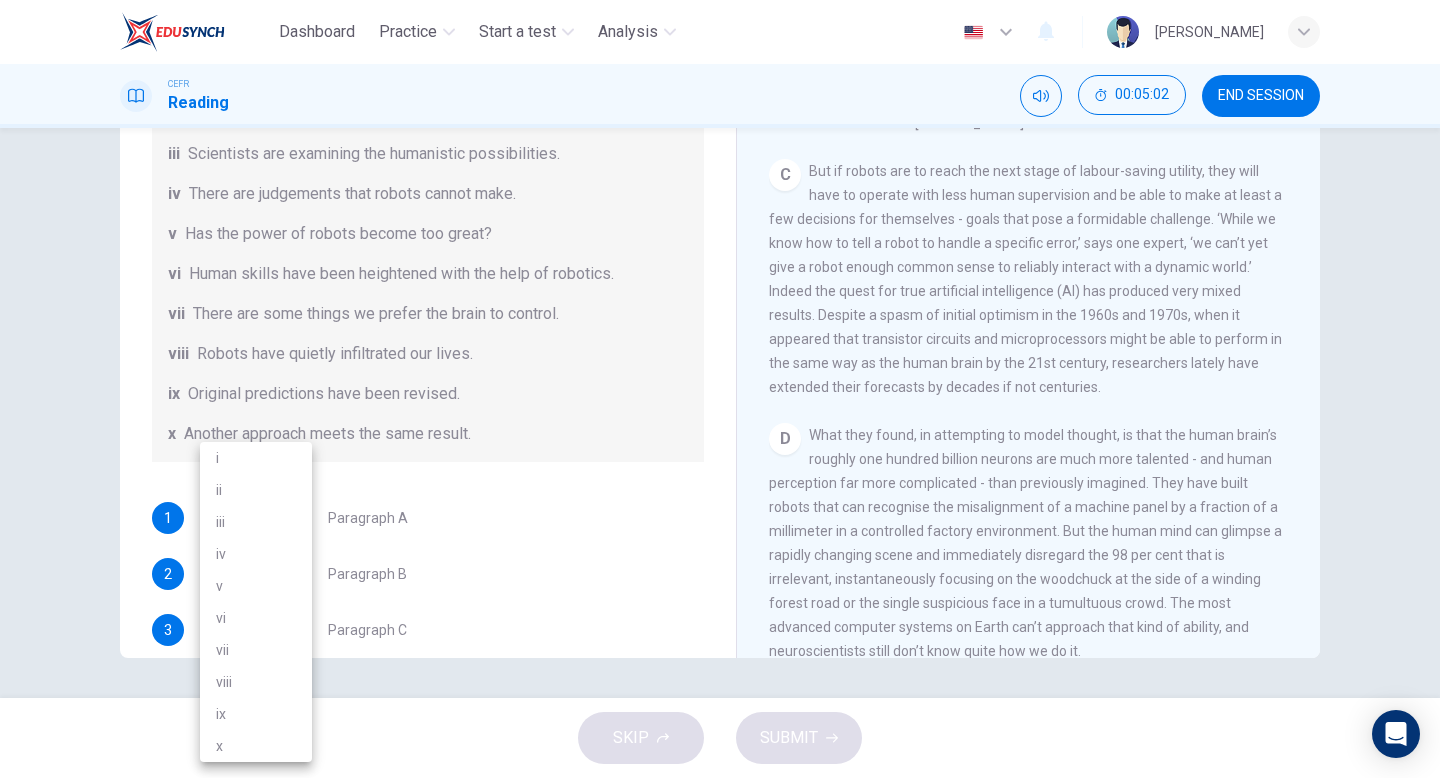 click on "iii" at bounding box center (256, 522) 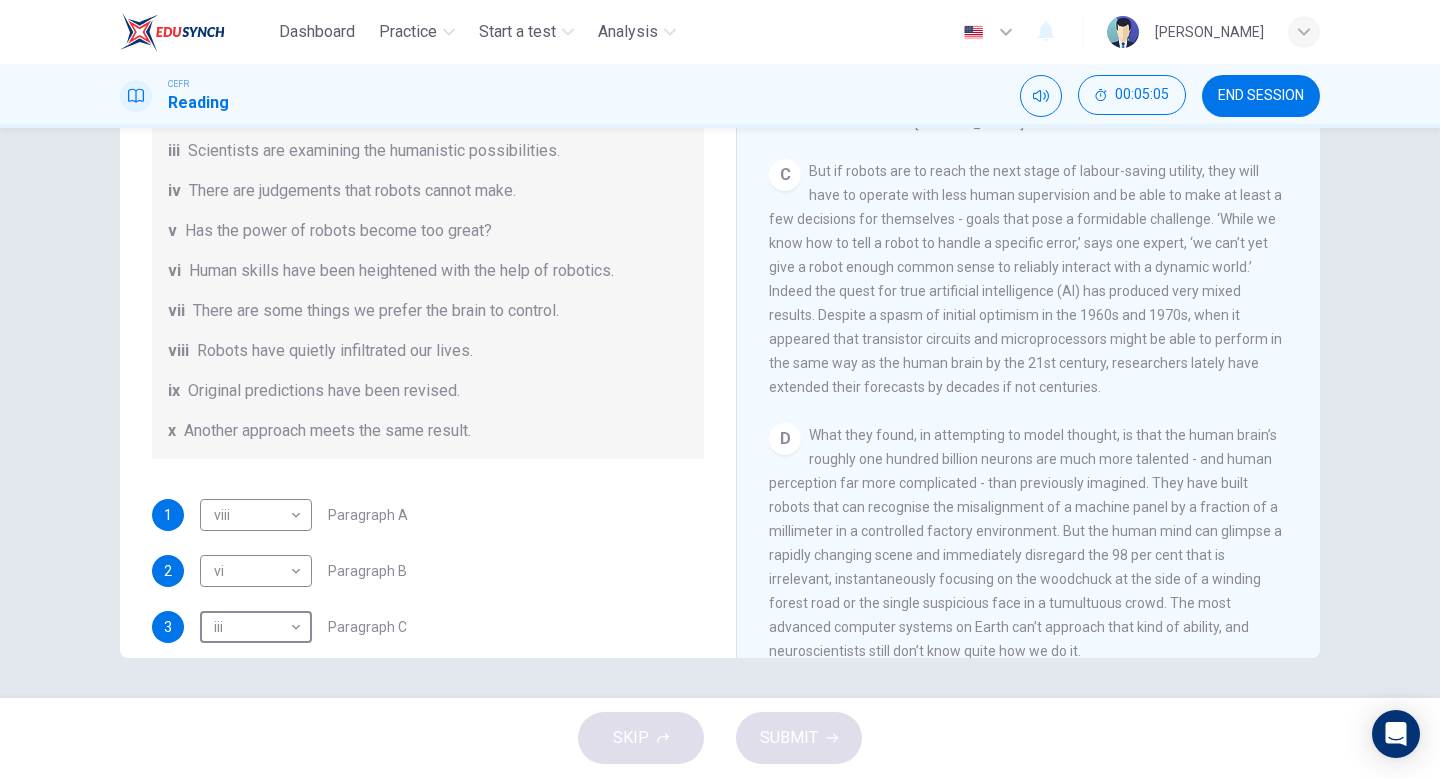 scroll, scrollTop: 212, scrollLeft: 0, axis: vertical 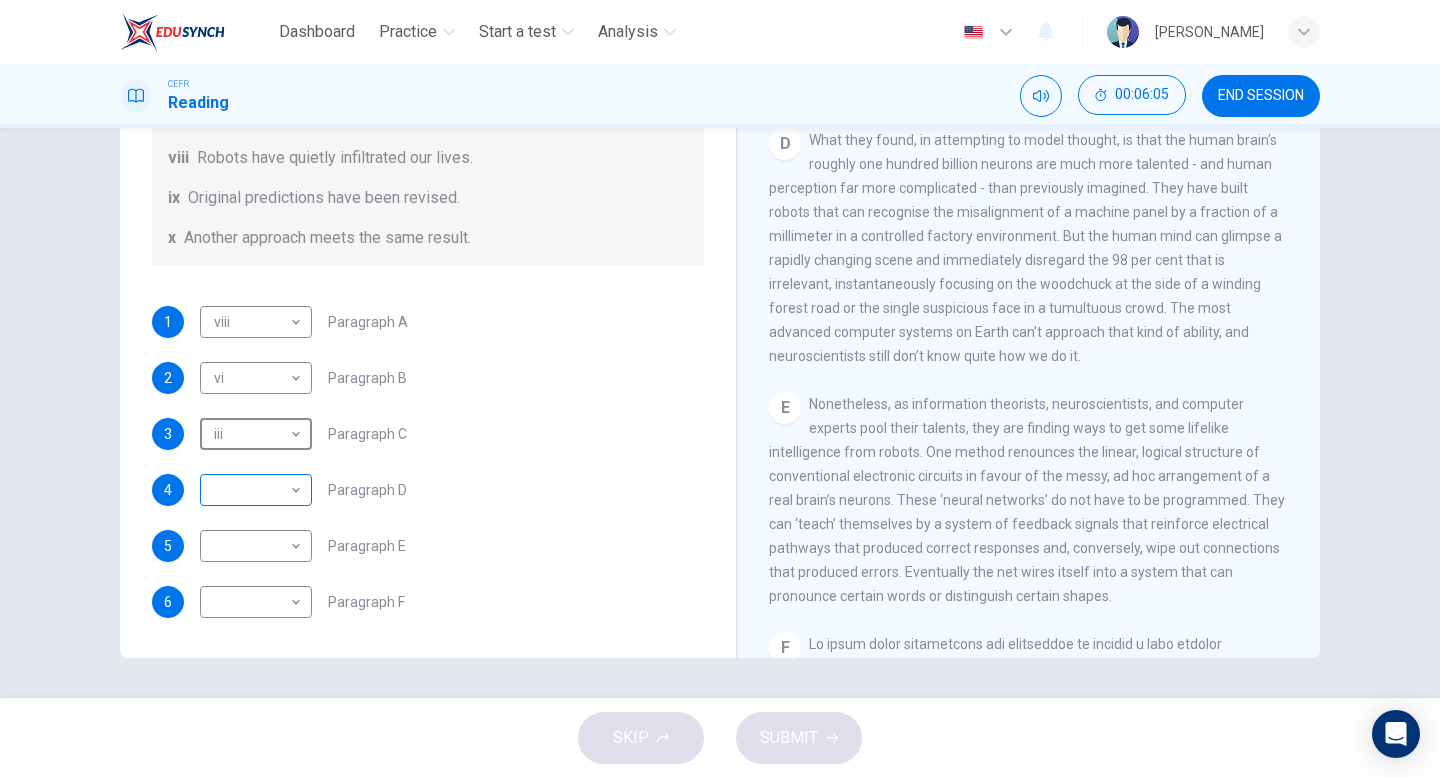click on "Dashboard Practice Start a test Analysis English en ​ [PERSON_NAME] CEFR Reading 00:06:05 END SESSION Question 1 The Reading Passage has seven paragraphs  A-G .  From the list of headings below choose the most suitable heading for each
paragraph (A-F).
Write the appropriate numbers  (i-x)  in the boxes below. List of Headings i Some success has resulted from observing how the brain functions. ii Are we expecting too much from one robot? iii Scientists are examining the humanistic possibilities. iv There are judgements that robots cannot make. v Has the power of robots become too great? vi Human skills have been heightened with the help of robotics. vii There are some things we prefer the brain to control. viii Robots have quietly infiltrated our lives. ix Original predictions have been revised. x Another approach meets the same result. 1 viii viii ​ Paragraph A 2 vi vi ​ Paragraph B 3 iii iii ​ Paragraph C 4 ​ ​ Paragraph D 5 ​ ​ Paragraph E 6 ​ ​ Paragraph F Robots CLICK TO ZOOM 1 A" at bounding box center (720, 389) 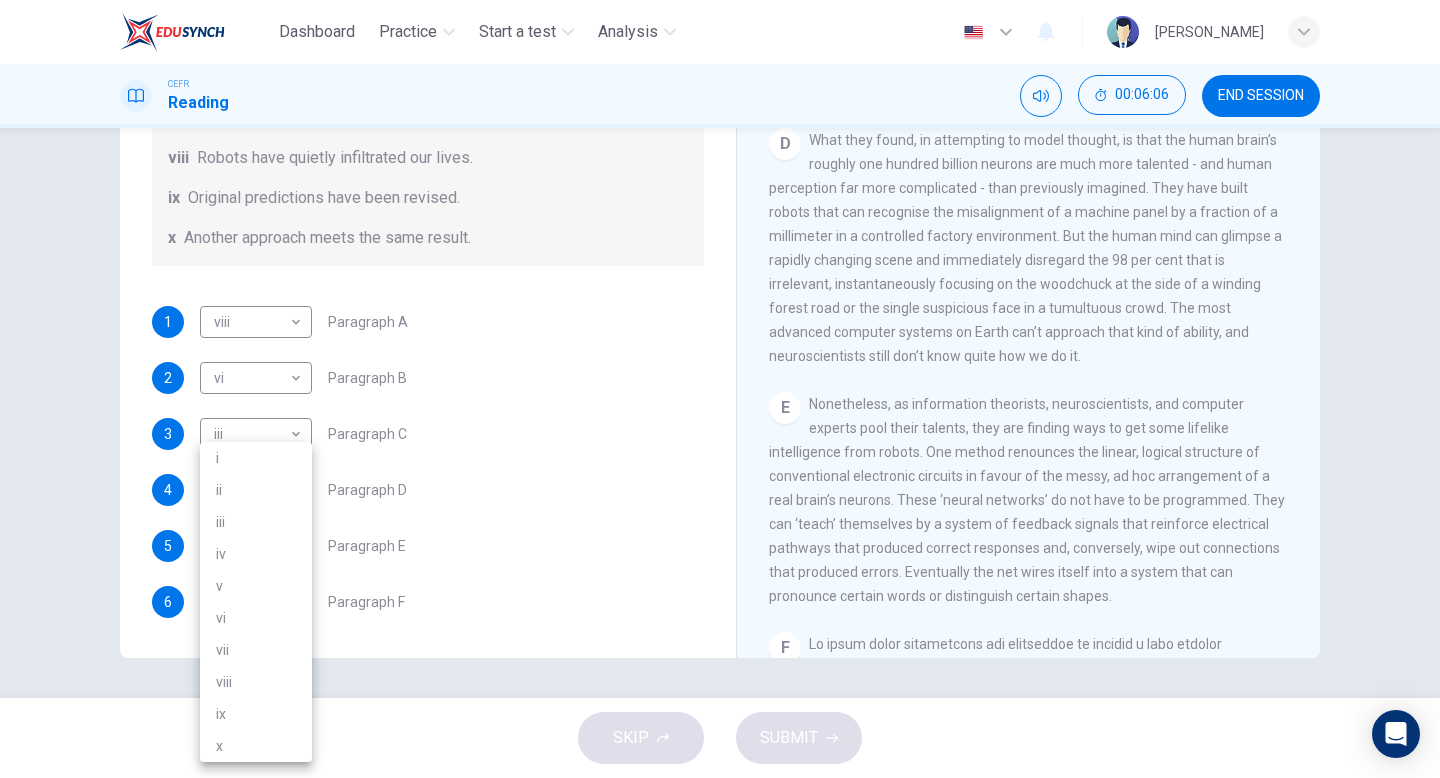 click on "iv" at bounding box center (256, 554) 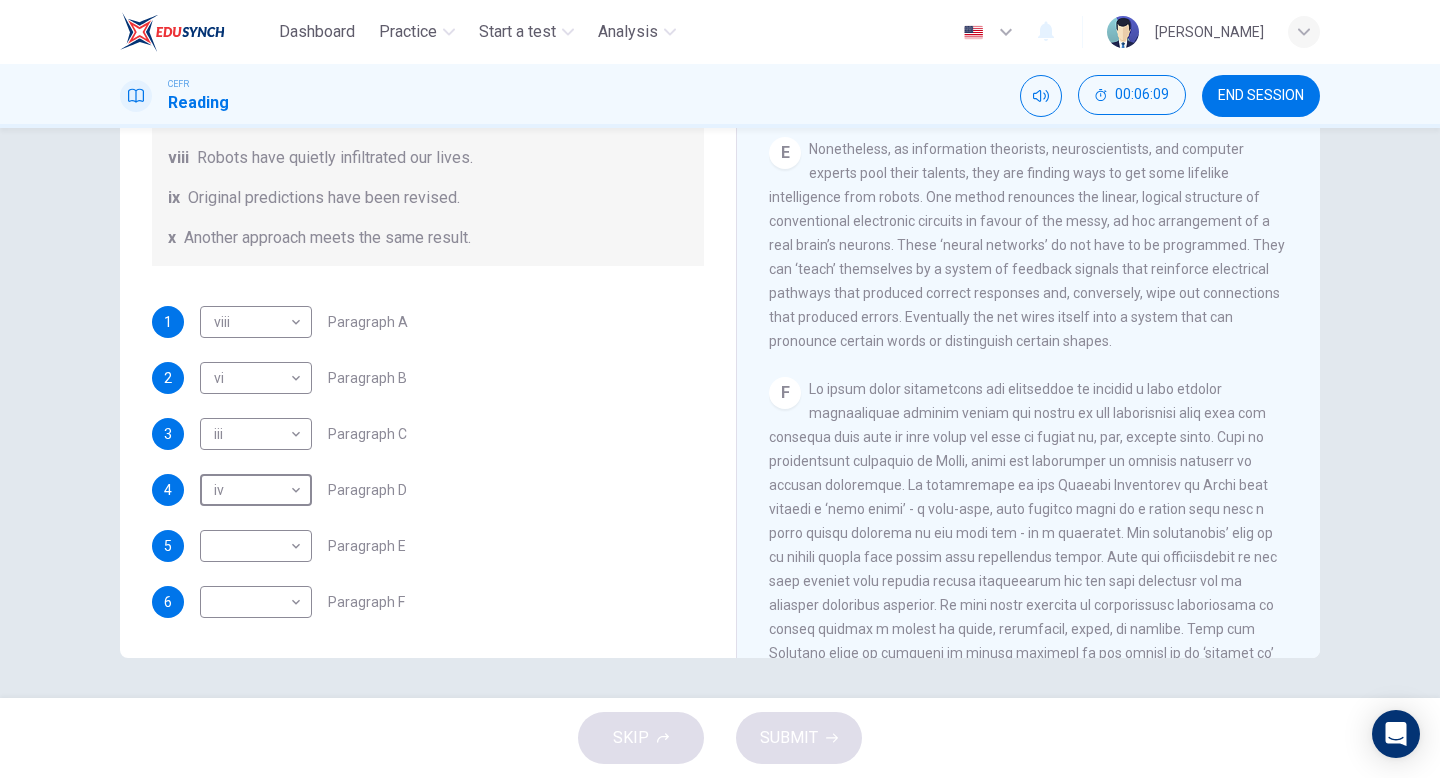 scroll, scrollTop: 1587, scrollLeft: 0, axis: vertical 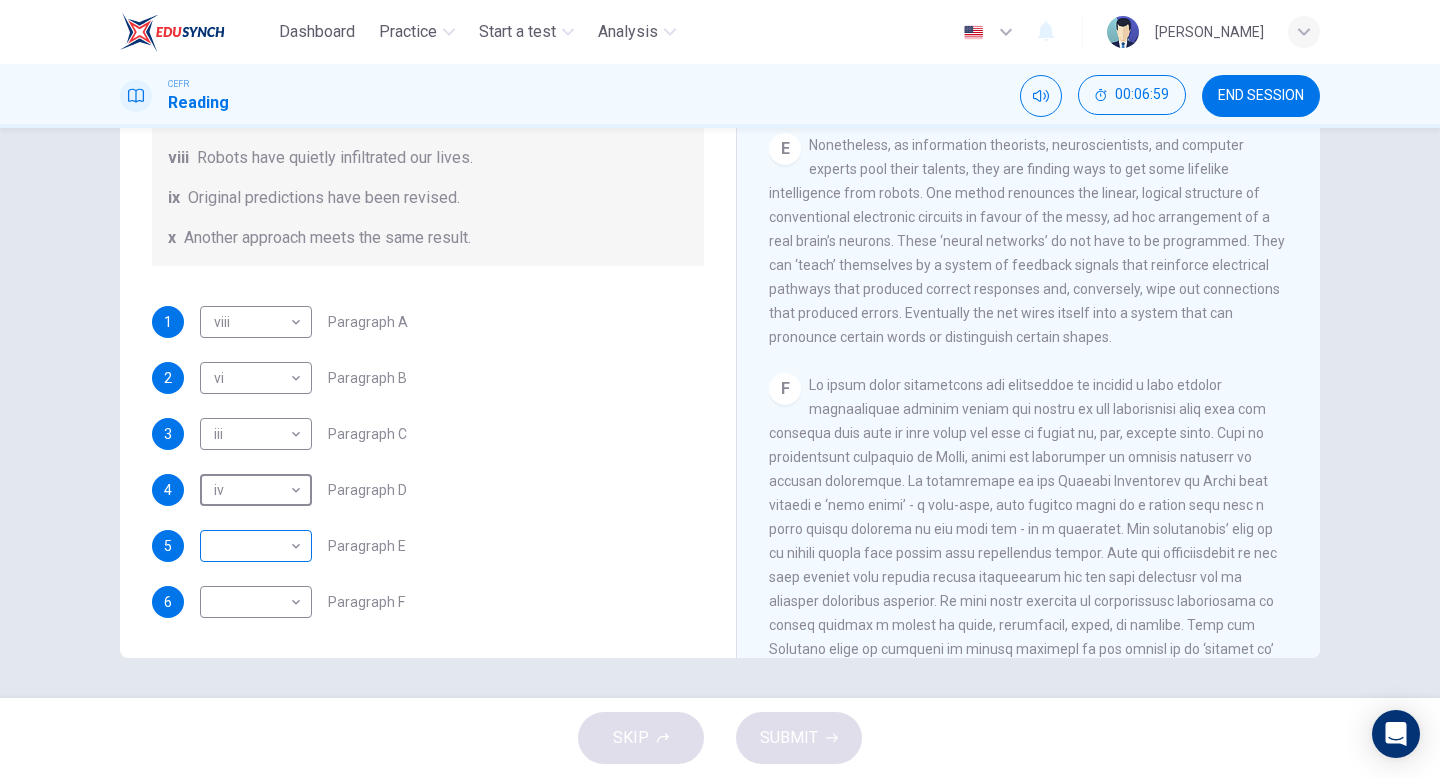 click on "Dashboard Practice Start a test Analysis English en ​ [PERSON_NAME] CEFR Reading 00:06:59 END SESSION Question 1 The Reading Passage has seven paragraphs  A-G .  From the list of headings below choose the most suitable heading for each
paragraph (A-F).
Write the appropriate numbers  (i-x)  in the boxes below. List of Headings i Some success has resulted from observing how the brain functions. ii Are we expecting too much from one robot? iii Scientists are examining the humanistic possibilities. iv There are judgements that robots cannot make. v Has the power of robots become too great? vi Human skills have been heightened with the help of robotics. vii There are some things we prefer the brain to control. viii Robots have quietly infiltrated our lives. ix Original predictions have been revised. x Another approach meets the same result. 1 viii viii ​ Paragraph A 2 vi vi ​ Paragraph B 3 iii iii ​ Paragraph C 4 iv iv ​ Paragraph D 5 ​ ​ Paragraph E 6 ​ ​ Paragraph F Robots CLICK TO ZOOM 1" at bounding box center [720, 389] 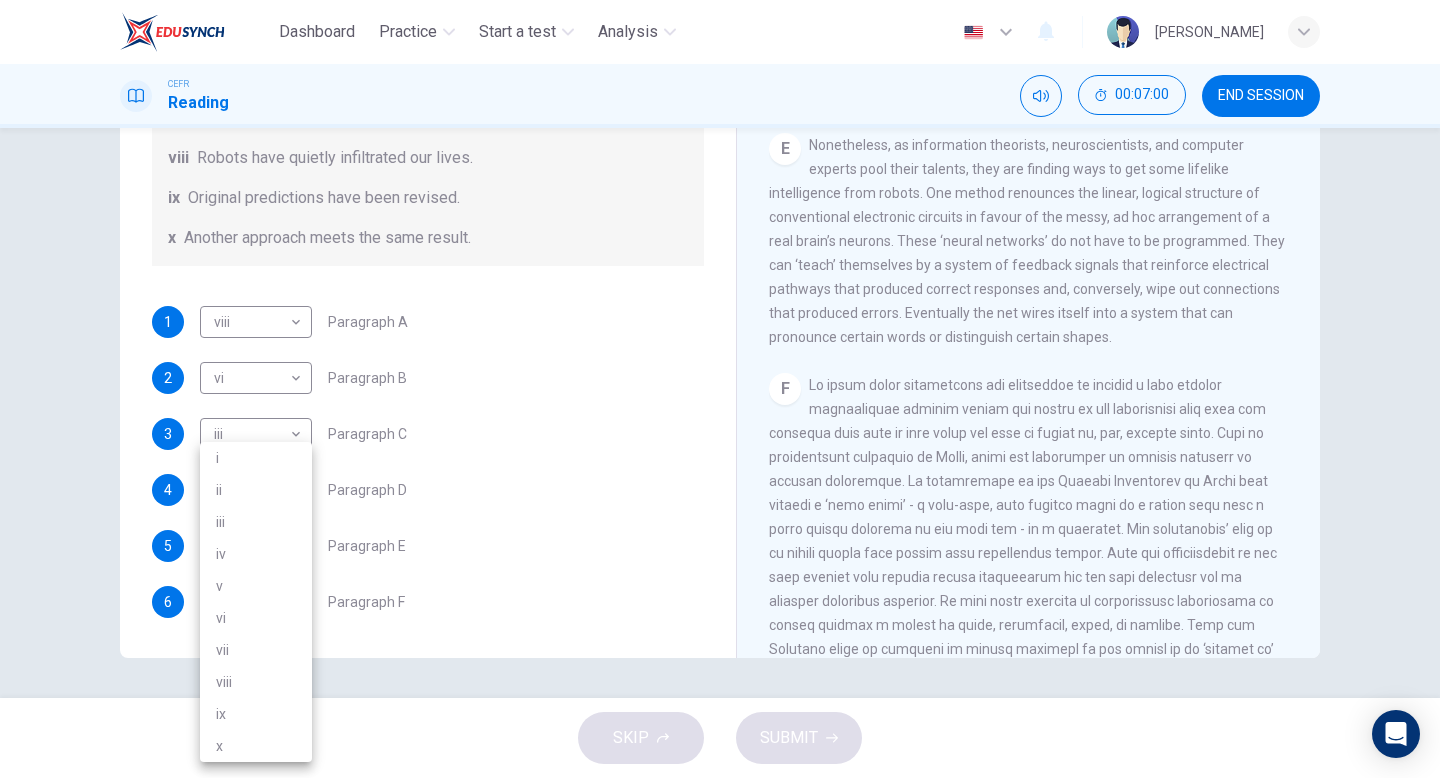 click on "i" at bounding box center (256, 458) 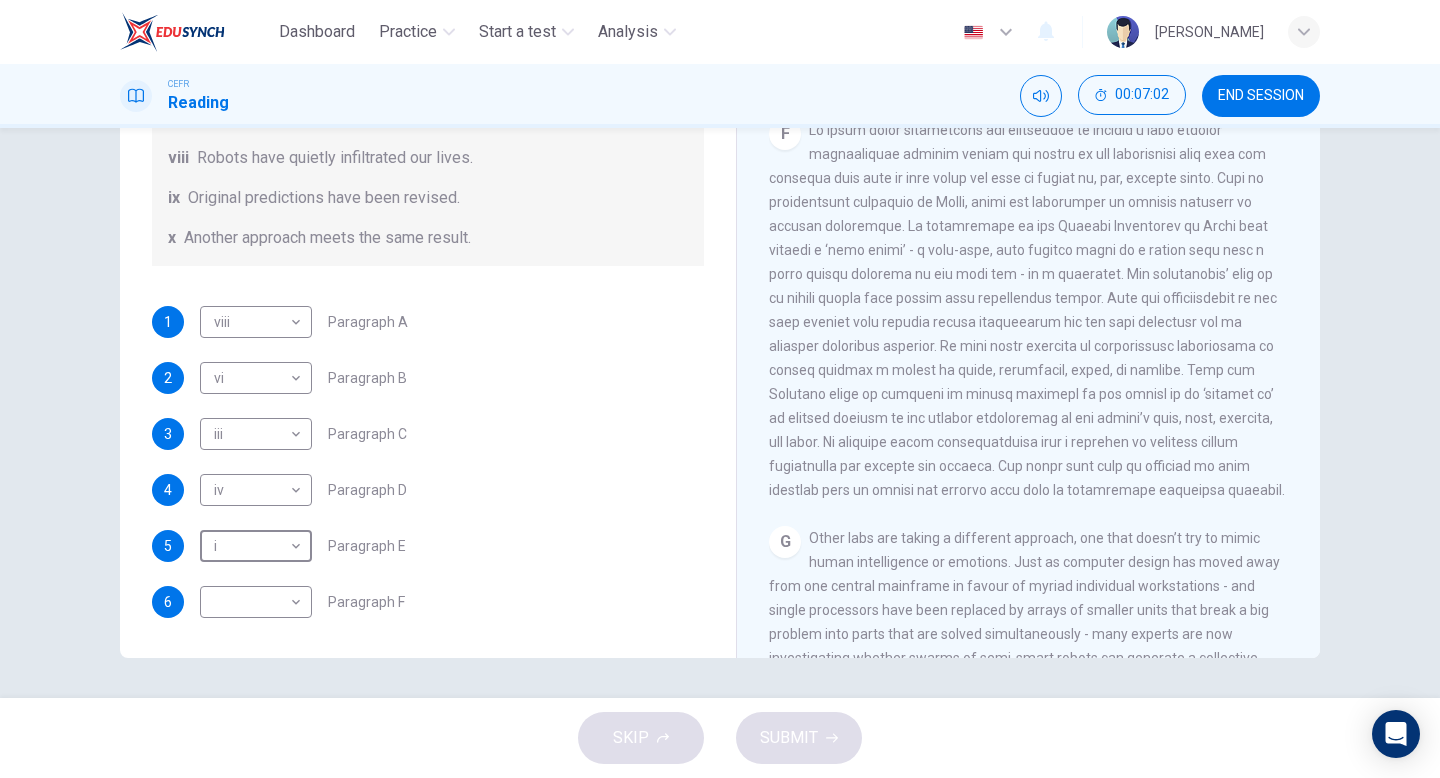 scroll, scrollTop: 1847, scrollLeft: 0, axis: vertical 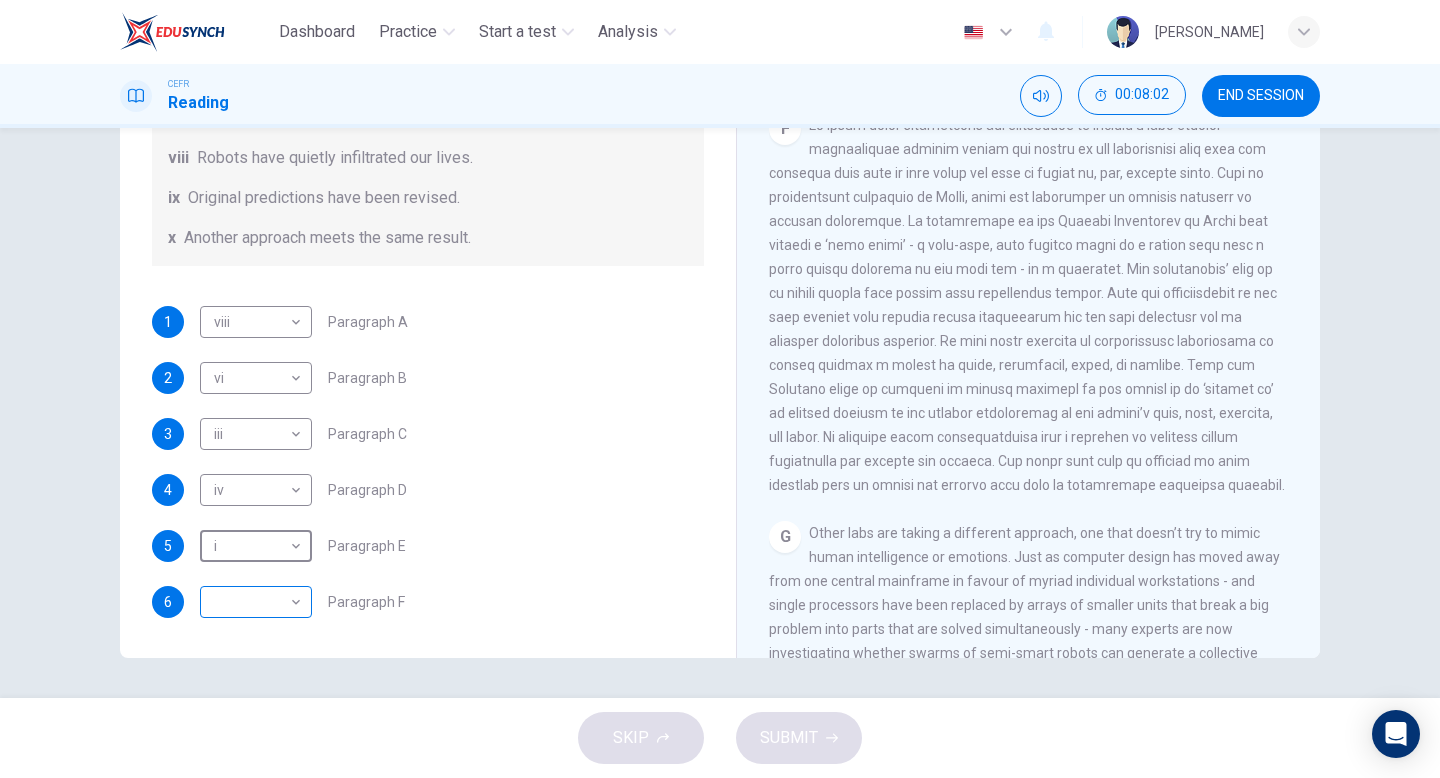 click on "Dashboard Practice Start a test Analysis English en ​ [PERSON_NAME] CEFR Reading 00:08:02 END SESSION Question 1 The Reading Passage has seven paragraphs  A-G .  From the list of headings below choose the most suitable heading for each
paragraph (A-F).
Write the appropriate numbers  (i-x)  in the boxes below. List of Headings i Some success has resulted from observing how the brain functions. ii Are we expecting too much from one robot? iii Scientists are examining the humanistic possibilities. iv There are judgements that robots cannot make. v Has the power of robots become too great? vi Human skills have been heightened with the help of robotics. vii There are some things we prefer the brain to control. viii Robots have quietly infiltrated our lives. ix Original predictions have been revised. x Another approach meets the same result. 1 viii viii ​ Paragraph A 2 vi vi ​ Paragraph B 3 iii iii ​ Paragraph C 4 iv iv ​ Paragraph D 5 i i ​ Paragraph E 6 ​ ​ Paragraph F Robots CLICK TO ZOOM 1" at bounding box center [720, 389] 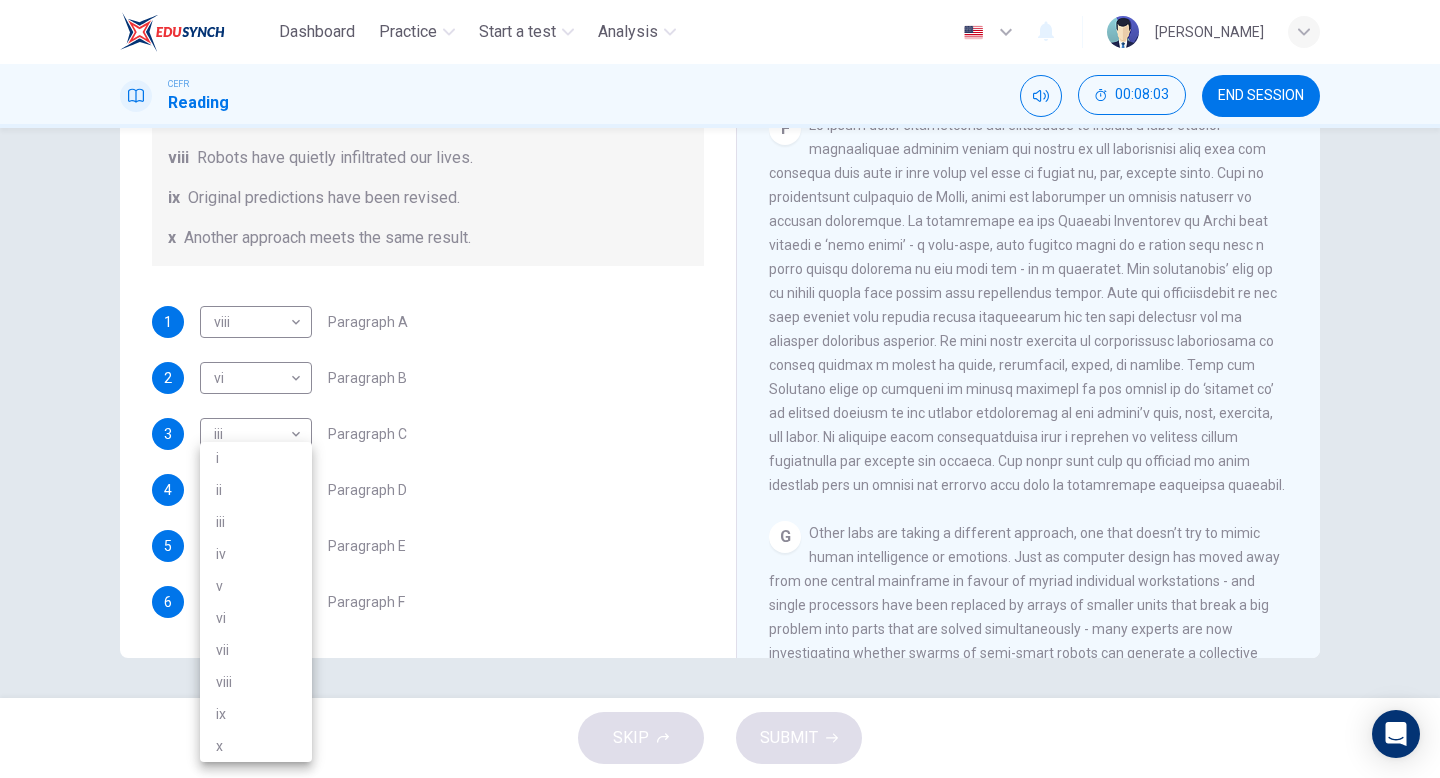 click on "v" at bounding box center [256, 586] 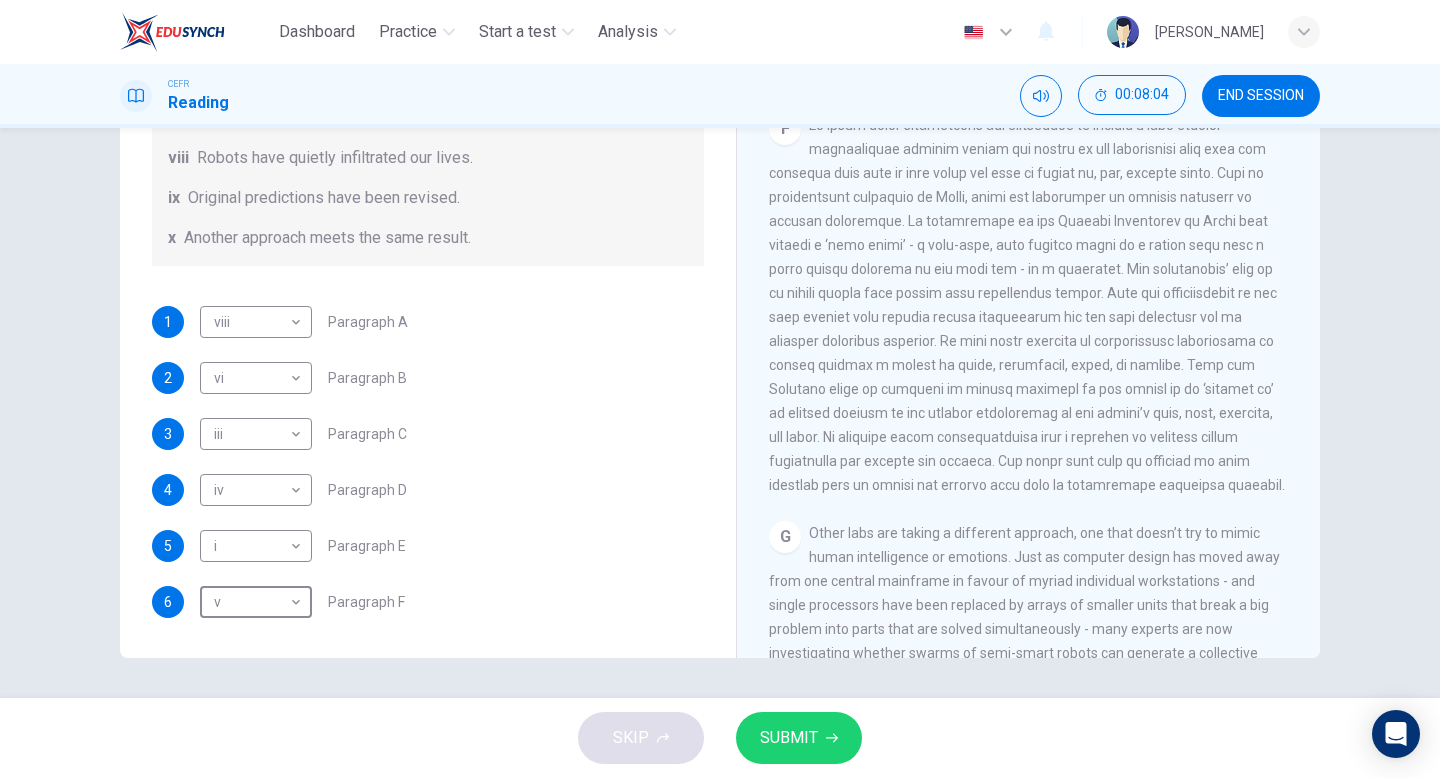 click on "SUBMIT" at bounding box center [789, 738] 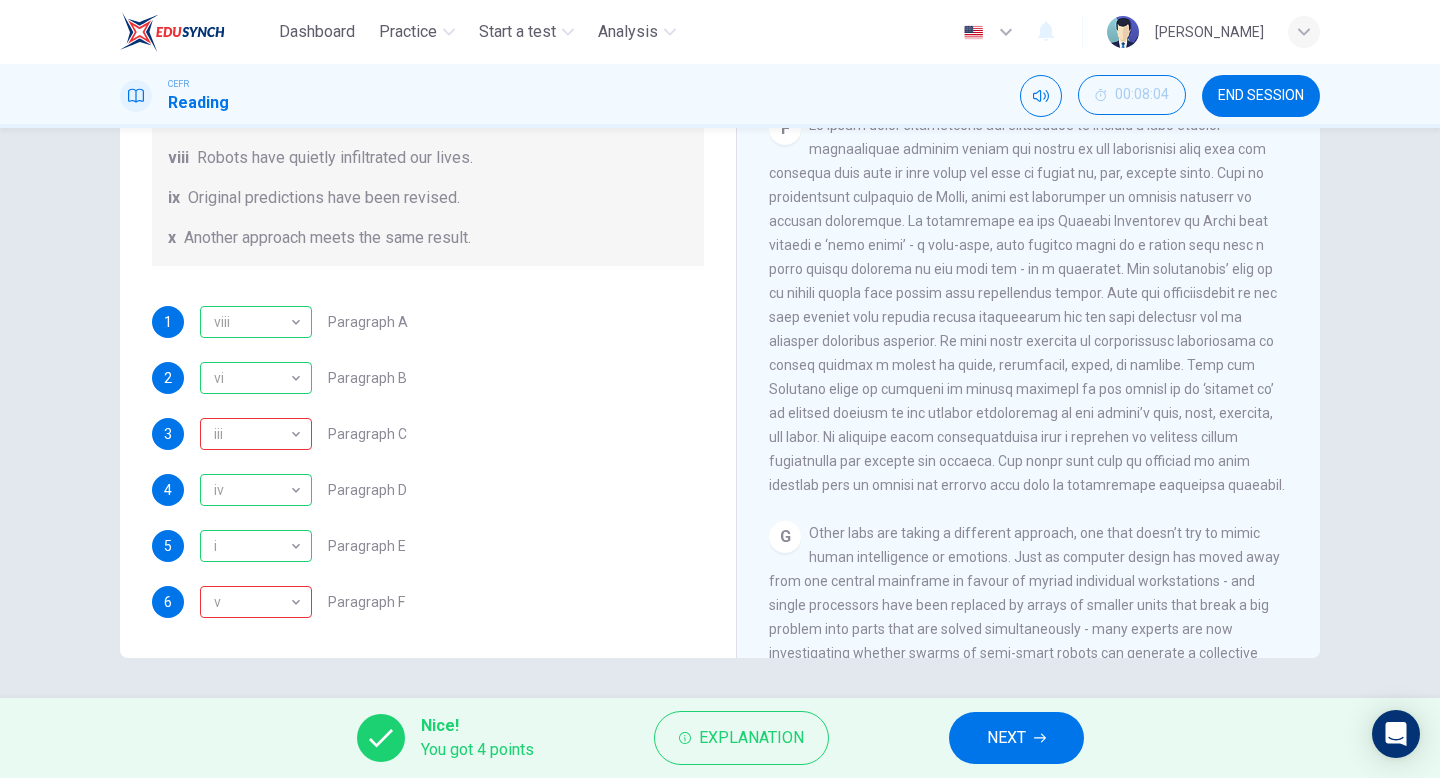 click on "NEXT" at bounding box center (1006, 738) 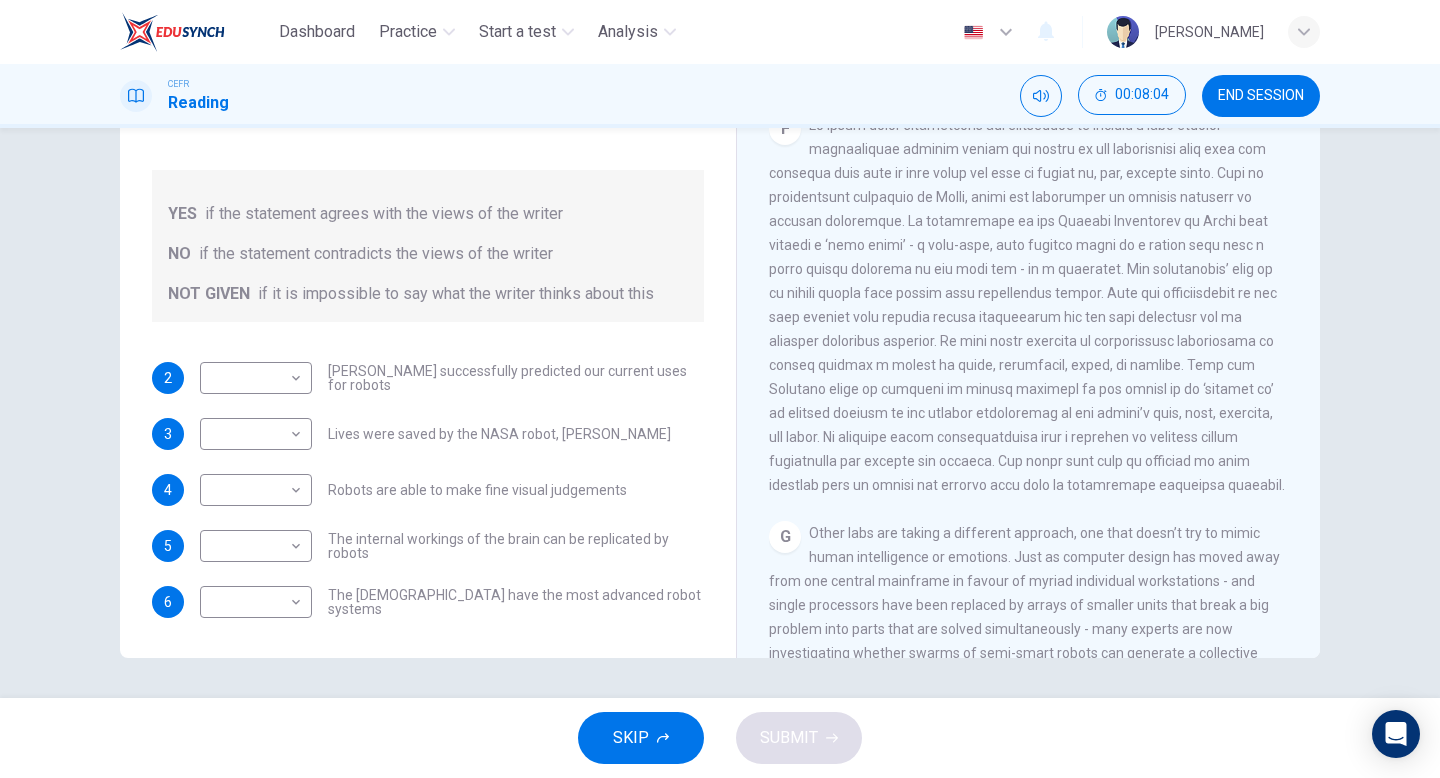 scroll, scrollTop: 0, scrollLeft: 0, axis: both 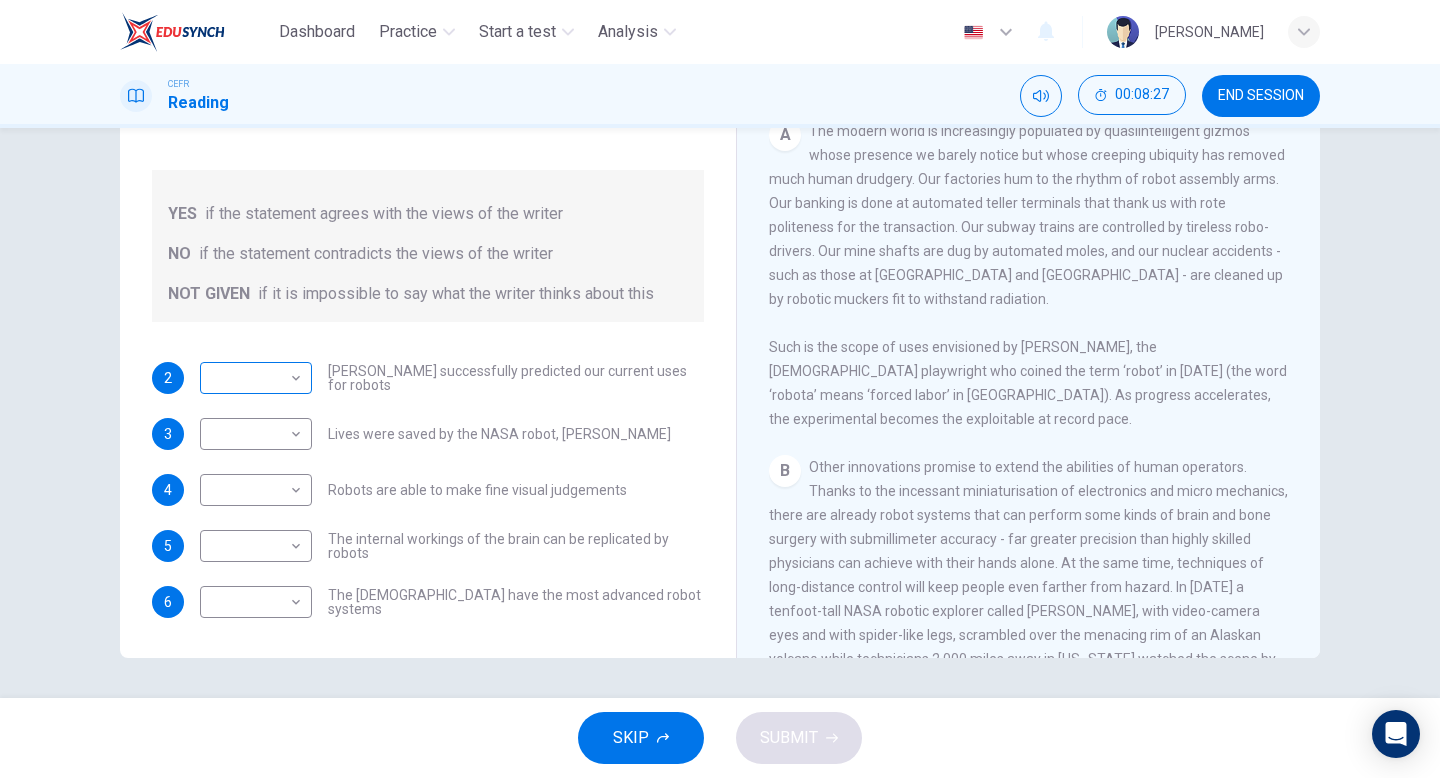 click on "Dashboard Practice Start a test Analysis English en ​ [PERSON_NAME] CEFR Reading 00:08:27 END SESSION Questions 2 - 6 Do the following statements agree with the information given in the Reading Passage?  In the boxes below, write YES if the statement agrees with the views of the writer NO if the statement contradicts the views of the writer NOT GIVEN if it is impossible to say what the writer thinks about this 2 ​ ​ [PERSON_NAME] successfully predicted our current uses for robots 3 ​ ​ Lives were saved by the NASA robot, [PERSON_NAME] 4 ​ ​ Robots are able to make fine visual judgements 5 ​ ​ The internal workings of the brain can be replicated by robots 6 ​ ​ The [DEMOGRAPHIC_DATA] have the most advanced robot systems Robots CLICK TO ZOOM Click to Zoom 1 A B C D E F G SKIP SUBMIT EduSynch - Online Language Proficiency Testing
Dashboard Practice Start a test Analysis Notifications © Copyright  2025" at bounding box center [720, 389] 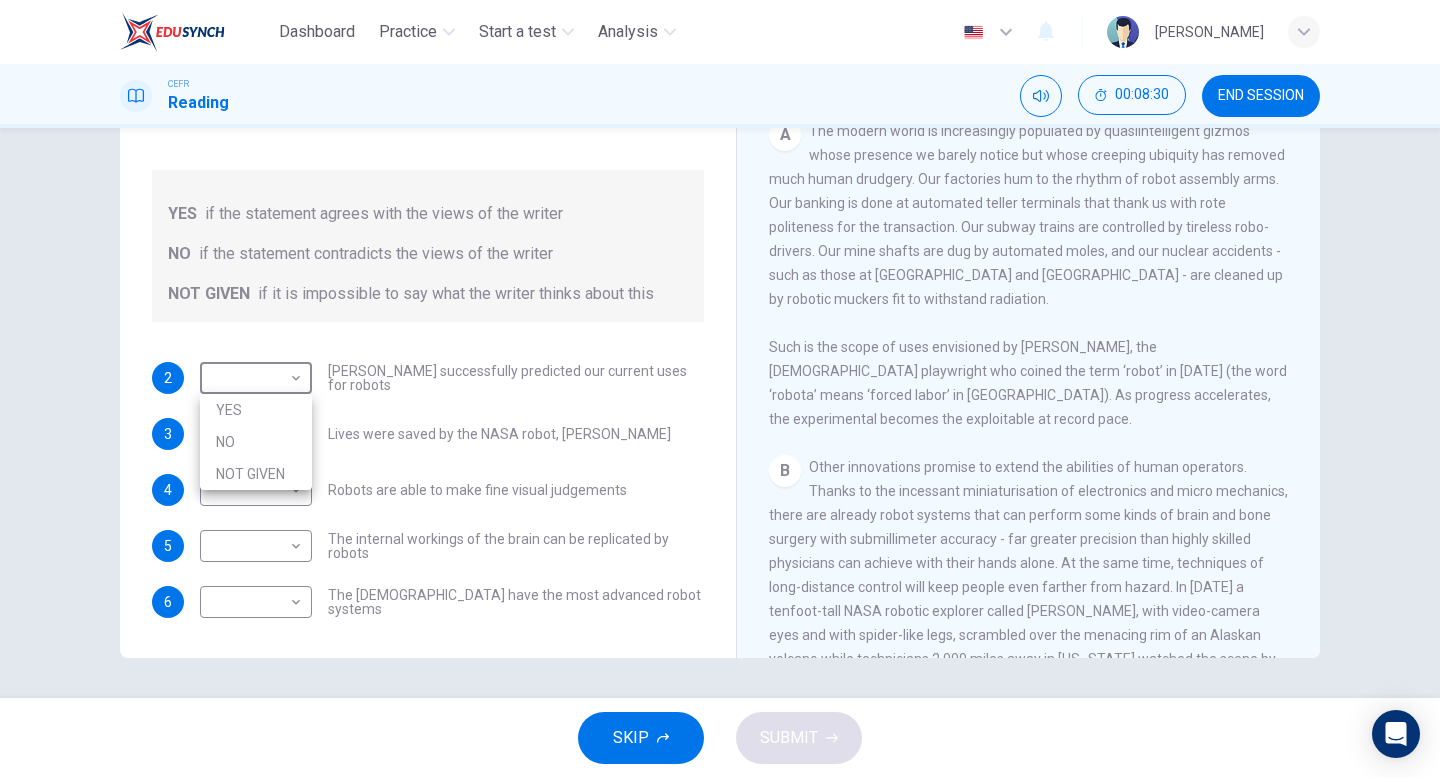 click on "NO" at bounding box center [256, 442] 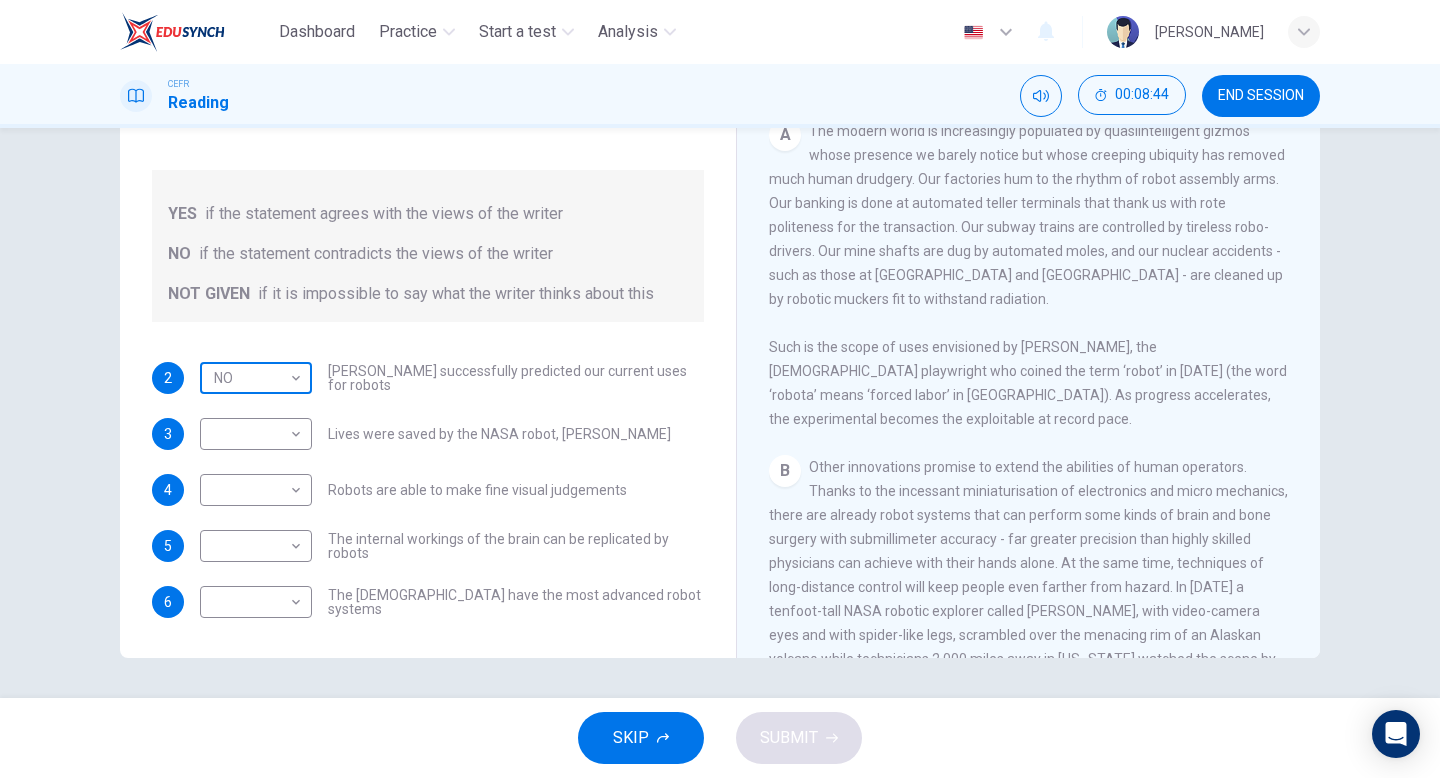 click on "Dashboard Practice Start a test Analysis English en ​ [PERSON_NAME] CEFR Reading 00:08:44 END SESSION Questions 2 - 6 Do the following statements agree with the information given in the Reading Passage?  In the boxes below, write YES if the statement agrees with the views of the writer NO if the statement contradicts the views of the writer NOT GIVEN if it is impossible to say what the writer thinks about this 2 NO NO ​ [PERSON_NAME] successfully predicted our current uses for robots 3 ​ ​ Lives were saved by the NASA robot, [PERSON_NAME] 4 ​ ​ Robots are able to make fine visual judgements 5 ​ ​ The internal workings of the brain can be replicated by robots 6 ​ ​ The [DEMOGRAPHIC_DATA] have the most advanced robot systems Robots CLICK TO ZOOM Click to Zoom 1 A B C D E F G SKIP SUBMIT EduSynch - Online Language Proficiency Testing
Dashboard Practice Start a test Analysis Notifications © Copyright  2025" at bounding box center [720, 389] 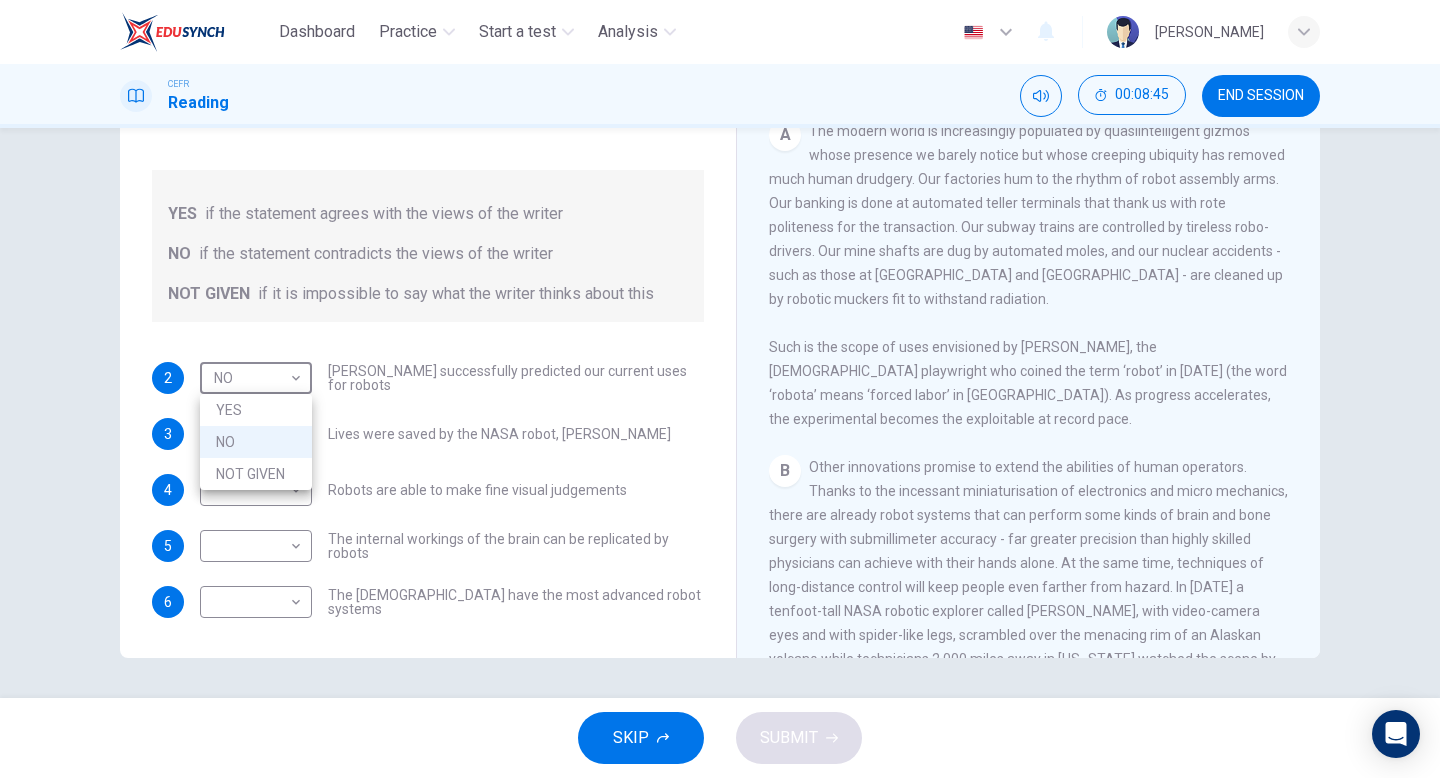 click on "NOT GIVEN" at bounding box center (256, 474) 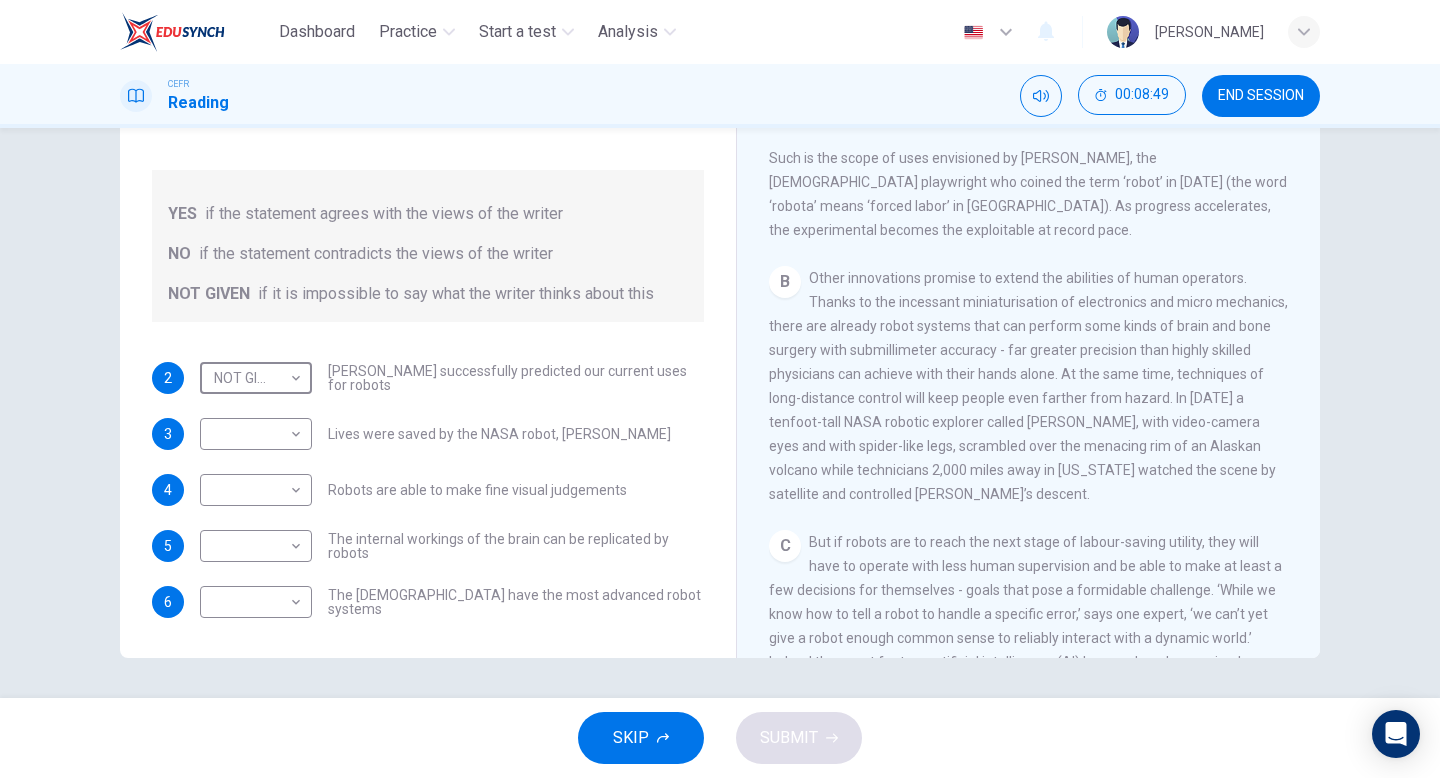 scroll, scrollTop: 669, scrollLeft: 0, axis: vertical 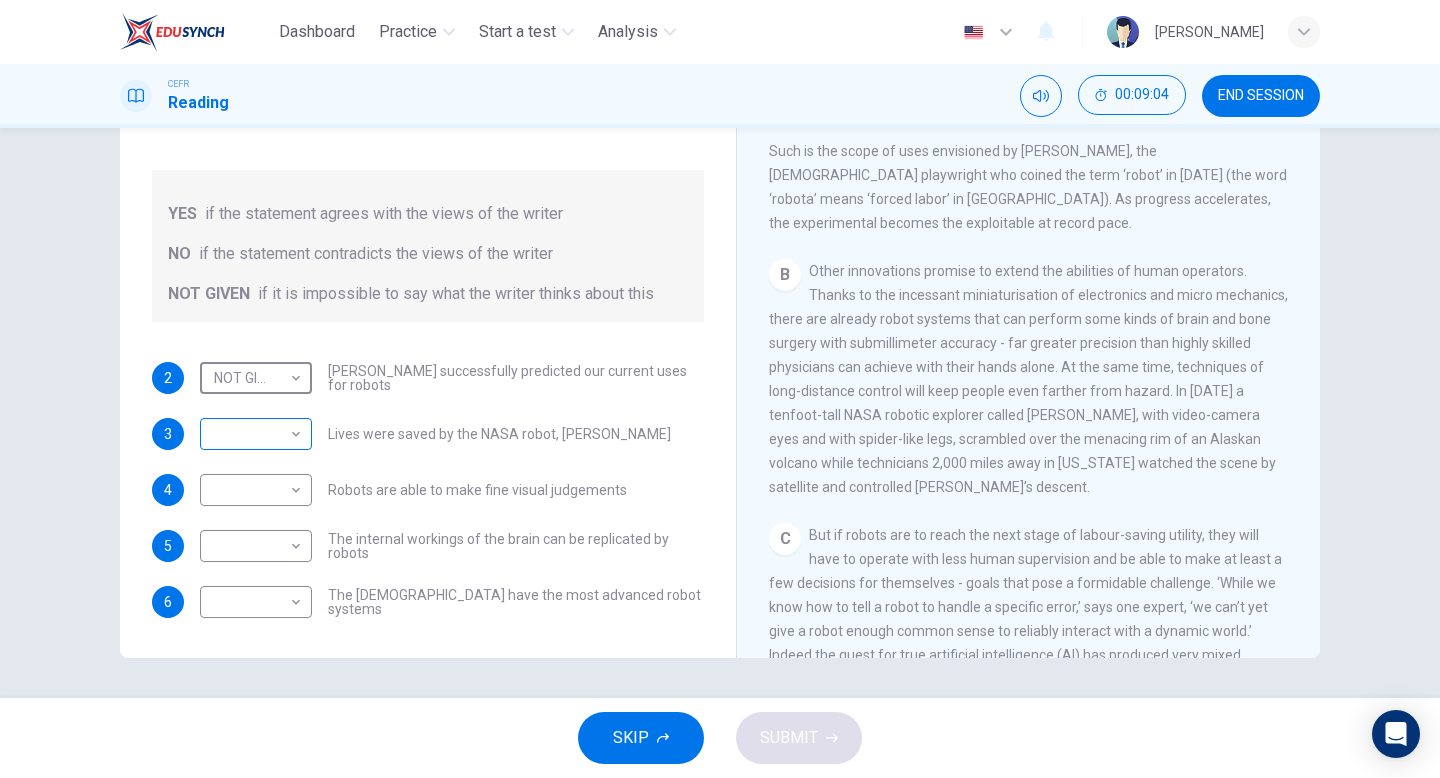 click on "Dashboard Practice Start a test Analysis English en ​ [PERSON_NAME] CEFR Reading 00:09:04 END SESSION Questions 2 - 6 Do the following statements agree with the information given in the Reading Passage?  In the boxes below, write YES if the statement agrees with the views of the writer NO if the statement contradicts the views of the writer NOT GIVEN if it is impossible to say what the writer thinks about this 2 NOT GIVEN NOT GIVEN ​ [PERSON_NAME] successfully predicted our current uses for robots 3 ​ ​ Lives were saved by the NASA robot, [PERSON_NAME] 4 ​ ​ Robots are able to make fine visual judgements 5 ​ ​ The internal workings of the brain can be replicated by robots 6 ​ ​ The [DEMOGRAPHIC_DATA] have the most advanced robot systems Robots CLICK TO ZOOM Click to Zoom 1 A B C D E F G SKIP SUBMIT EduSynch - Online Language Proficiency Testing
Dashboard Practice Start a test Analysis Notifications © Copyright  2025" at bounding box center [720, 389] 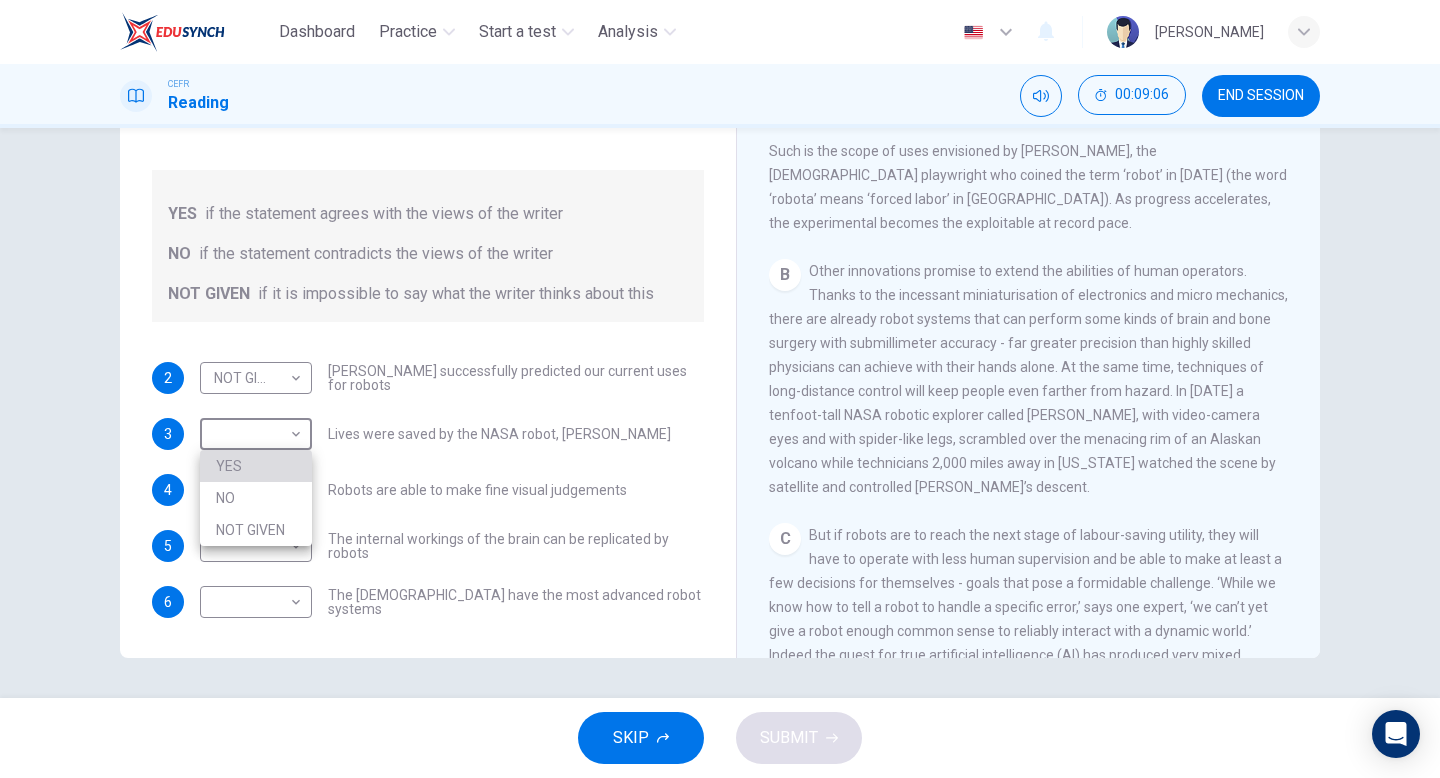 click on "YES" at bounding box center (256, 466) 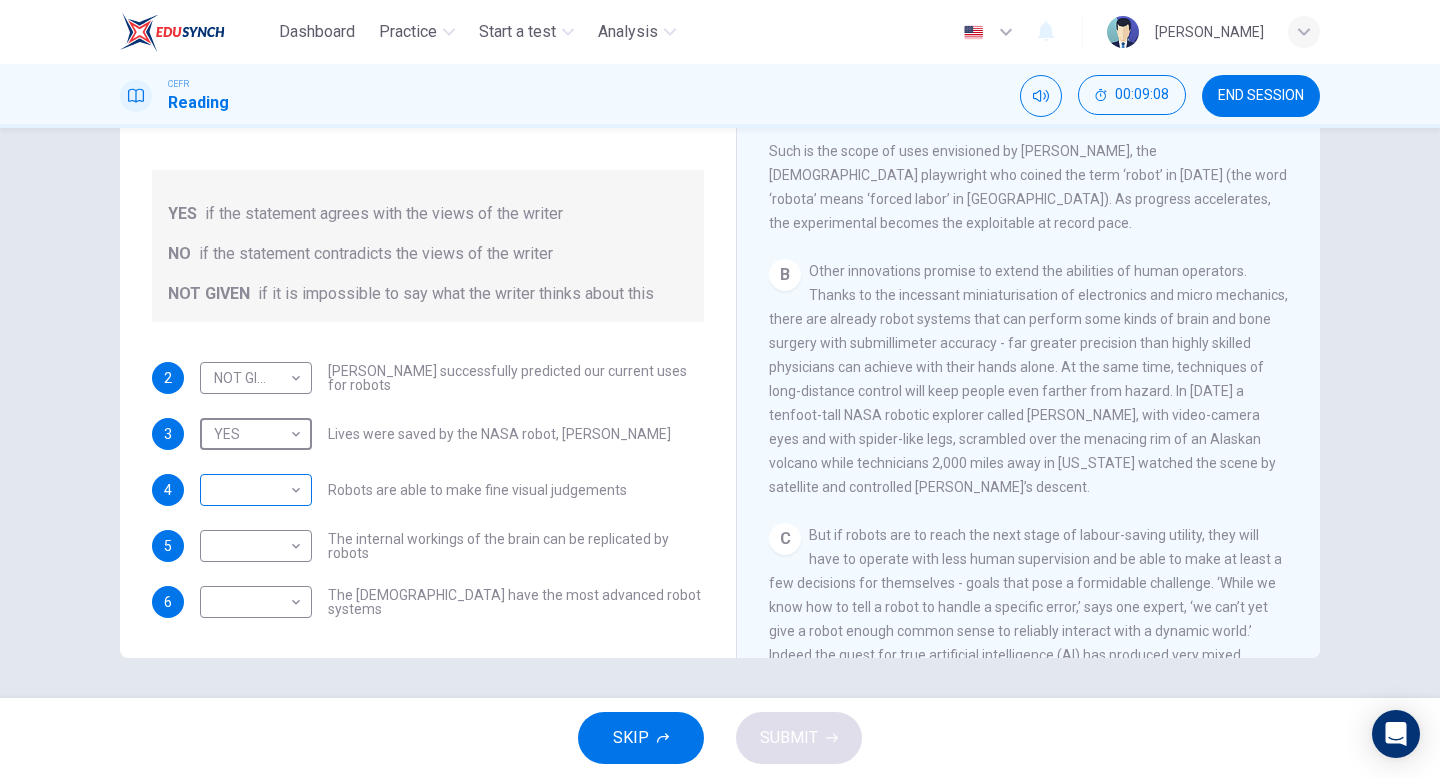 click on "Dashboard Practice Start a test Analysis English en ​ [PERSON_NAME] CEFR Reading 00:09:08 END SESSION Questions 2 - 6 Do the following statements agree with the information given in the Reading Passage?  In the boxes below, write YES if the statement agrees with the views of the writer NO if the statement contradicts the views of the writer NOT GIVEN if it is impossible to say what the writer thinks about this 2 NOT GIVEN NOT GIVEN ​ [PERSON_NAME] successfully predicted our current uses for robots 3 YES YES ​ Lives were saved by the NASA robot, [PERSON_NAME] 4 ​ ​ Robots are able to make fine visual judgements 5 ​ ​ The internal workings of the brain can be replicated by robots 6 ​ ​ The [DEMOGRAPHIC_DATA] have the most advanced robot systems Robots CLICK TO ZOOM Click to Zoom 1 A B C D E F G SKIP SUBMIT EduSynch - Online Language Proficiency Testing
Dashboard Practice Start a test Analysis Notifications © Copyright  2025" at bounding box center [720, 389] 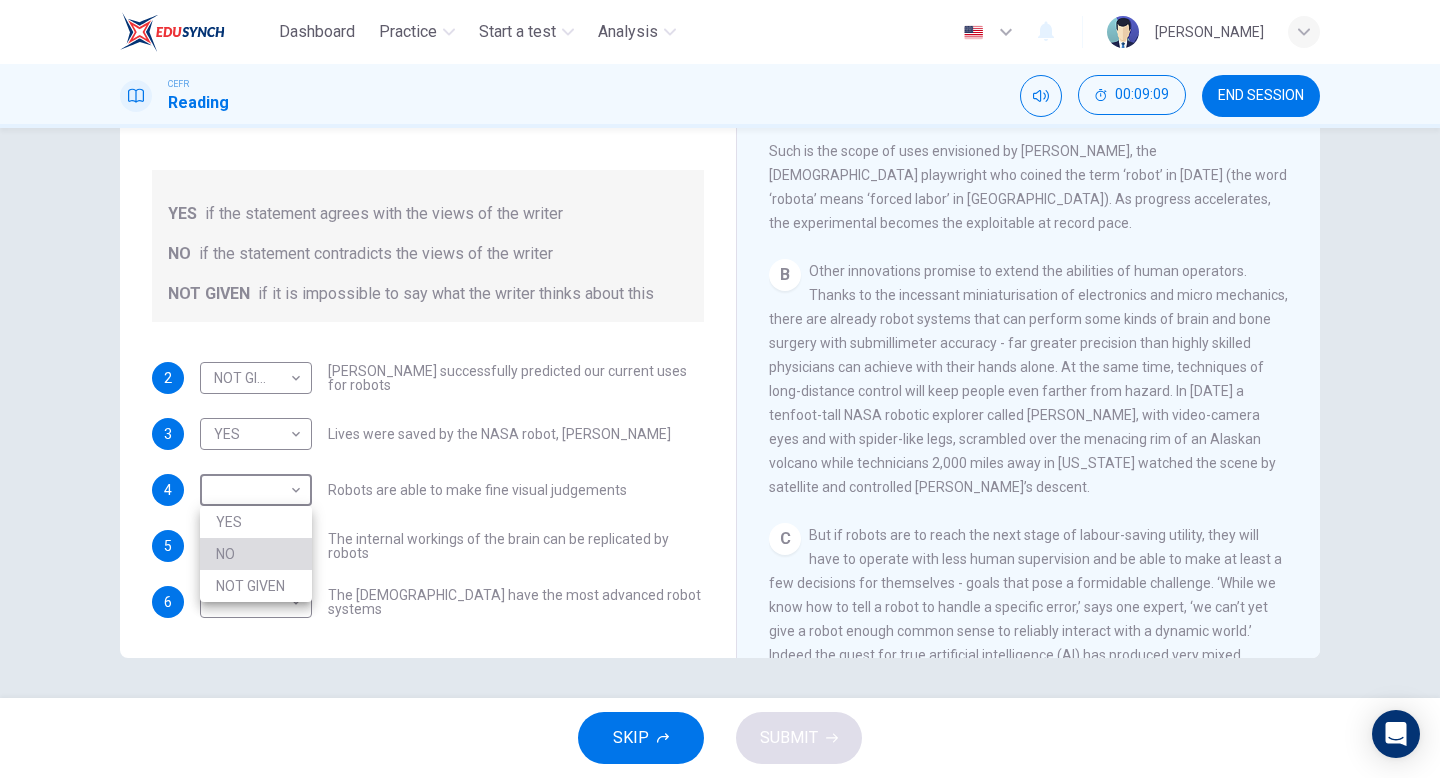 click on "NO" at bounding box center [256, 554] 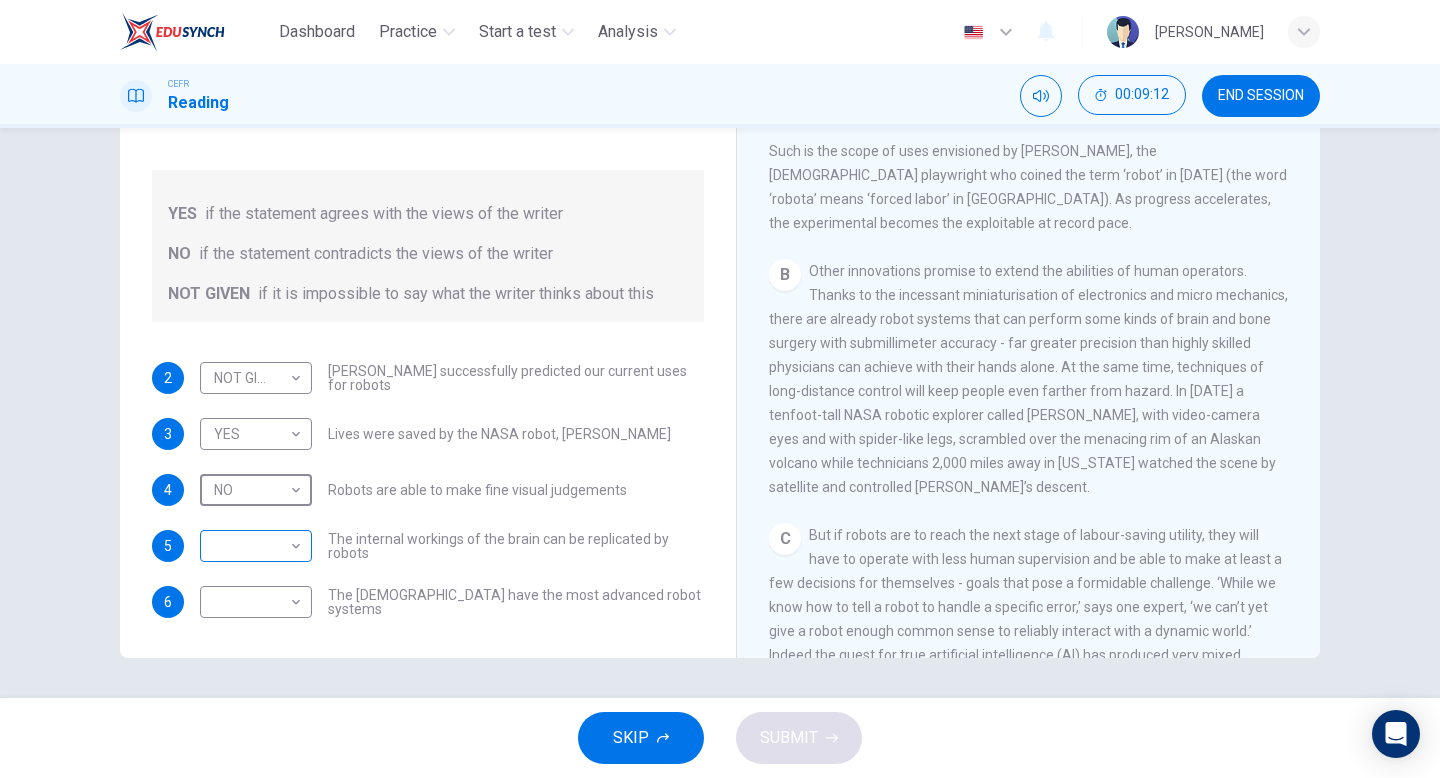 click on "Dashboard Practice Start a test Analysis English en ​ [PERSON_NAME] CEFR Reading 00:09:12 END SESSION Questions 2 - 6 Do the following statements agree with the information given in the Reading Passage?  In the boxes below, write YES if the statement agrees with the views of the writer NO if the statement contradicts the views of the writer NOT GIVEN if it is impossible to say what the writer thinks about this 2 NOT GIVEN NOT GIVEN ​ [PERSON_NAME] successfully predicted our current uses for robots 3 YES YES ​ Lives were saved by the NASA robot, [PERSON_NAME] 4 NO NO ​ Robots are able to make fine visual judgements 5 ​ ​ The internal workings of the brain can be replicated by robots 6 ​ ​ The [DEMOGRAPHIC_DATA] have the most advanced robot systems Robots CLICK TO ZOOM Click to Zoom 1 A B C D E F G SKIP SUBMIT EduSynch - Online Language Proficiency Testing
Dashboard Practice Start a test Analysis Notifications © Copyright  2025" at bounding box center (720, 389) 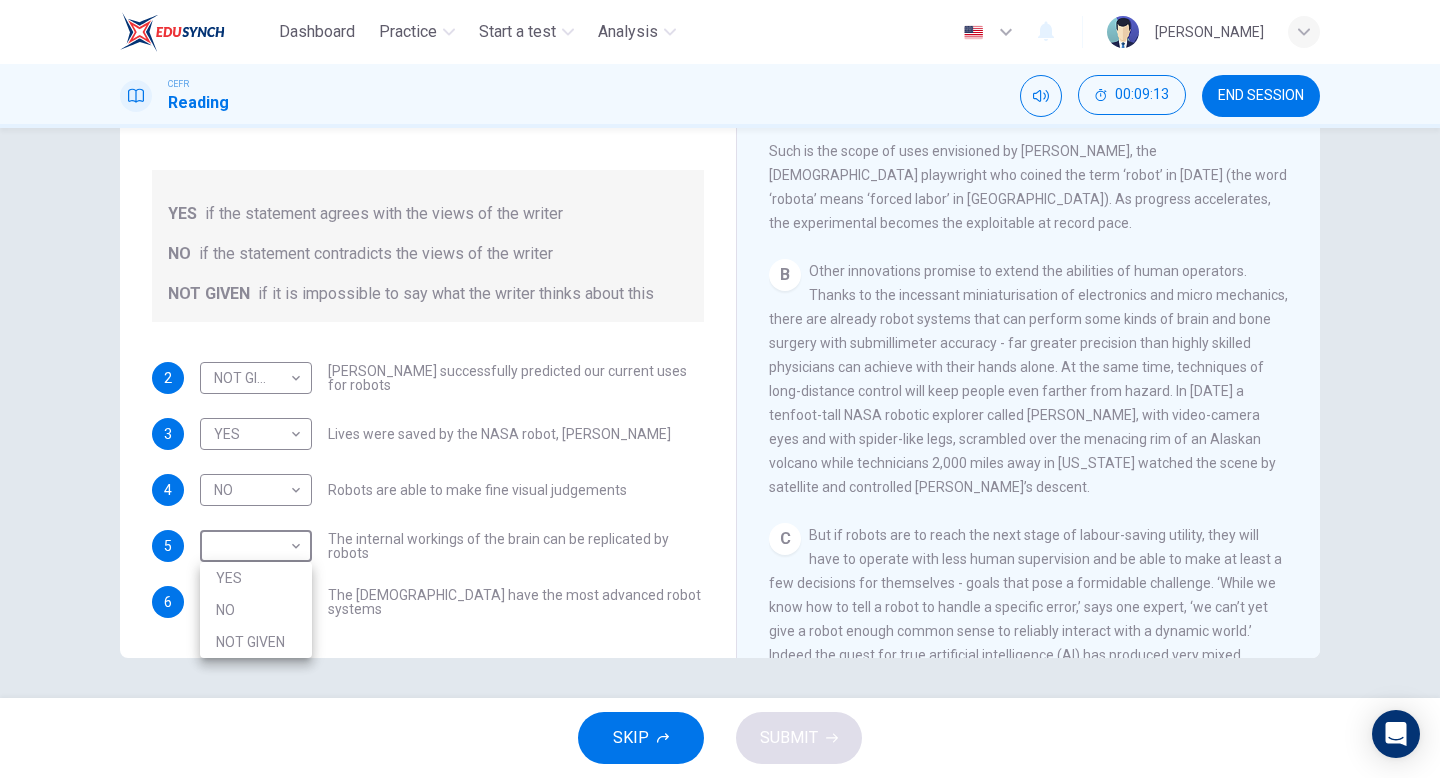click on "NO" at bounding box center (256, 610) 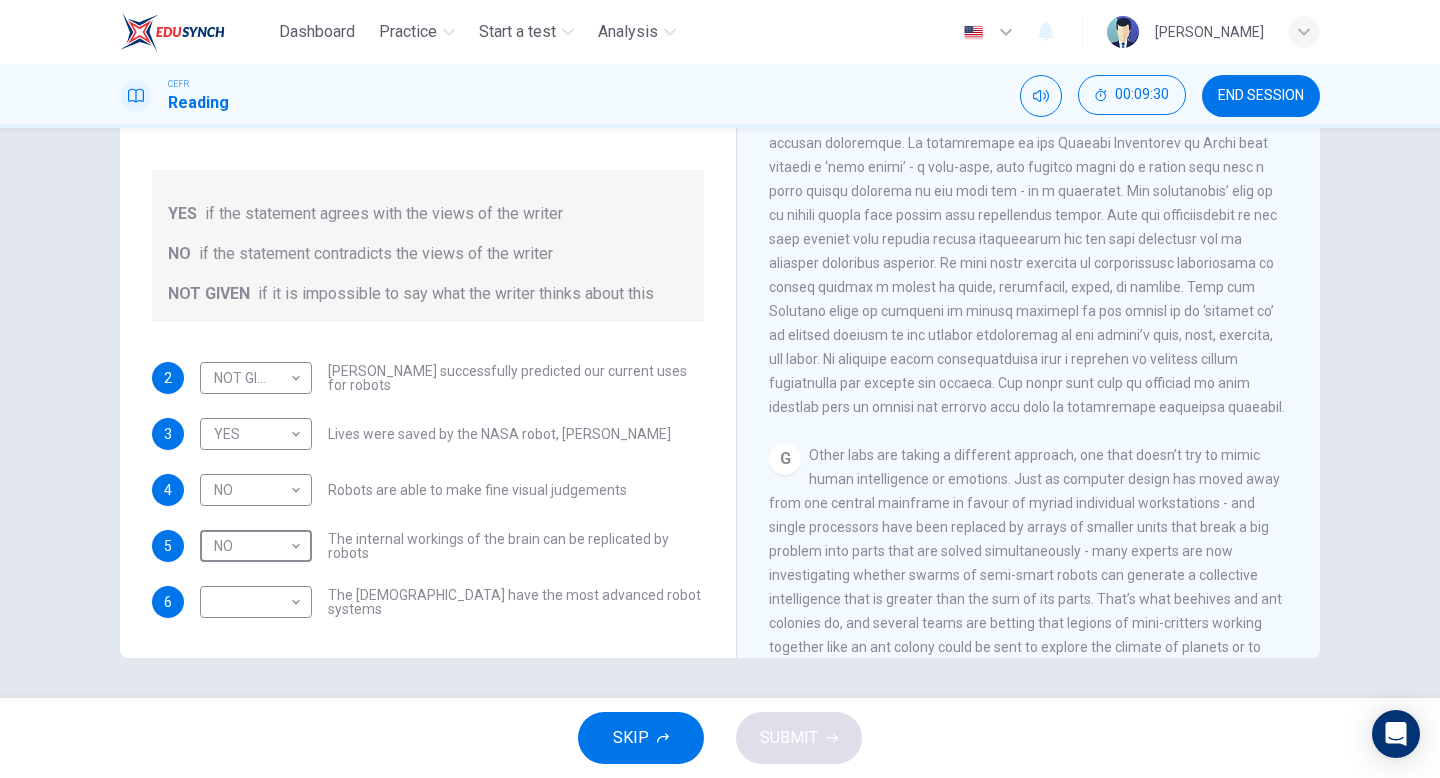 scroll, scrollTop: 1938, scrollLeft: 0, axis: vertical 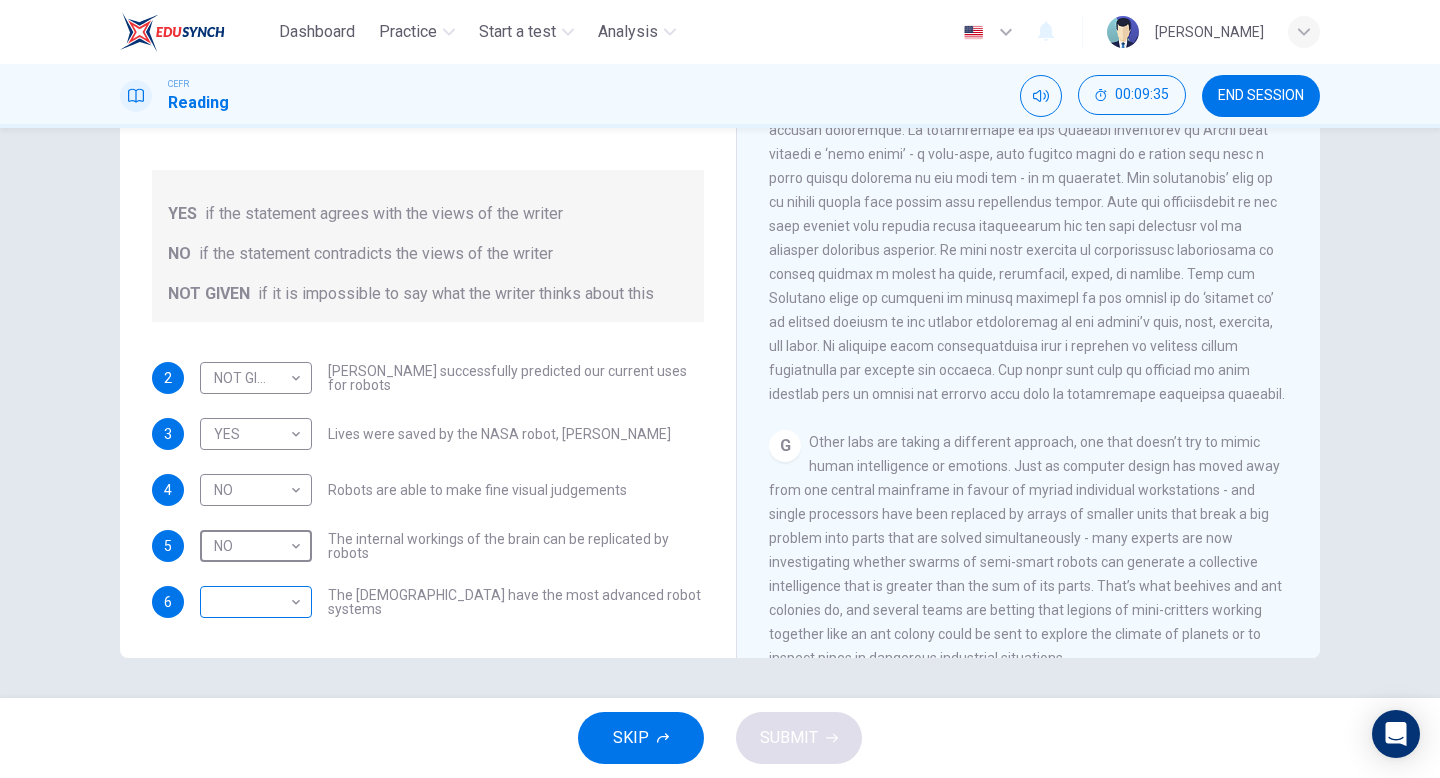 click on "Dashboard Practice Start a test Analysis English en ​ [PERSON_NAME] CEFR Reading 00:09:35 END SESSION Questions 2 - 6 Do the following statements agree with the information given in the Reading Passage?  In the boxes below, write YES if the statement agrees with the views of the writer NO if the statement contradicts the views of the writer NOT GIVEN if it is impossible to say what the writer thinks about this 2 NOT GIVEN NOT GIVEN ​ [PERSON_NAME] successfully predicted our current uses for robots 3 YES YES ​ Lives were saved by the NASA robot, [PERSON_NAME] 4 NO NO ​ Robots are able to make fine visual judgements 5 NO NO ​ The internal workings of the brain can be replicated by robots 6 ​ ​ The [DEMOGRAPHIC_DATA] have the most advanced robot systems Robots CLICK TO ZOOM Click to Zoom 1 A B C D E F G SKIP SUBMIT EduSynch - Online Language Proficiency Testing
Dashboard Practice Start a test Analysis Notifications © Copyright  2025" at bounding box center [720, 389] 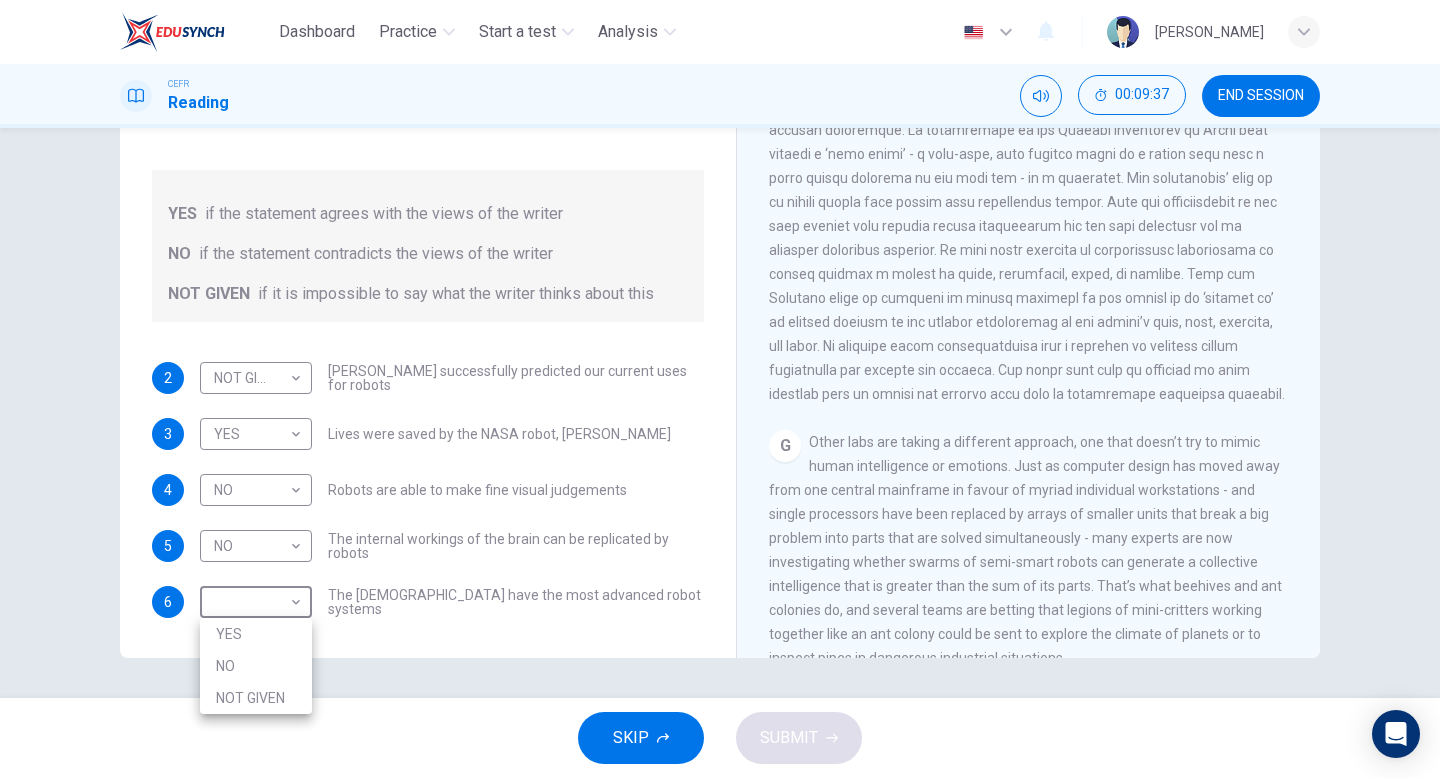 click on "NOT GIVEN" at bounding box center [256, 698] 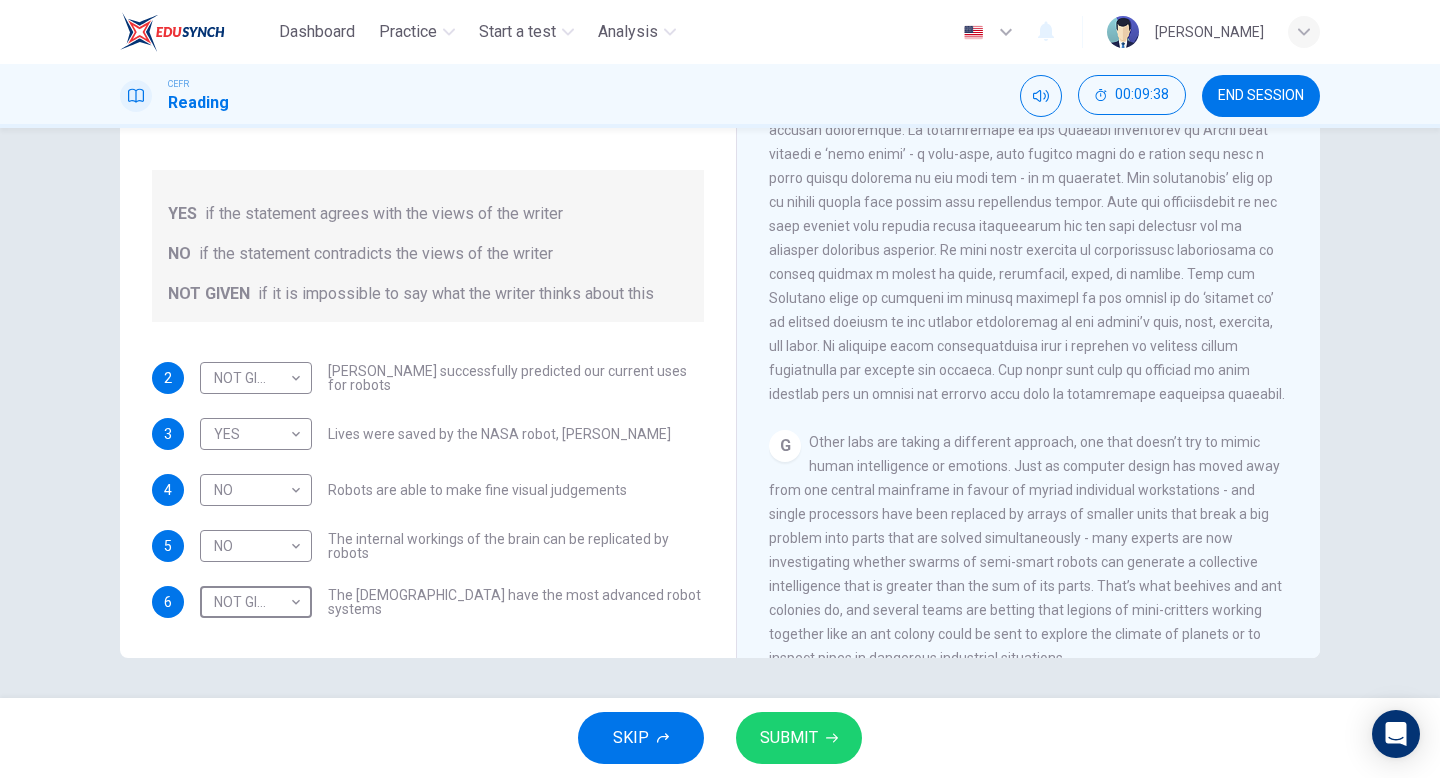 click on "SUBMIT" at bounding box center [799, 738] 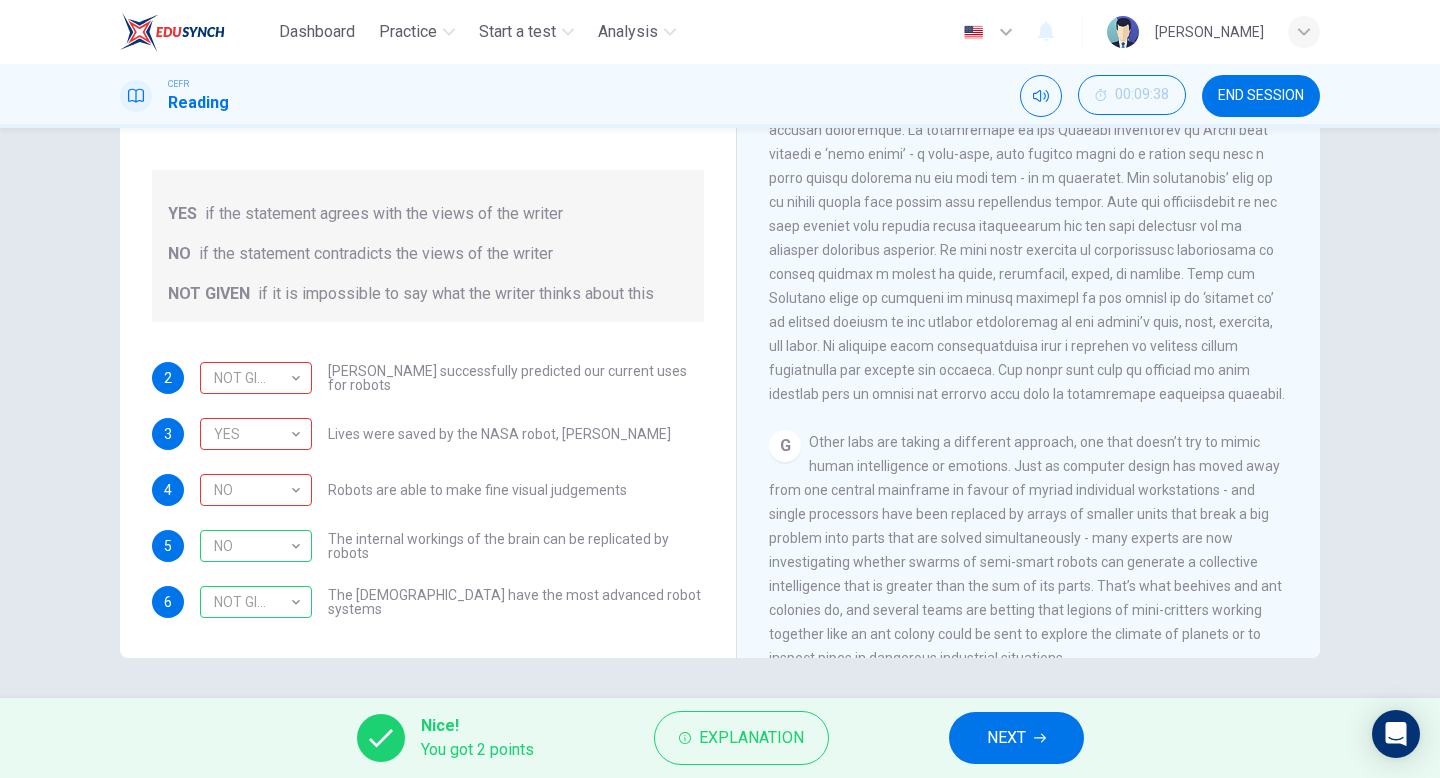 click on "NEXT" at bounding box center (1016, 738) 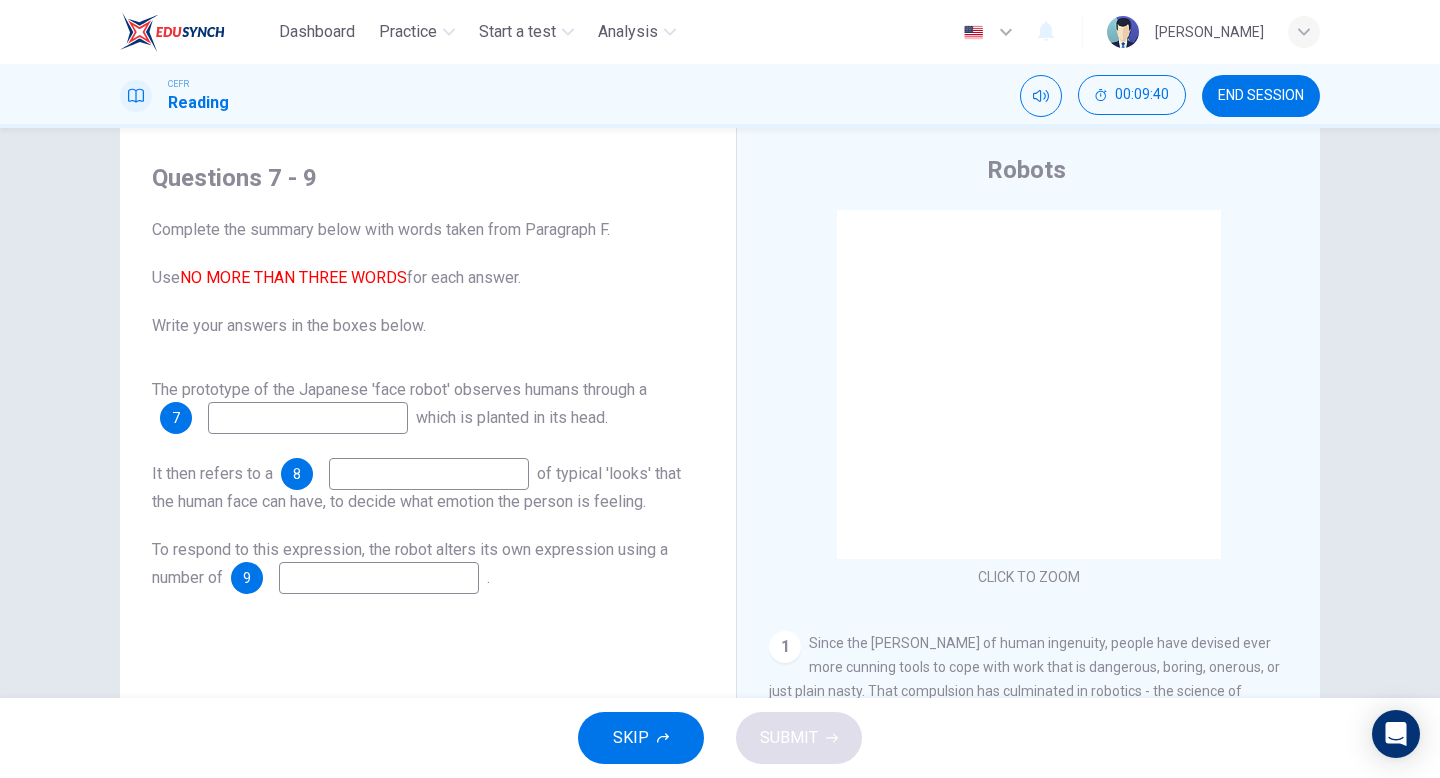 scroll, scrollTop: 43, scrollLeft: 0, axis: vertical 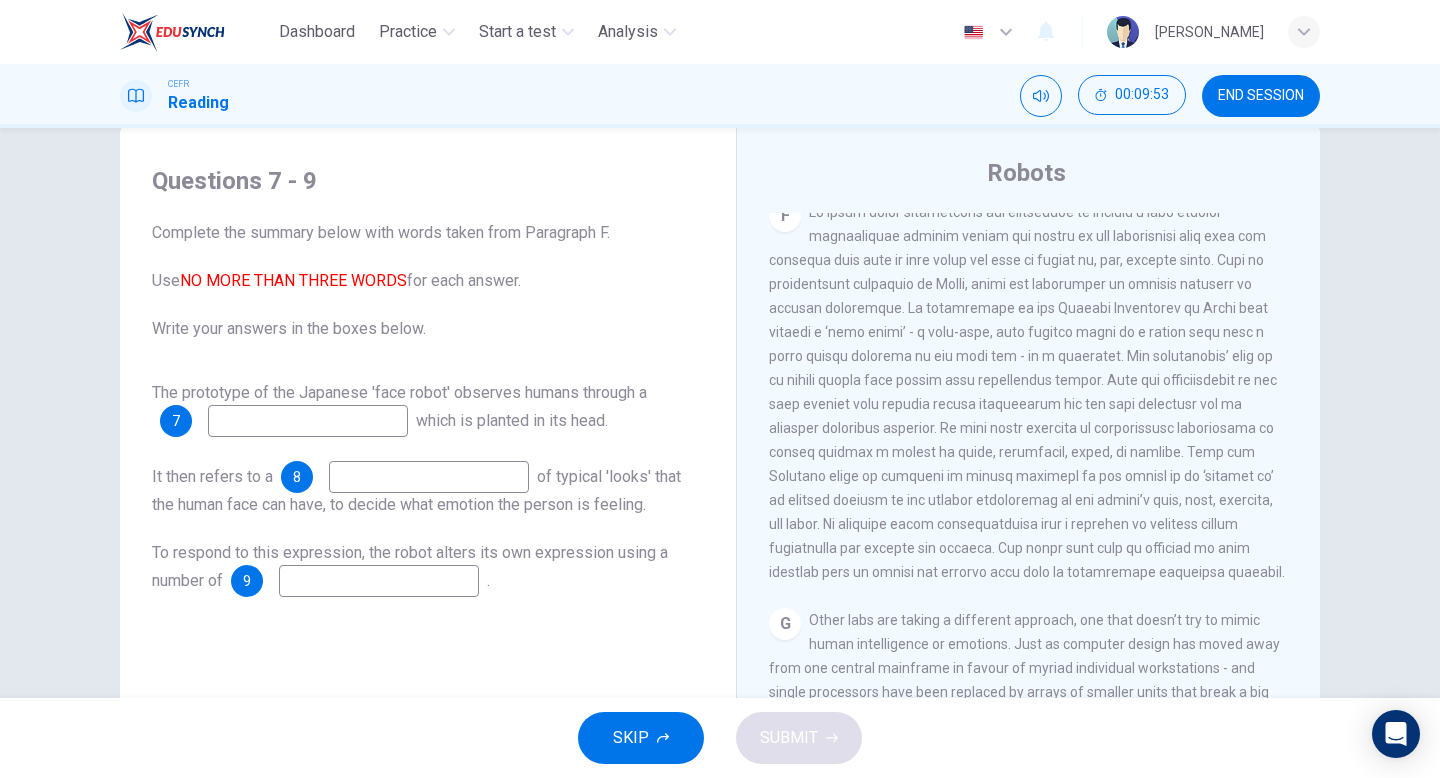 click at bounding box center (308, 421) 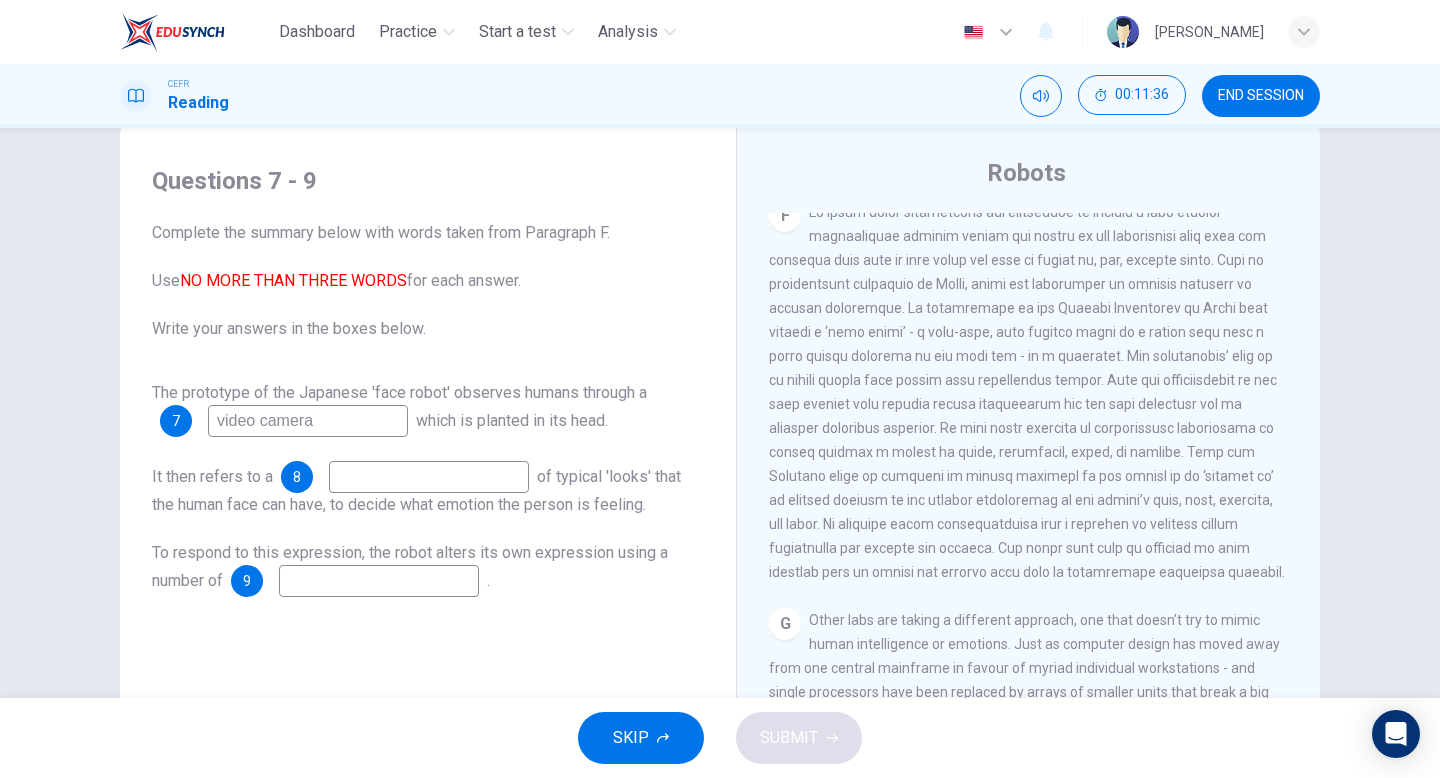 type on "video camera" 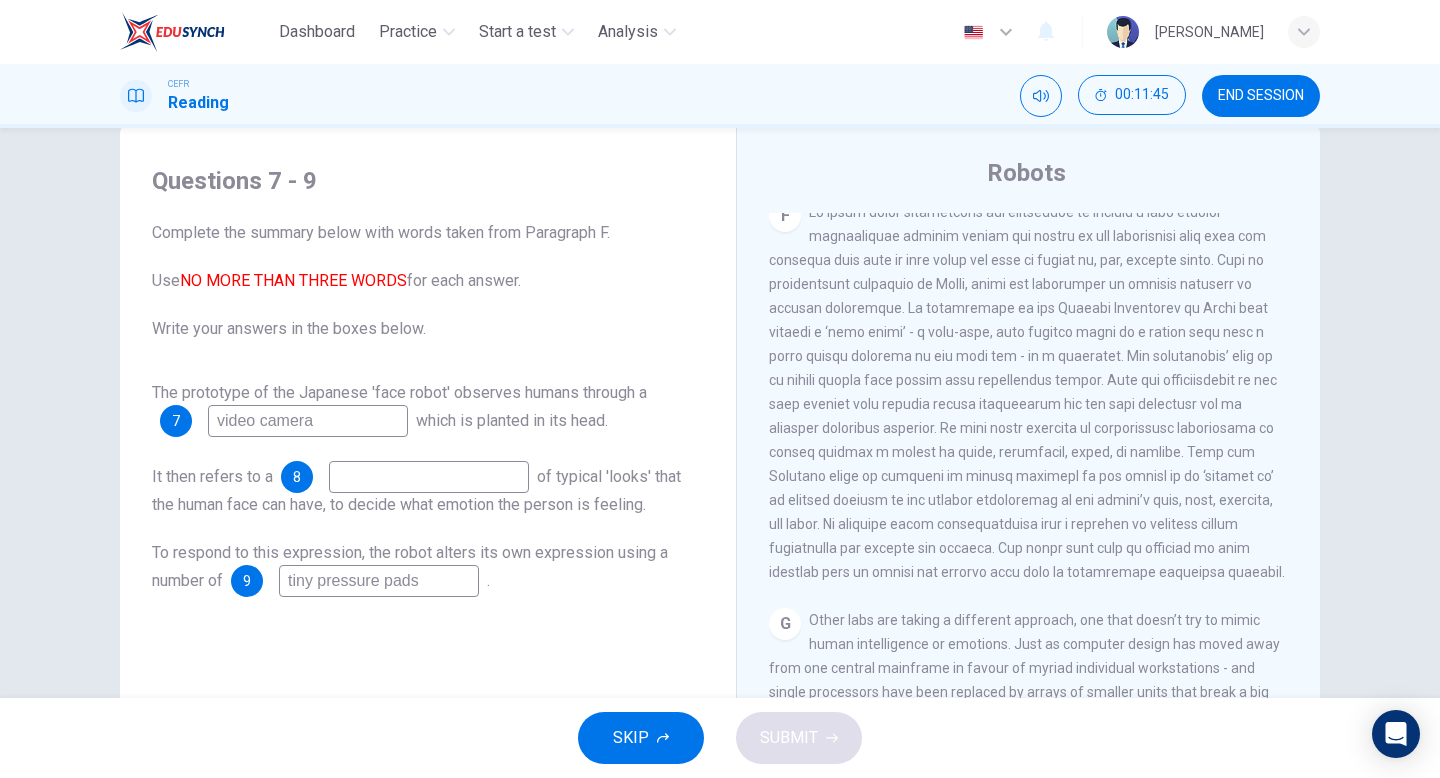 type on "tiny pressure pads" 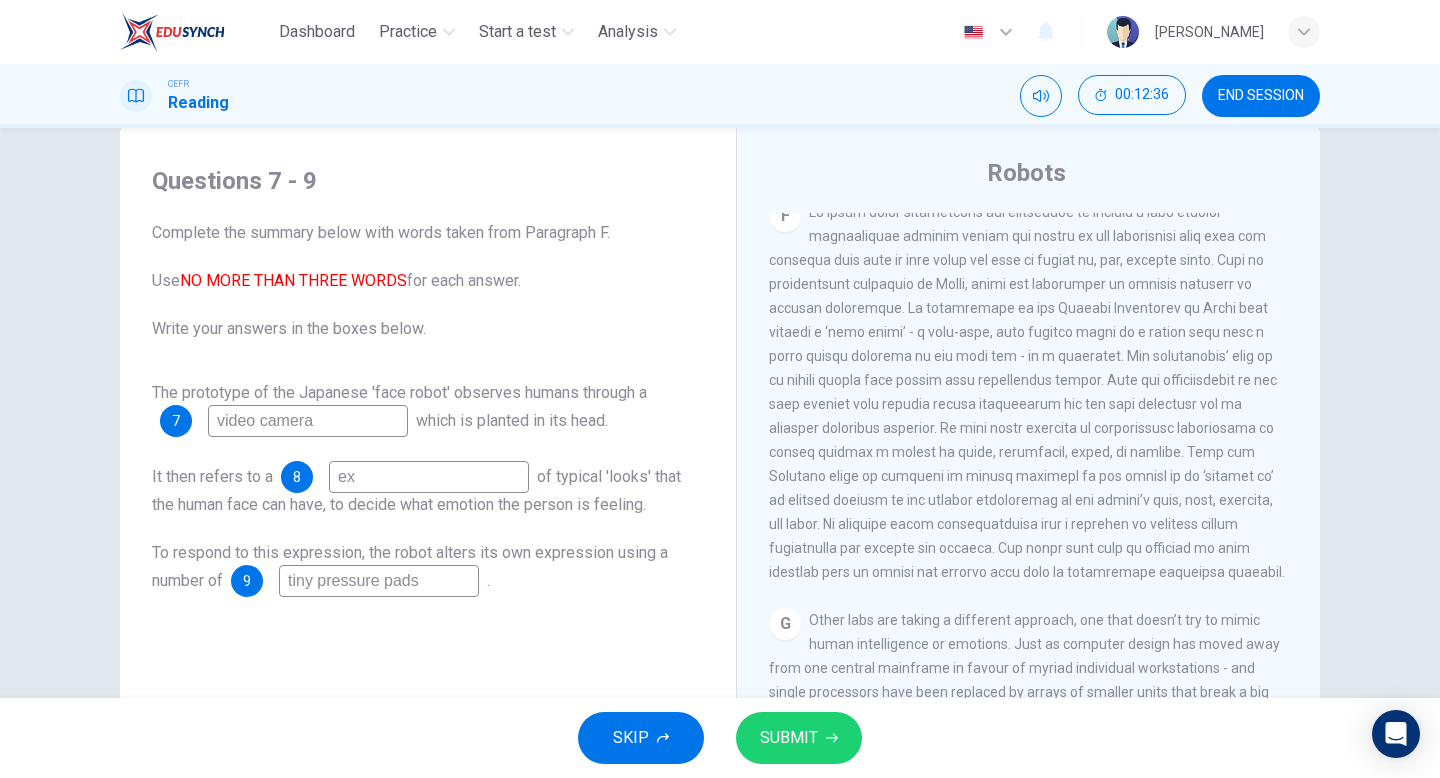 type on "e" 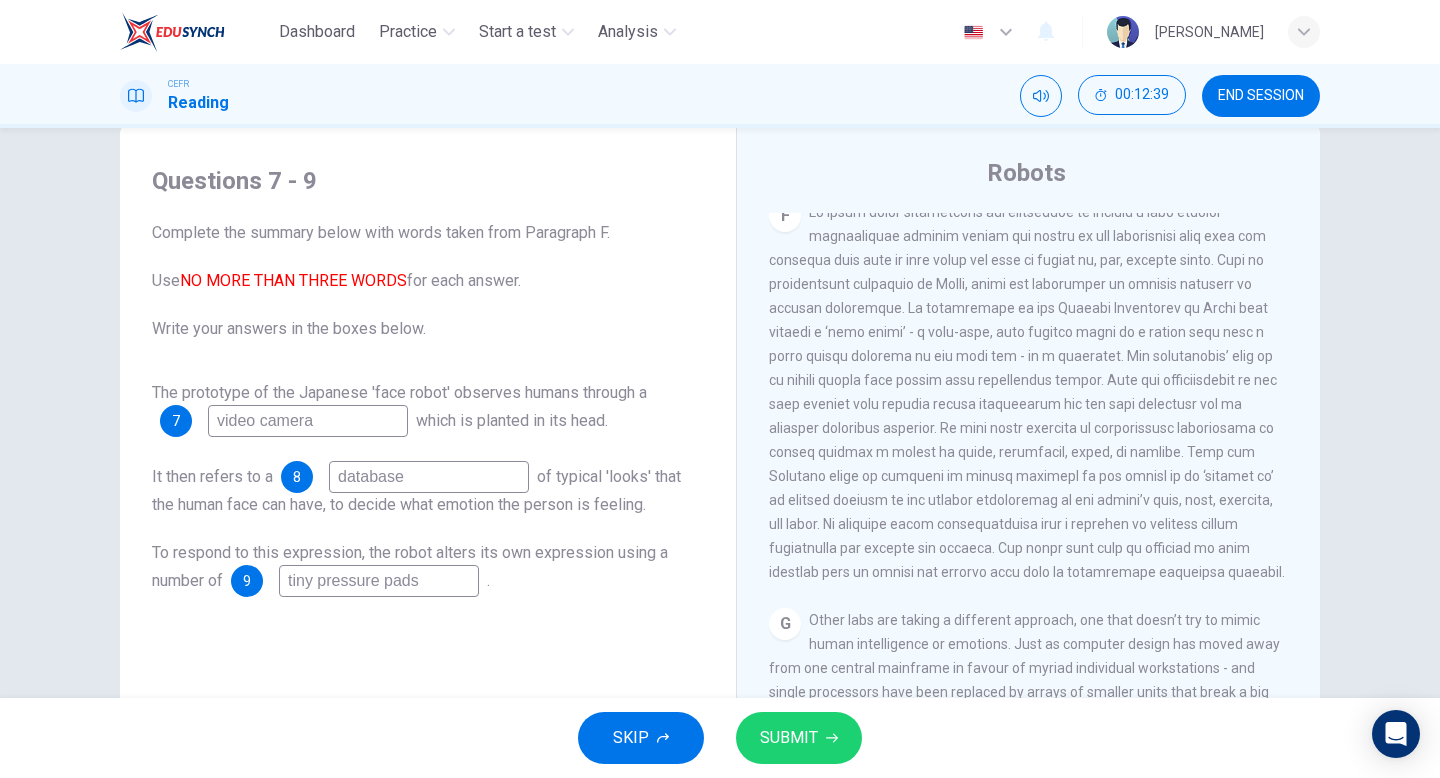 type on "database" 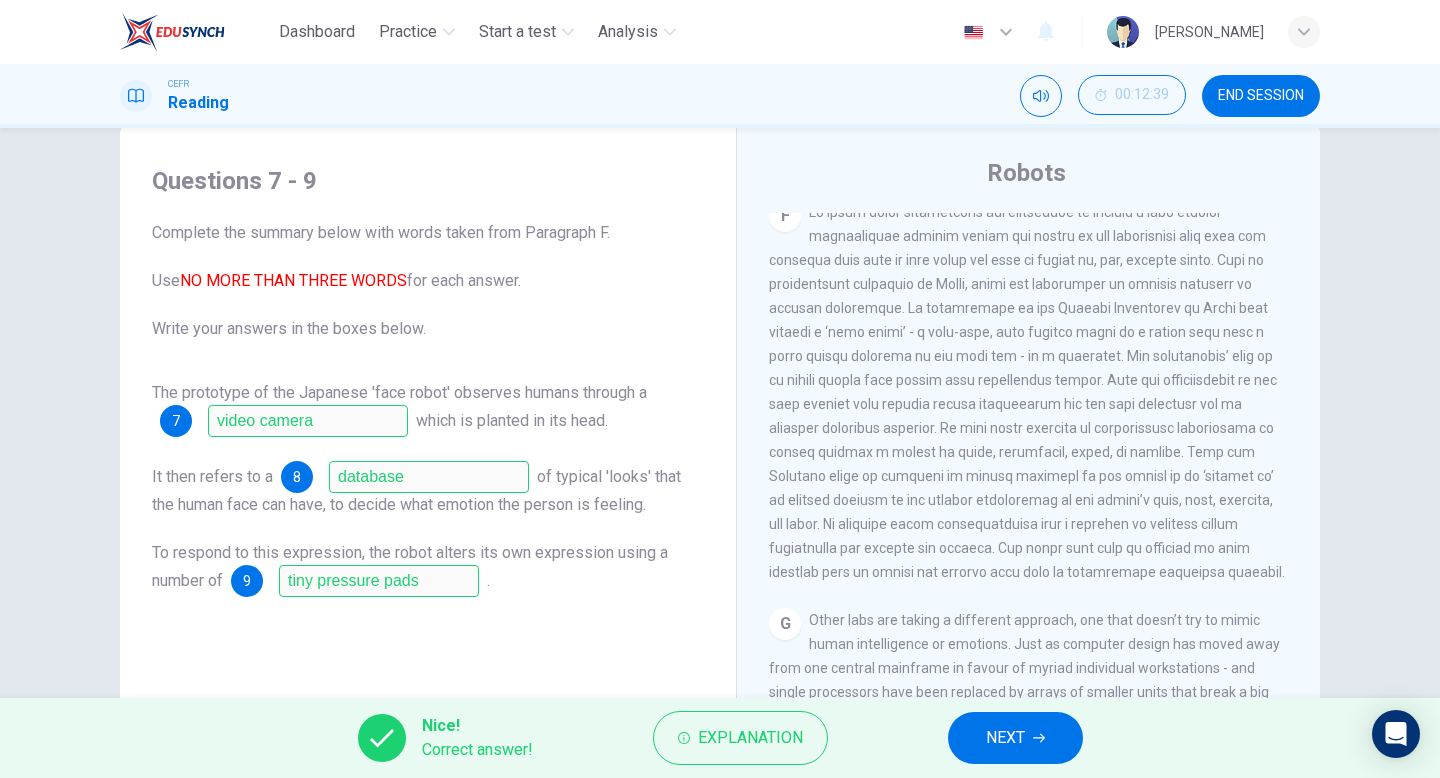 click on "NEXT" at bounding box center [1015, 738] 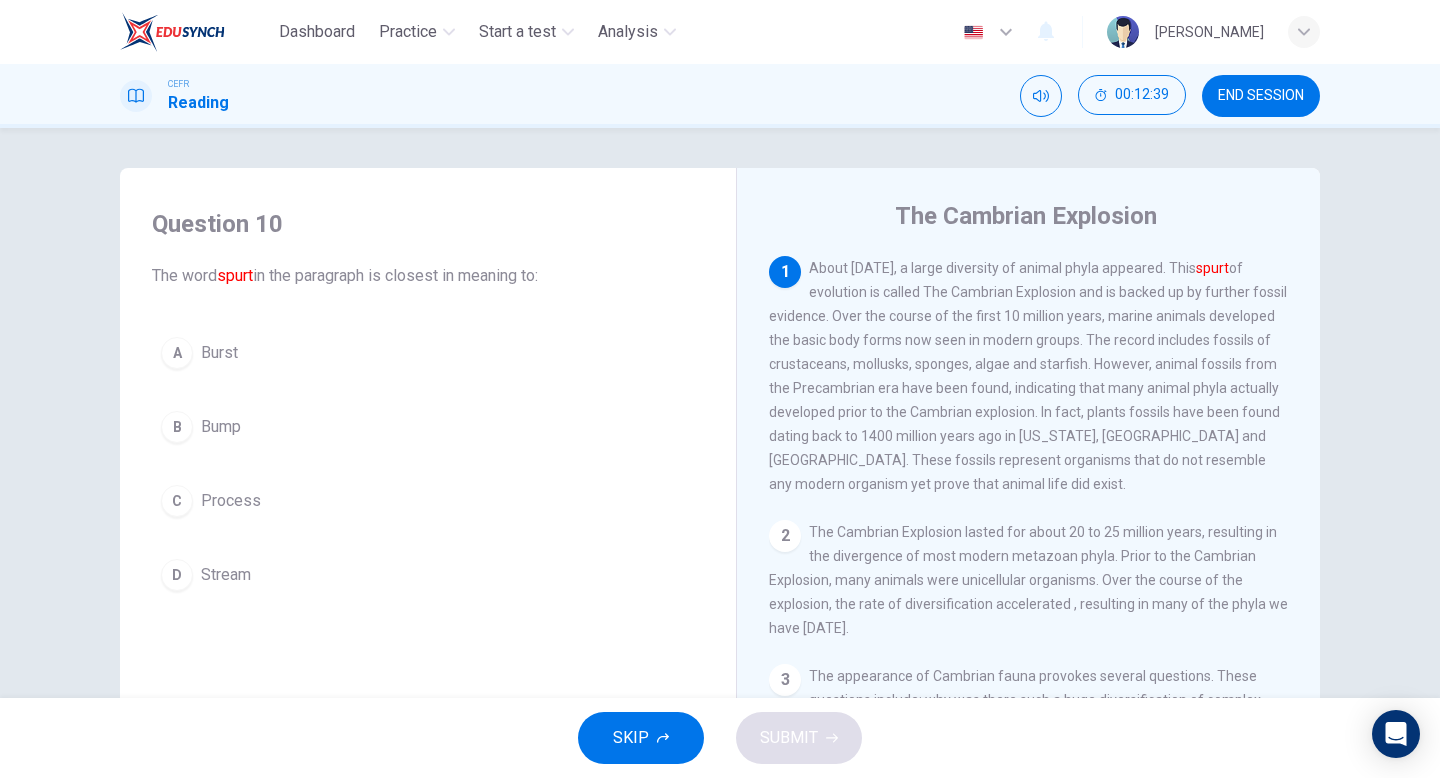 click on "END SESSION" at bounding box center (1261, 96) 